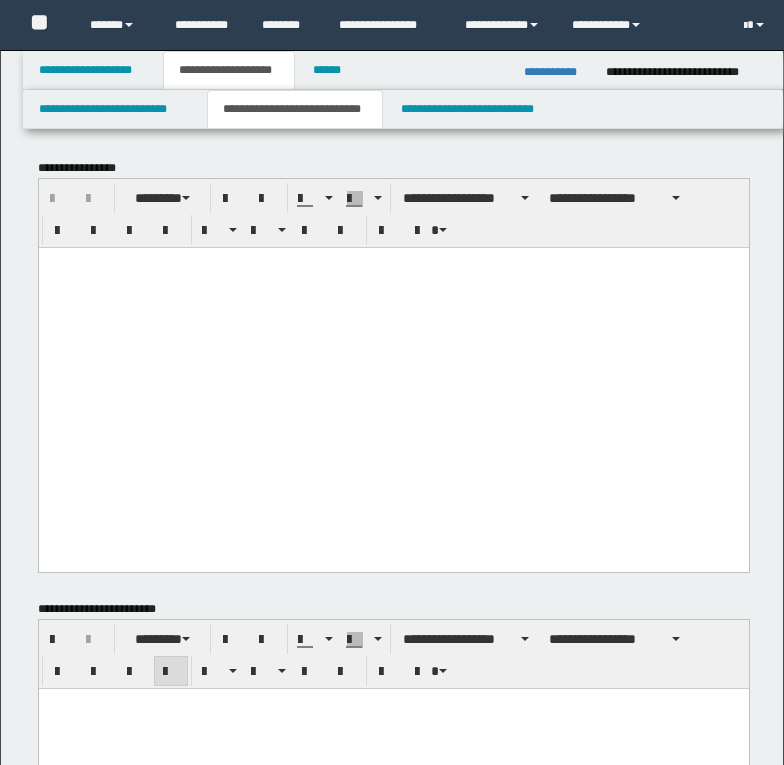 scroll, scrollTop: 1100, scrollLeft: 0, axis: vertical 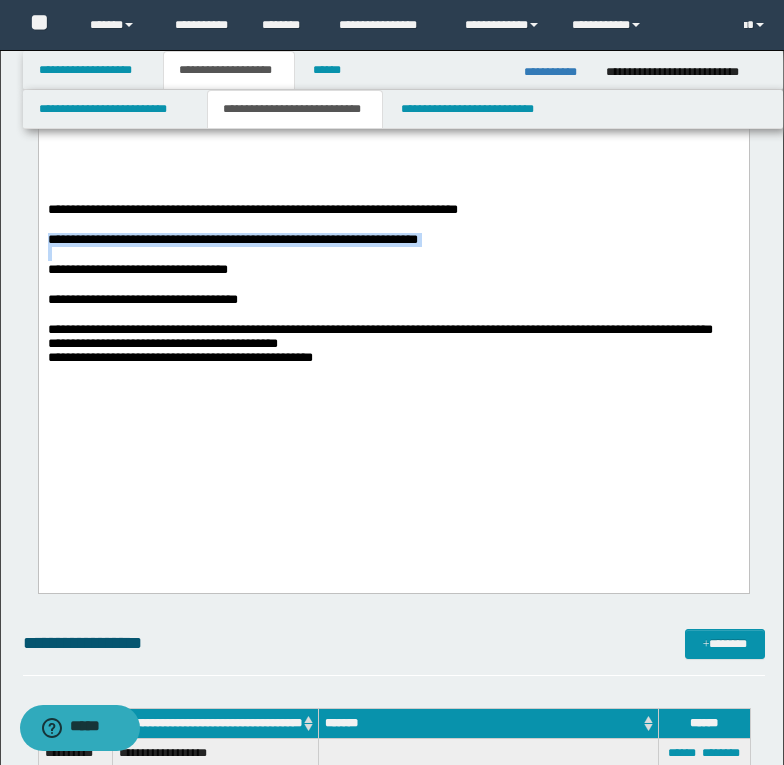 drag, startPoint x: 50, startPoint y: 282, endPoint x: 278, endPoint y: 304, distance: 229.05894 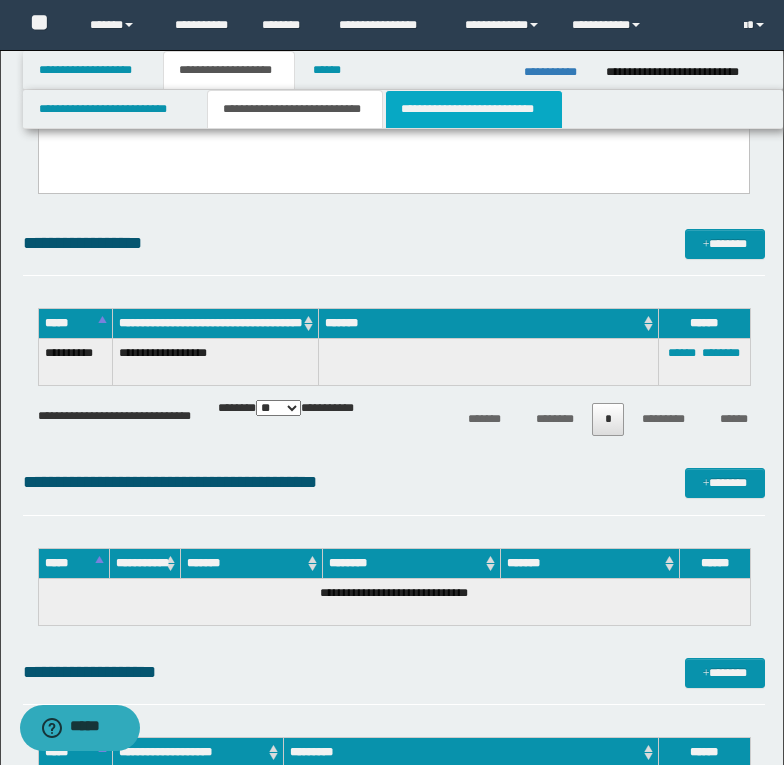 click on "**********" at bounding box center (474, 109) 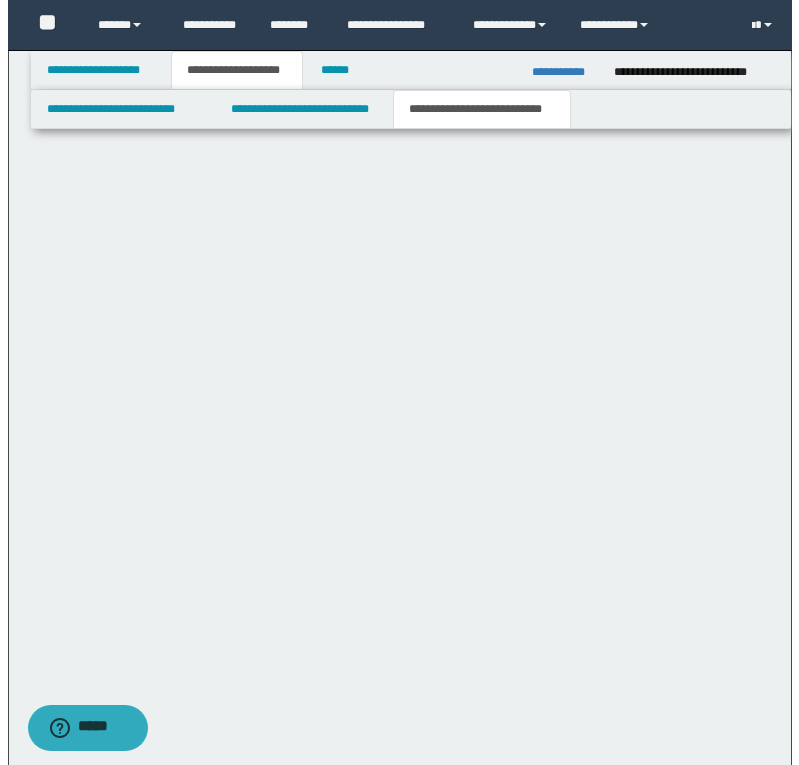 scroll, scrollTop: 0, scrollLeft: 0, axis: both 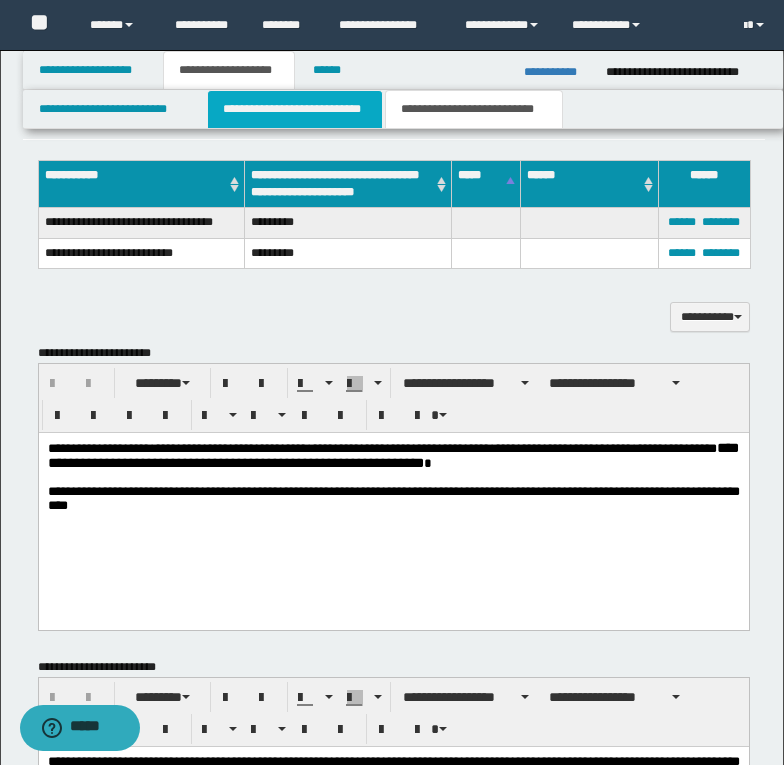 click on "**********" at bounding box center [295, 109] 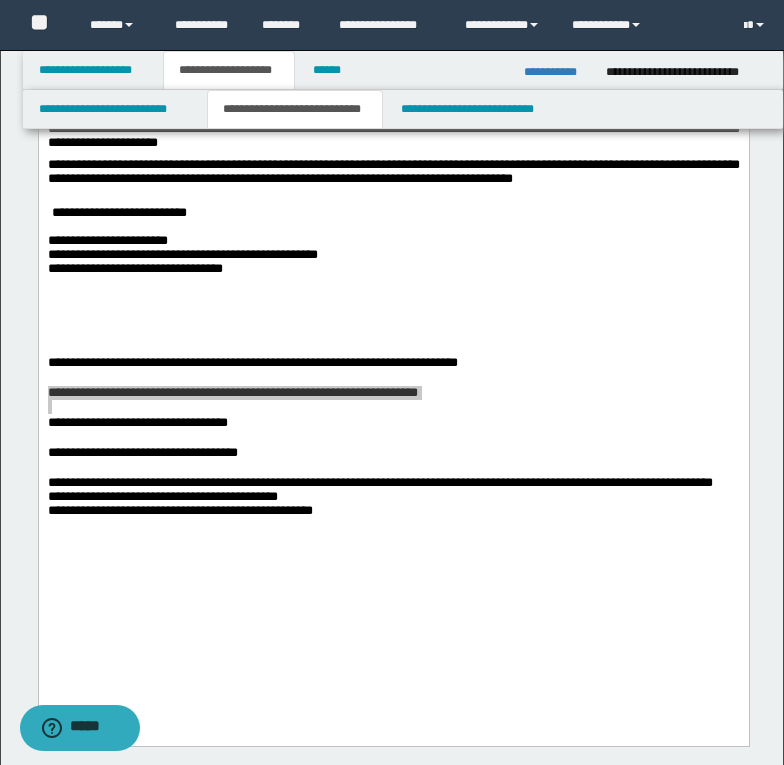 scroll, scrollTop: 800, scrollLeft: 0, axis: vertical 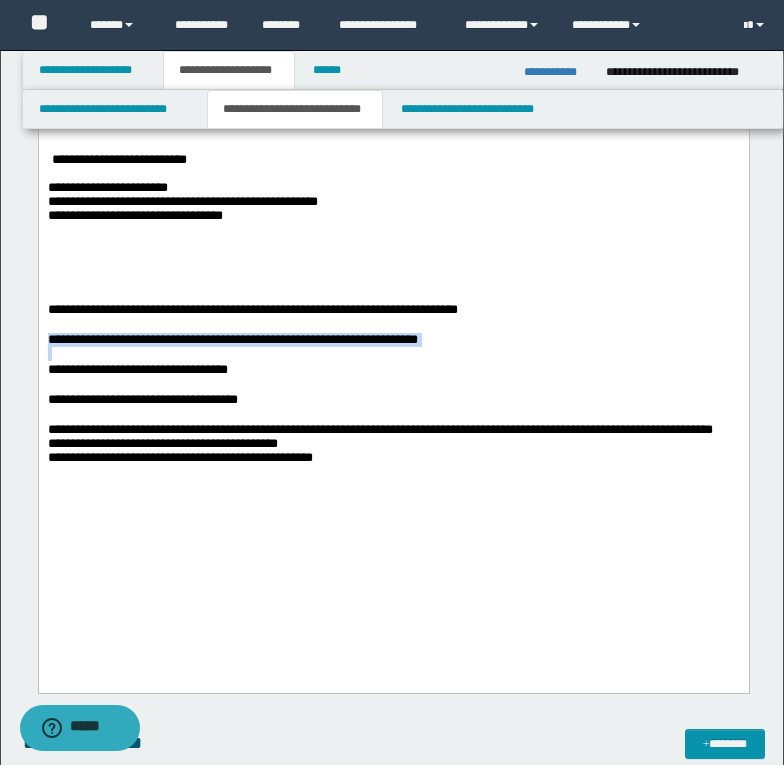 click at bounding box center [393, 355] 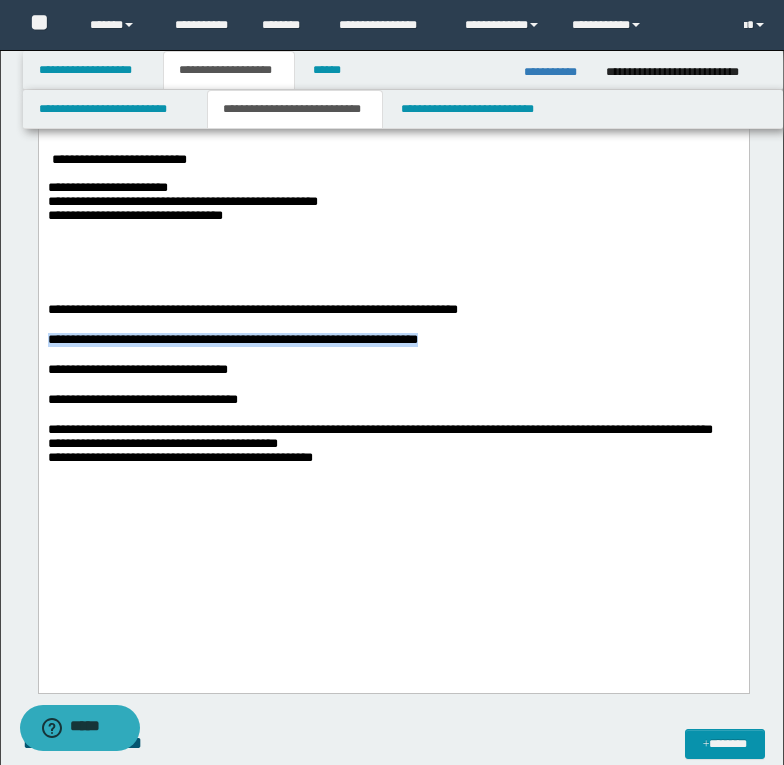 drag, startPoint x: 48, startPoint y: 383, endPoint x: 612, endPoint y: 388, distance: 564.02216 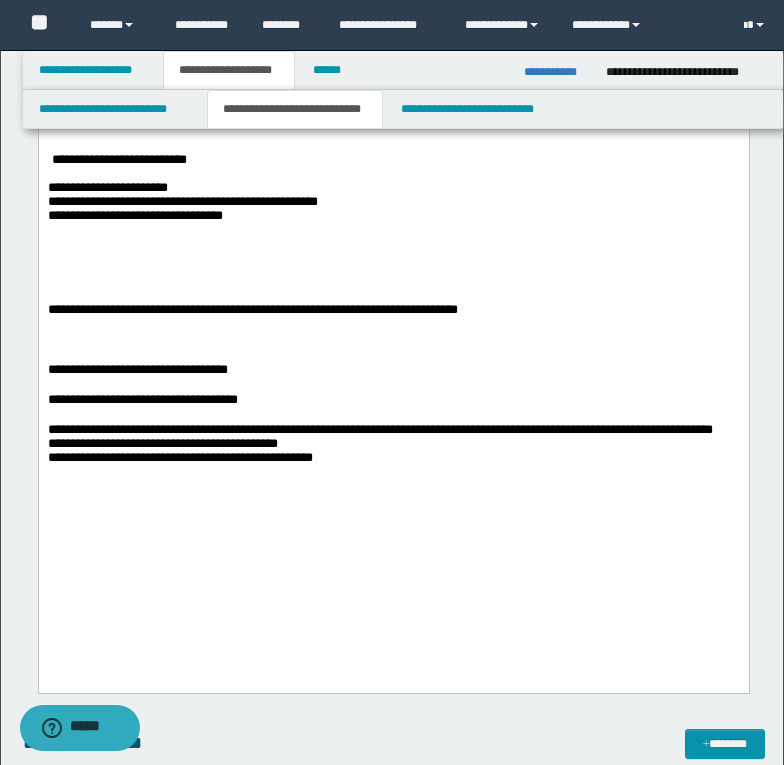 click on "**********" at bounding box center [252, 309] 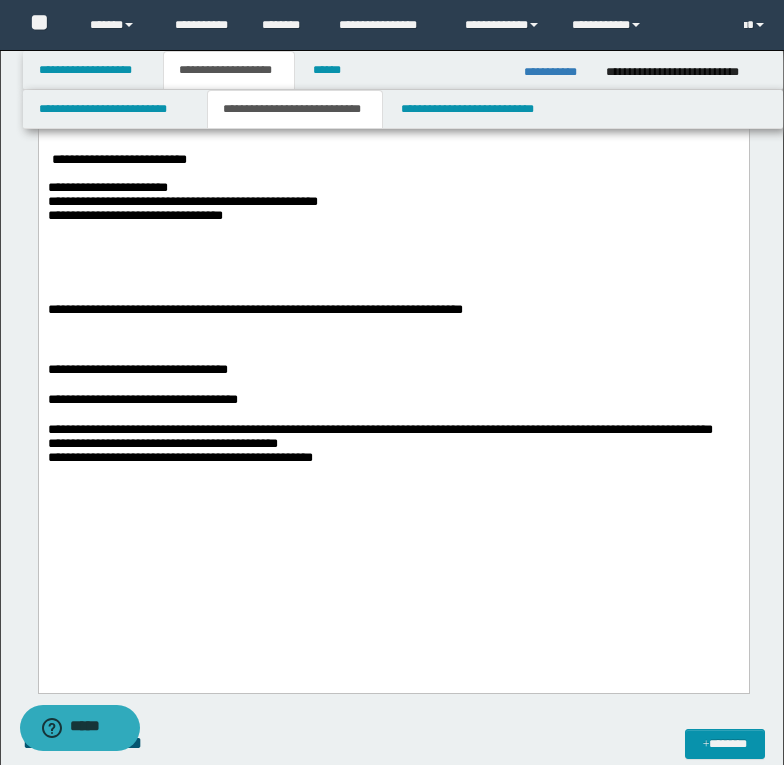 click on "**********" at bounding box center (393, 310) 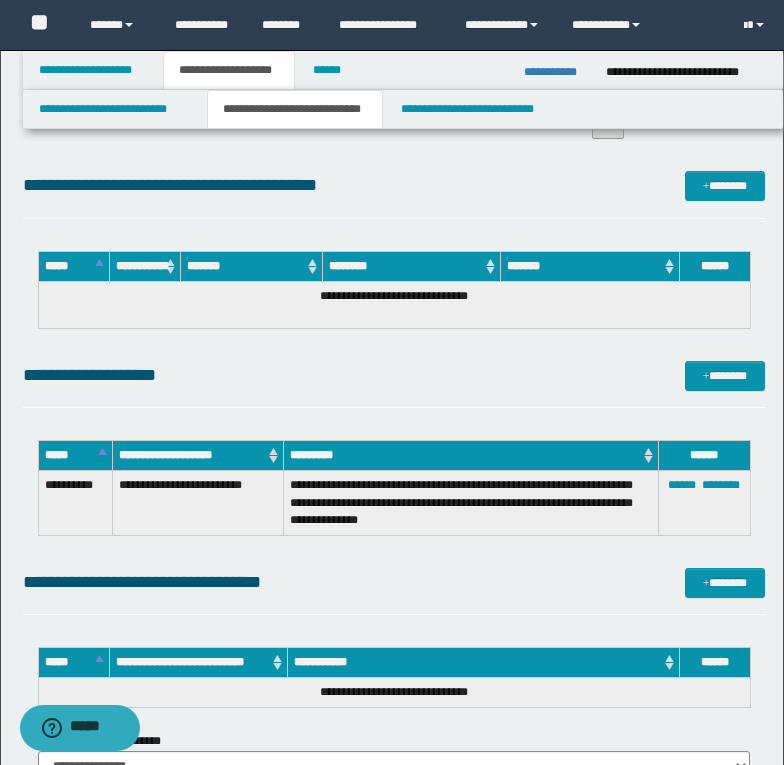 scroll, scrollTop: 1600, scrollLeft: 0, axis: vertical 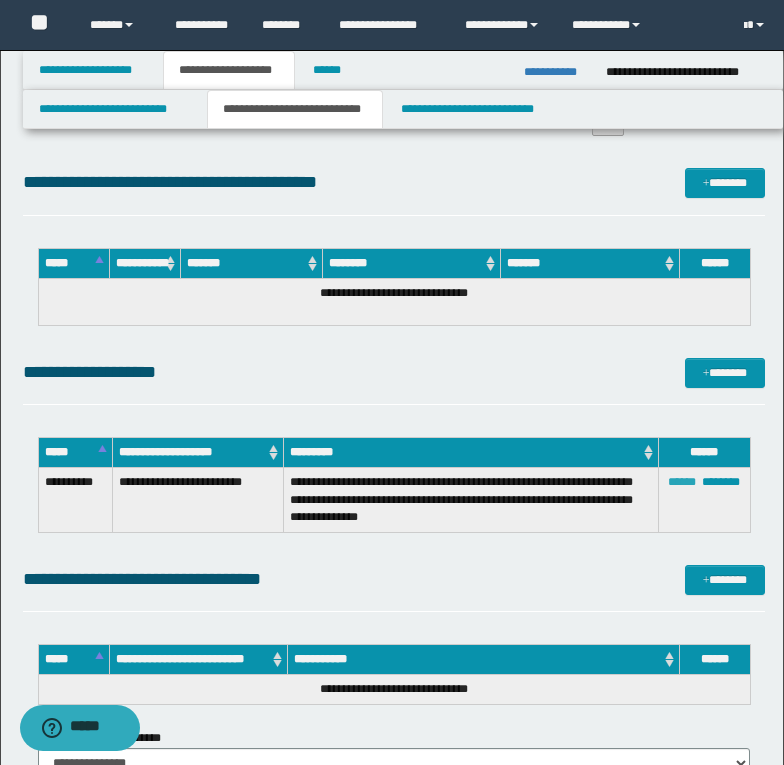 click on "******" at bounding box center [682, 482] 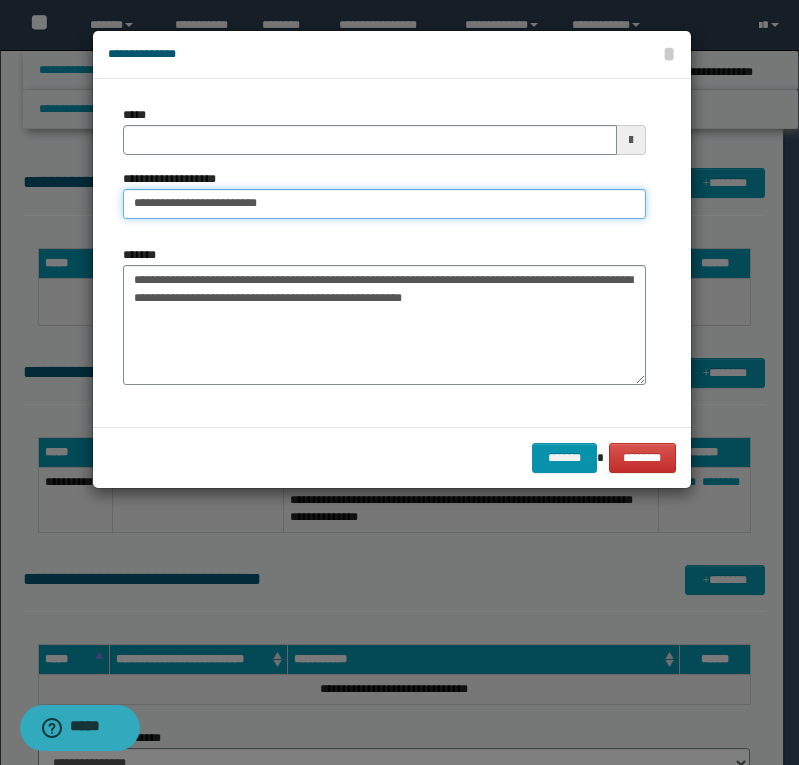 drag, startPoint x: 276, startPoint y: 203, endPoint x: 326, endPoint y: 199, distance: 50.159744 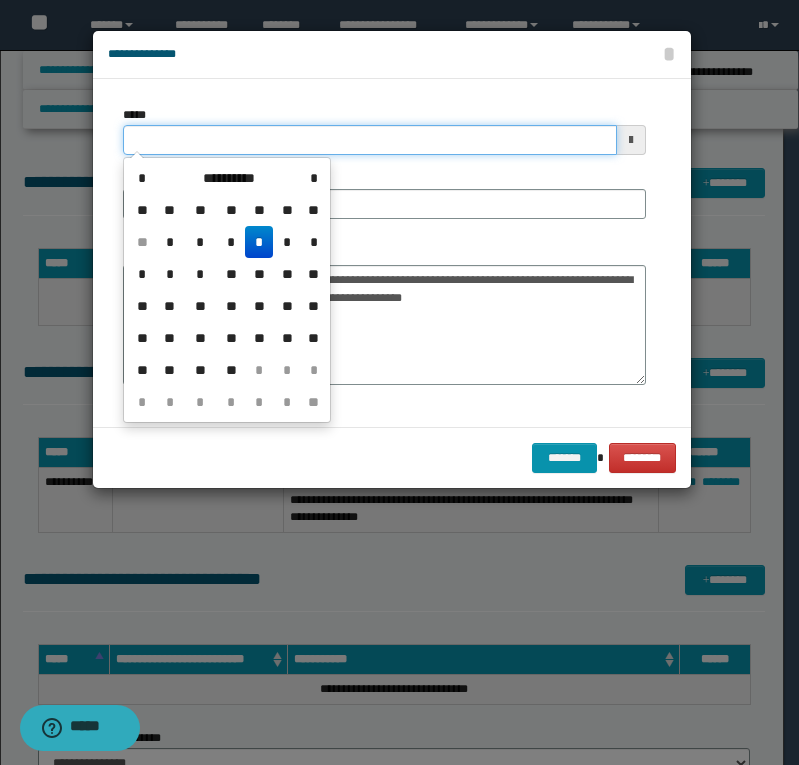 drag, startPoint x: 128, startPoint y: 143, endPoint x: 281, endPoint y: 118, distance: 155.02902 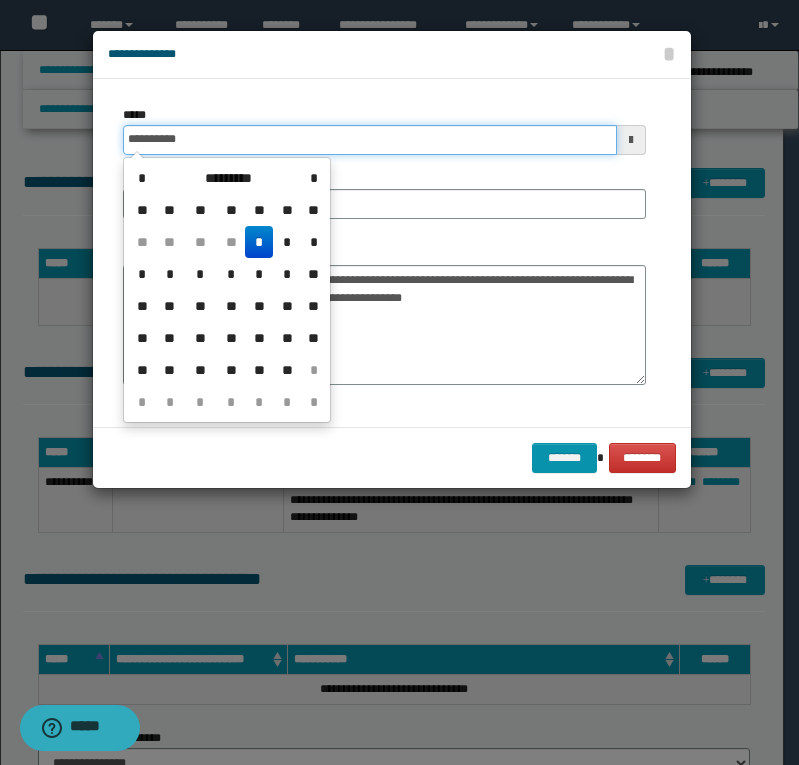 type on "**********" 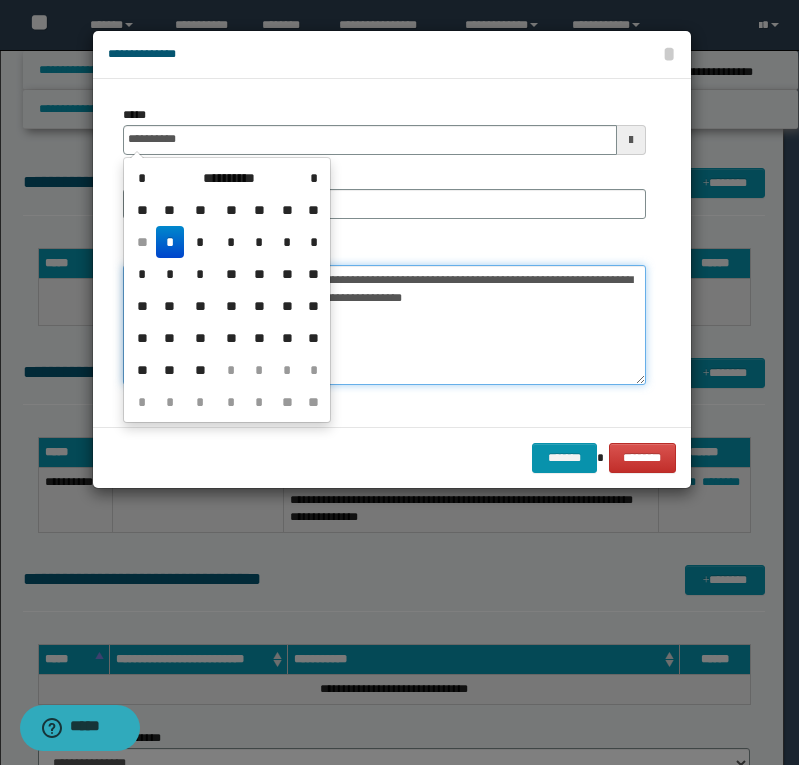click on "**********" at bounding box center (384, 325) 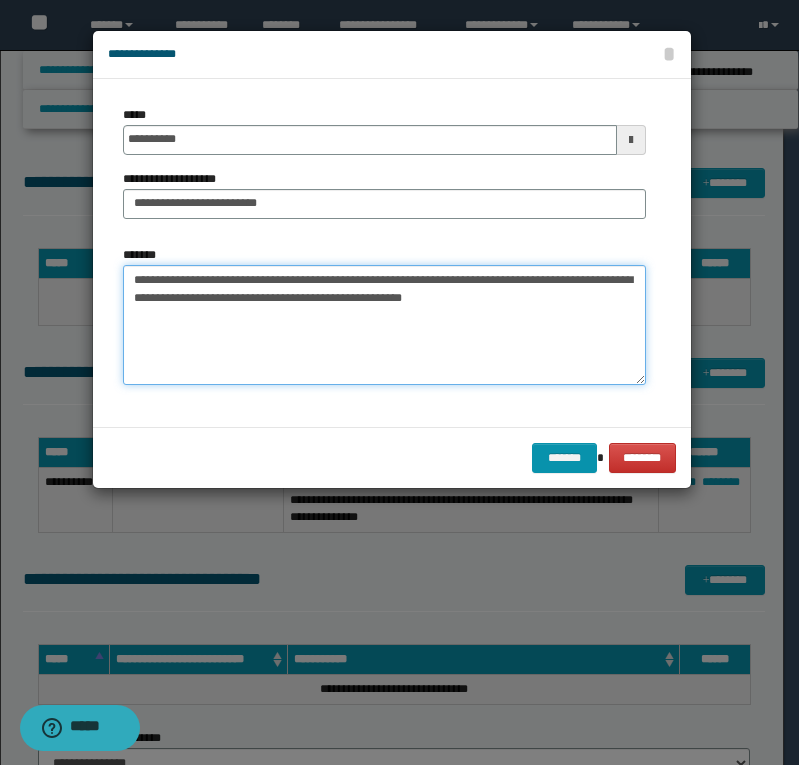 drag, startPoint x: 132, startPoint y: 275, endPoint x: 592, endPoint y: 335, distance: 463.89655 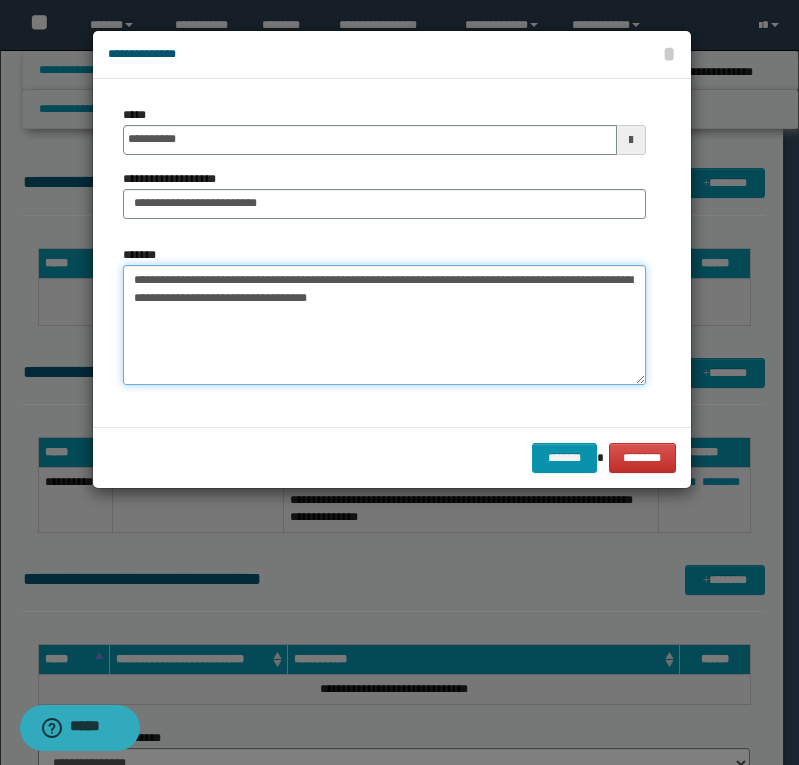 click on "**********" at bounding box center (384, 325) 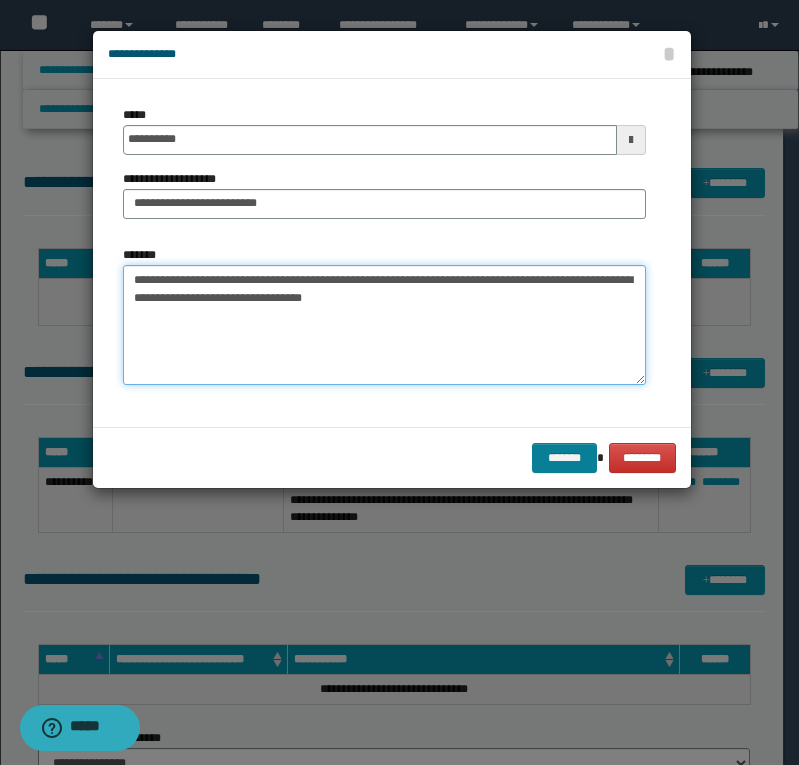 type on "**********" 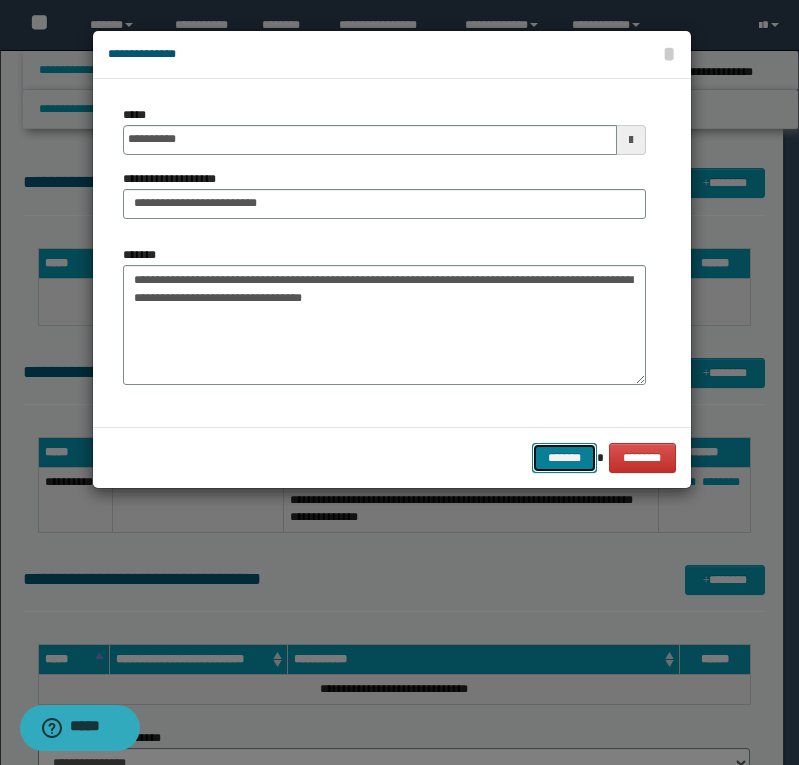click on "*******" at bounding box center (564, 458) 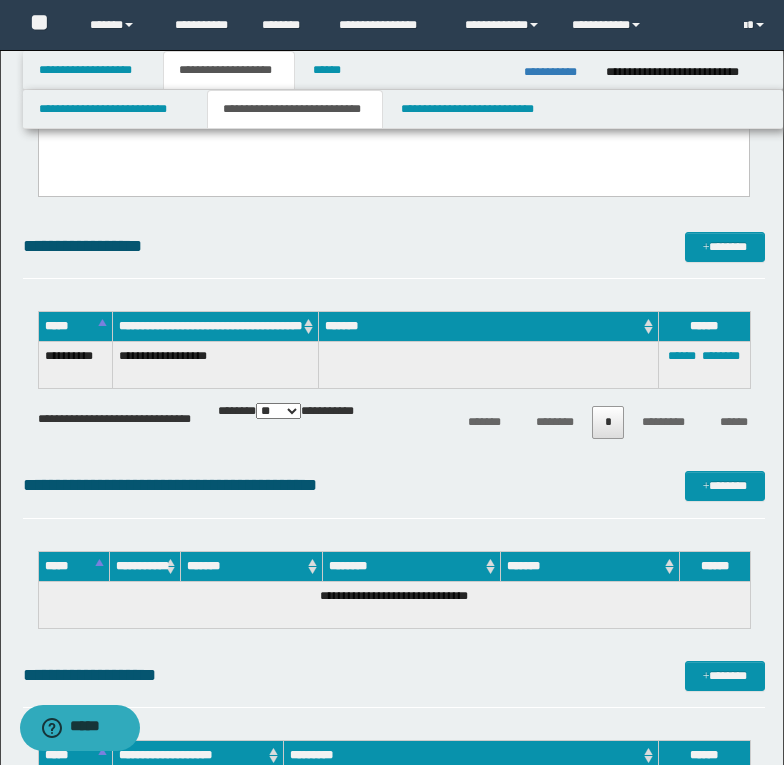 scroll, scrollTop: 1300, scrollLeft: 0, axis: vertical 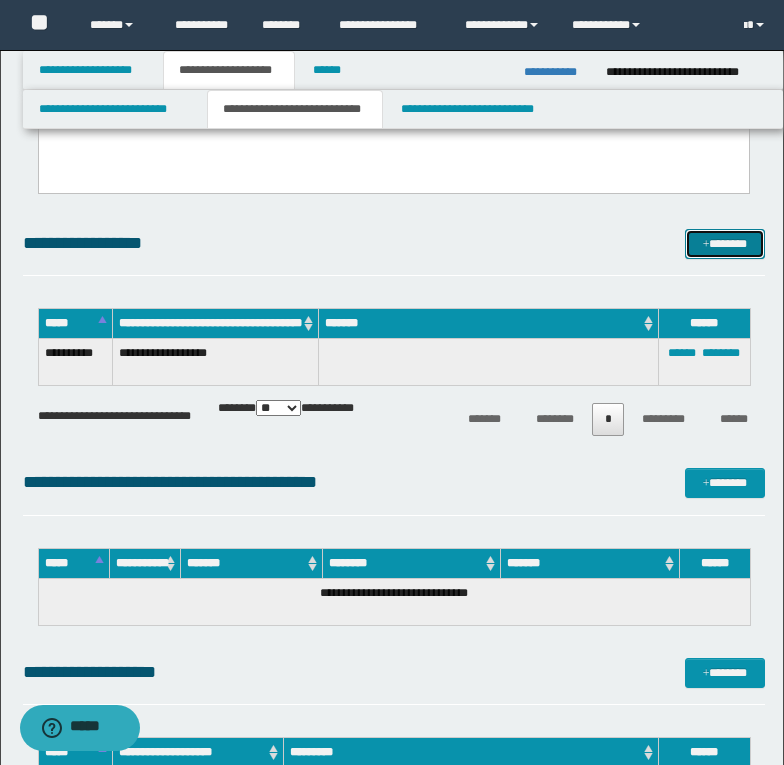 click on "*******" at bounding box center [725, 244] 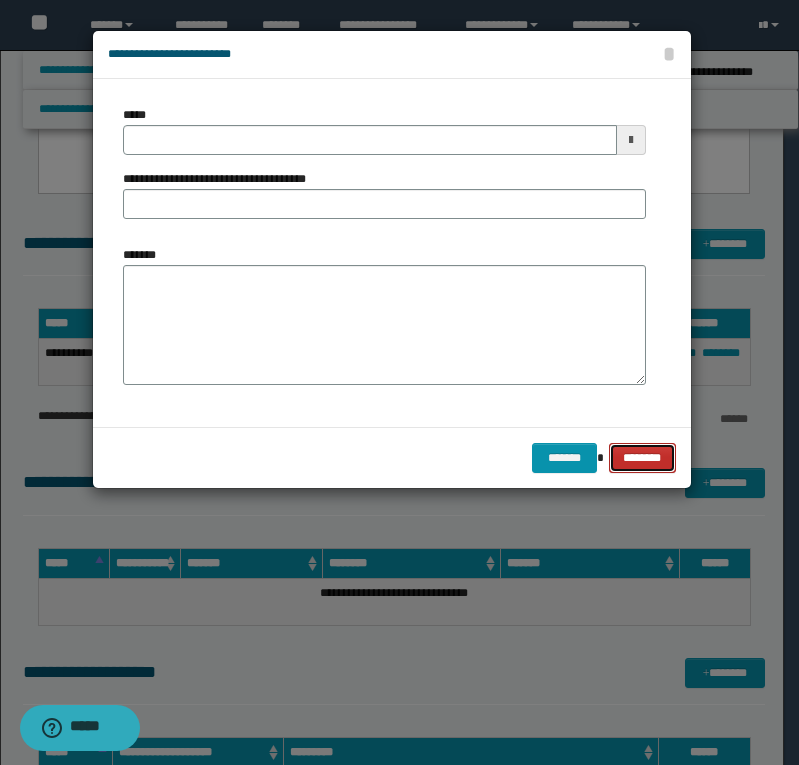 click on "********" at bounding box center [642, 458] 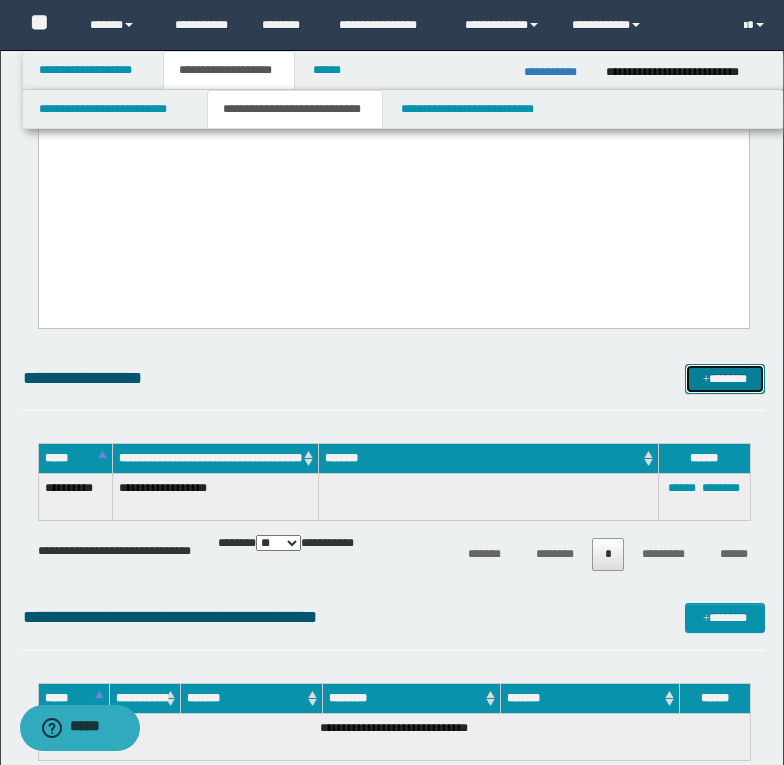 scroll, scrollTop: 900, scrollLeft: 0, axis: vertical 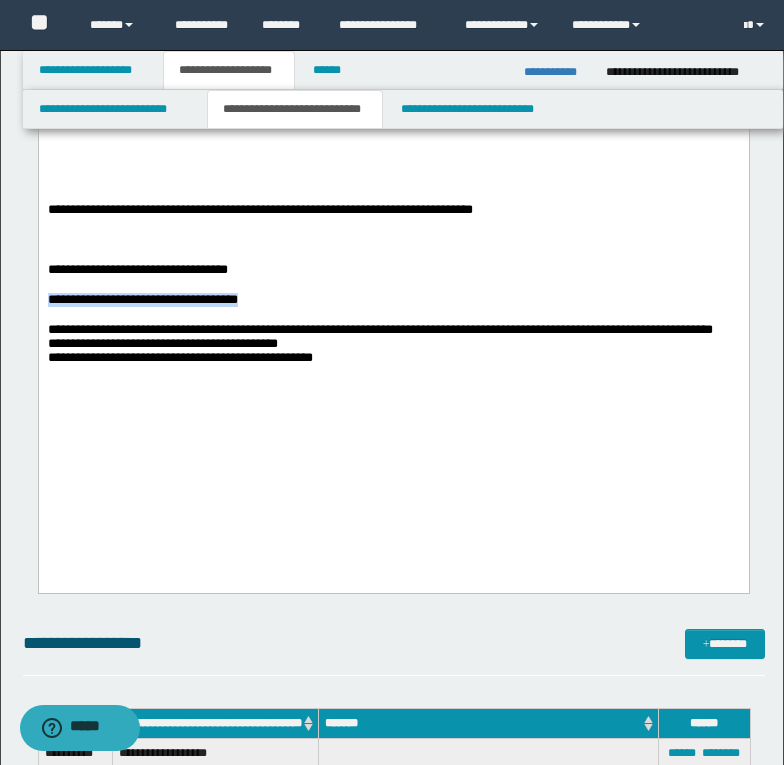 drag, startPoint x: 45, startPoint y: 343, endPoint x: 342, endPoint y: 343, distance: 297 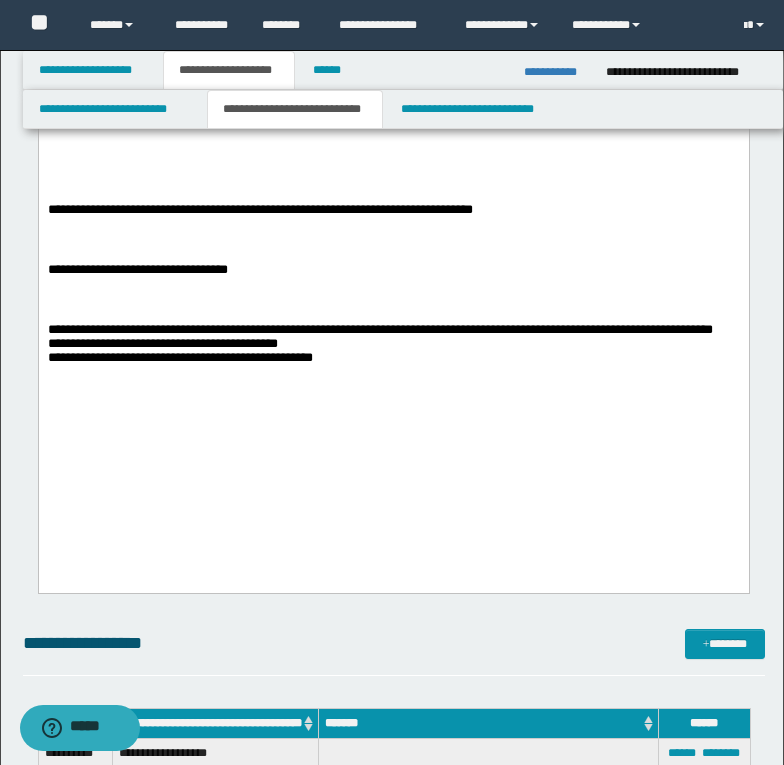 click at bounding box center (393, 225) 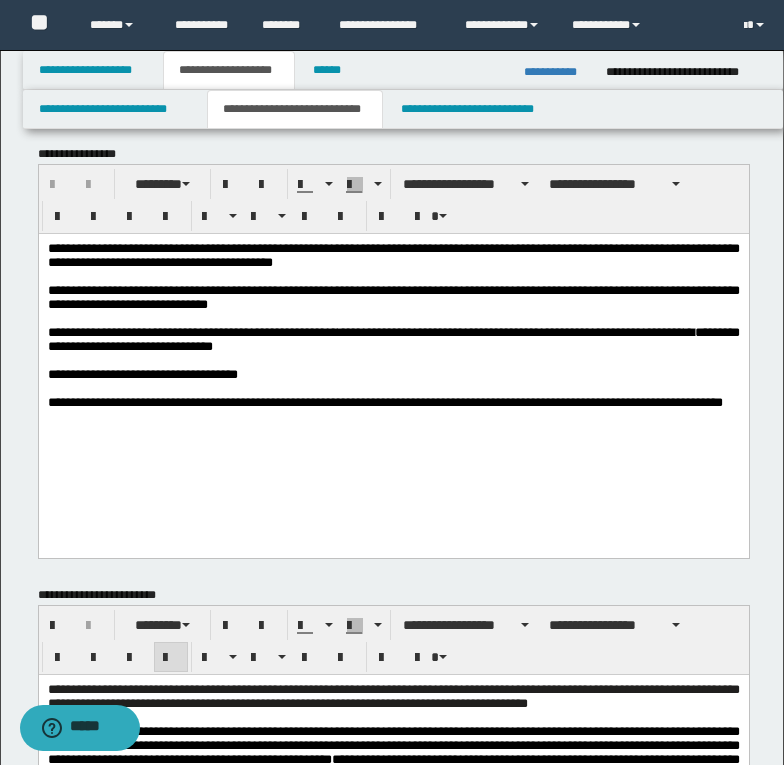 scroll, scrollTop: 0, scrollLeft: 0, axis: both 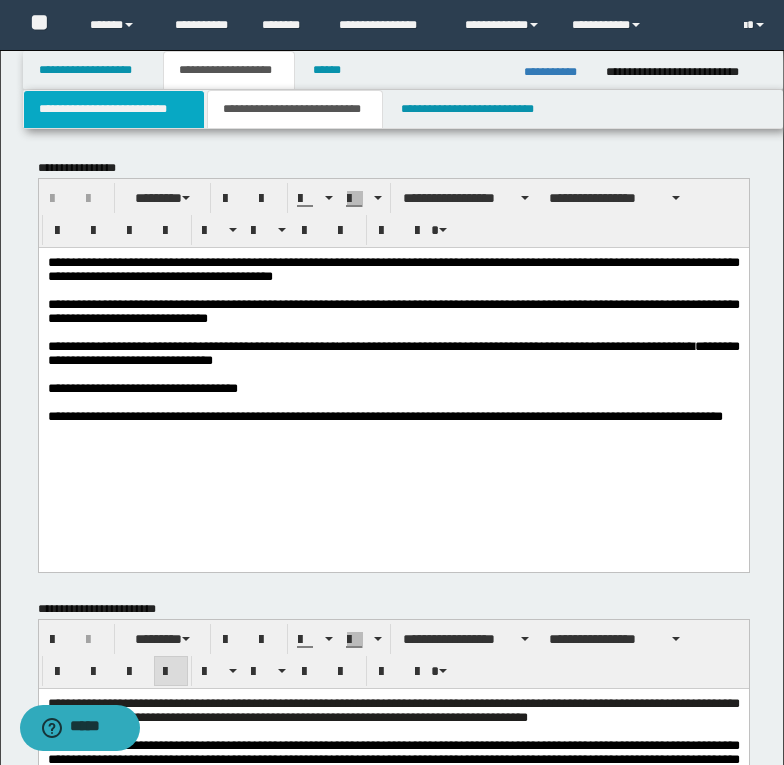 click on "**********" at bounding box center [114, 109] 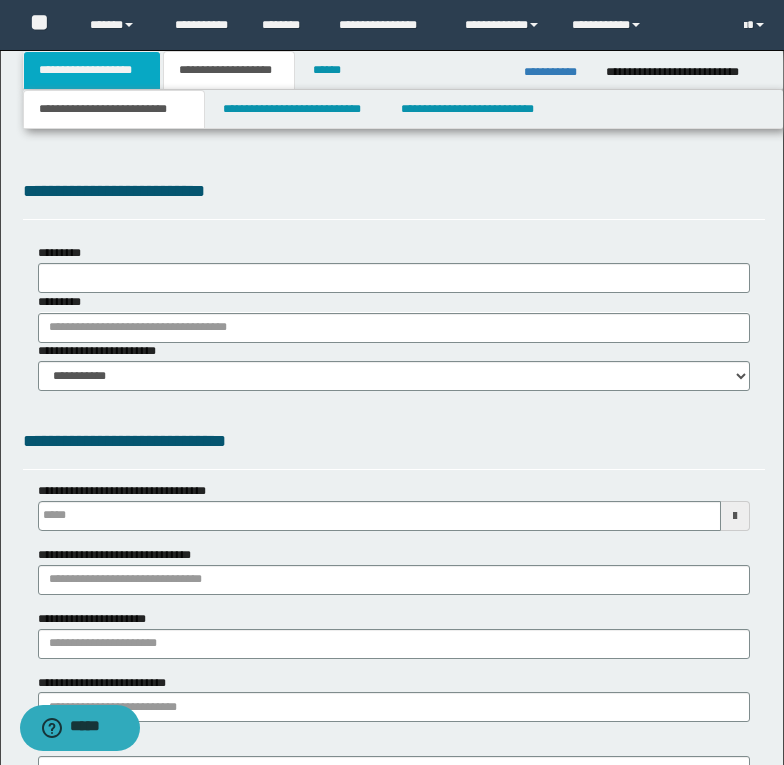 click on "**********" at bounding box center [92, 70] 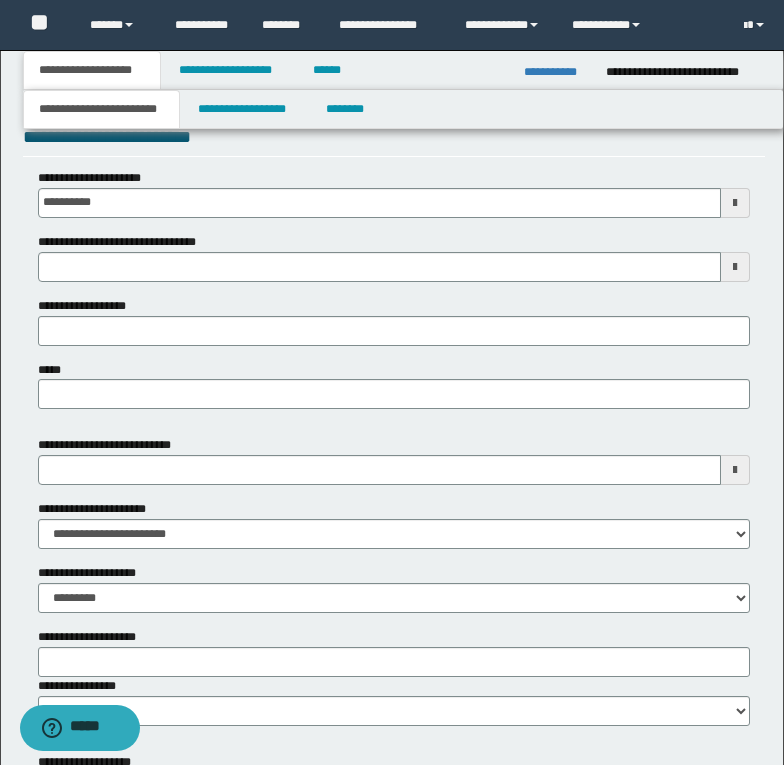 scroll, scrollTop: 712, scrollLeft: 0, axis: vertical 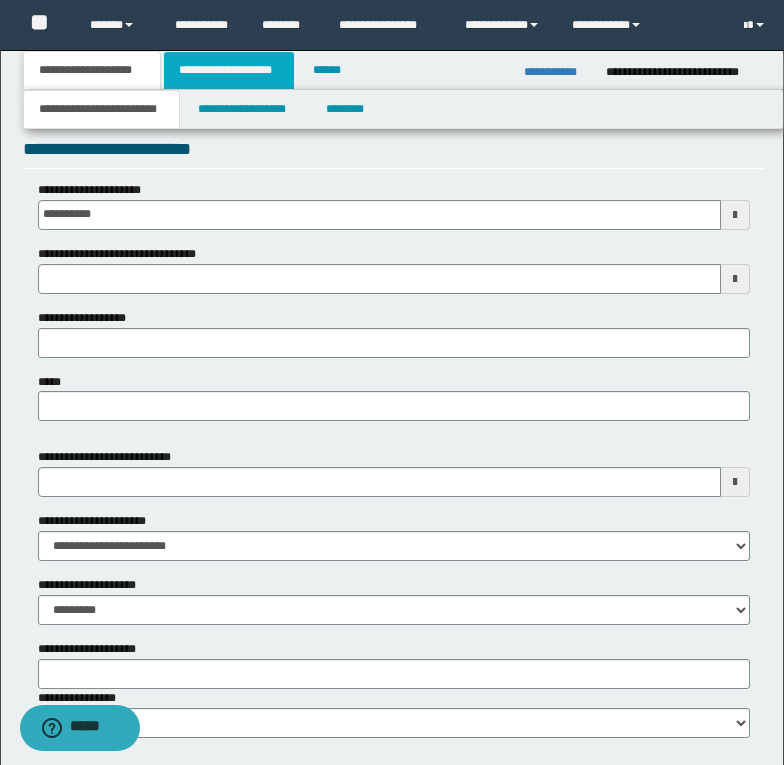 click on "**********" at bounding box center (229, 70) 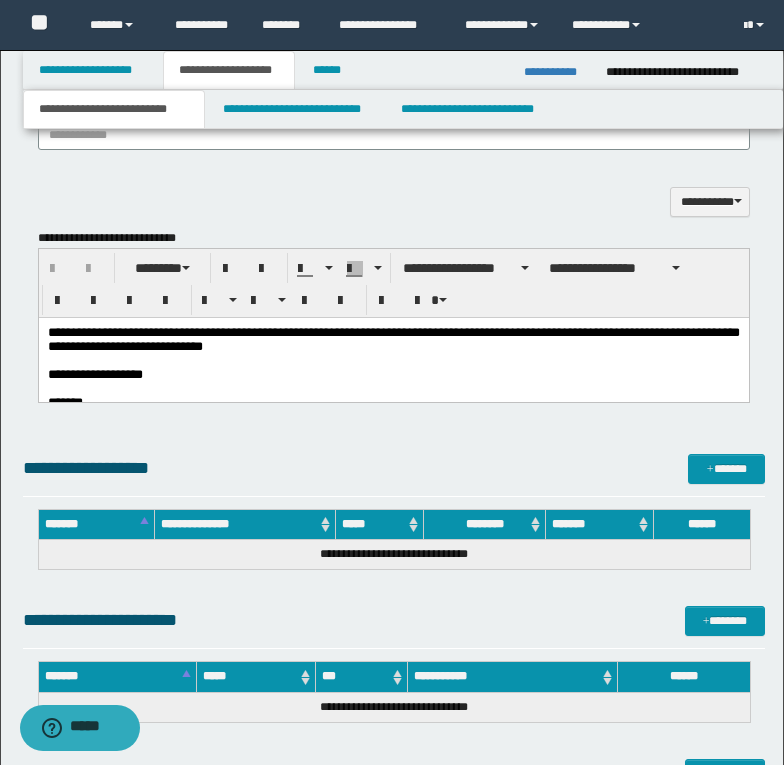 click at bounding box center (393, 360) 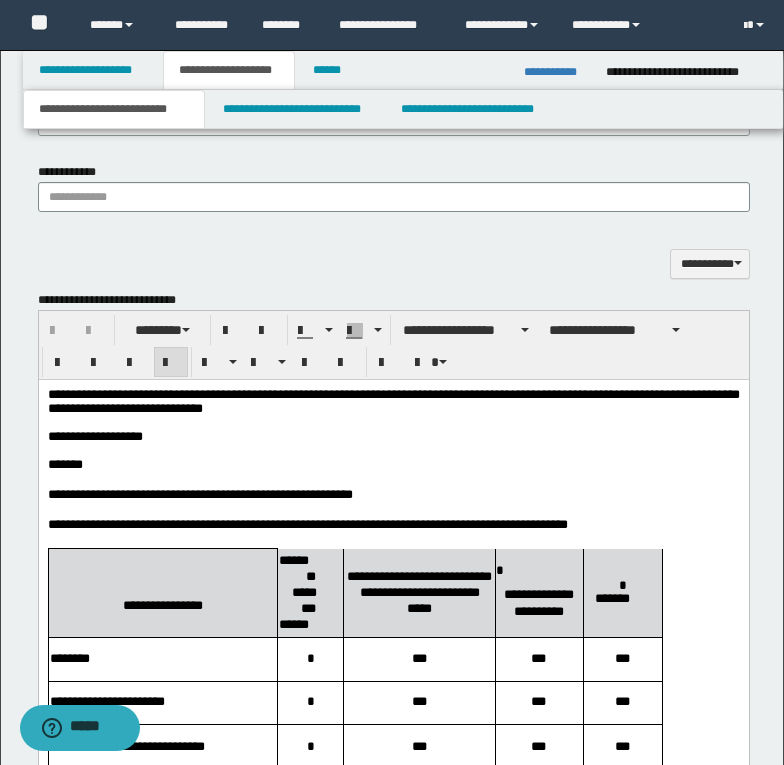 scroll, scrollTop: 612, scrollLeft: 0, axis: vertical 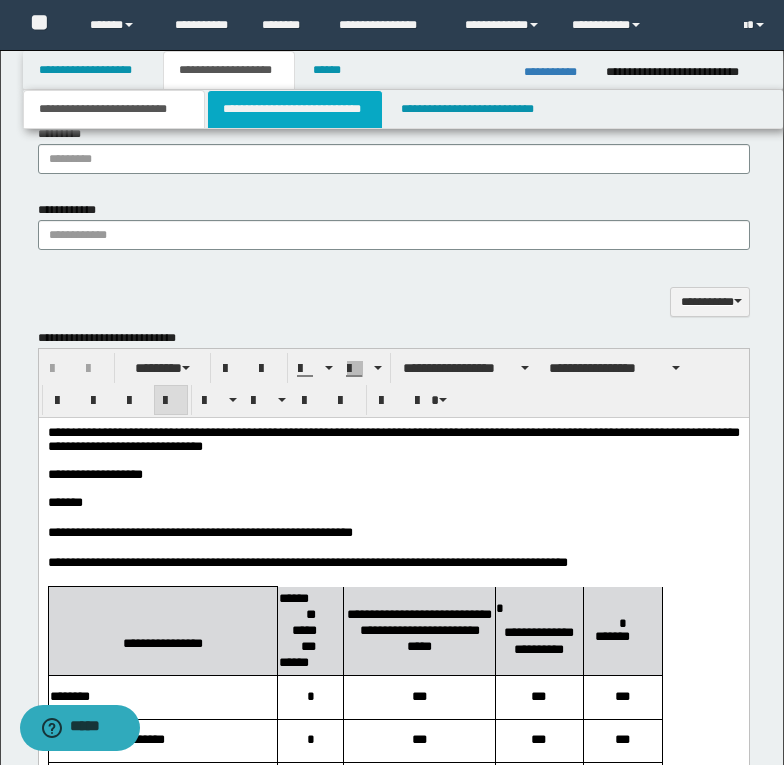 click on "**********" at bounding box center (295, 109) 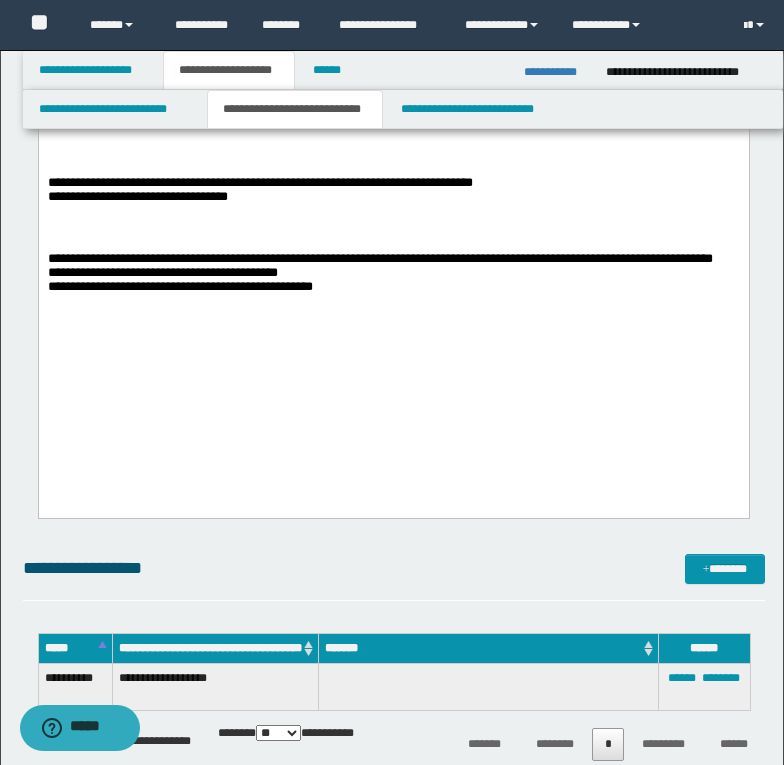 scroll, scrollTop: 912, scrollLeft: 0, axis: vertical 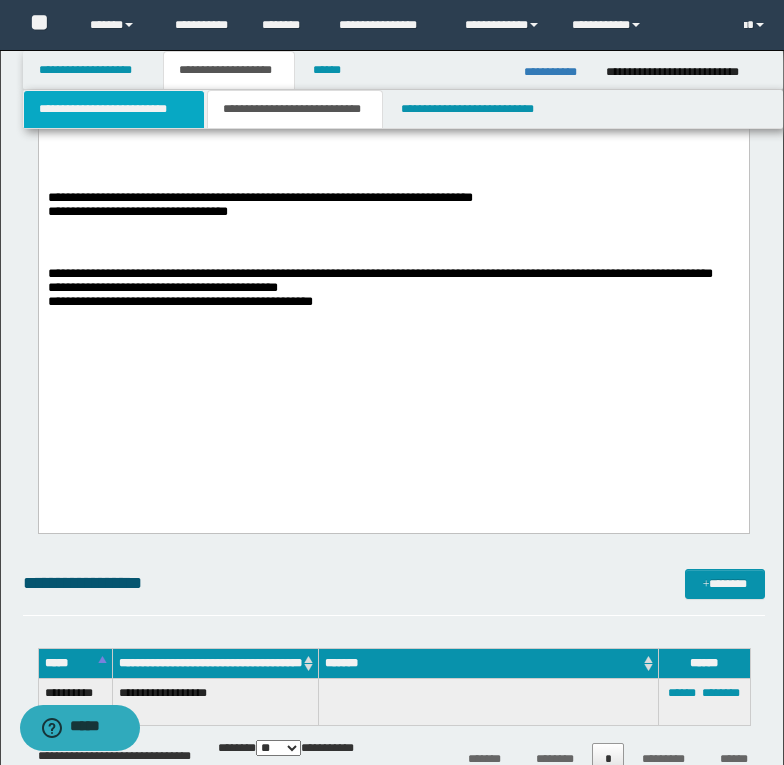 click on "**********" at bounding box center [114, 109] 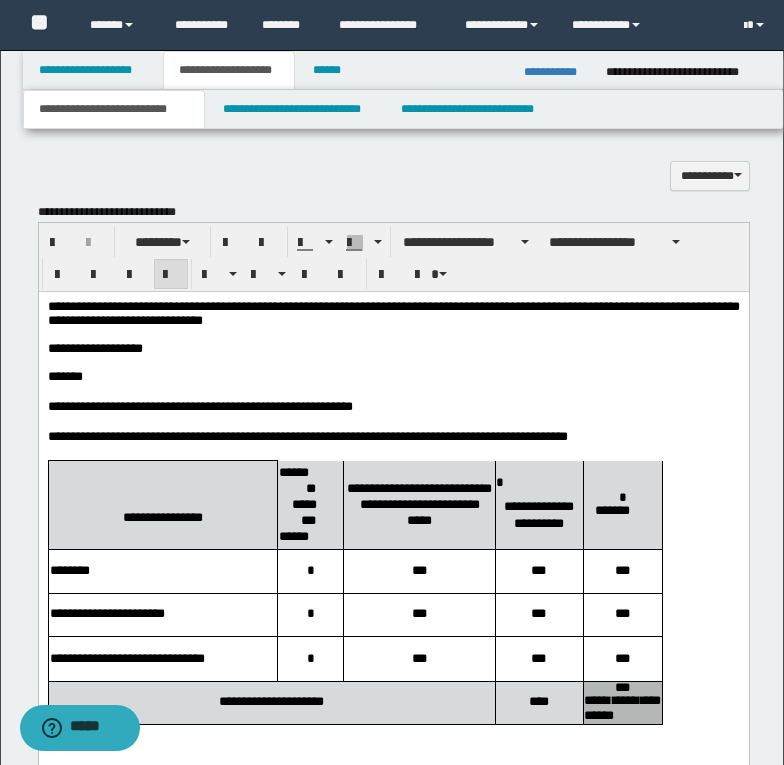scroll, scrollTop: 712, scrollLeft: 0, axis: vertical 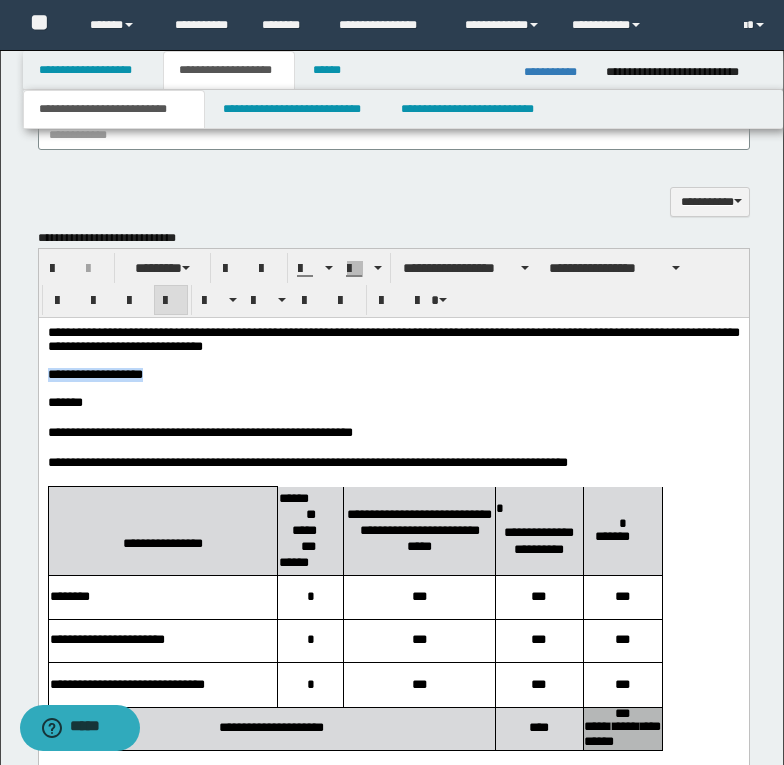 drag, startPoint x: 47, startPoint y: 376, endPoint x: 225, endPoint y: 383, distance: 178.13759 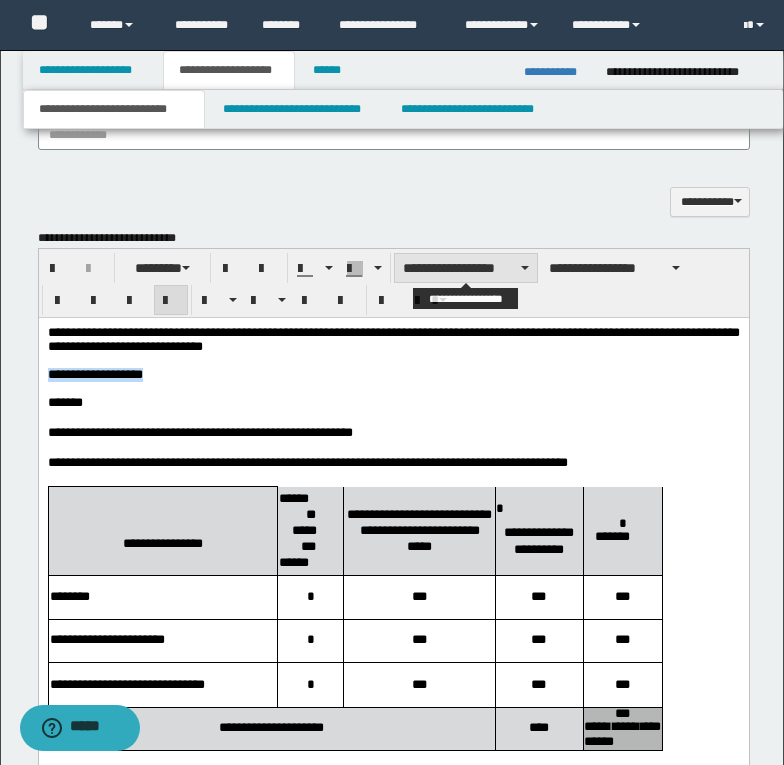 type 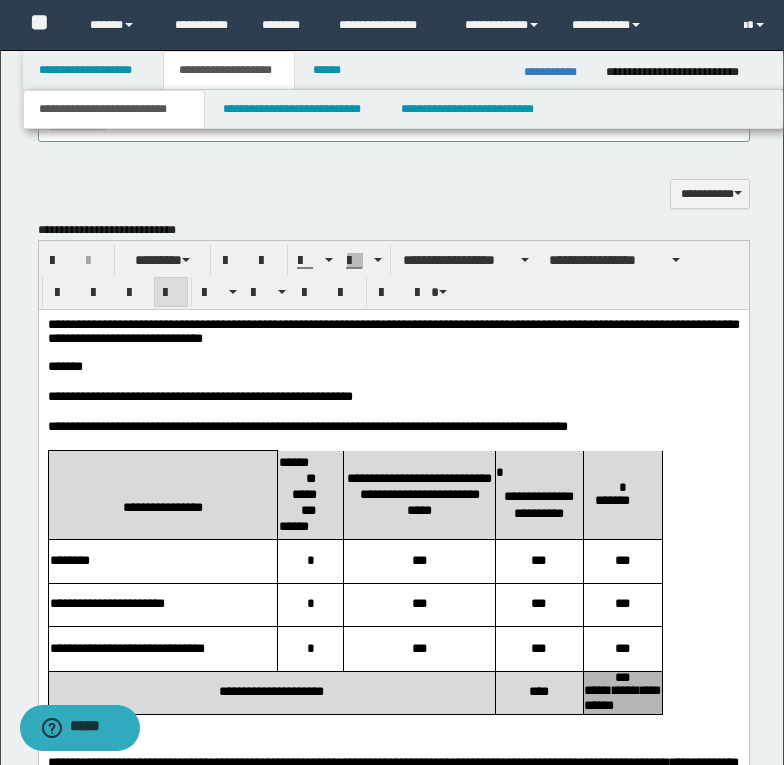 scroll, scrollTop: 612, scrollLeft: 0, axis: vertical 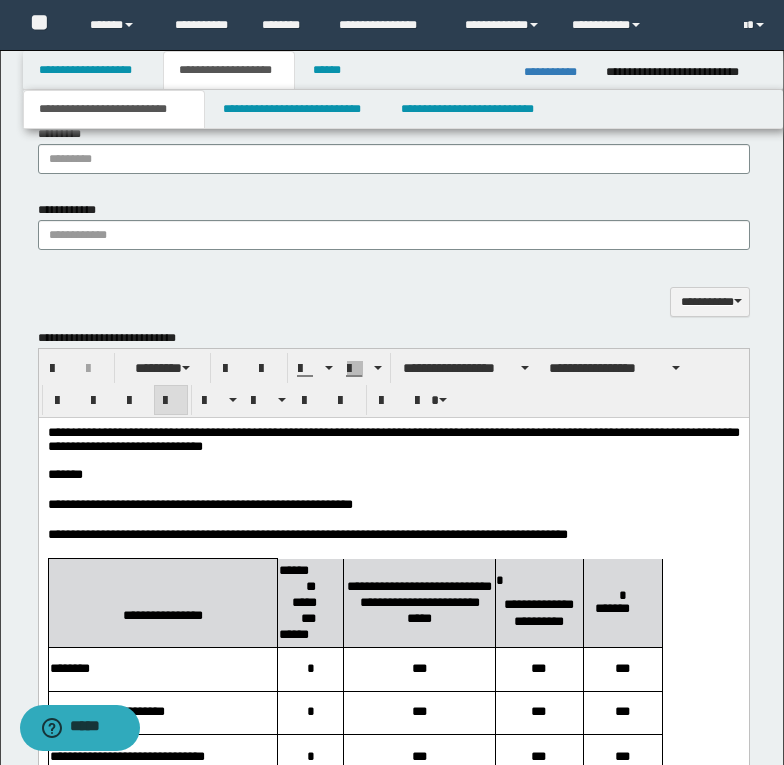 click on "**********" at bounding box center [393, 534] 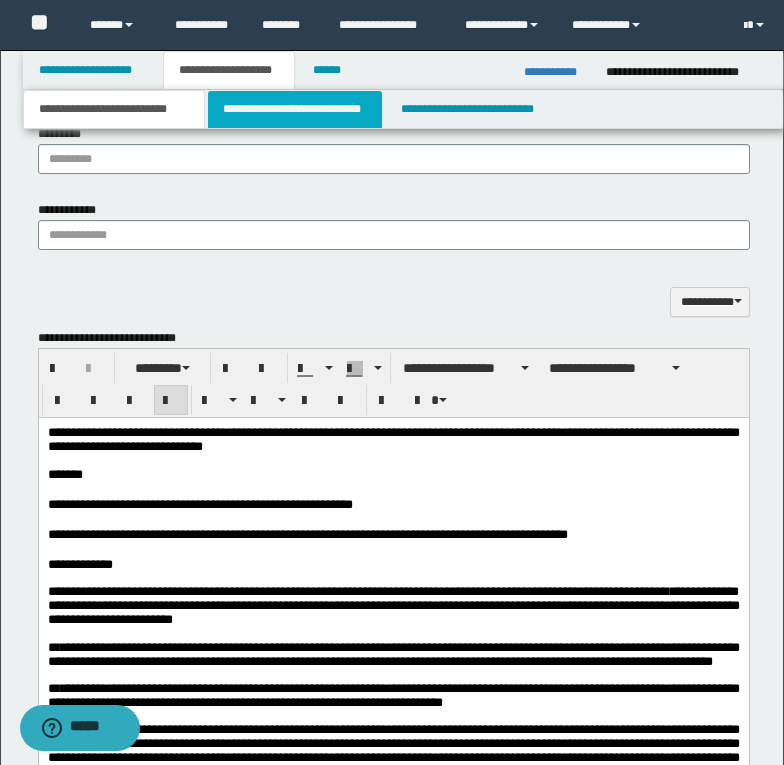 click on "**********" at bounding box center (295, 109) 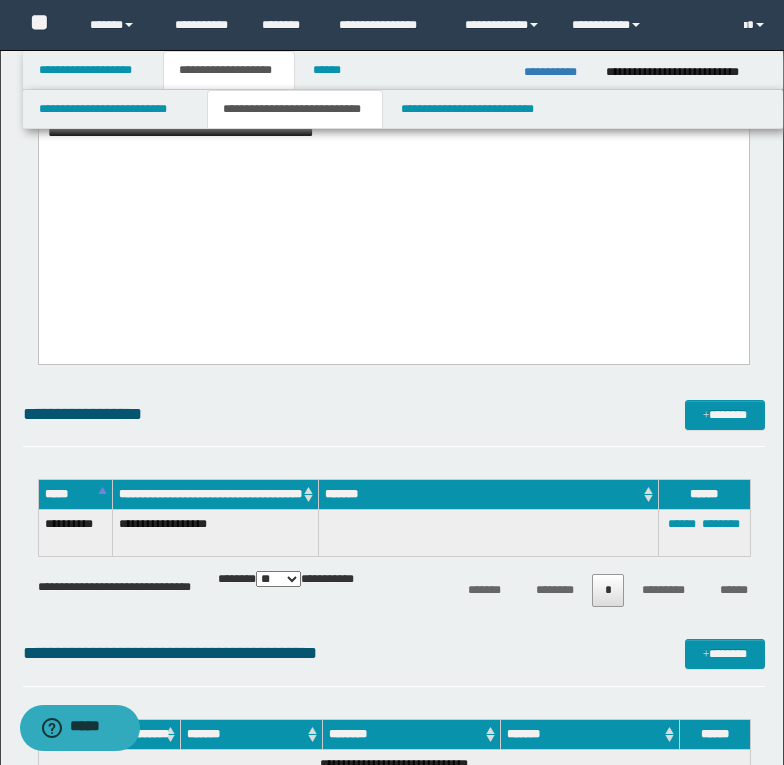 scroll, scrollTop: 1112, scrollLeft: 0, axis: vertical 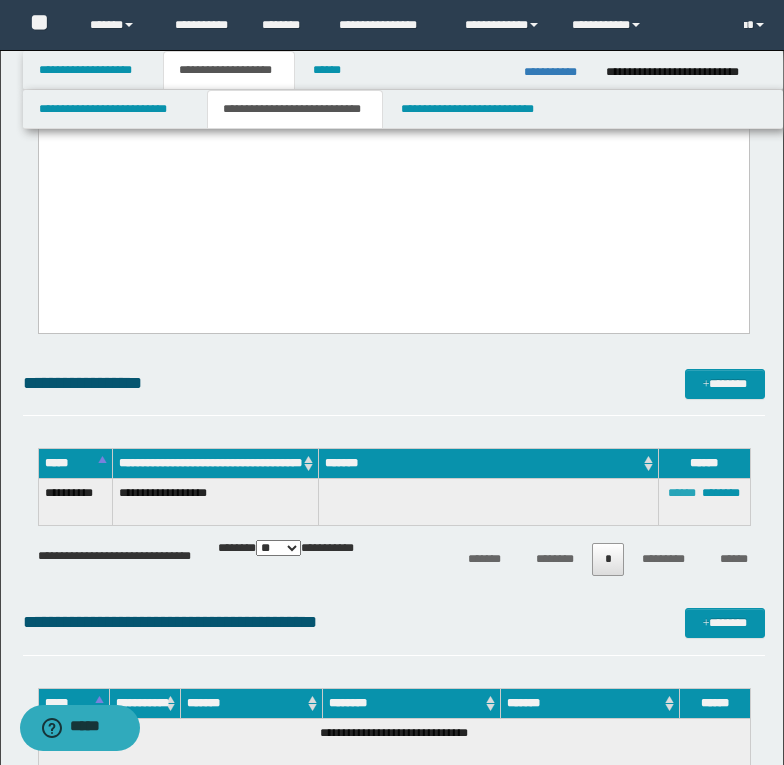 click on "******" at bounding box center (682, 493) 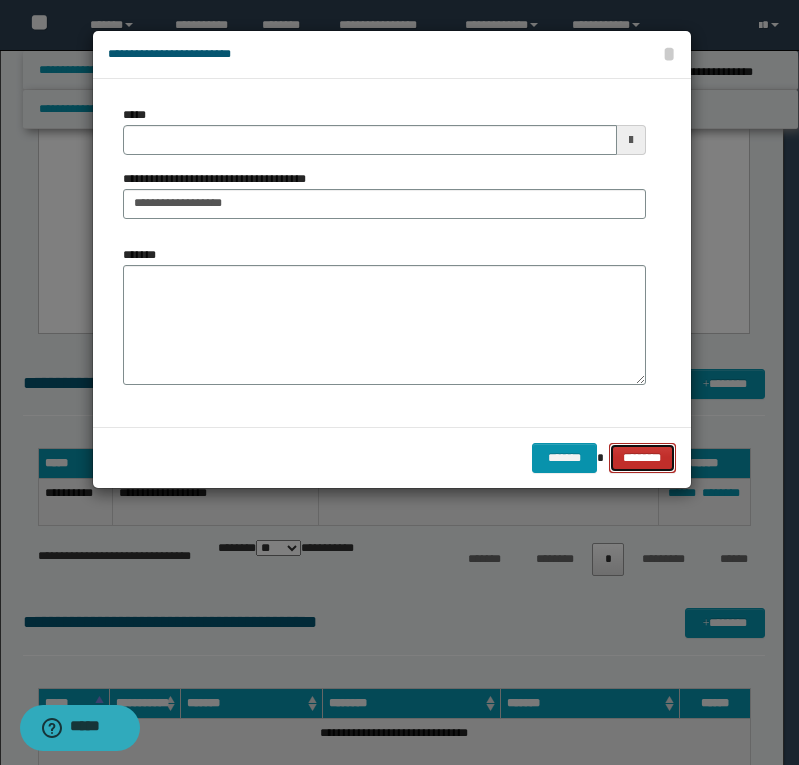 click on "********" at bounding box center (642, 458) 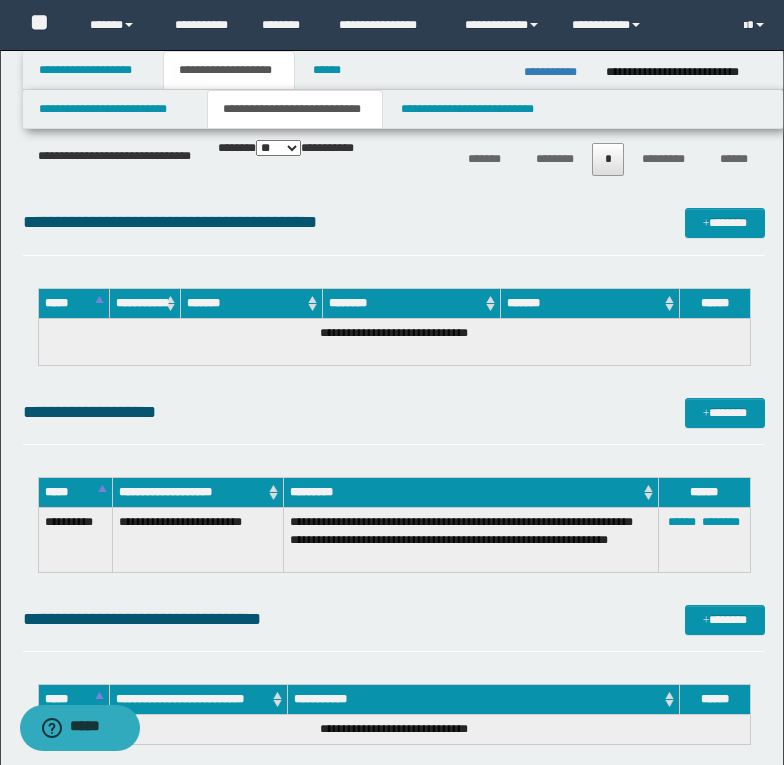 scroll, scrollTop: 1612, scrollLeft: 0, axis: vertical 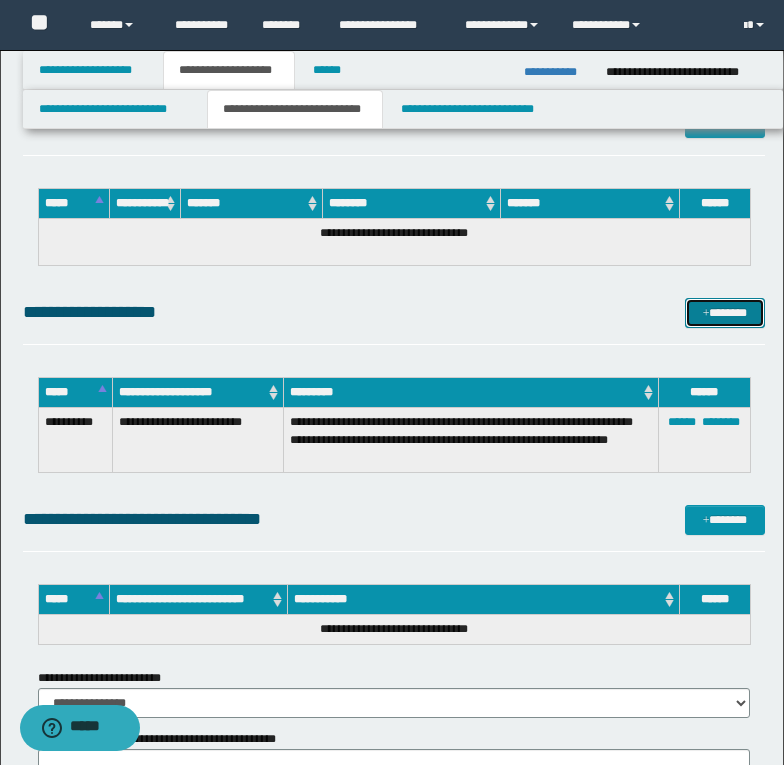 click on "*******" at bounding box center (725, 313) 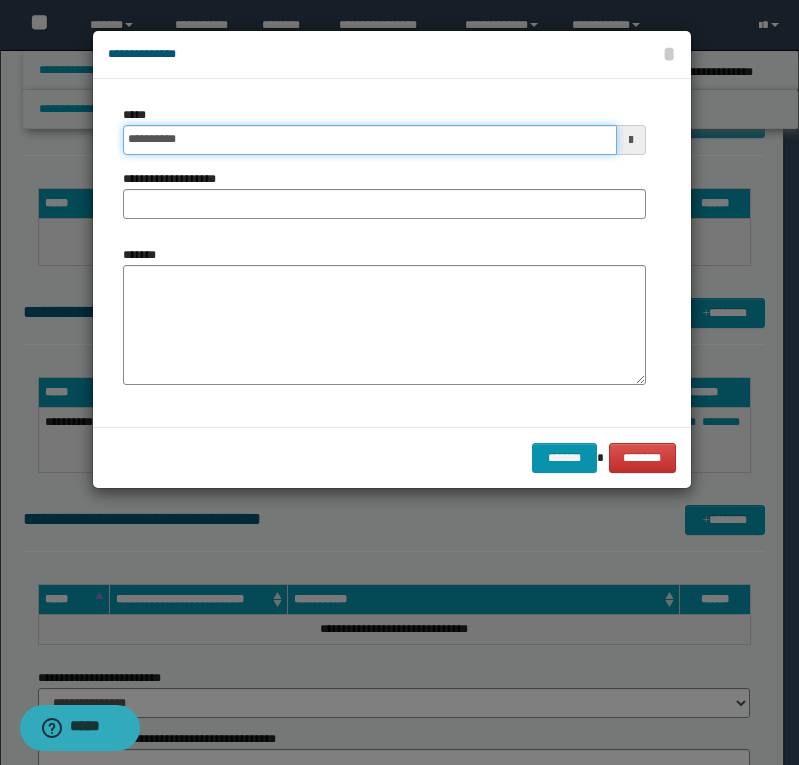 click on "**********" at bounding box center (370, 140) 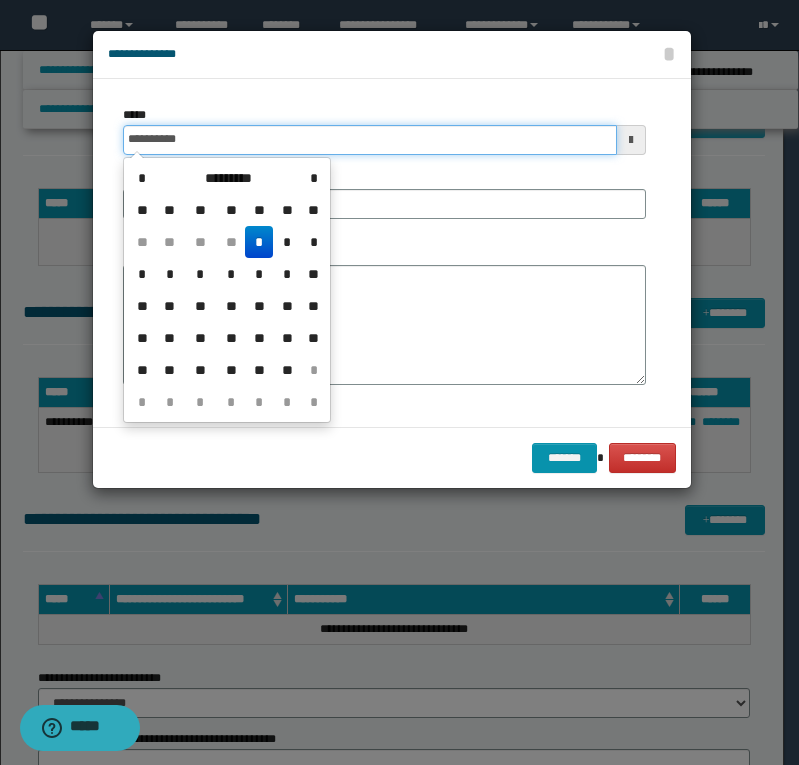 type on "**********" 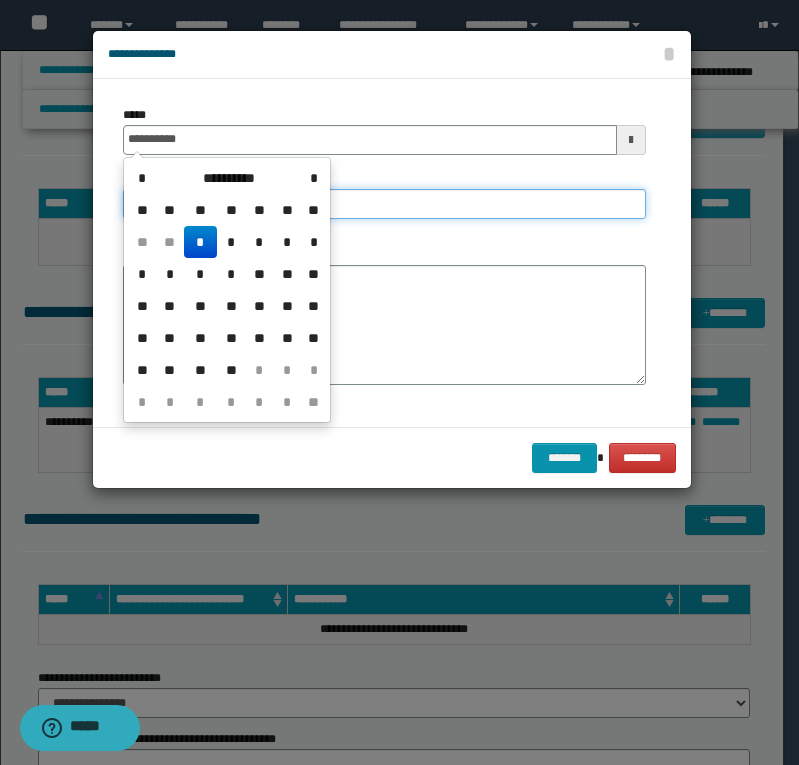 click on "**********" at bounding box center (384, 204) 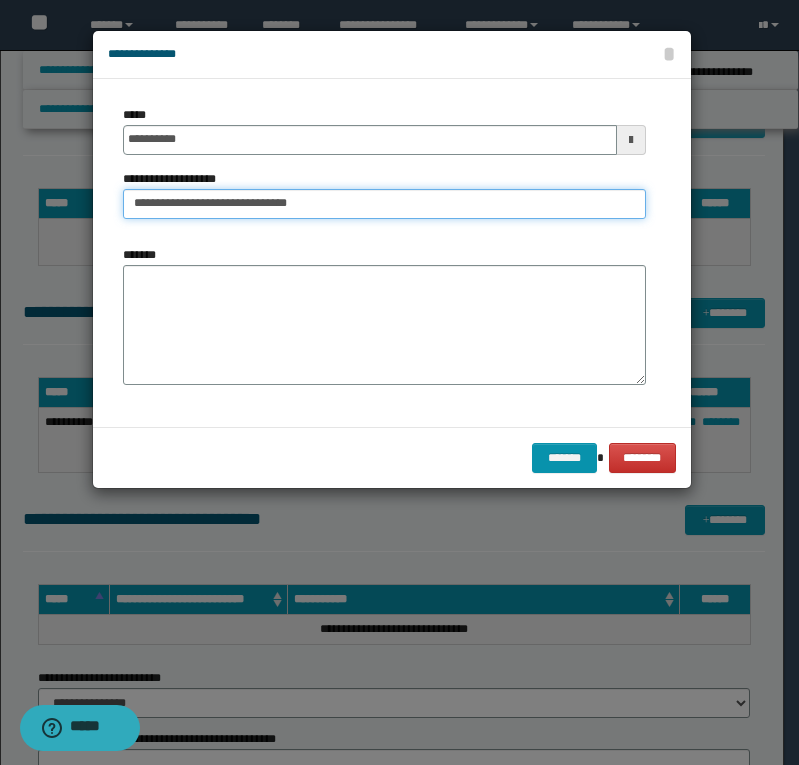 type on "**********" 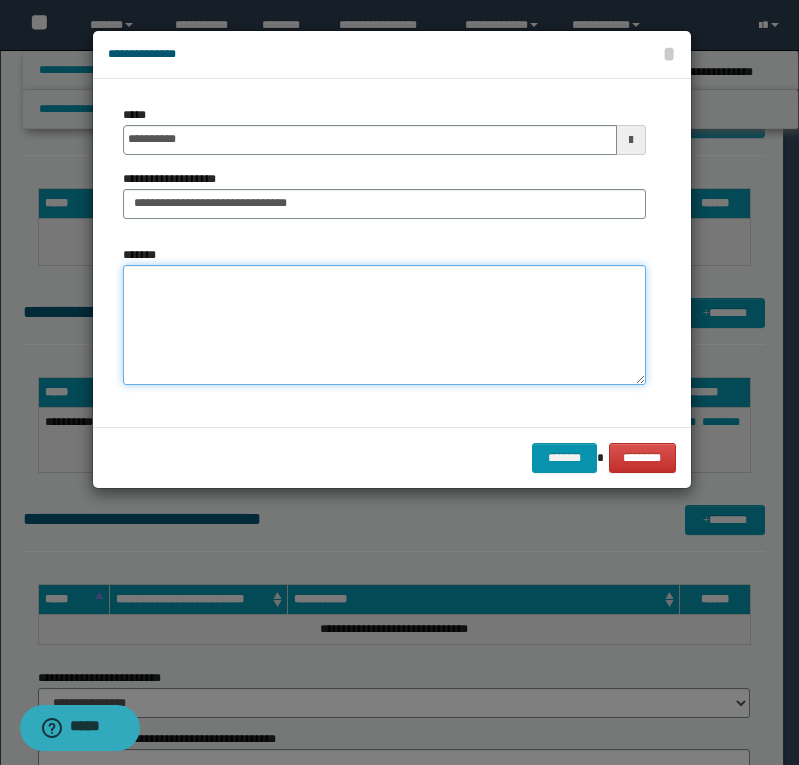 click on "*******" at bounding box center [384, 325] 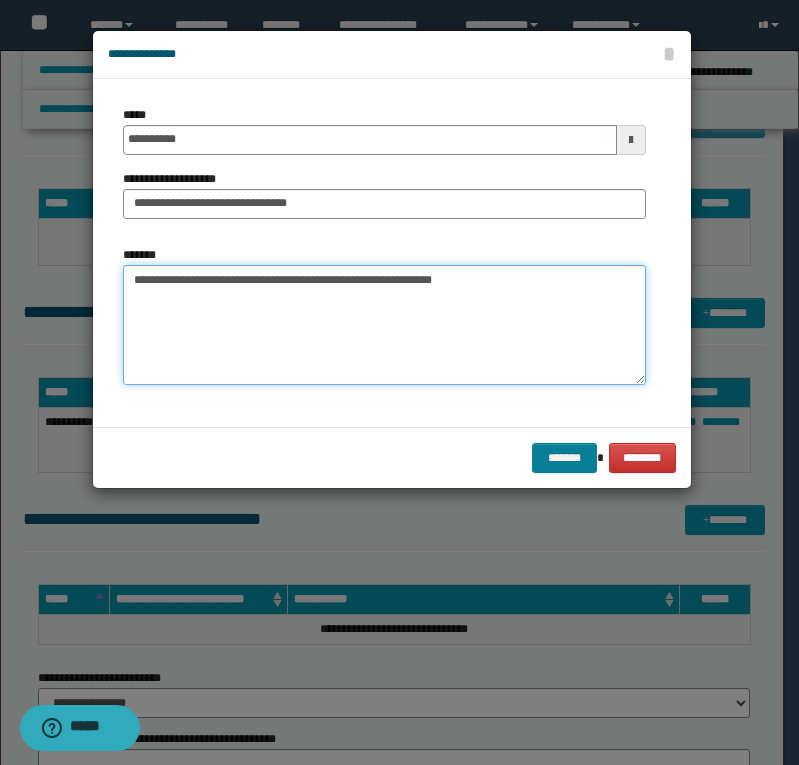 type on "**********" 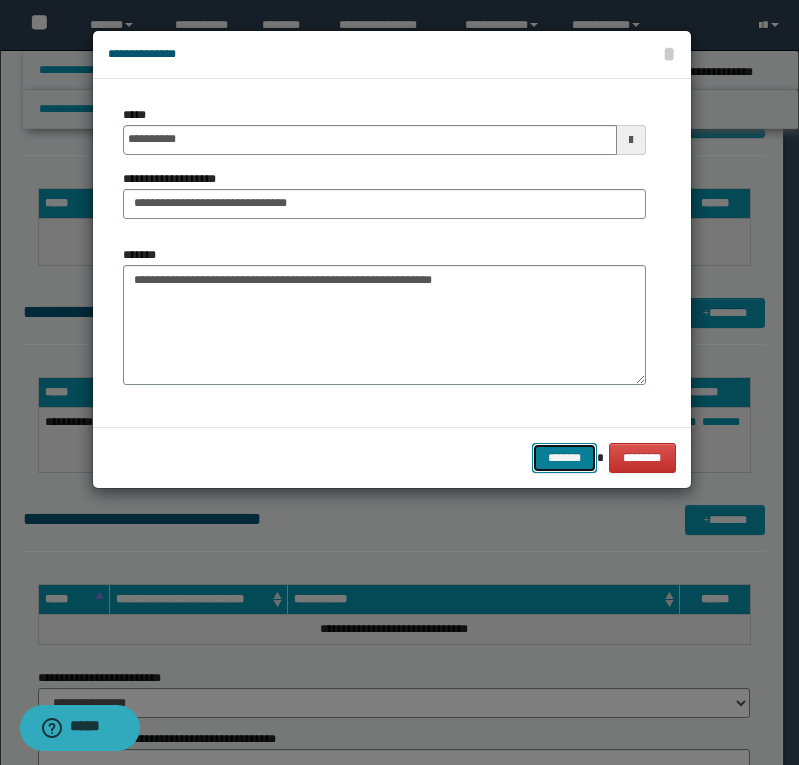 click on "*******" at bounding box center [564, 458] 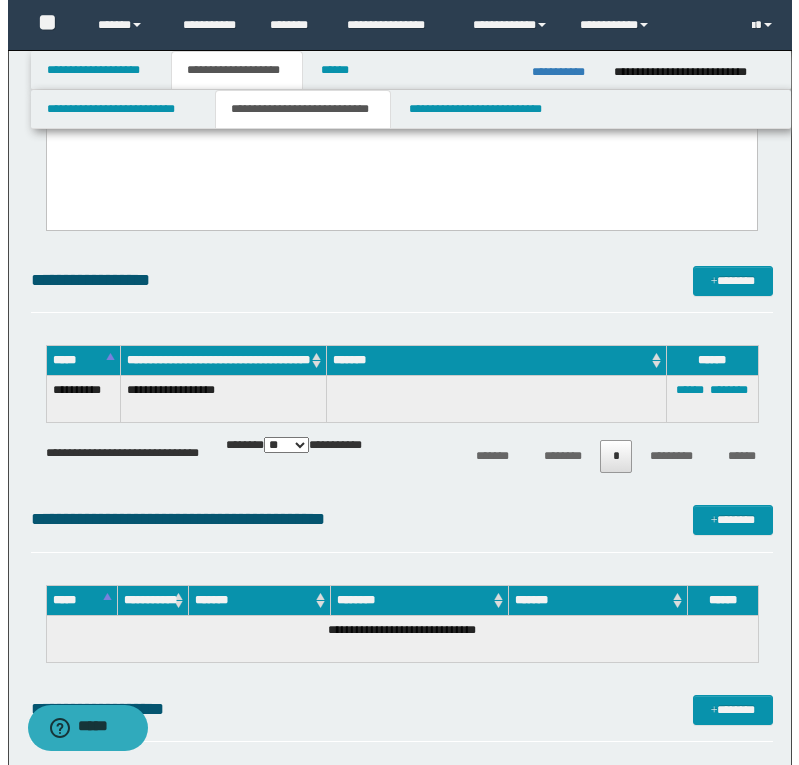 scroll, scrollTop: 1212, scrollLeft: 0, axis: vertical 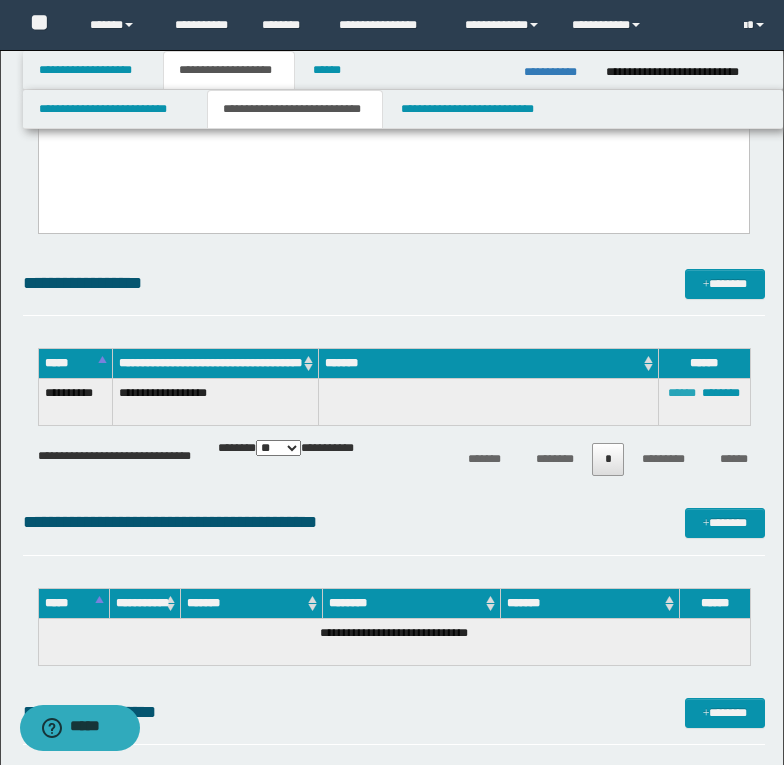 click on "******" at bounding box center (682, 393) 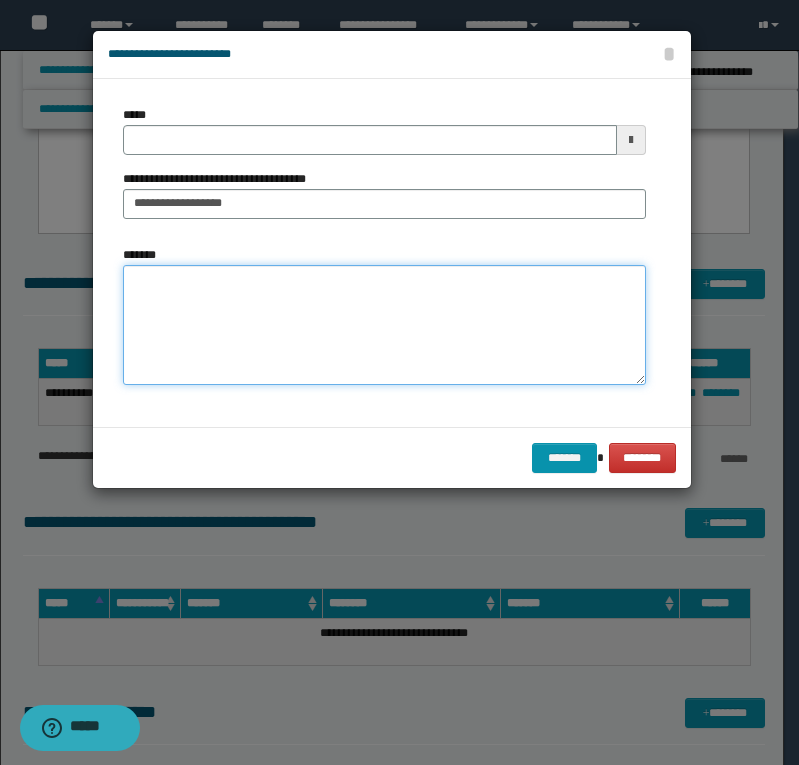 paste on "**********" 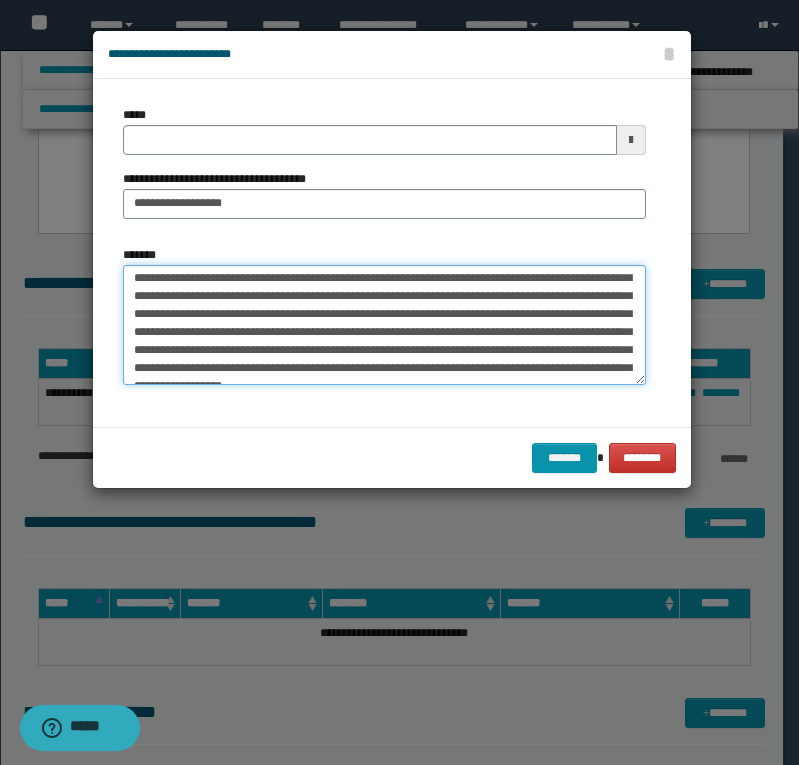 scroll, scrollTop: 0, scrollLeft: 0, axis: both 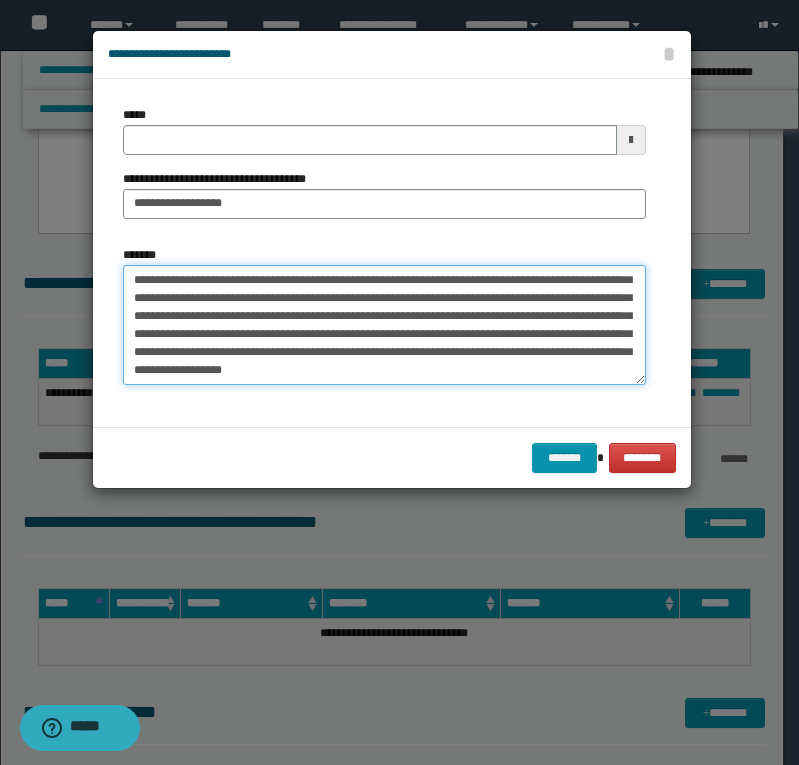 type on "**********" 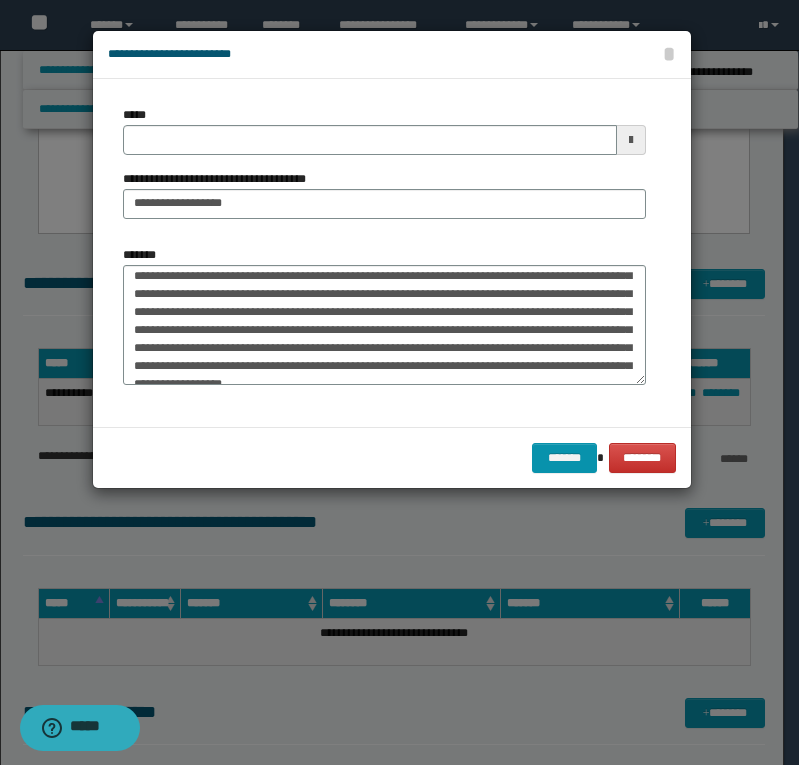 scroll, scrollTop: 0, scrollLeft: 0, axis: both 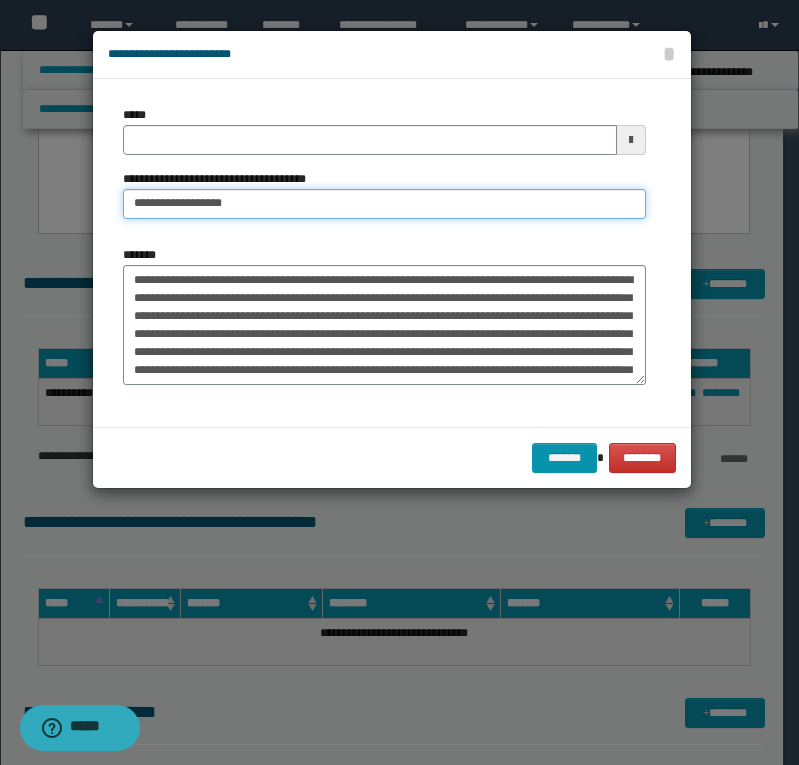 drag, startPoint x: 178, startPoint y: 201, endPoint x: 257, endPoint y: 203, distance: 79.025314 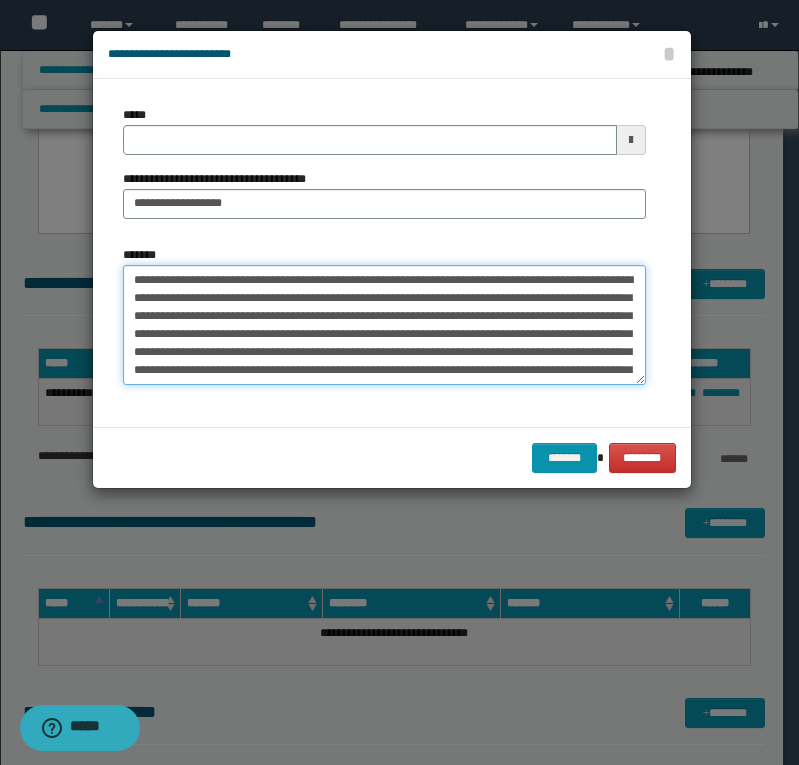 scroll, scrollTop: 54, scrollLeft: 0, axis: vertical 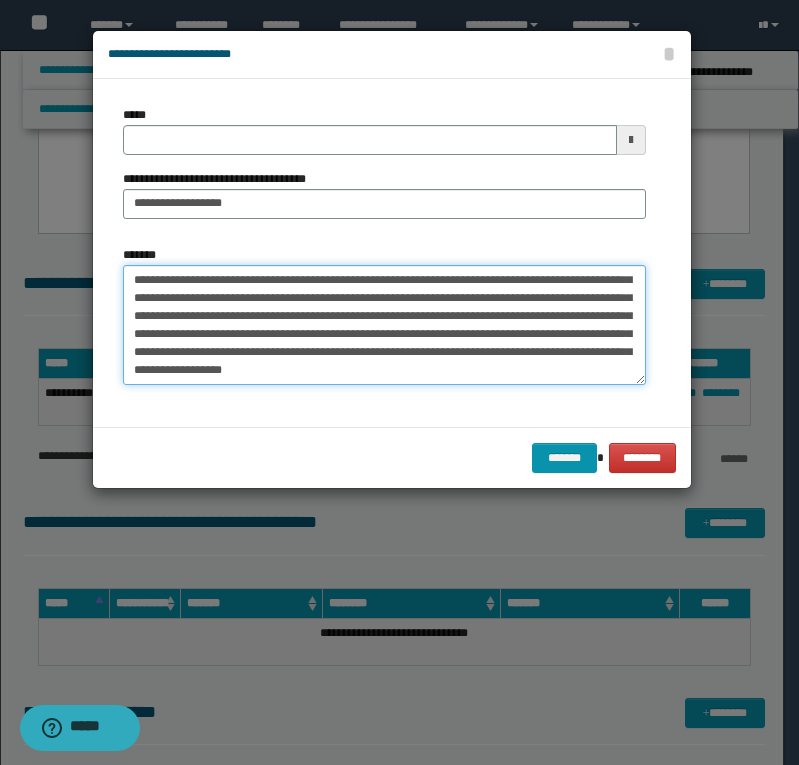 drag, startPoint x: 135, startPoint y: 277, endPoint x: 594, endPoint y: 371, distance: 468.52643 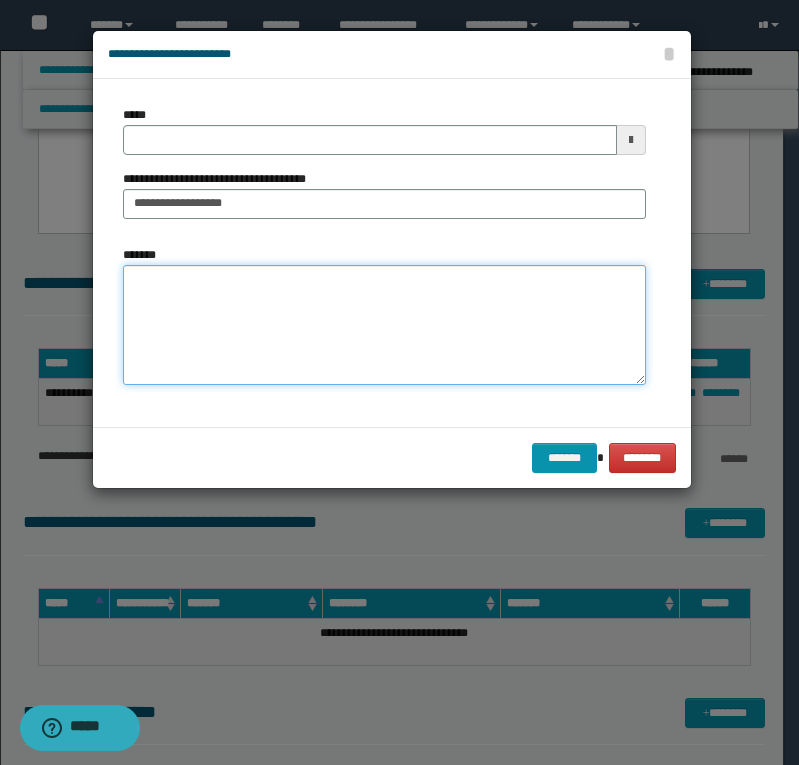 scroll, scrollTop: 0, scrollLeft: 0, axis: both 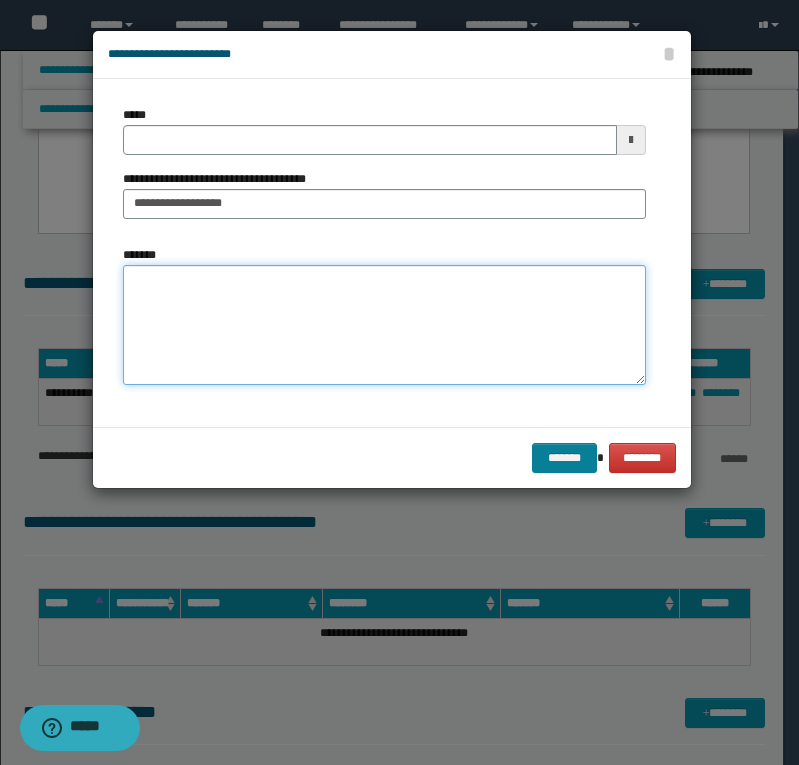 type 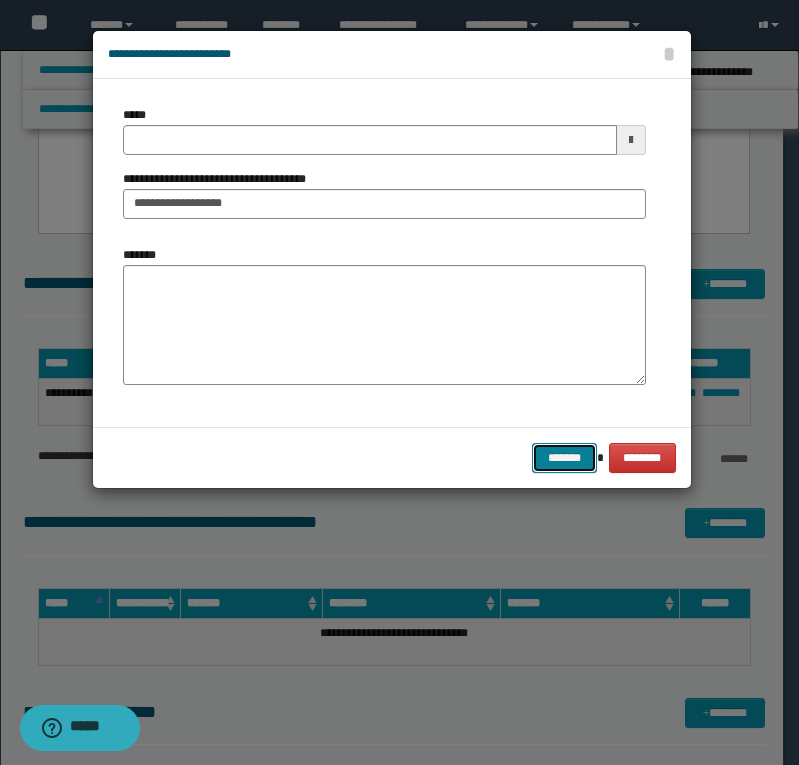 click on "*******" at bounding box center [564, 458] 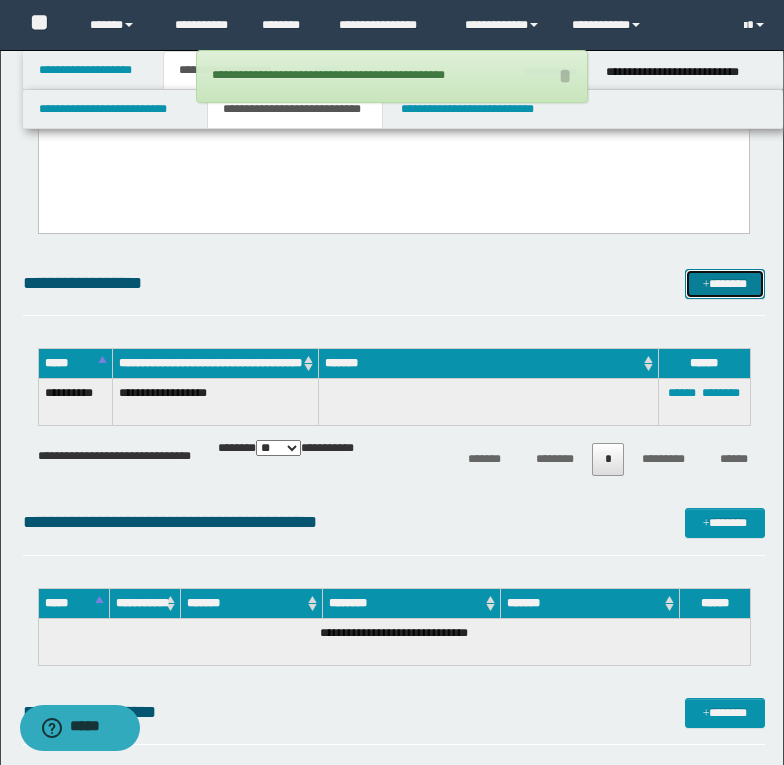 click on "*******" at bounding box center (725, 284) 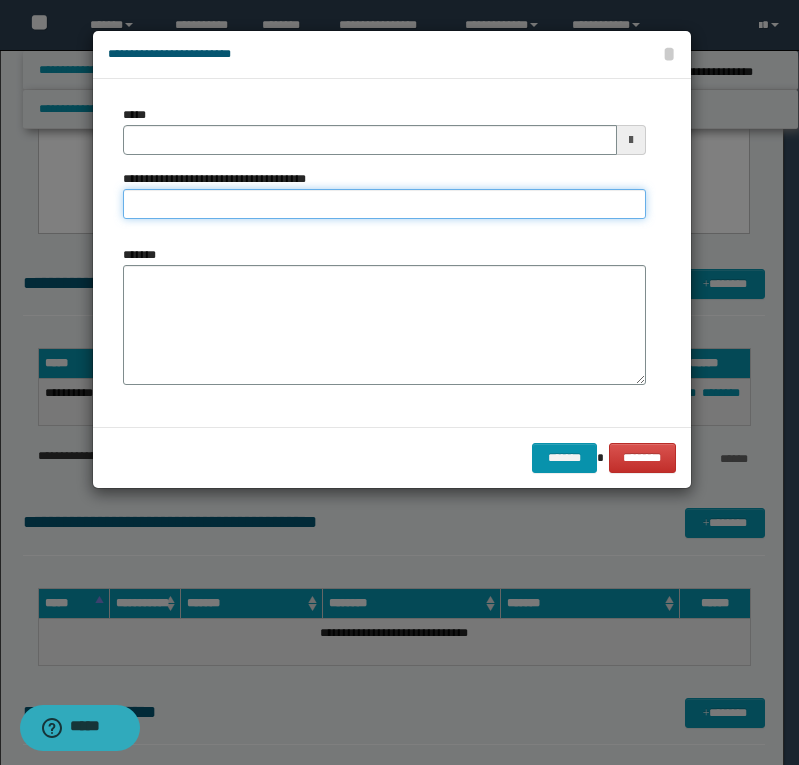 click on "**********" at bounding box center [384, 204] 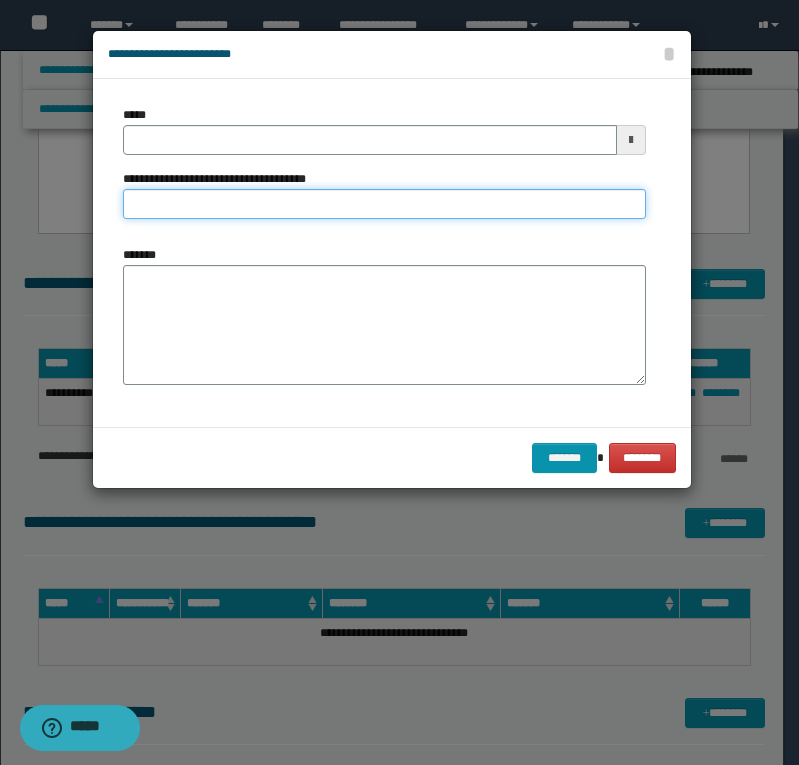 type on "**********" 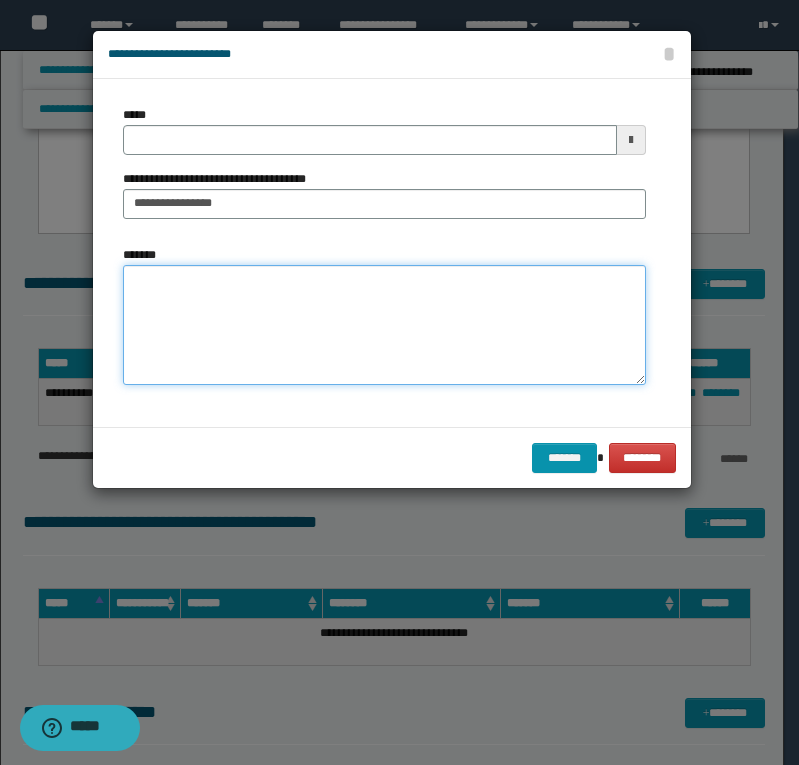paste on "**********" 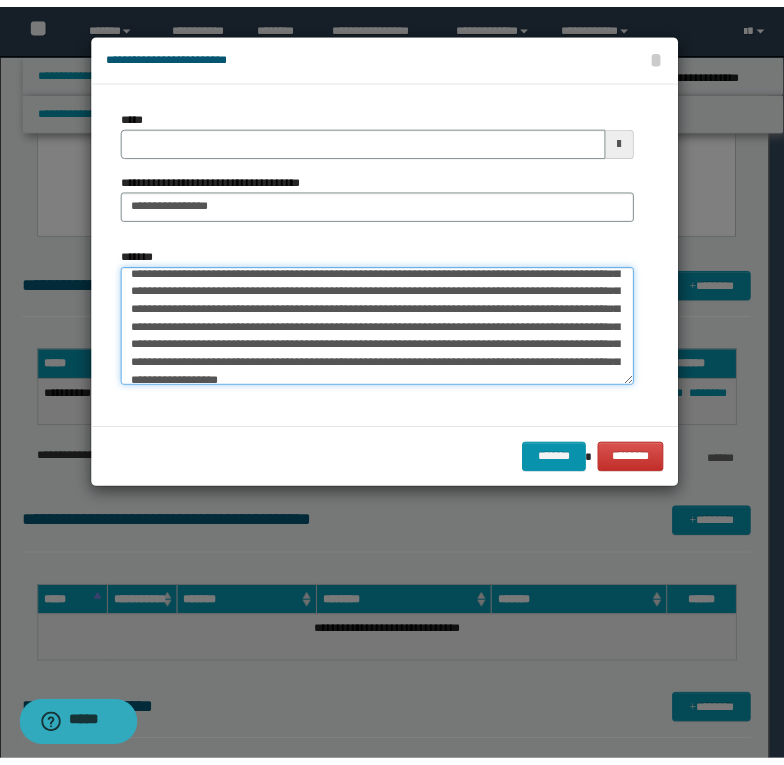 scroll, scrollTop: 0, scrollLeft: 0, axis: both 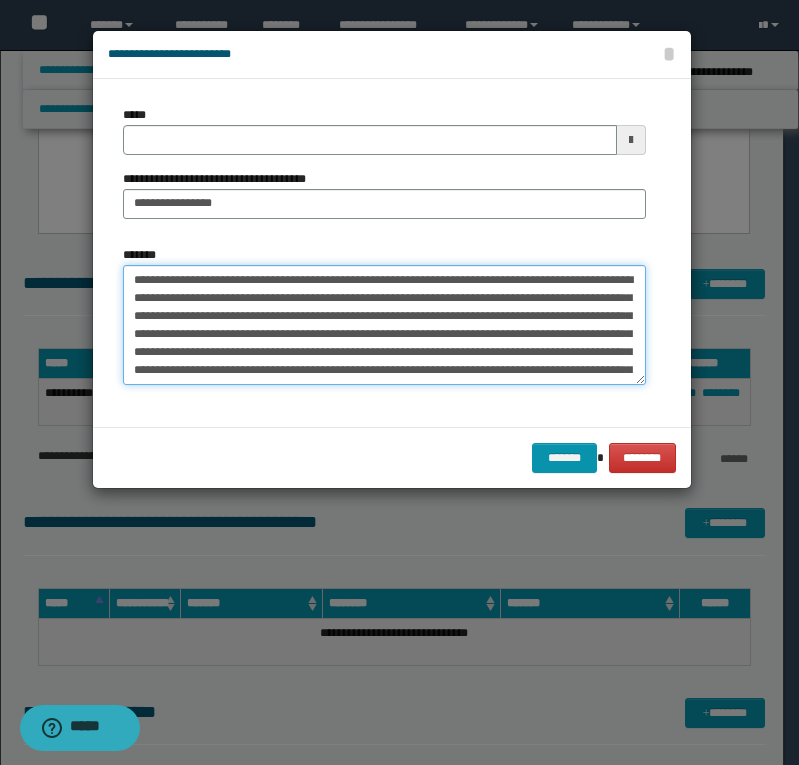 type on "**********" 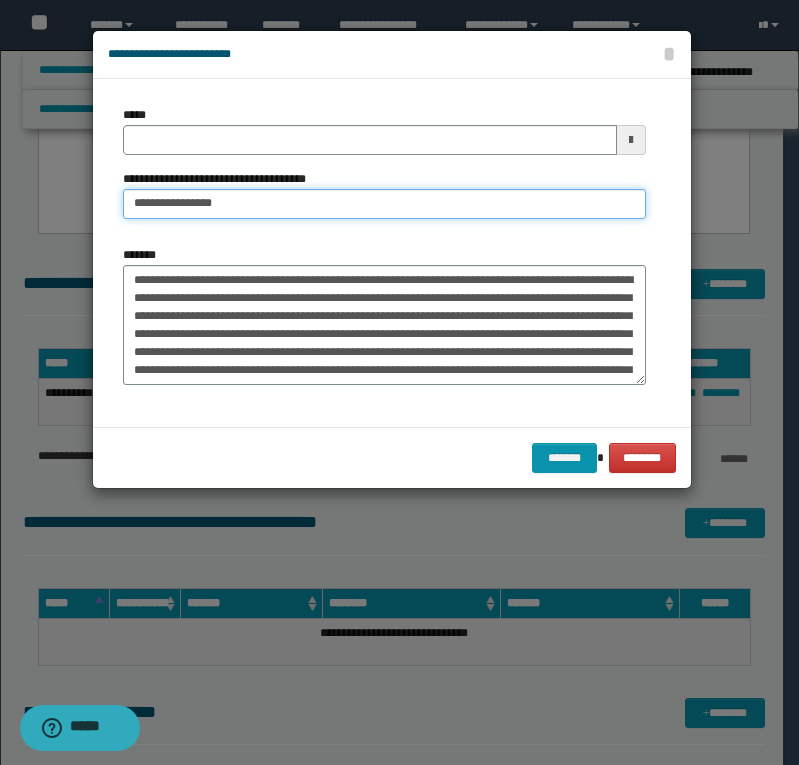 drag, startPoint x: 177, startPoint y: 197, endPoint x: 351, endPoint y: 201, distance: 174.04597 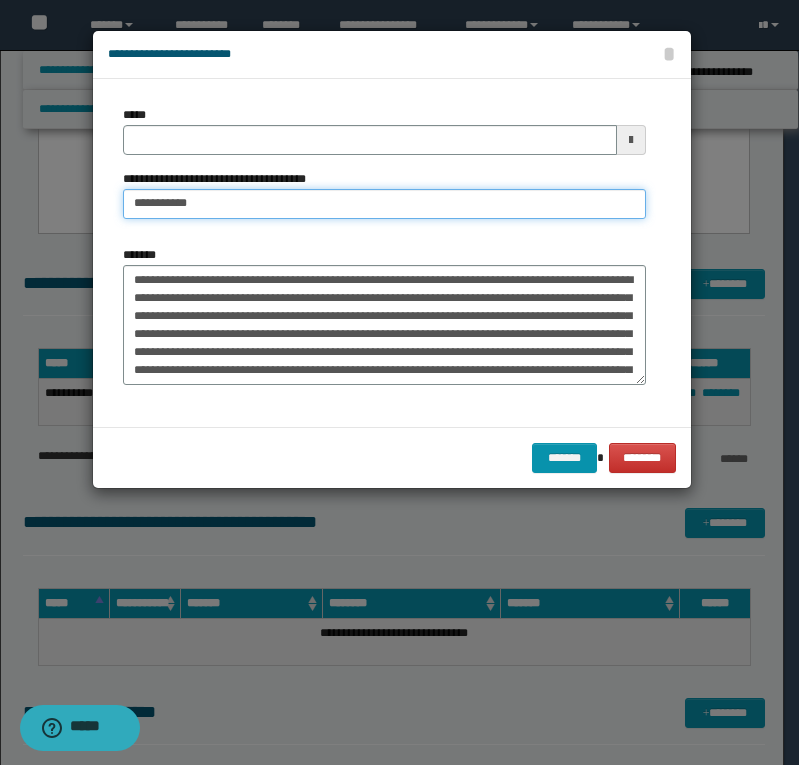 type on "**********" 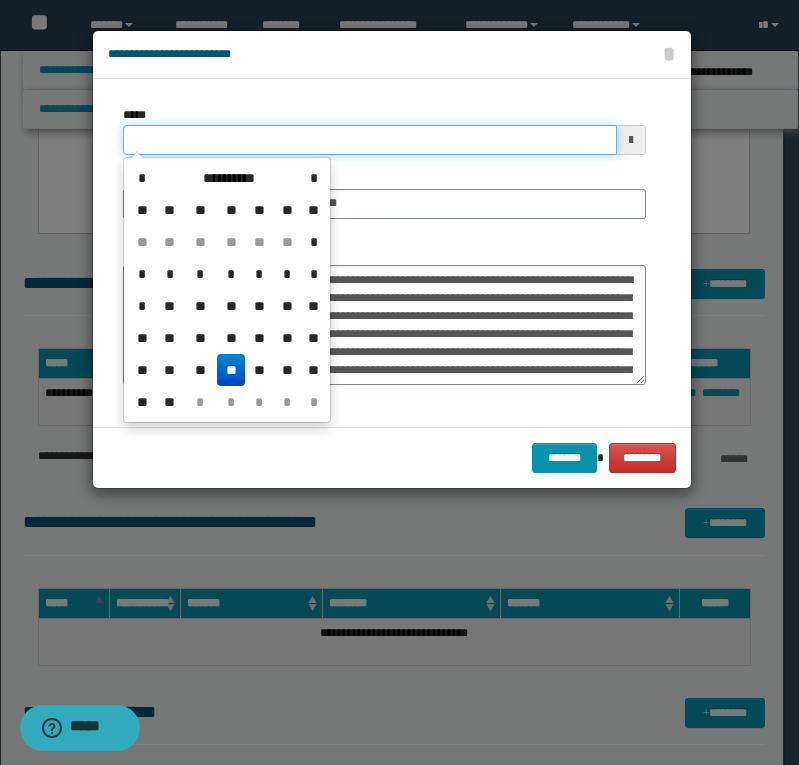 click on "*****" at bounding box center [370, 140] 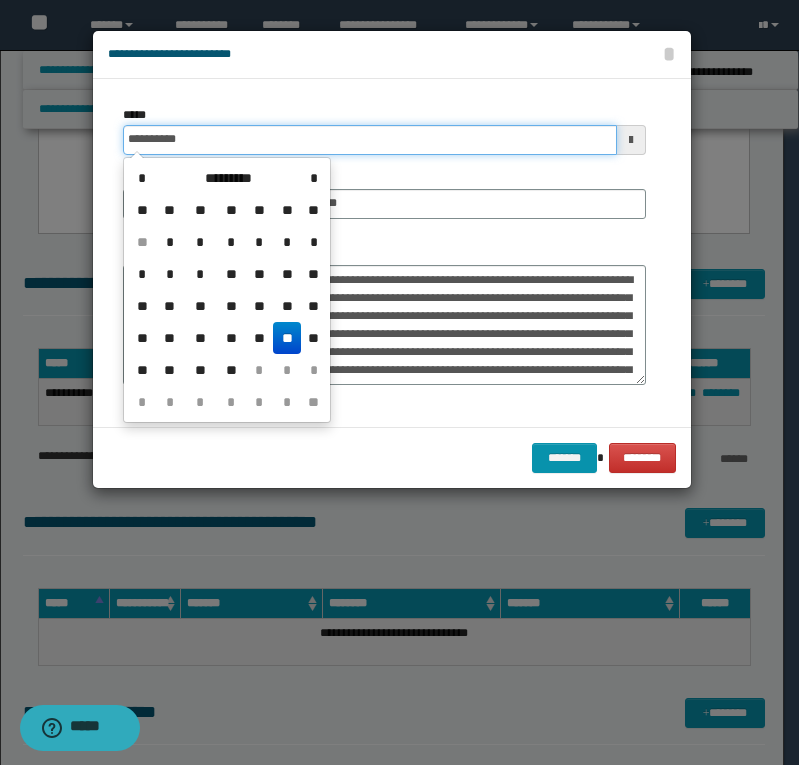 type on "**********" 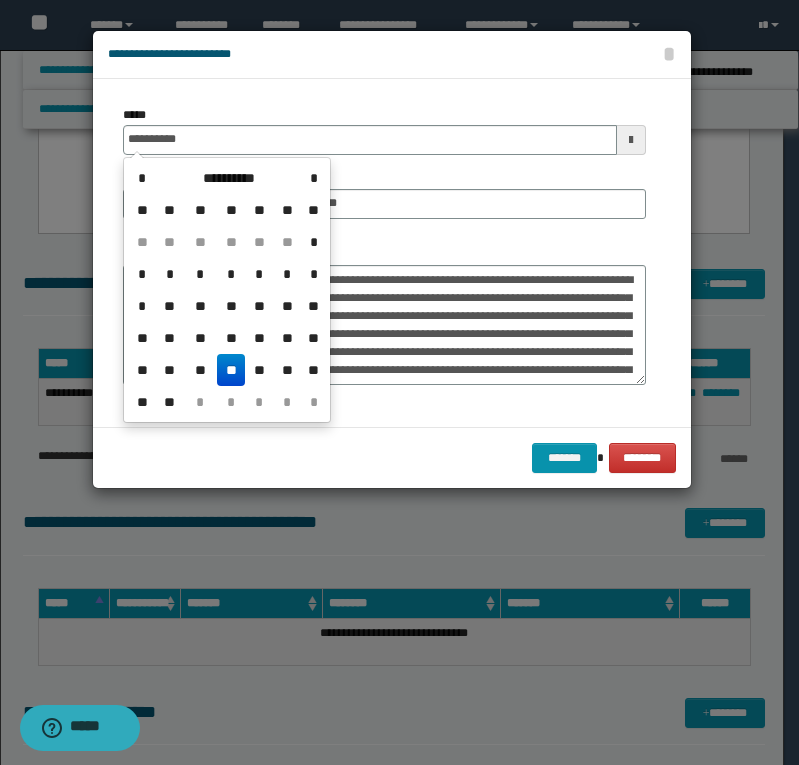 click on "**" at bounding box center (231, 370) 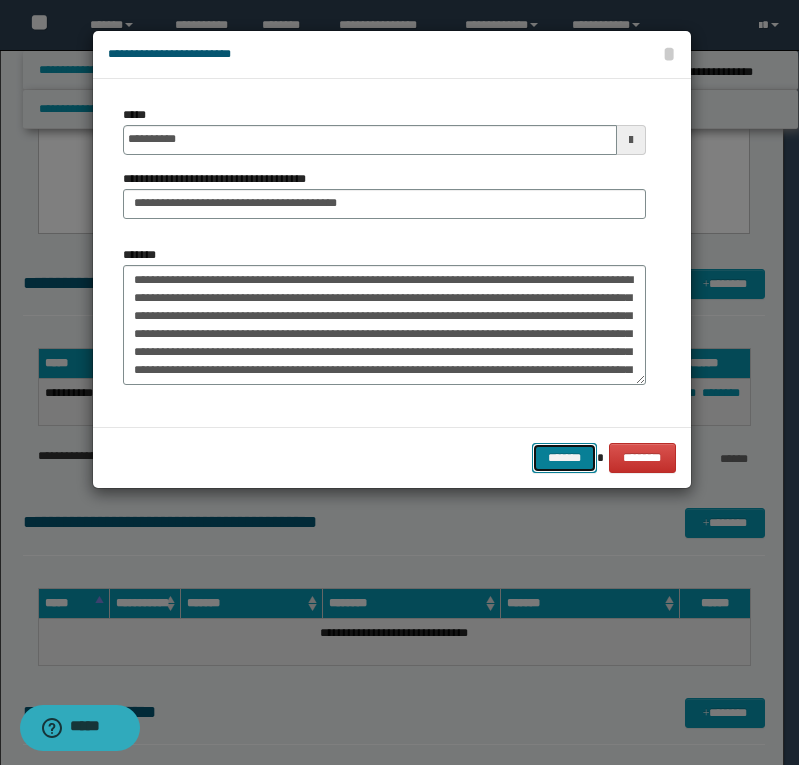 click on "*******" at bounding box center [564, 458] 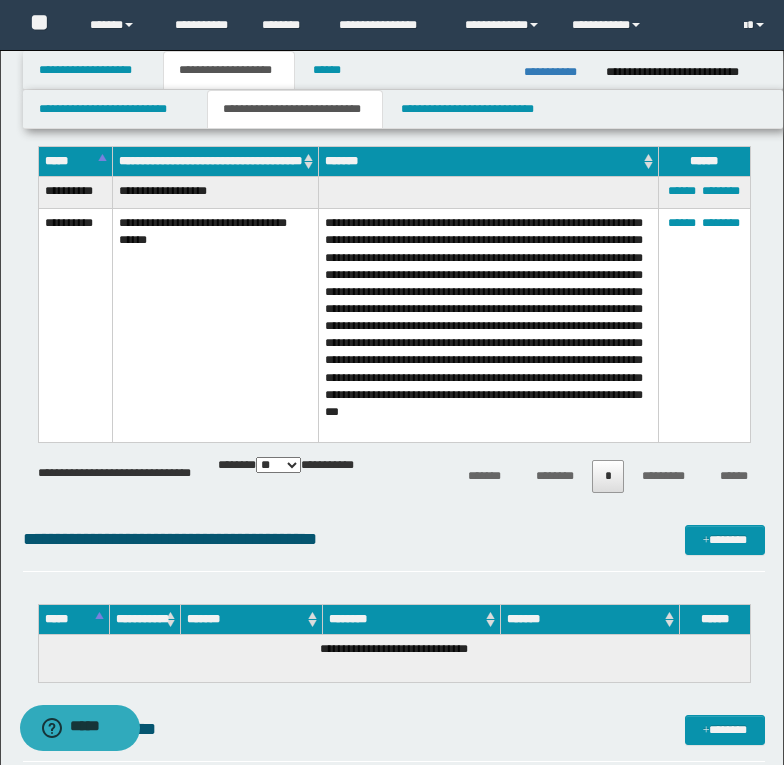 scroll, scrollTop: 1412, scrollLeft: 0, axis: vertical 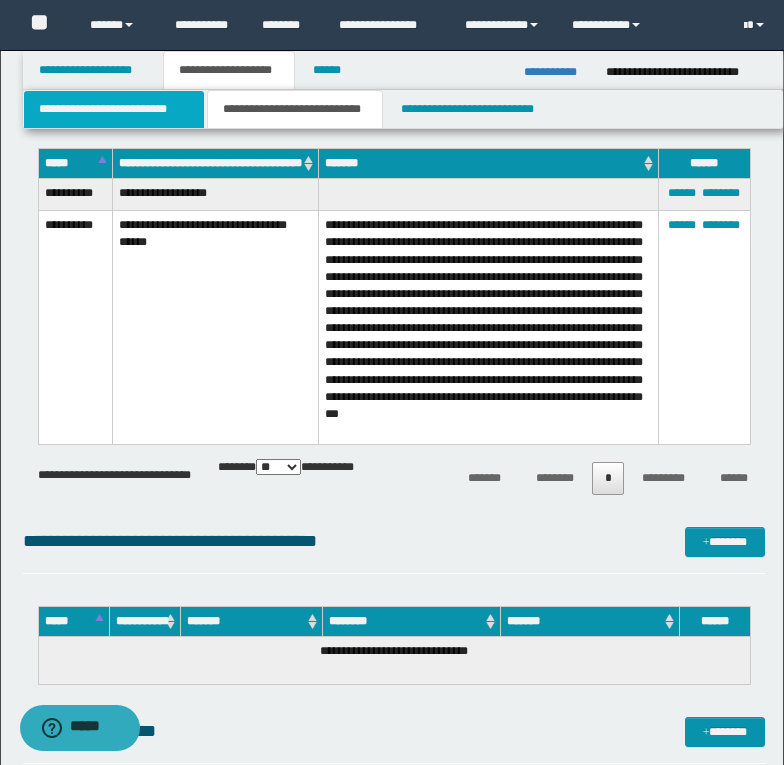 click on "**********" at bounding box center (114, 109) 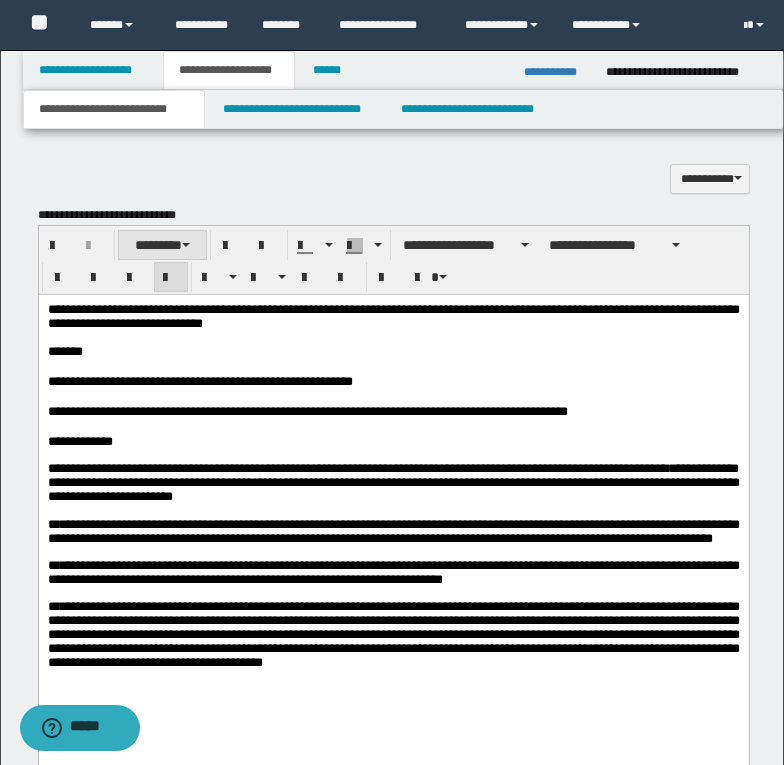 scroll, scrollTop: 712, scrollLeft: 0, axis: vertical 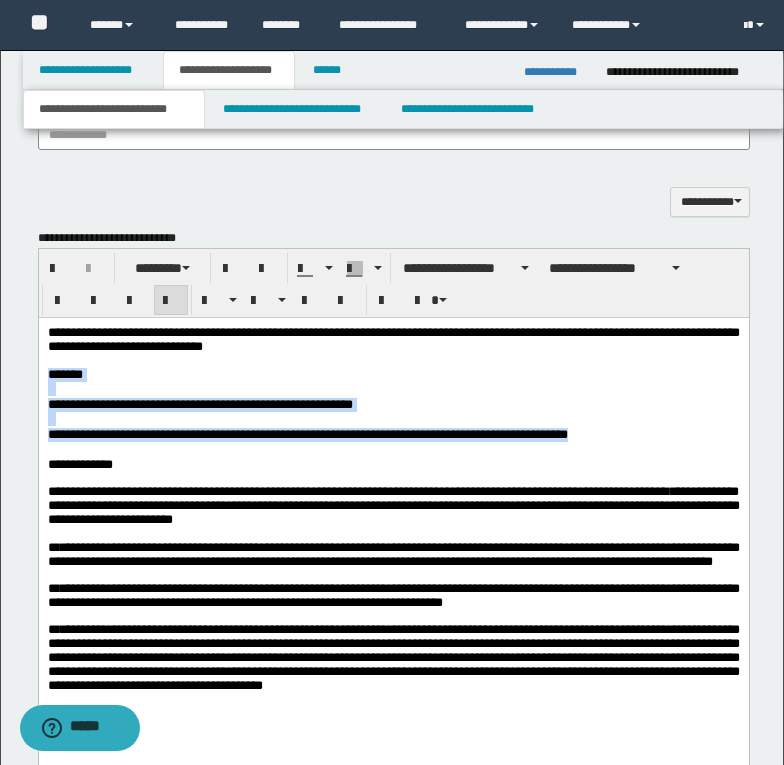 drag, startPoint x: 46, startPoint y: 377, endPoint x: 615, endPoint y: 441, distance: 572.588 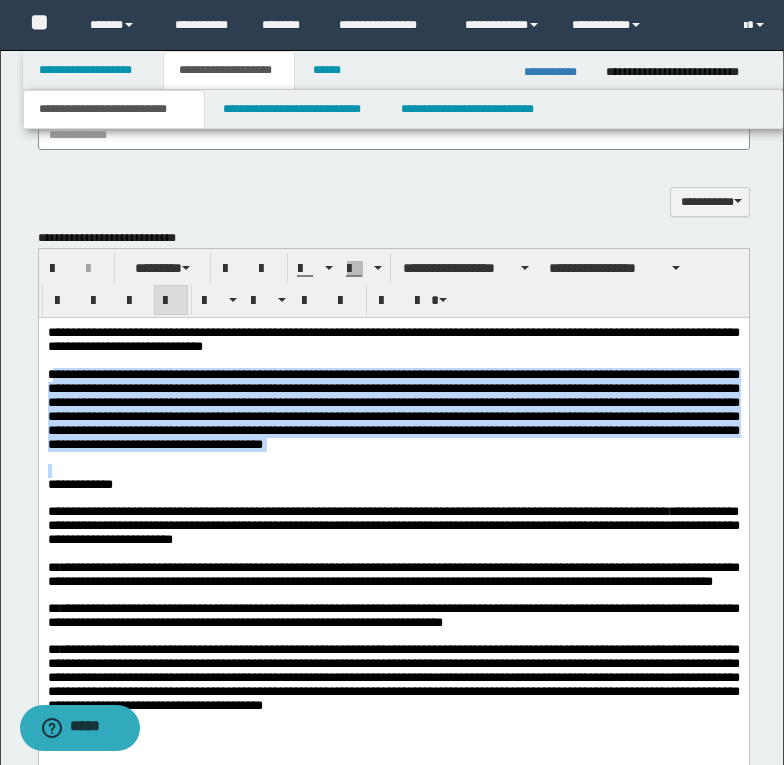 drag, startPoint x: 83, startPoint y: 379, endPoint x: 503, endPoint y: 469, distance: 429.53464 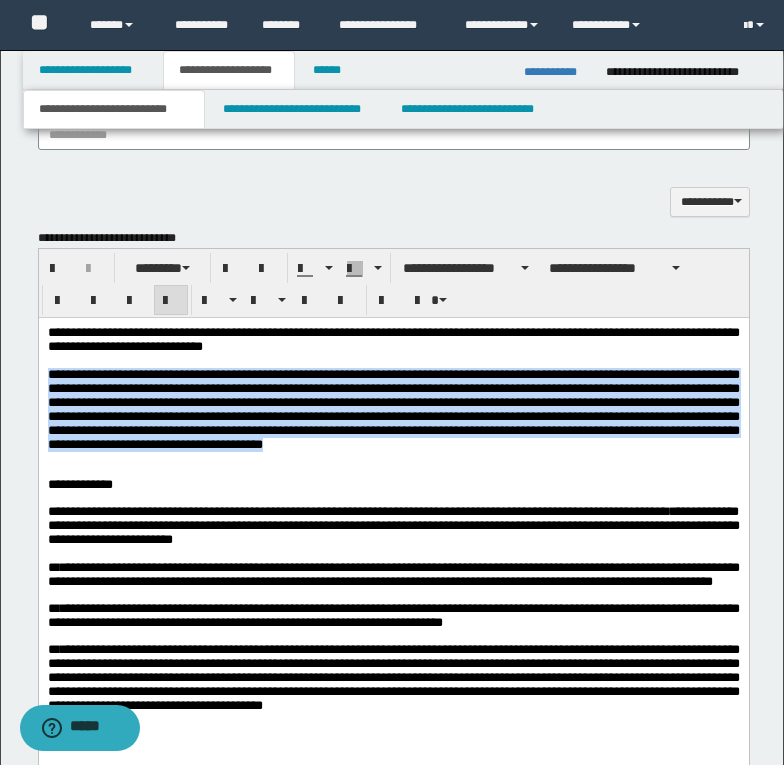 drag, startPoint x: 46, startPoint y: 377, endPoint x: 510, endPoint y: 465, distance: 472.27112 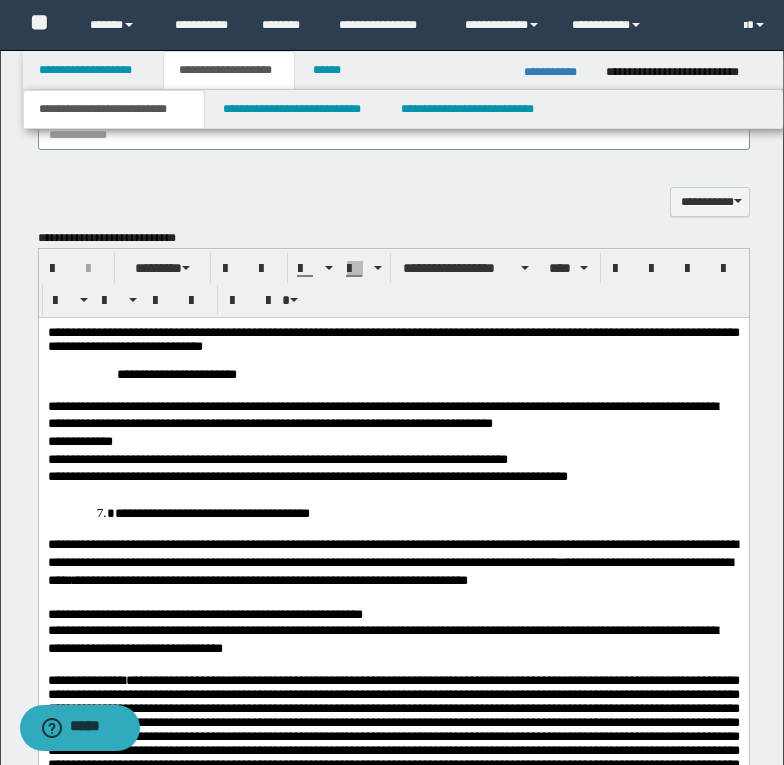 click on "**********" at bounding box center [176, 373] 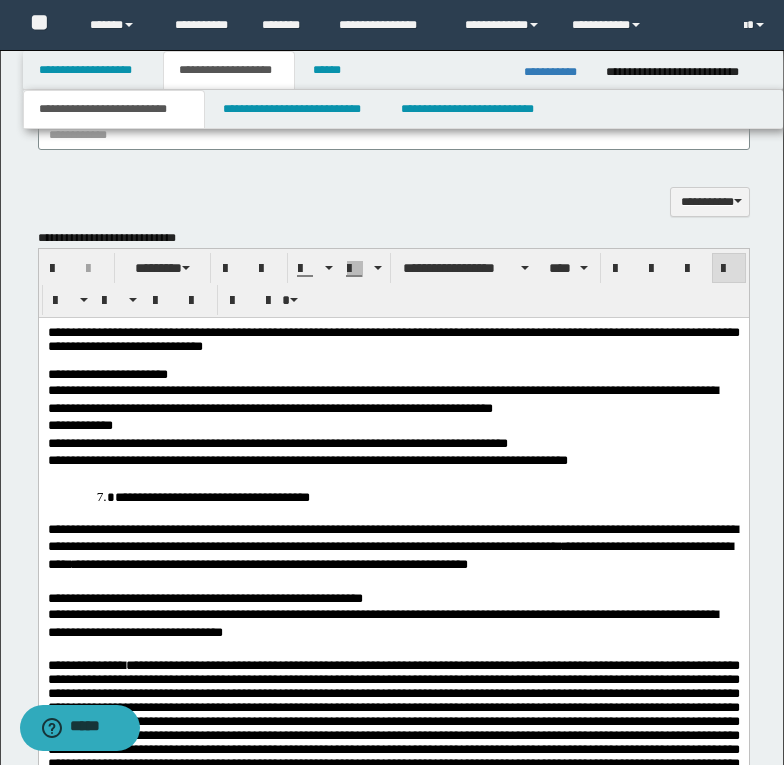 click on "**********" at bounding box center (211, 496) 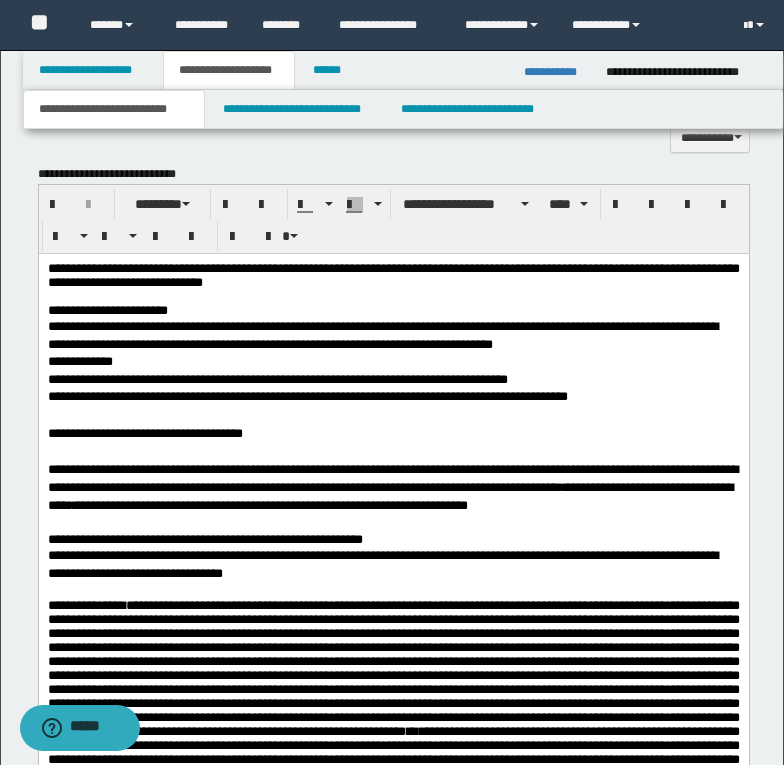 scroll, scrollTop: 812, scrollLeft: 0, axis: vertical 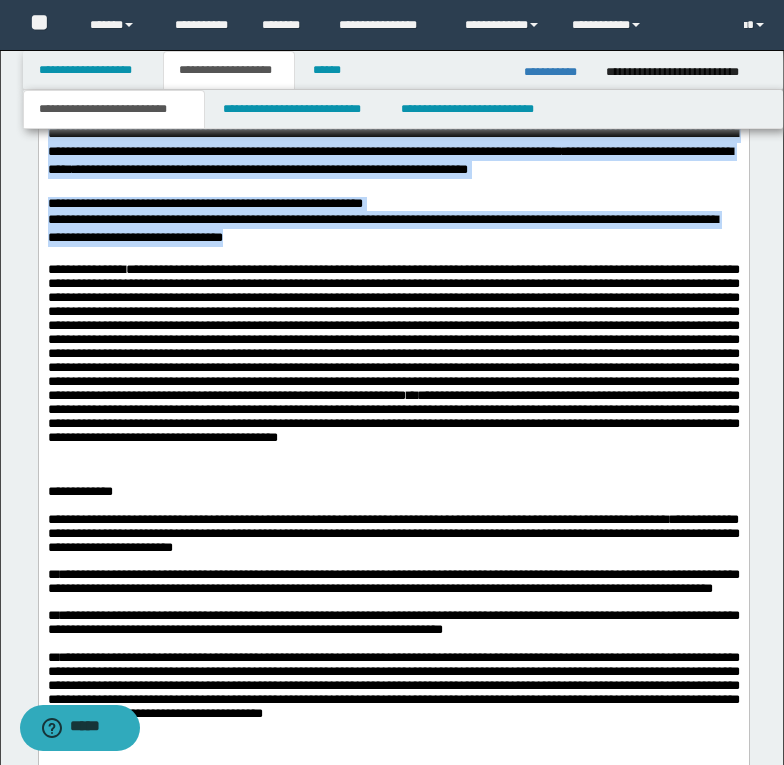 drag, startPoint x: 49, startPoint y: -22, endPoint x: 522, endPoint y: 242, distance: 541.6872 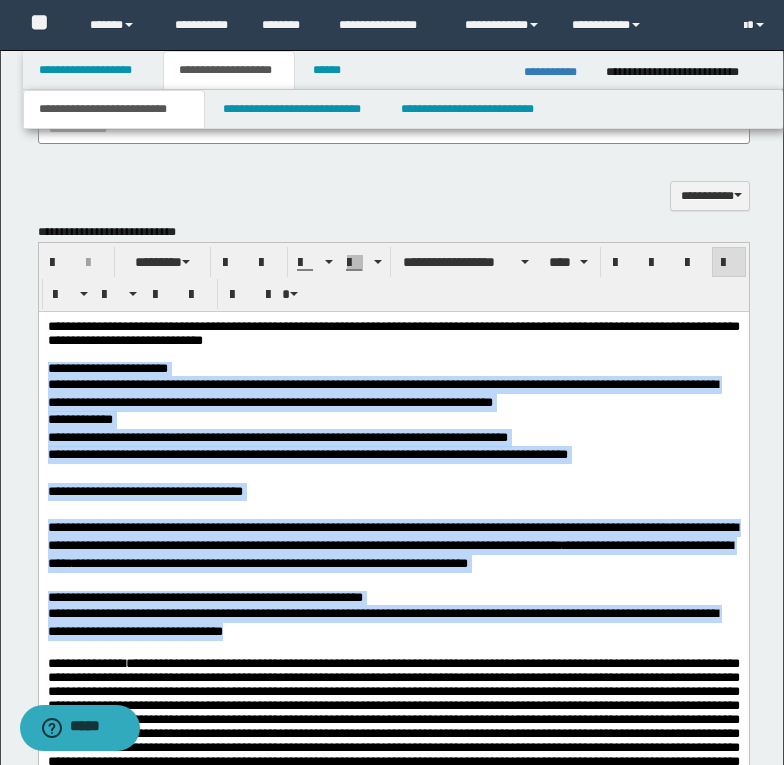 scroll, scrollTop: 712, scrollLeft: 0, axis: vertical 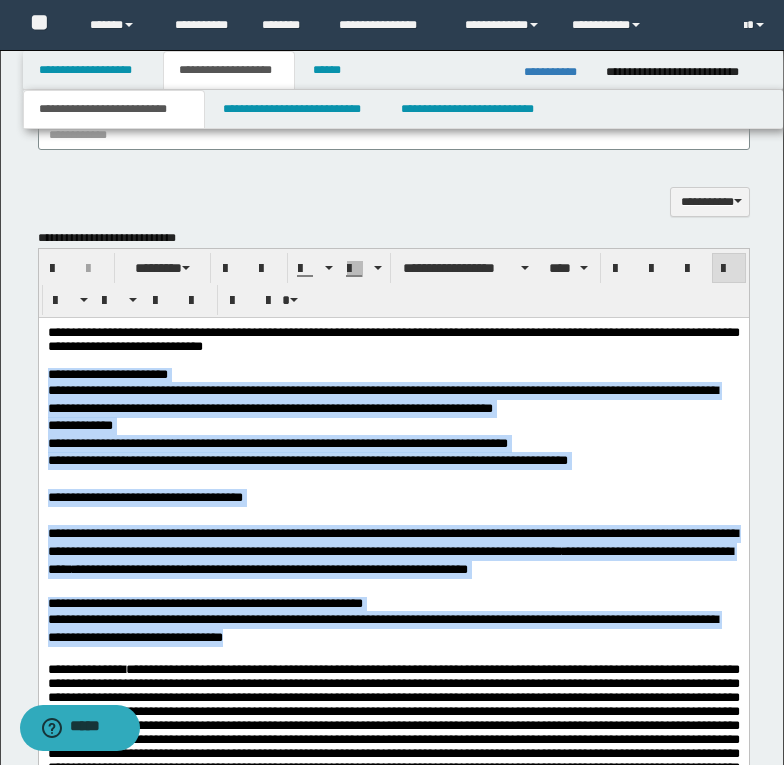 click on "**********" at bounding box center (393, 775) 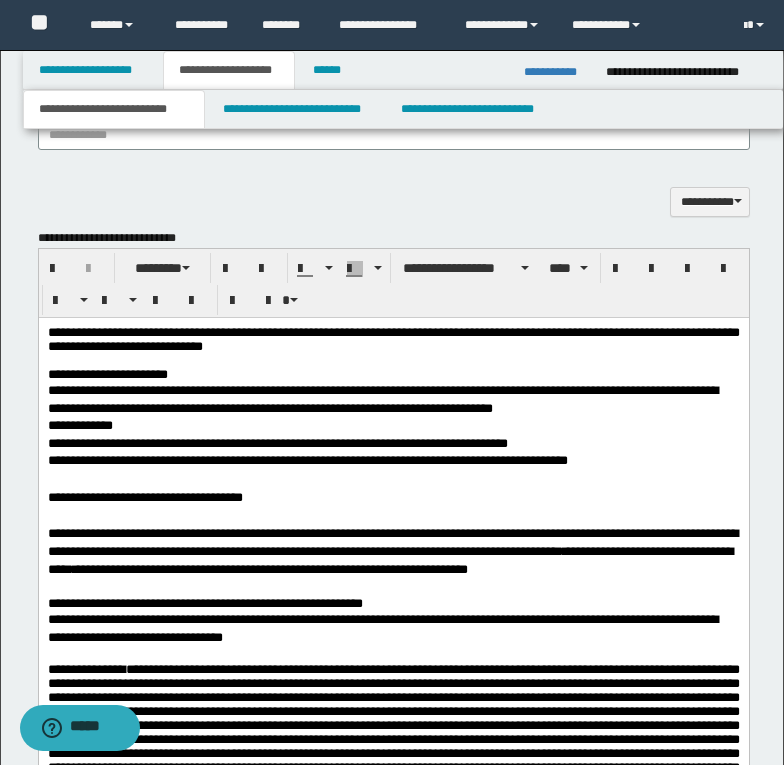 click on "**********" at bounding box center (357, 532) 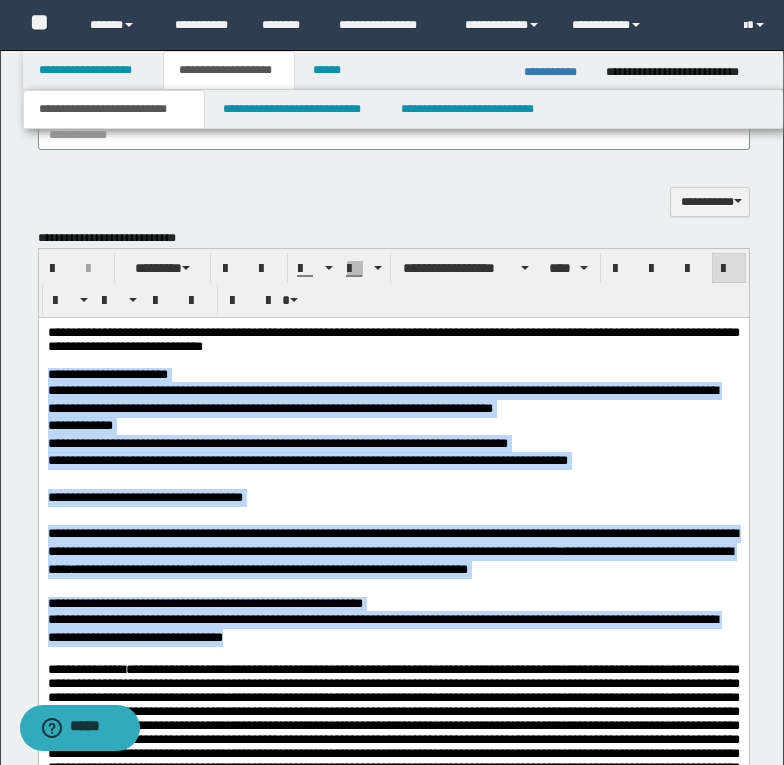 drag, startPoint x: 49, startPoint y: 385, endPoint x: 690, endPoint y: 643, distance: 690.97394 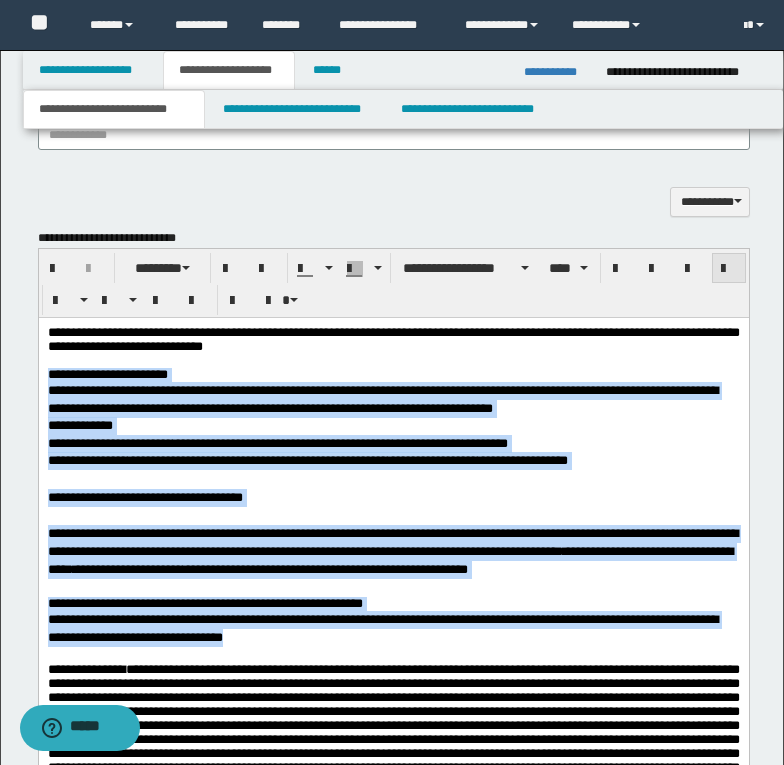 click at bounding box center (729, 269) 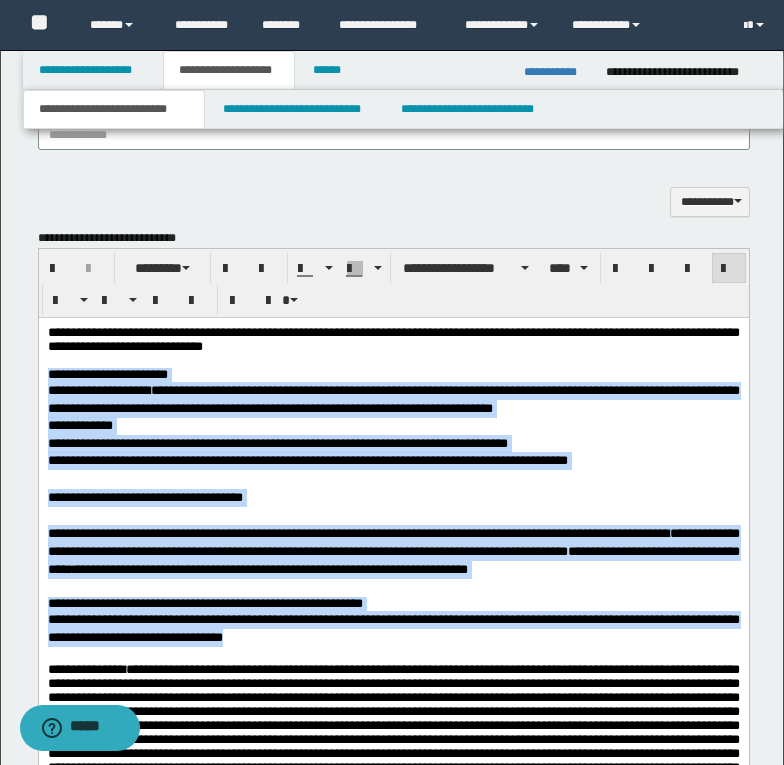 click on "**********" at bounding box center [393, 775] 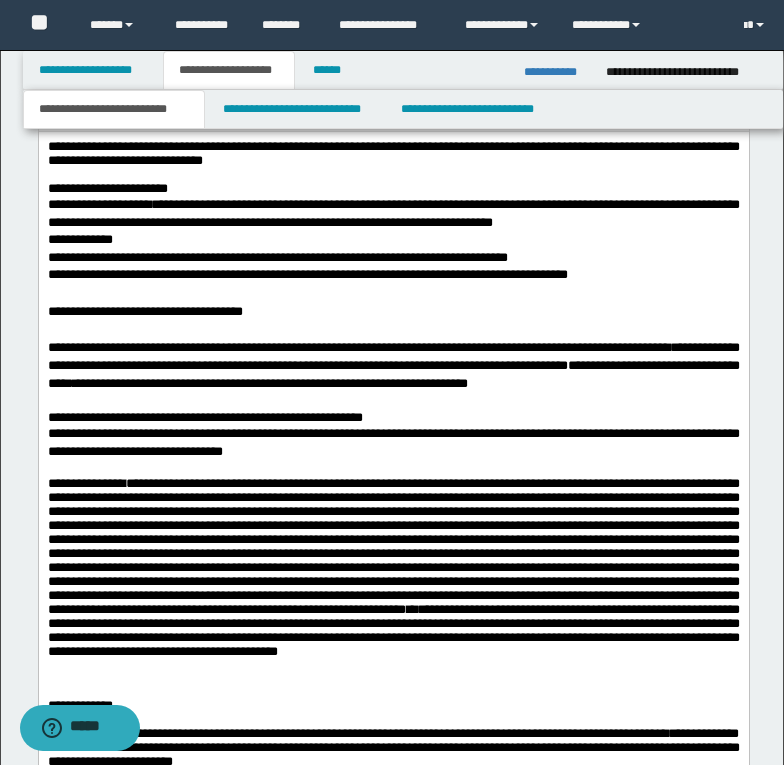 scroll, scrollTop: 912, scrollLeft: 0, axis: vertical 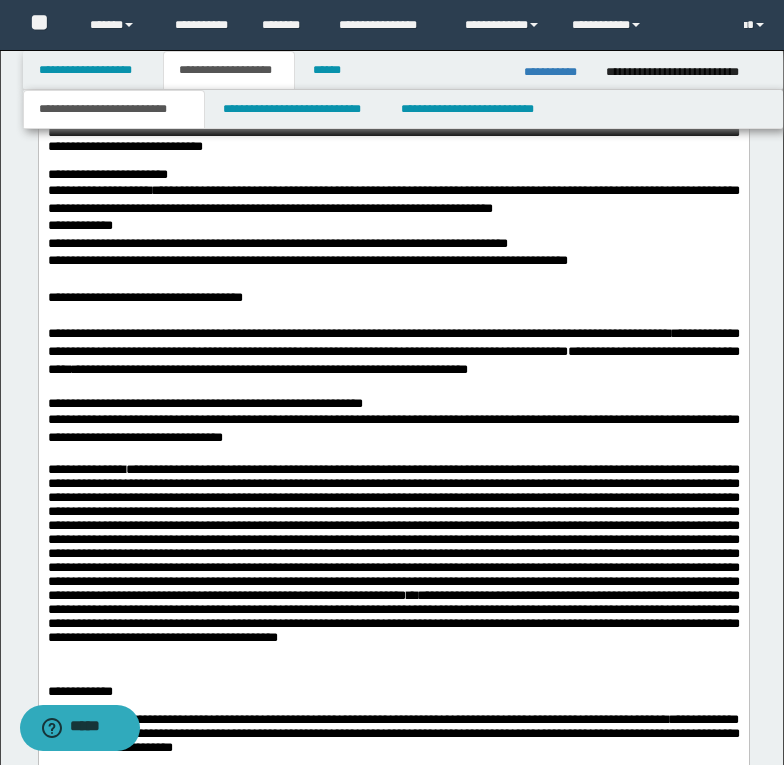 click on "**********" at bounding box center [86, 468] 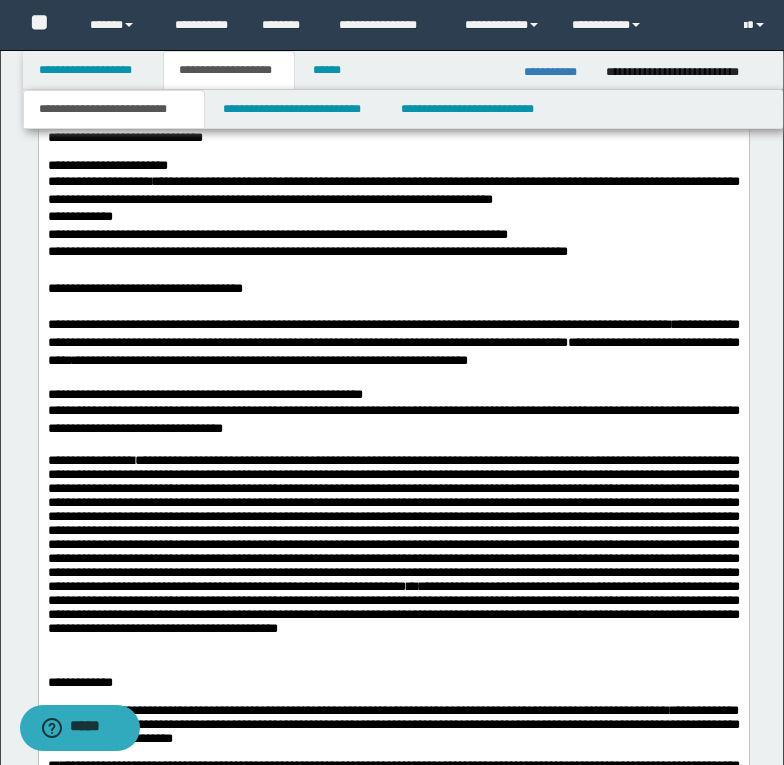 scroll, scrollTop: 912, scrollLeft: 0, axis: vertical 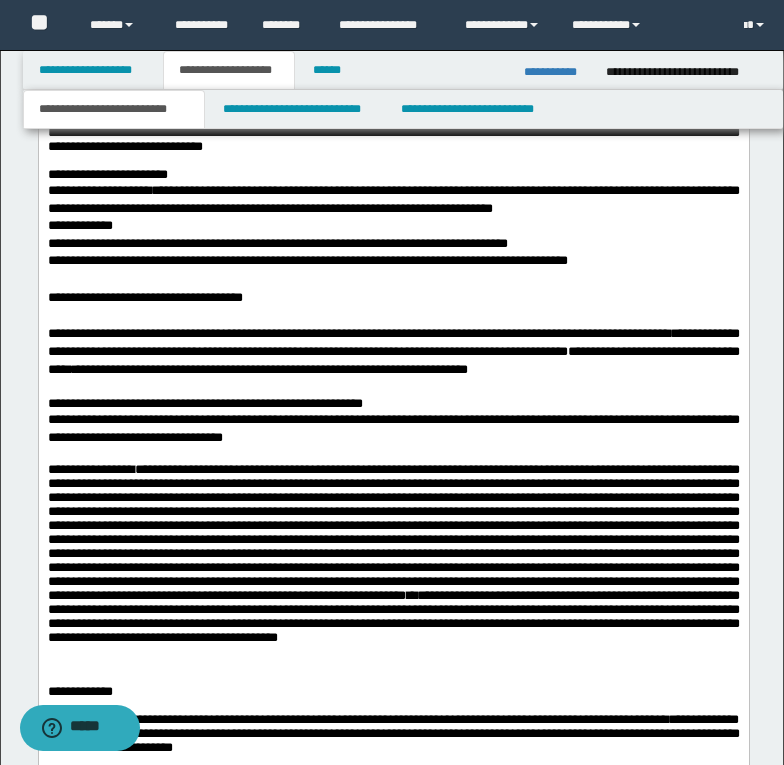click on "**********" at bounding box center [204, 402] 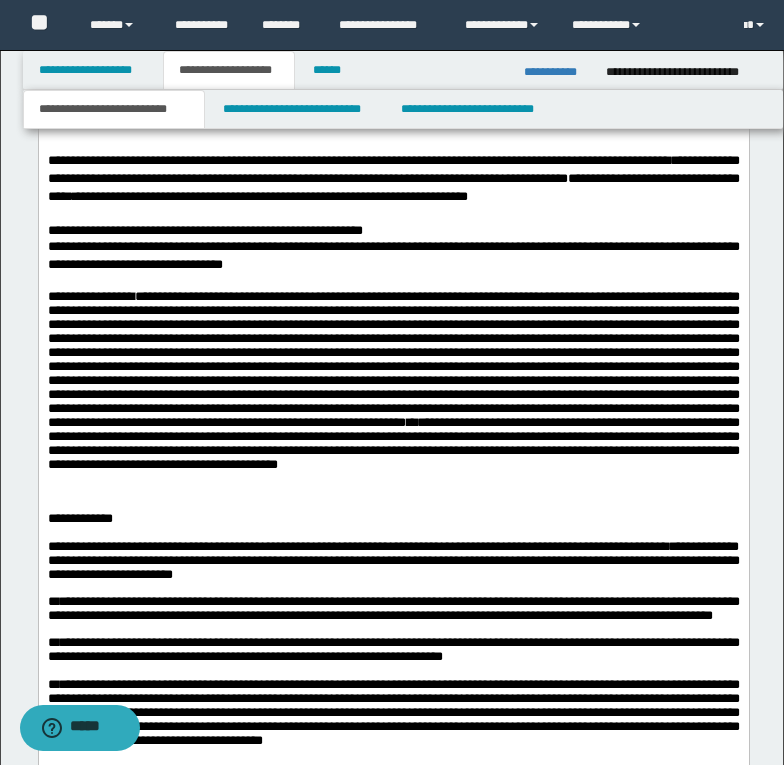 scroll, scrollTop: 1112, scrollLeft: 0, axis: vertical 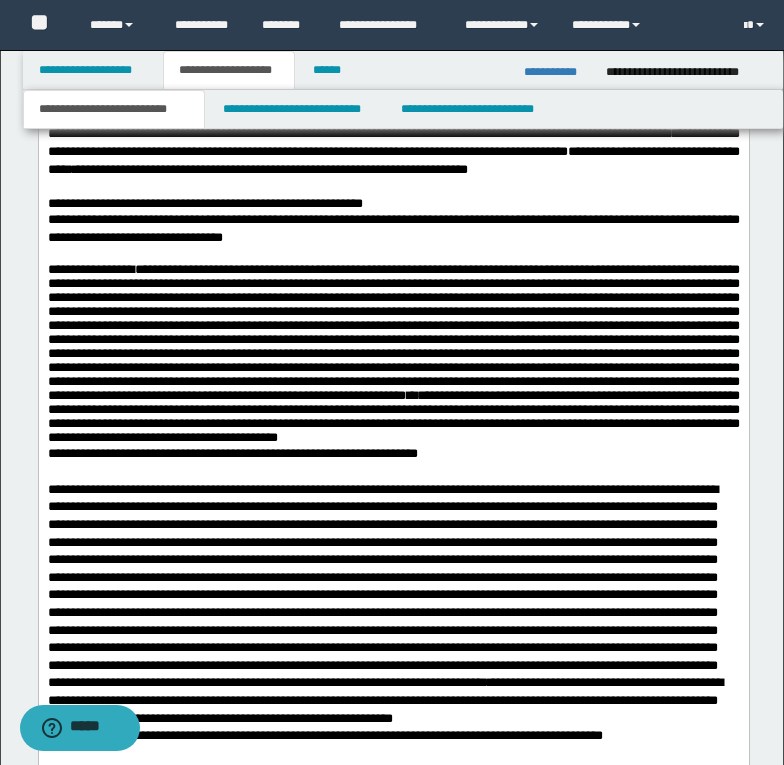 click on "**********" at bounding box center (393, 354) 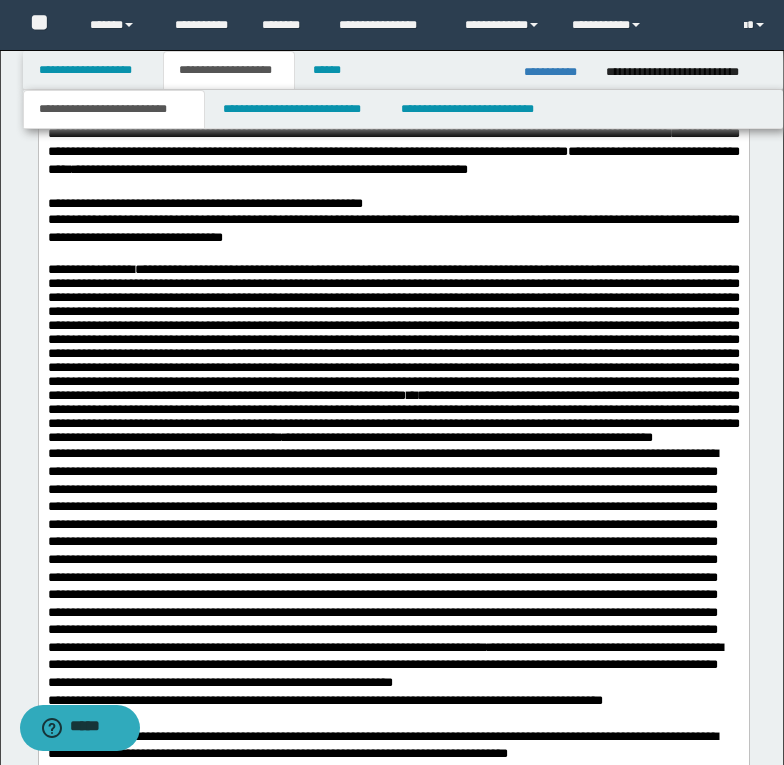 click on "**********" at bounding box center [467, 437] 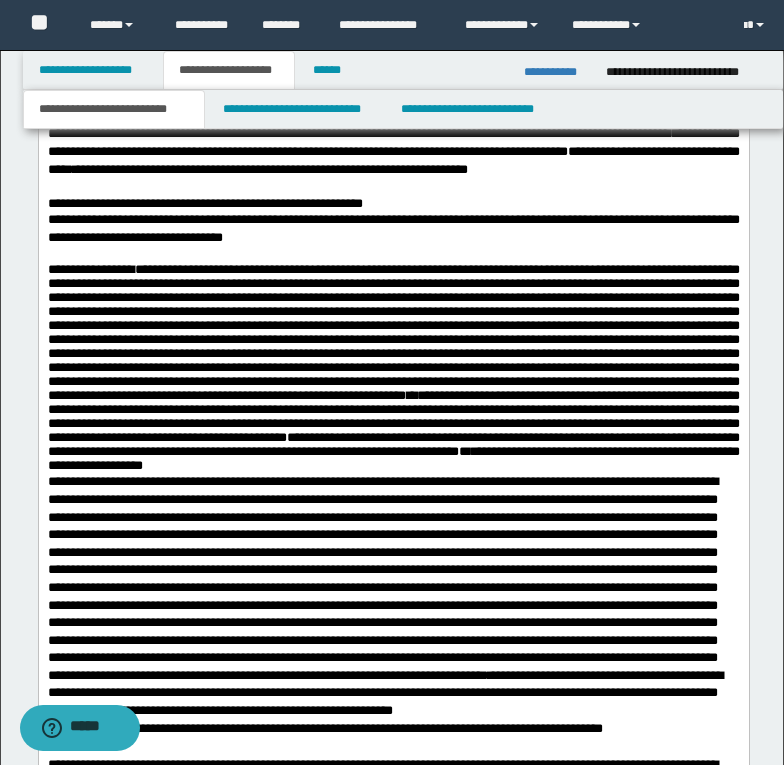 click on "**********" at bounding box center (393, 368) 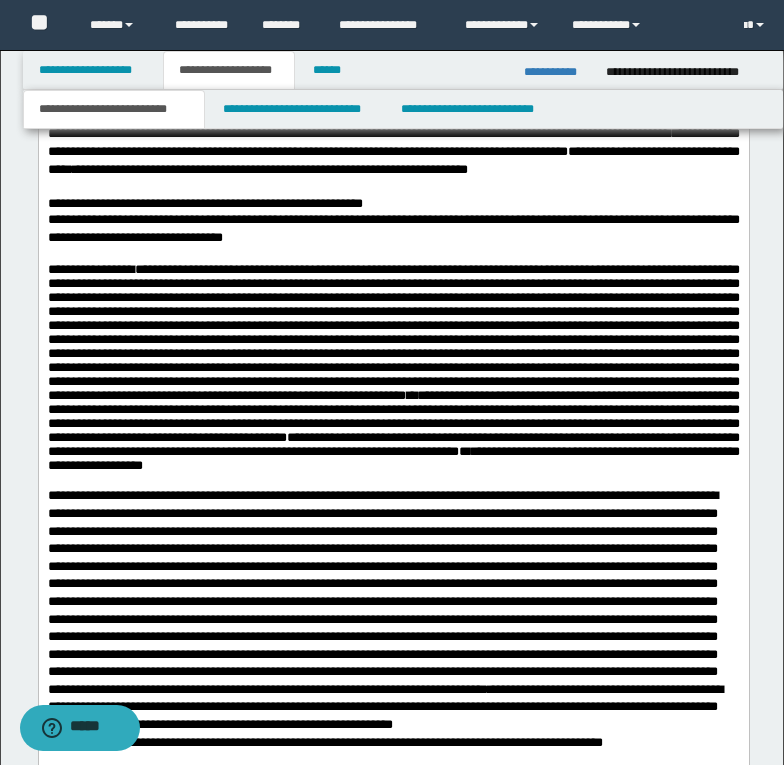 click on "**********" at bounding box center (393, 368) 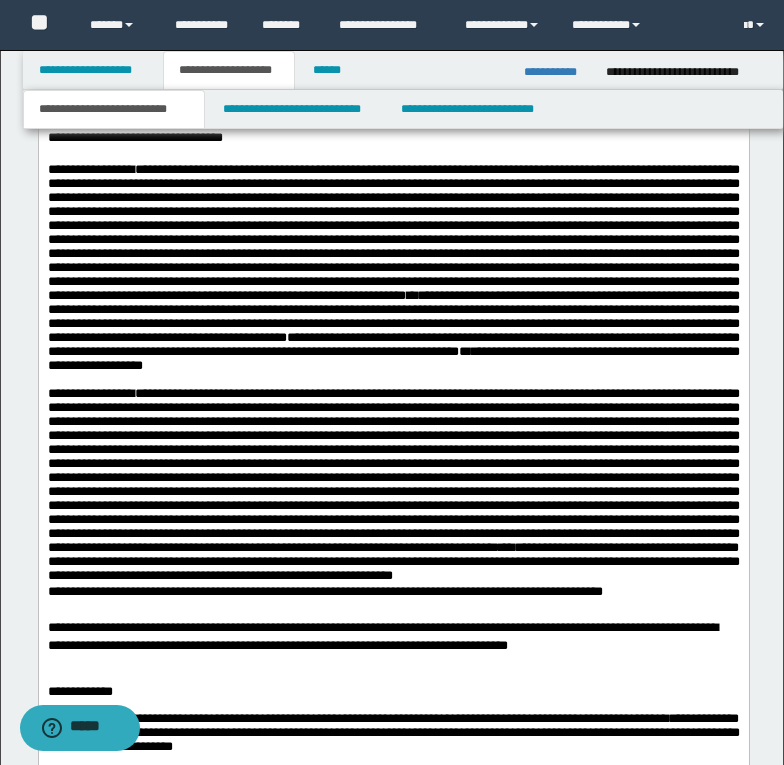 scroll, scrollTop: 1312, scrollLeft: 0, axis: vertical 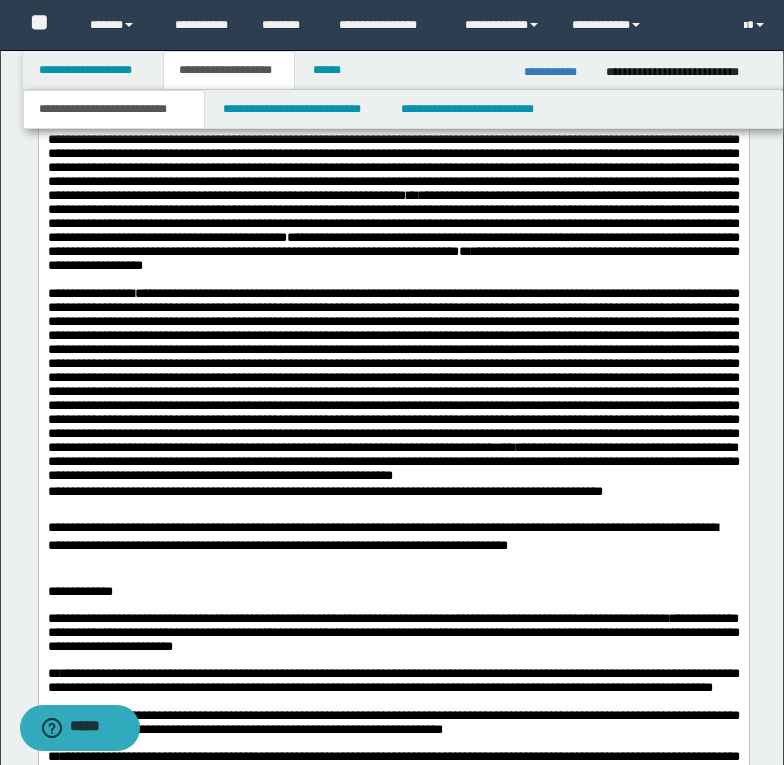 click on "**********" at bounding box center (393, 385) 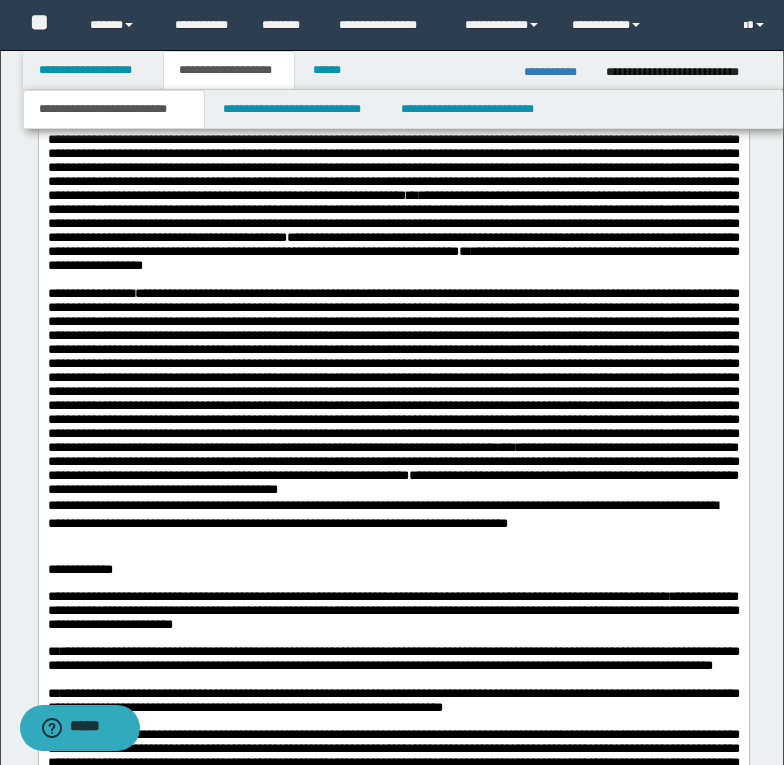 click on "**********" at bounding box center [393, 392] 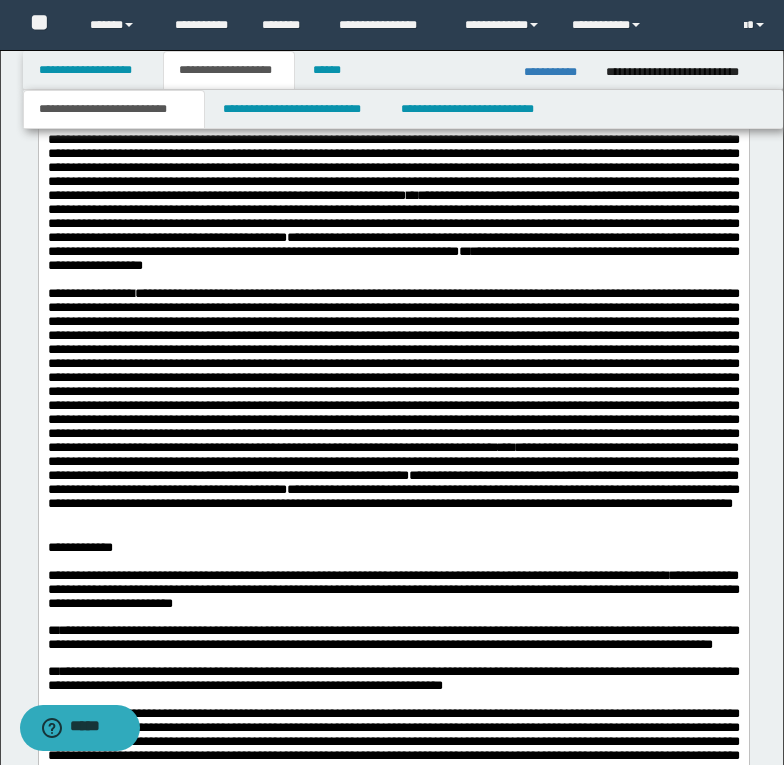 click on "**********" at bounding box center [393, 399] 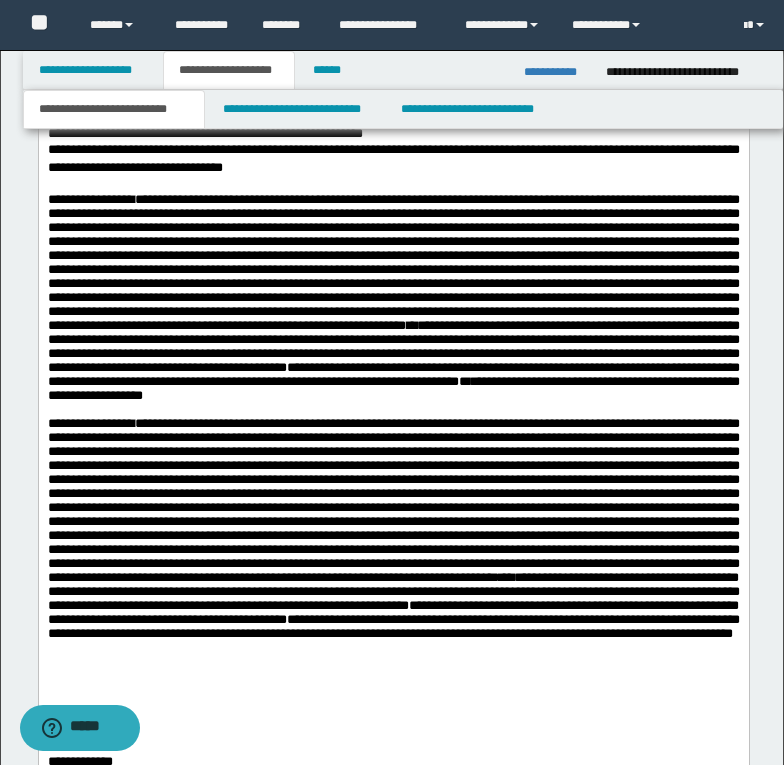 scroll, scrollTop: 1312, scrollLeft: 0, axis: vertical 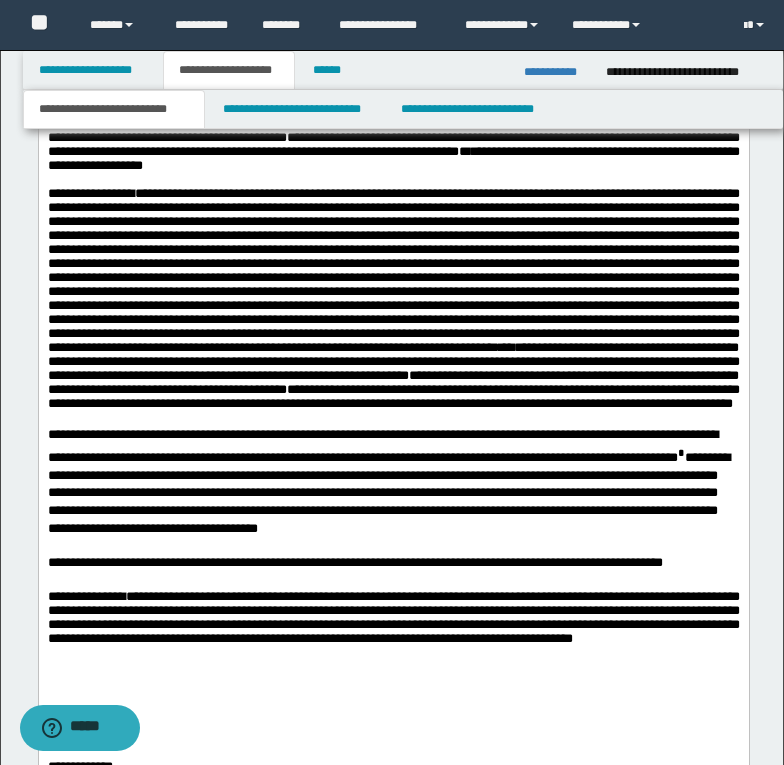 drag, startPoint x: 735, startPoint y: 510, endPoint x: 747, endPoint y: 504, distance: 13.416408 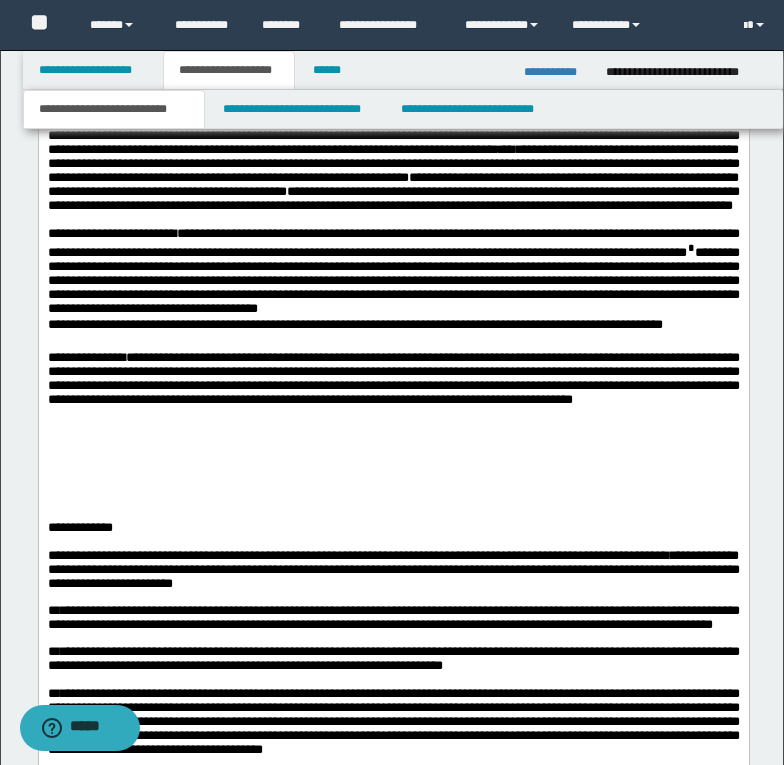scroll, scrollTop: 1612, scrollLeft: 0, axis: vertical 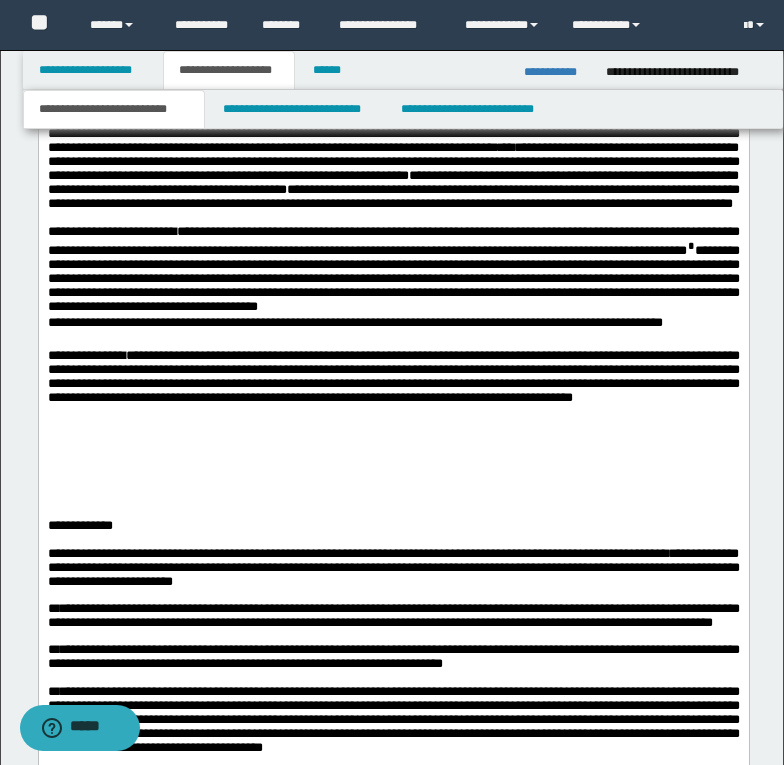 click on "*" at bounding box center [690, 244] 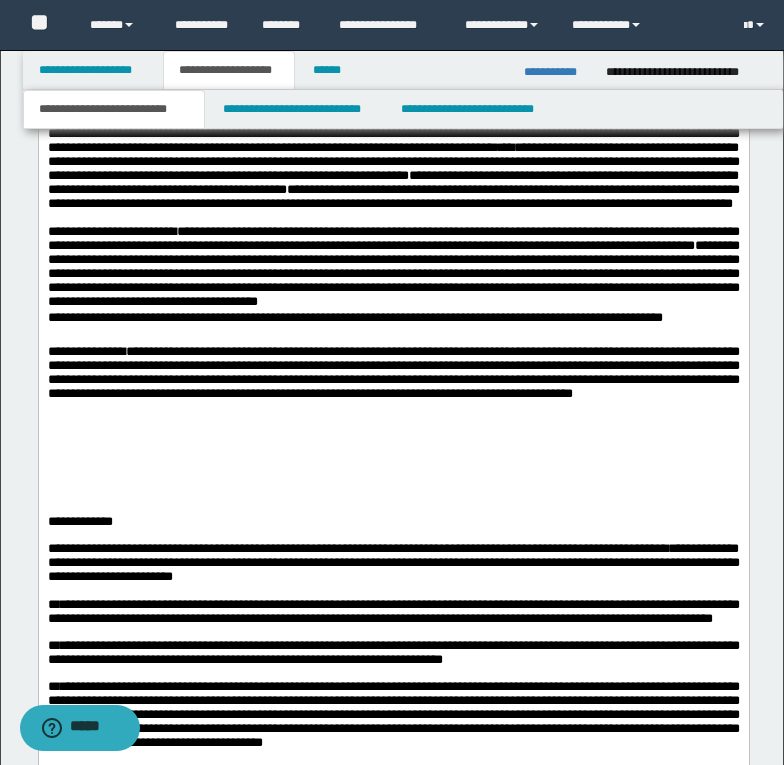 click on "**********" at bounding box center (393, 267) 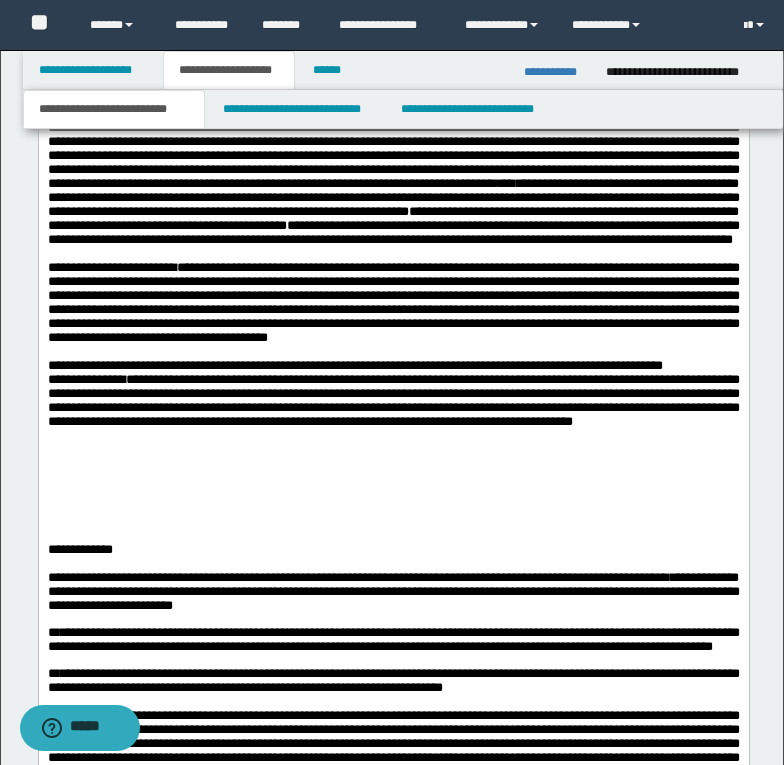 scroll, scrollTop: 1612, scrollLeft: 0, axis: vertical 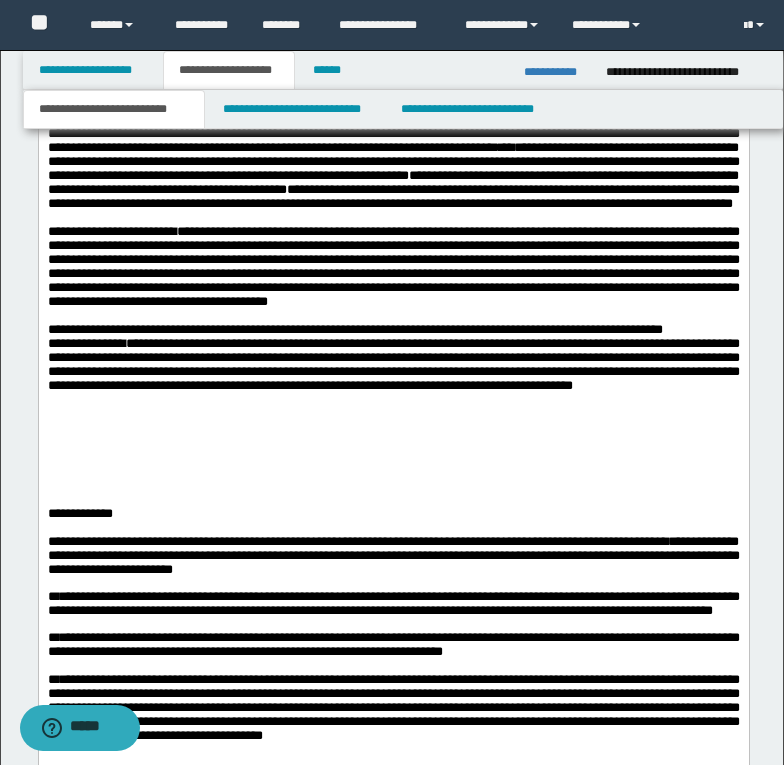 click on "**********" at bounding box center [86, 343] 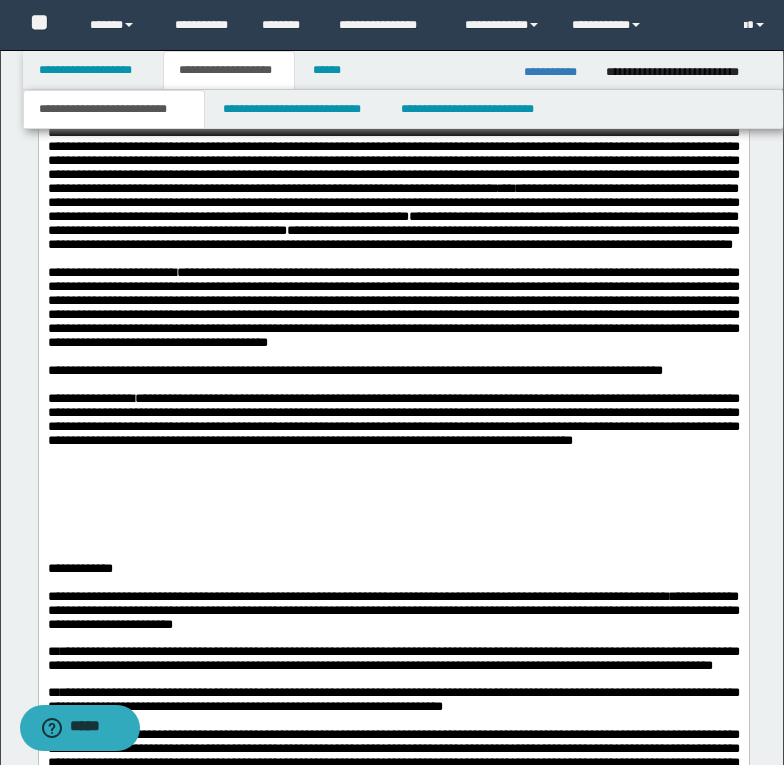 scroll, scrollTop: 1612, scrollLeft: 0, axis: vertical 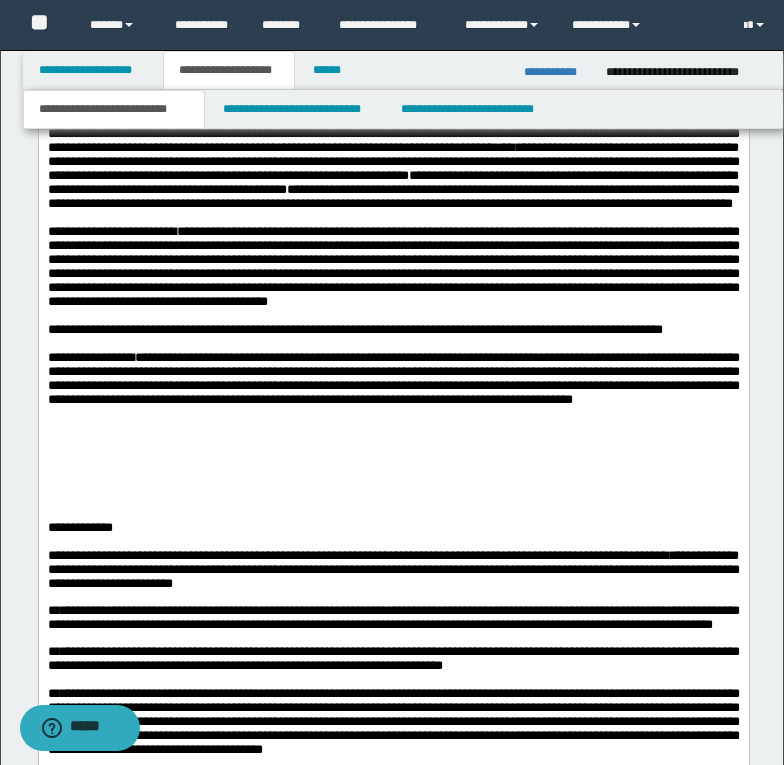 click on "**********" at bounding box center (393, 379) 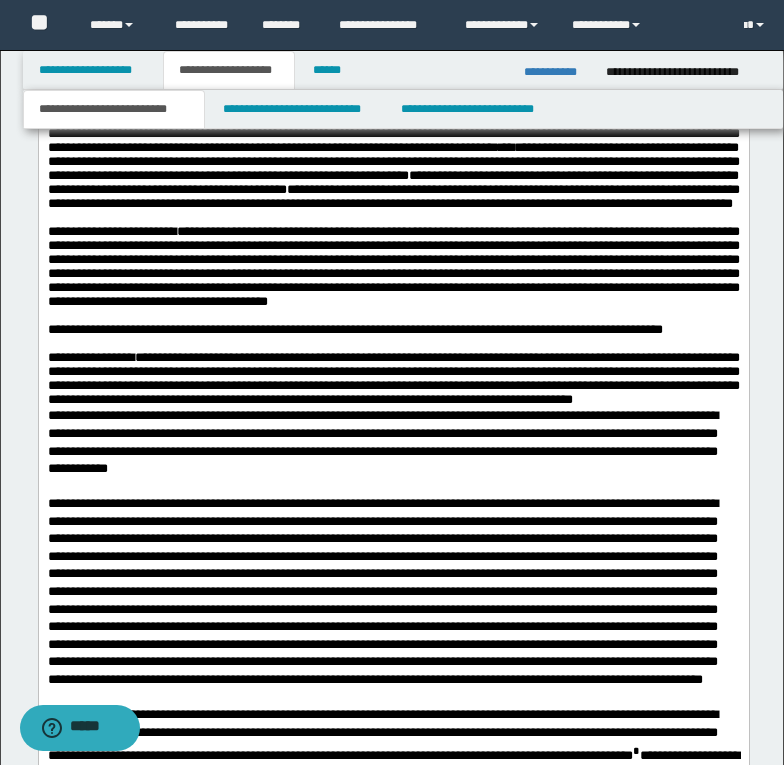 click on "**********" at bounding box center (393, 379) 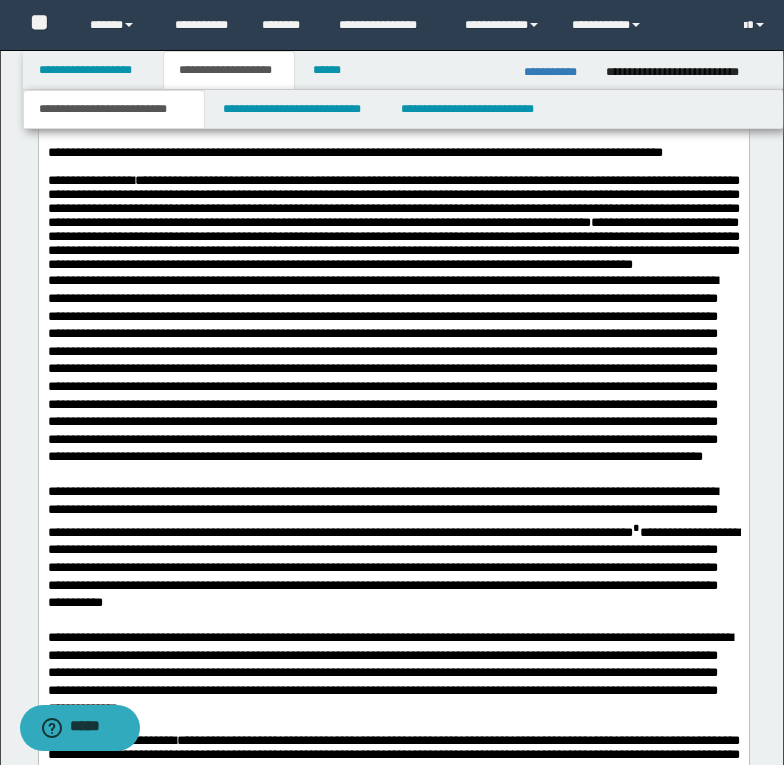 scroll, scrollTop: 1812, scrollLeft: 0, axis: vertical 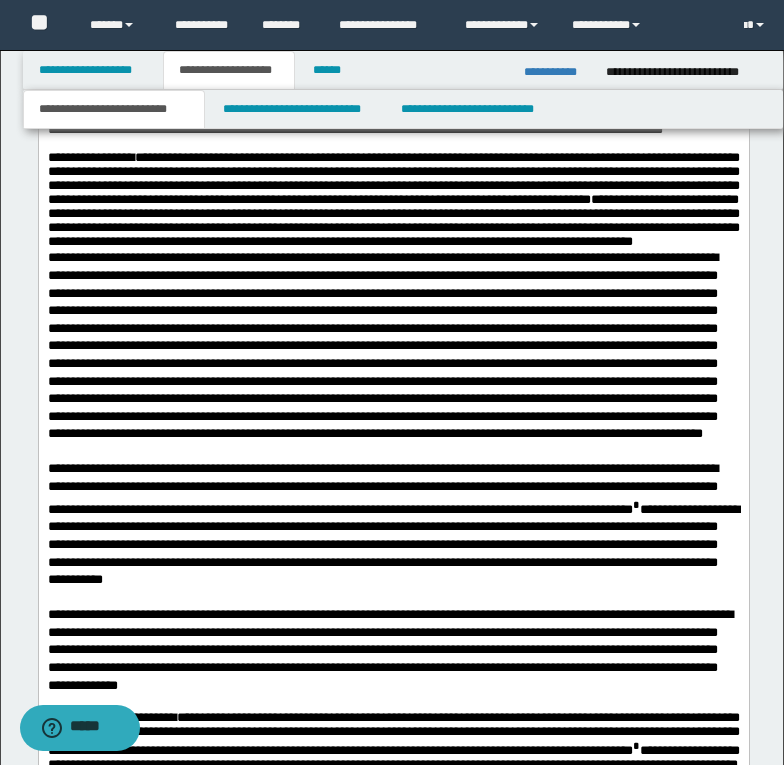 click on "**********" at bounding box center [122, 257] 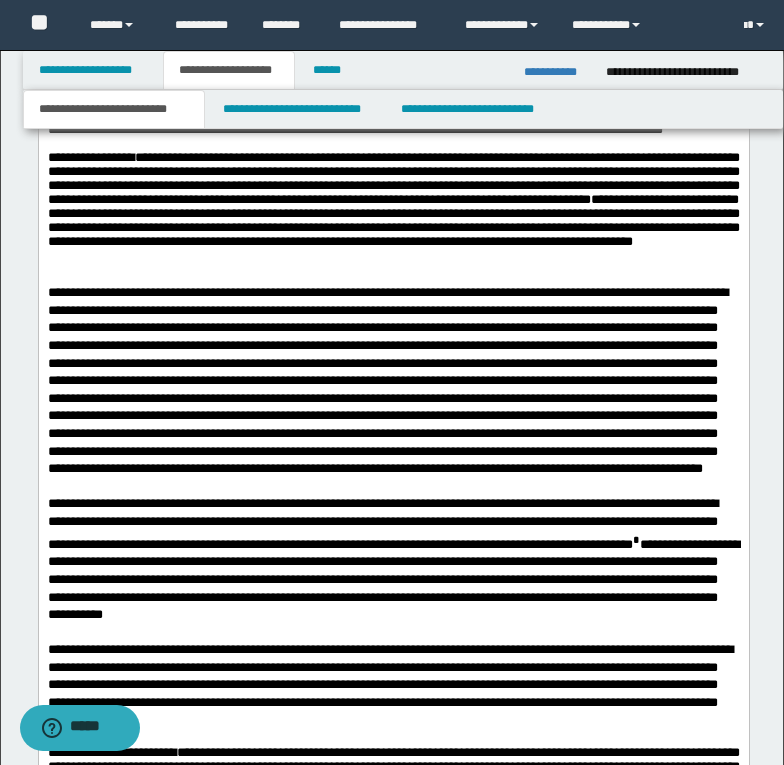 click on "**********" at bounding box center [393, 130] 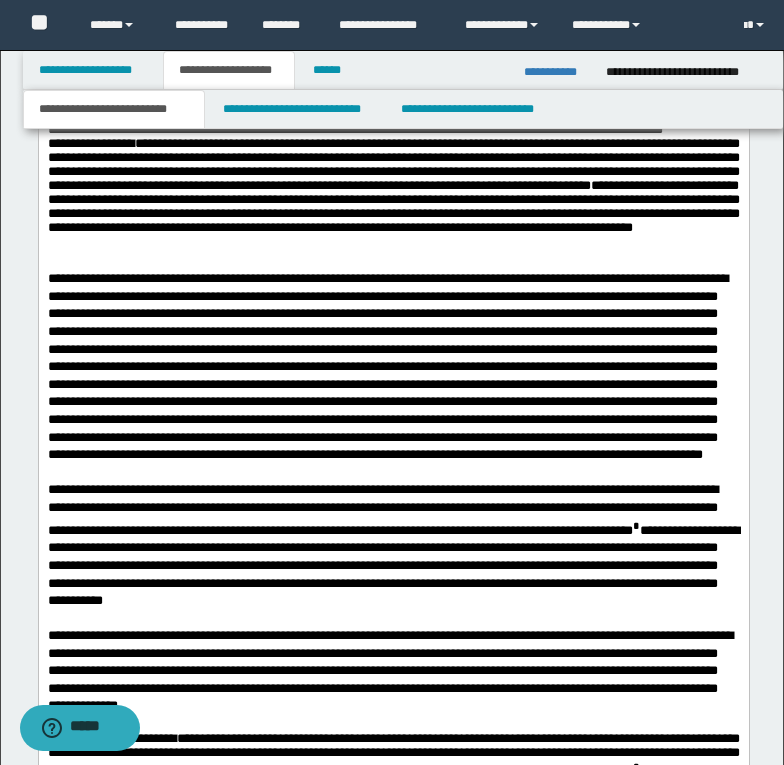 click on "**********" at bounding box center (393, 186) 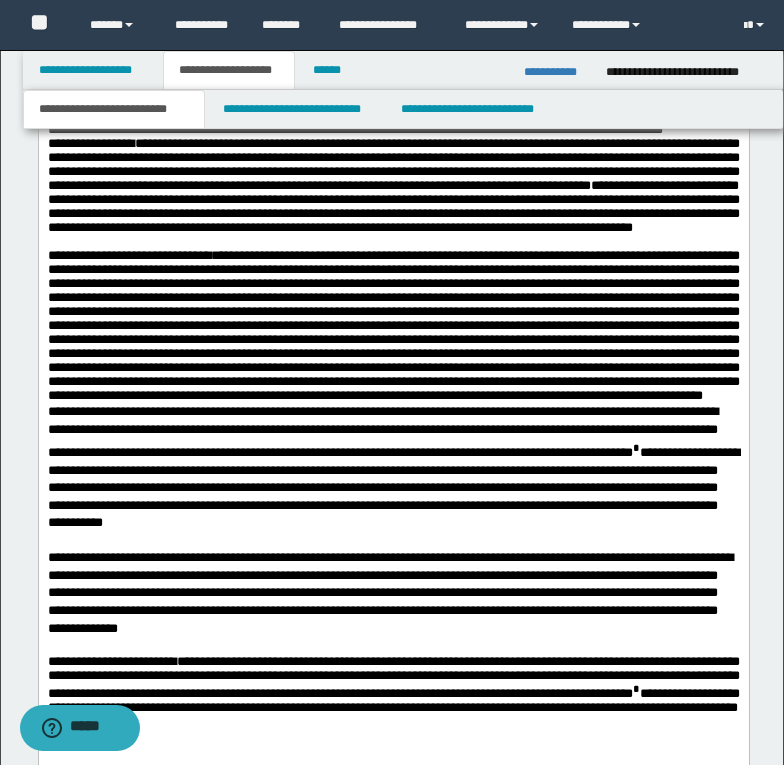scroll, scrollTop: 1912, scrollLeft: 0, axis: vertical 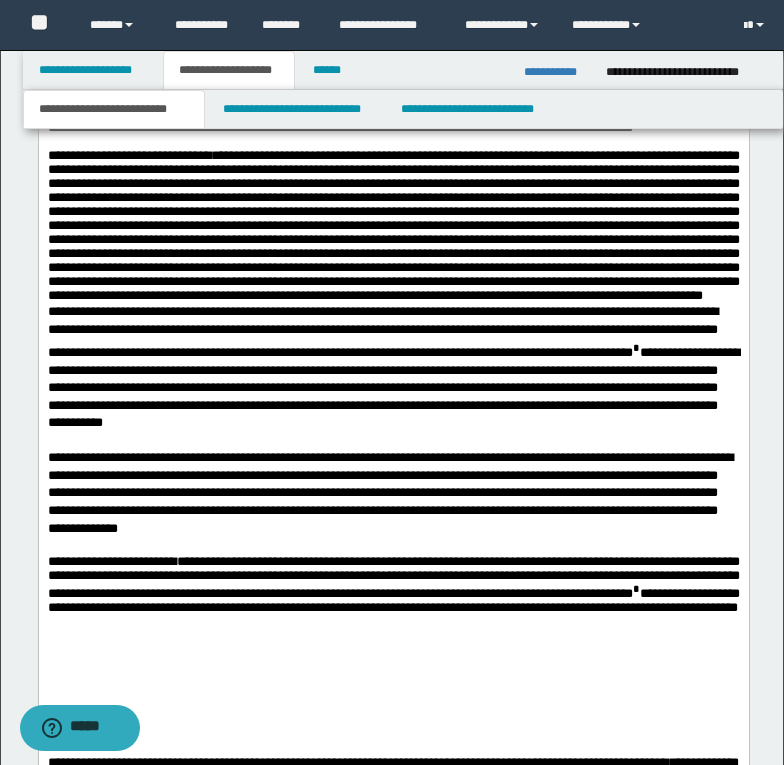 click on "**********" at bounding box center (393, 226) 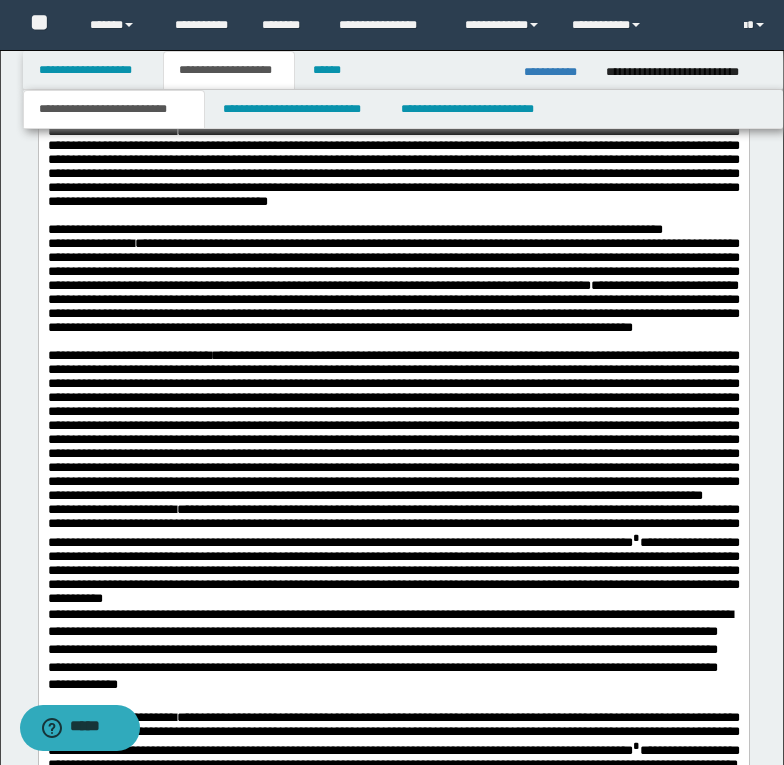 scroll, scrollTop: 1512, scrollLeft: 0, axis: vertical 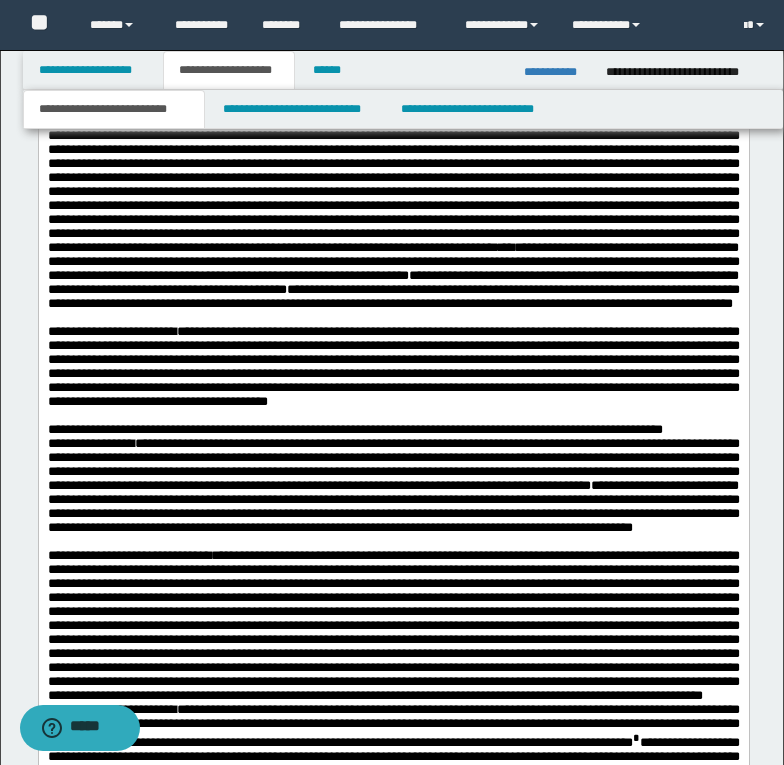 click at bounding box center (393, 318) 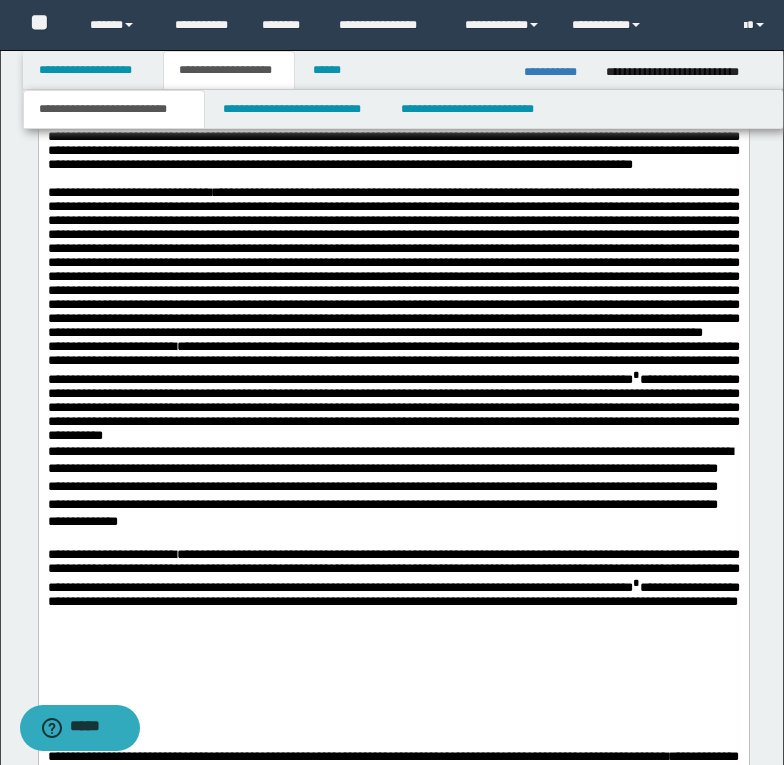 scroll, scrollTop: 1912, scrollLeft: 0, axis: vertical 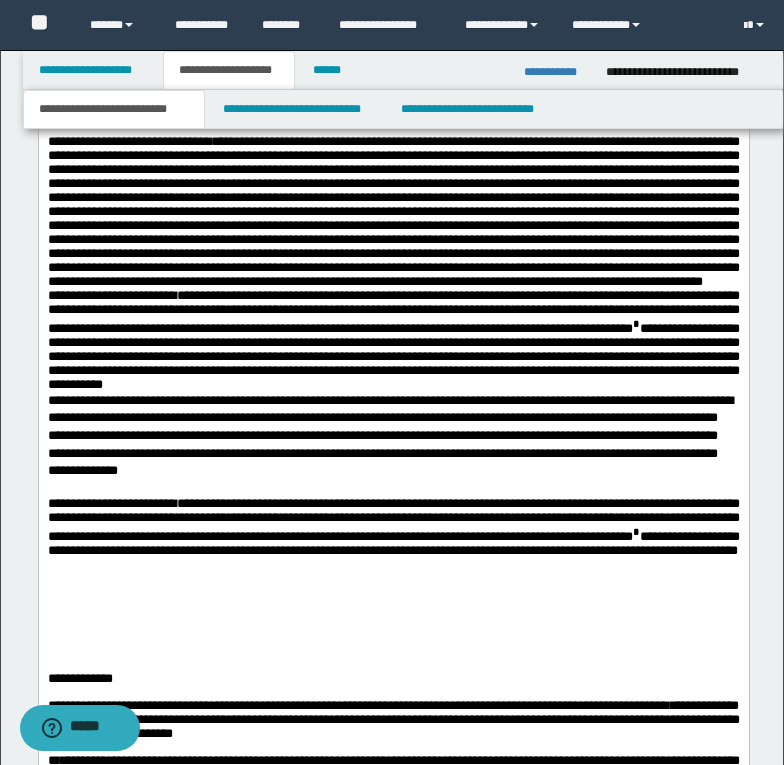 drag, startPoint x: 110, startPoint y: 559, endPoint x: 120, endPoint y: 549, distance: 14.142136 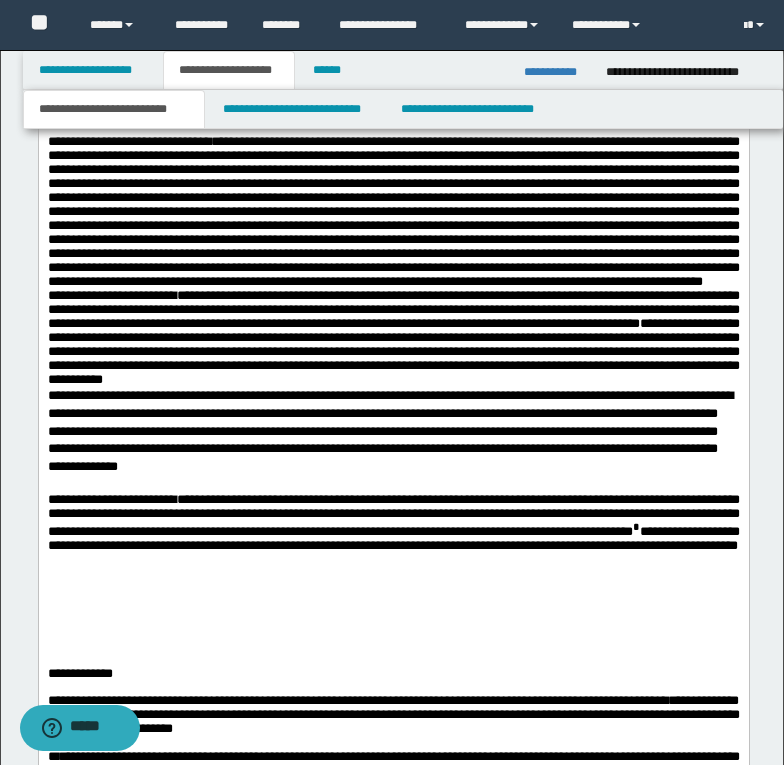 click on "**********" at bounding box center (129, 395) 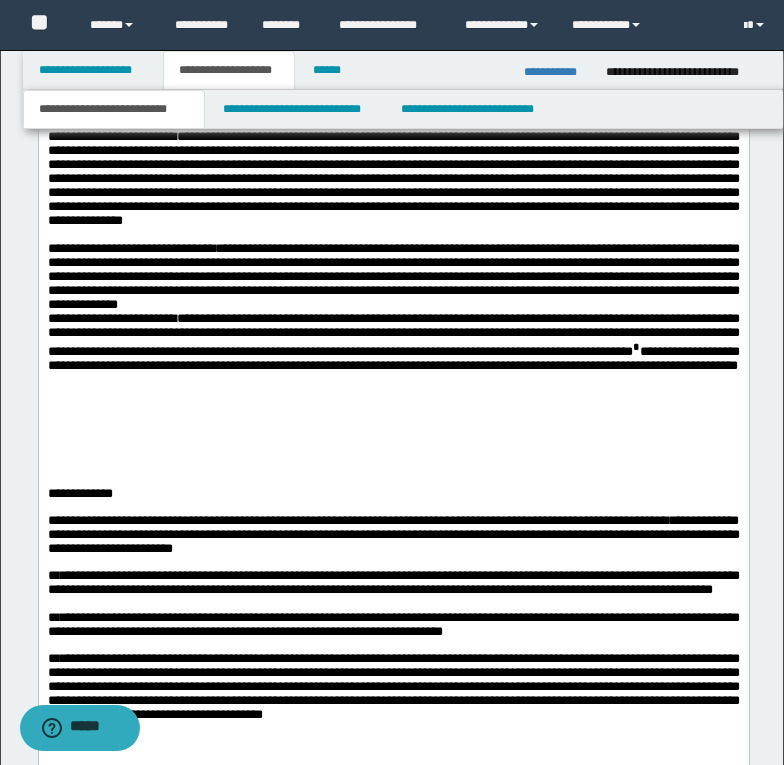 scroll, scrollTop: 2112, scrollLeft: 0, axis: vertical 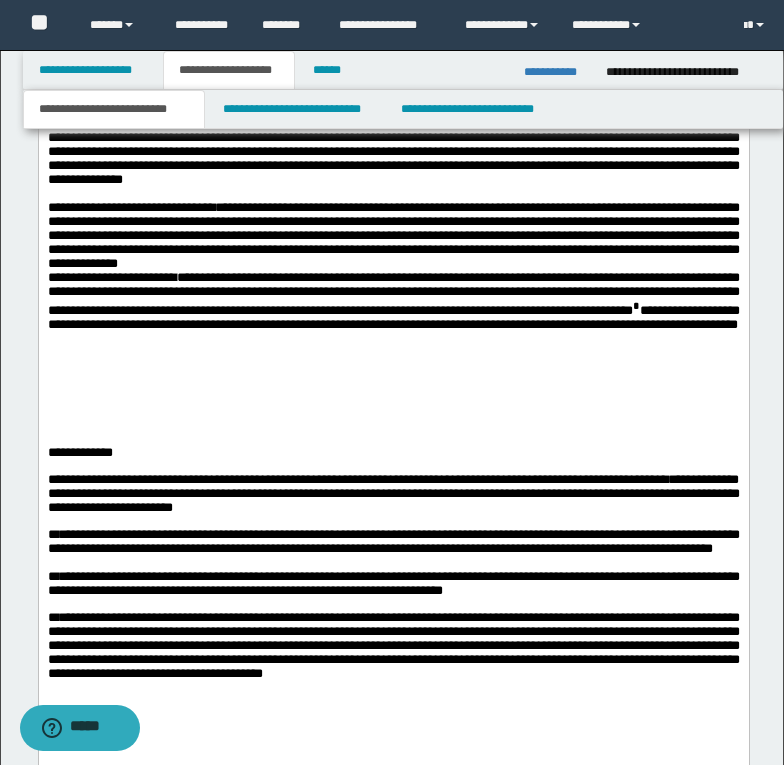click on "**********" at bounding box center [393, 236] 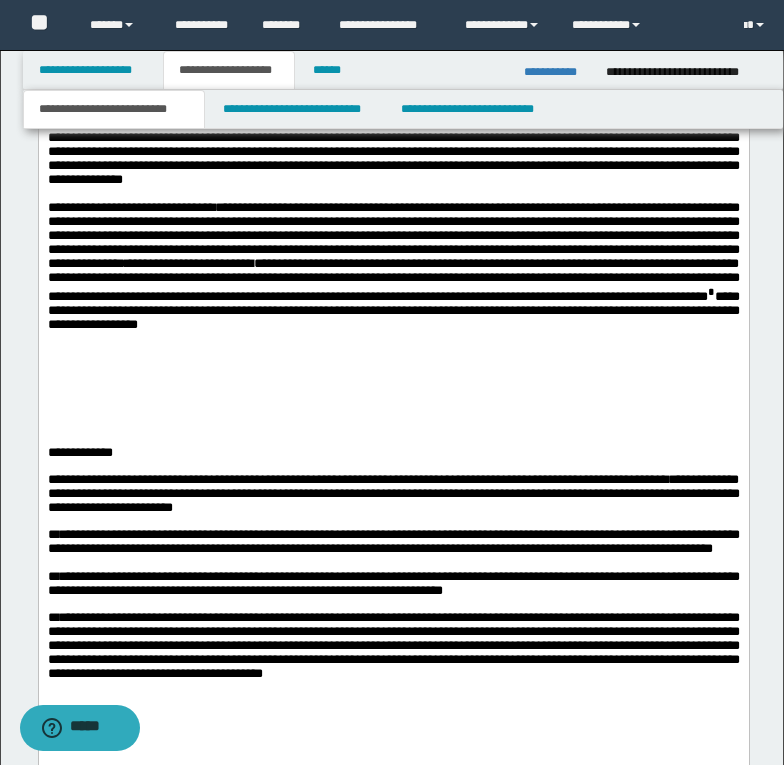 click on "*" at bounding box center (710, 290) 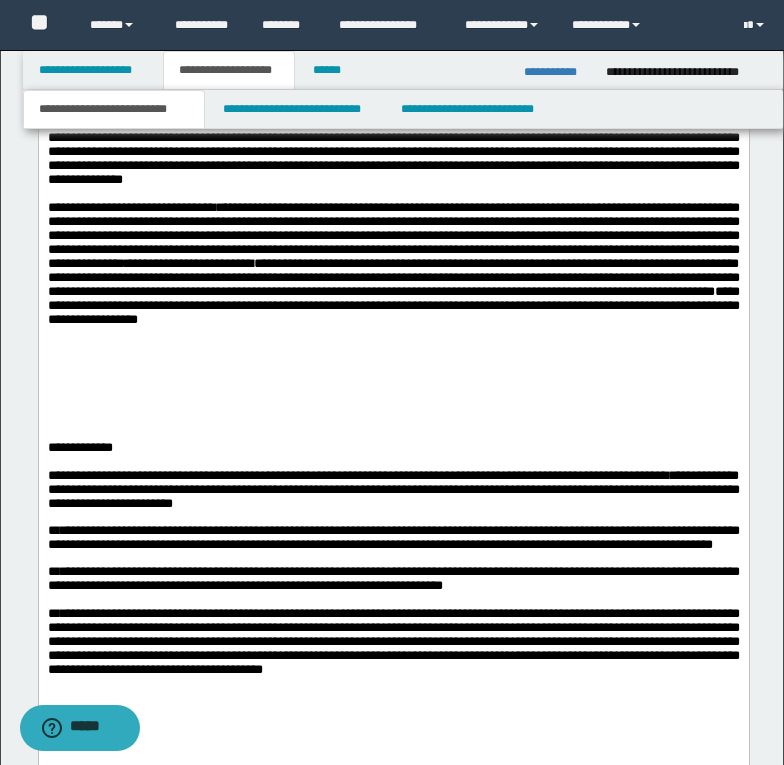 click on "**********" at bounding box center (393, 264) 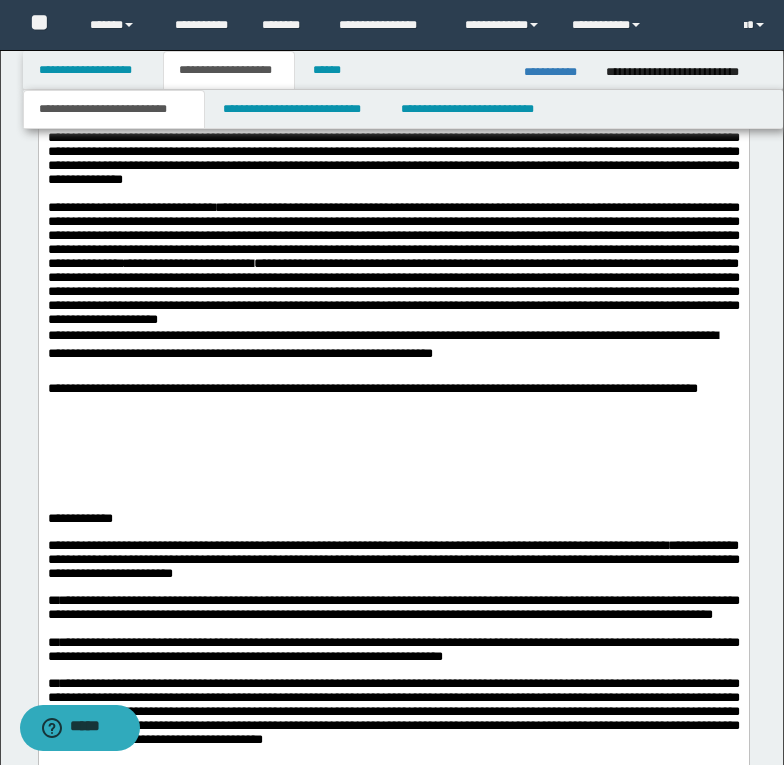 click on "**********" at bounding box center (393, 264) 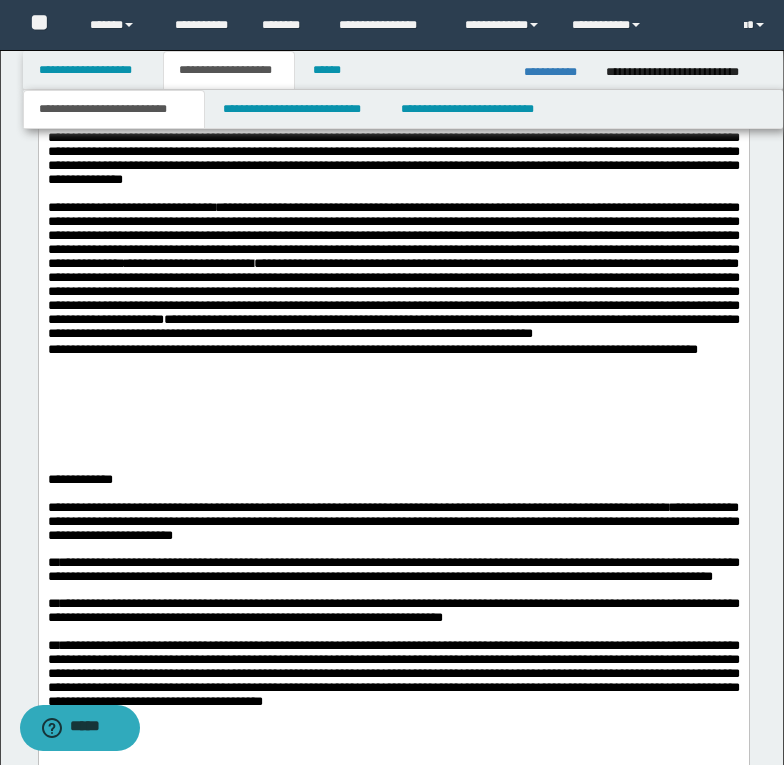 click on "**********" at bounding box center (393, 271) 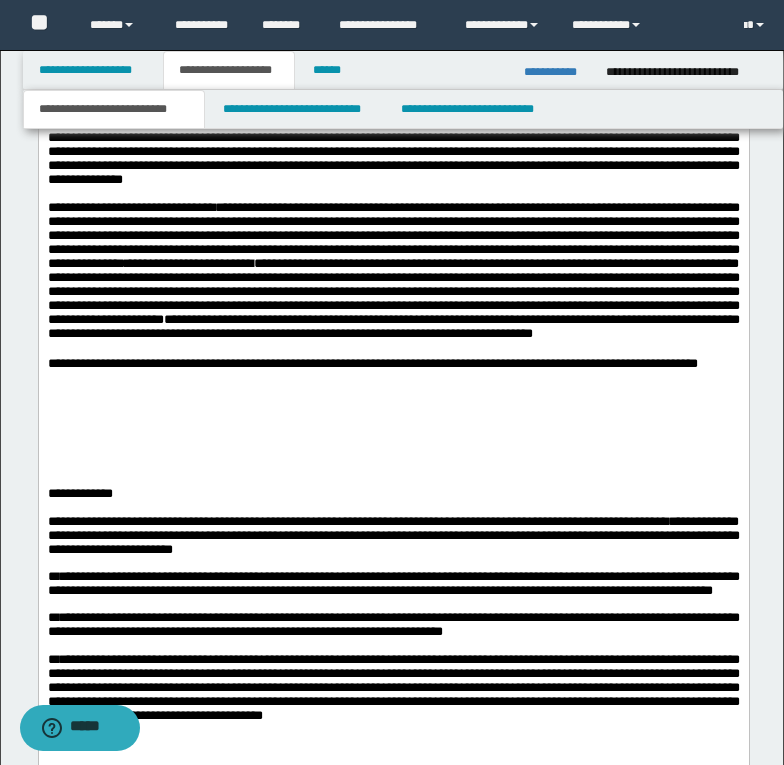 click on "**********" at bounding box center [84, 363] 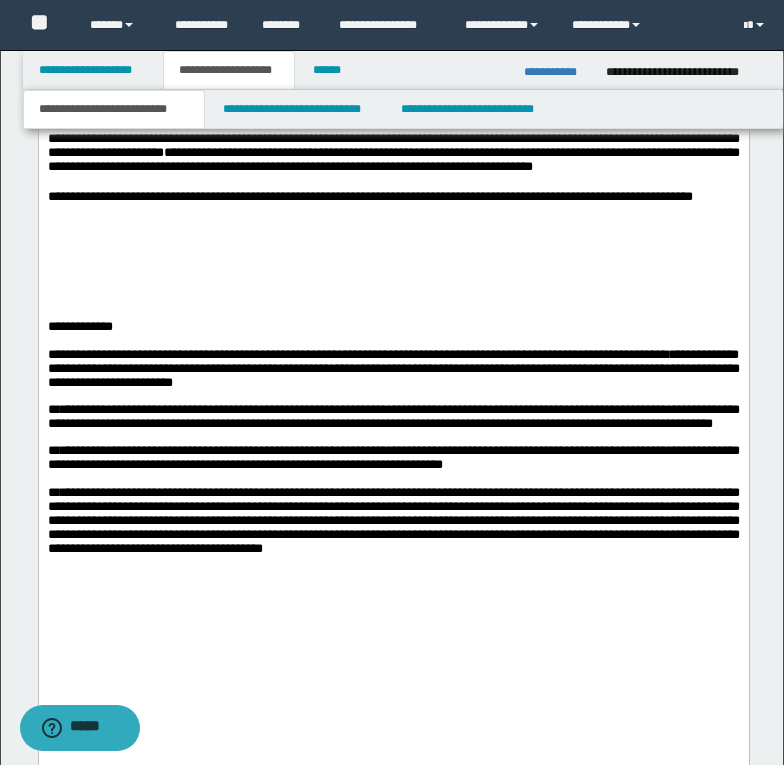 scroll, scrollTop: 2312, scrollLeft: 0, axis: vertical 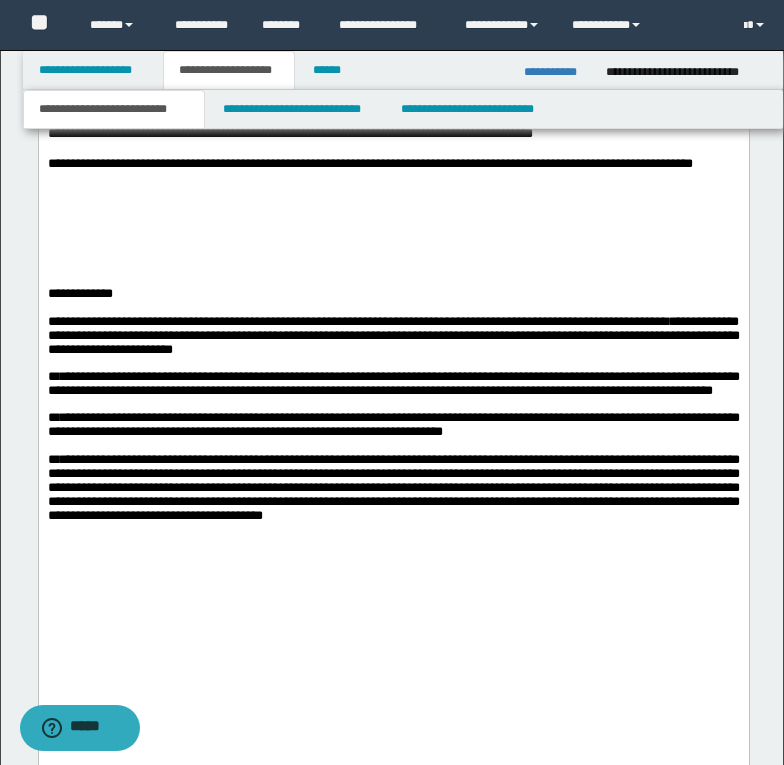 click on "**********" at bounding box center (393, 164) 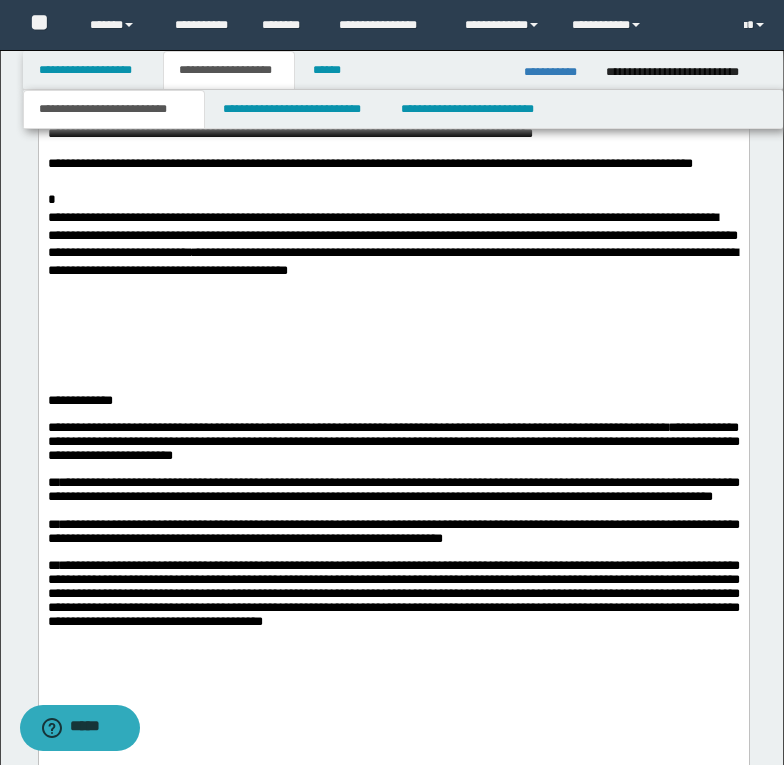 click at bounding box center [393, 182] 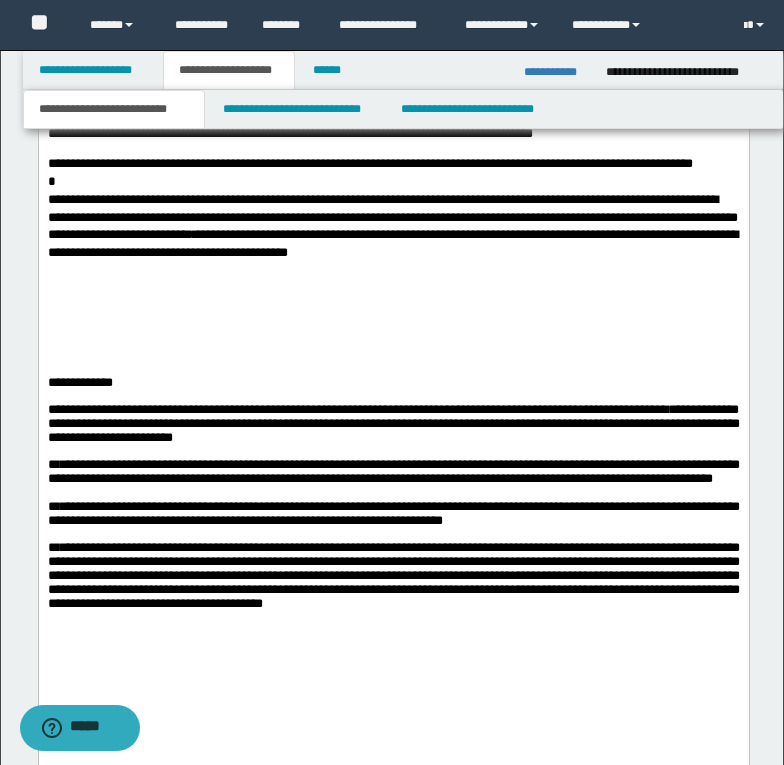 click on "*" at bounding box center (393, 182) 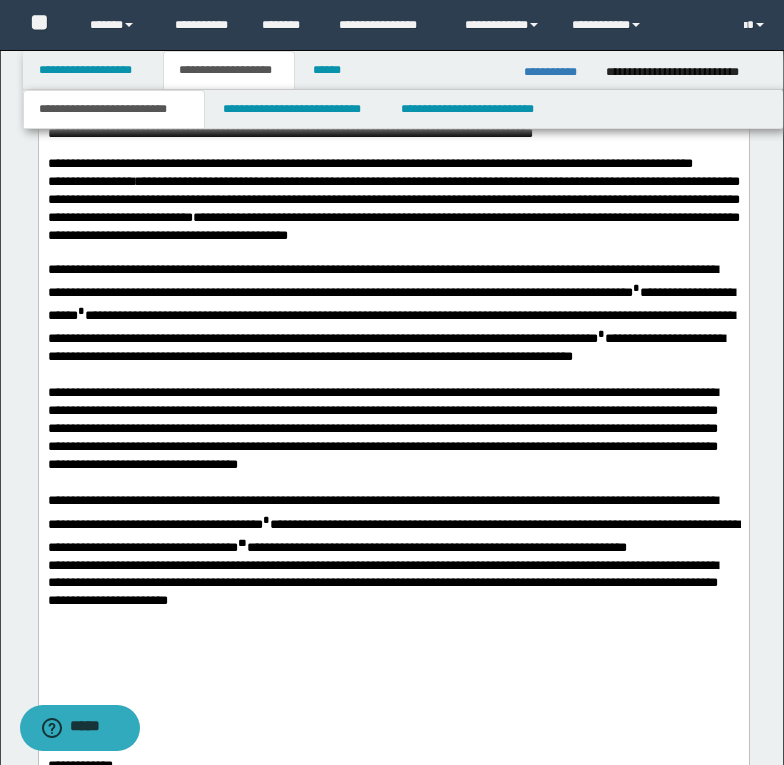 click on "**********" at bounding box center [393, 209] 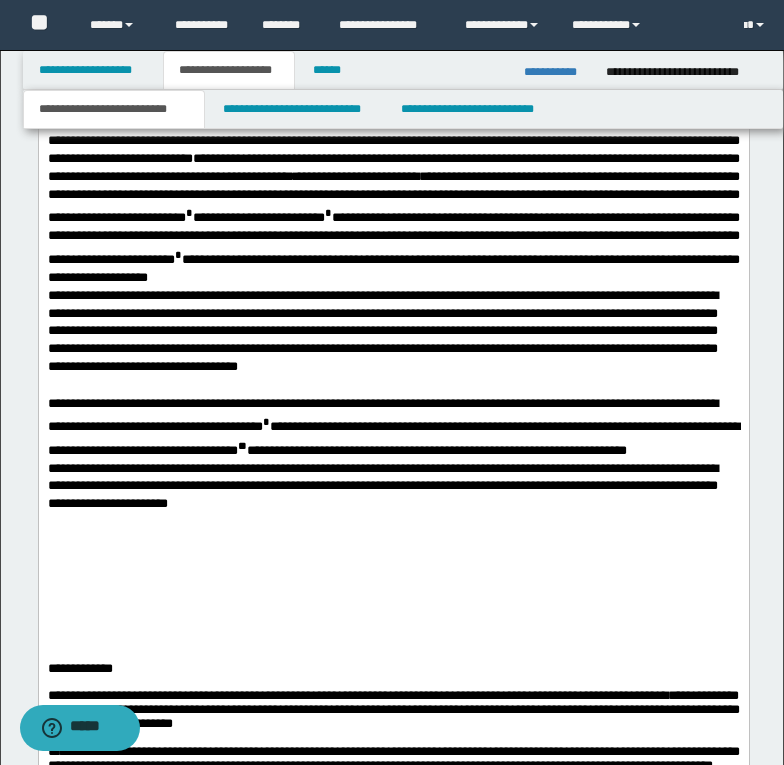 scroll, scrollTop: 2412, scrollLeft: 0, axis: vertical 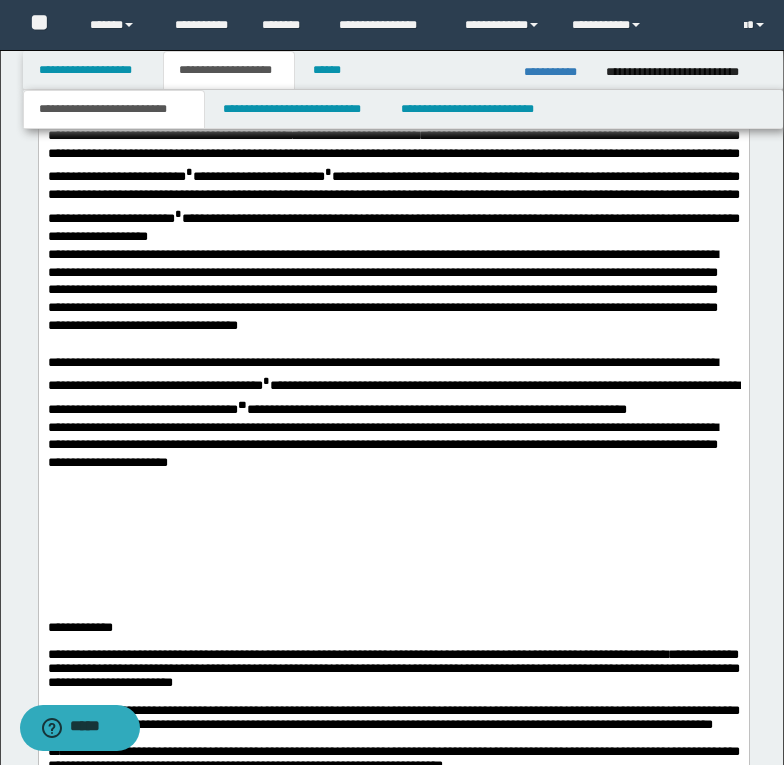 click on "**********" at bounding box center [393, 186] 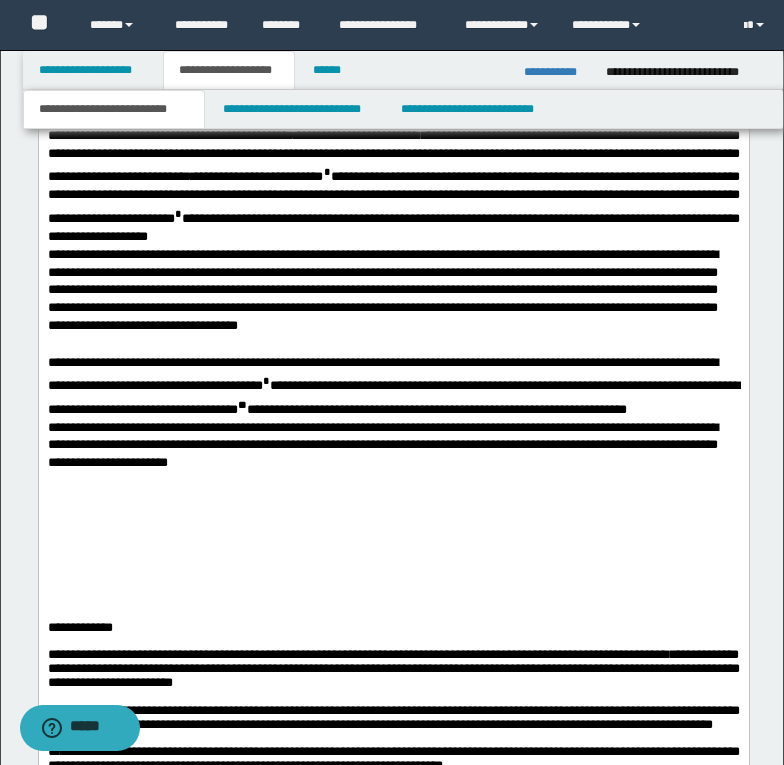 click on "*" at bounding box center [326, 171] 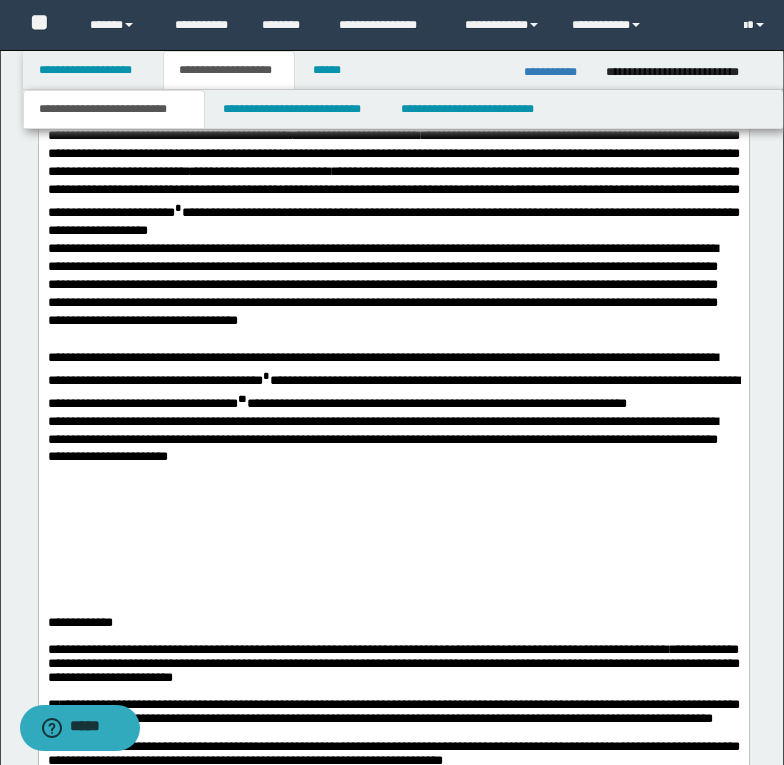 click on "*" at bounding box center (177, 207) 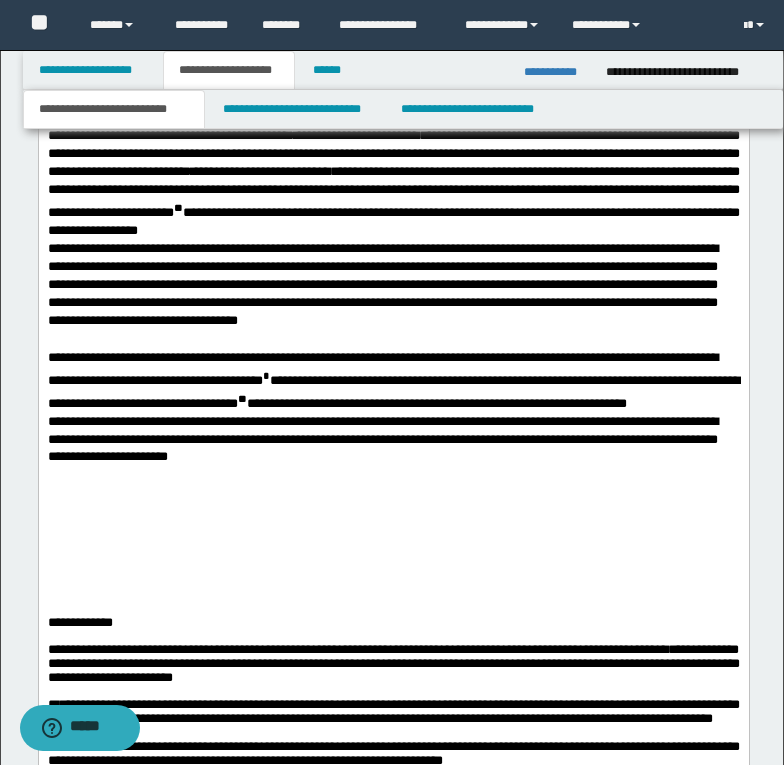 click on "**********" at bounding box center [393, 183] 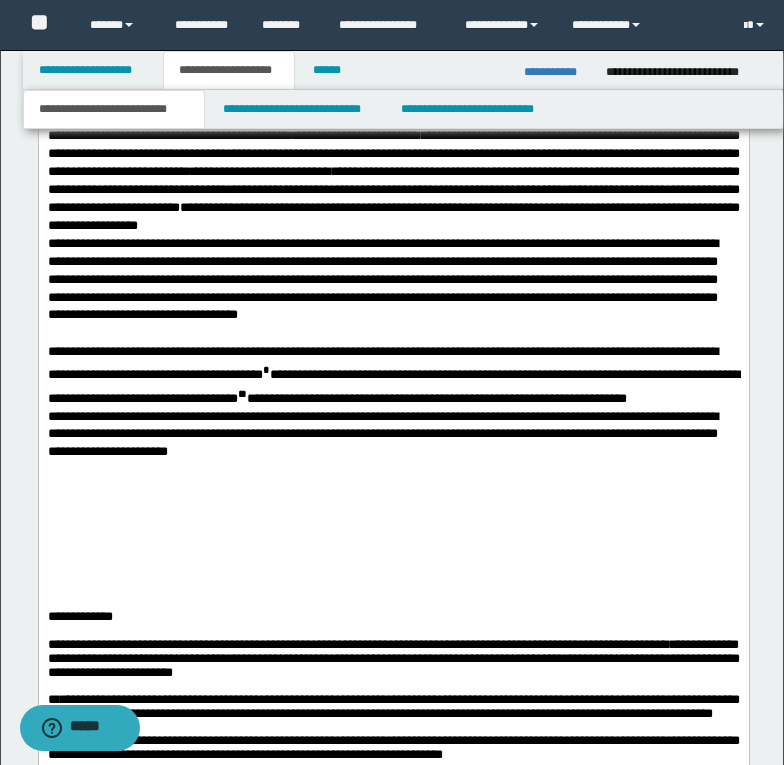 click on "**********" at bounding box center (97, 243) 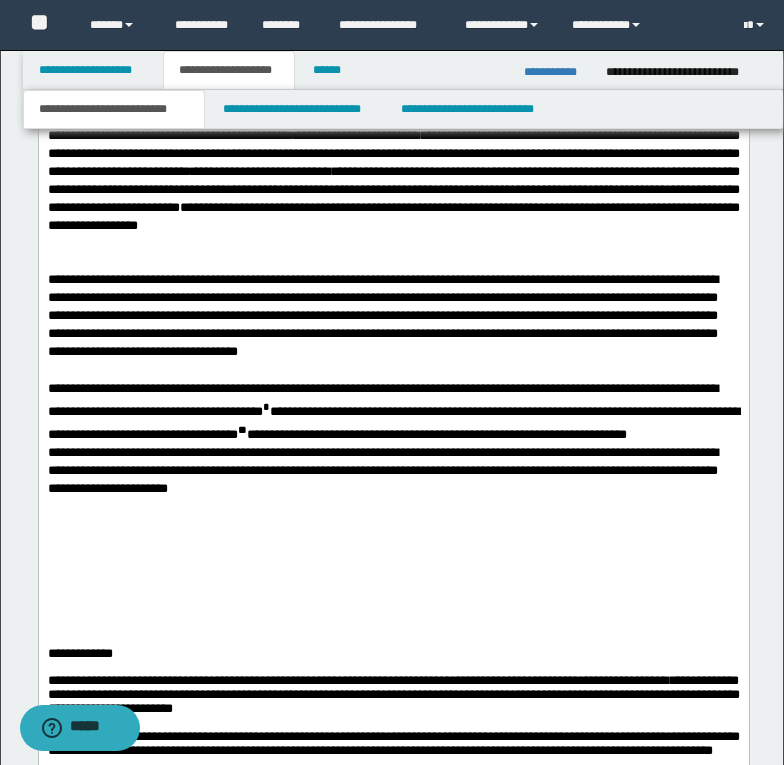 click on "**********" at bounding box center [393, 153] 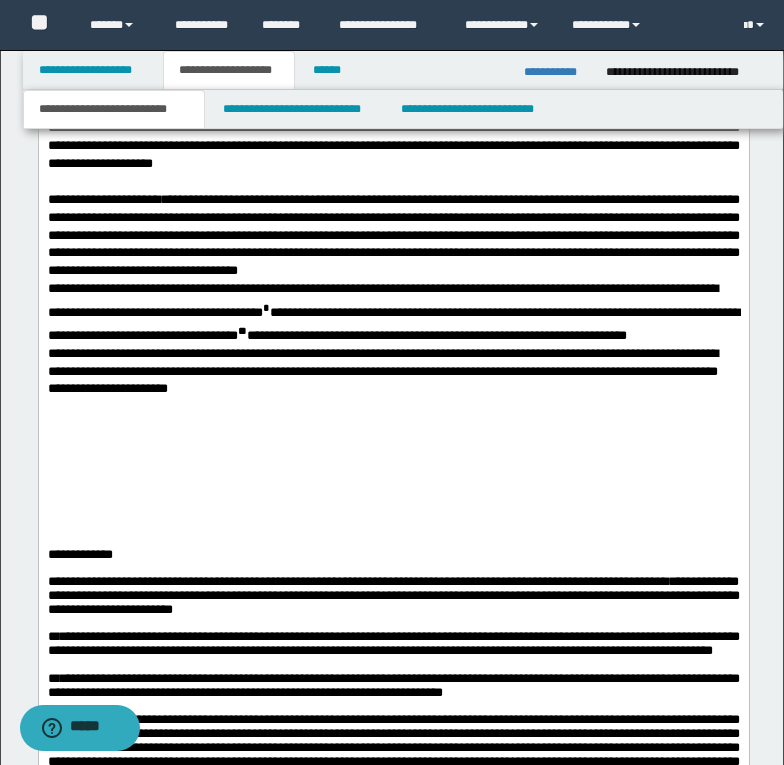 scroll, scrollTop: 2512, scrollLeft: 0, axis: vertical 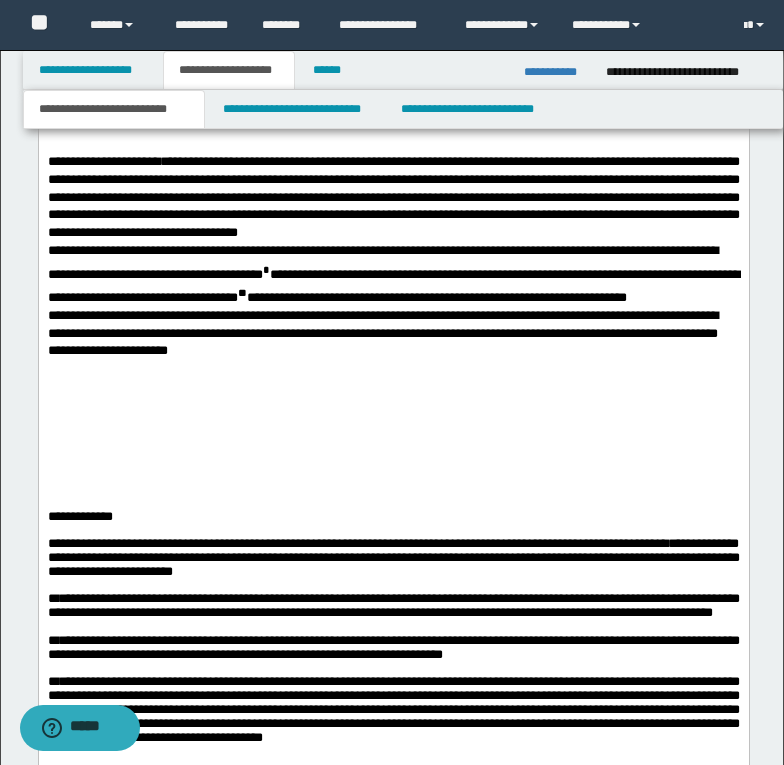 click on "**********" at bounding box center (393, 198) 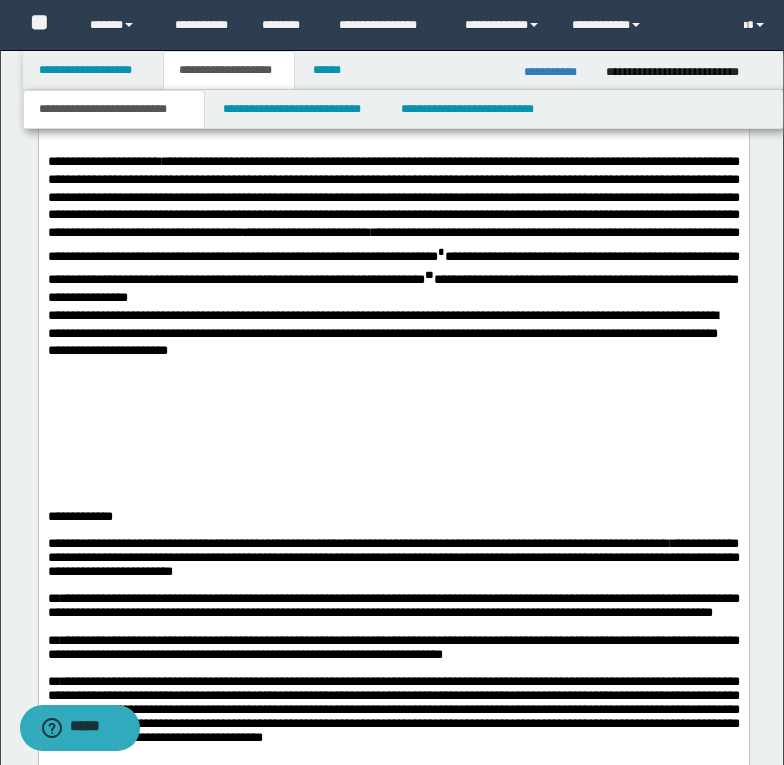 click on "**********" at bounding box center [393, 230] 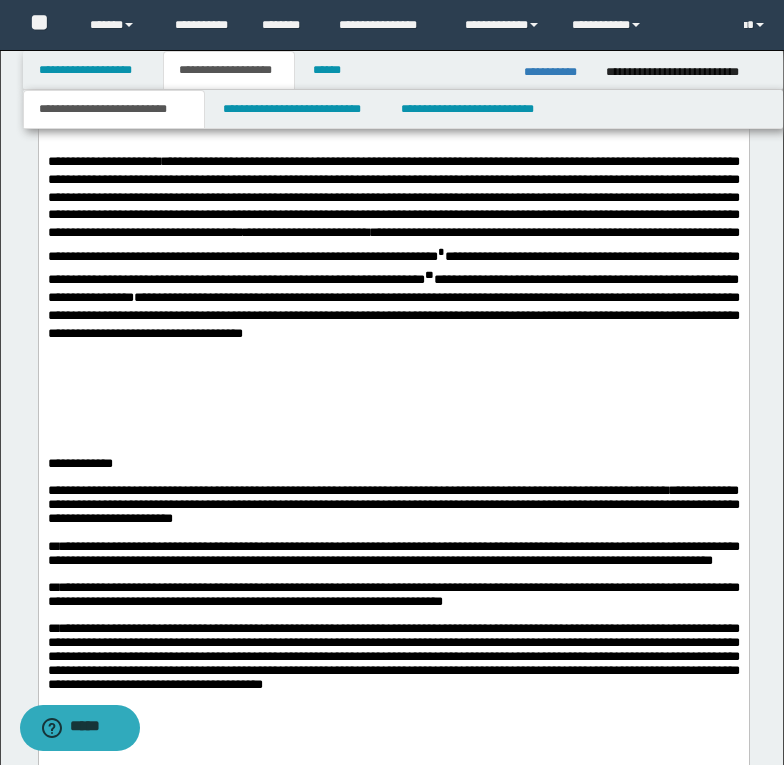 click on "*" at bounding box center [440, 250] 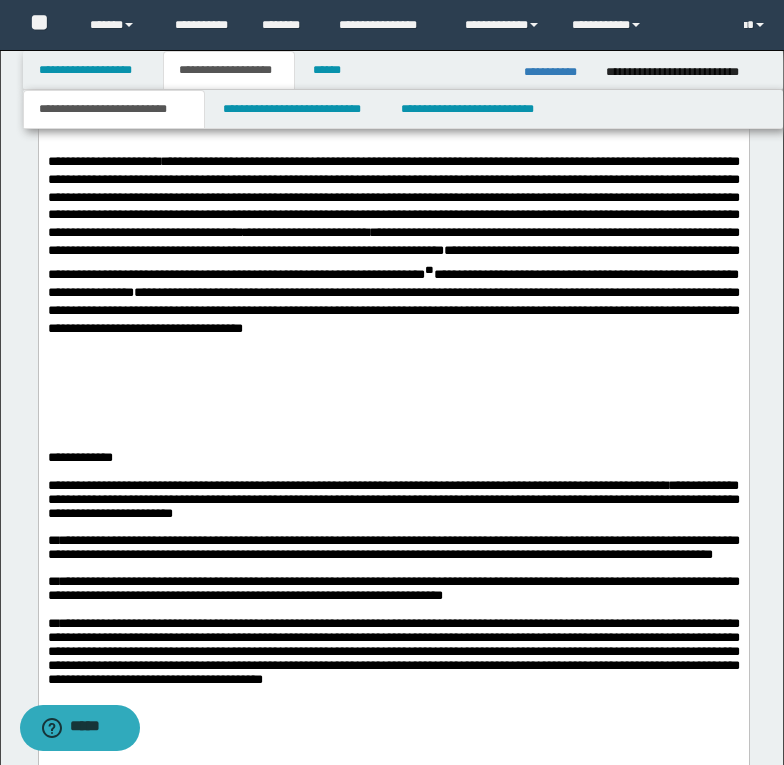 click on "**********" at bounding box center (393, 262) 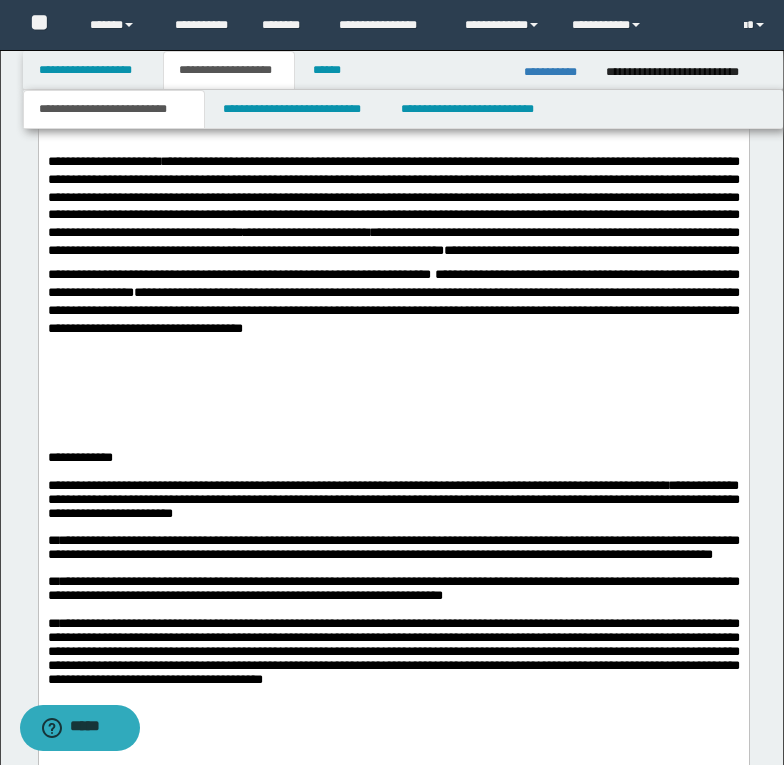 click on "**********" at bounding box center [393, 310] 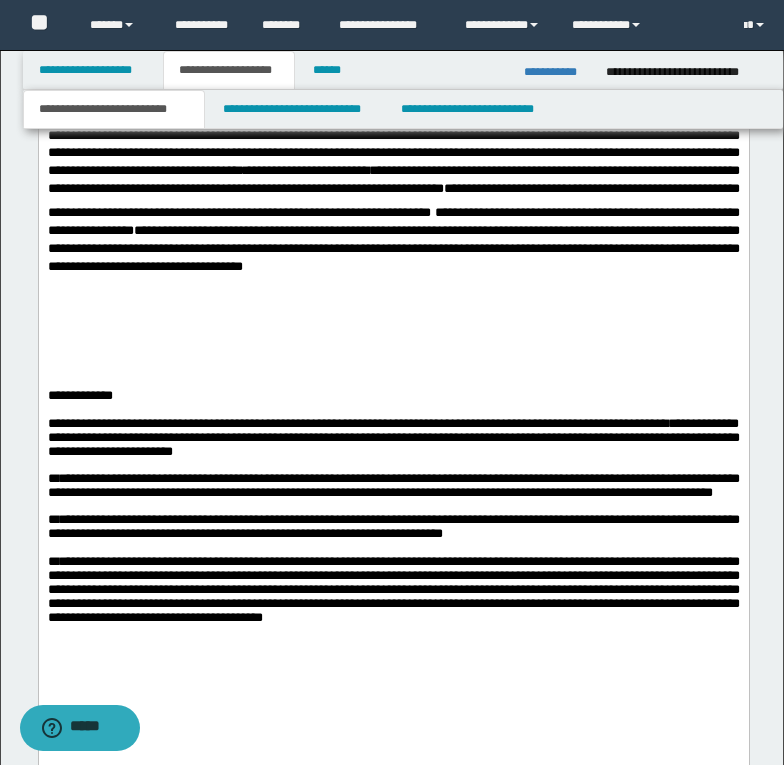scroll, scrollTop: 2612, scrollLeft: 0, axis: vertical 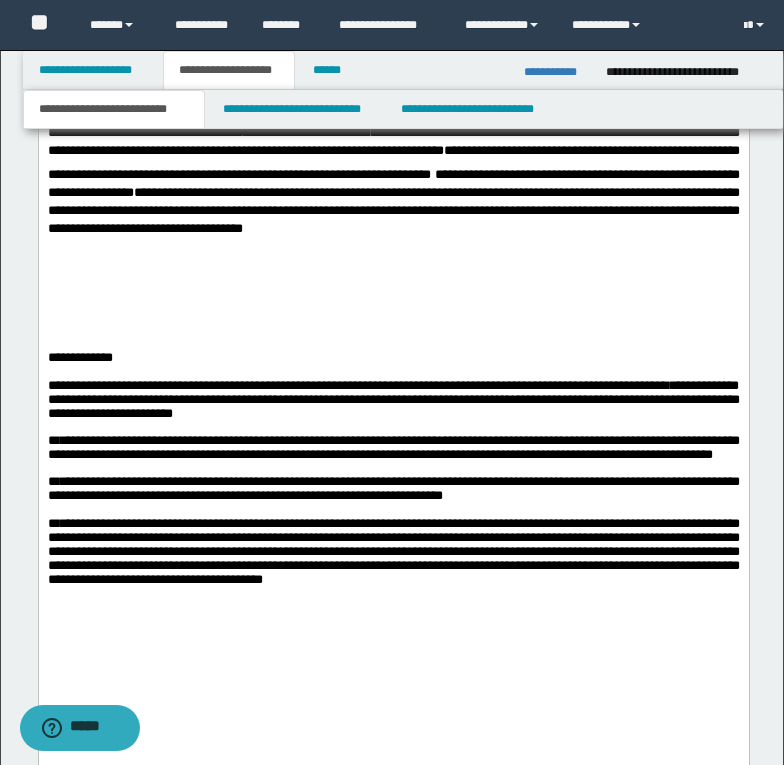 click on "**********" at bounding box center (393, -441) 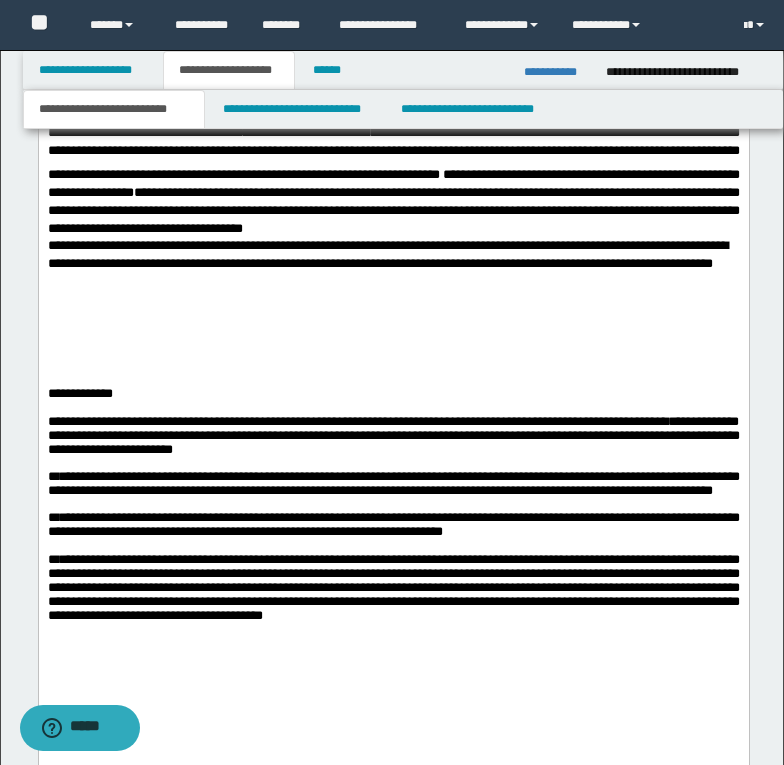 click on "**********" at bounding box center [393, 145] 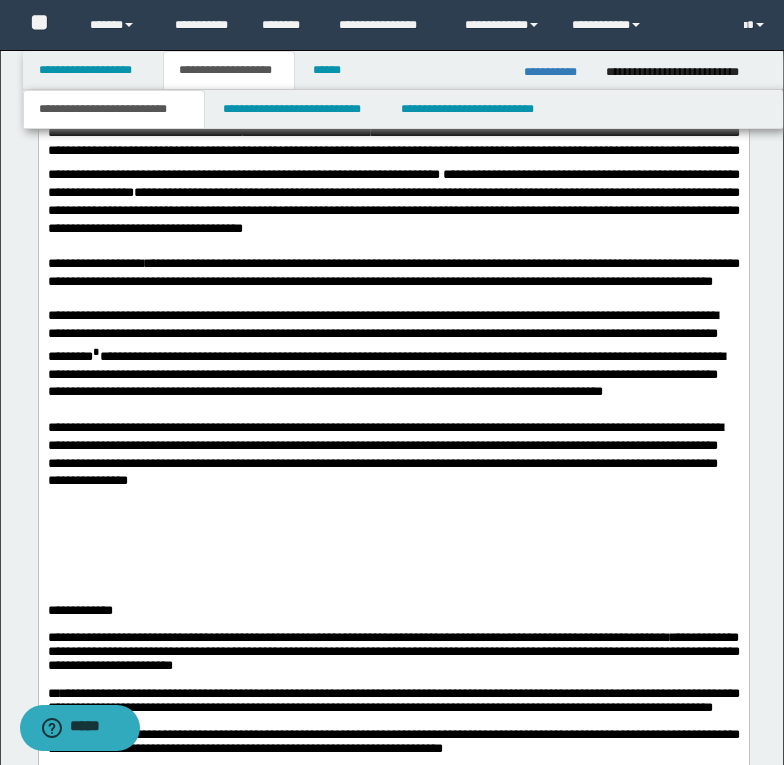click on "**********" at bounding box center [393, 273] 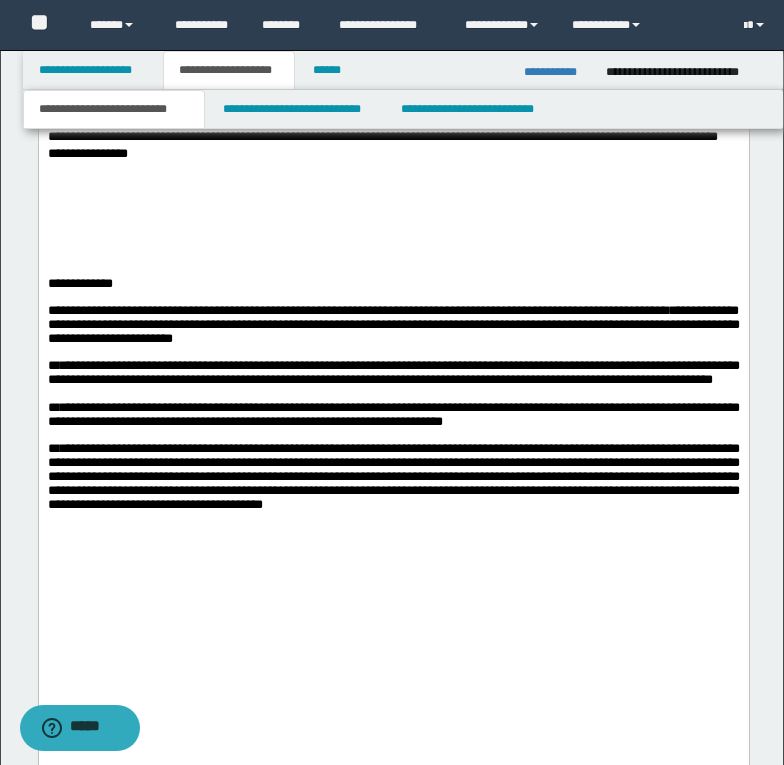 scroll, scrollTop: 2912, scrollLeft: 0, axis: vertical 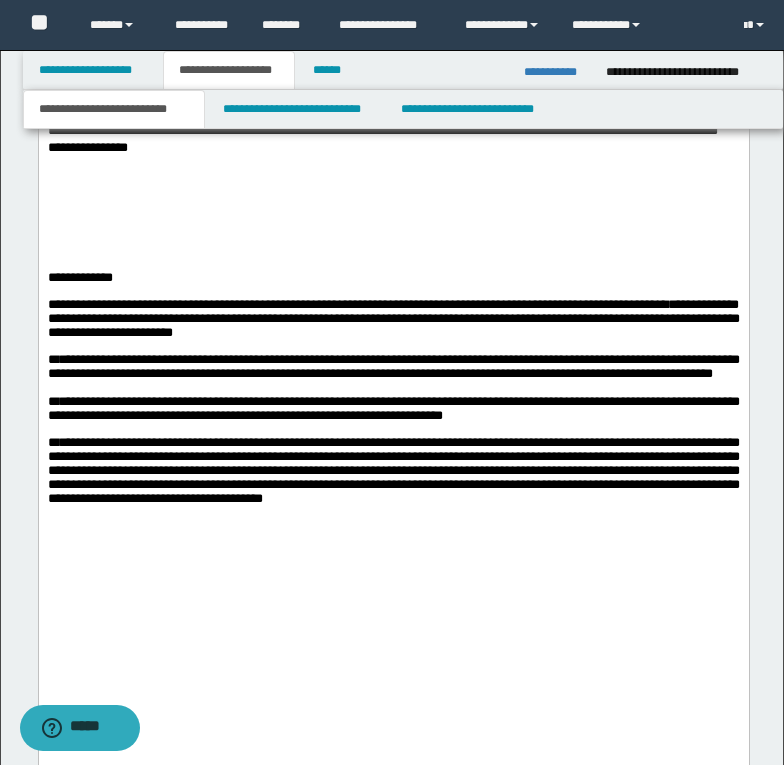 click on "*" at bounding box center [96, 35] 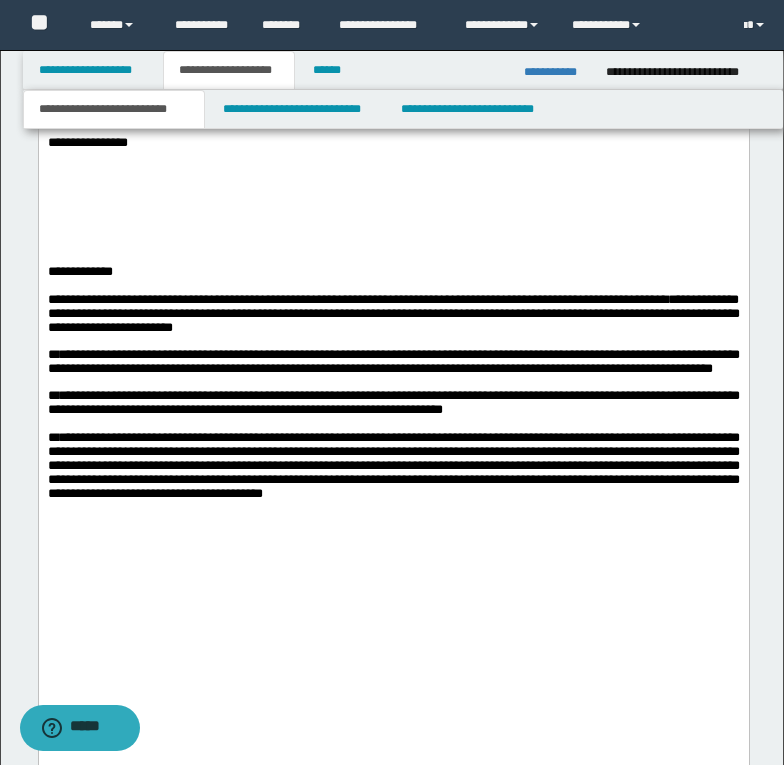 click on "**********" at bounding box center [393, 18] 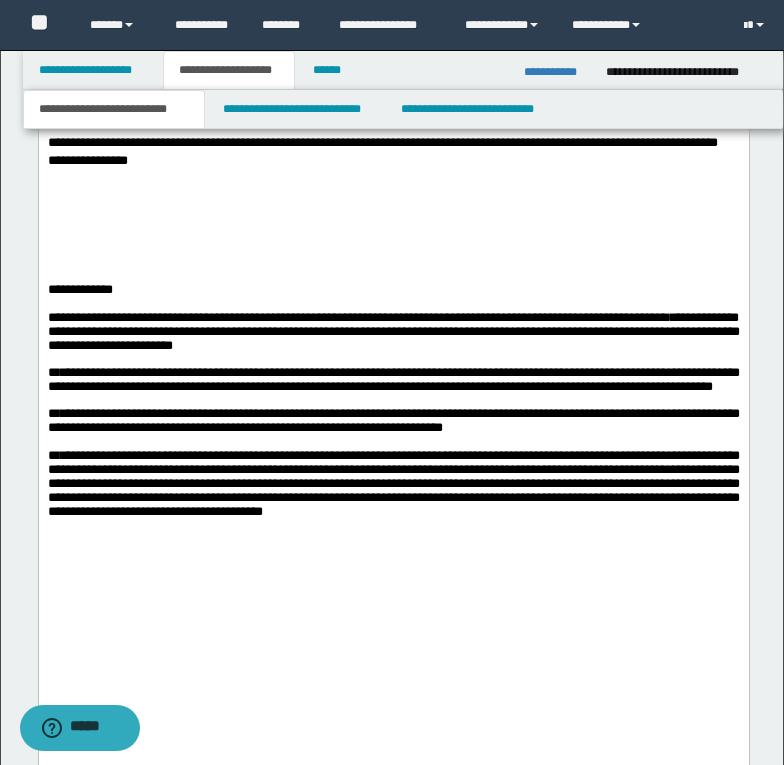 click on "**********" at bounding box center (393, 18) 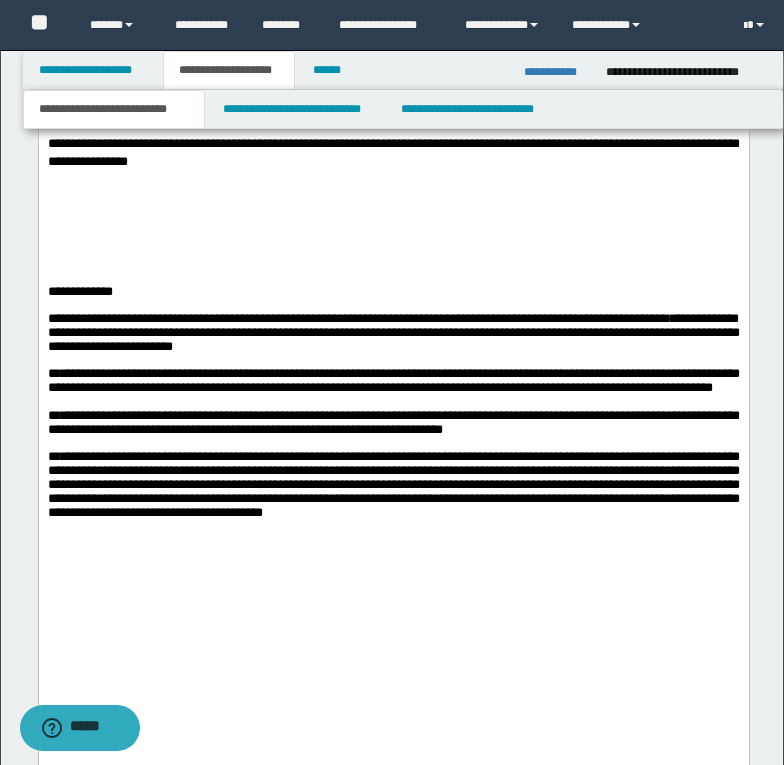 click on "**********" at bounding box center [393, 135] 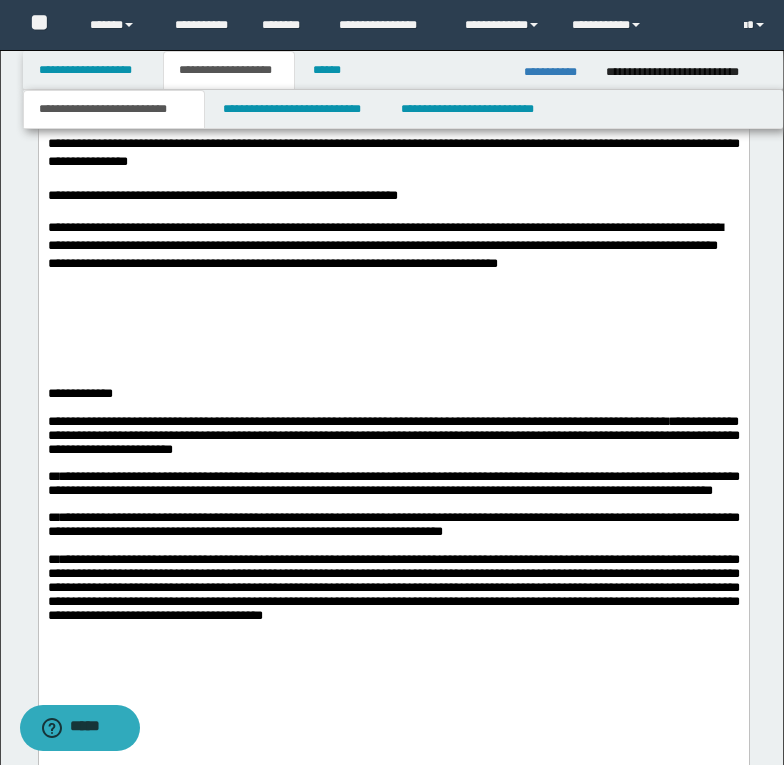 click on "**********" at bounding box center (202, 195) 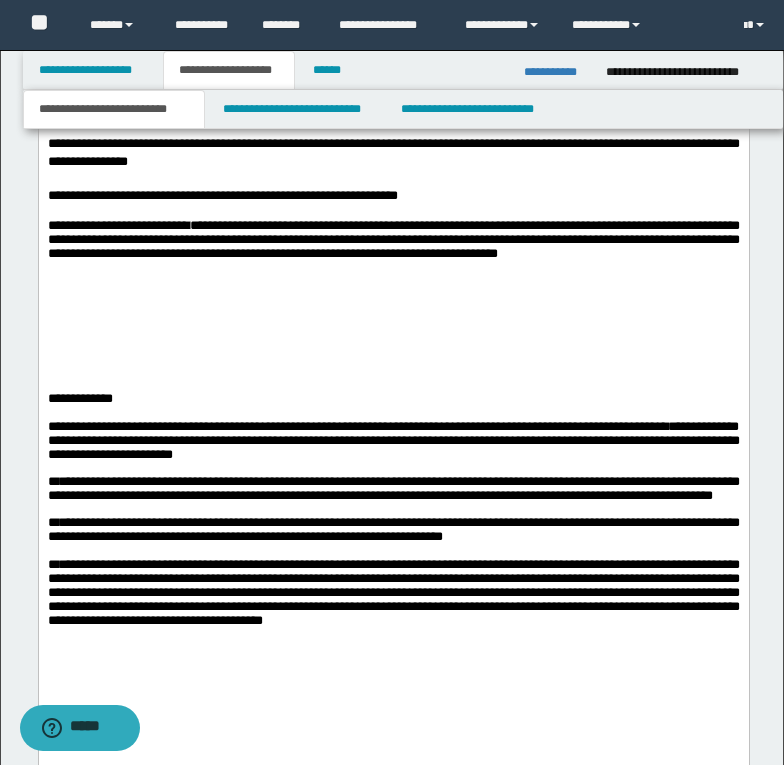 click on "**********" at bounding box center [393, 240] 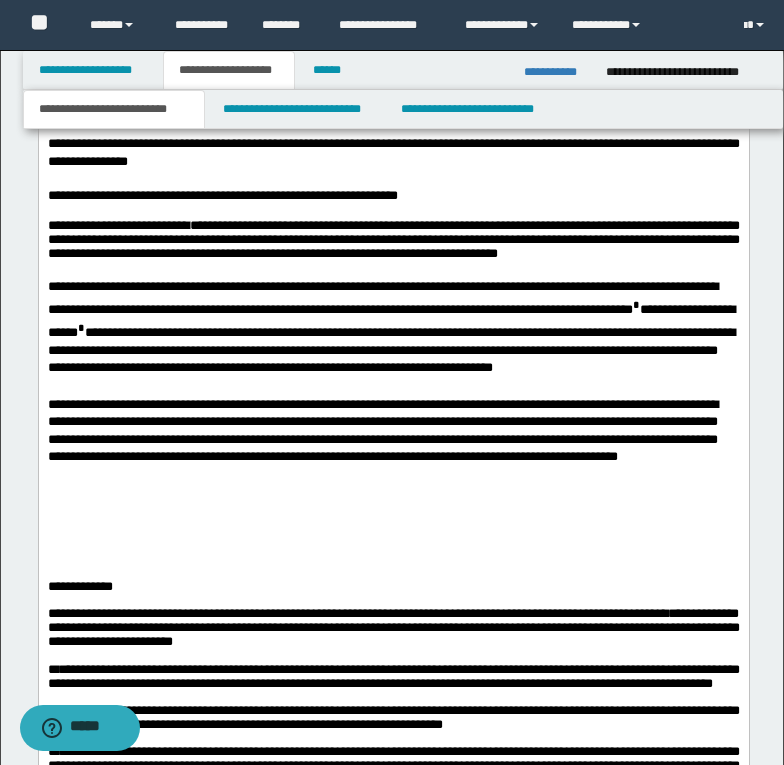 click on "**********" at bounding box center [393, 240] 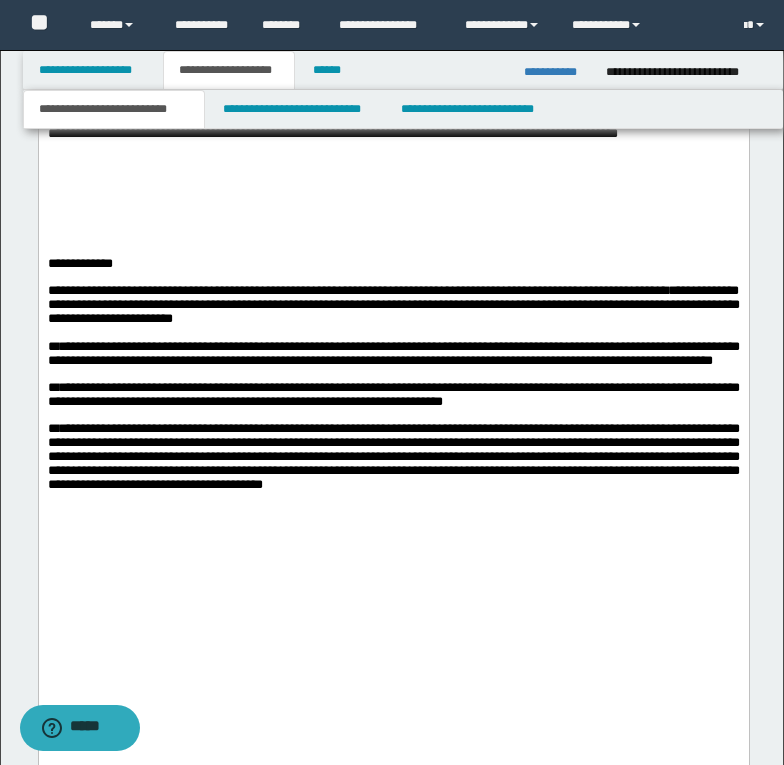 scroll, scrollTop: 3212, scrollLeft: 0, axis: vertical 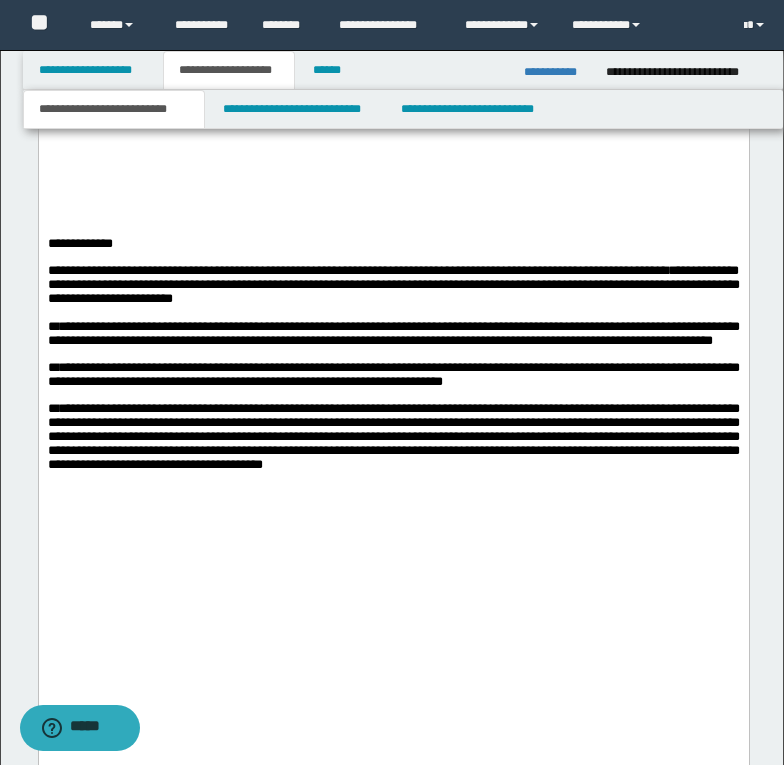 click on "**********" at bounding box center (393, -10) 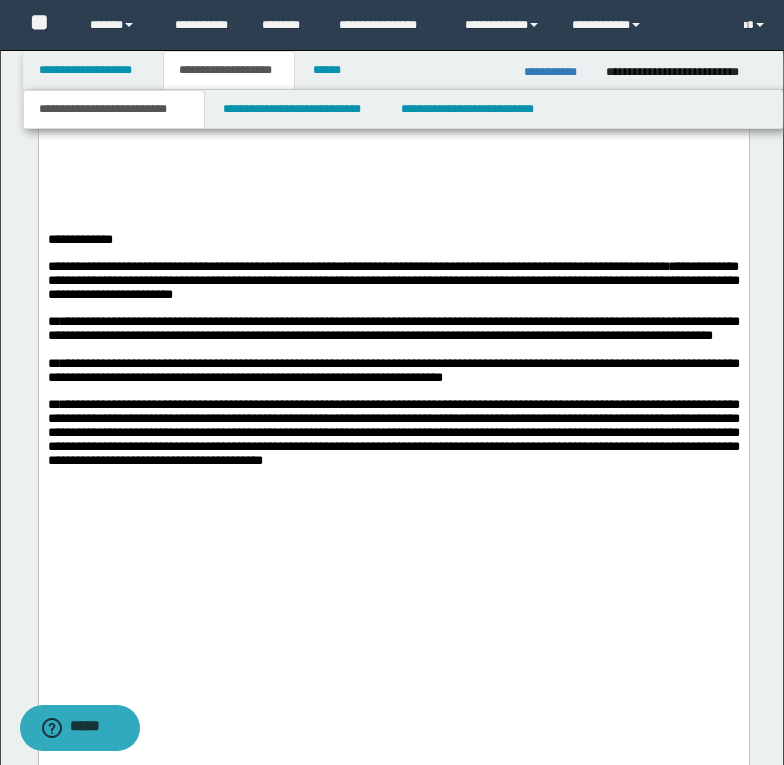 click on "**********" at bounding box center (109, 56) 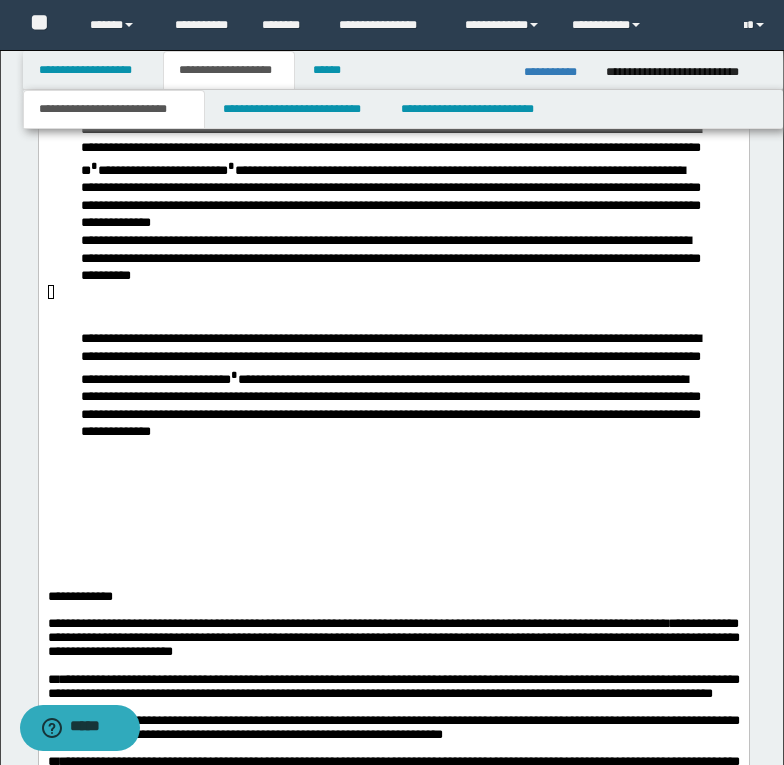 click on "**********" at bounding box center [393, 76] 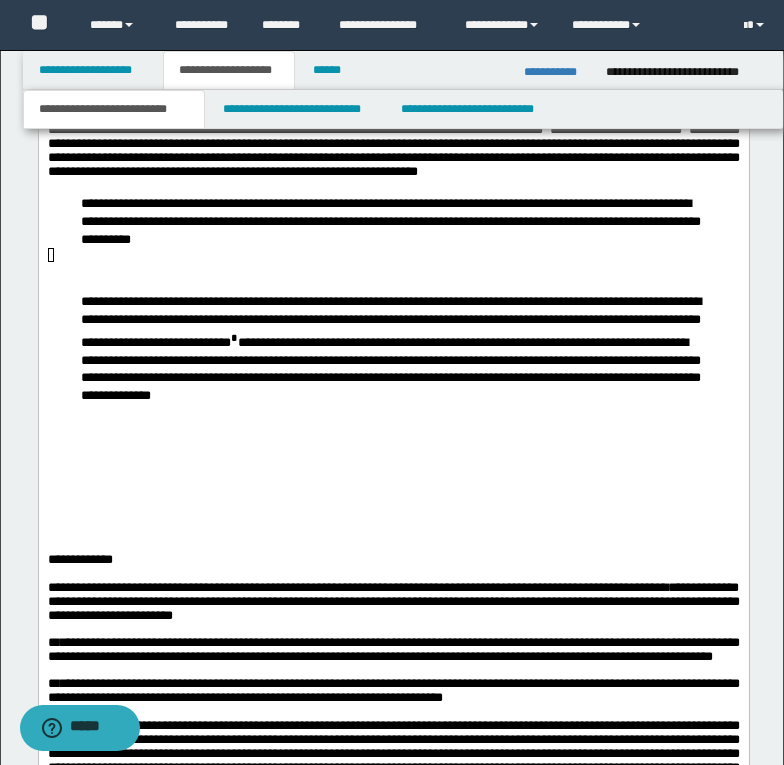 click on "**********" at bounding box center [393, 113] 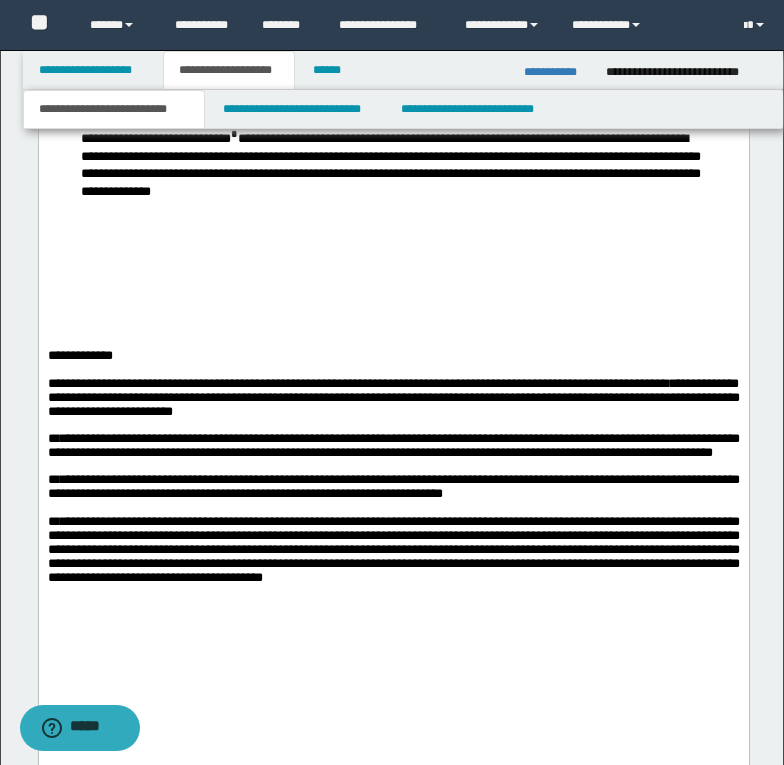 scroll, scrollTop: 3412, scrollLeft: 0, axis: vertical 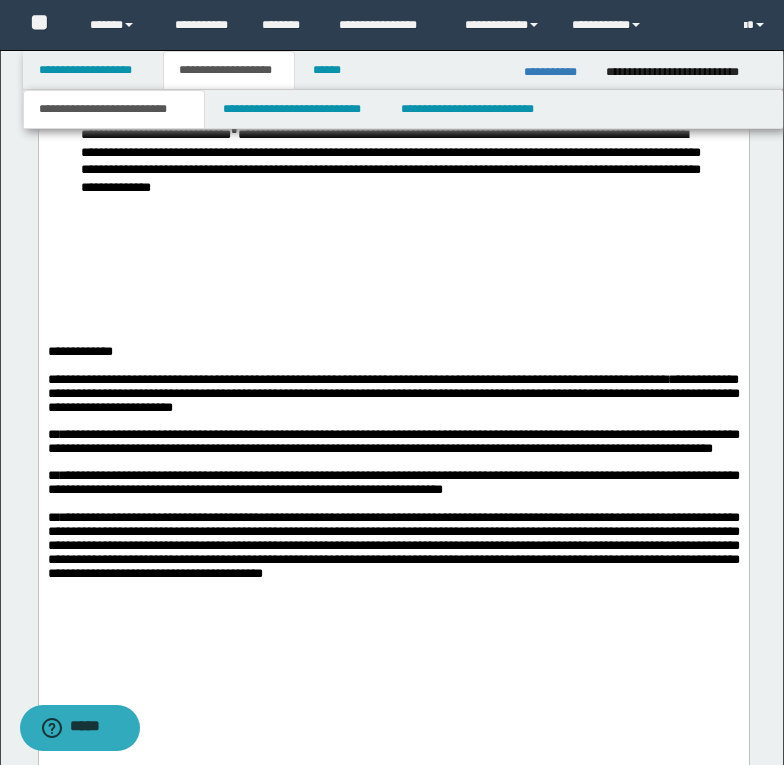 click on "**********" at bounding box center [393, 9] 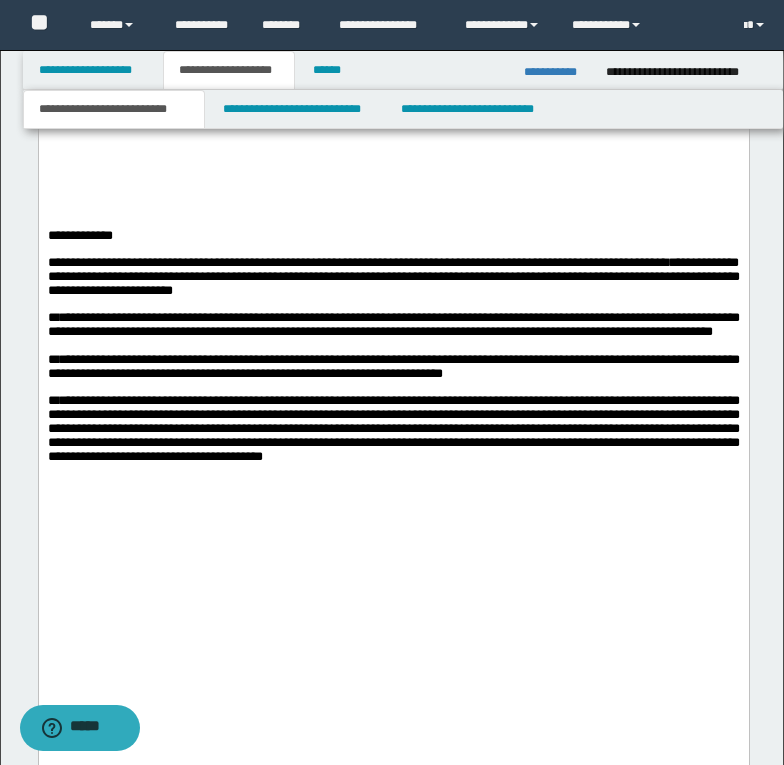 click on "**********" at bounding box center (393, 59) 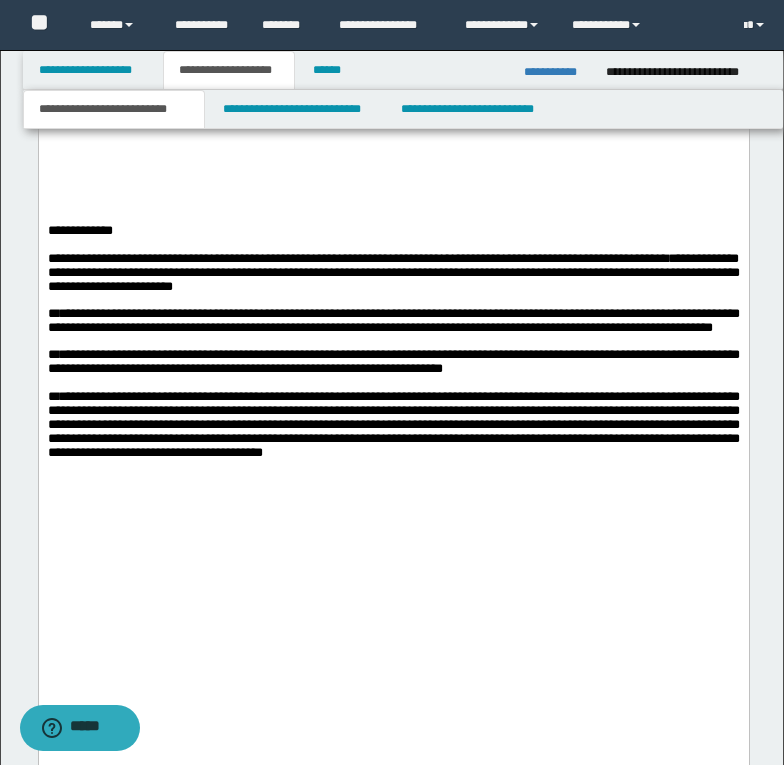 click at bounding box center [393, 131] 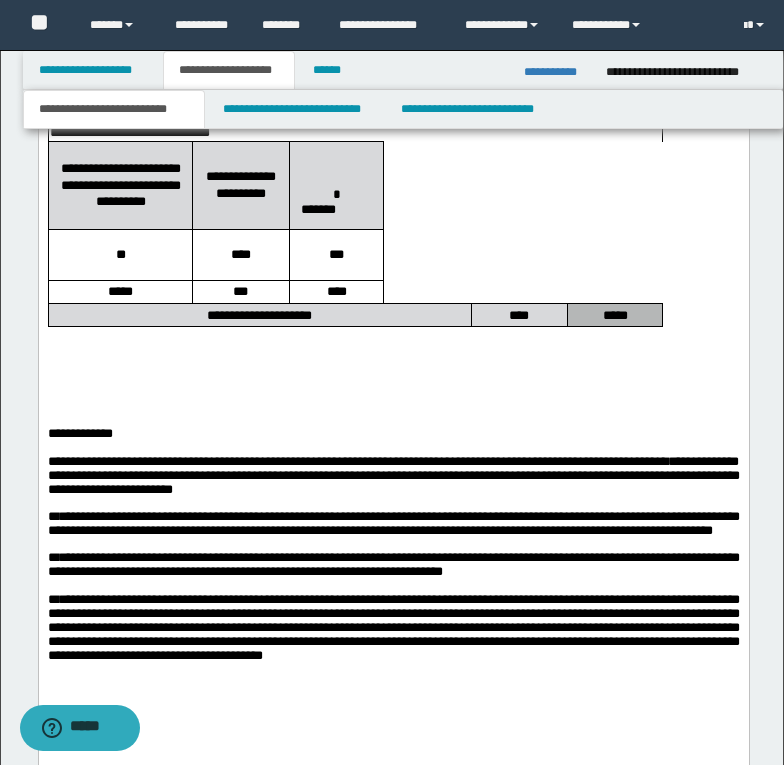 click on "**********" at bounding box center (393, 44) 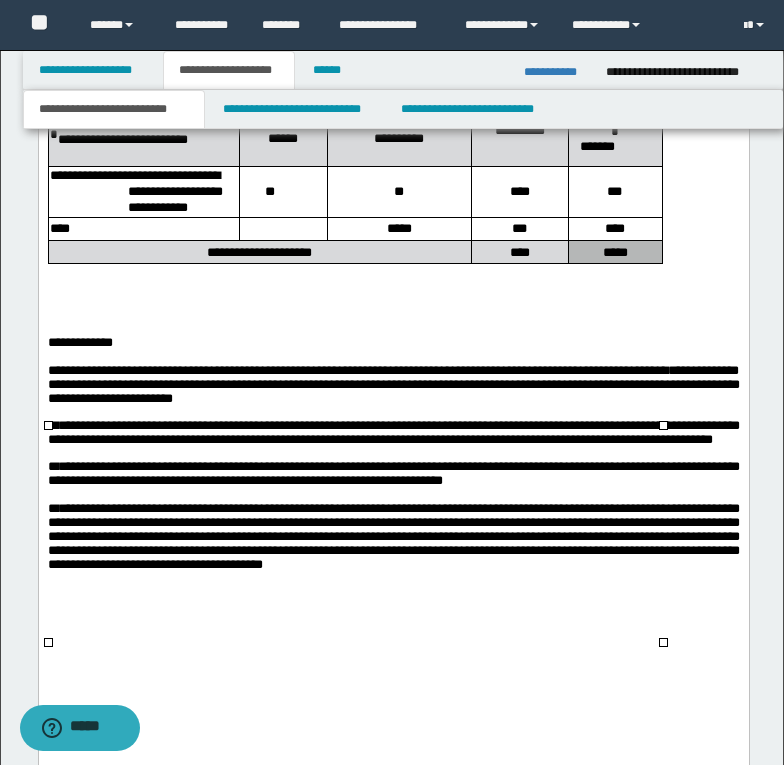 scroll, scrollTop: 3512, scrollLeft: 0, axis: vertical 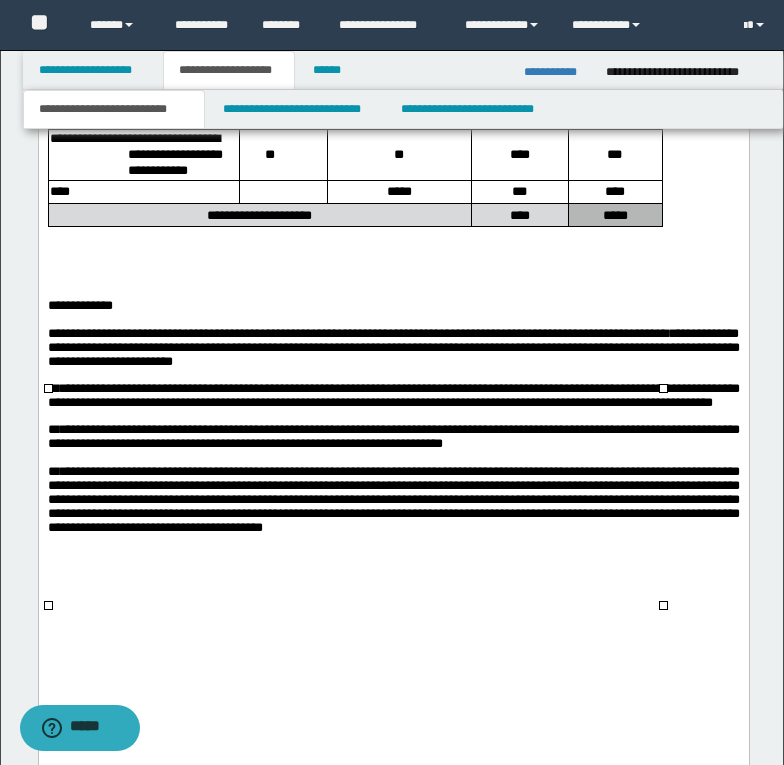 click at bounding box center (393, 234) 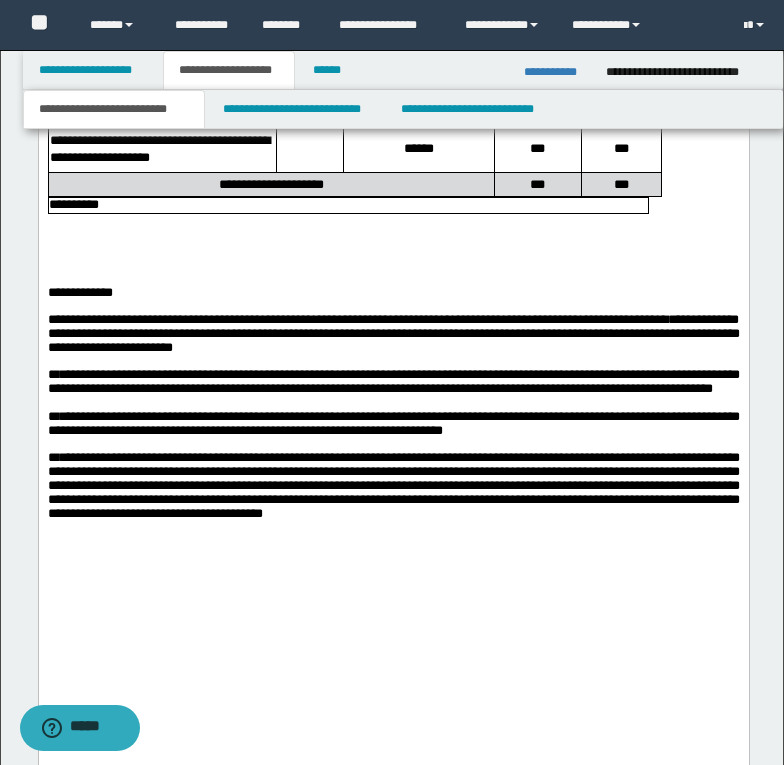 scroll, scrollTop: 3712, scrollLeft: 0, axis: vertical 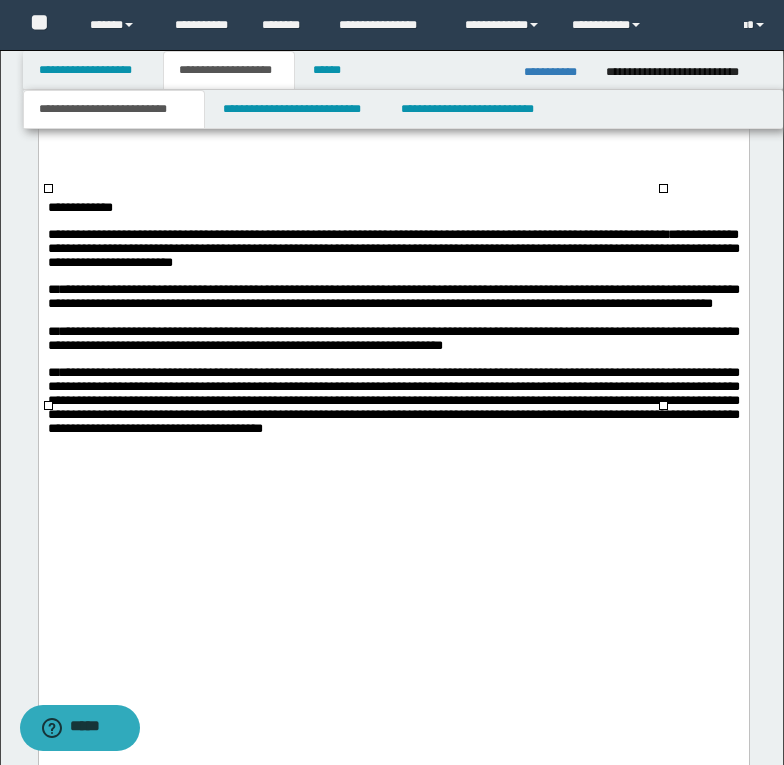 drag, startPoint x: 51, startPoint y: 274, endPoint x: 157, endPoint y: 292, distance: 107.51744 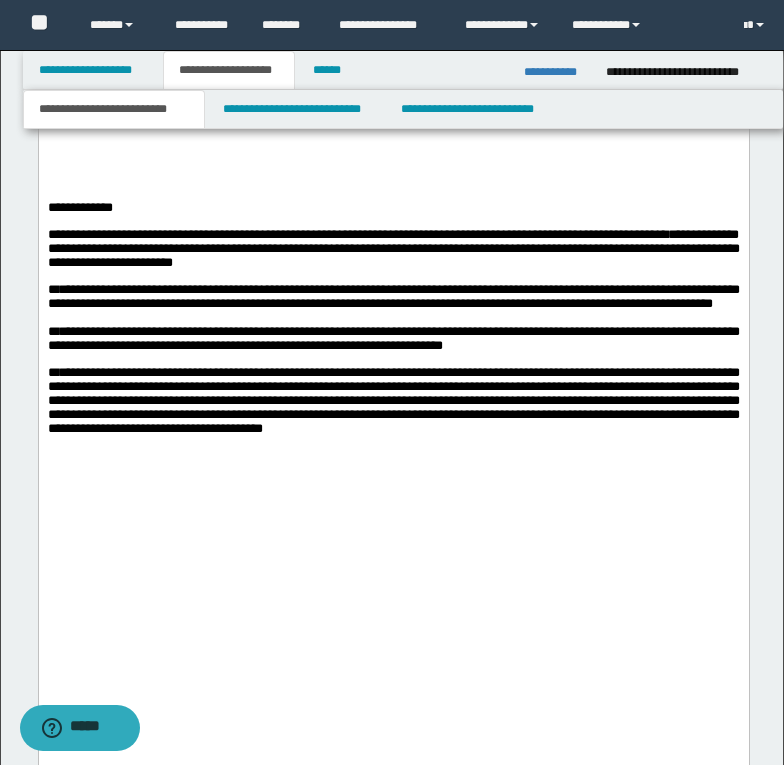 click at bounding box center (393, 136) 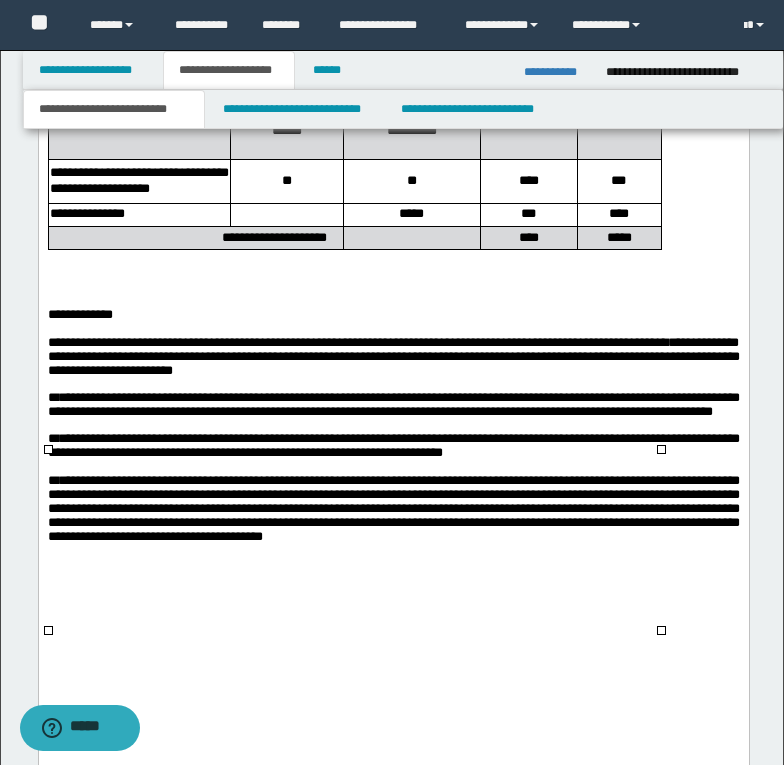 scroll, scrollTop: 3812, scrollLeft: 0, axis: vertical 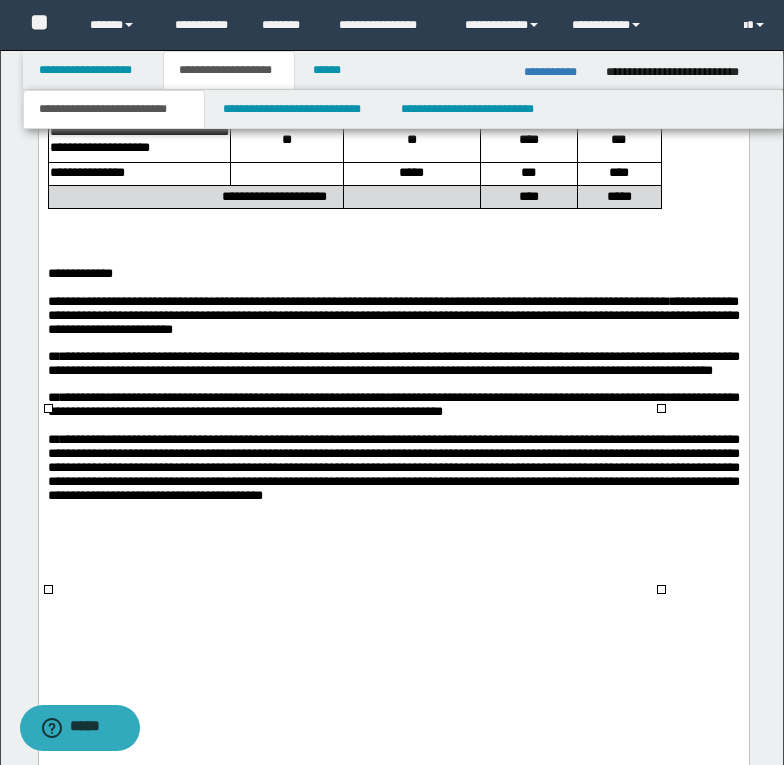click at bounding box center (393, 22) 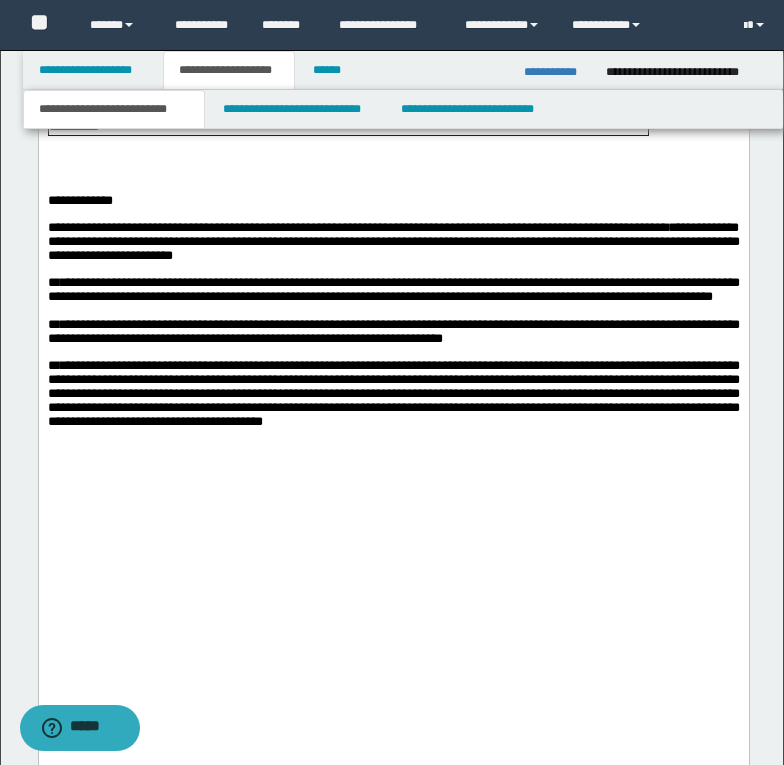 scroll, scrollTop: 4012, scrollLeft: 0, axis: vertical 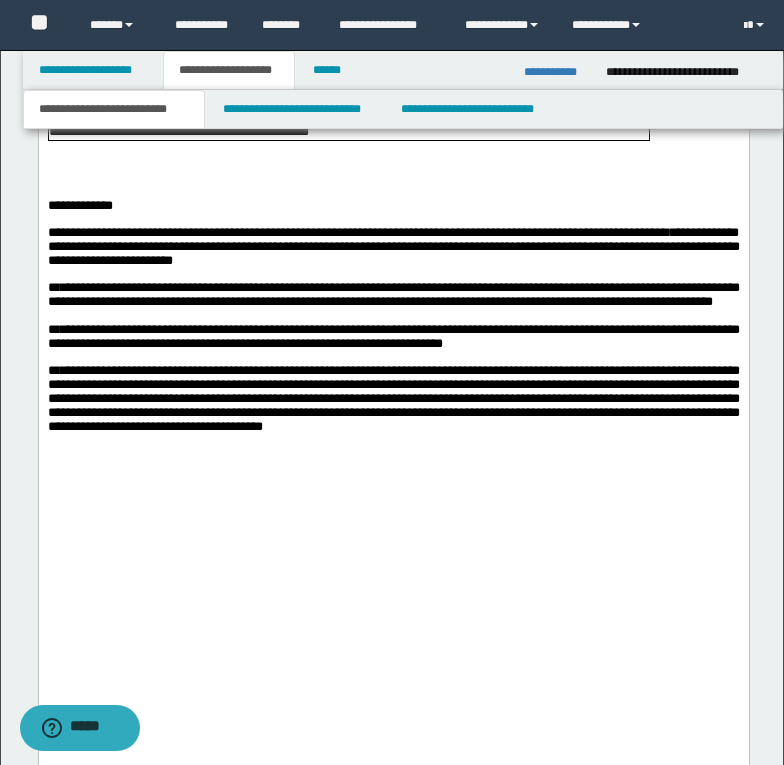 click at bounding box center [393, 117] 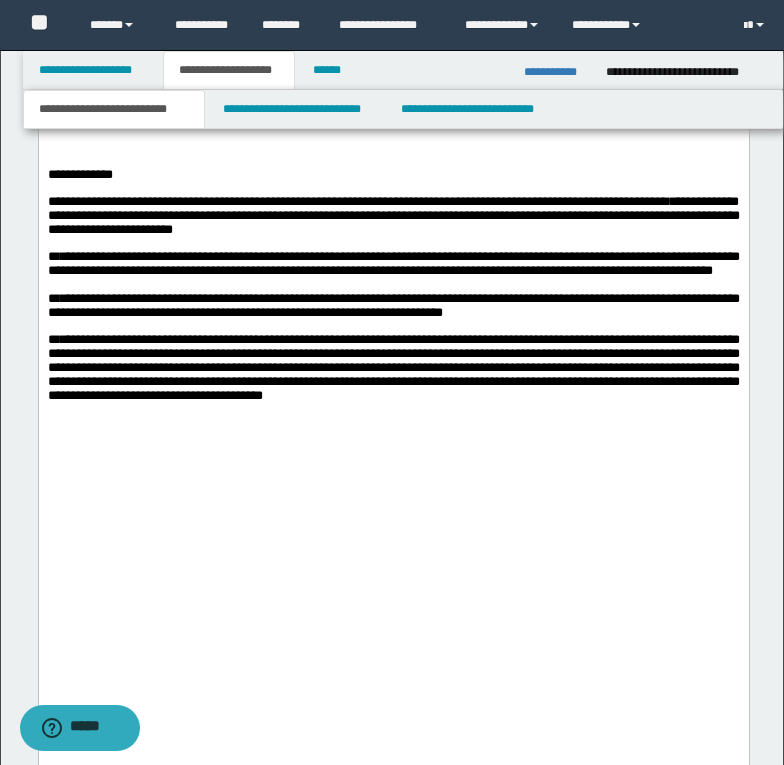 click at bounding box center (393, 146) 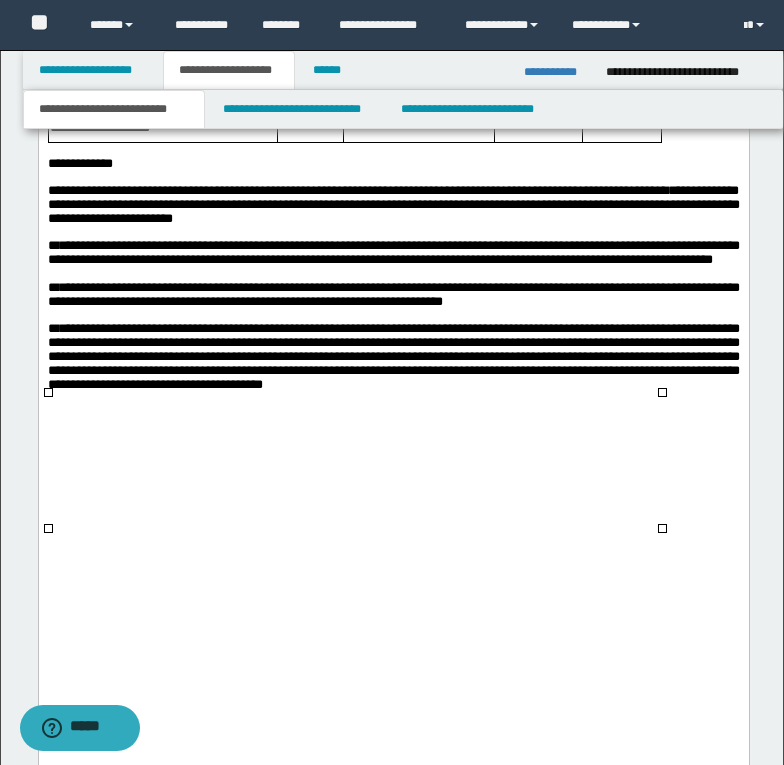 scroll, scrollTop: 4212, scrollLeft: 0, axis: vertical 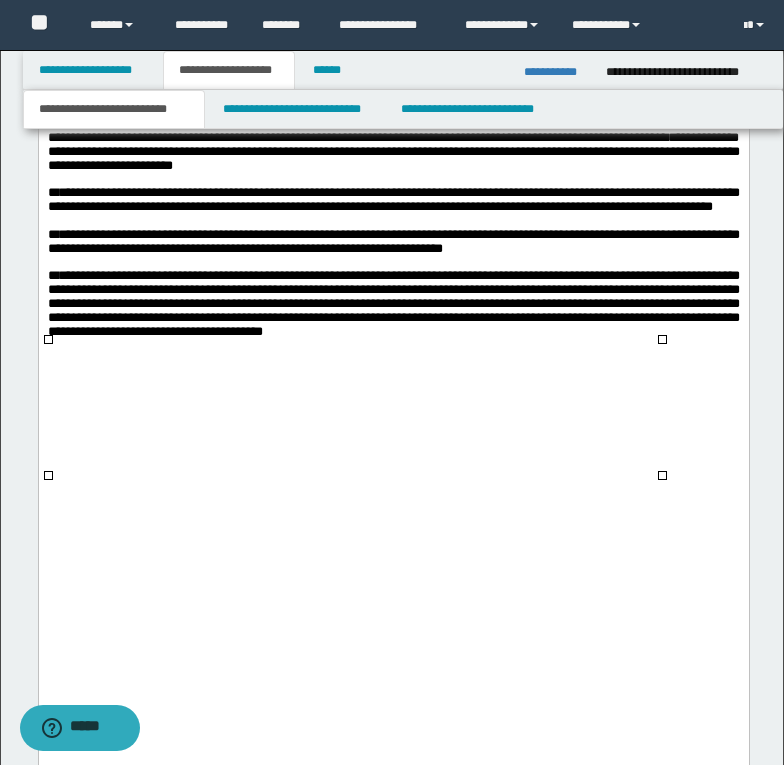 drag, startPoint x: 57, startPoint y: 444, endPoint x: 631, endPoint y: 446, distance: 574.0035 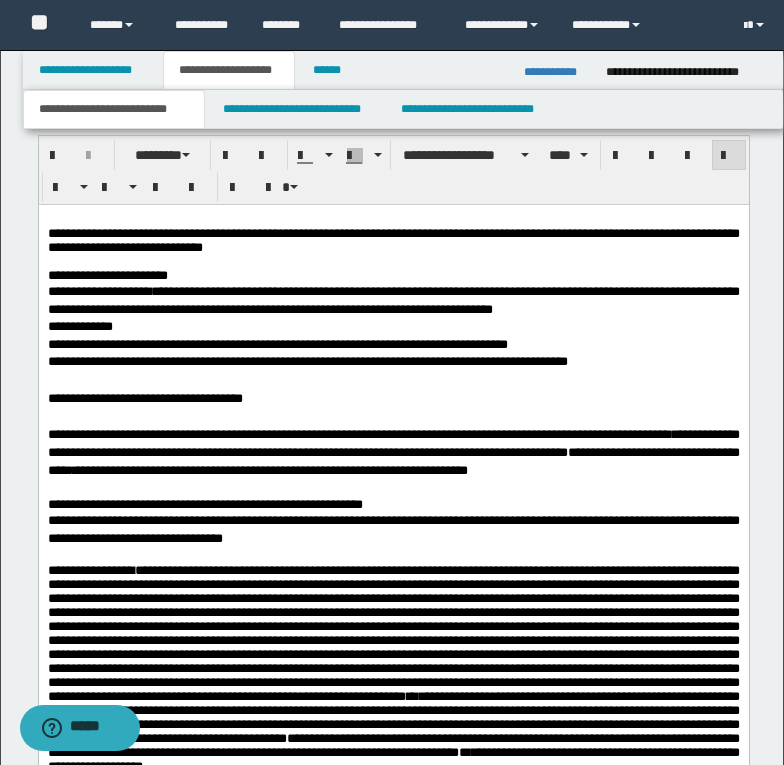scroll, scrollTop: 712, scrollLeft: 0, axis: vertical 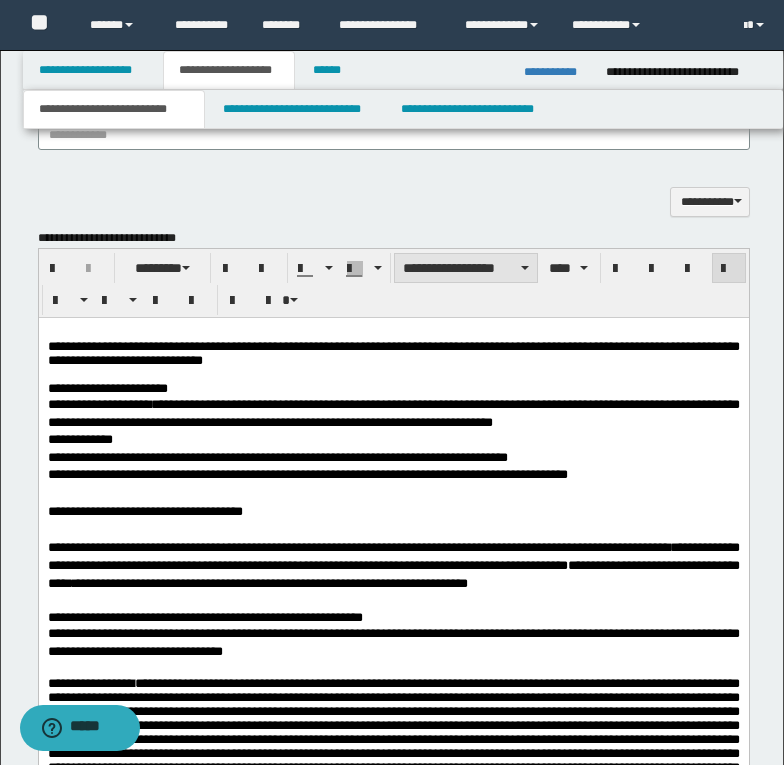 click at bounding box center (525, 268) 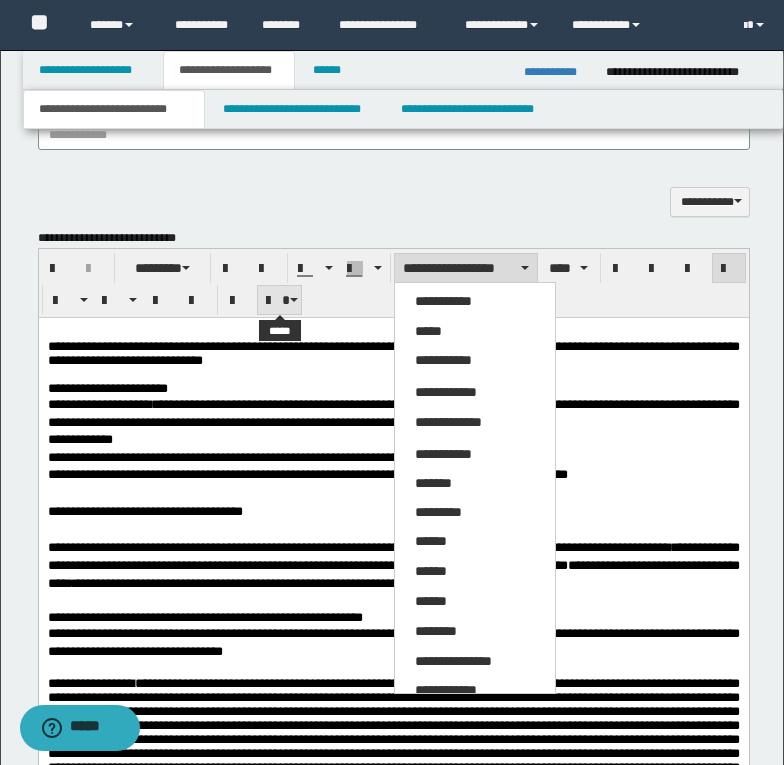click at bounding box center (280, 300) 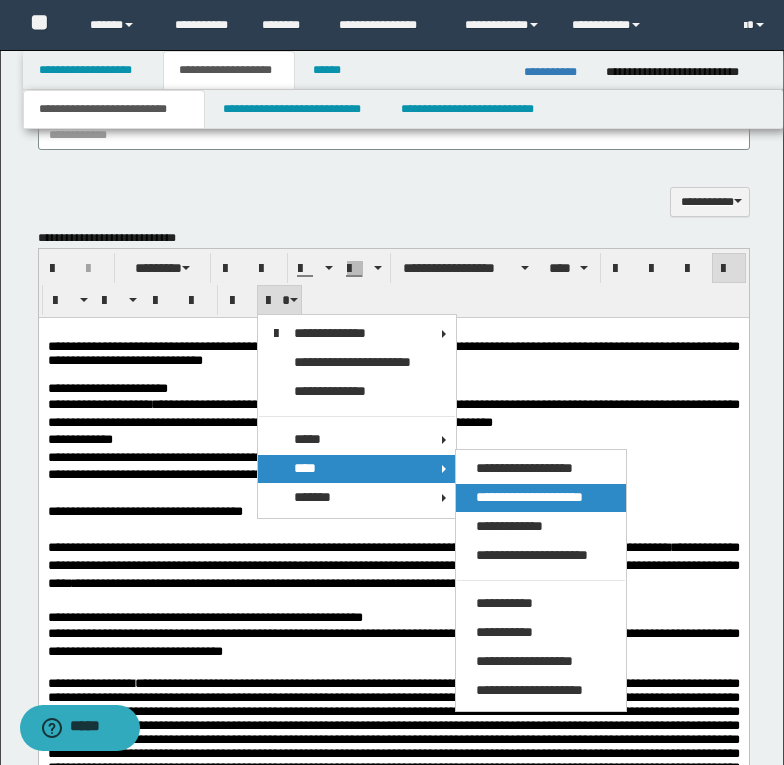 click on "**********" at bounding box center (529, 497) 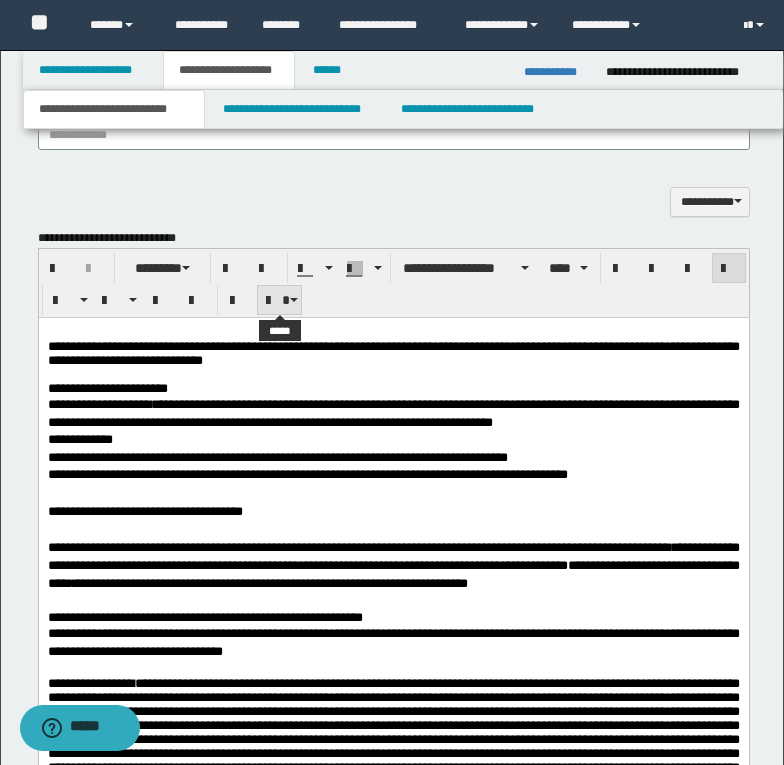 click at bounding box center [294, 300] 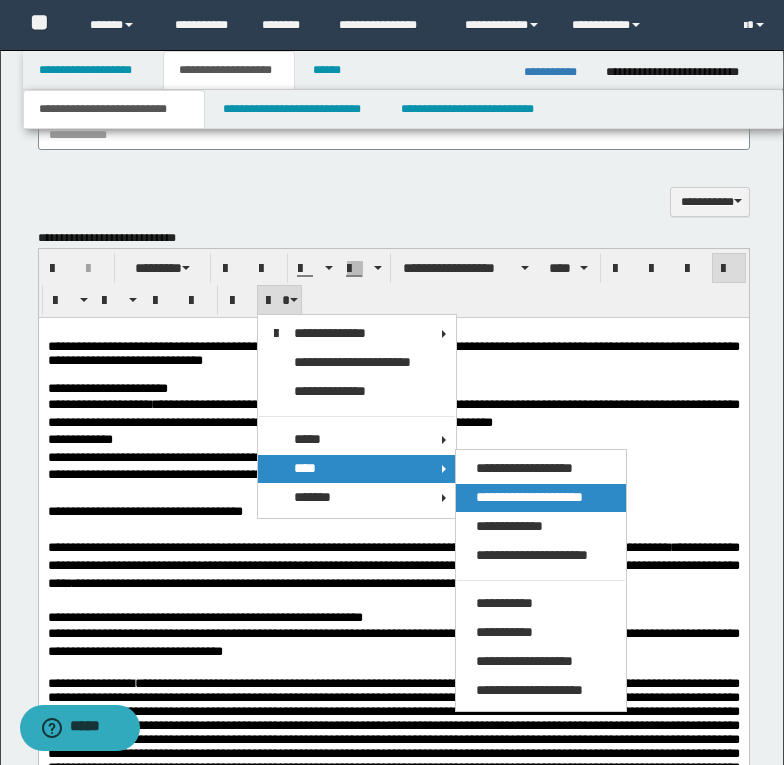 click on "**********" at bounding box center [529, 497] 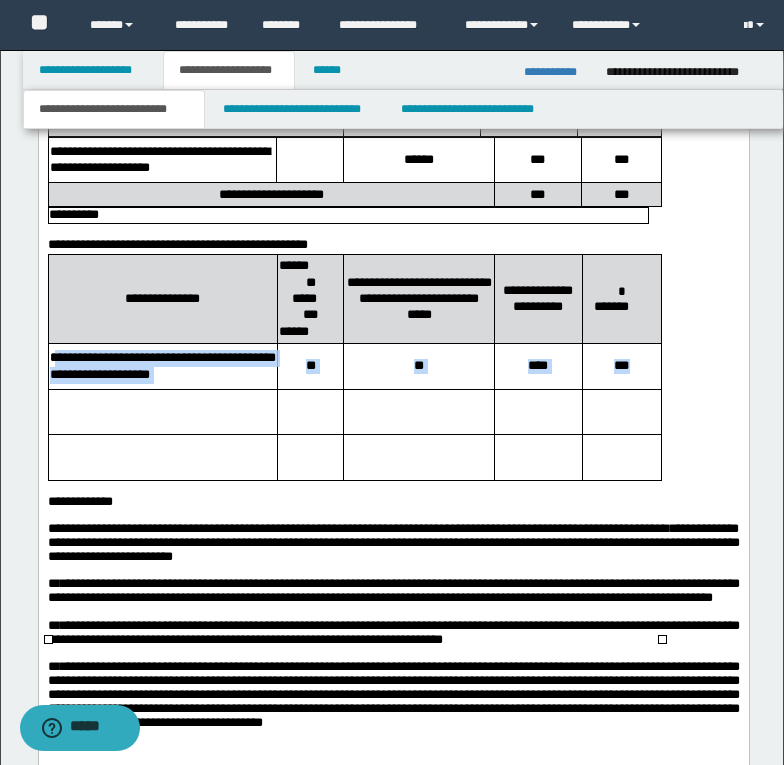 scroll, scrollTop: 4312, scrollLeft: 0, axis: vertical 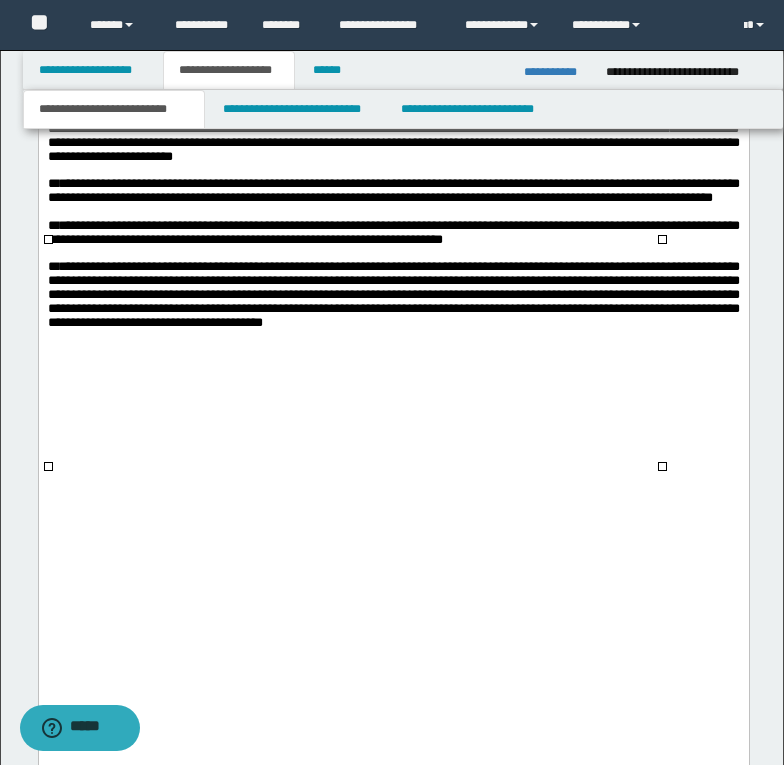 click at bounding box center (162, 12) 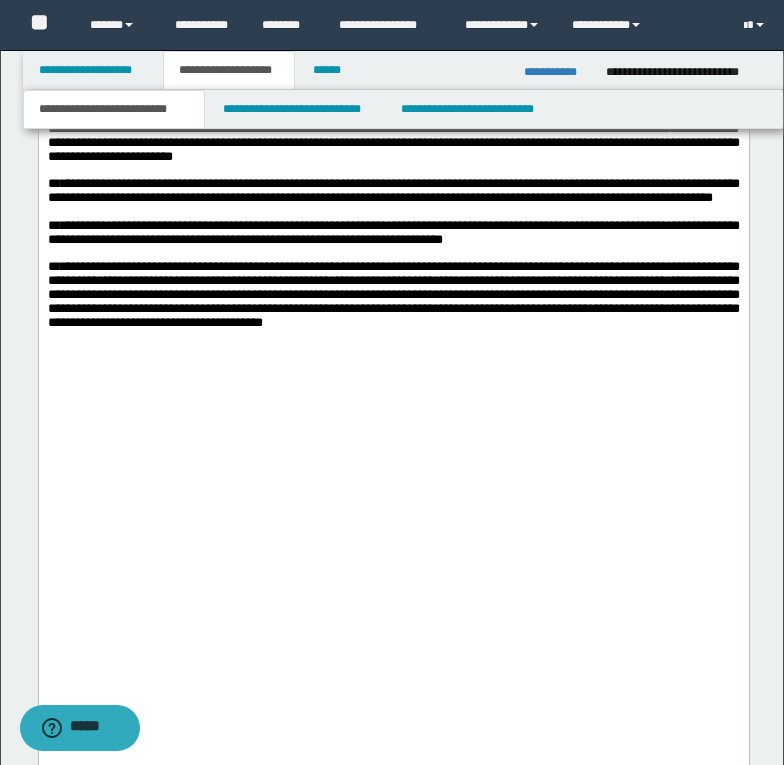 drag, startPoint x: 200, startPoint y: 443, endPoint x: 382, endPoint y: 440, distance: 182.02472 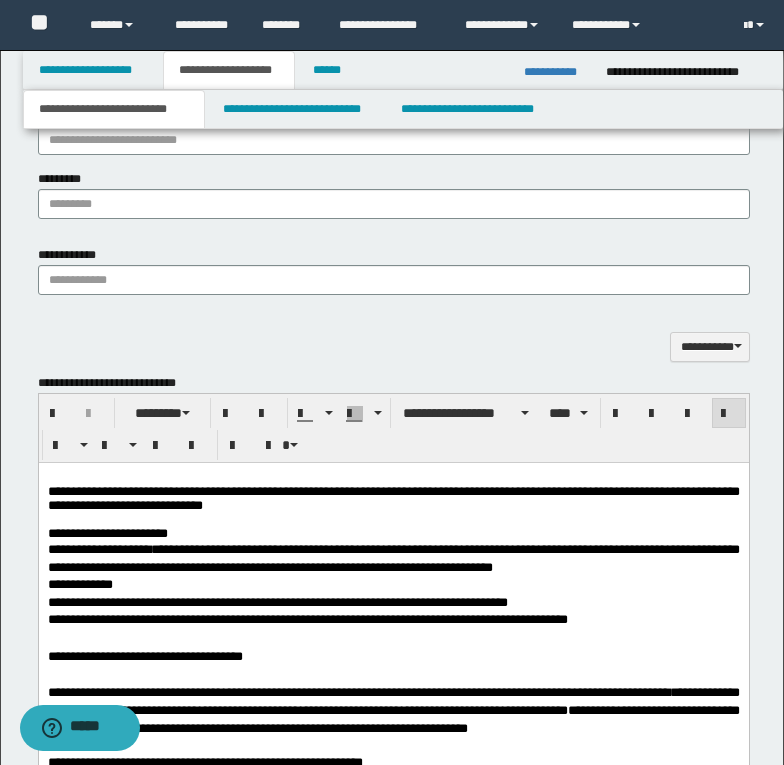 scroll, scrollTop: 512, scrollLeft: 0, axis: vertical 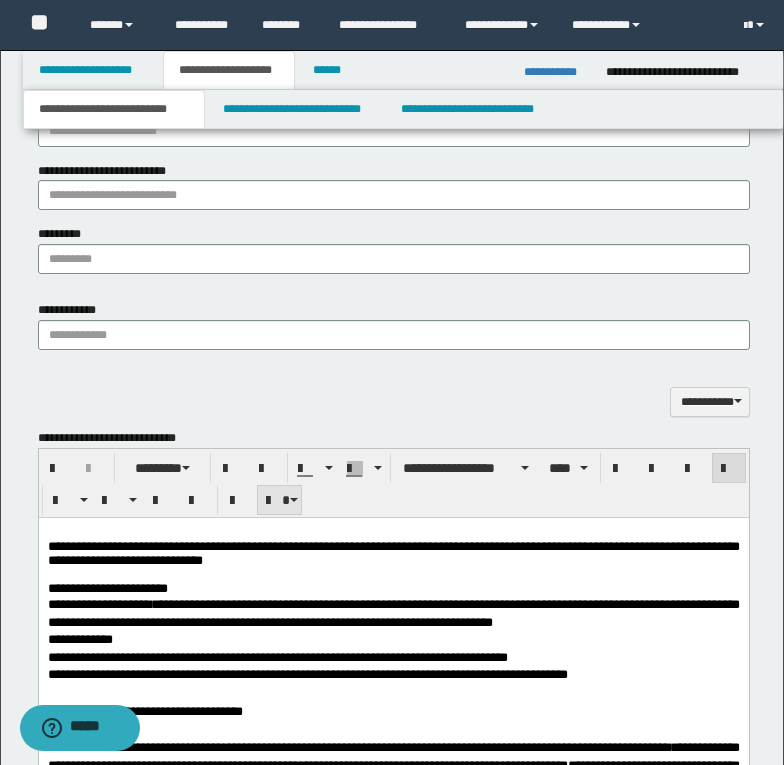click at bounding box center (280, 500) 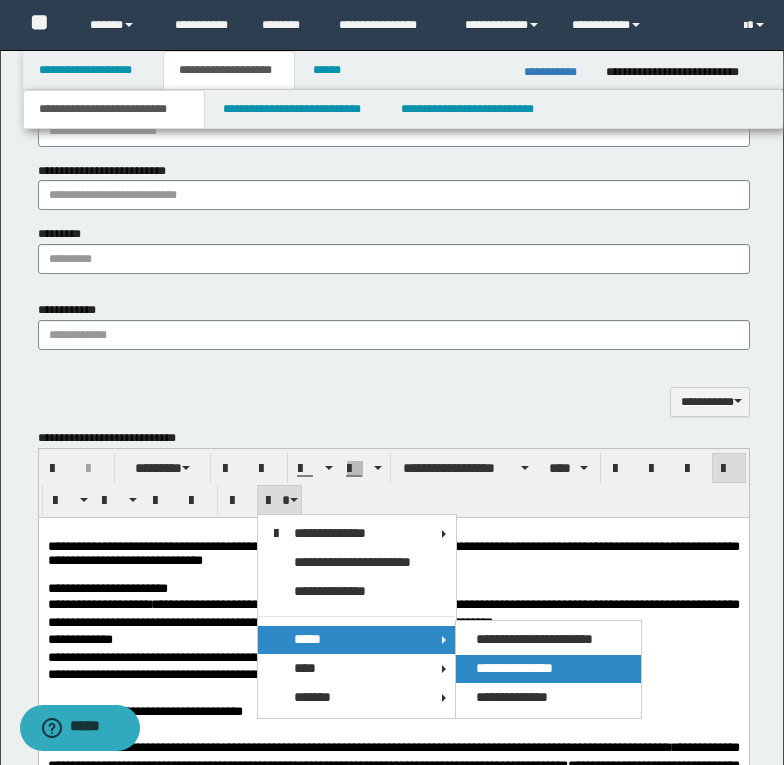 click on "**********" at bounding box center (514, 668) 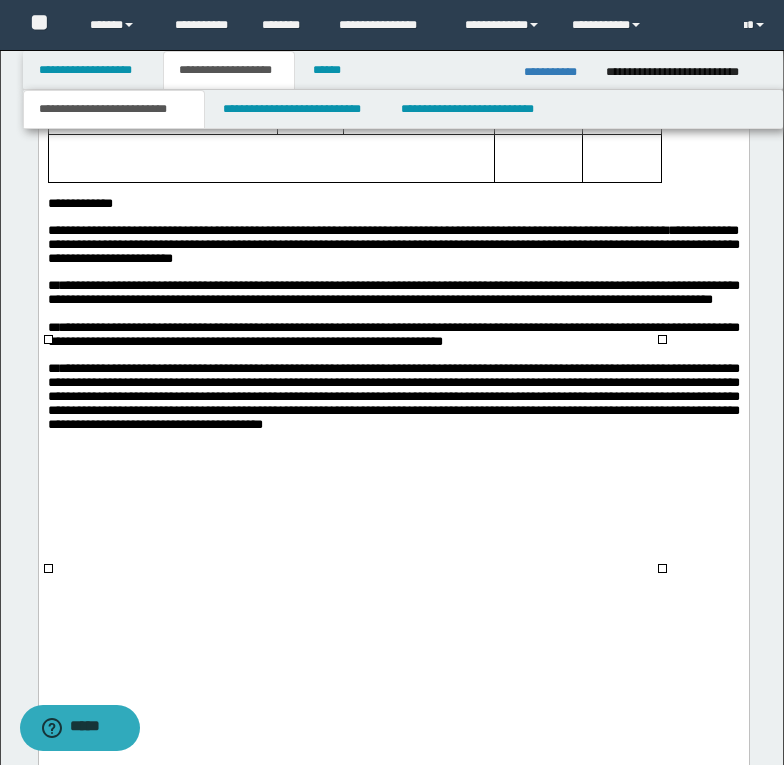scroll, scrollTop: 4312, scrollLeft: 0, axis: vertical 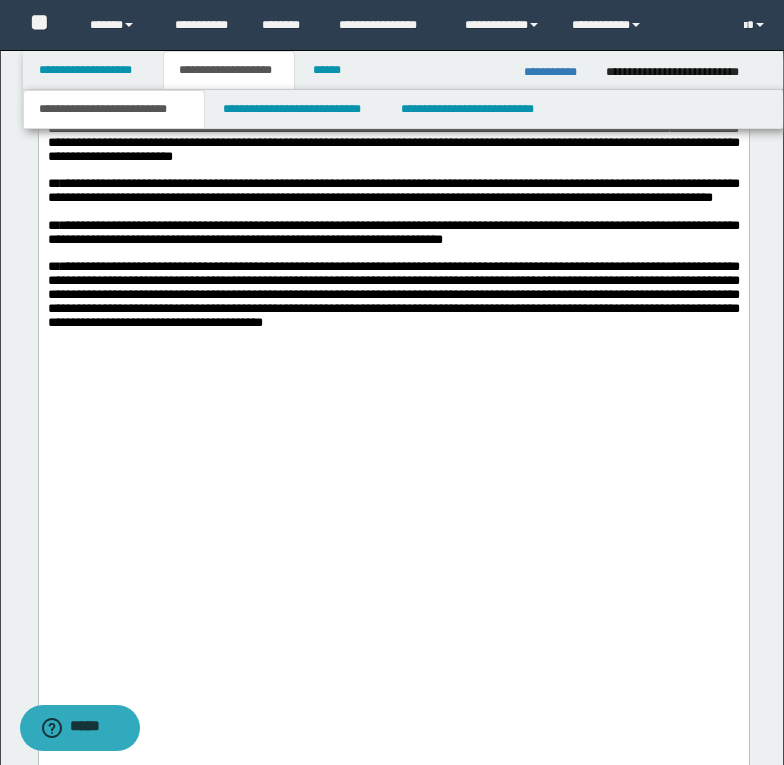 drag, startPoint x: 54, startPoint y: 387, endPoint x: 615, endPoint y: 392, distance: 561.0223 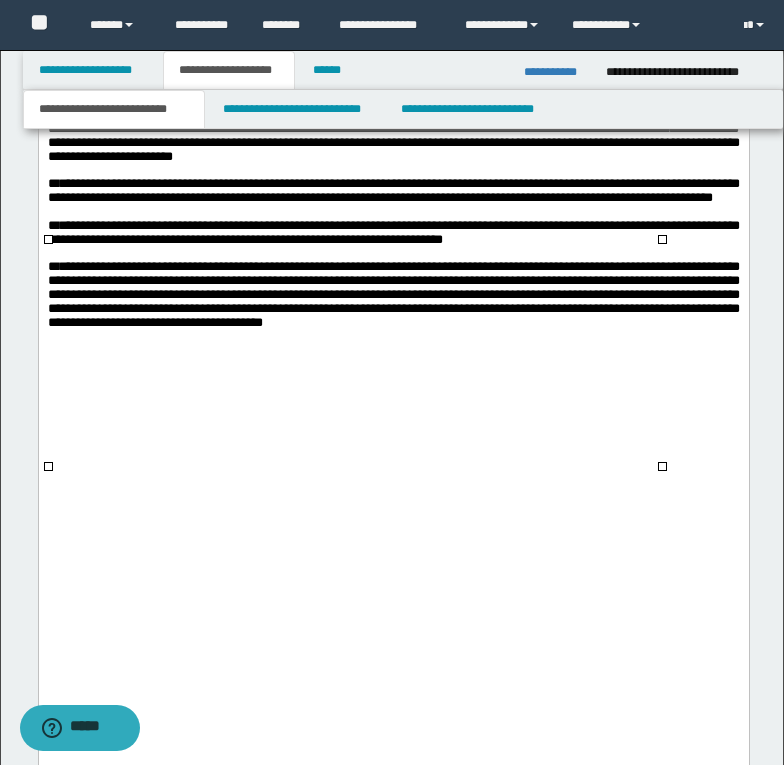 click on "**********" at bounding box center (162, 11) 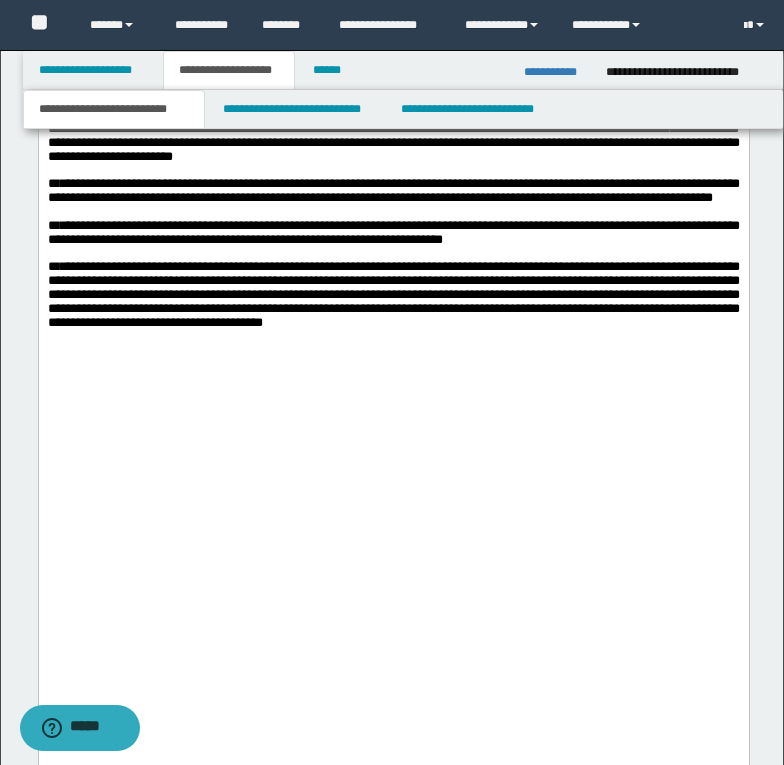 drag, startPoint x: 70, startPoint y: 388, endPoint x: 617, endPoint y: 379, distance: 547.07404 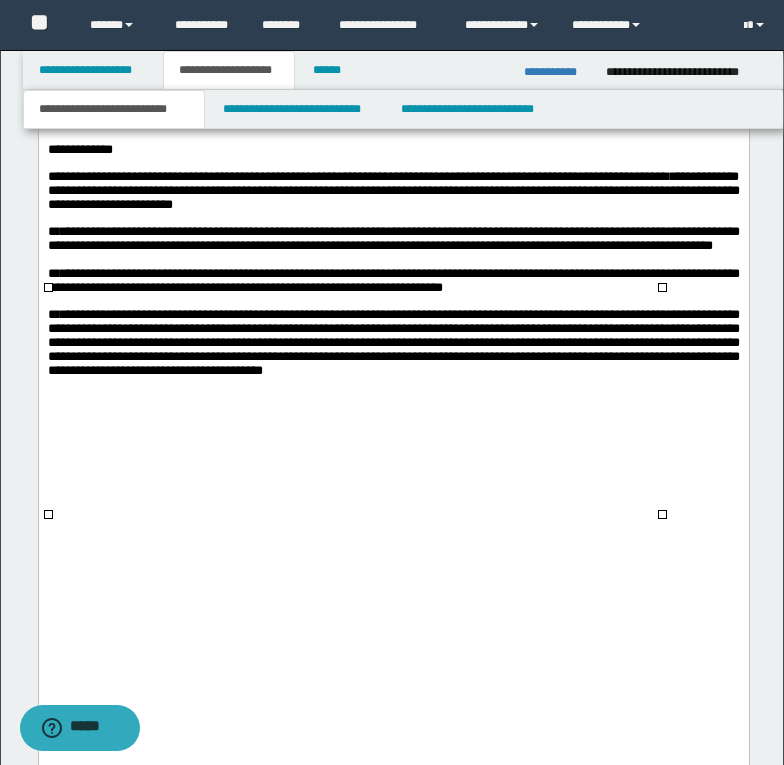 scroll, scrollTop: 4212, scrollLeft: 0, axis: vertical 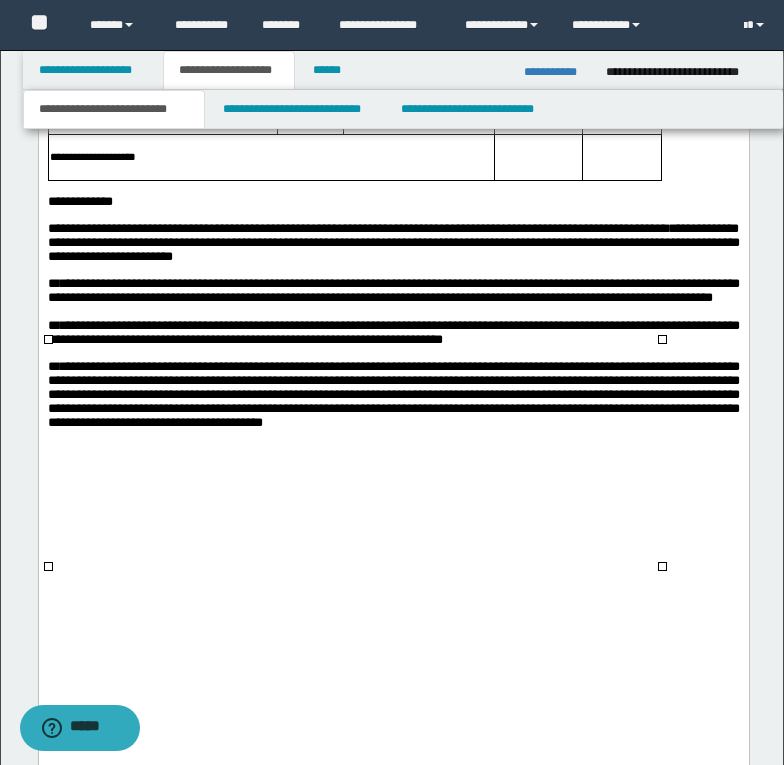 click on "**********" at bounding box center [162, 111] 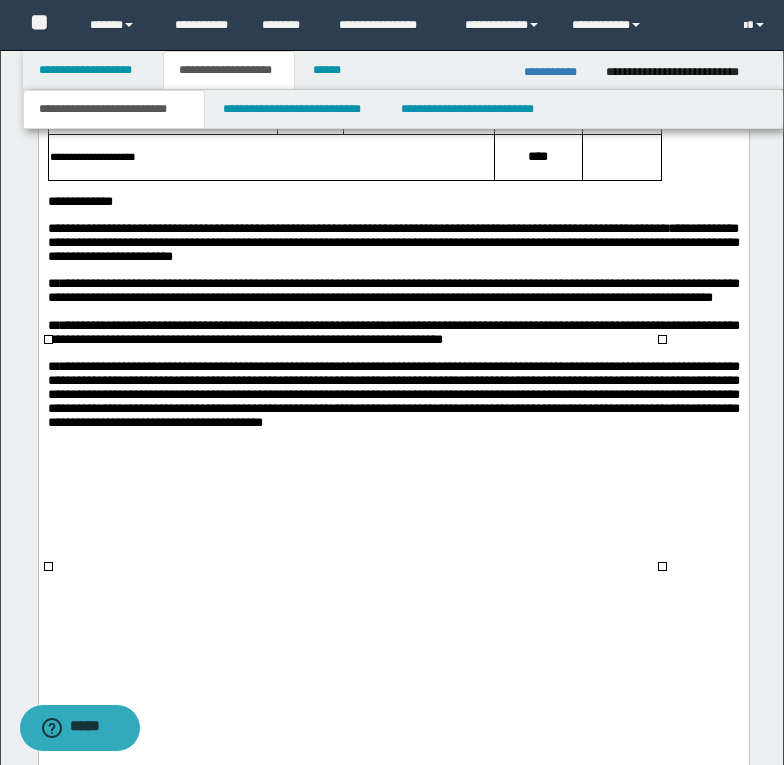 click at bounding box center [620, 157] 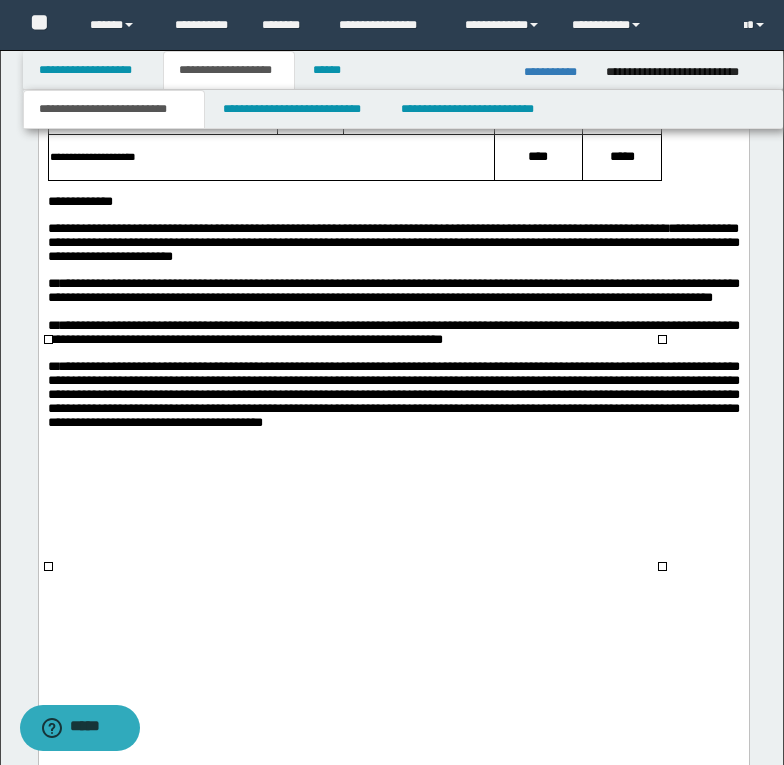 scroll, scrollTop: 4312, scrollLeft: 0, axis: vertical 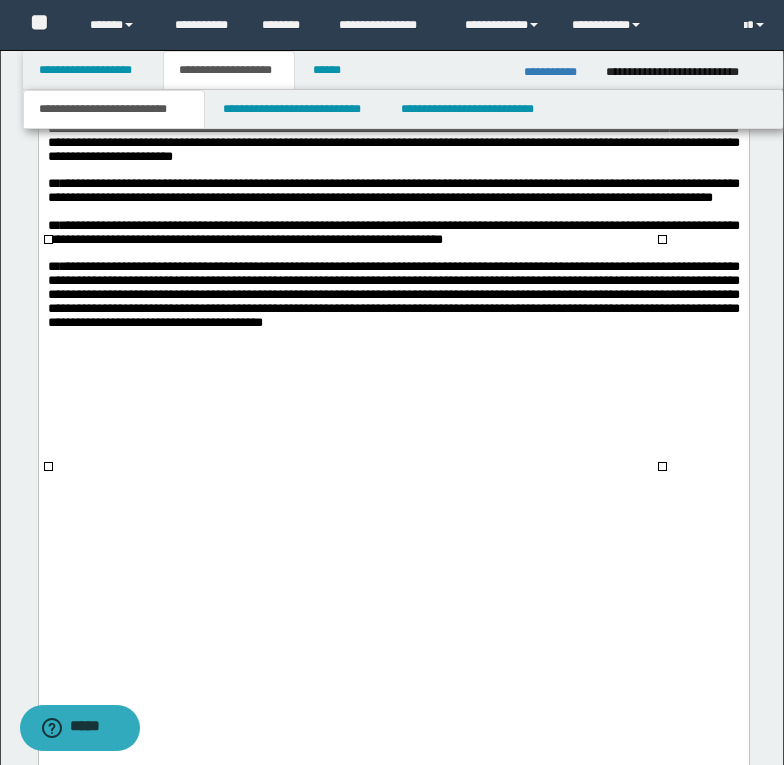 click on "**********" at bounding box center (79, 101) 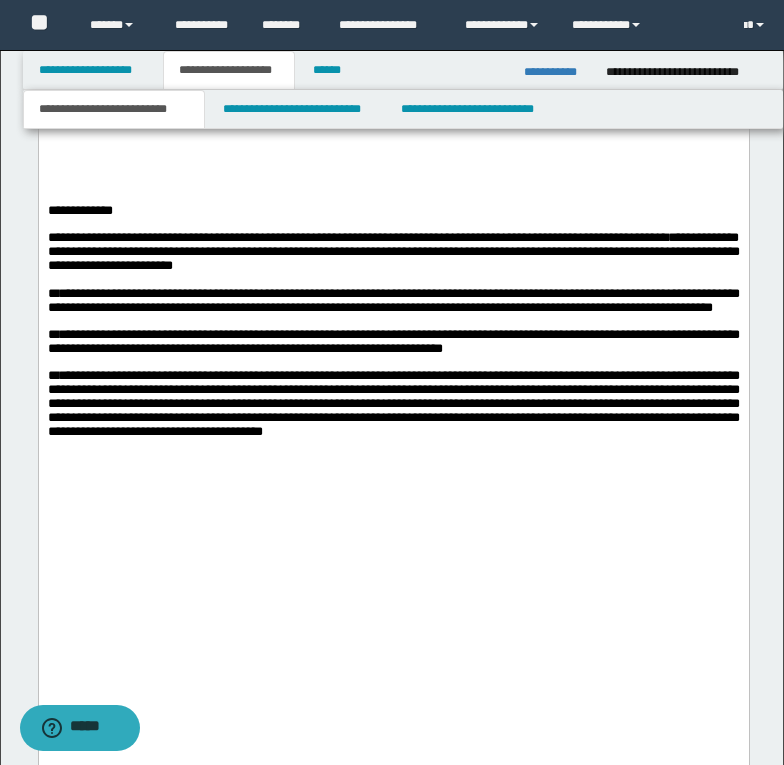 click at bounding box center [393, 102] 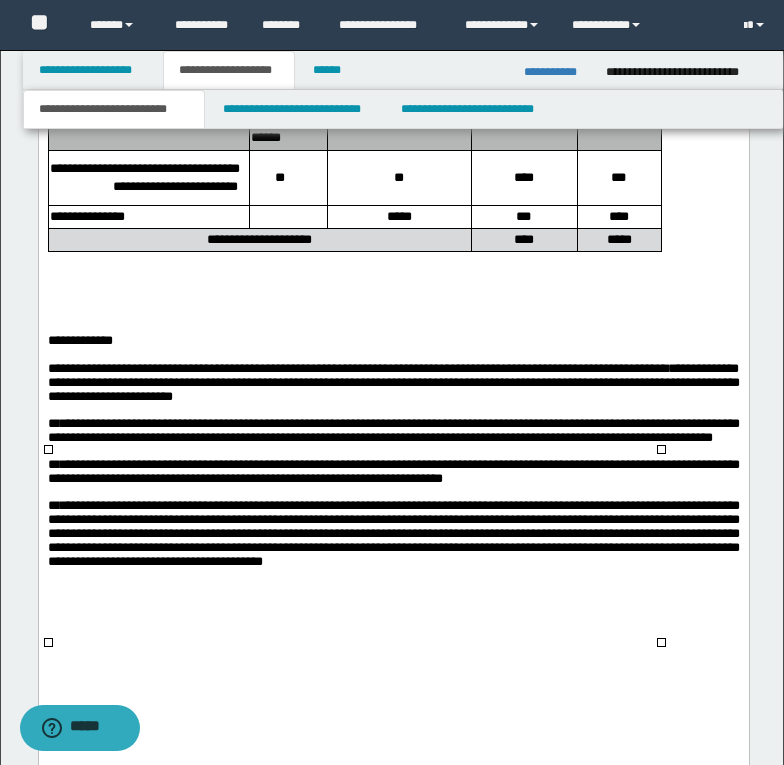 scroll, scrollTop: 4412, scrollLeft: 0, axis: vertical 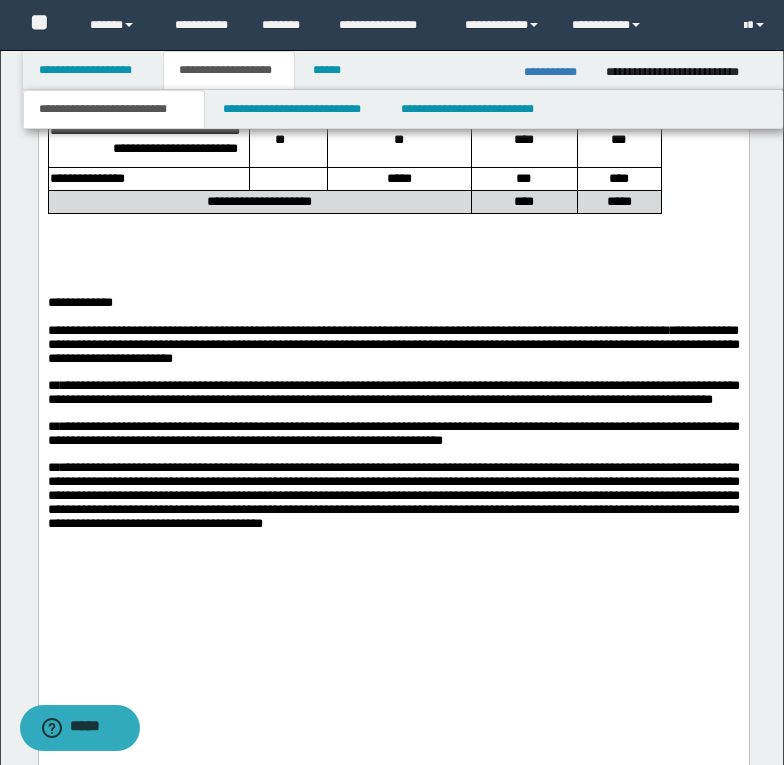 click at bounding box center [393, 221] 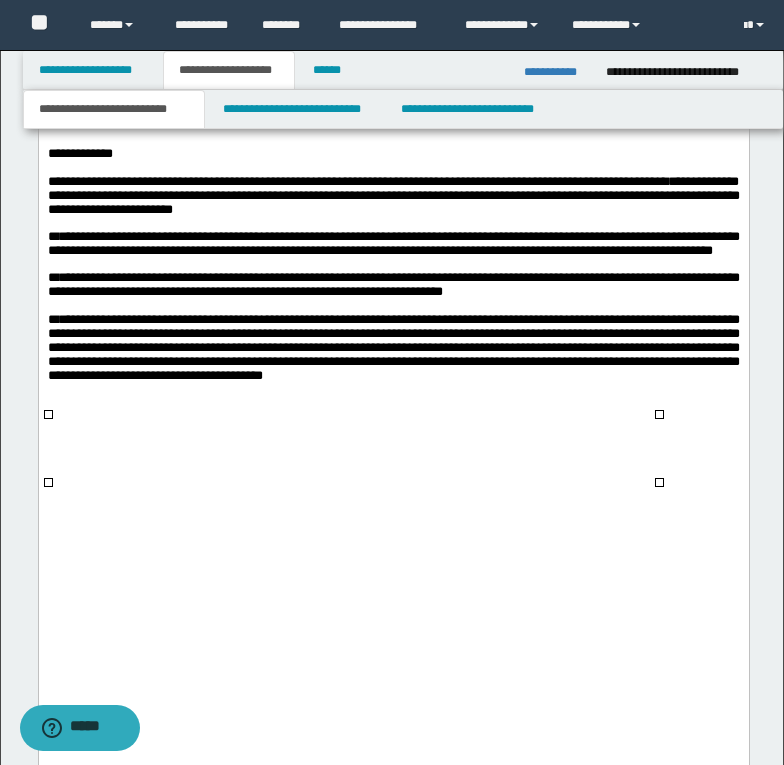 scroll, scrollTop: 4612, scrollLeft: 0, axis: vertical 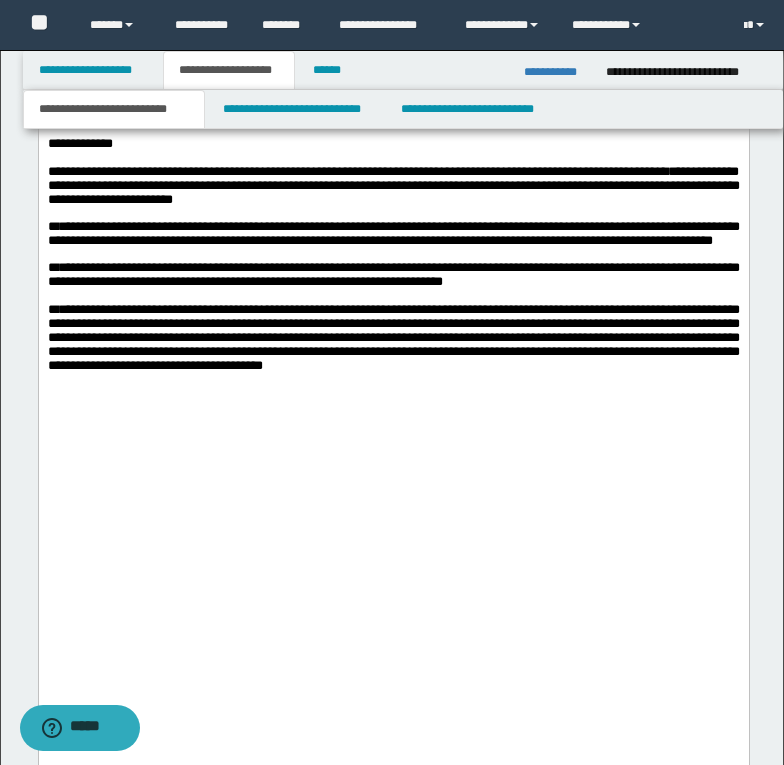 click on "**********" at bounding box center [393, -1548] 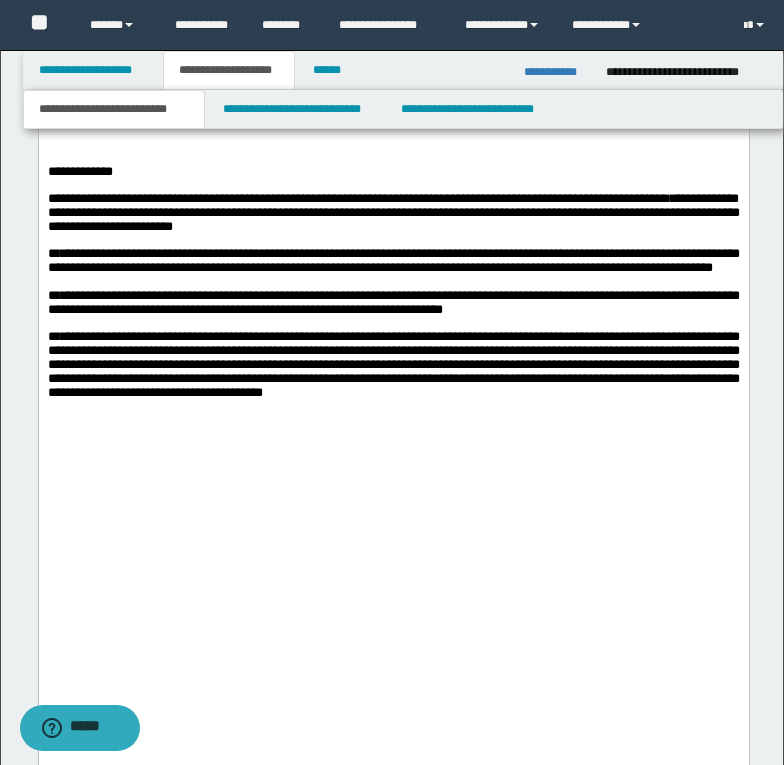 click on "**********" at bounding box center [149, 116] 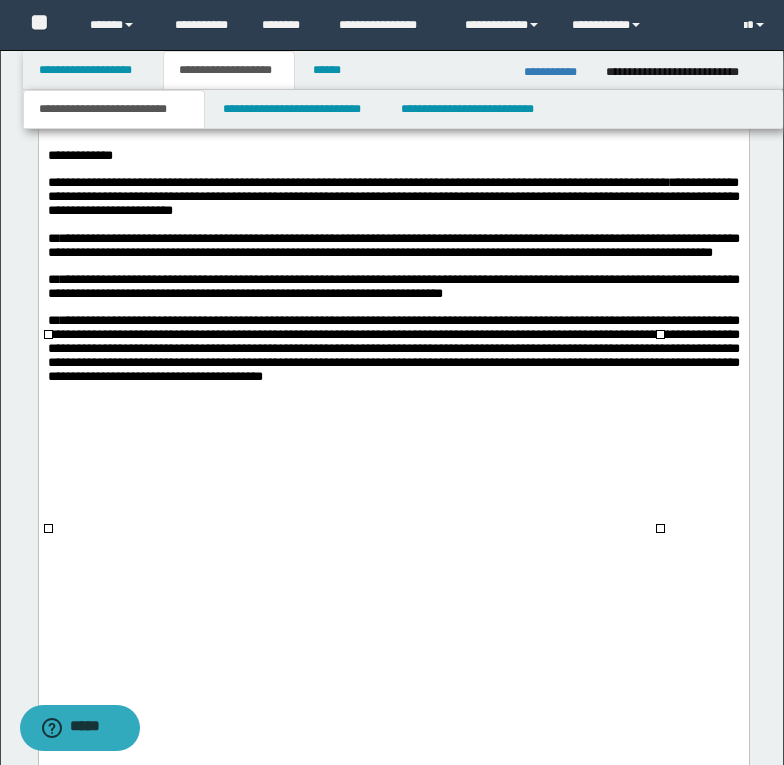 scroll, scrollTop: 4812, scrollLeft: 0, axis: vertical 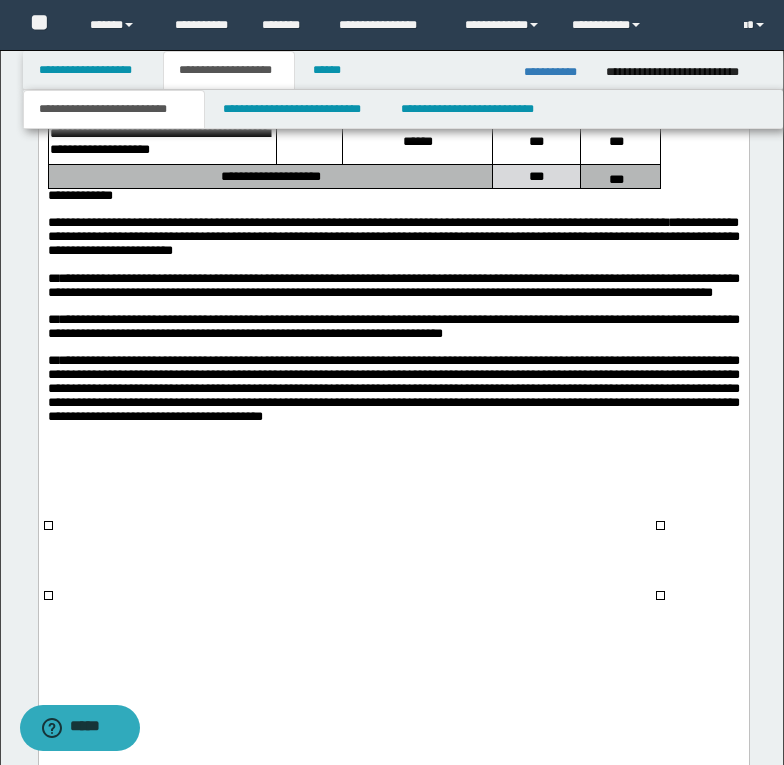 click on "**********" at bounding box center (393, -1622) 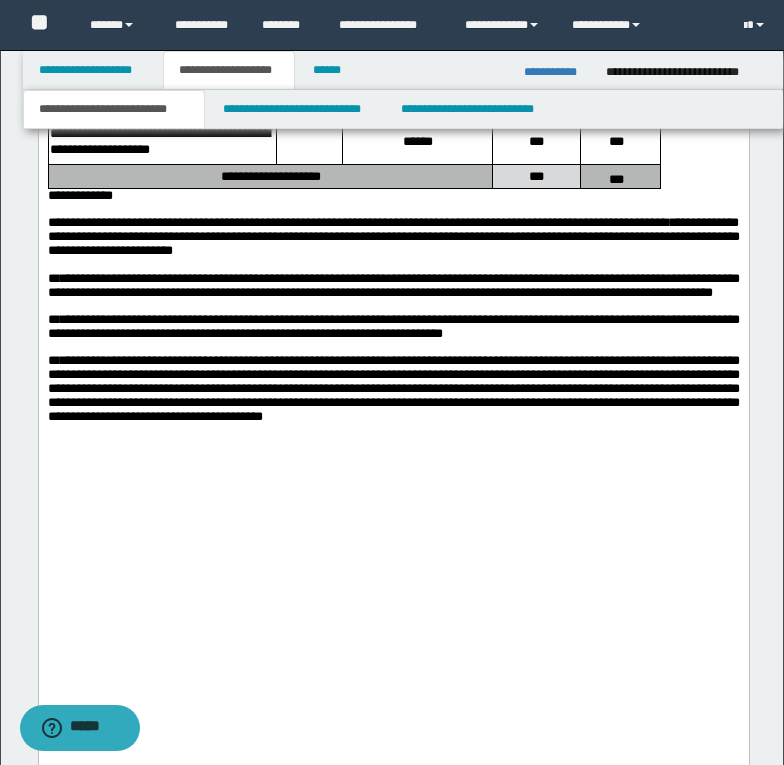 click on "**********" at bounding box center [79, 195] 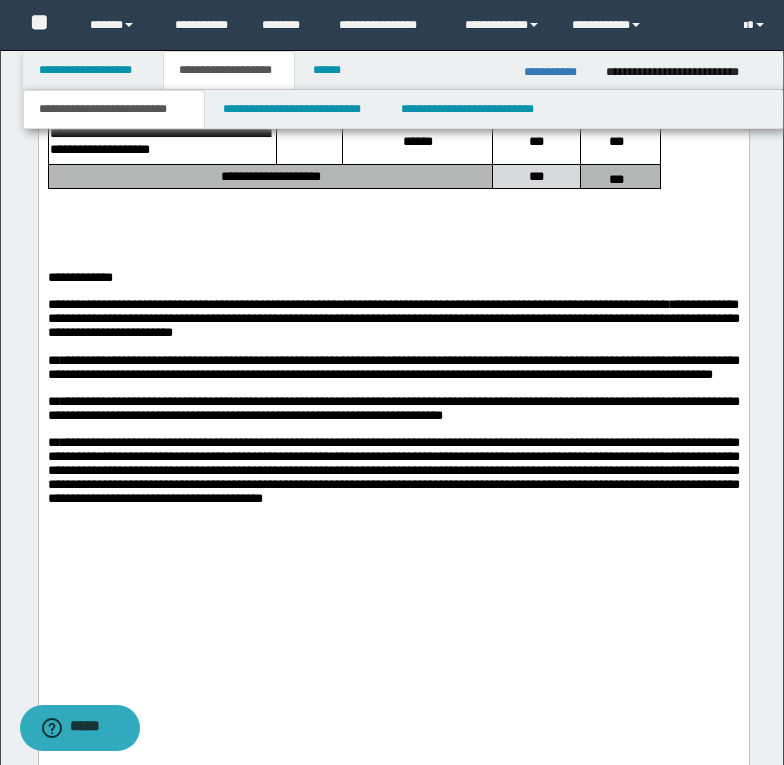 click on "**********" at bounding box center (393, -1581) 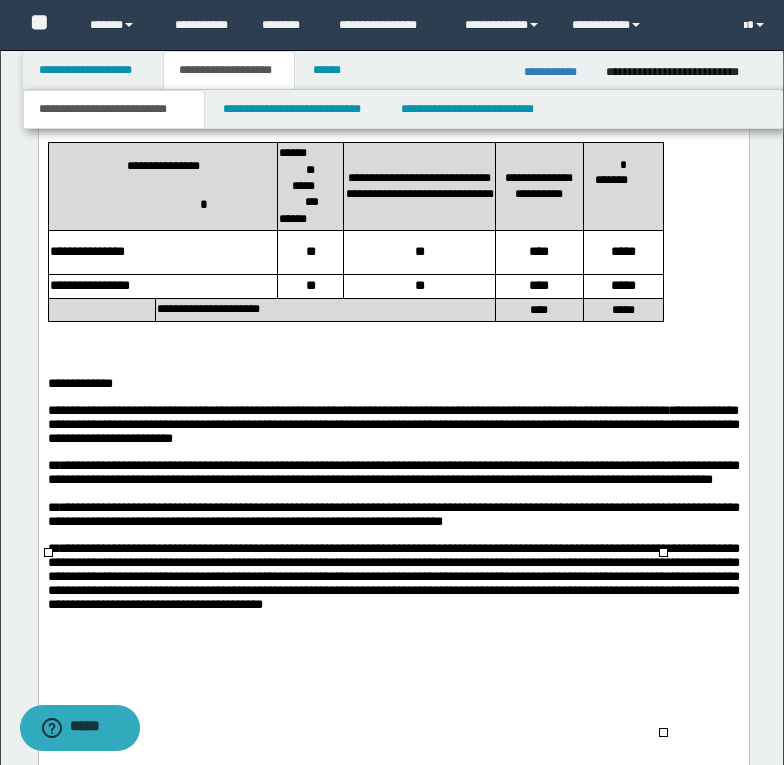 scroll, scrollTop: 5112, scrollLeft: 0, axis: vertical 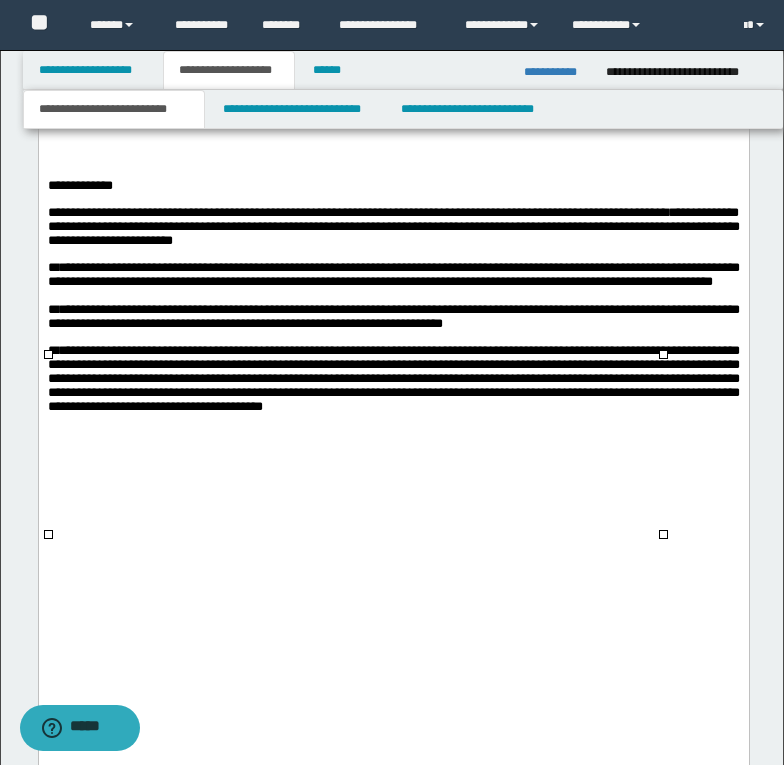 click on "**********" at bounding box center (393, -1777) 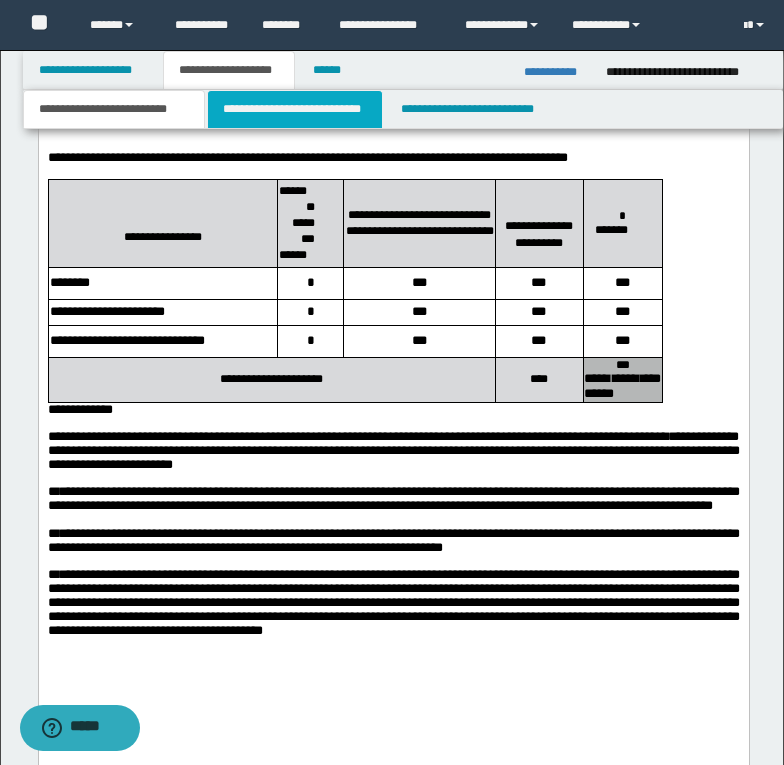 click on "**********" at bounding box center (295, 109) 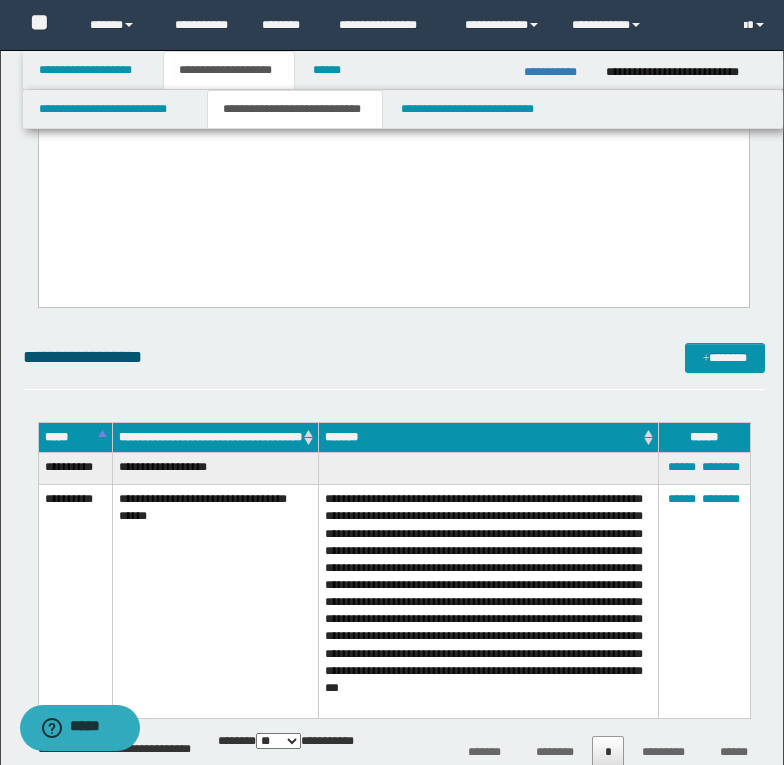 scroll, scrollTop: 958, scrollLeft: 0, axis: vertical 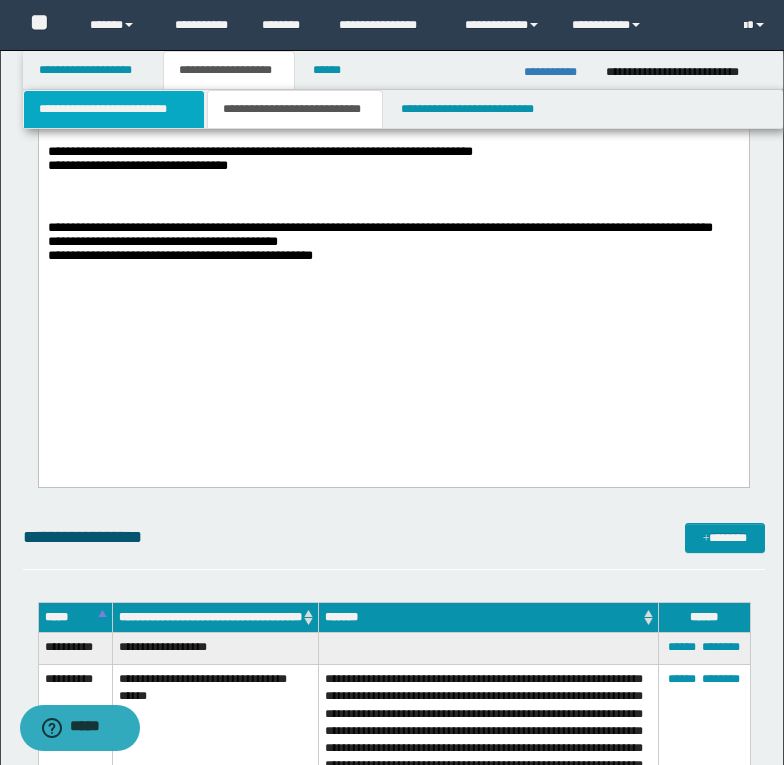 click on "**********" at bounding box center (114, 109) 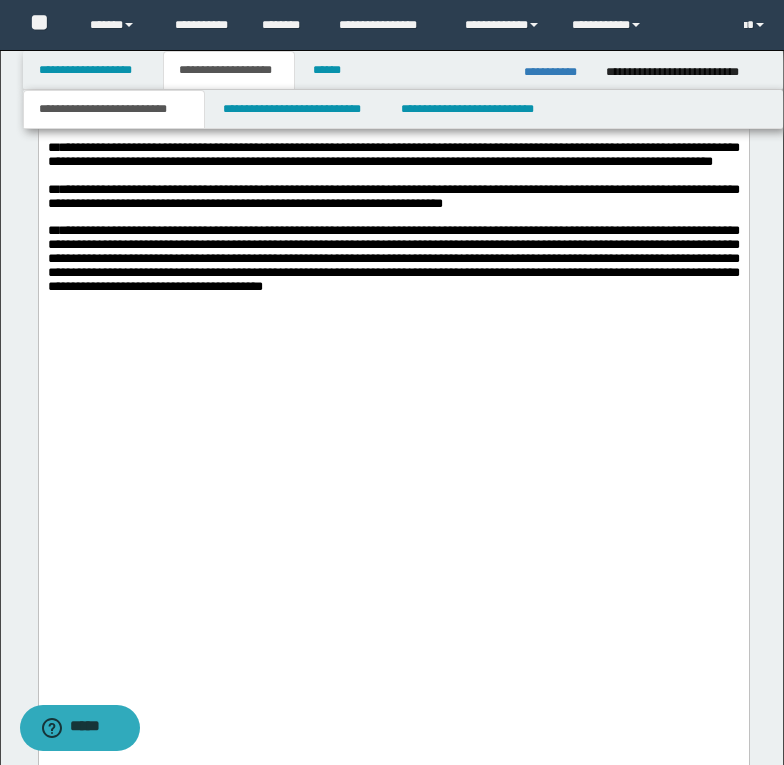 scroll, scrollTop: 5458, scrollLeft: 0, axis: vertical 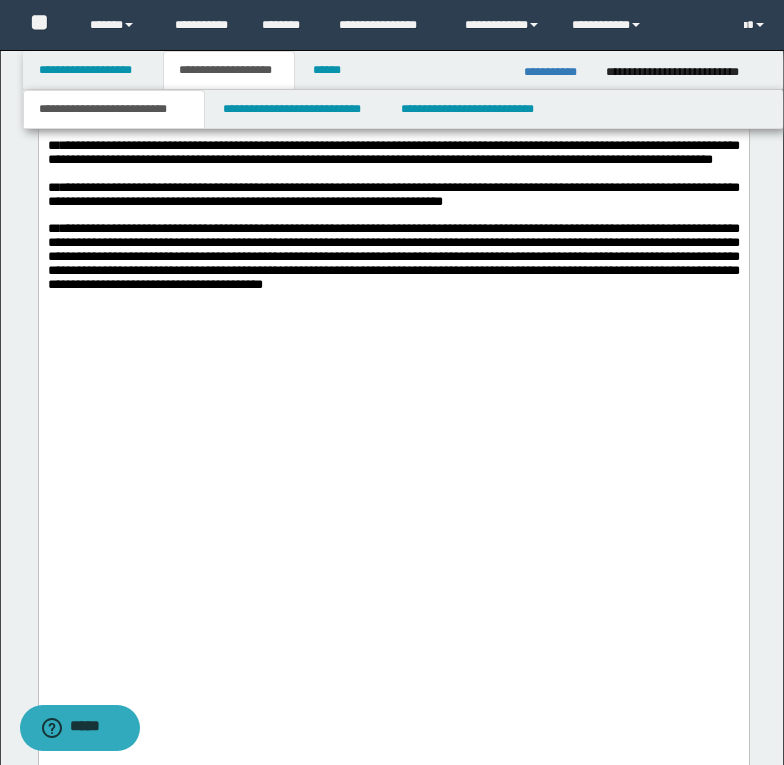 click on "**********" at bounding box center (79, 63) 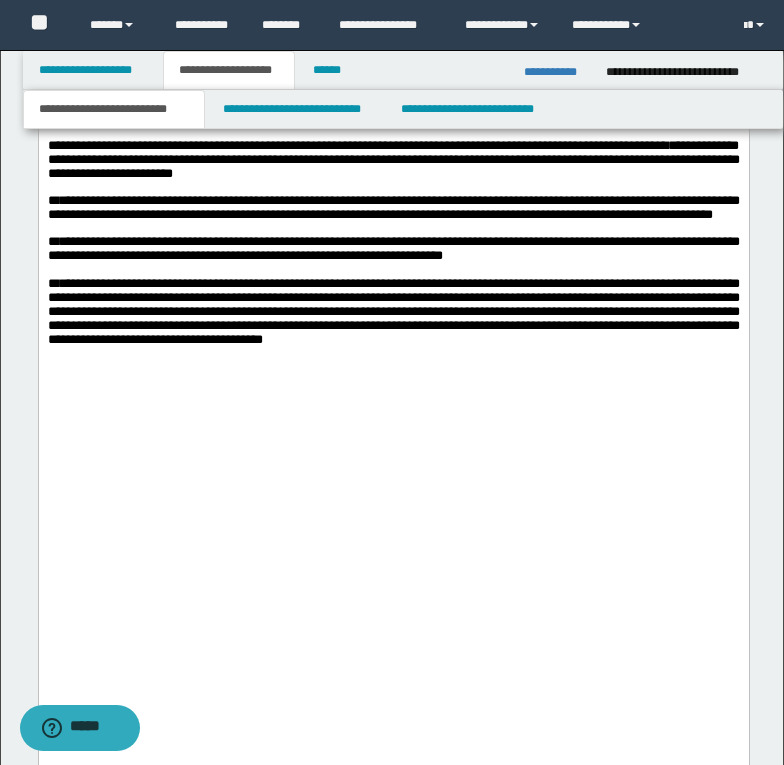 click on "**********" at bounding box center (242, 90) 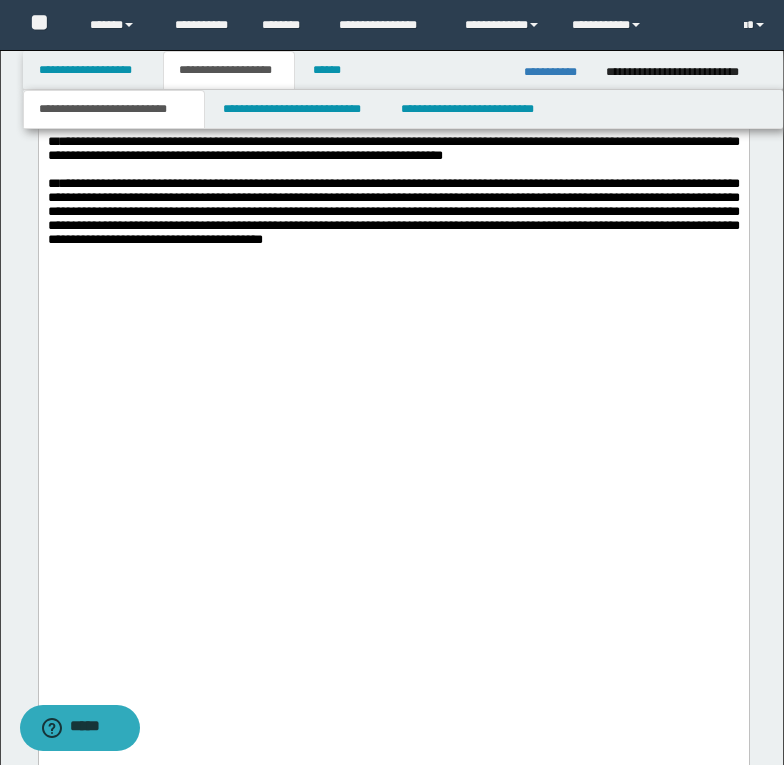 drag, startPoint x: 54, startPoint y: 403, endPoint x: 652, endPoint y: 389, distance: 598.1639 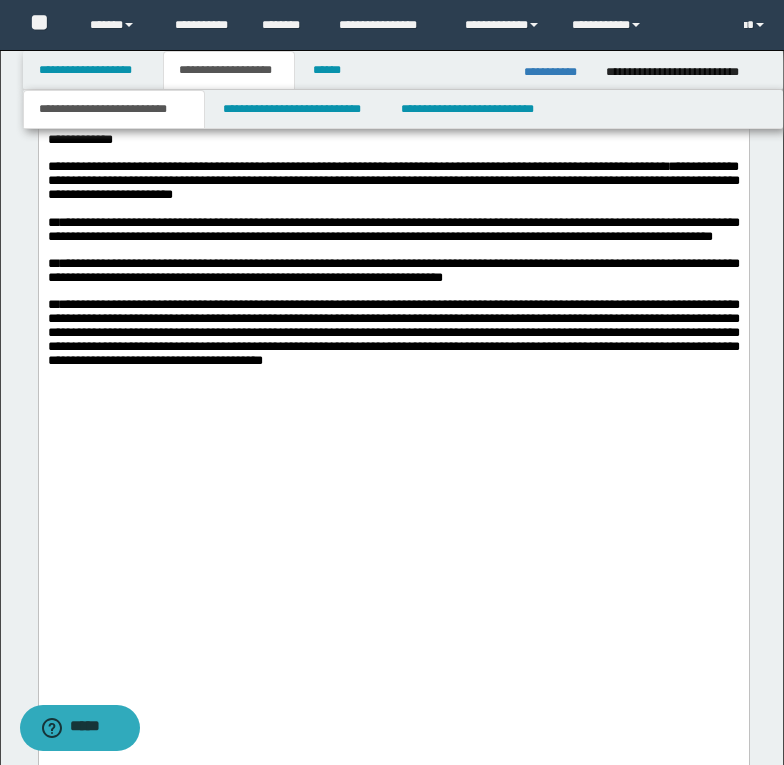 click on "**********" at bounding box center (393, -9) 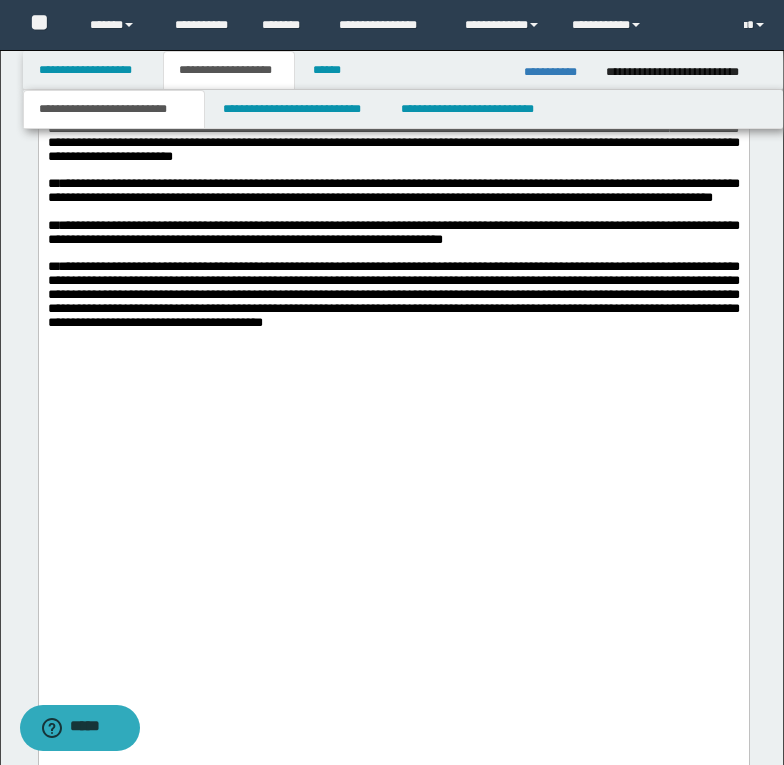 click on "**********" at bounding box center [393, 45] 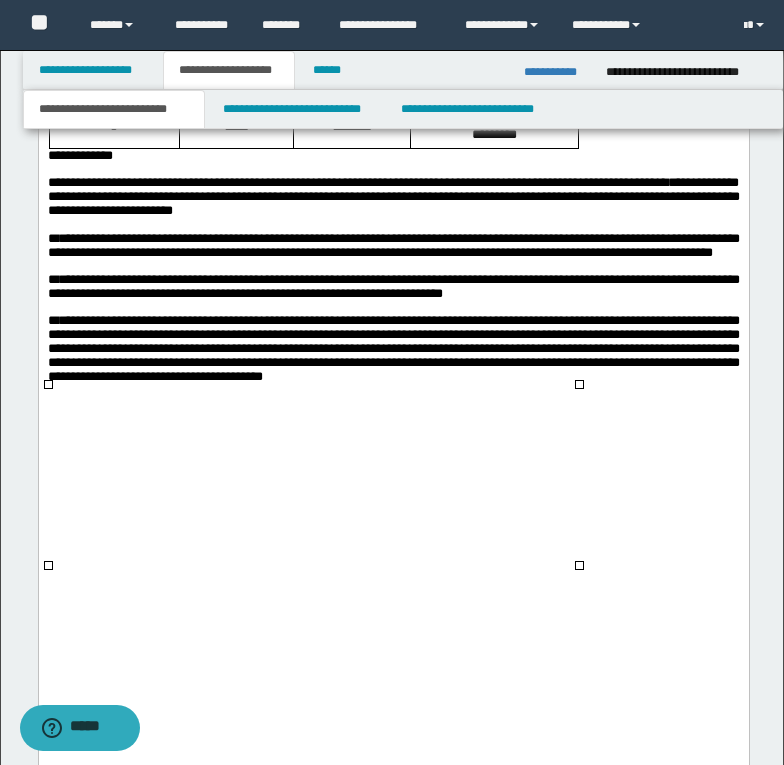 scroll, scrollTop: 5758, scrollLeft: 0, axis: vertical 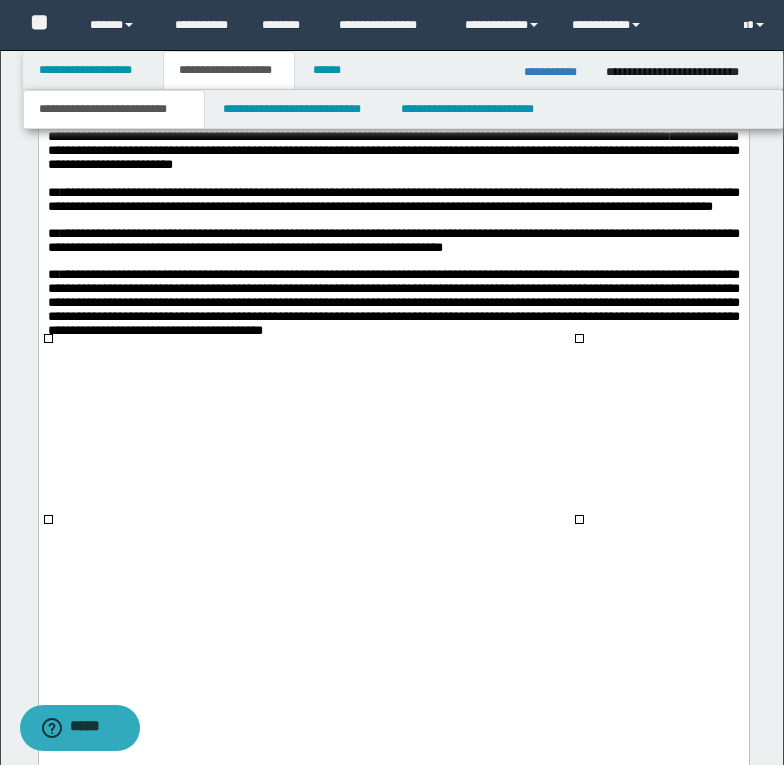 click on "**********" at bounding box center [79, 109] 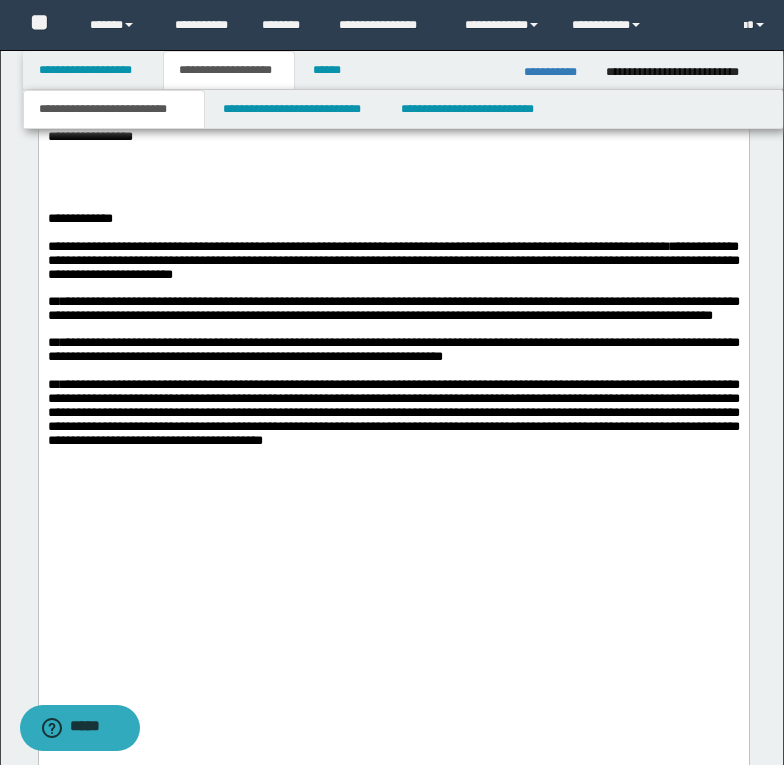 drag, startPoint x: 54, startPoint y: 577, endPoint x: 44, endPoint y: 578, distance: 10.049875 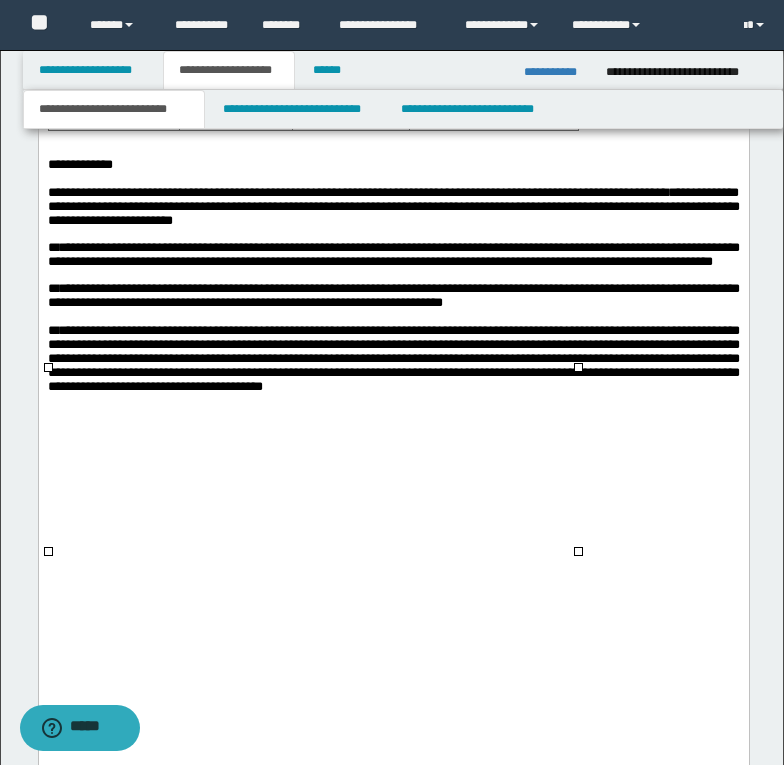 scroll, scrollTop: 6058, scrollLeft: 0, axis: vertical 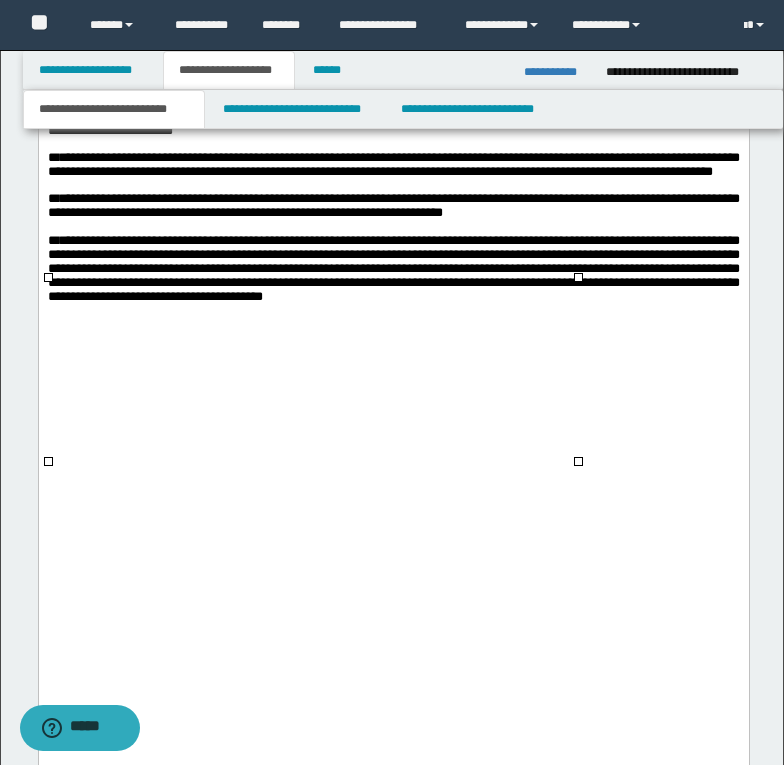 click at bounding box center [393, 48] 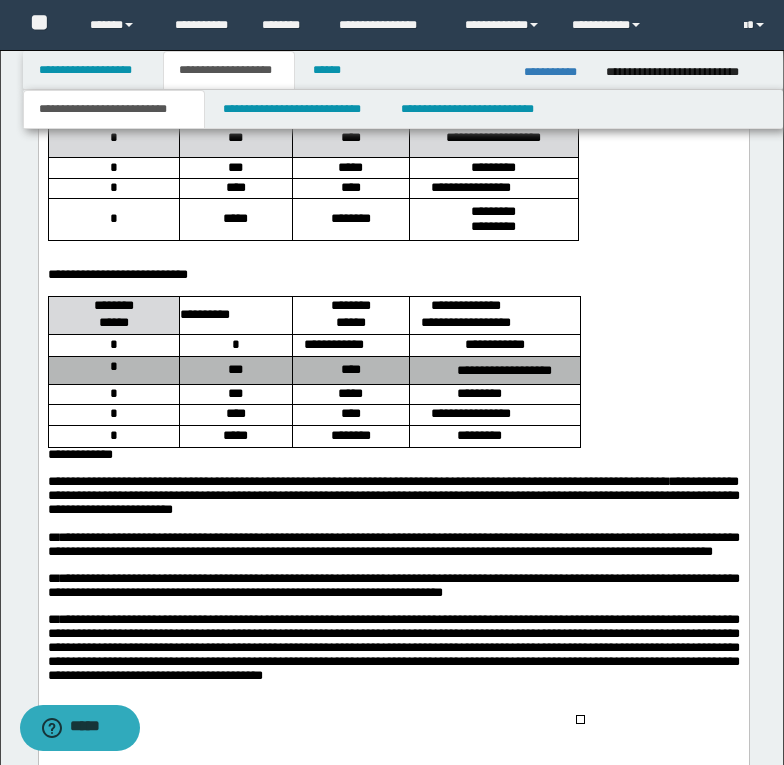 scroll, scrollTop: 6058, scrollLeft: 0, axis: vertical 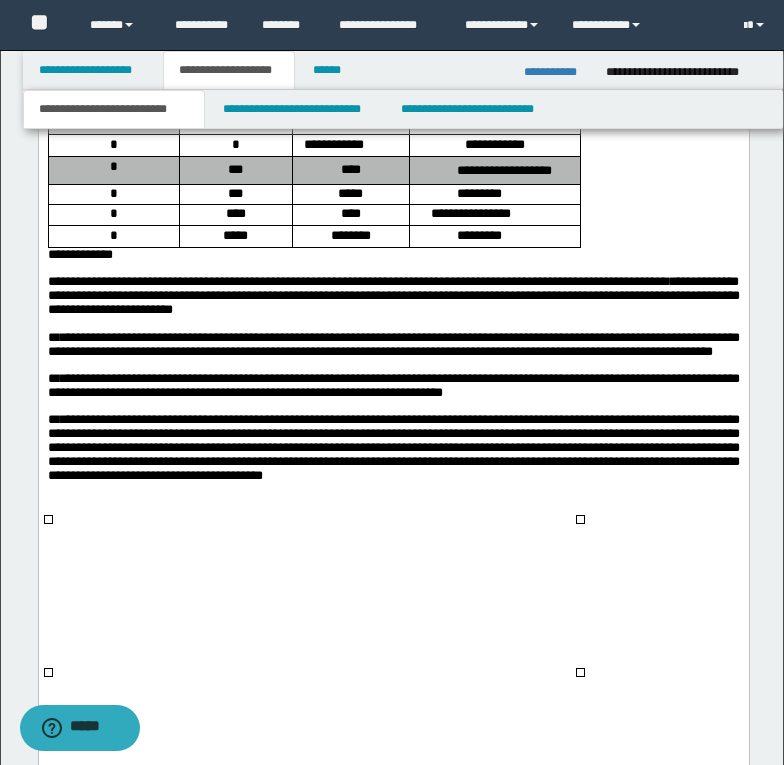 click on "**********" at bounding box center (79, 254) 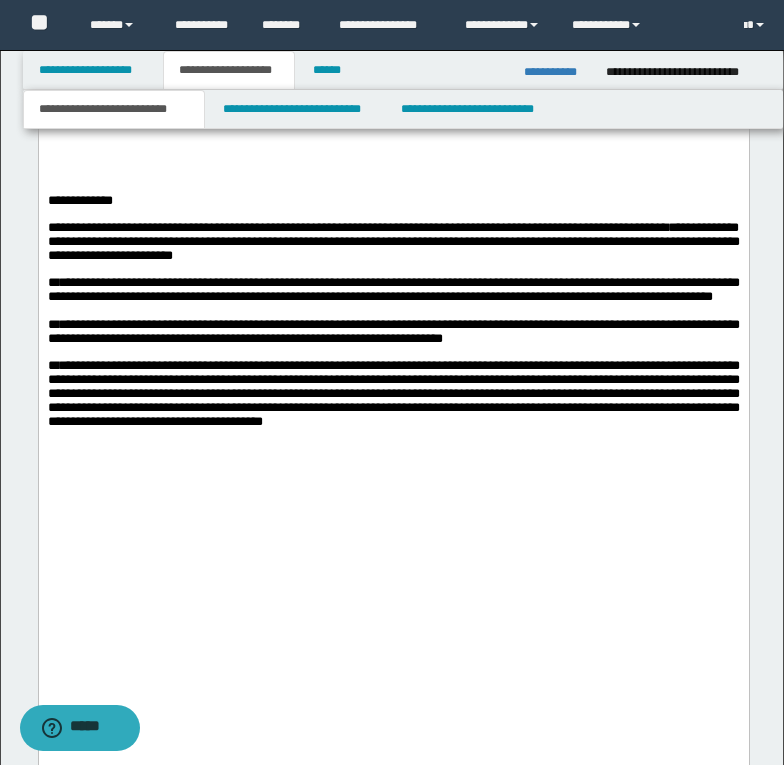 scroll, scrollTop: 6258, scrollLeft: 0, axis: vertical 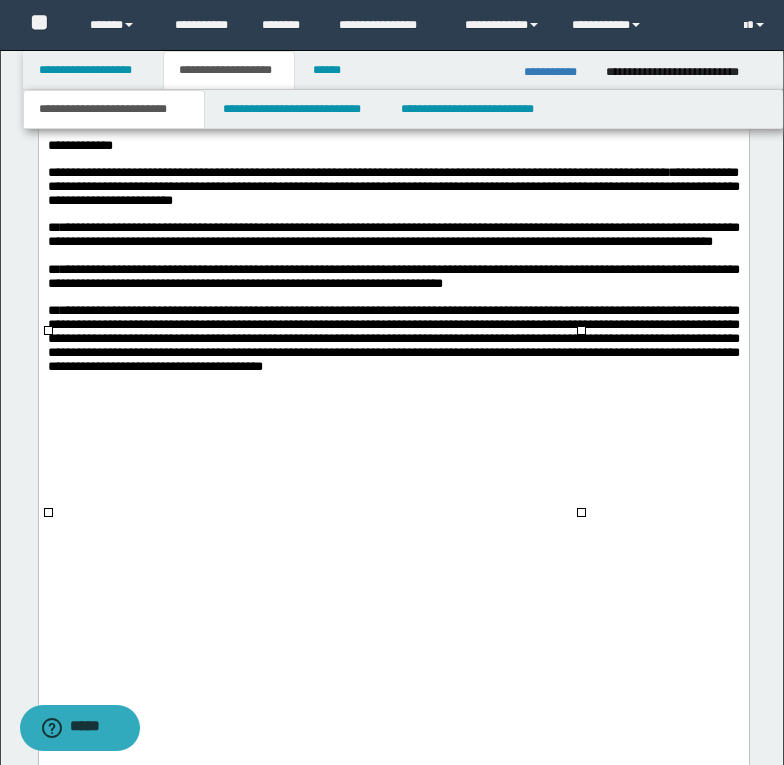 click at bounding box center [393, 91] 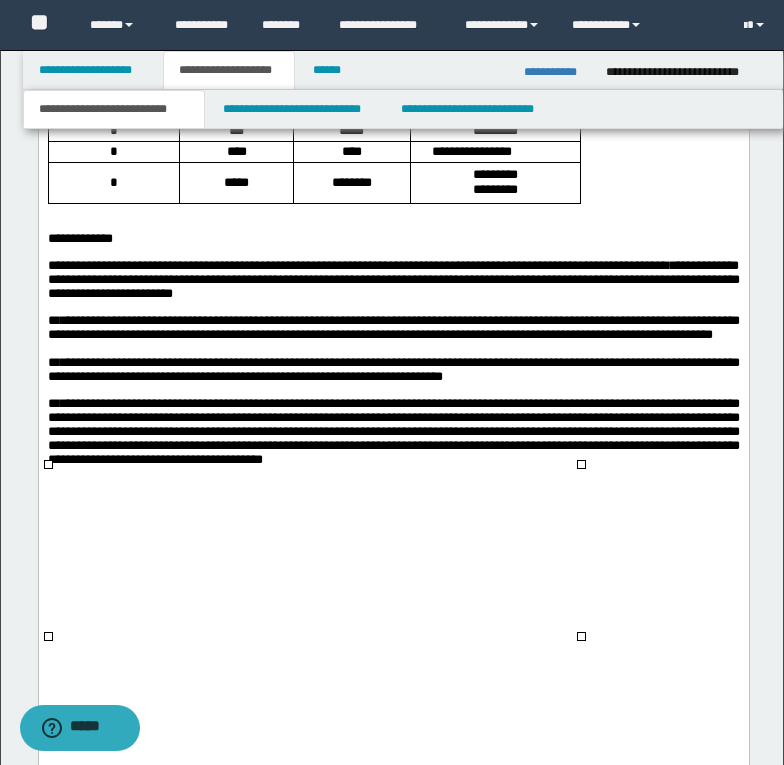 scroll, scrollTop: 6758, scrollLeft: 0, axis: vertical 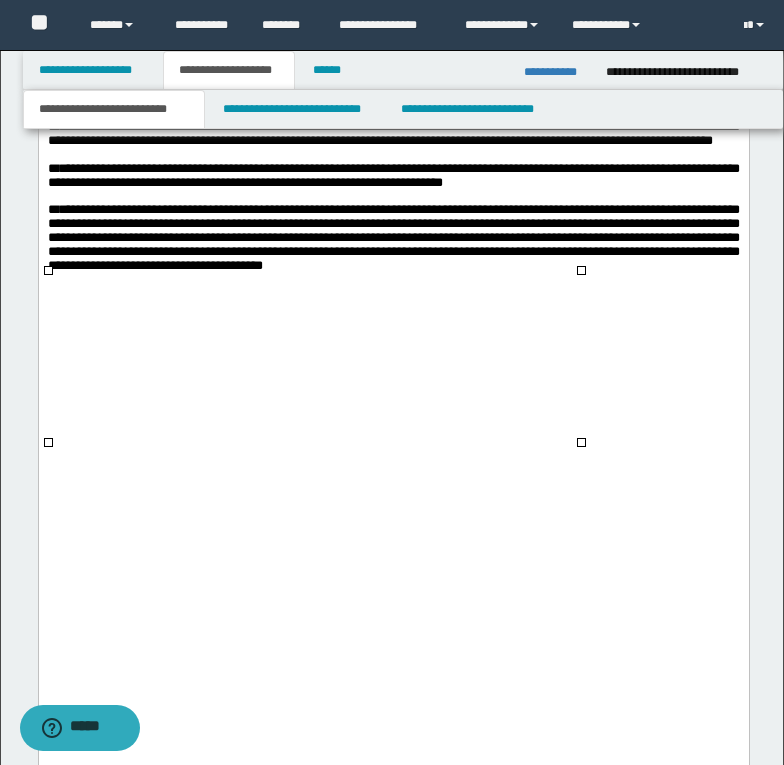 click at bounding box center (393, 17) 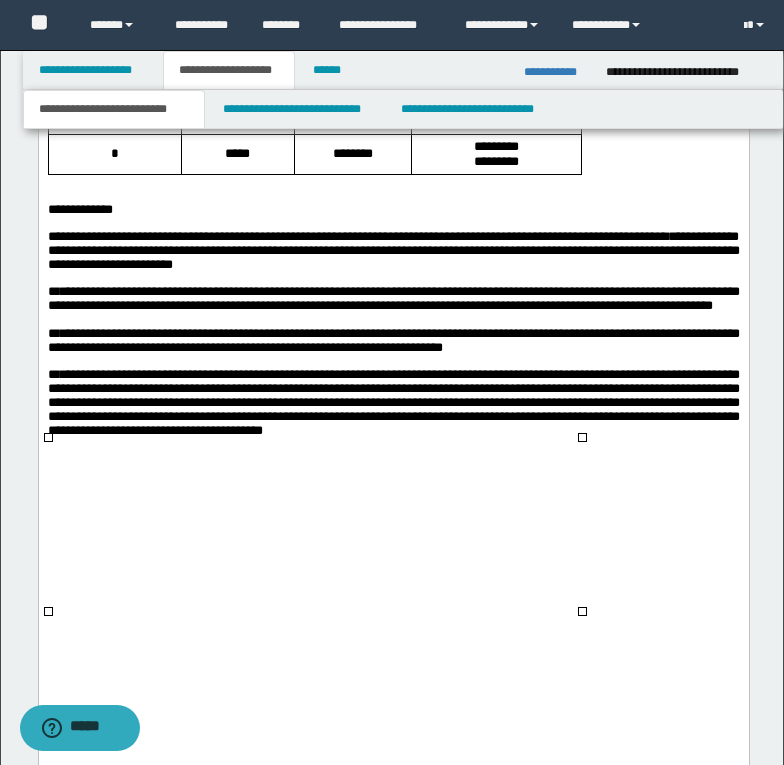 scroll, scrollTop: 6858, scrollLeft: 0, axis: vertical 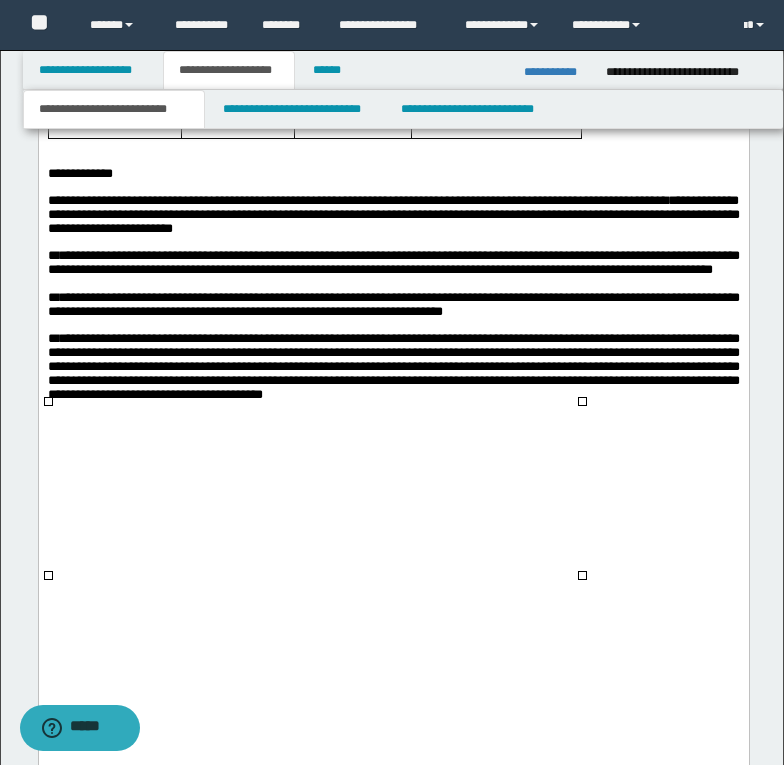 click at bounding box center [393, 146] 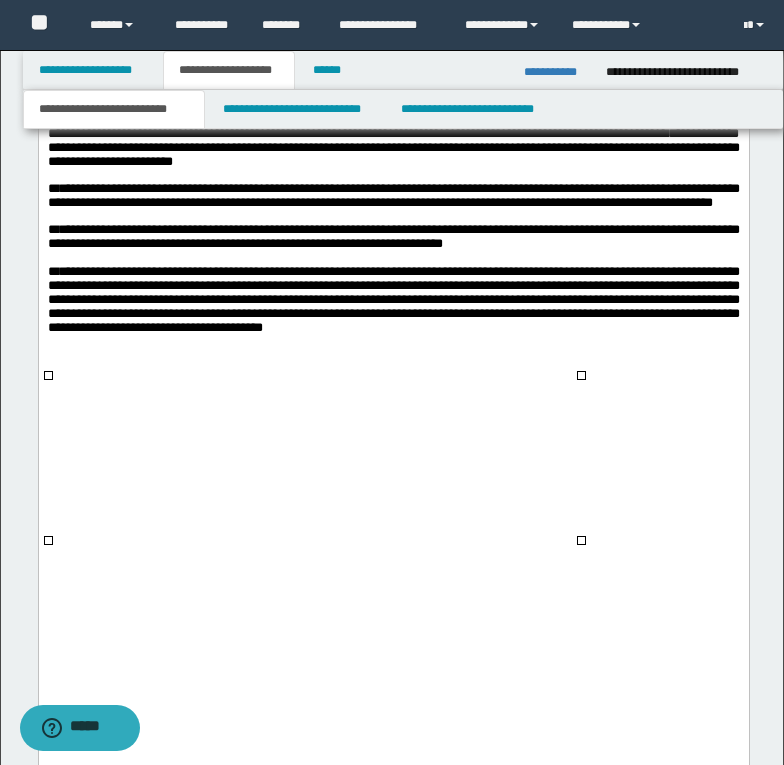 scroll, scrollTop: 7158, scrollLeft: 0, axis: vertical 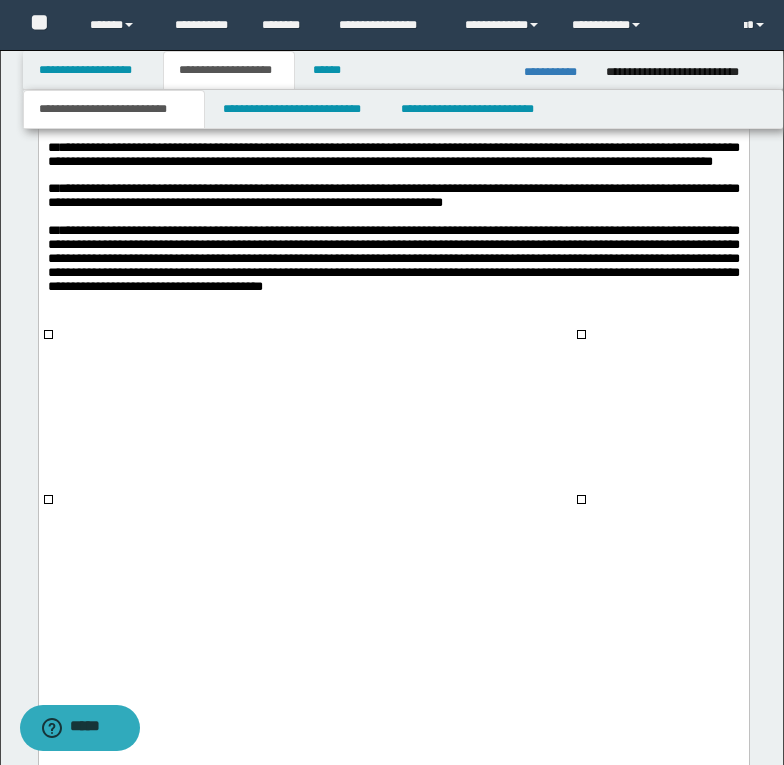 click on "**********" at bounding box center (79, 64) 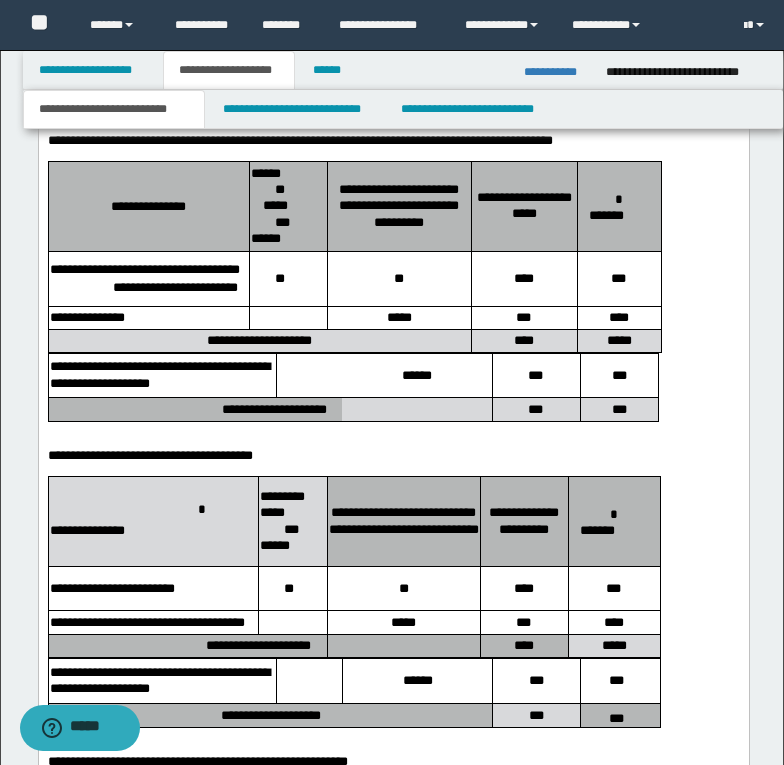 scroll, scrollTop: 3958, scrollLeft: 0, axis: vertical 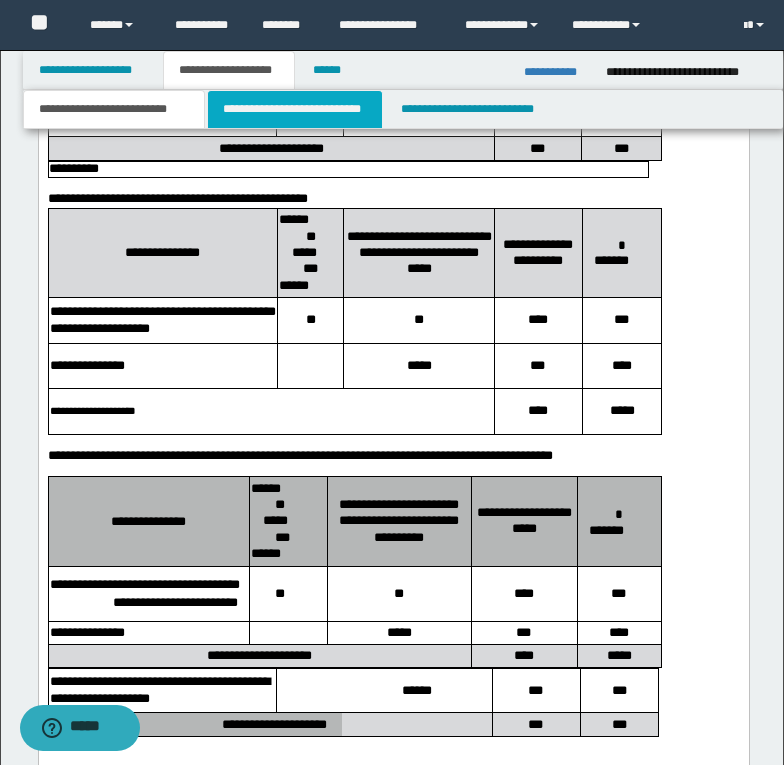 click on "**********" at bounding box center [295, 109] 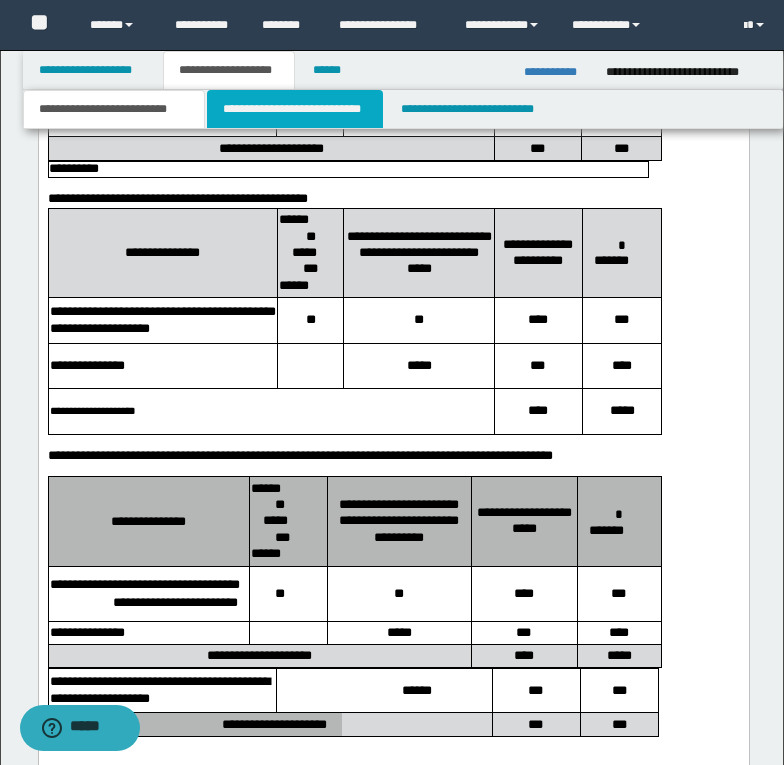 scroll, scrollTop: 2258, scrollLeft: 0, axis: vertical 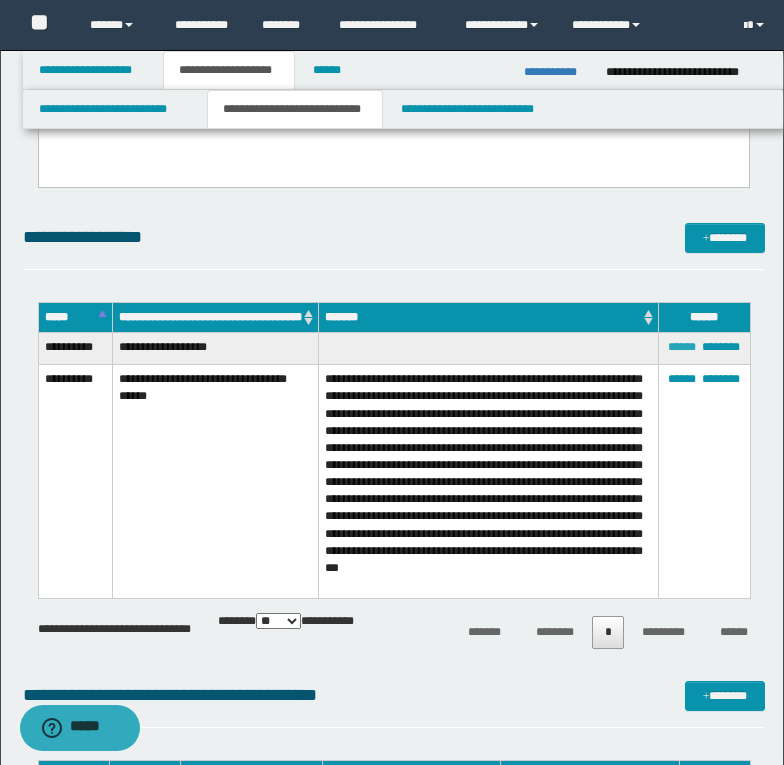 click on "******" at bounding box center (682, 347) 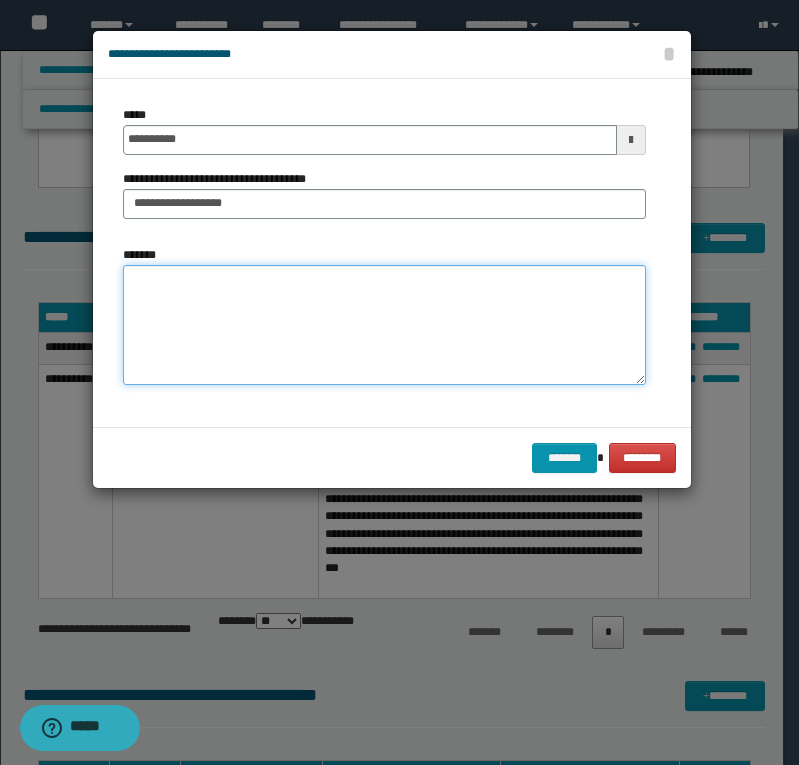 click on "*******" at bounding box center (384, 325) 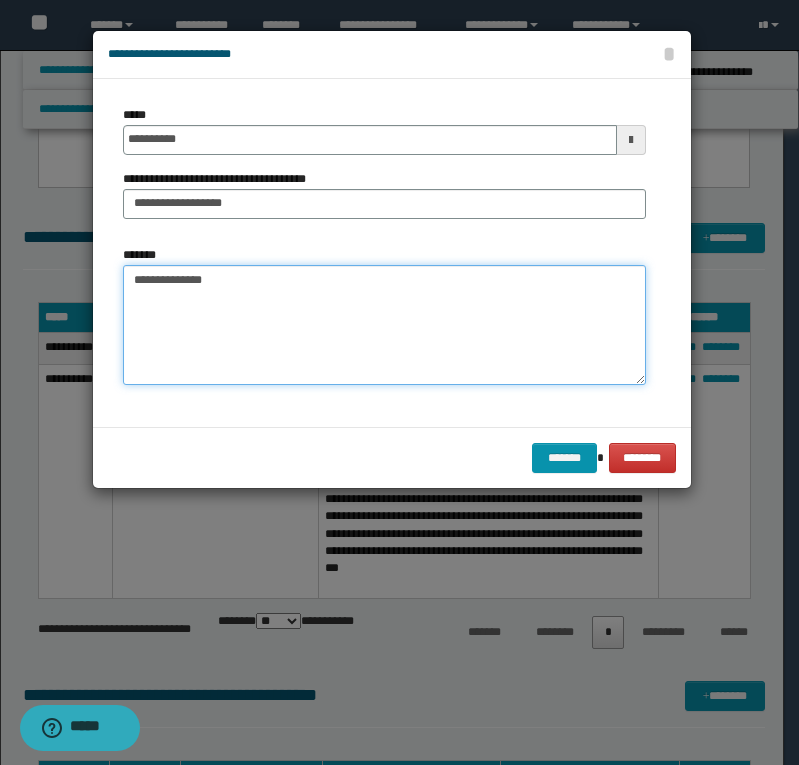 click on "**********" at bounding box center (384, 325) 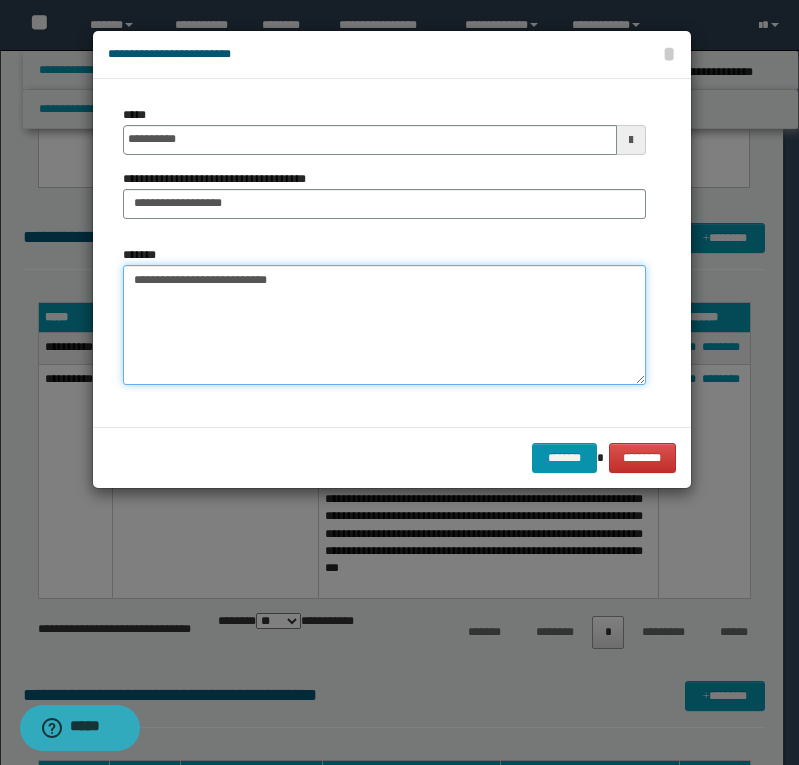 drag, startPoint x: 269, startPoint y: 282, endPoint x: 396, endPoint y: 282, distance: 127 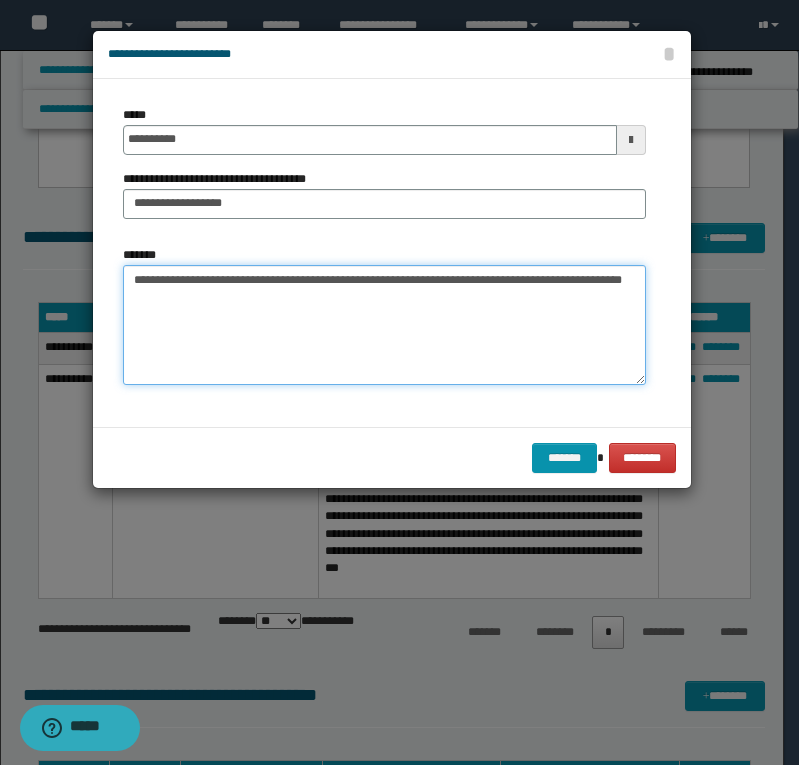 click on "**********" at bounding box center (384, 325) 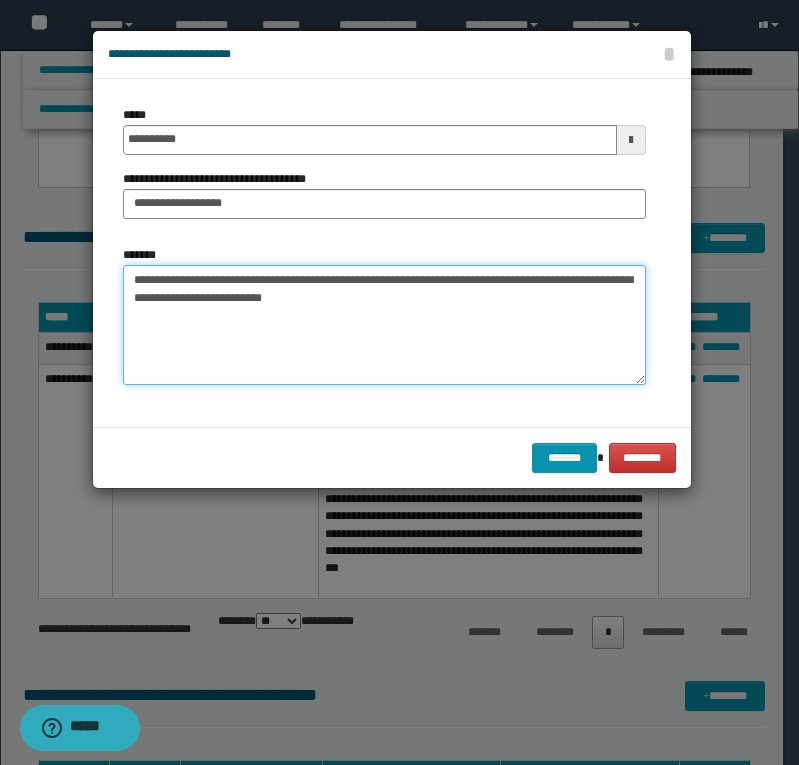 click on "**********" at bounding box center (384, 325) 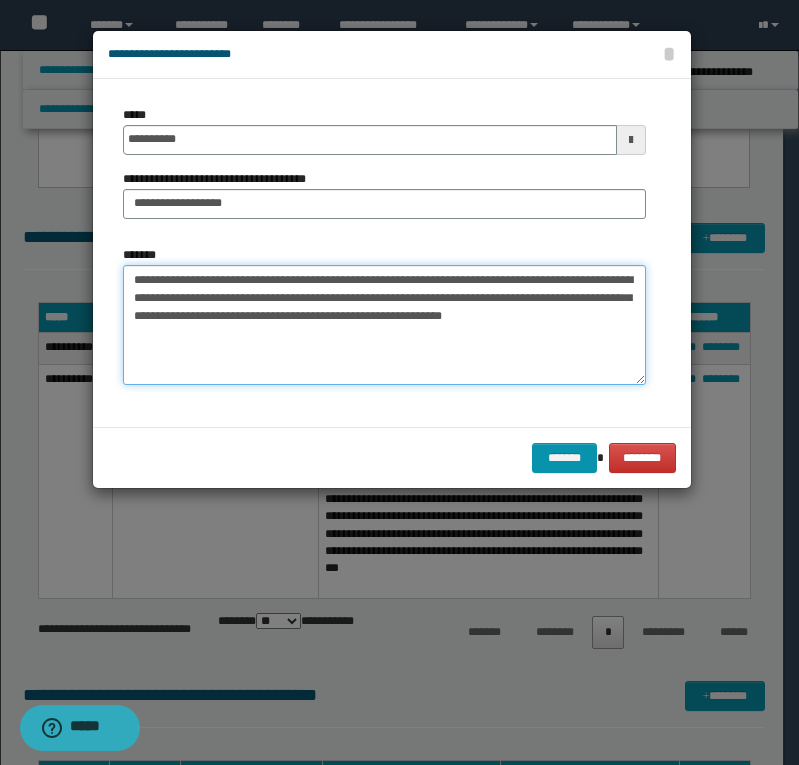 click on "**********" at bounding box center (384, 325) 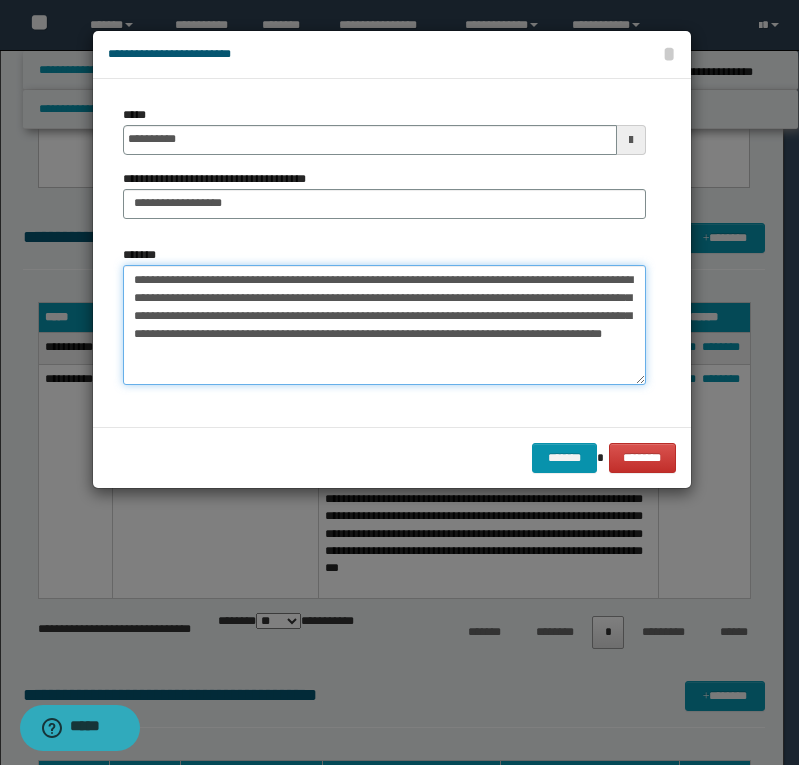 click on "**********" at bounding box center [384, 325] 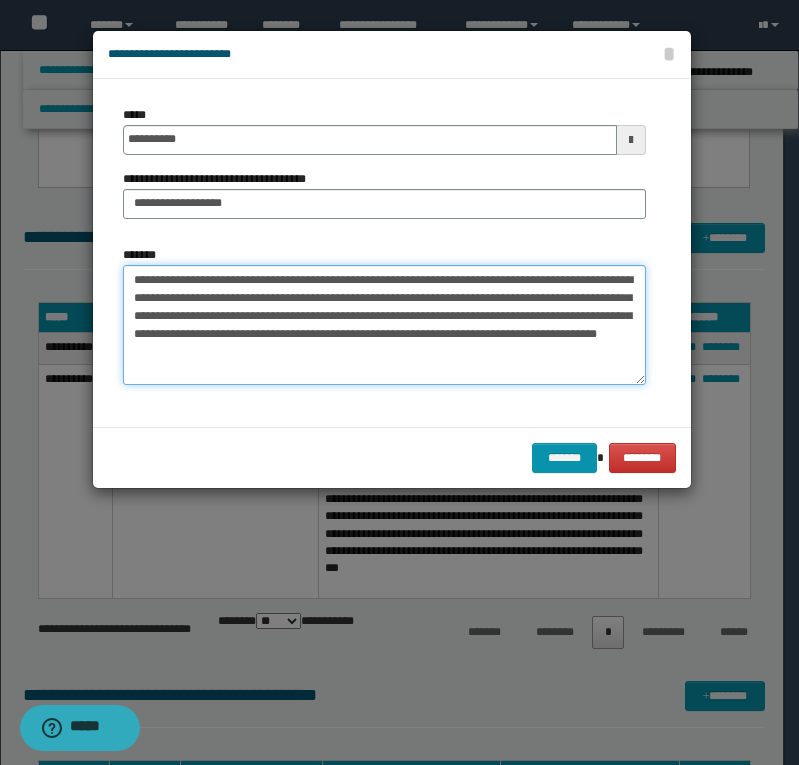 click on "**********" at bounding box center [384, 325] 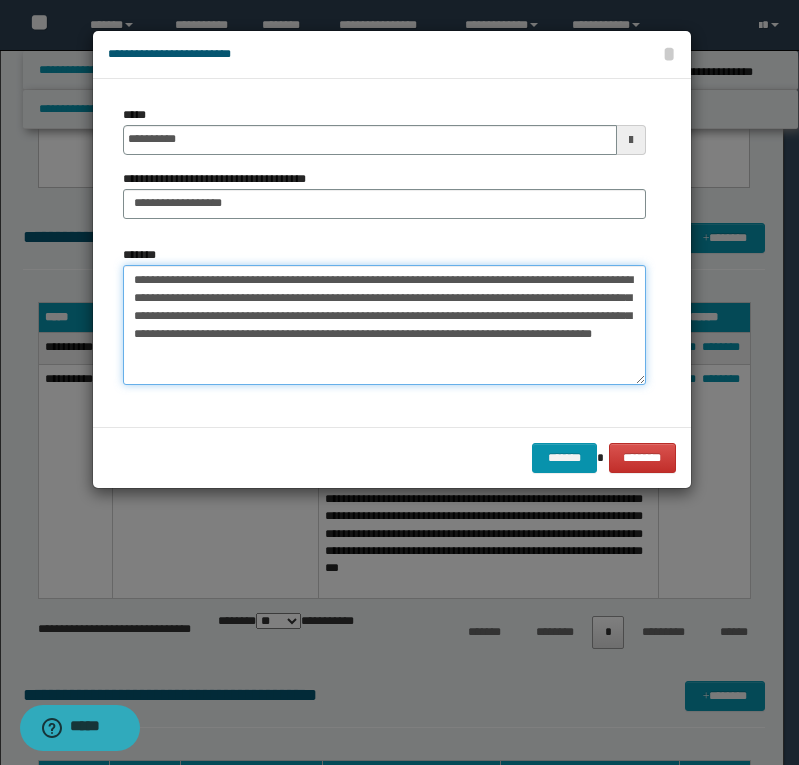 click on "**********" at bounding box center [384, 325] 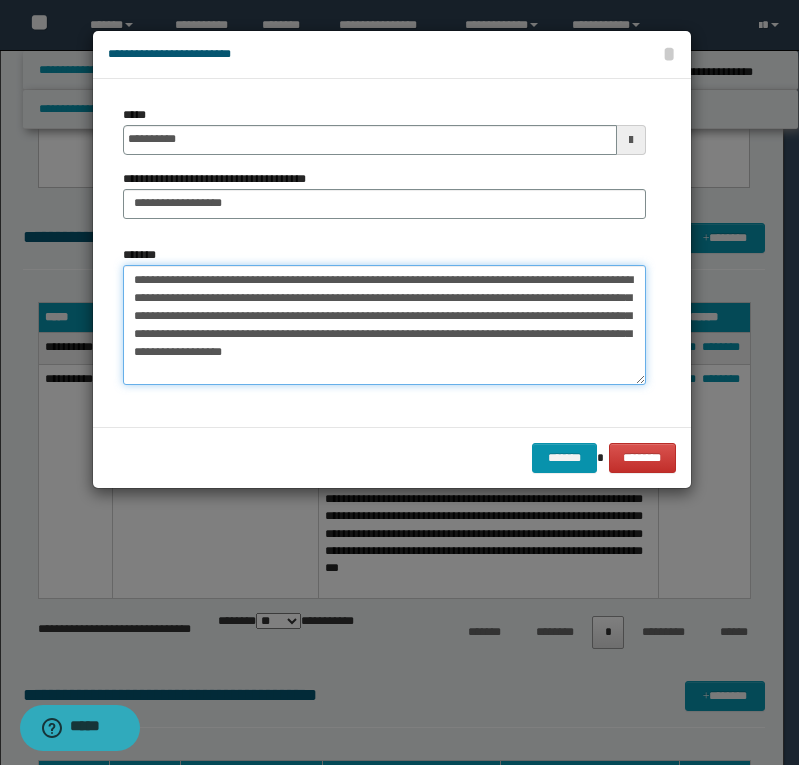 click on "**********" at bounding box center [384, 325] 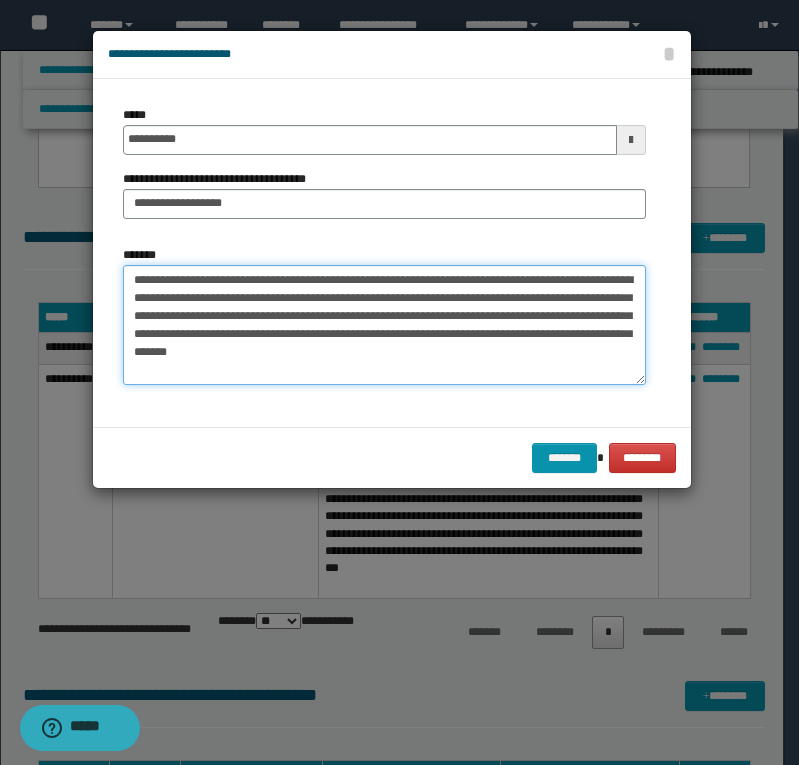 click on "**********" at bounding box center (384, 325) 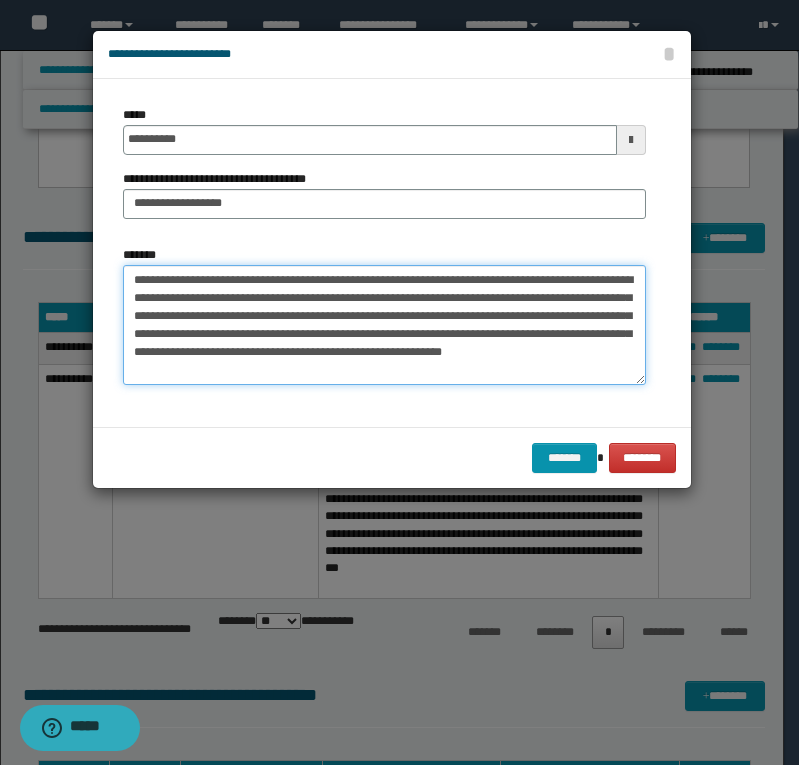 click on "**********" at bounding box center [384, 325] 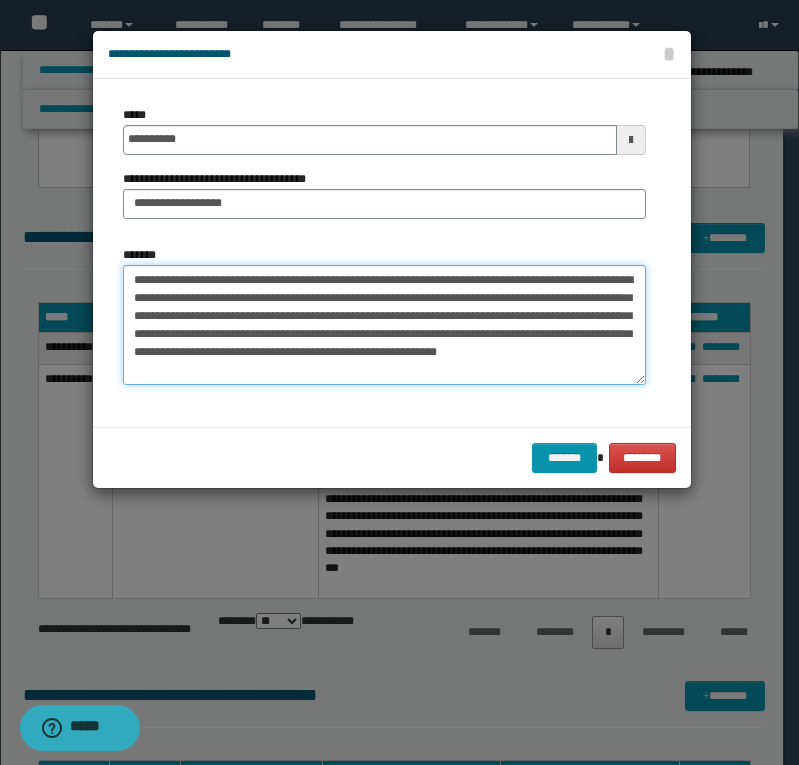 click on "**********" at bounding box center (384, 325) 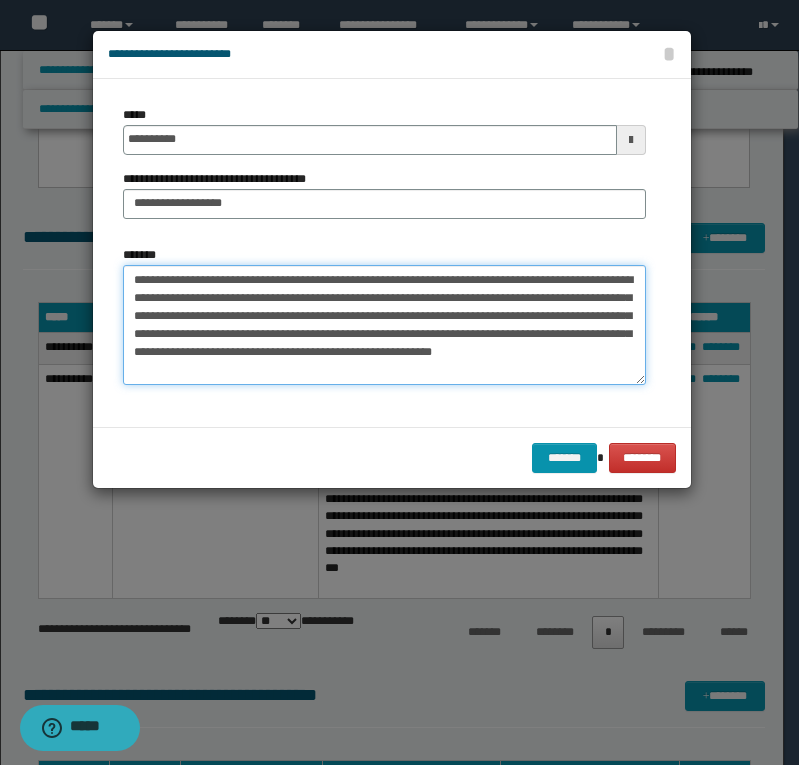 click on "**********" at bounding box center [384, 325] 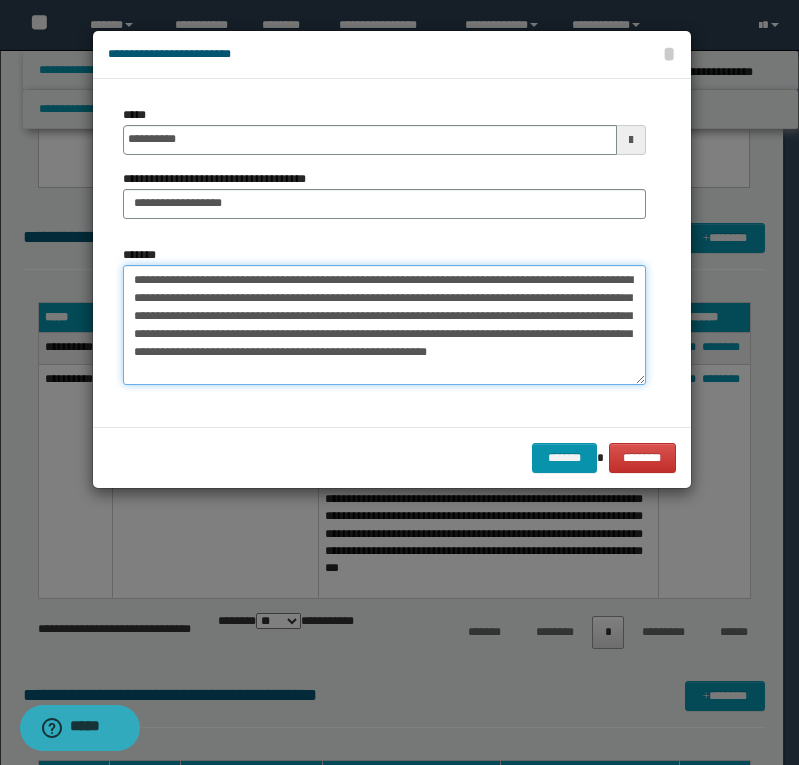 click on "**********" at bounding box center (384, 325) 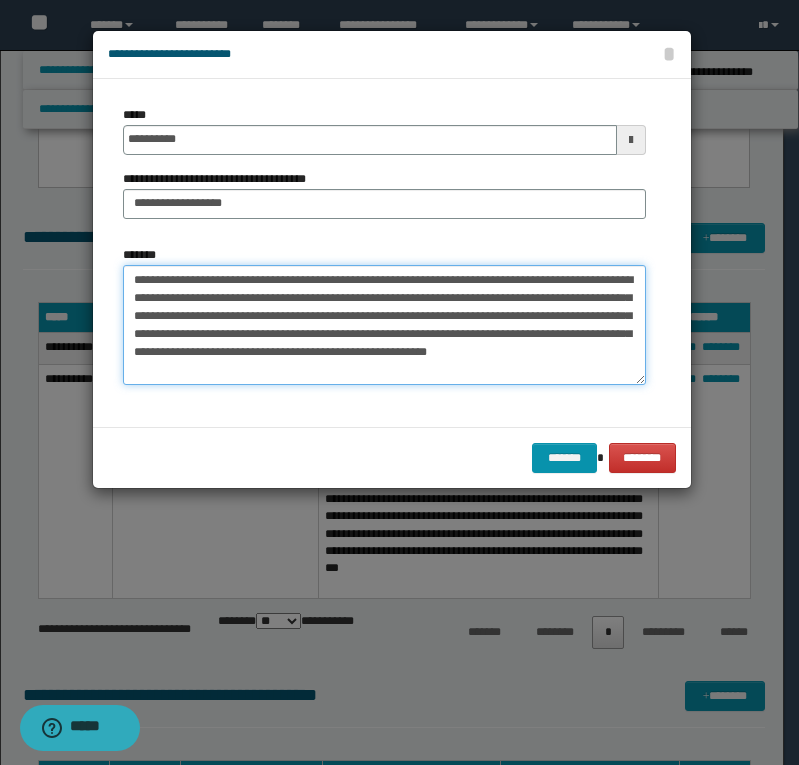 drag, startPoint x: 134, startPoint y: 284, endPoint x: 226, endPoint y: 374, distance: 128.7012 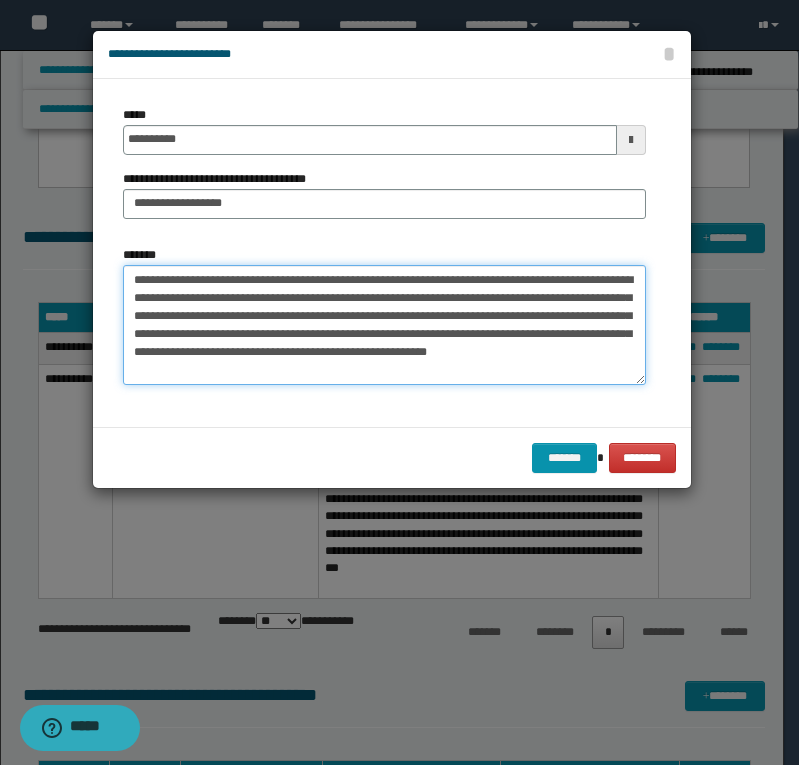 paste on "**********" 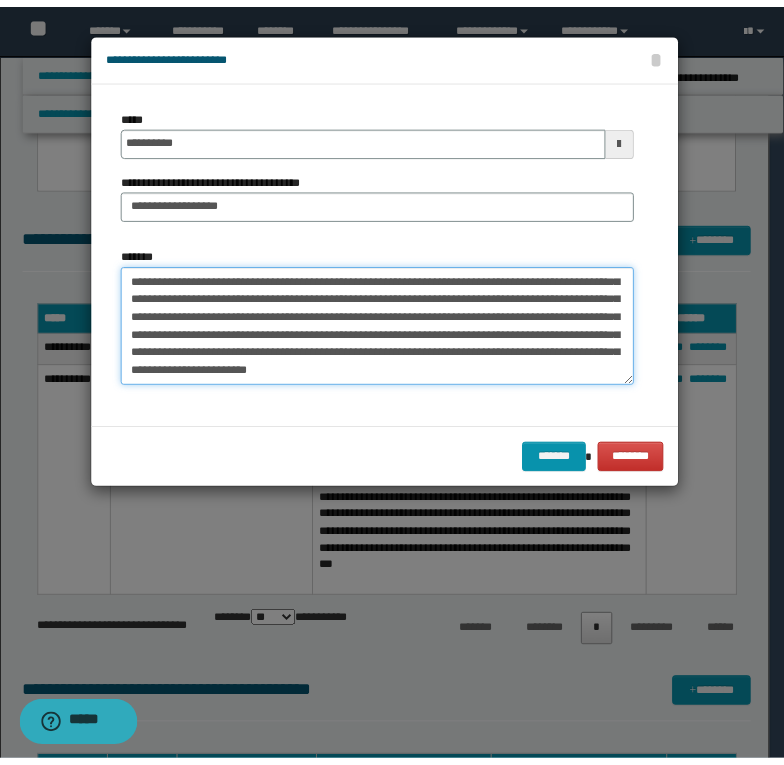scroll, scrollTop: 228, scrollLeft: 0, axis: vertical 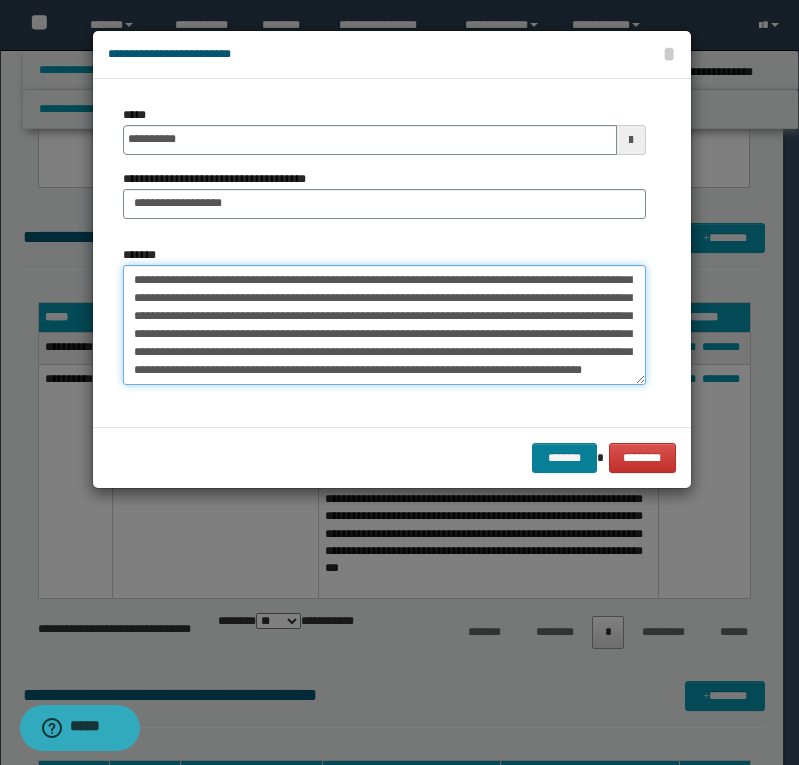 type on "**********" 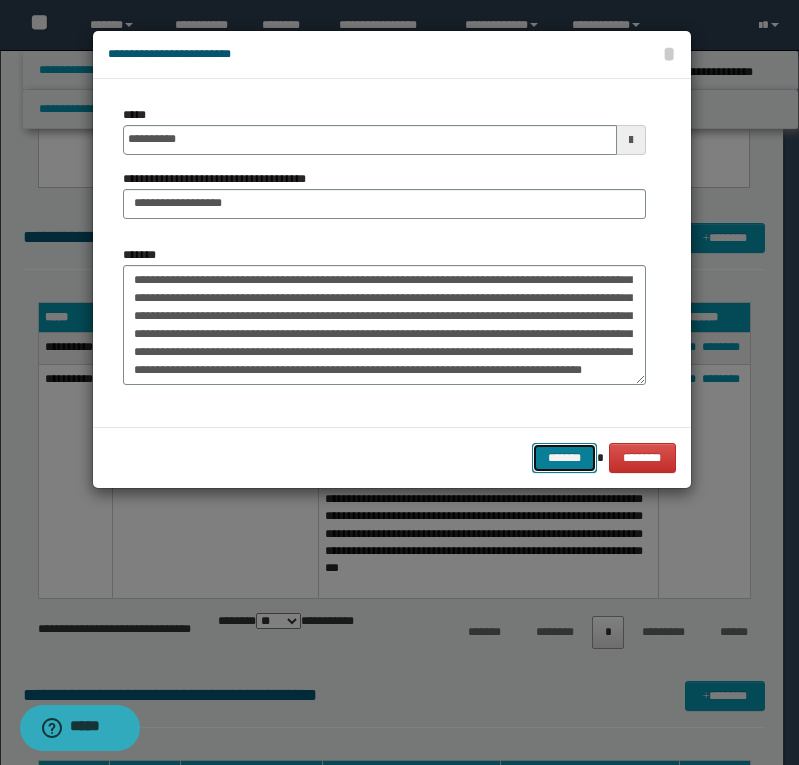 click on "*******" at bounding box center (564, 458) 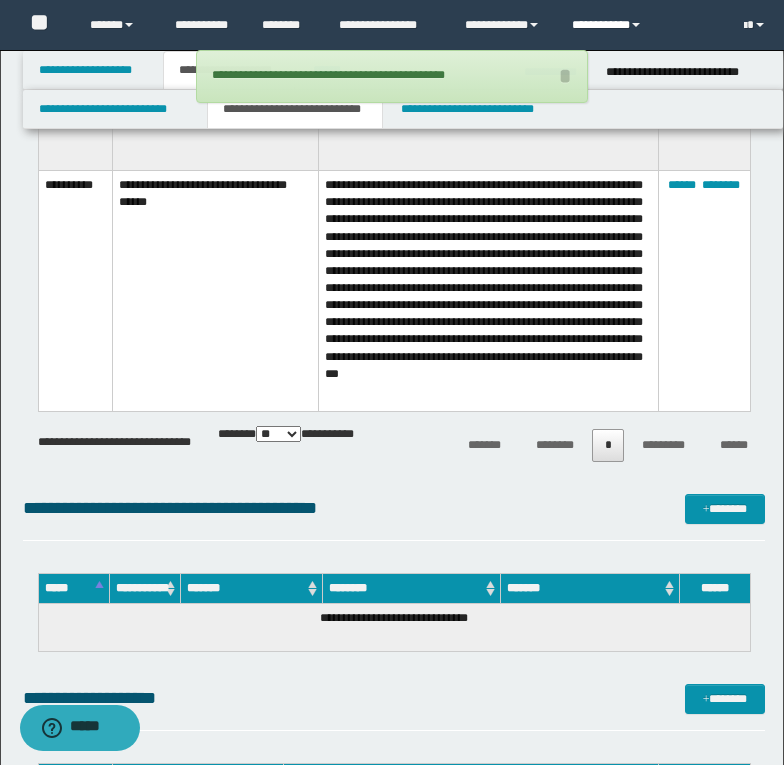 scroll, scrollTop: 1758, scrollLeft: 0, axis: vertical 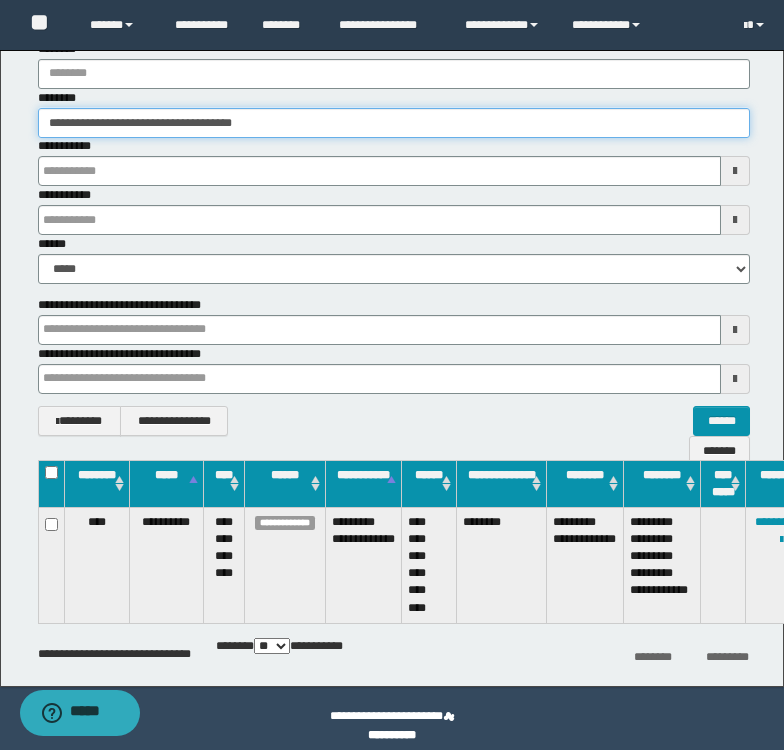 drag, startPoint x: 49, startPoint y: 123, endPoint x: 283, endPoint y: 121, distance: 234.00854 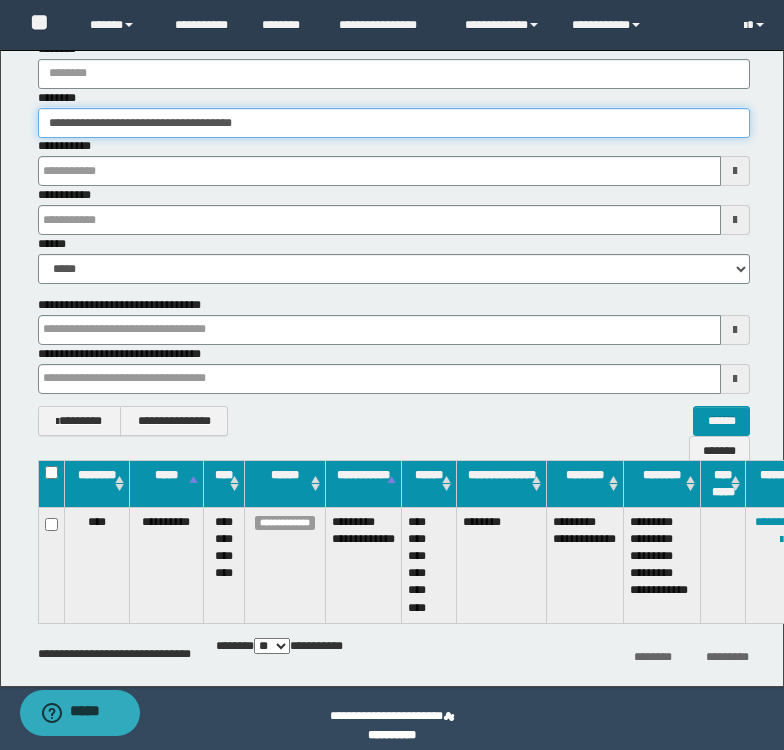 click on "**********" at bounding box center [394, 123] 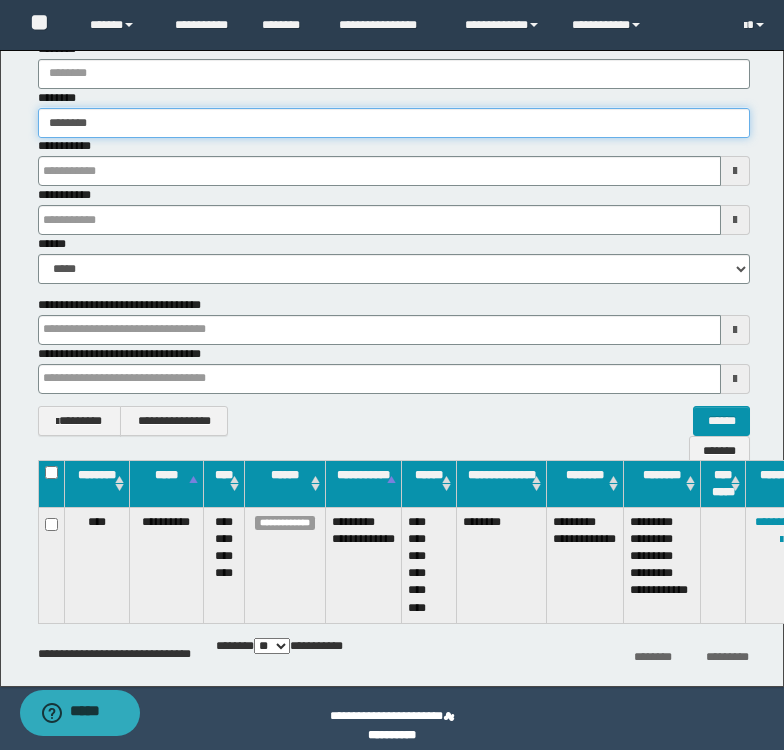 type on "********" 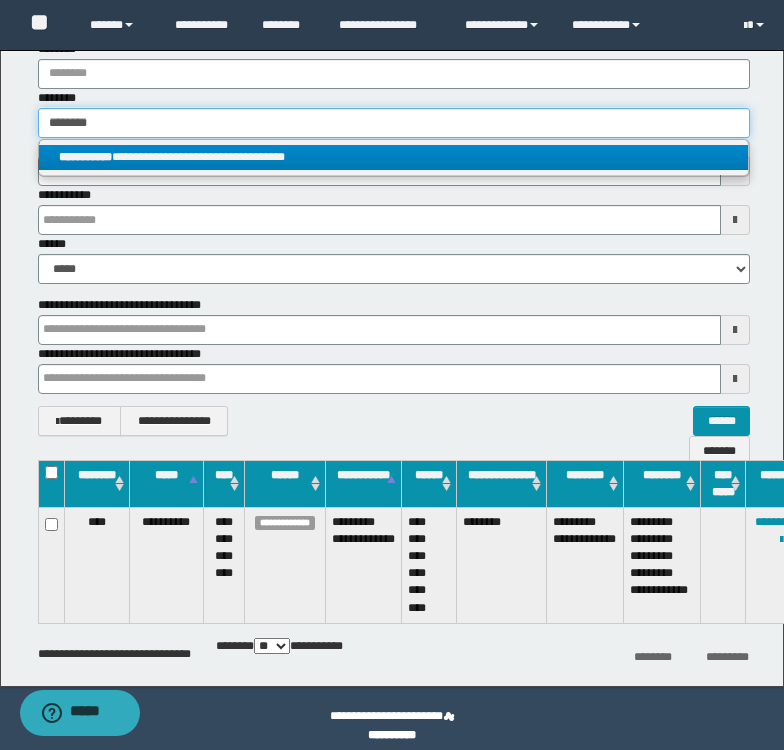 type on "********" 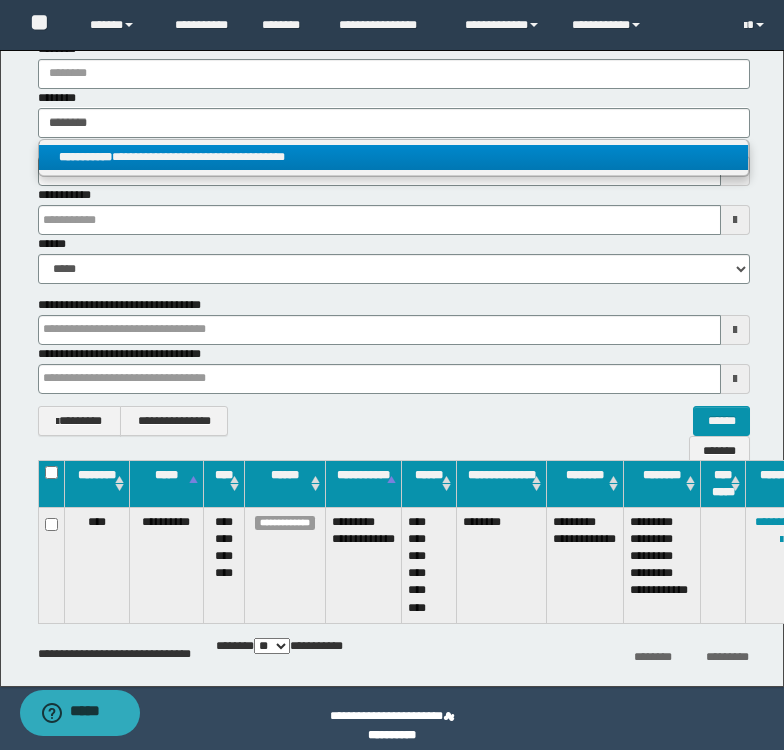 click on "**********" at bounding box center [393, 157] 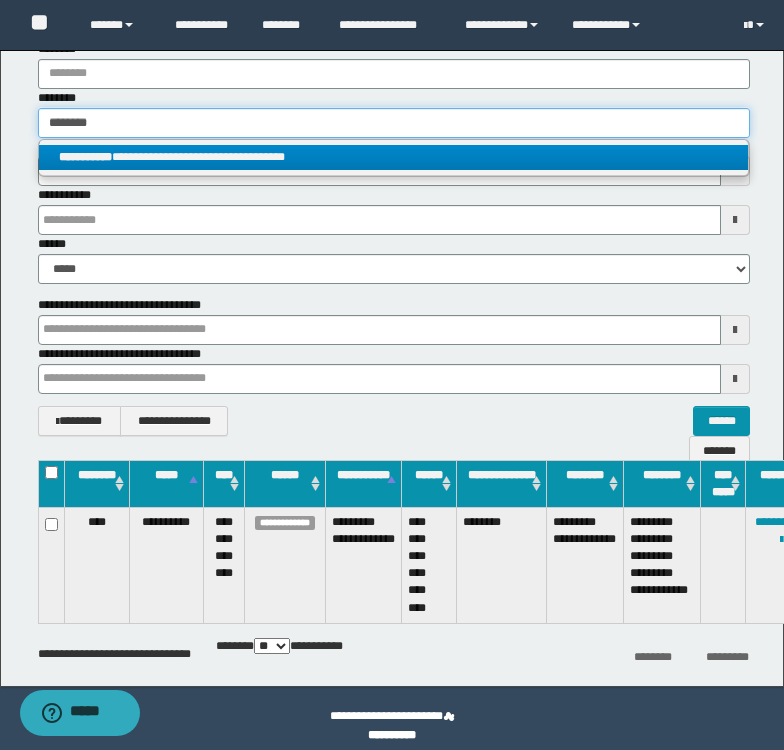 type 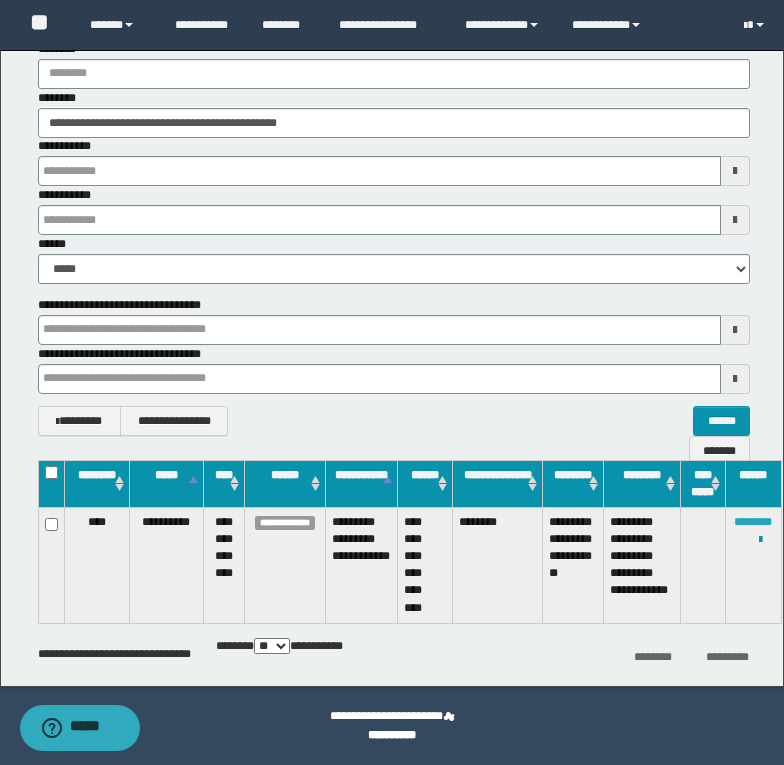 click on "********" at bounding box center (753, 522) 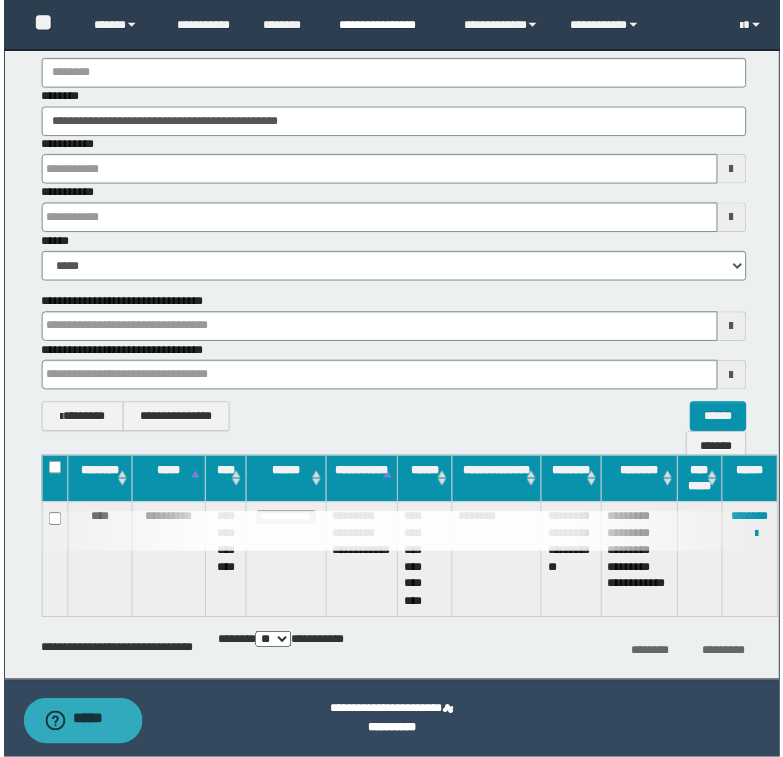 scroll, scrollTop: 134, scrollLeft: 0, axis: vertical 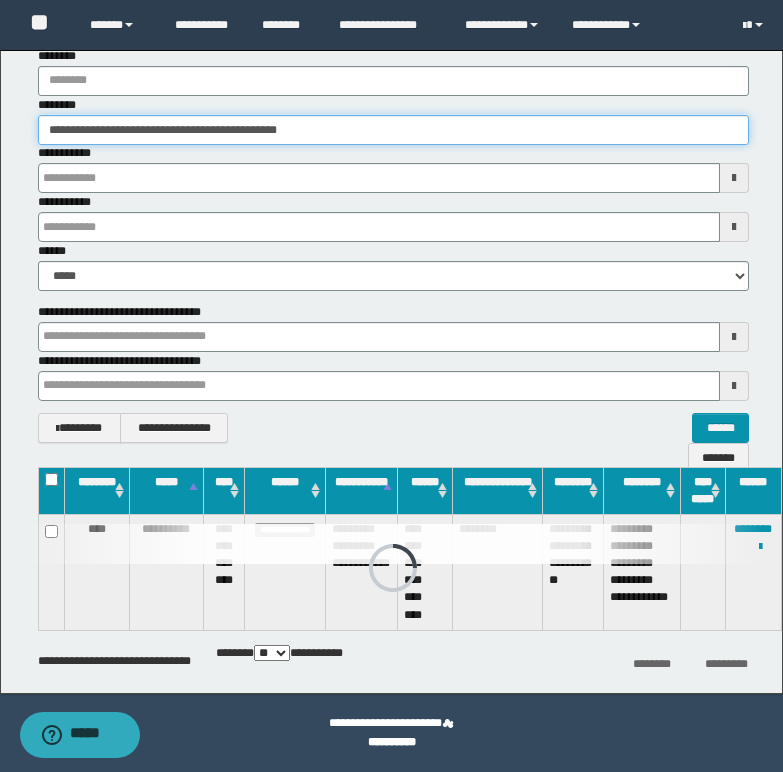drag, startPoint x: 44, startPoint y: 131, endPoint x: 434, endPoint y: 131, distance: 390 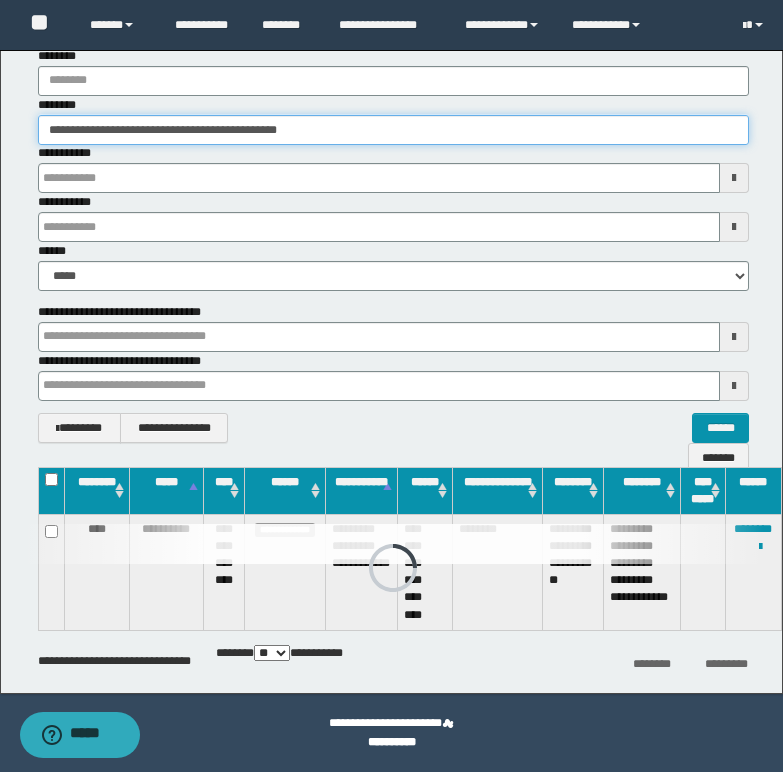click on "**********" at bounding box center [393, 130] 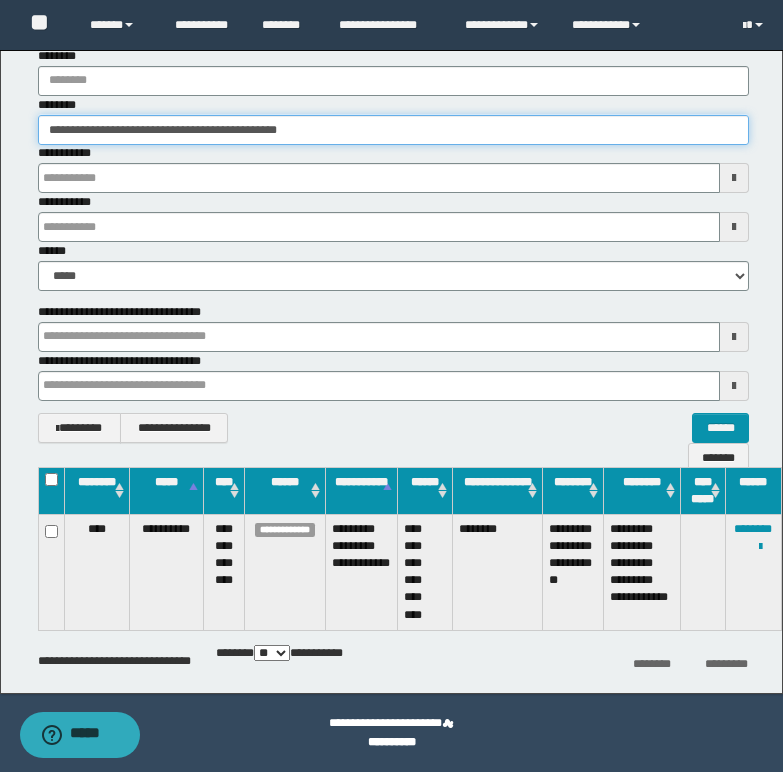 paste 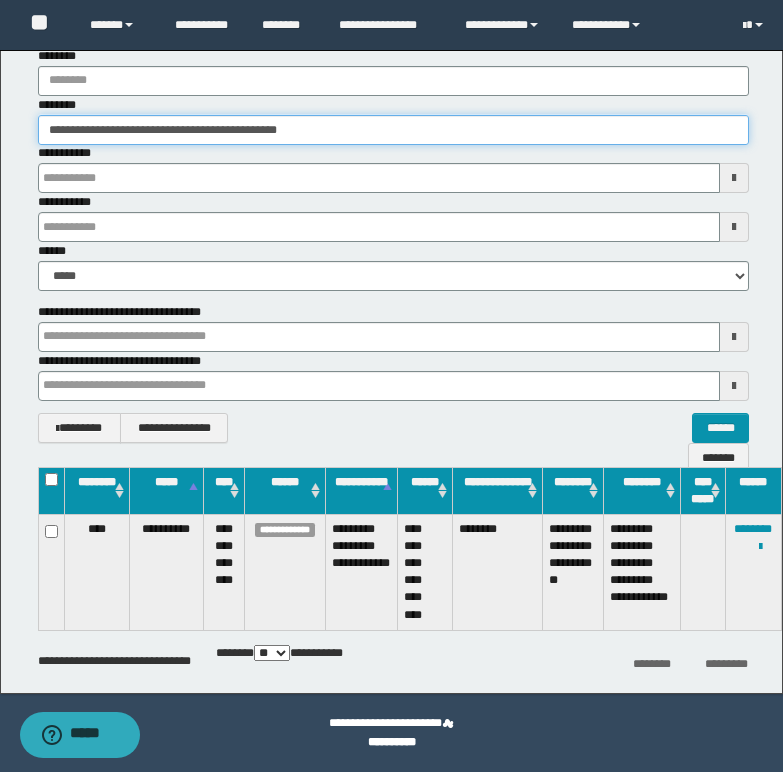type on "**********" 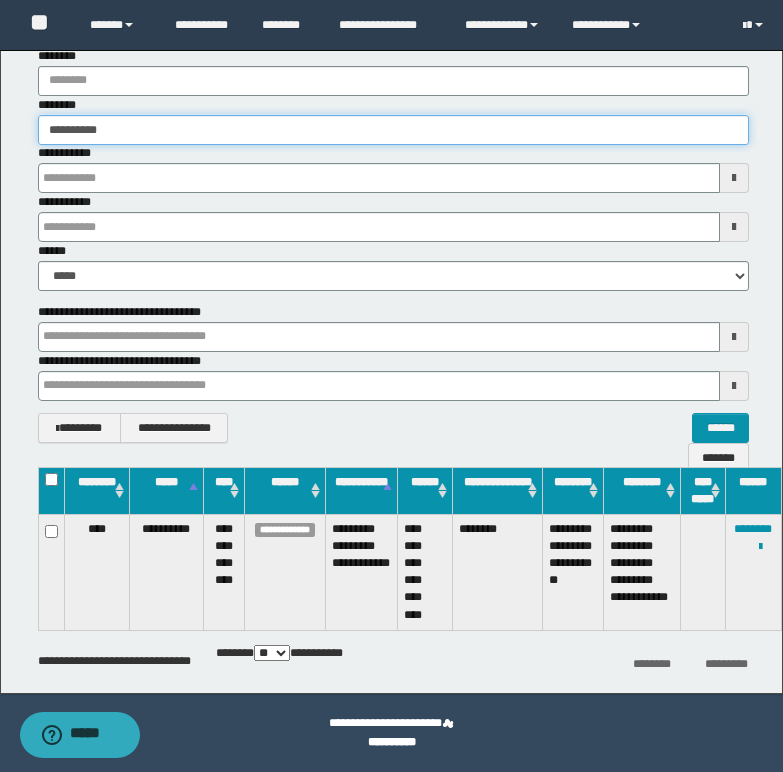 type on "**********" 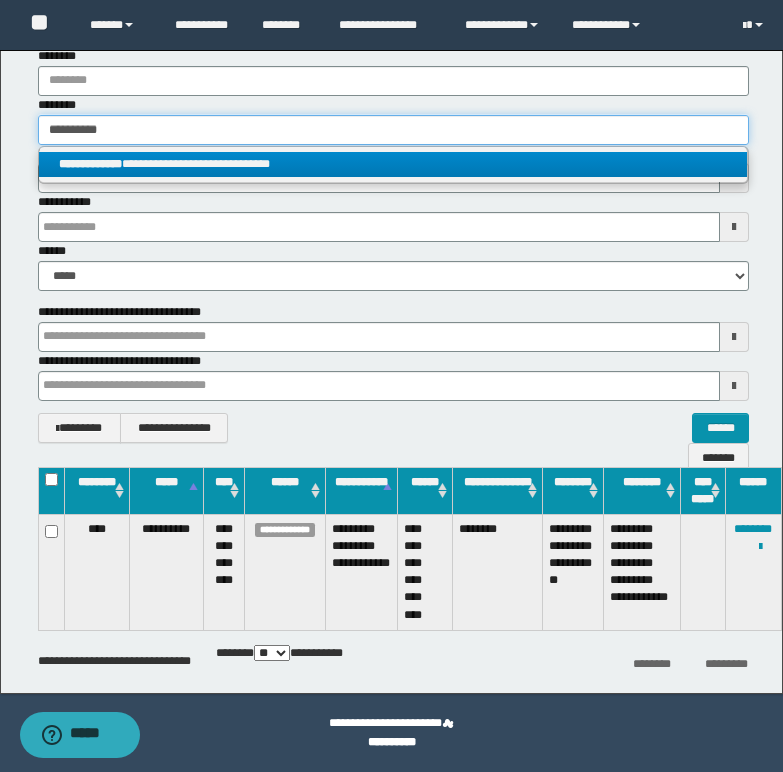 type on "**********" 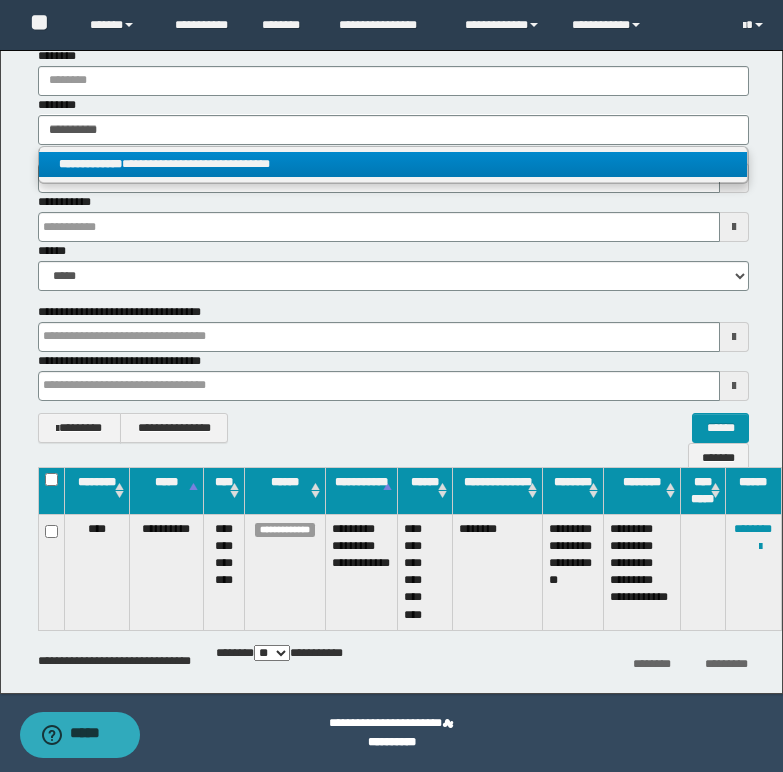 click on "**********" at bounding box center [393, 164] 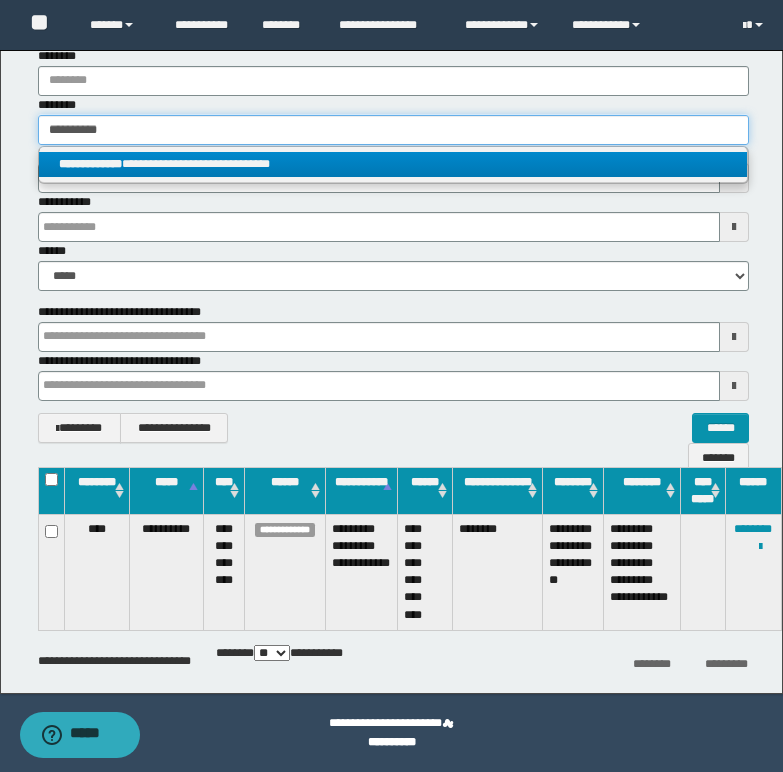 type 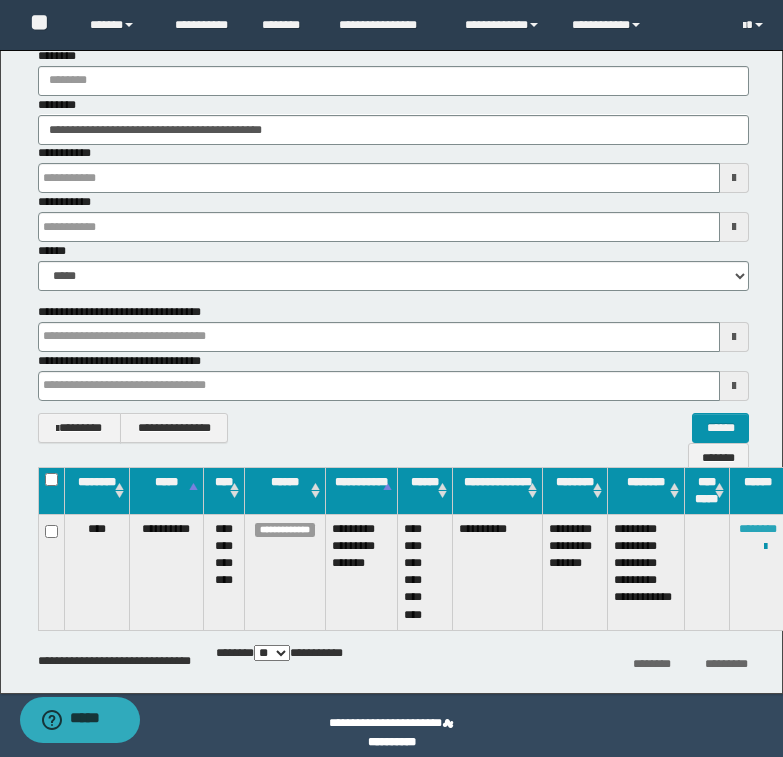 click on "********" at bounding box center (758, 529) 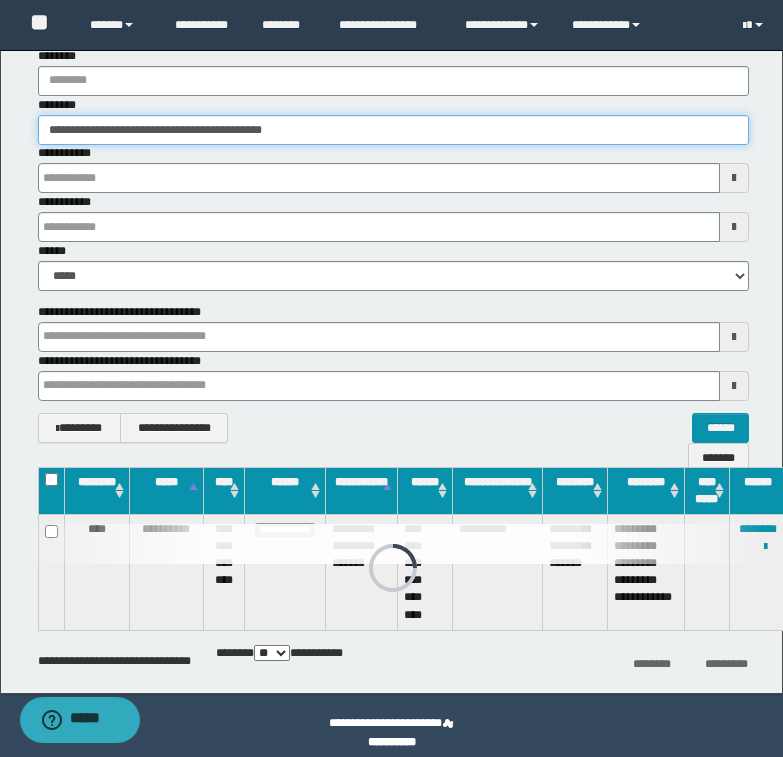 drag, startPoint x: 47, startPoint y: 130, endPoint x: 361, endPoint y: 112, distance: 314.5155 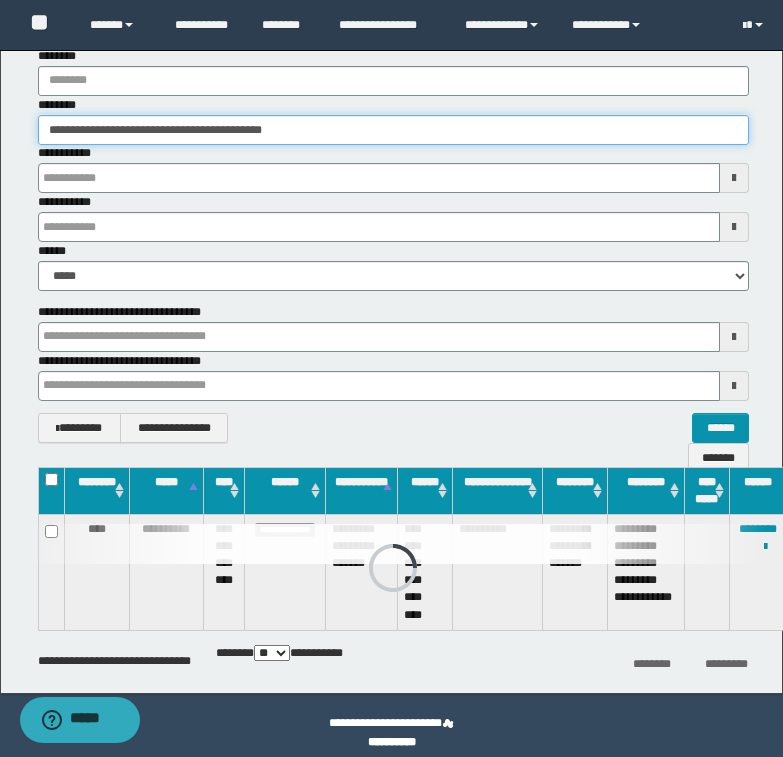 click on "**********" at bounding box center (393, 120) 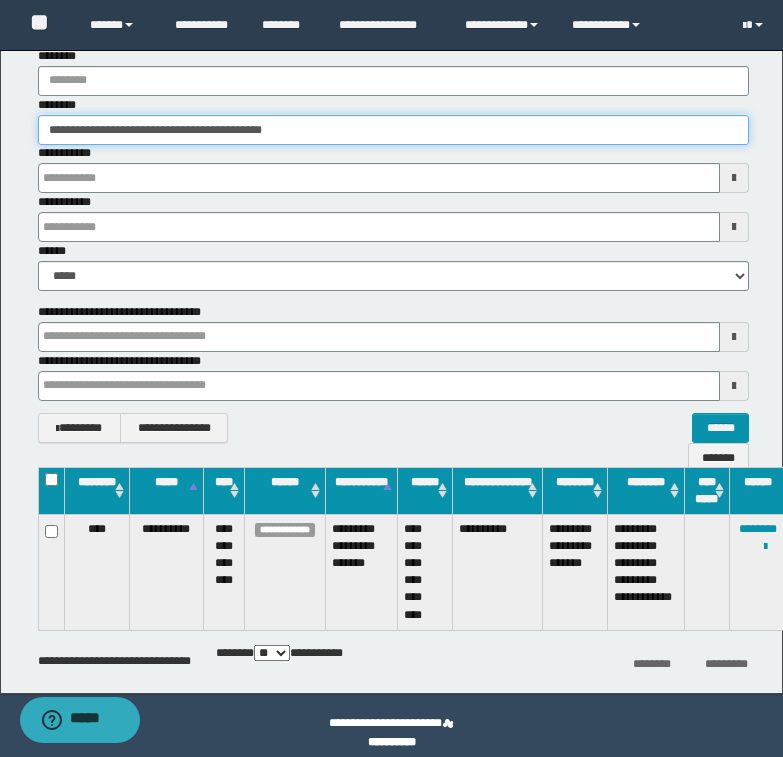 paste 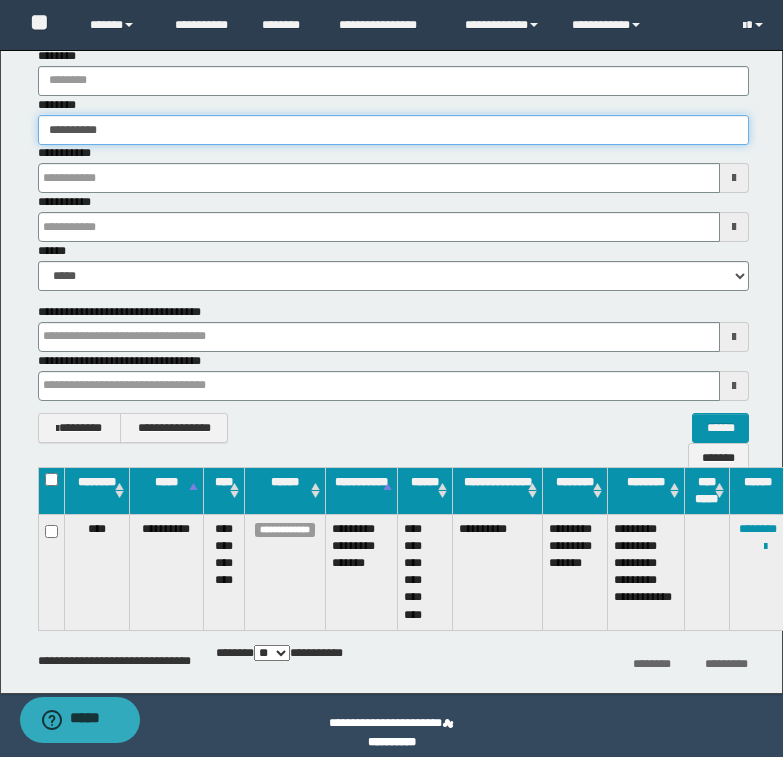 type on "**********" 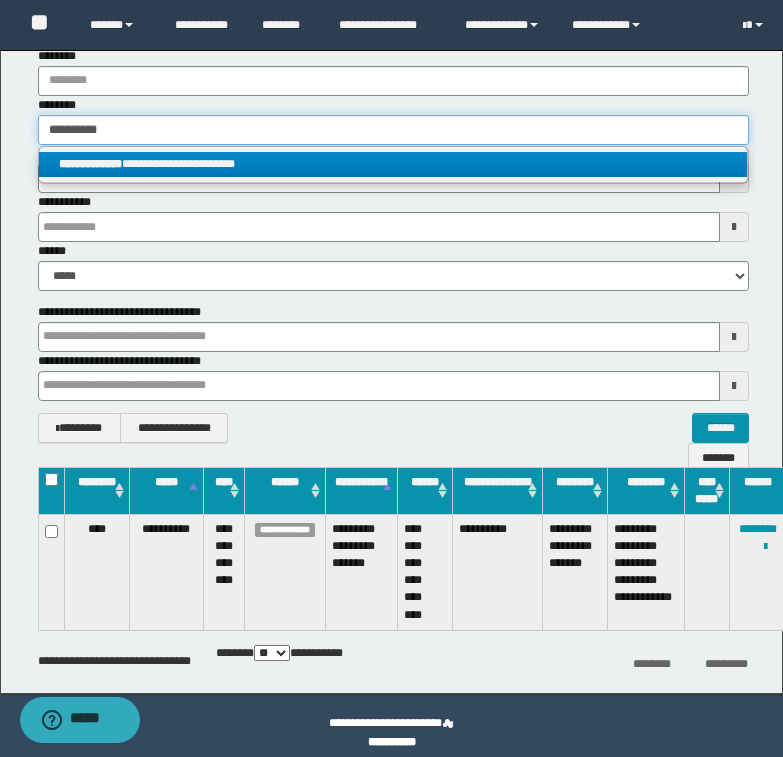 type on "**********" 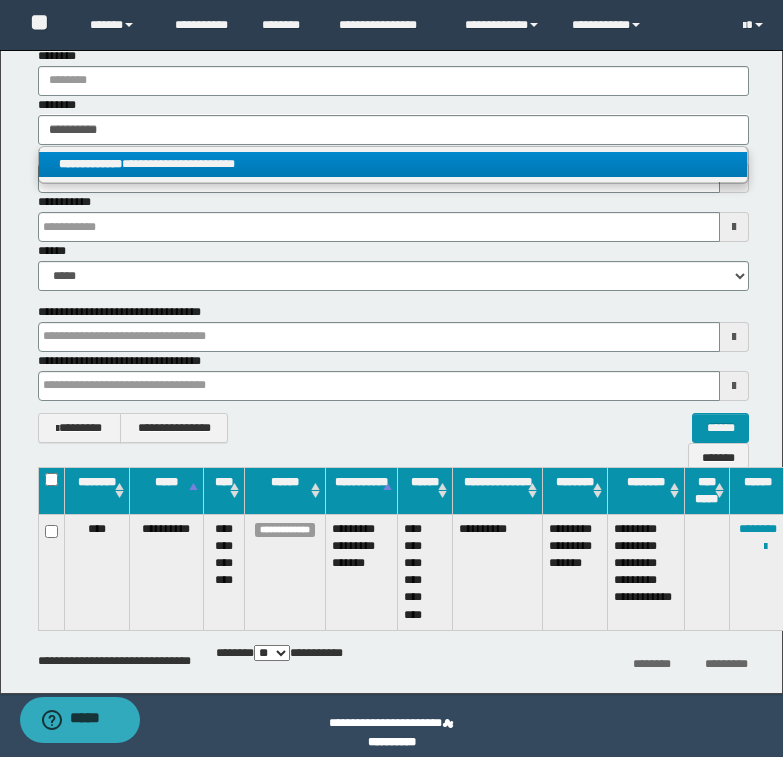 click on "**********" at bounding box center (393, 164) 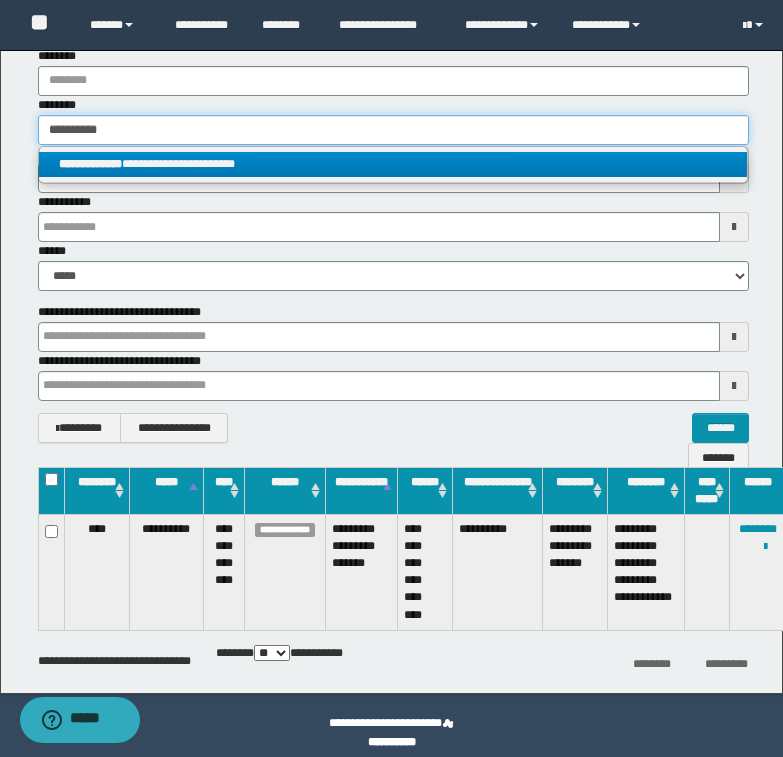 type 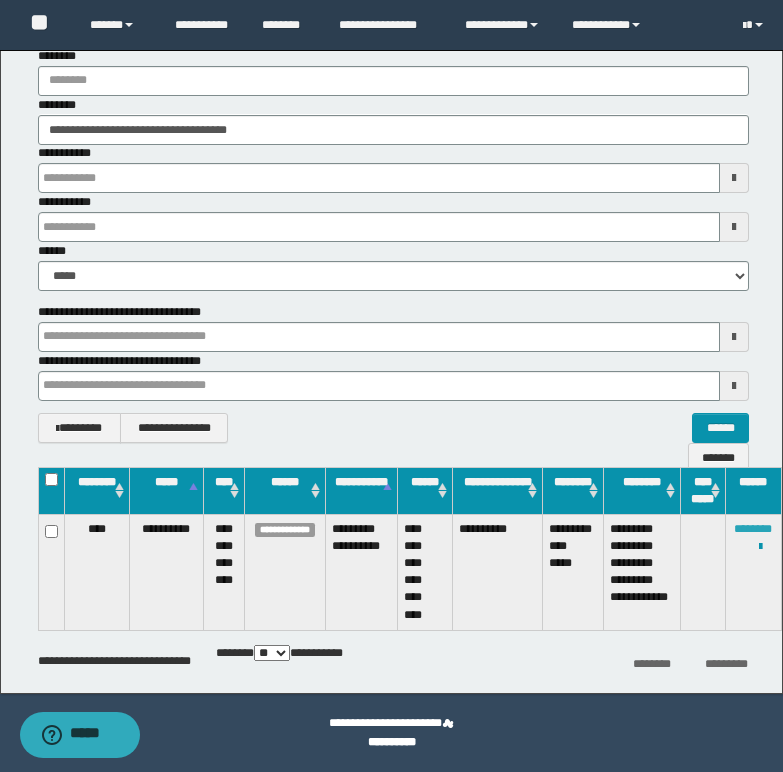 click on "********" at bounding box center [753, 529] 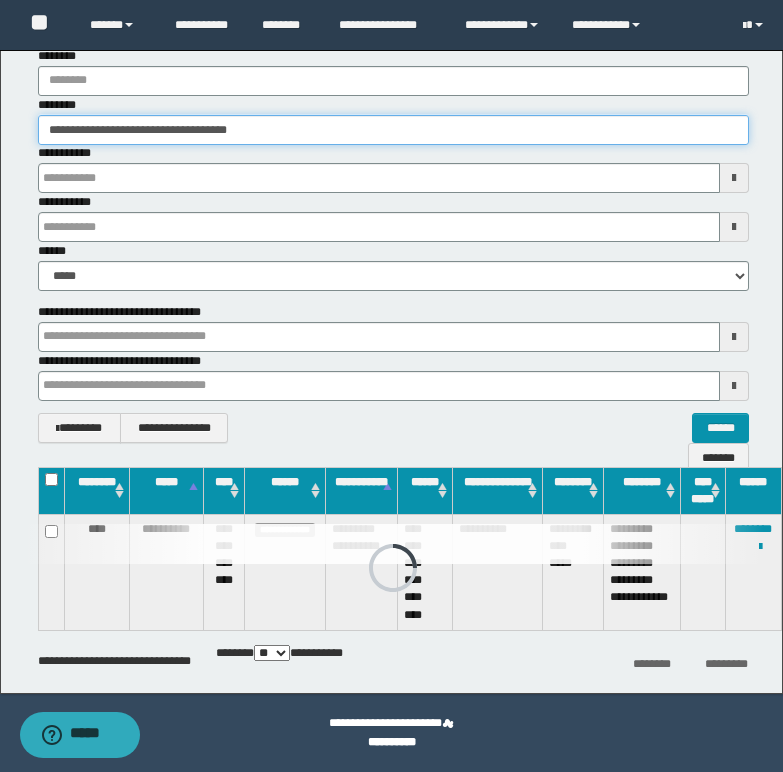 drag, startPoint x: 47, startPoint y: 124, endPoint x: 255, endPoint y: 136, distance: 208.34587 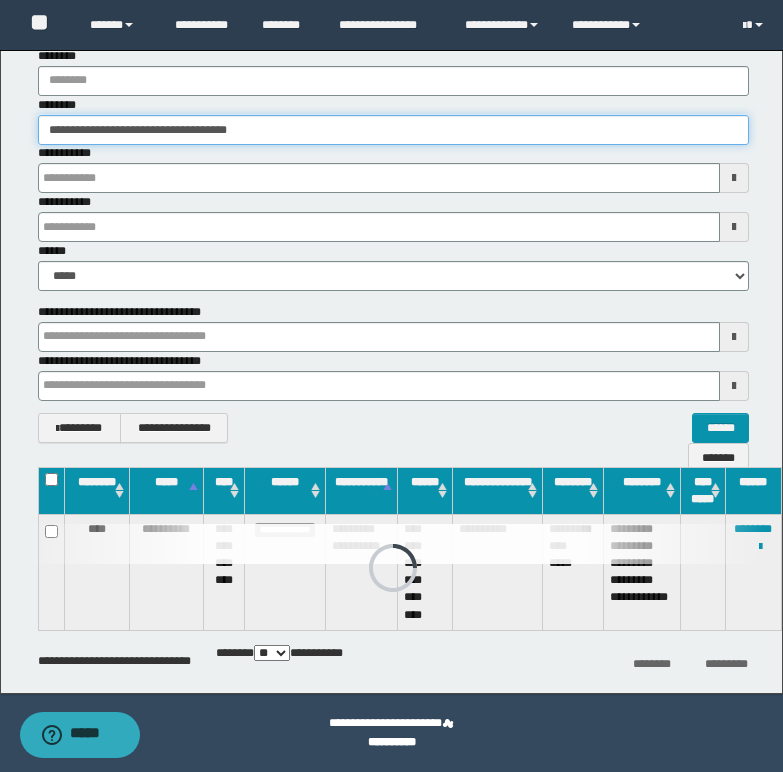 click on "**********" at bounding box center (393, 130) 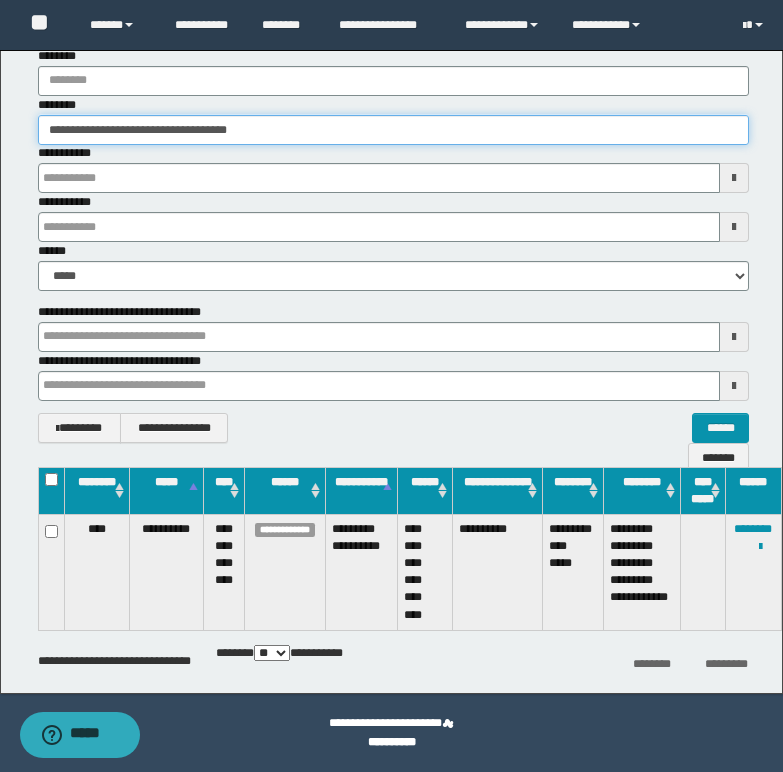 paste 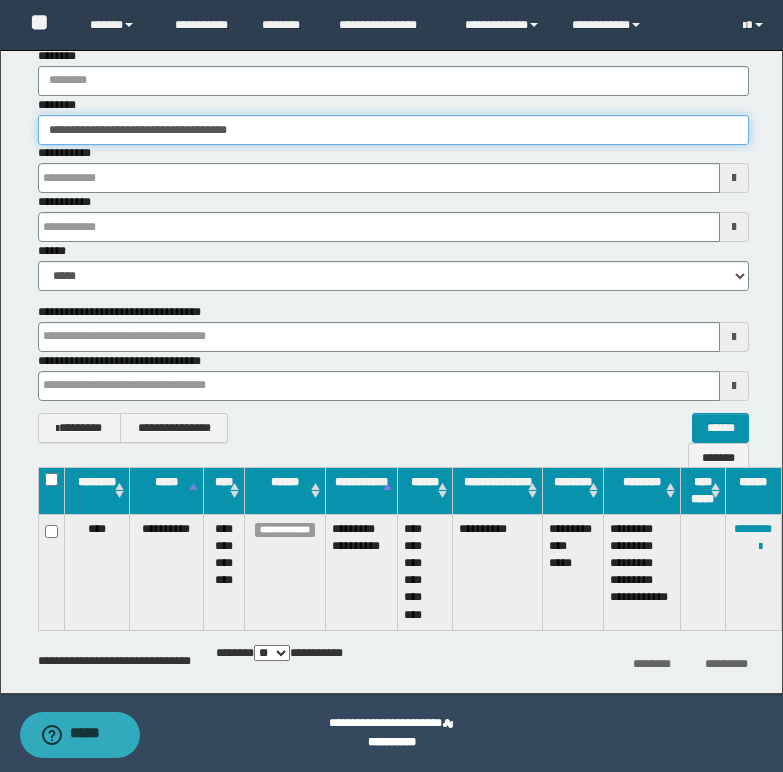 type on "**********" 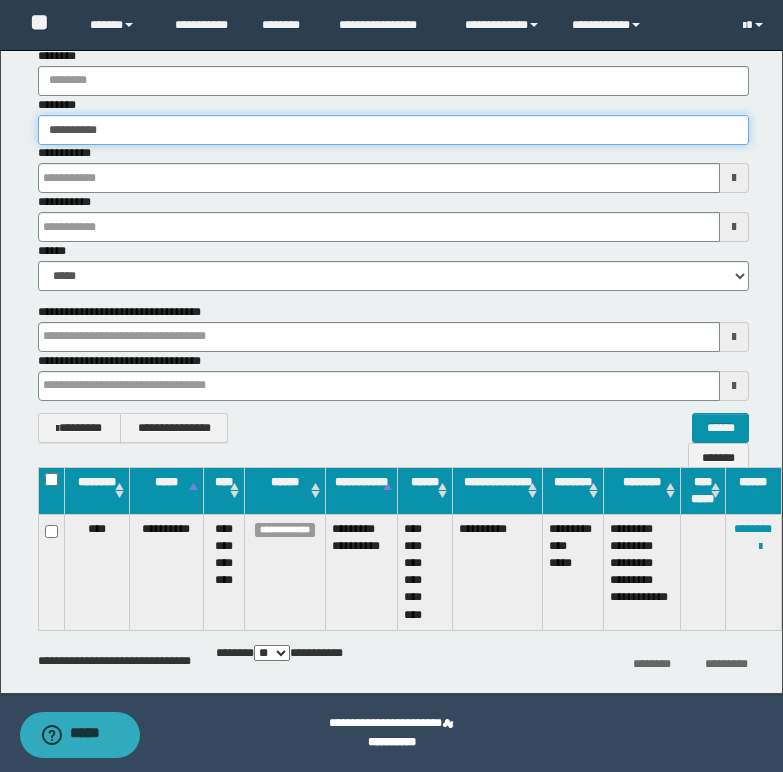 type on "**********" 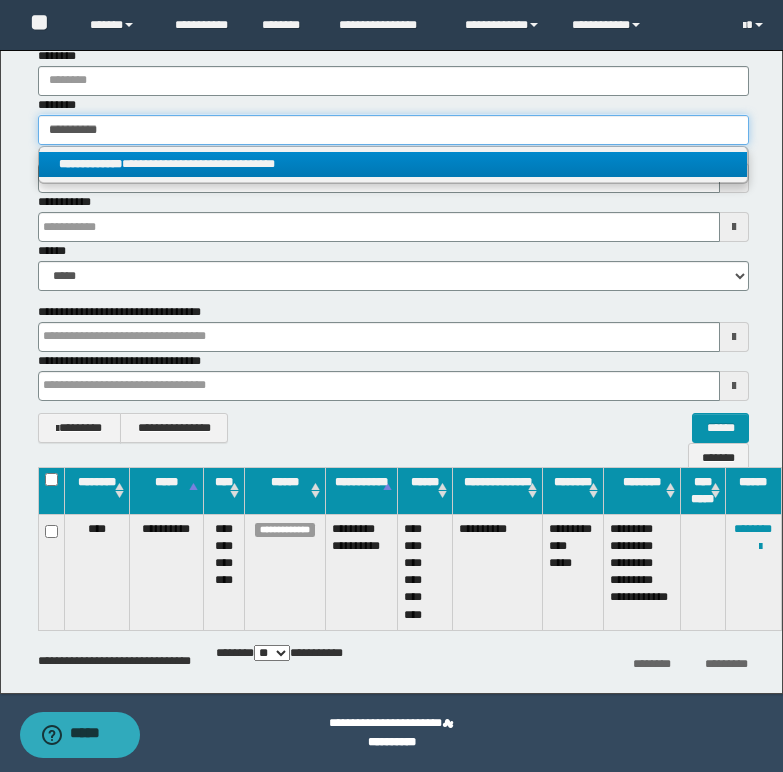 type on "**********" 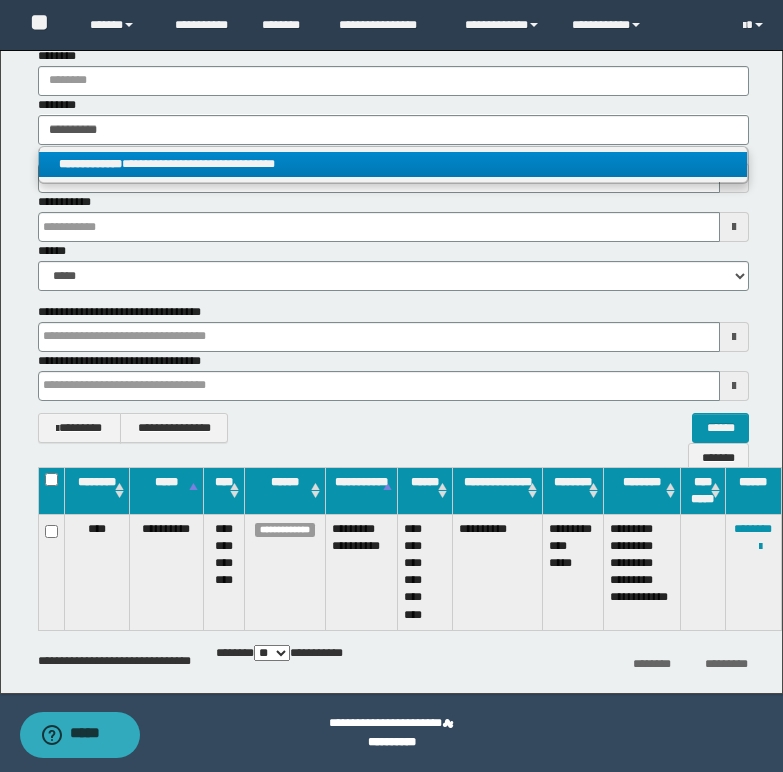 click on "**********" at bounding box center [393, 164] 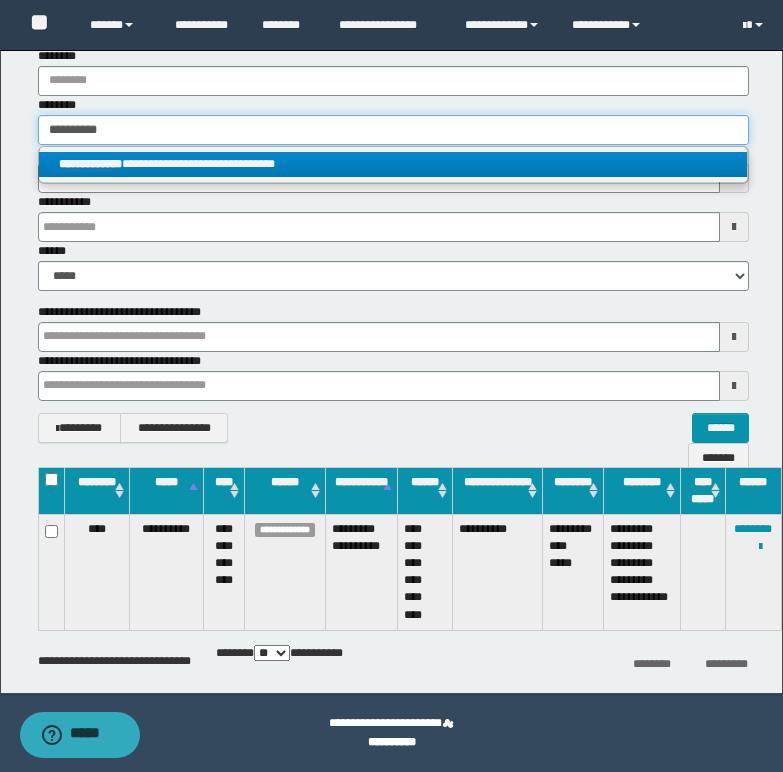 type 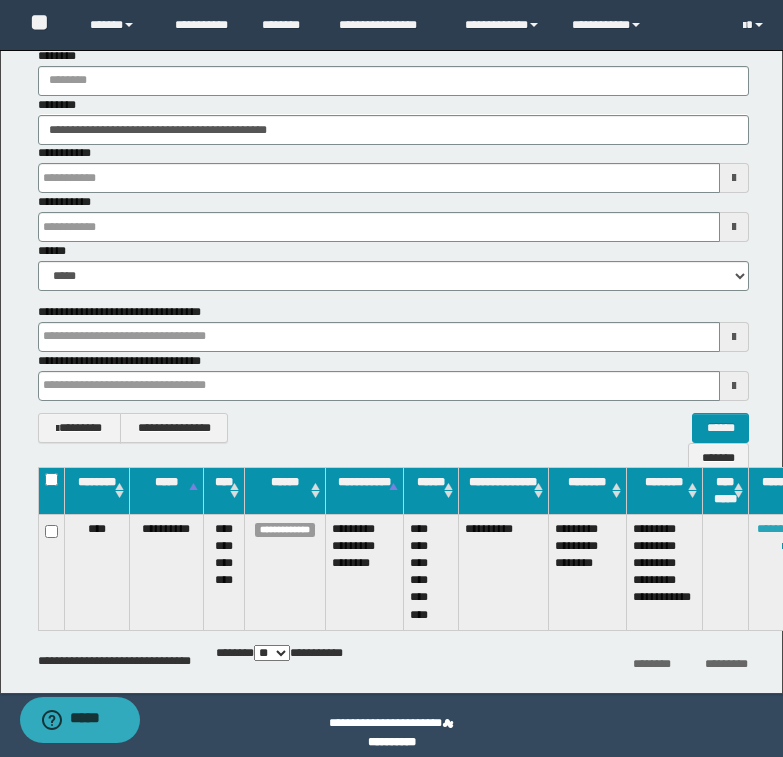 click on "********" at bounding box center (776, 529) 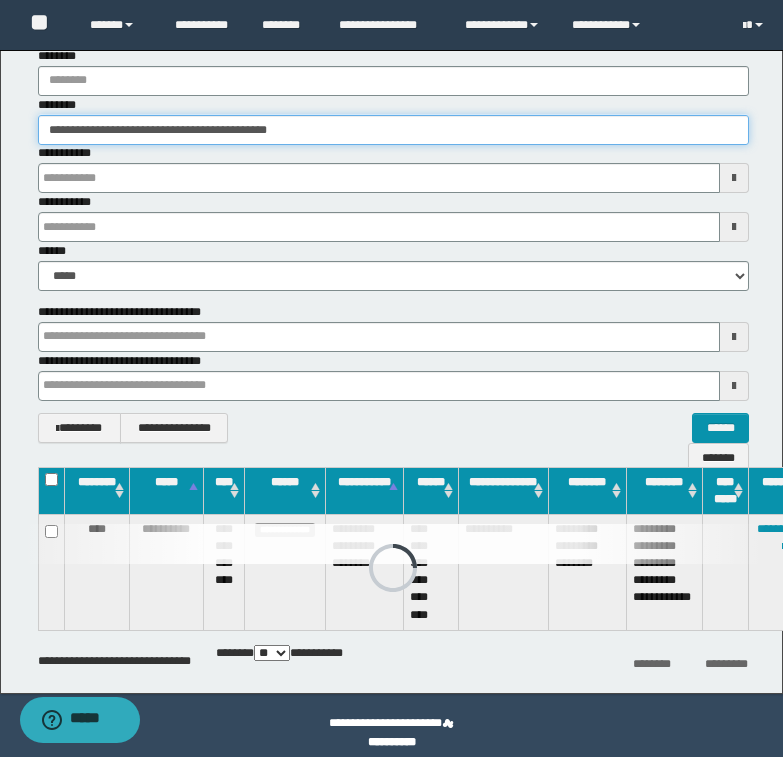 drag, startPoint x: 46, startPoint y: 133, endPoint x: 375, endPoint y: 116, distance: 329.4389 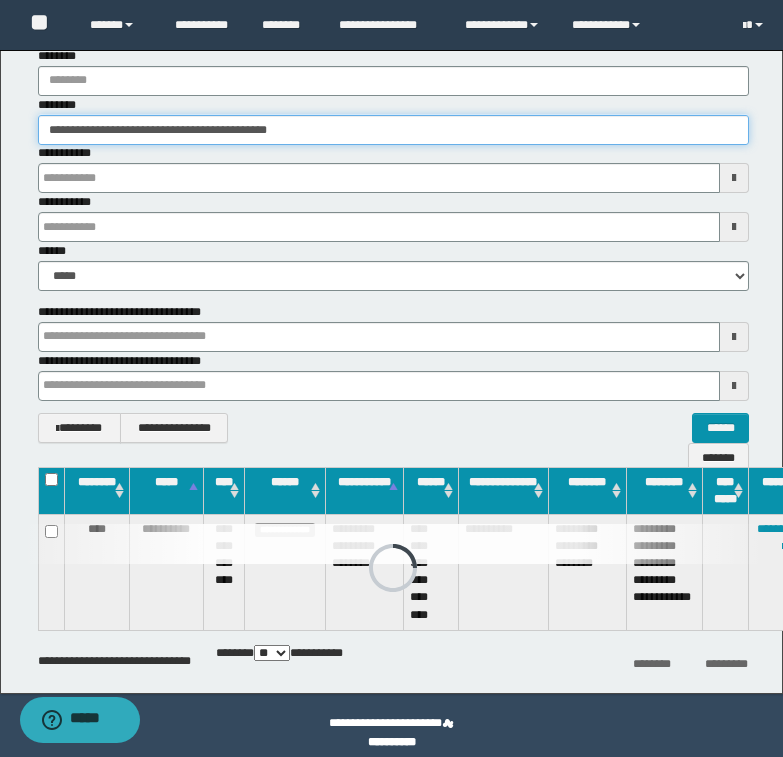 click on "**********" at bounding box center (393, 130) 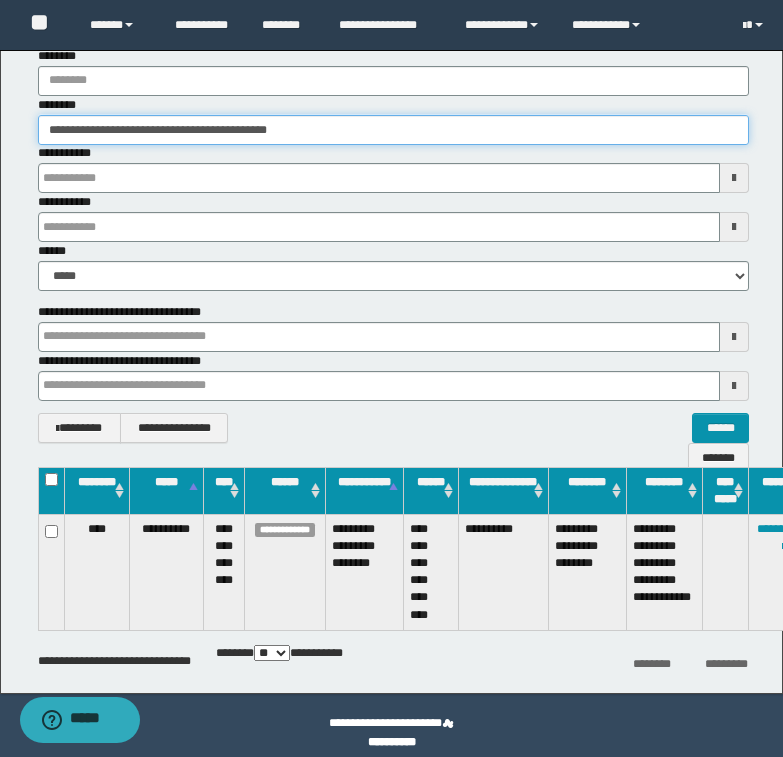 paste 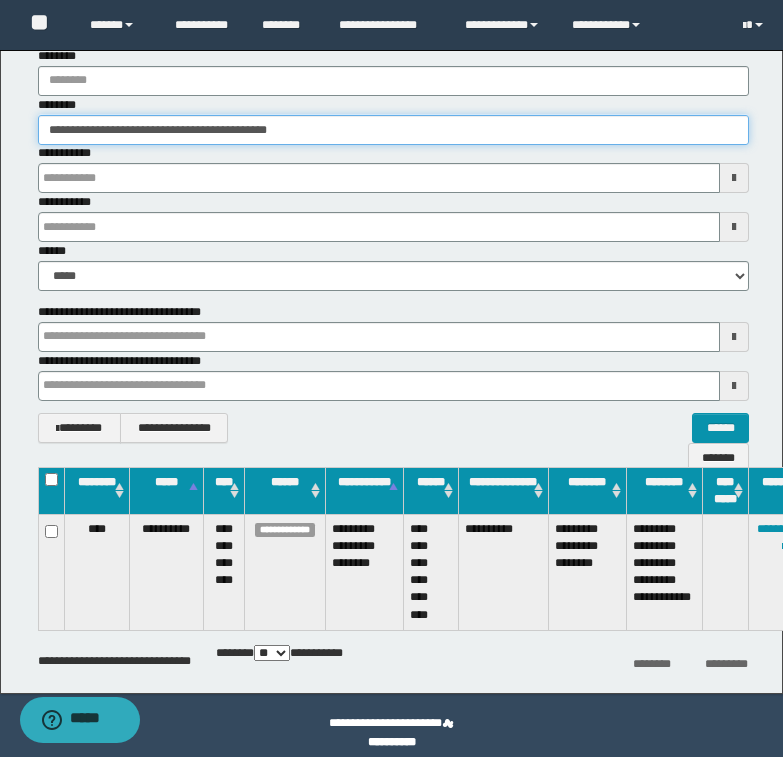 type on "**********" 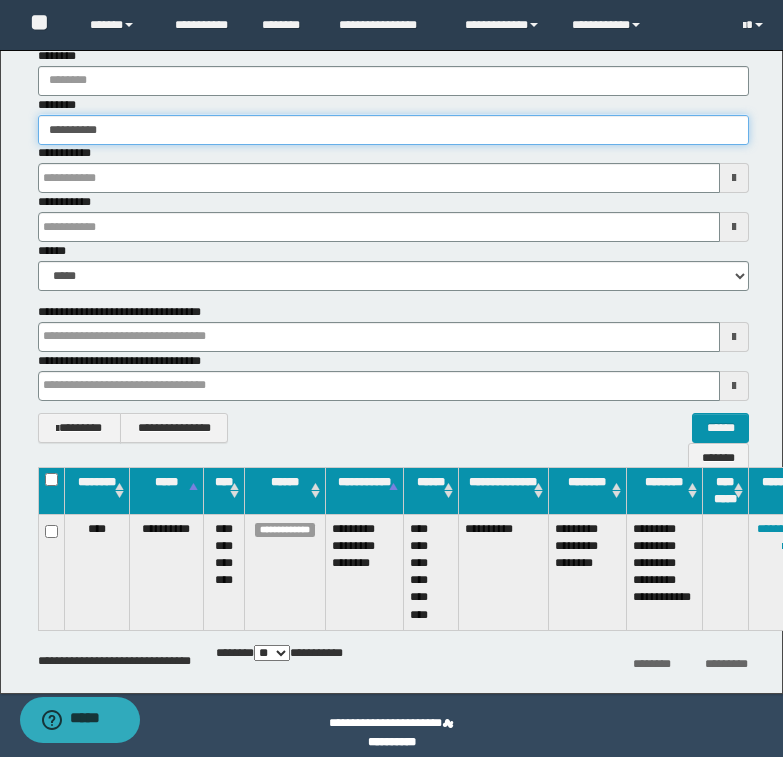 type on "**********" 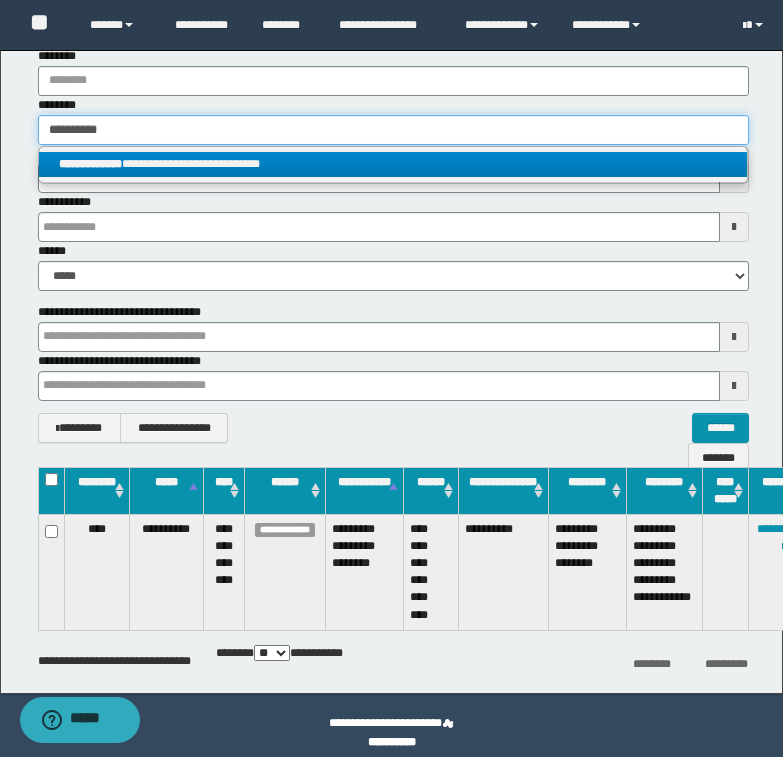 type on "**********" 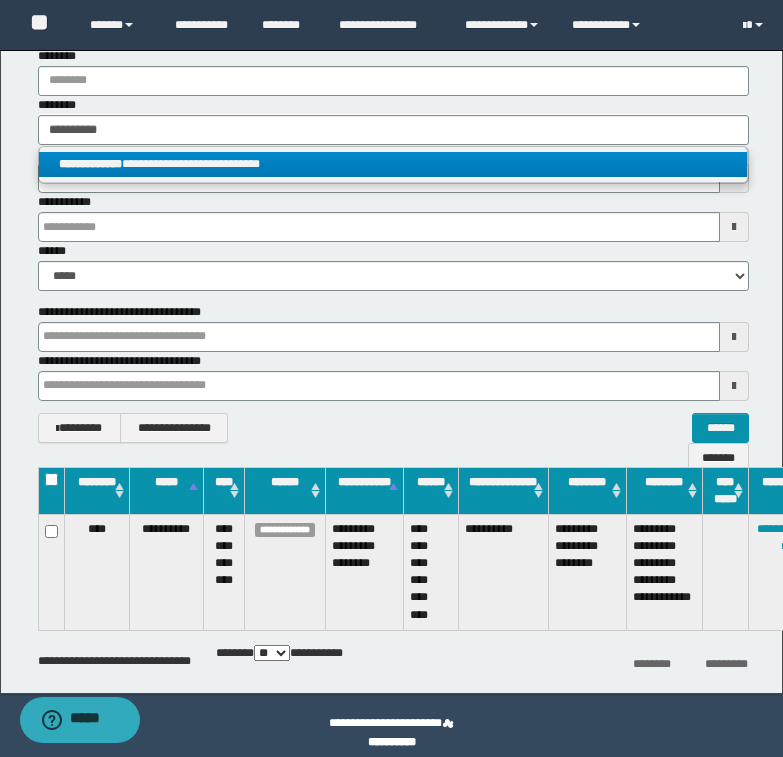 click on "**********" at bounding box center (393, 164) 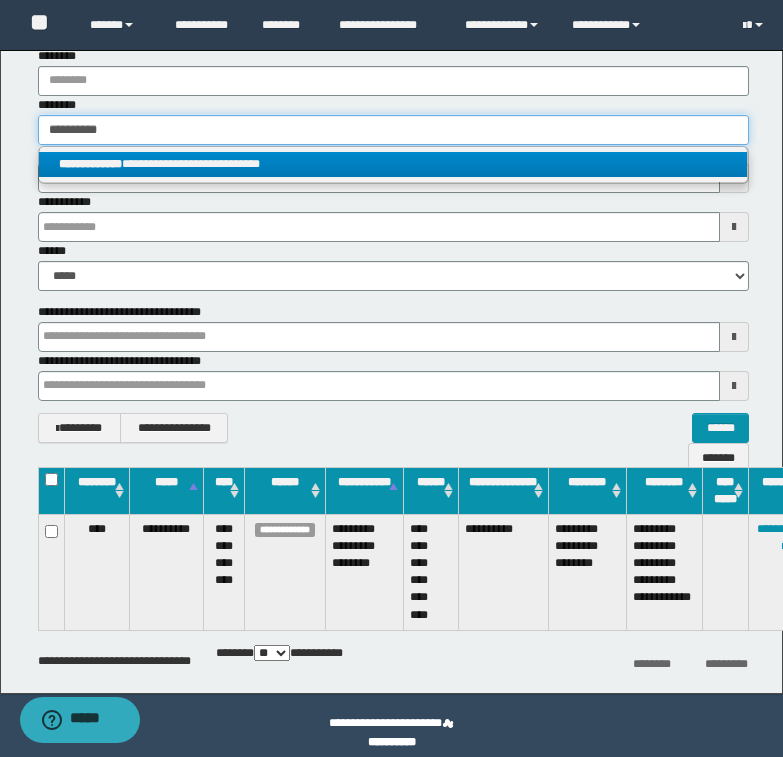type 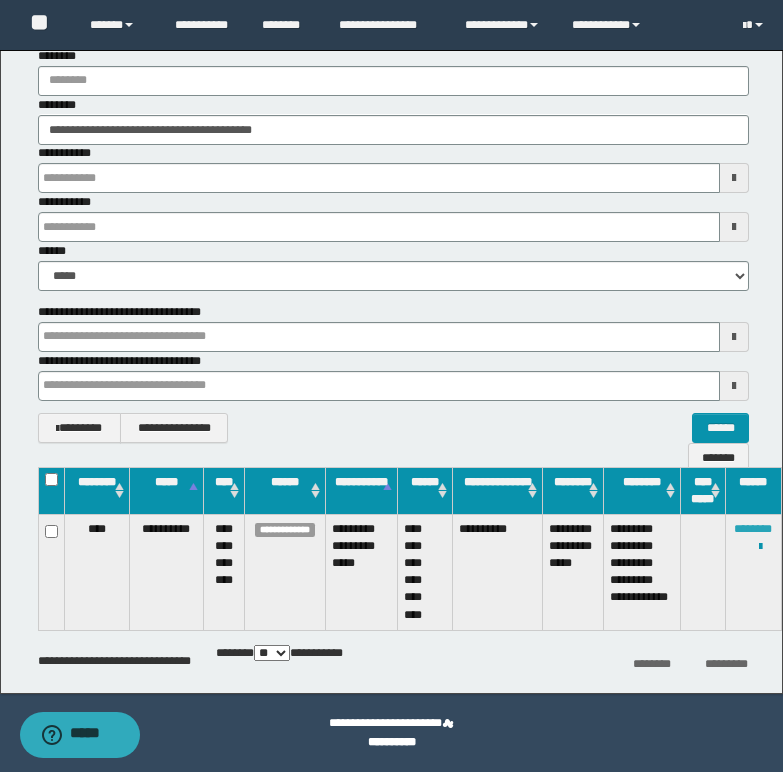 click on "********" at bounding box center (753, 529) 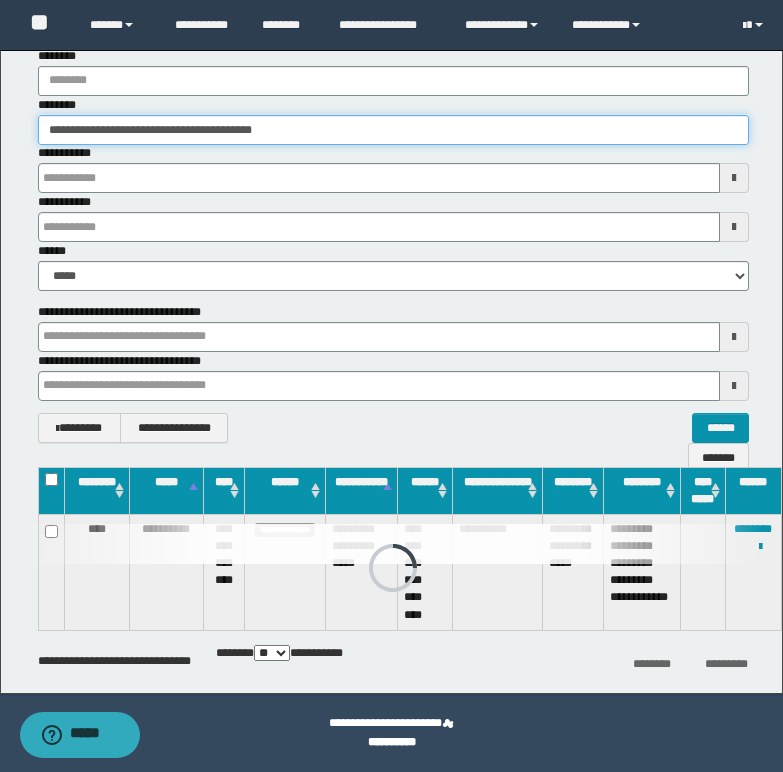 drag, startPoint x: 44, startPoint y: 129, endPoint x: 287, endPoint y: 136, distance: 243.1008 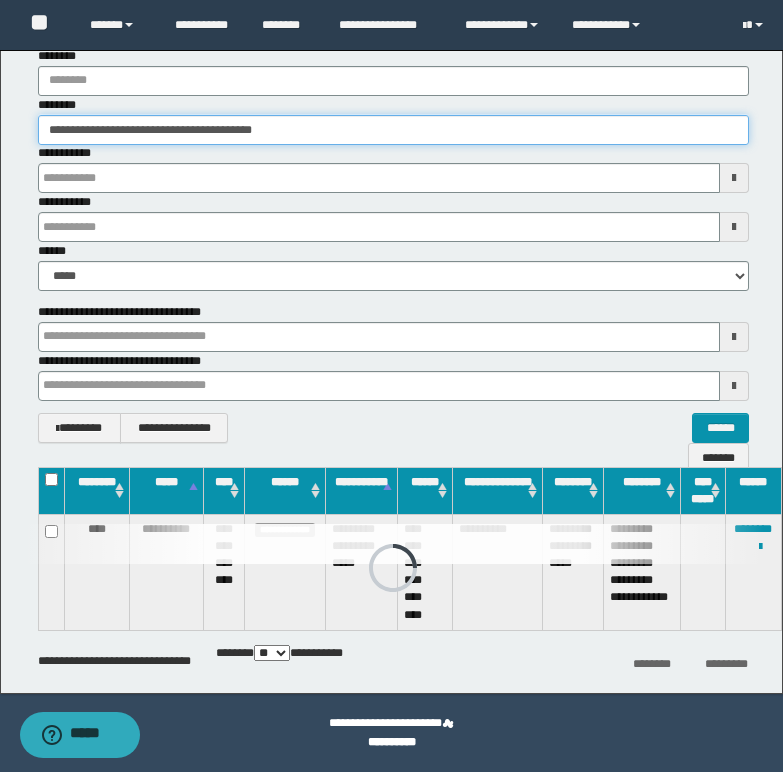 click on "**********" at bounding box center (393, 130) 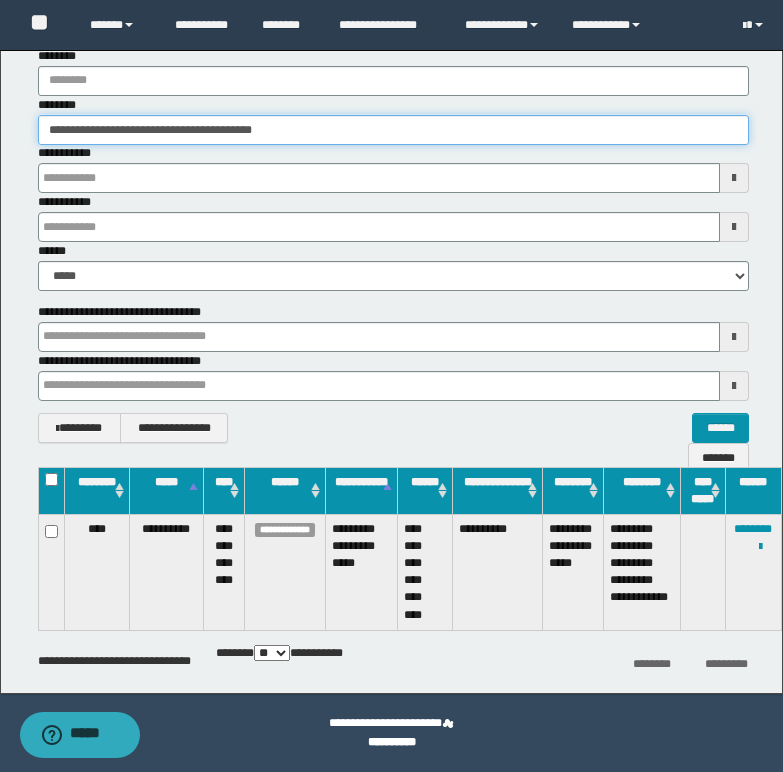 paste 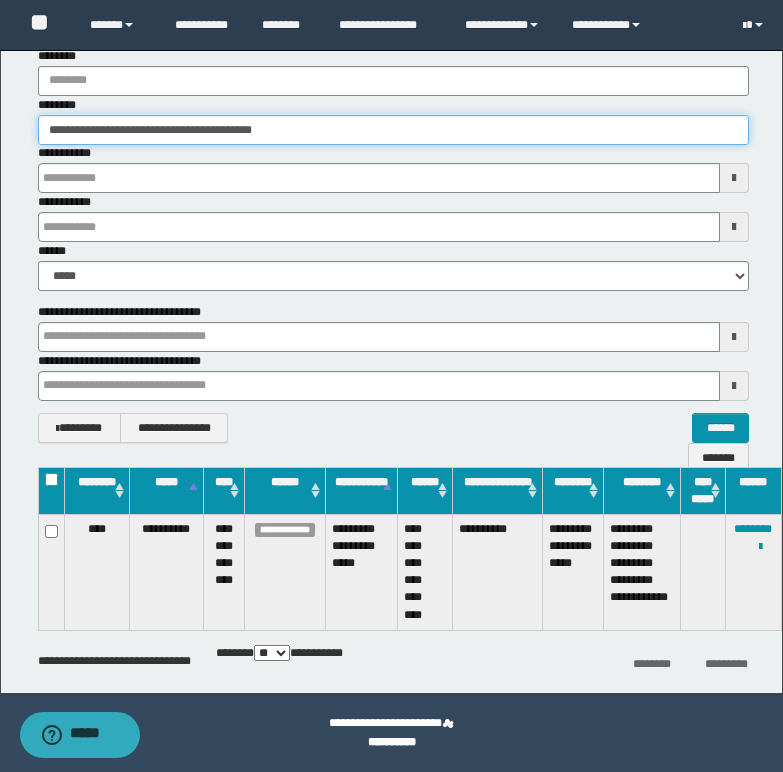 type on "********" 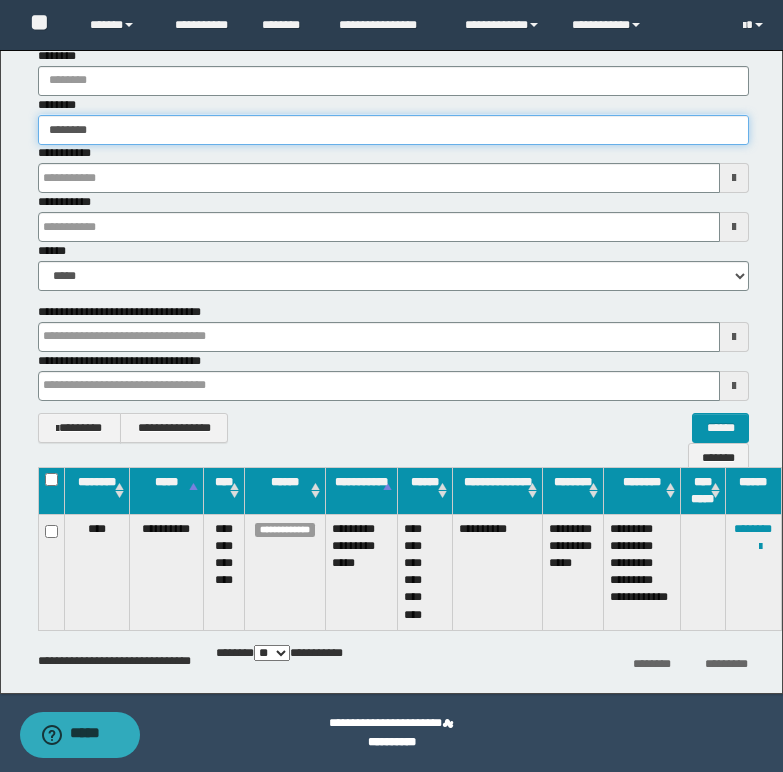 type on "********" 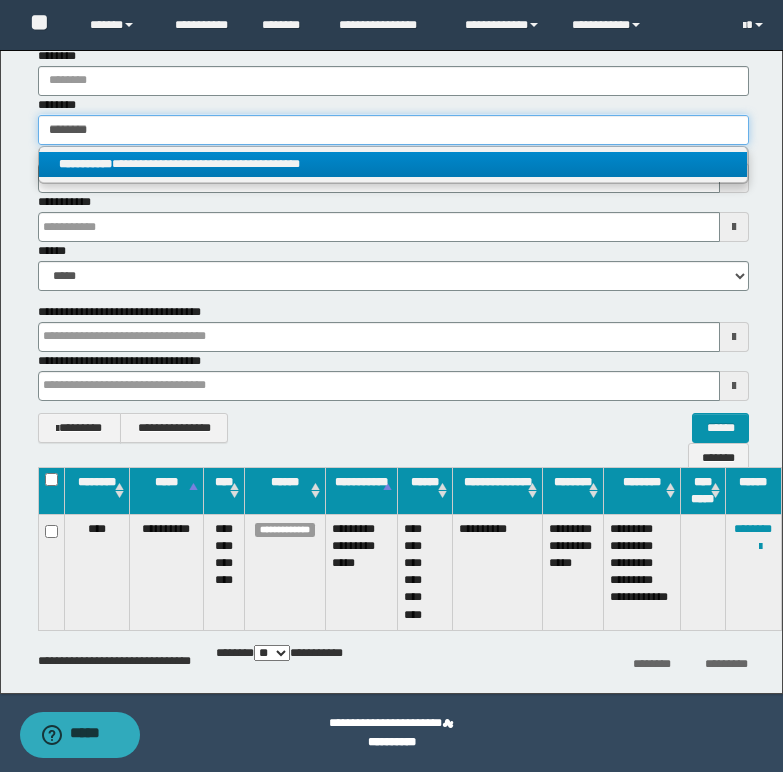 type on "********" 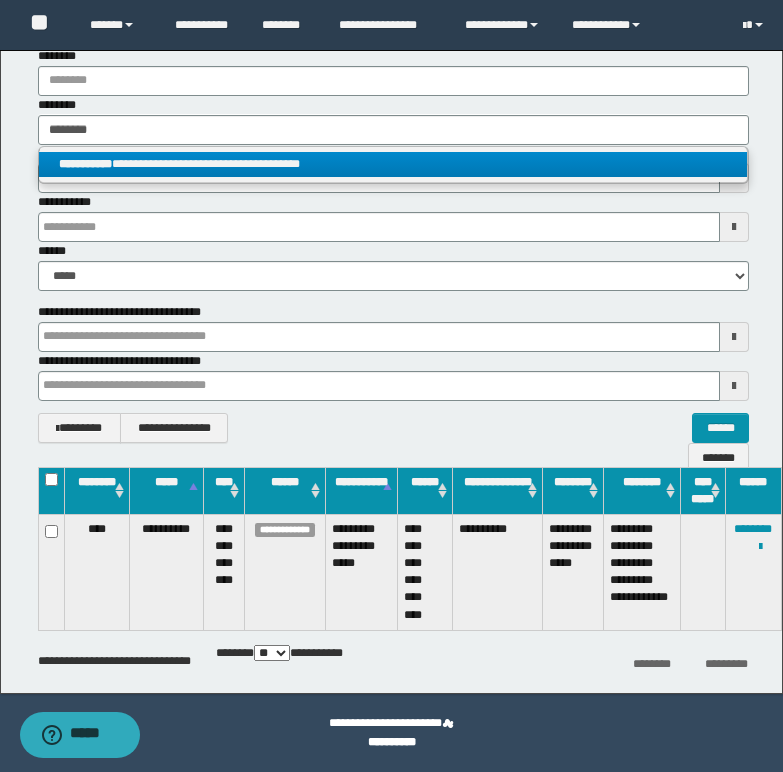click on "**********" at bounding box center (393, 164) 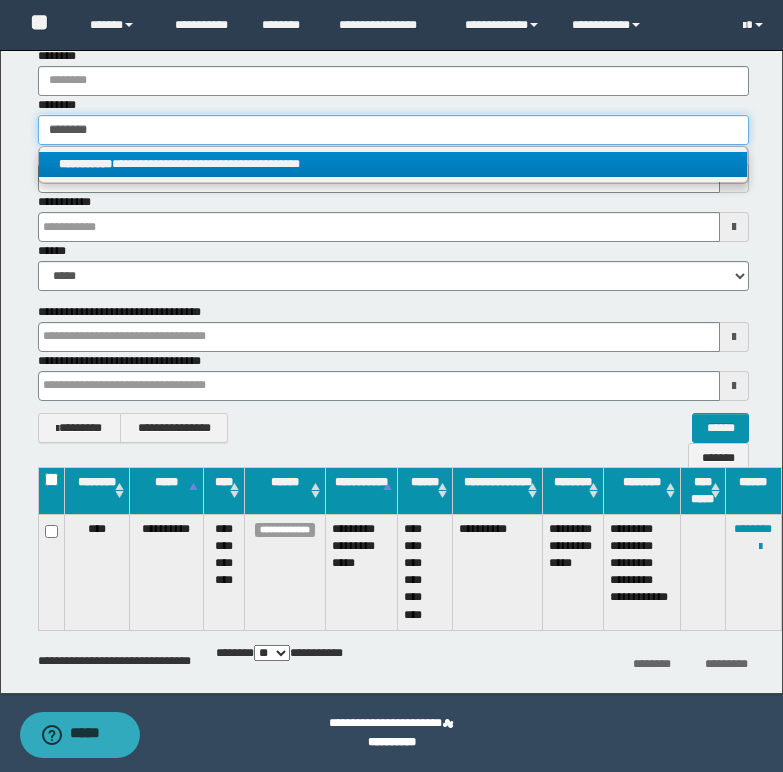 type 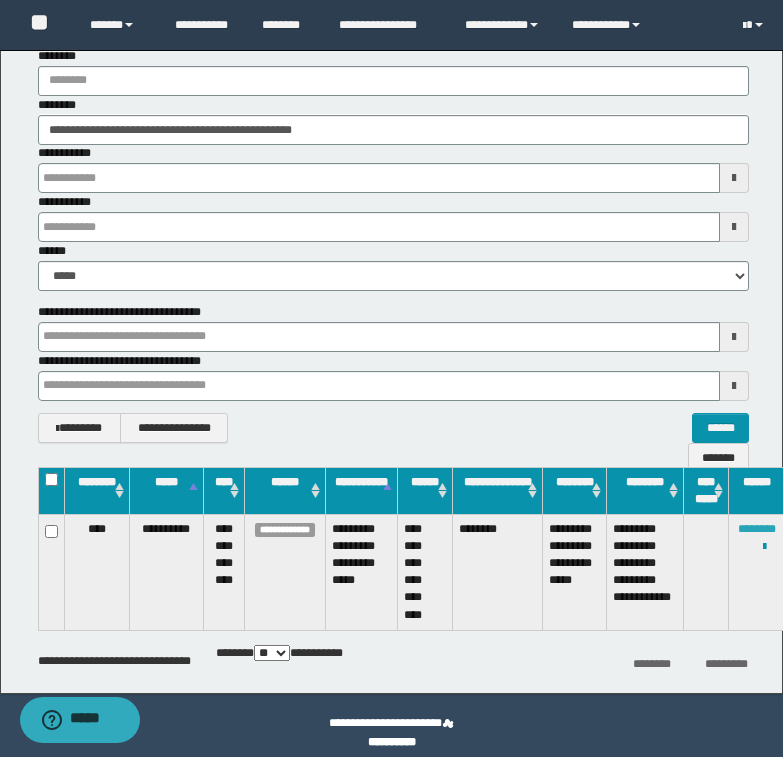 click on "********" at bounding box center (757, 529) 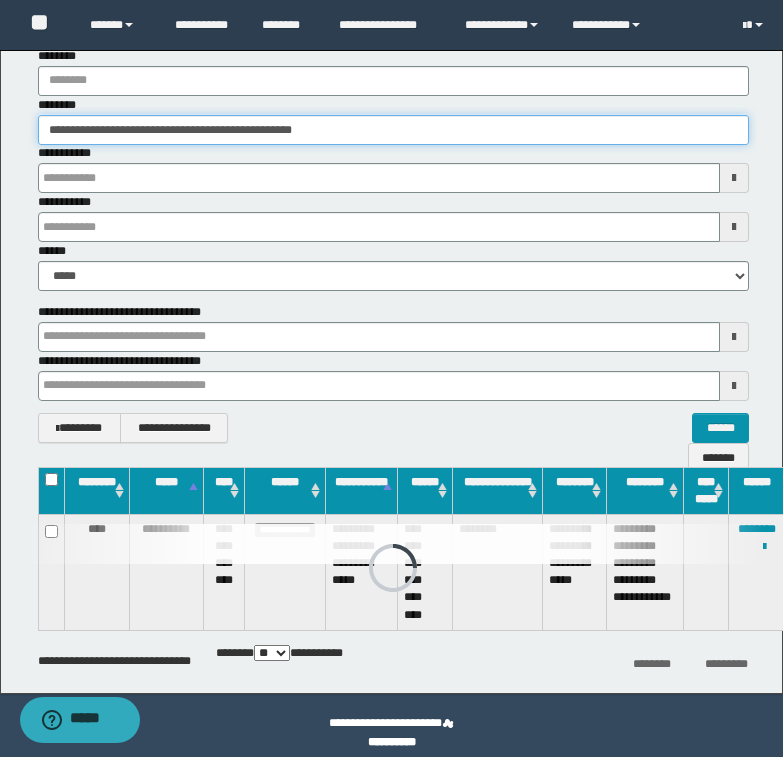 drag, startPoint x: 50, startPoint y: 131, endPoint x: 388, endPoint y: 107, distance: 338.851 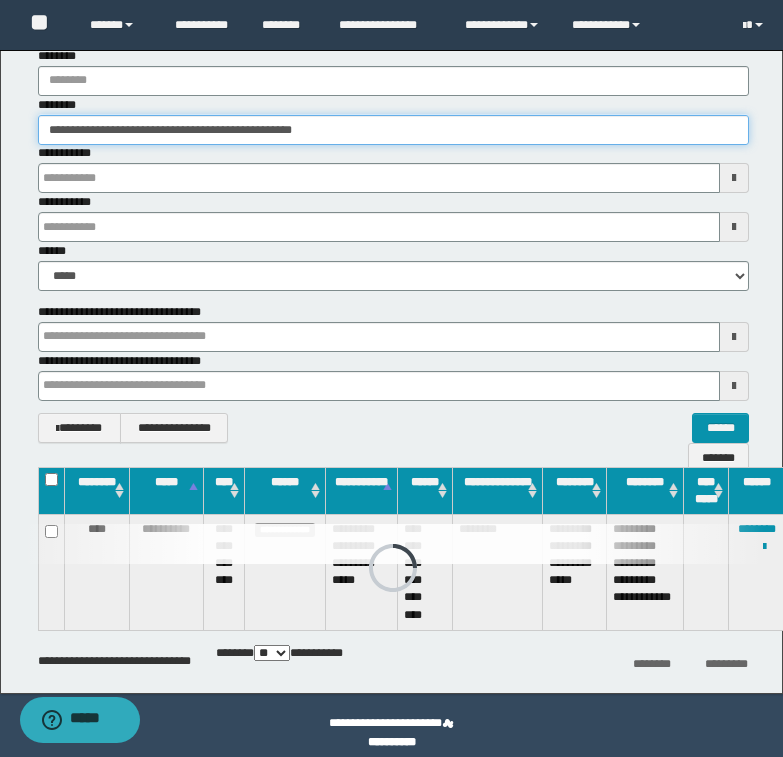 click on "**********" at bounding box center [393, 120] 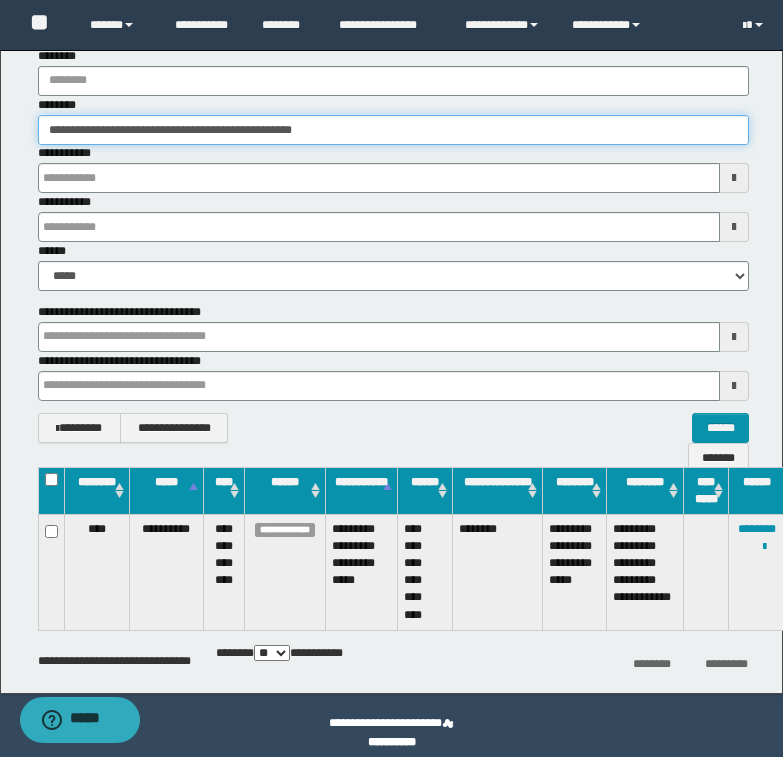 paste 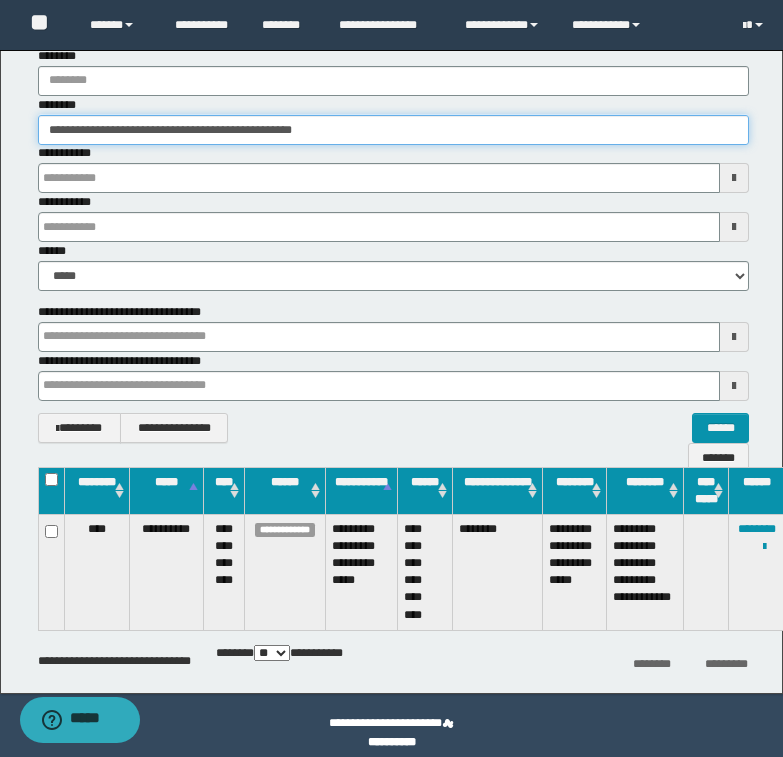 type on "********" 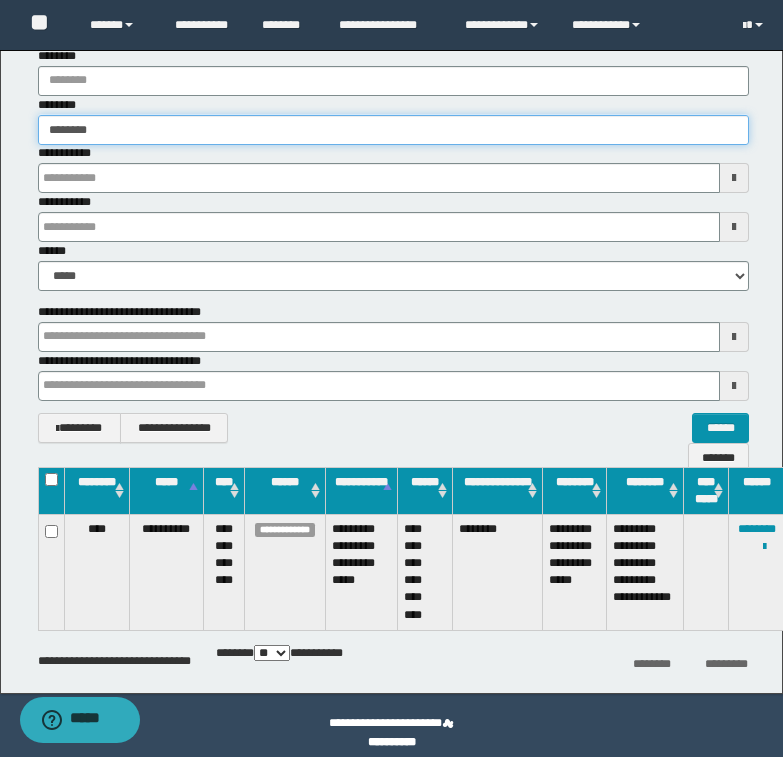 type on "********" 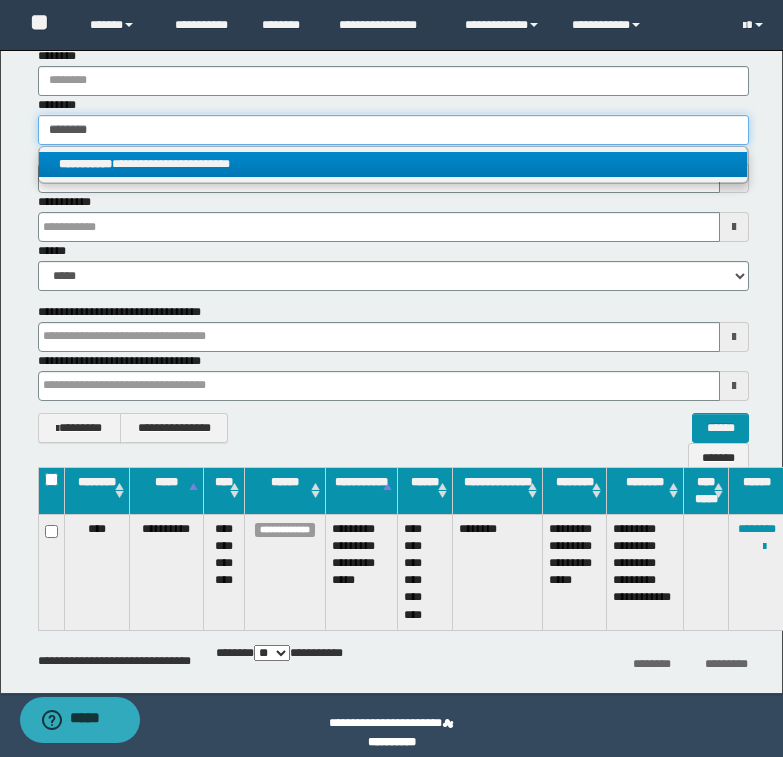 type on "********" 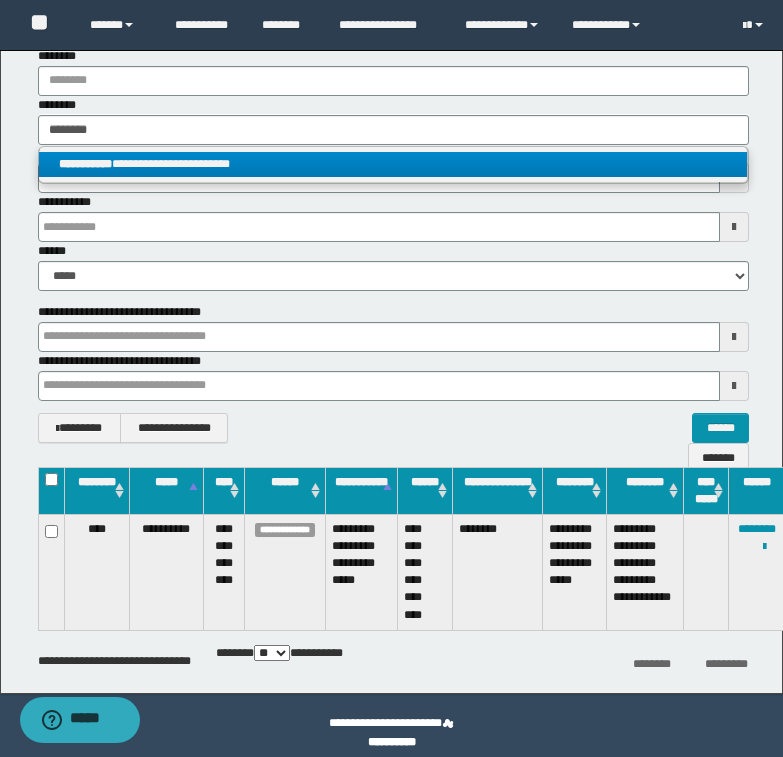 click on "**********" at bounding box center (393, 164) 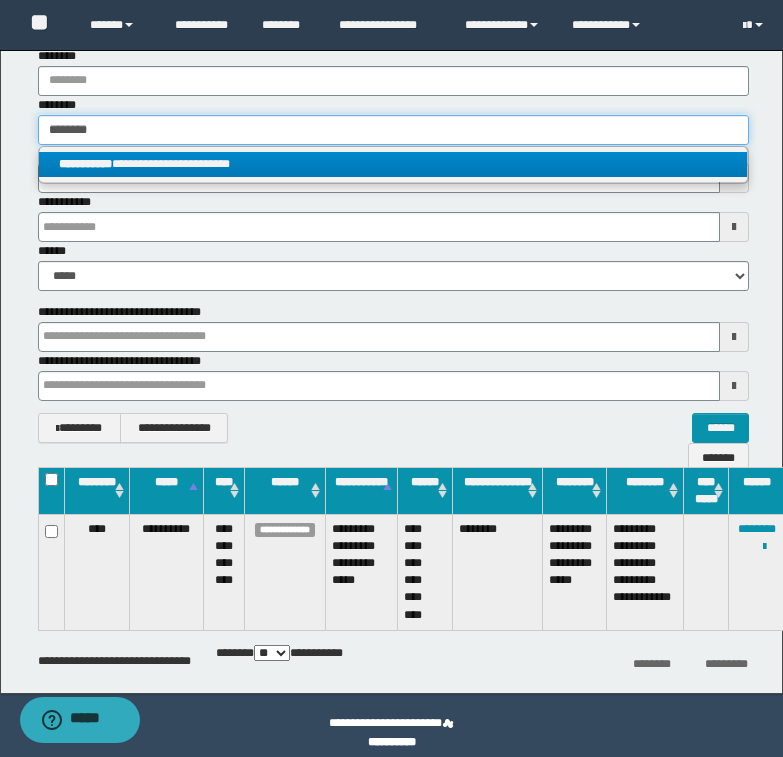 type 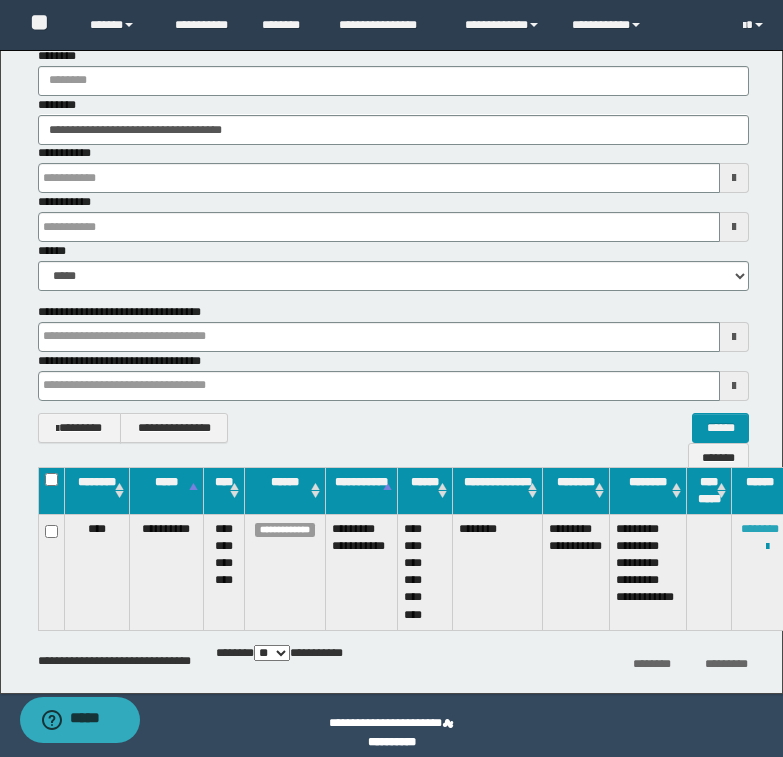 click on "********" at bounding box center (760, 529) 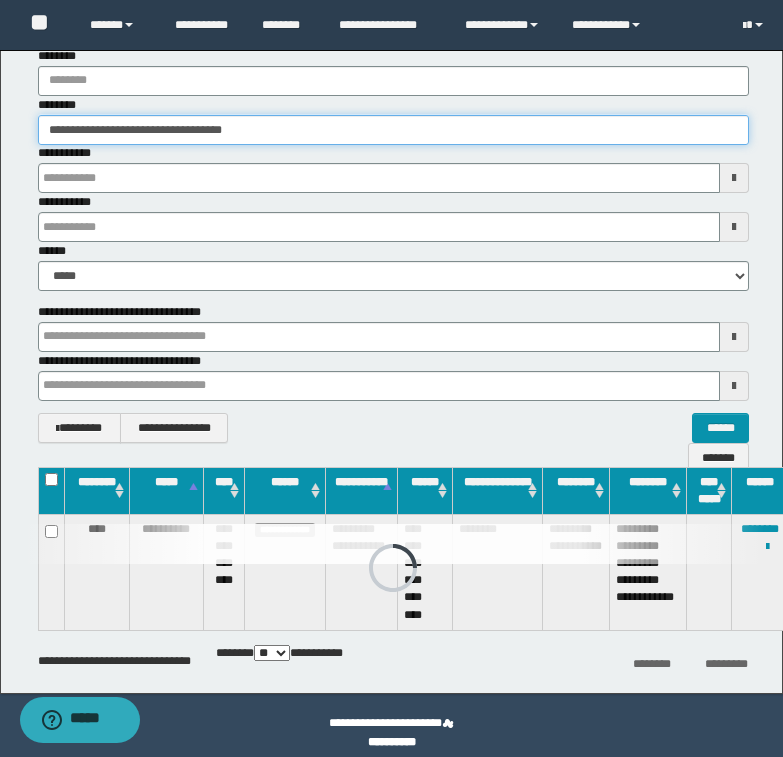 drag, startPoint x: 49, startPoint y: 128, endPoint x: 312, endPoint y: 108, distance: 263.75937 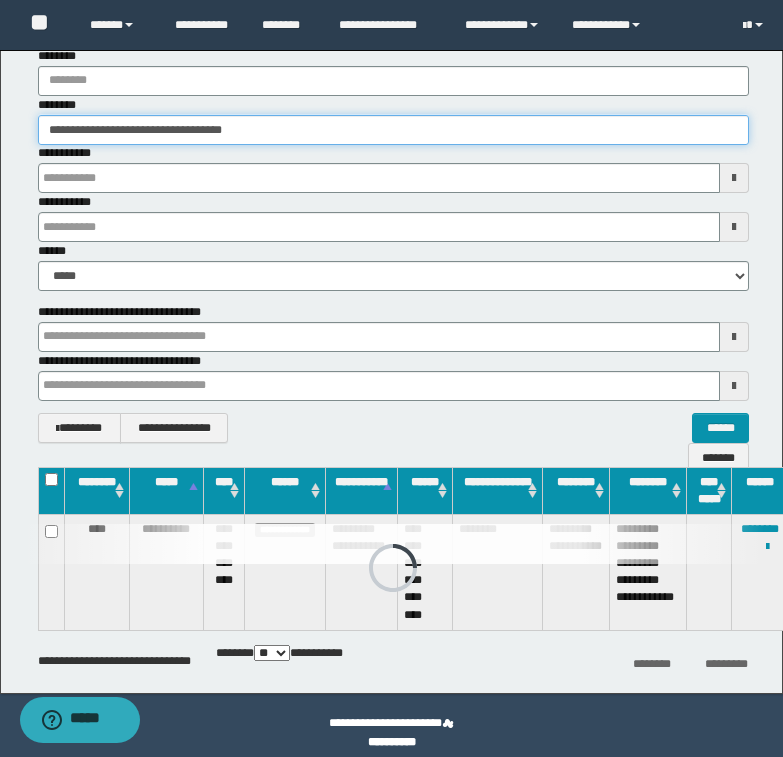 click on "**********" at bounding box center (393, 120) 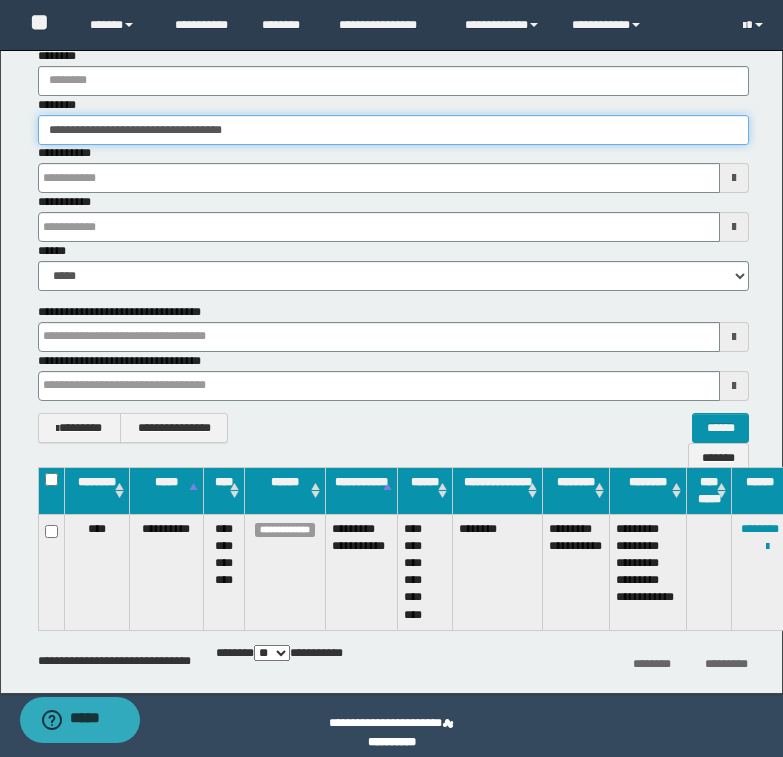 paste 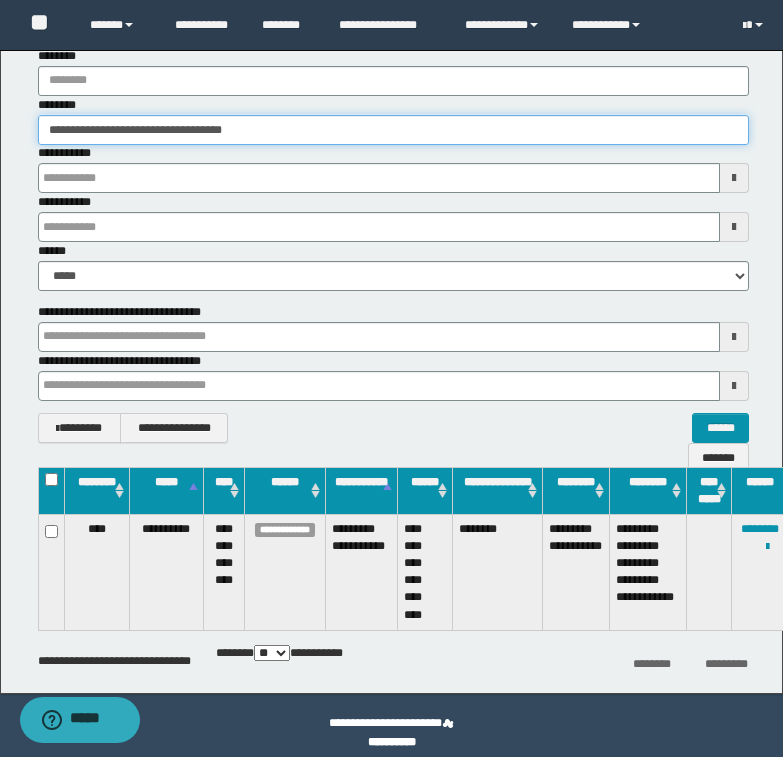 type on "********" 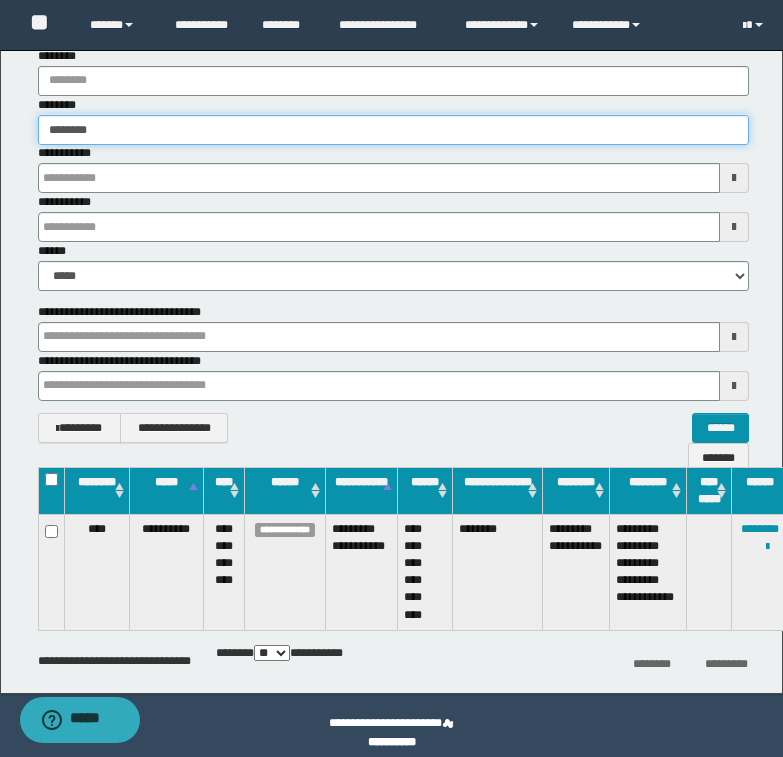 type on "********" 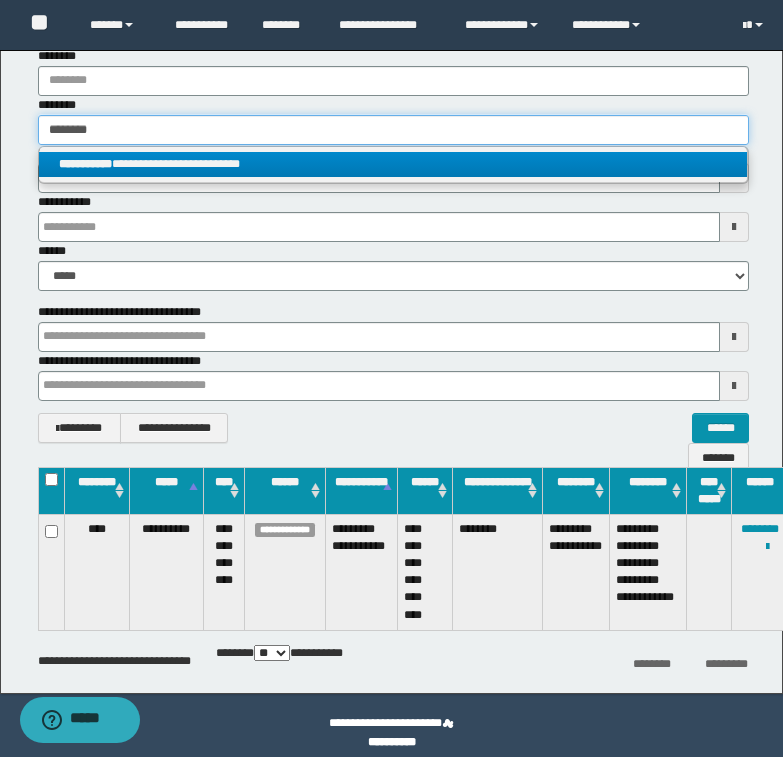 type on "********" 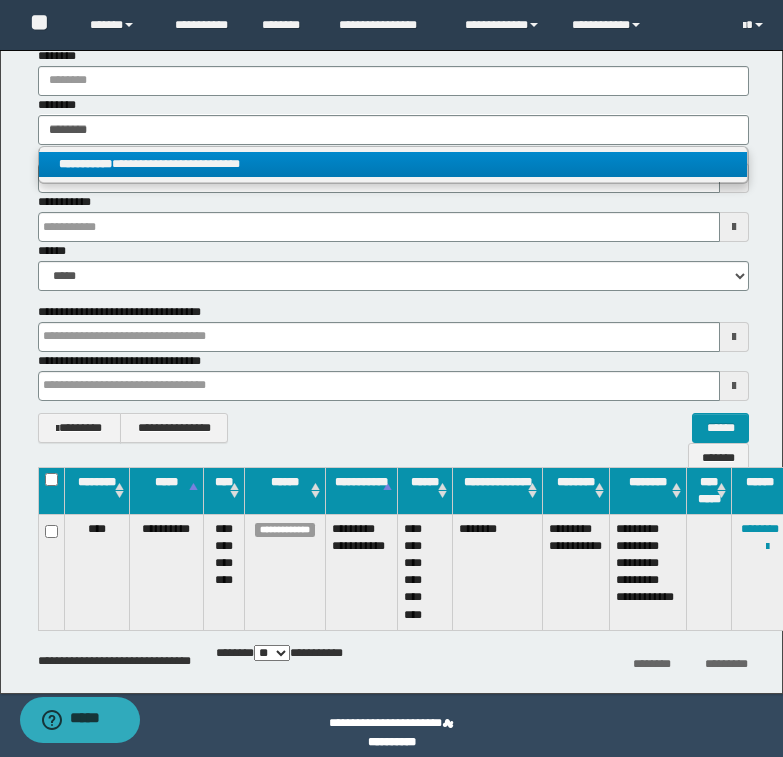 click on "**********" at bounding box center [393, 164] 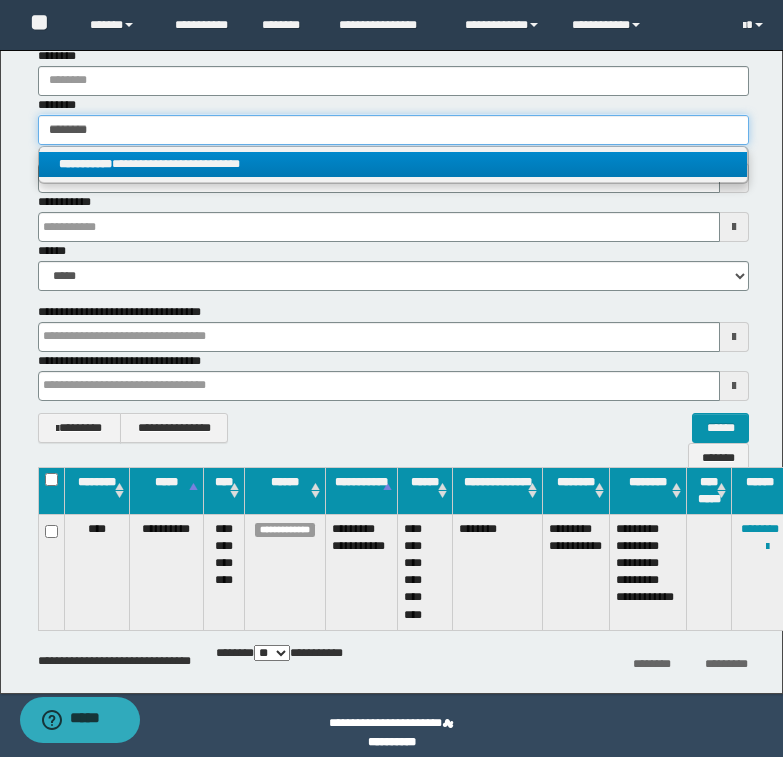 type 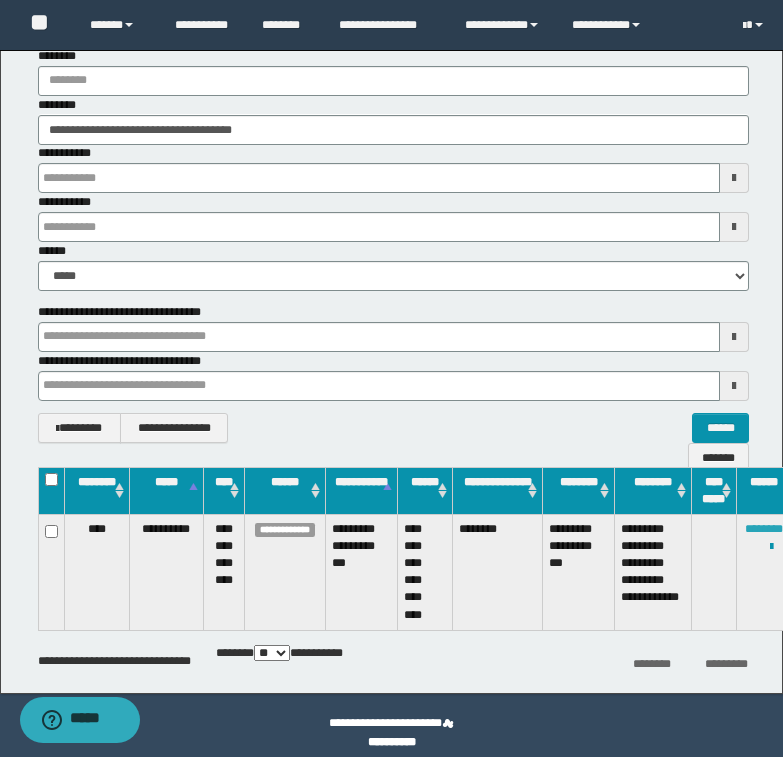 click on "********" at bounding box center (764, 529) 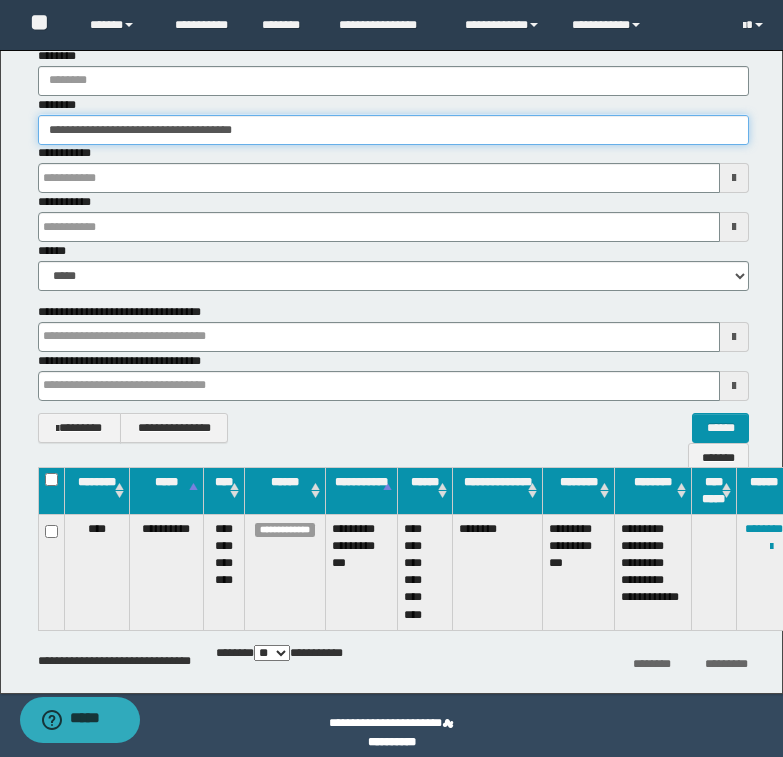drag, startPoint x: 50, startPoint y: 129, endPoint x: 363, endPoint y: 98, distance: 314.5314 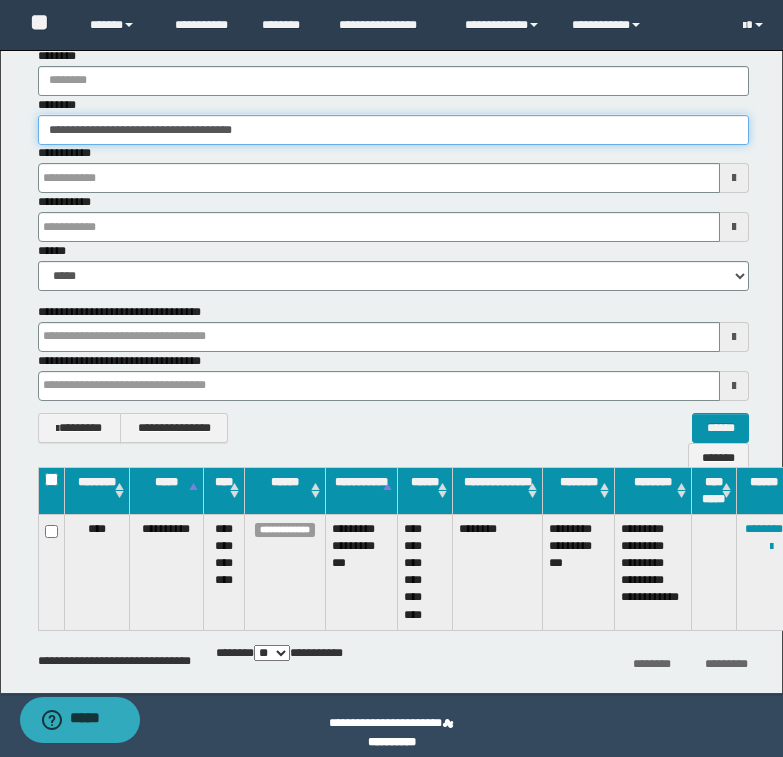click on "**********" at bounding box center [393, 120] 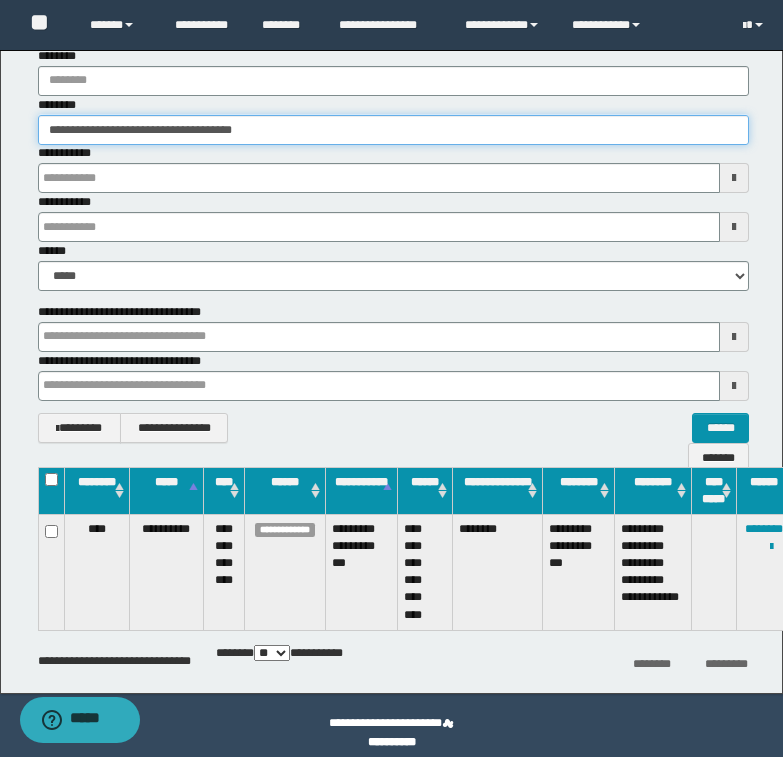 paste 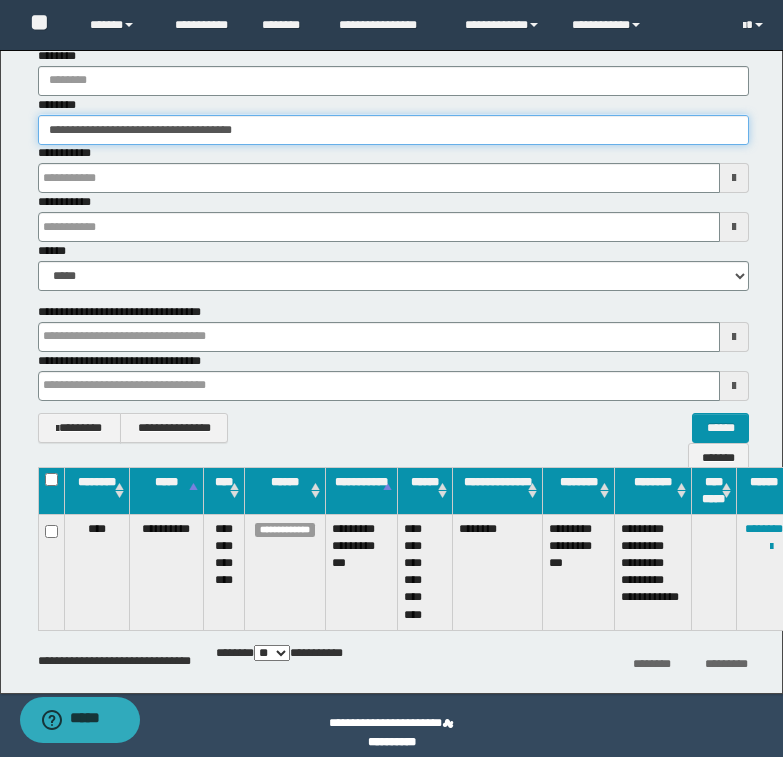type on "********" 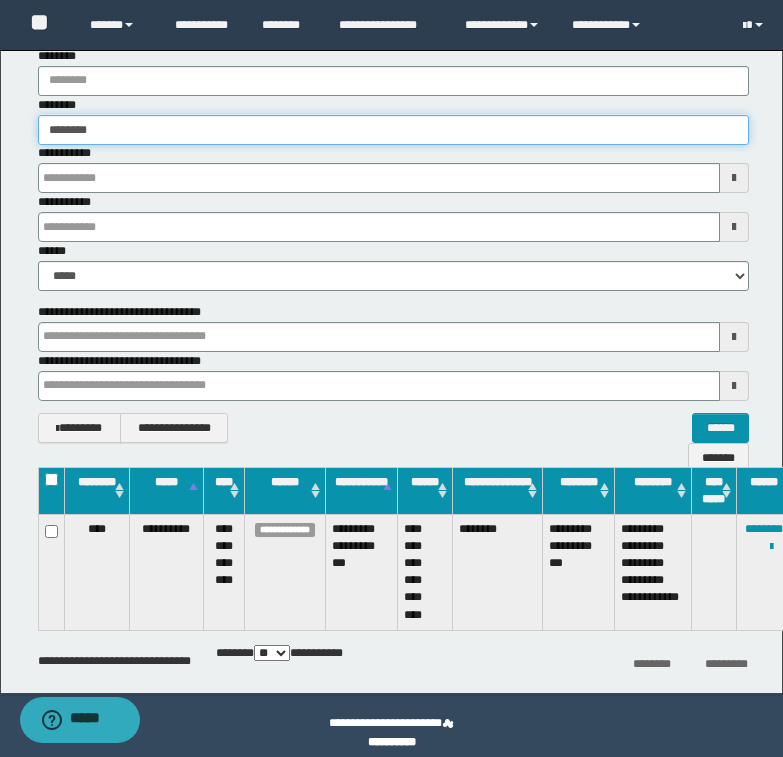 type on "********" 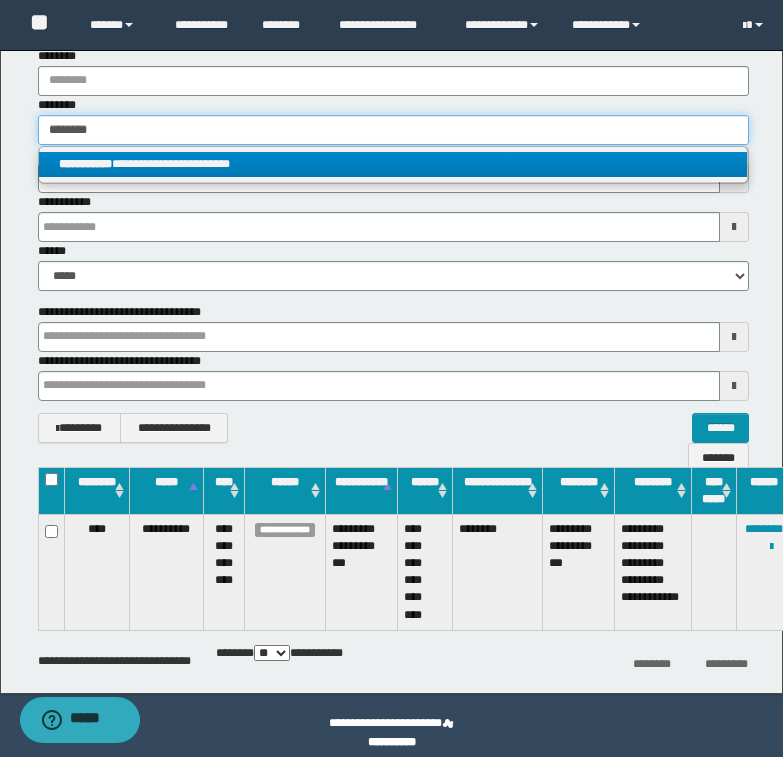 type on "********" 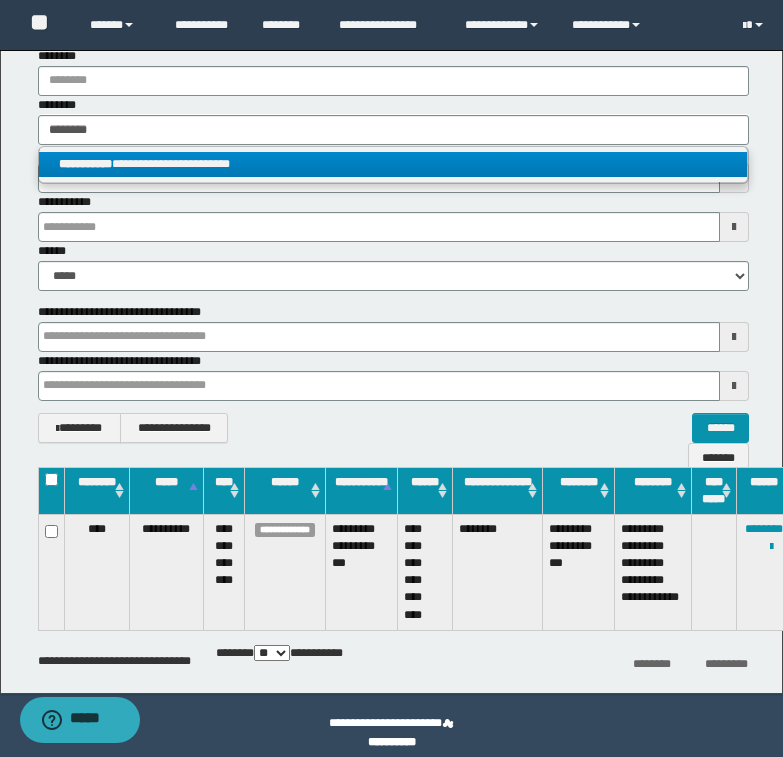 click on "**********" at bounding box center (393, 164) 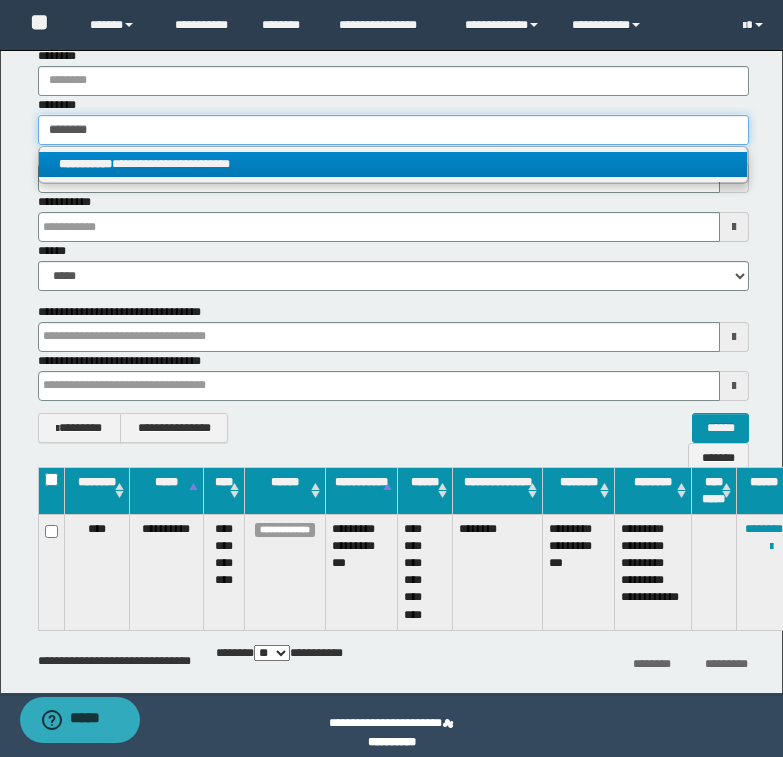 type 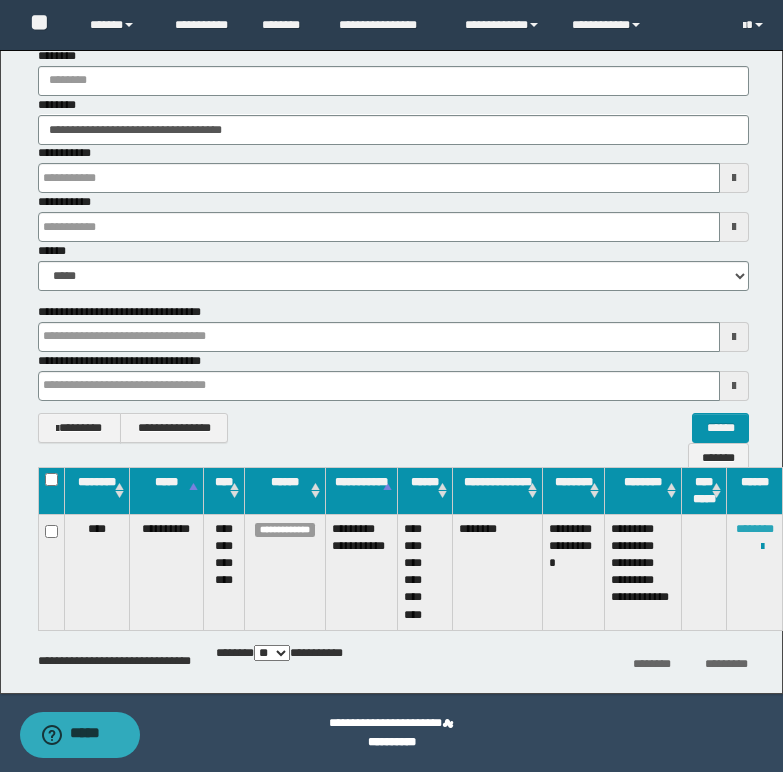 click on "********" at bounding box center [755, 529] 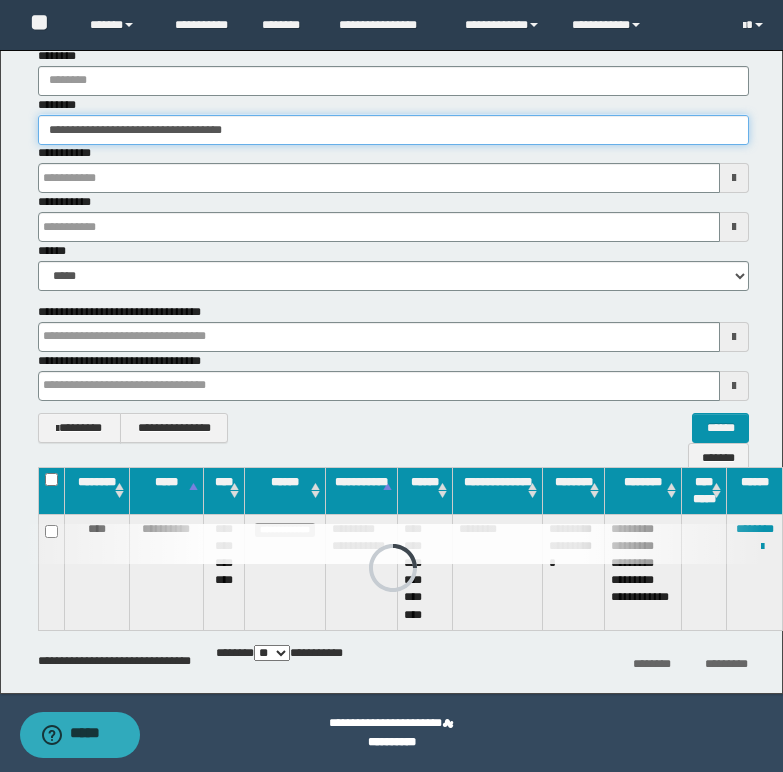 drag, startPoint x: 49, startPoint y: 129, endPoint x: 313, endPoint y: 111, distance: 264.6129 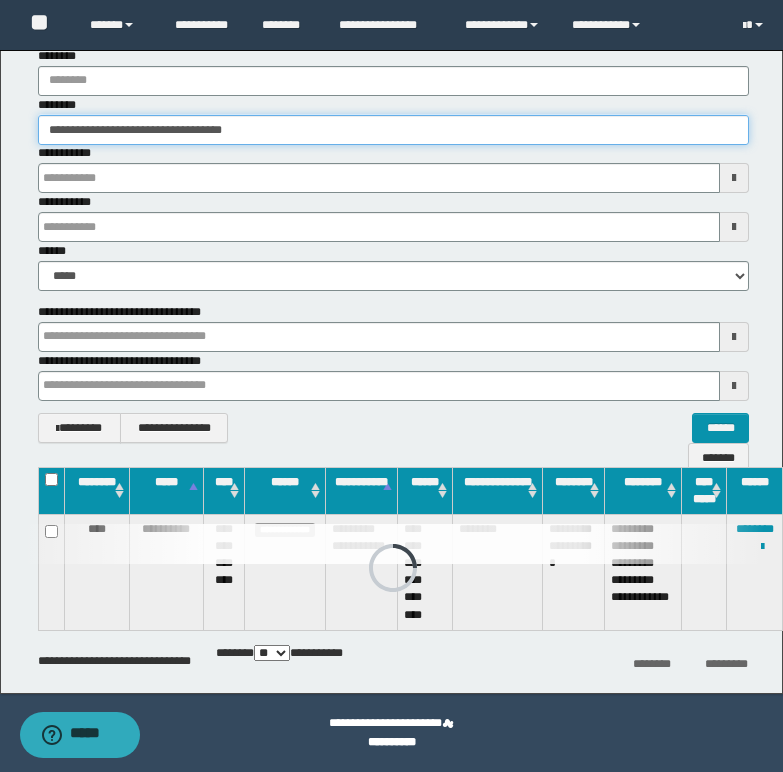 click on "**********" at bounding box center [393, 120] 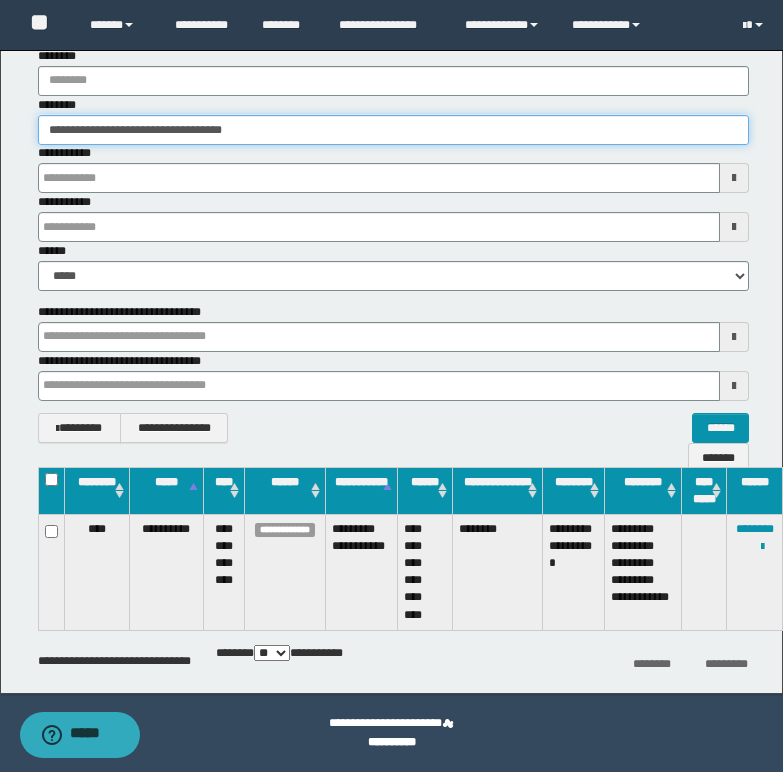 paste 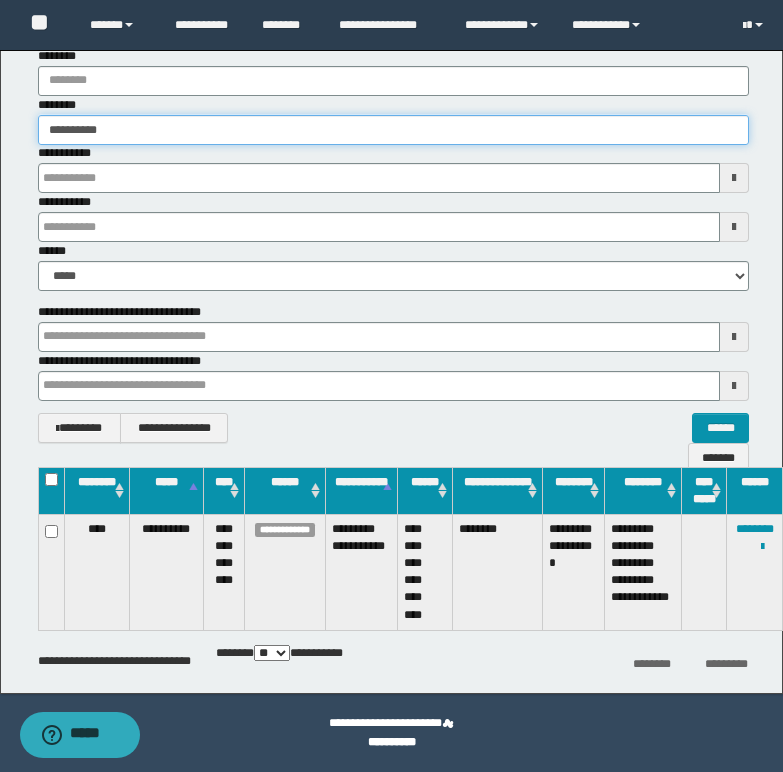 type on "**********" 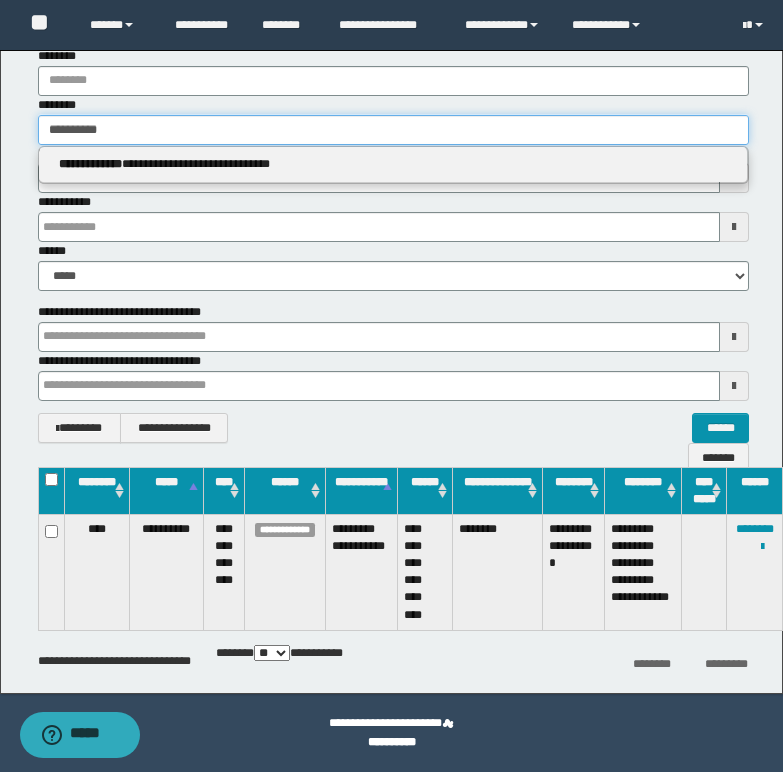 type on "**********" 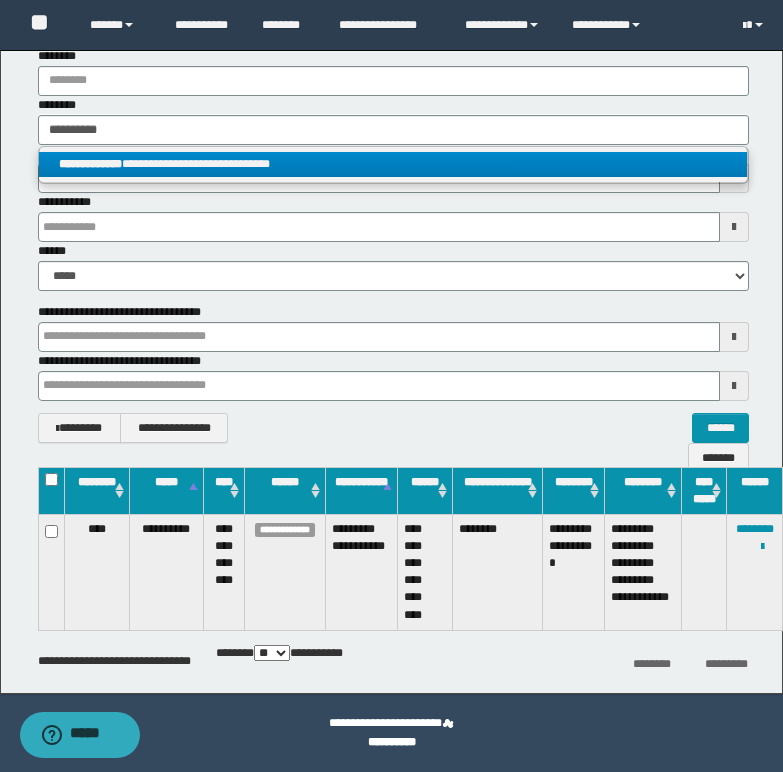 click on "**********" at bounding box center [393, 164] 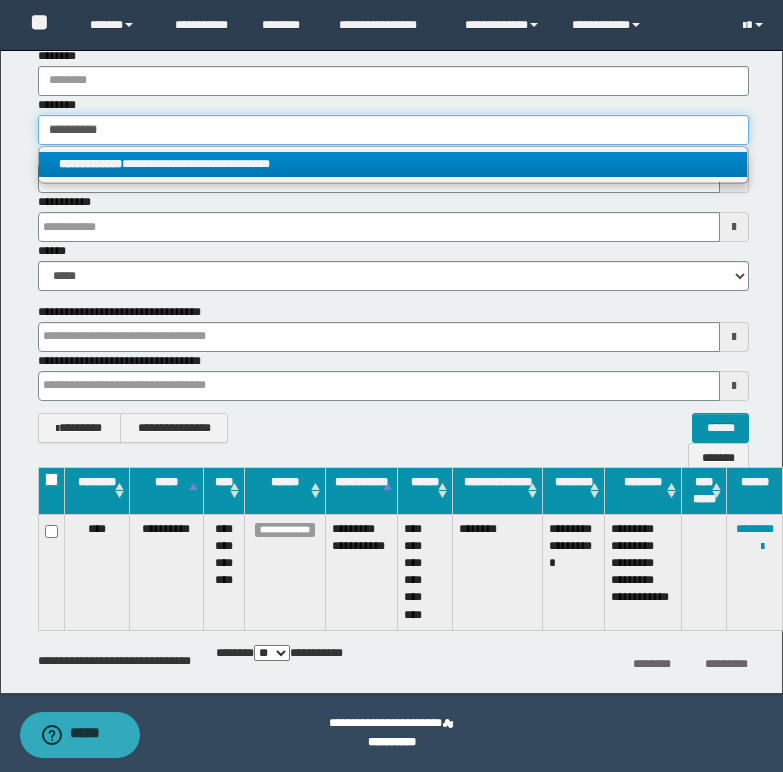 type 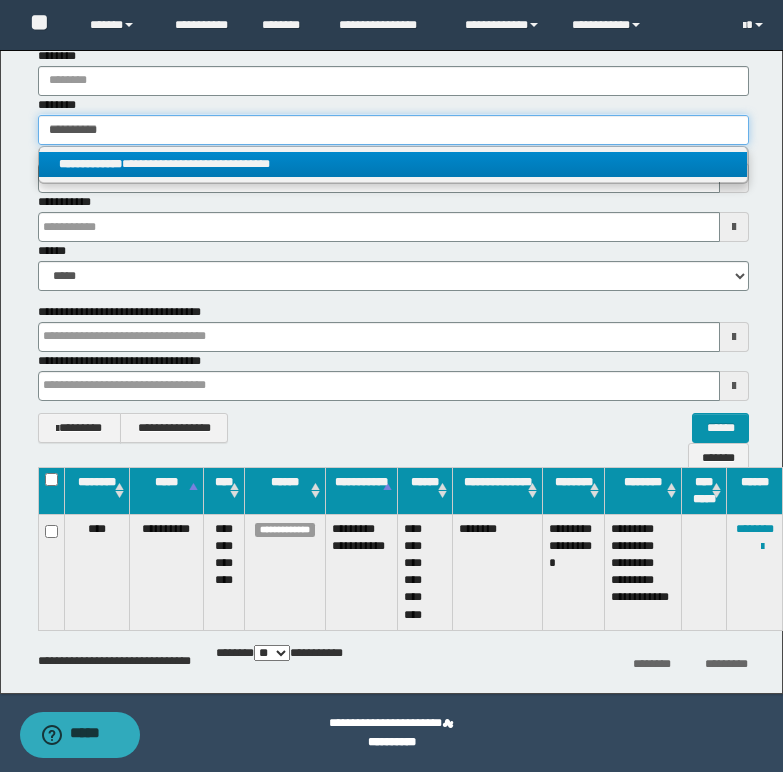 type on "**********" 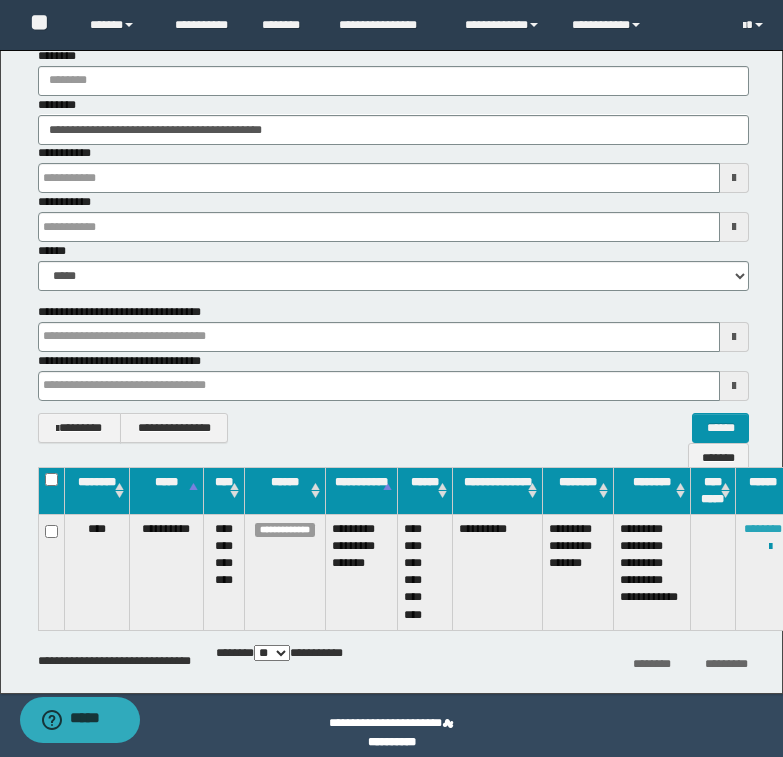 click on "********" at bounding box center (763, 529) 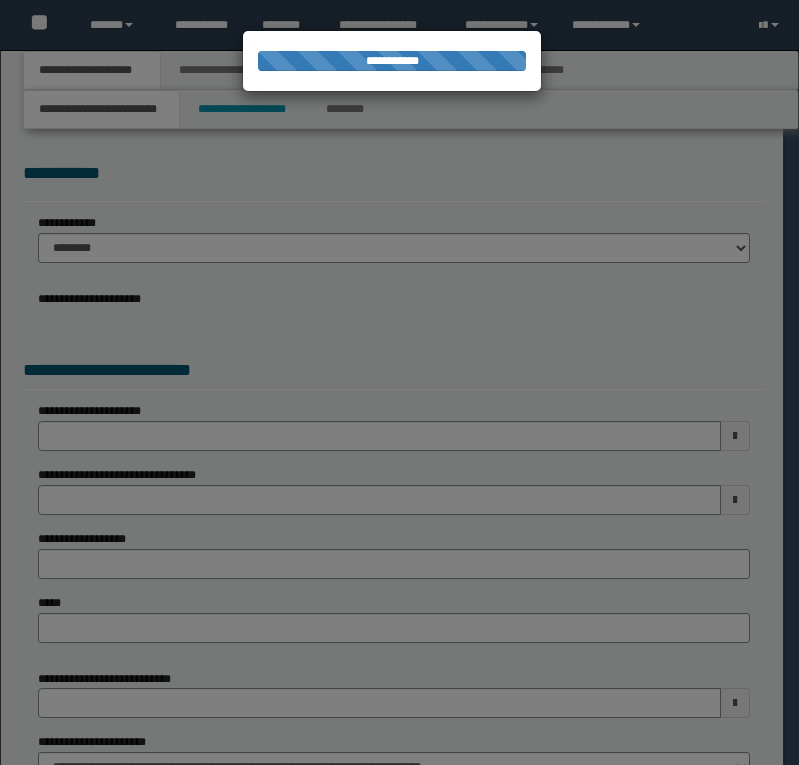 scroll, scrollTop: 0, scrollLeft: 0, axis: both 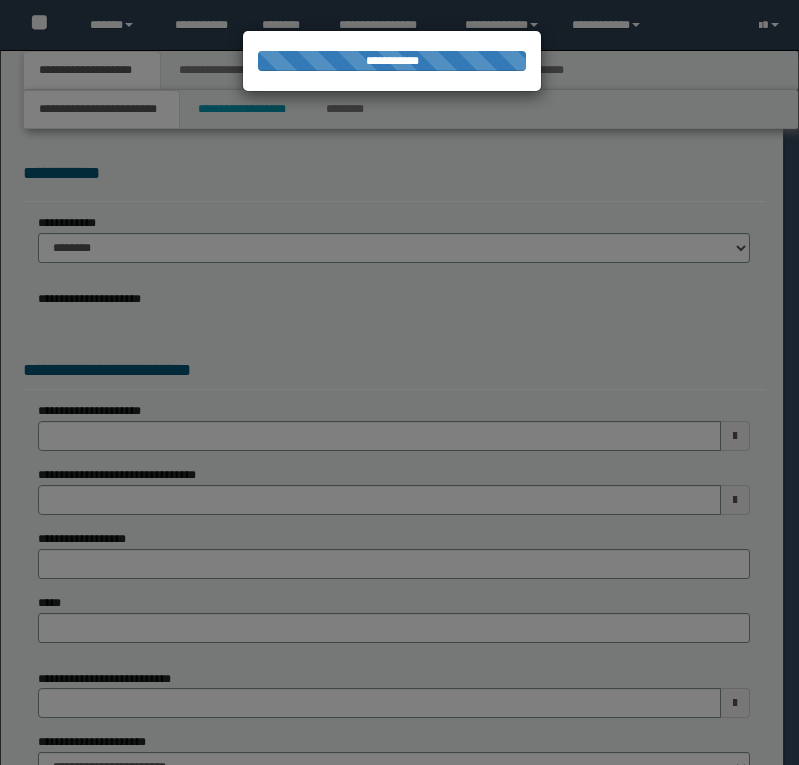select on "*" 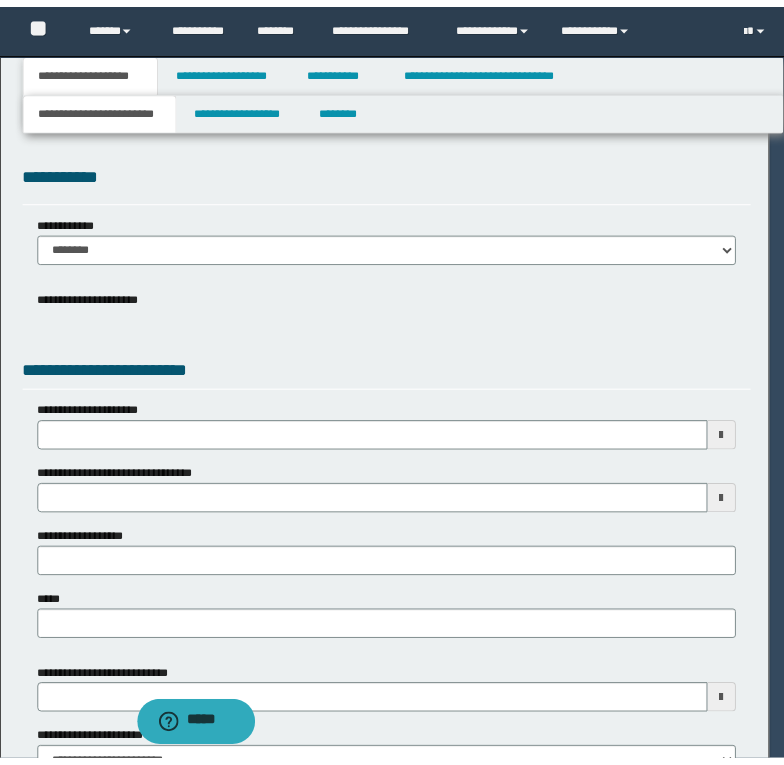 scroll, scrollTop: 0, scrollLeft: 0, axis: both 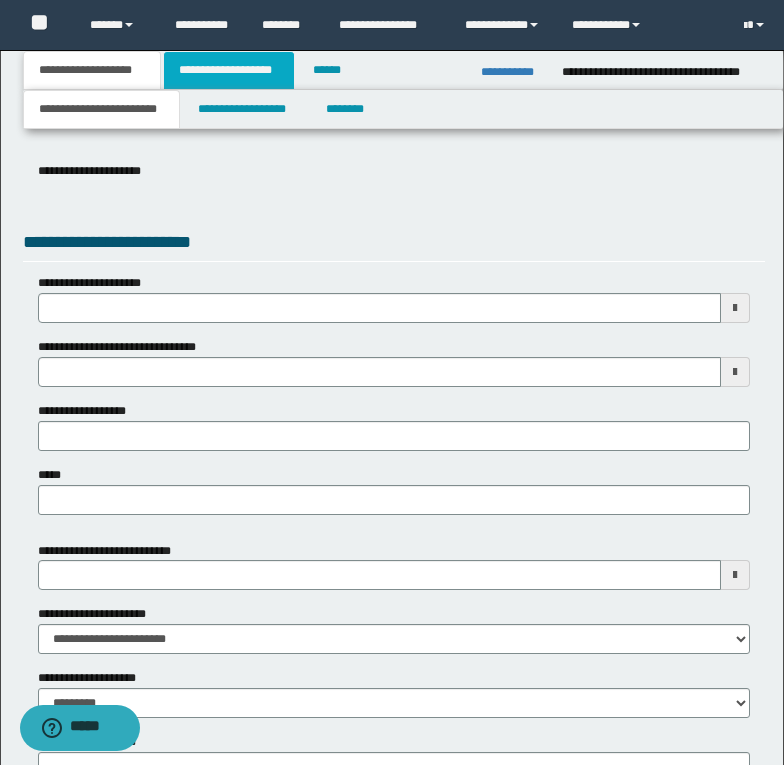 click on "**********" at bounding box center [229, 70] 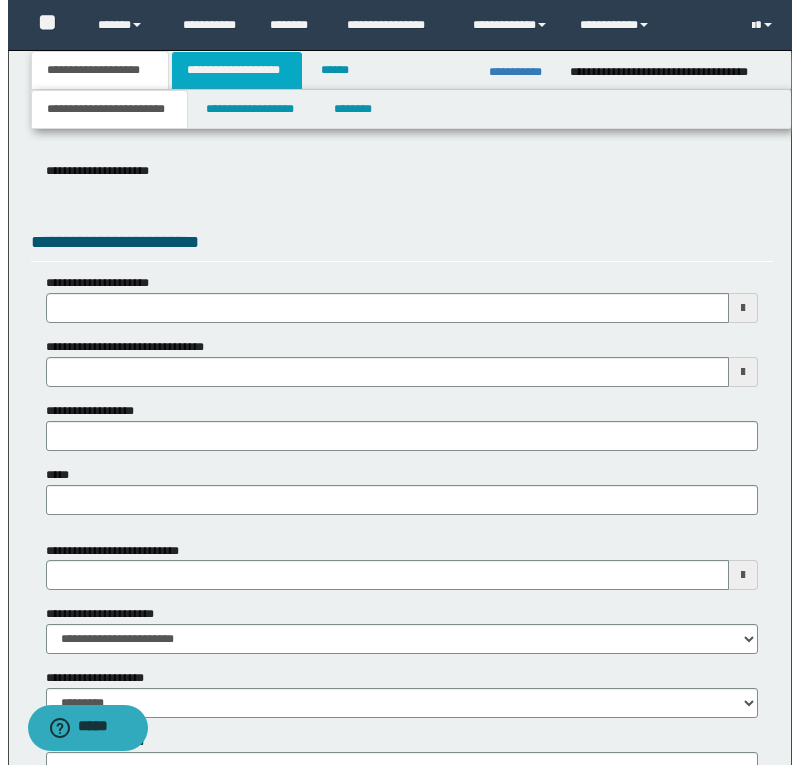 scroll, scrollTop: 0, scrollLeft: 0, axis: both 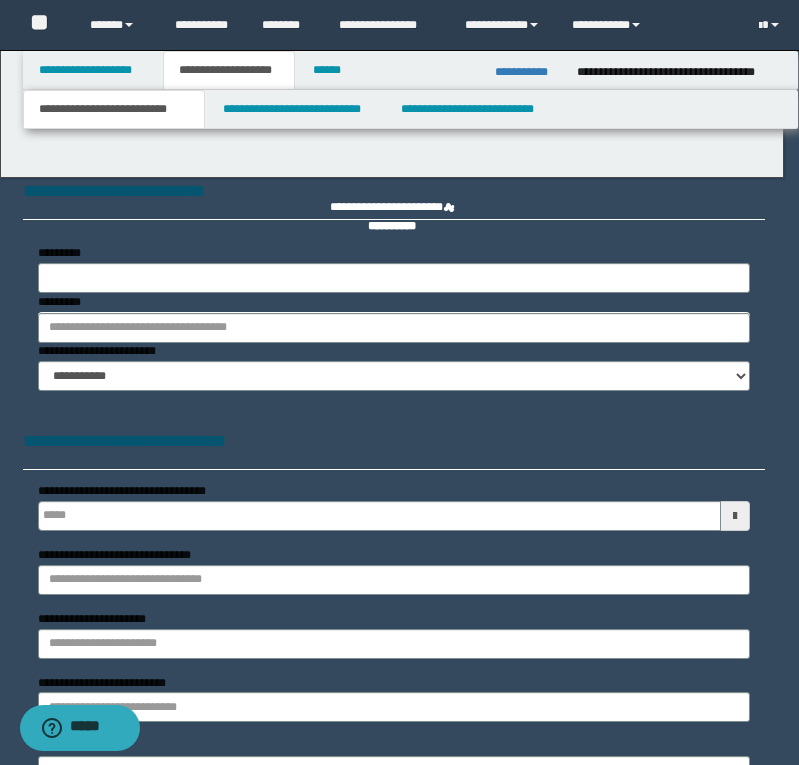 type 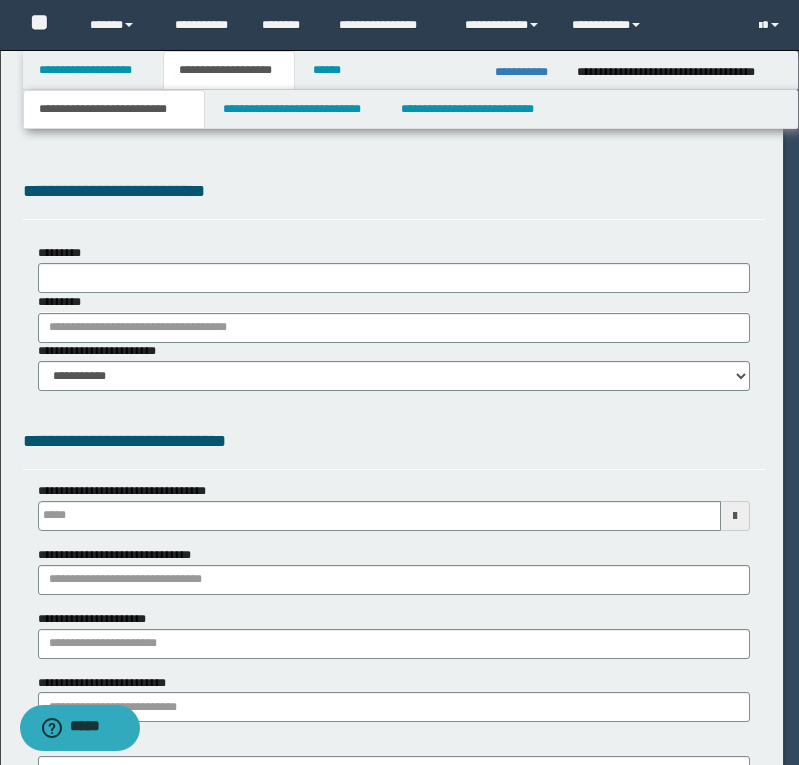 scroll, scrollTop: 0, scrollLeft: 0, axis: both 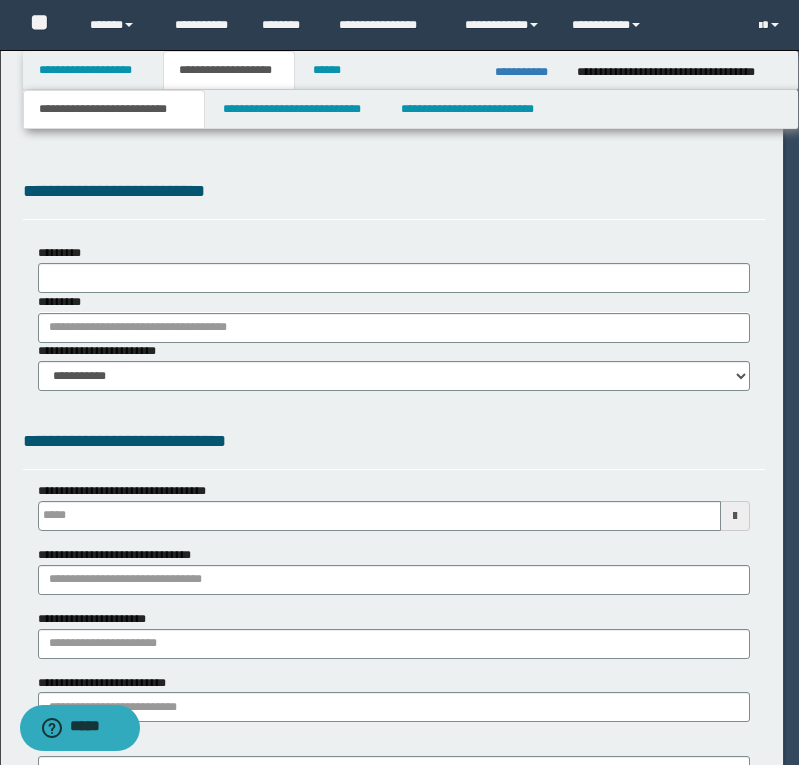 select on "*" 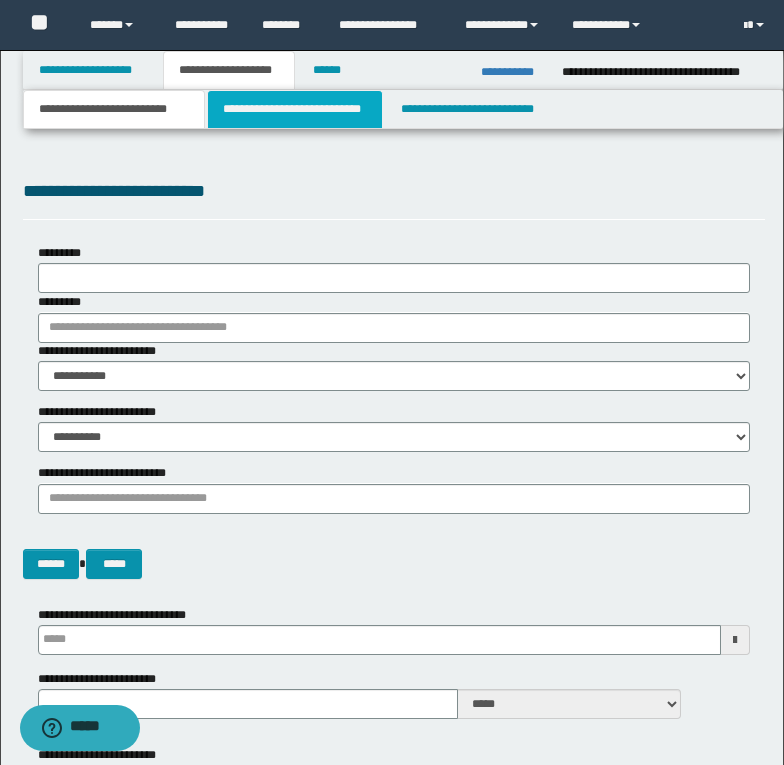 click on "**********" at bounding box center (295, 109) 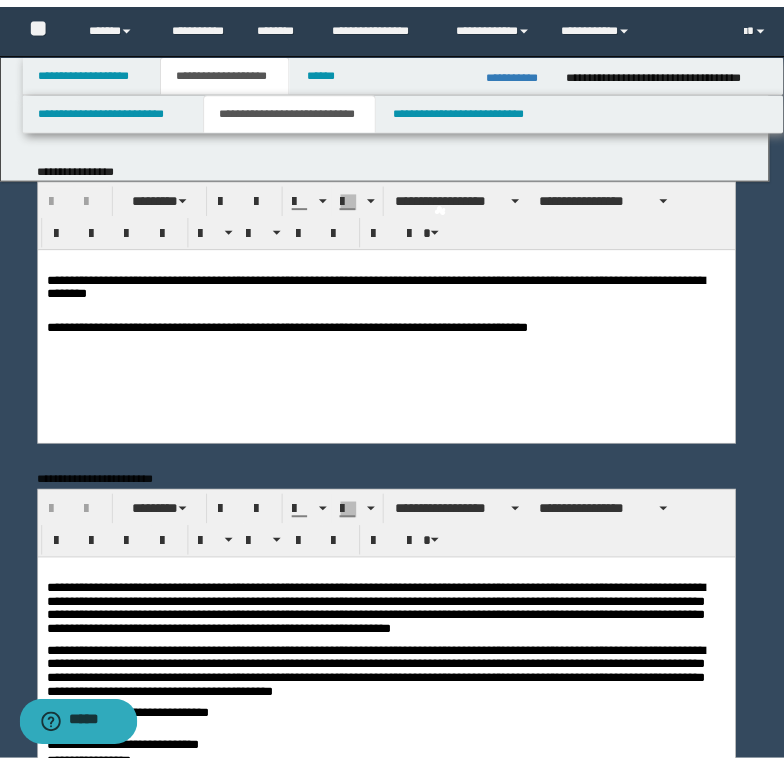 scroll, scrollTop: 0, scrollLeft: 0, axis: both 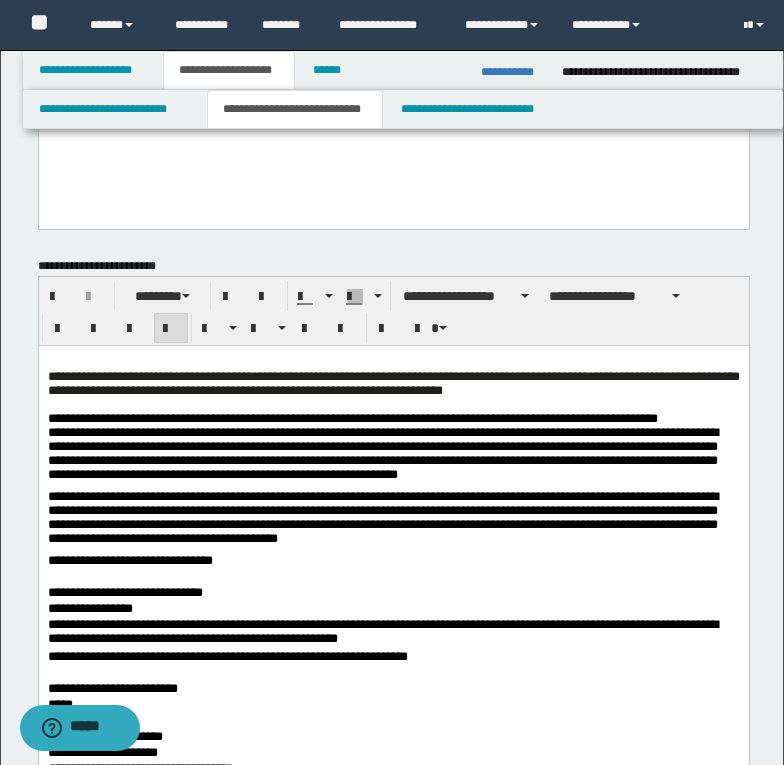type 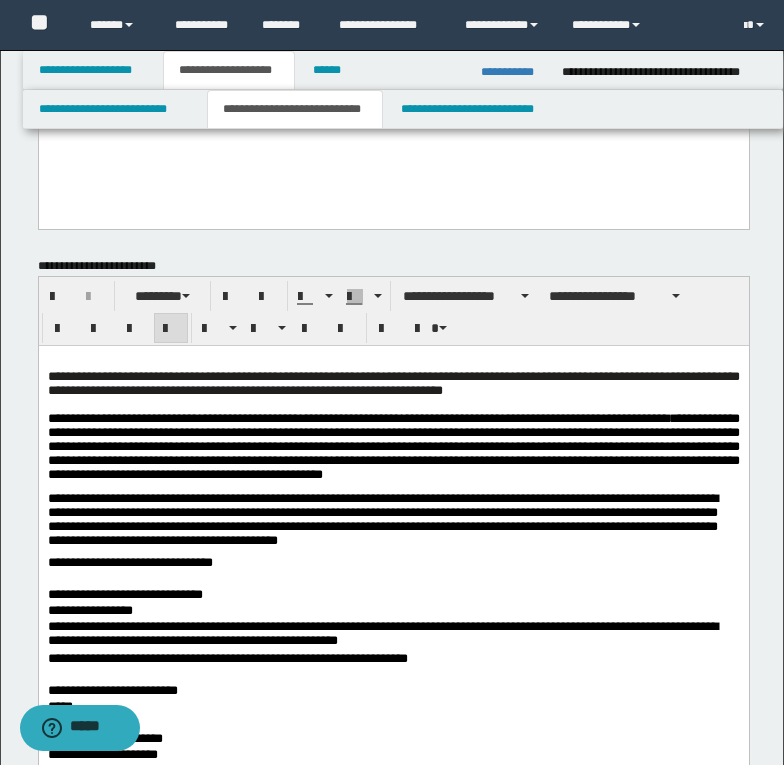 click on "**********" at bounding box center (393, 451) 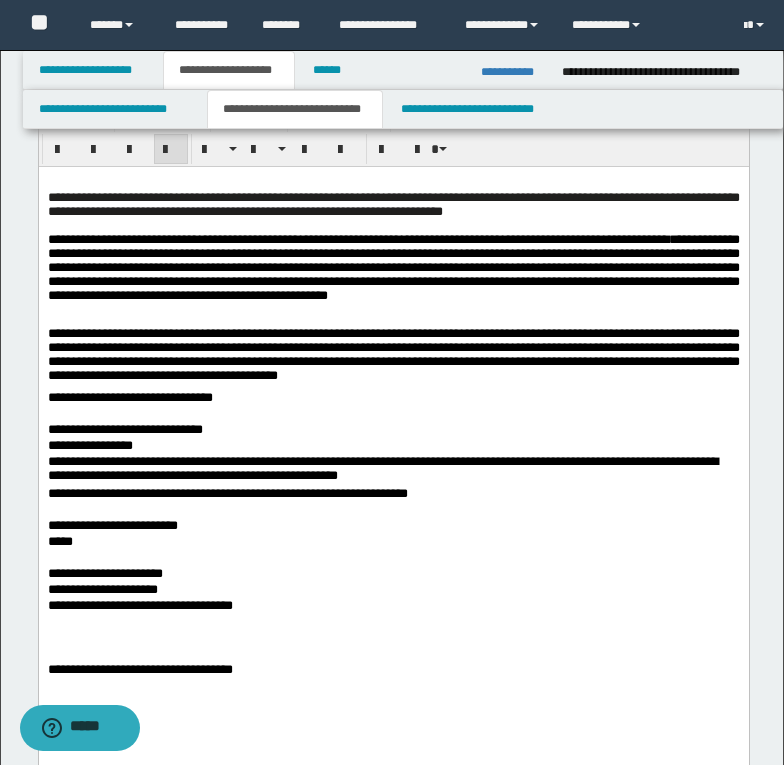 scroll, scrollTop: 500, scrollLeft: 0, axis: vertical 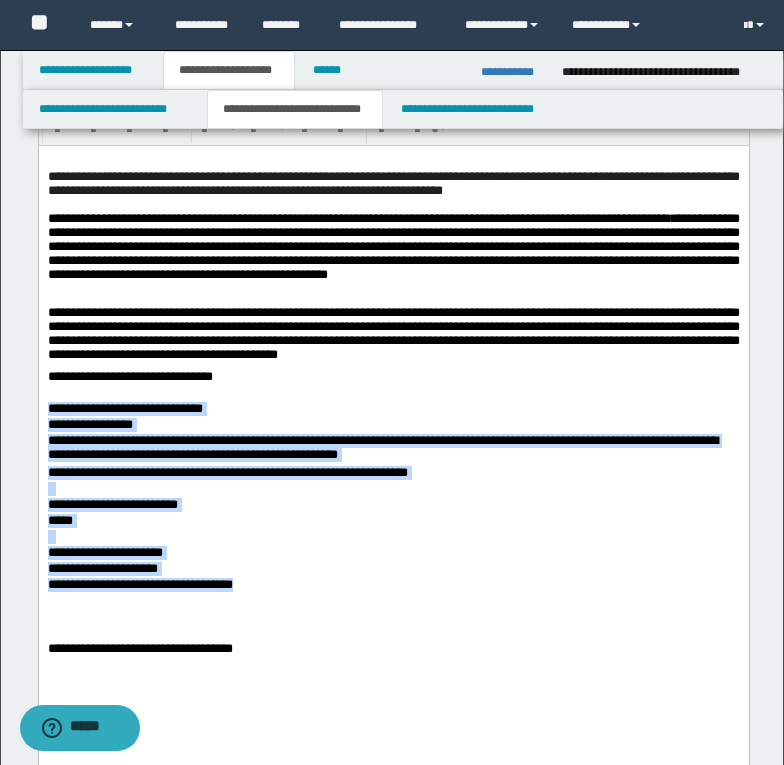 drag, startPoint x: 51, startPoint y: 401, endPoint x: 446, endPoint y: 595, distance: 440.0693 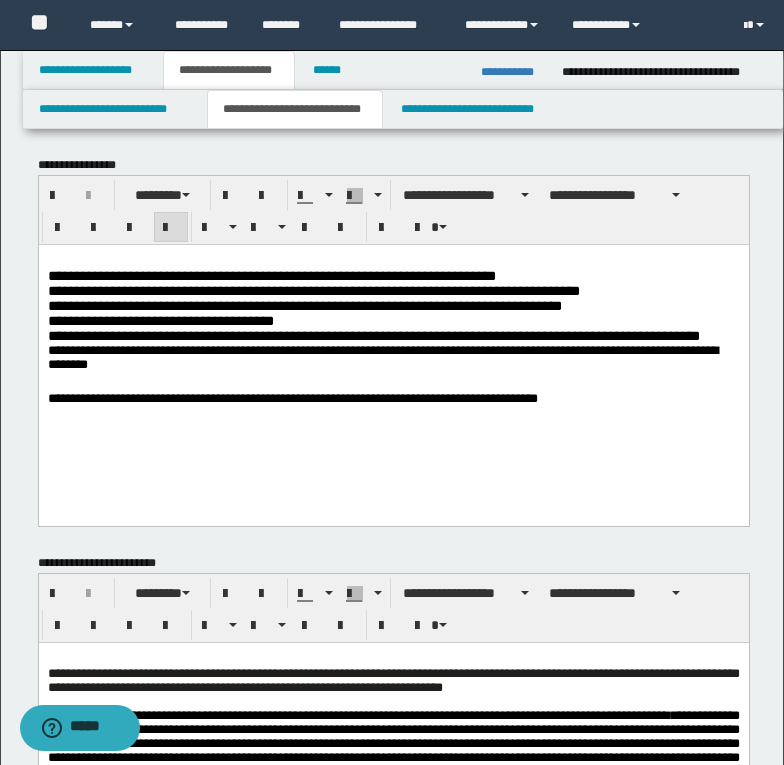 scroll, scrollTop: 0, scrollLeft: 0, axis: both 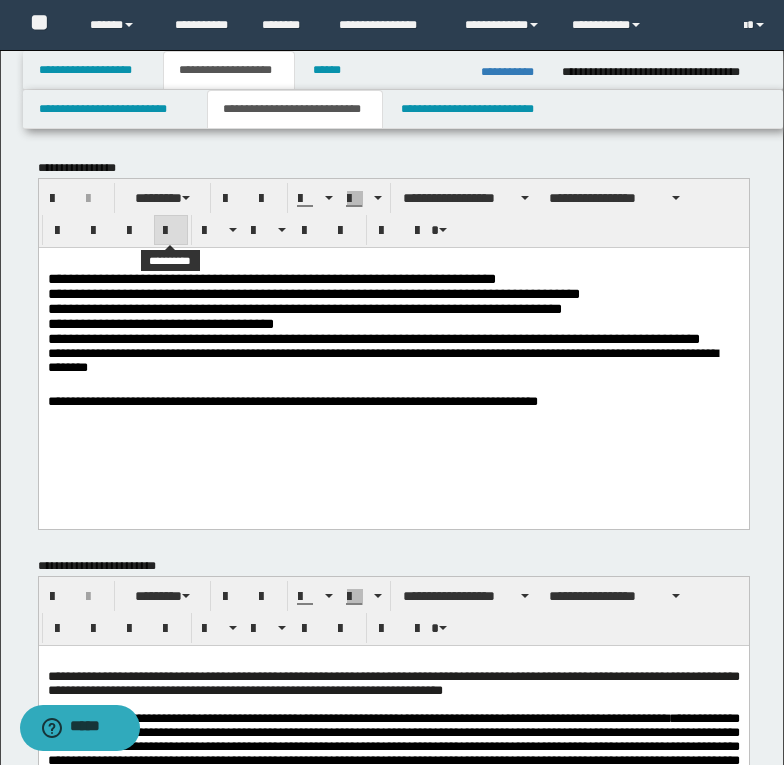 click at bounding box center (171, 231) 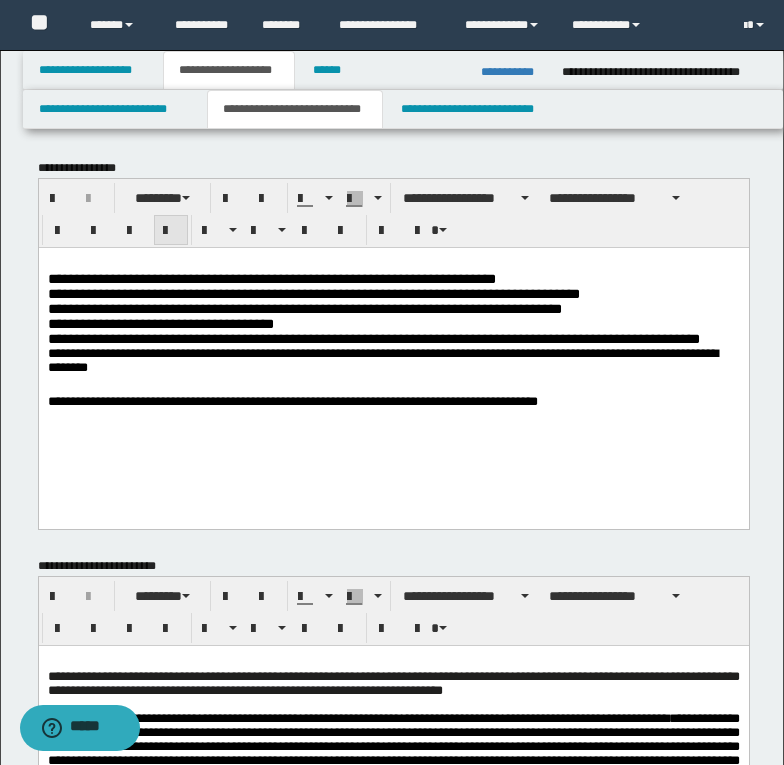click at bounding box center [171, 231] 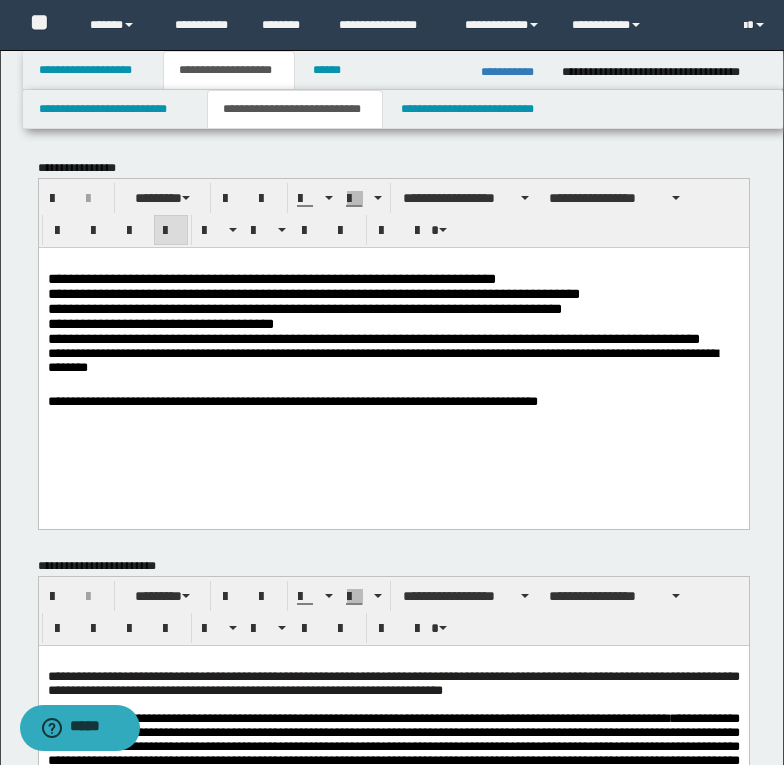 click on "**********" at bounding box center [393, 402] 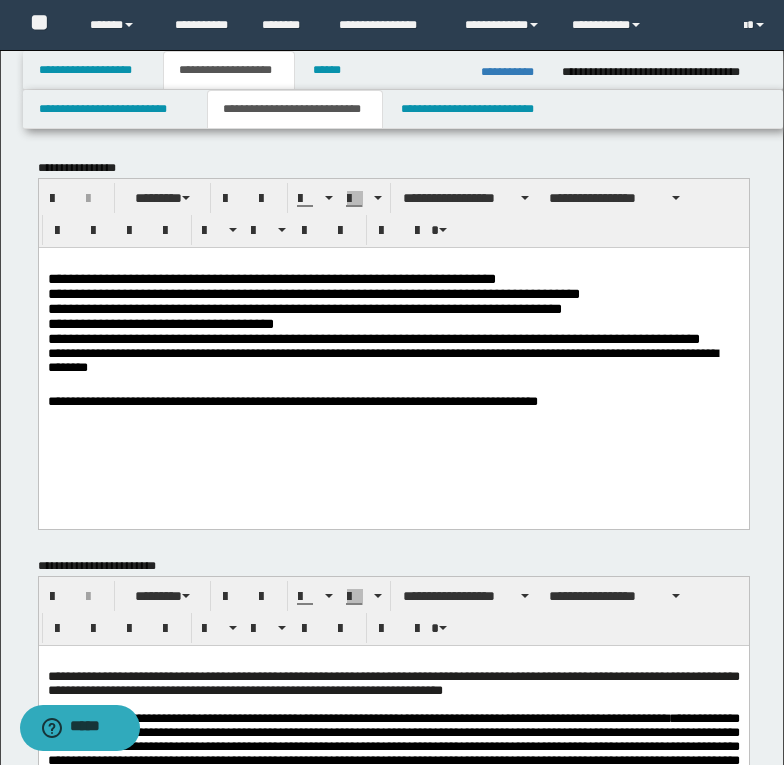 click on "**********" at bounding box center (393, 402) 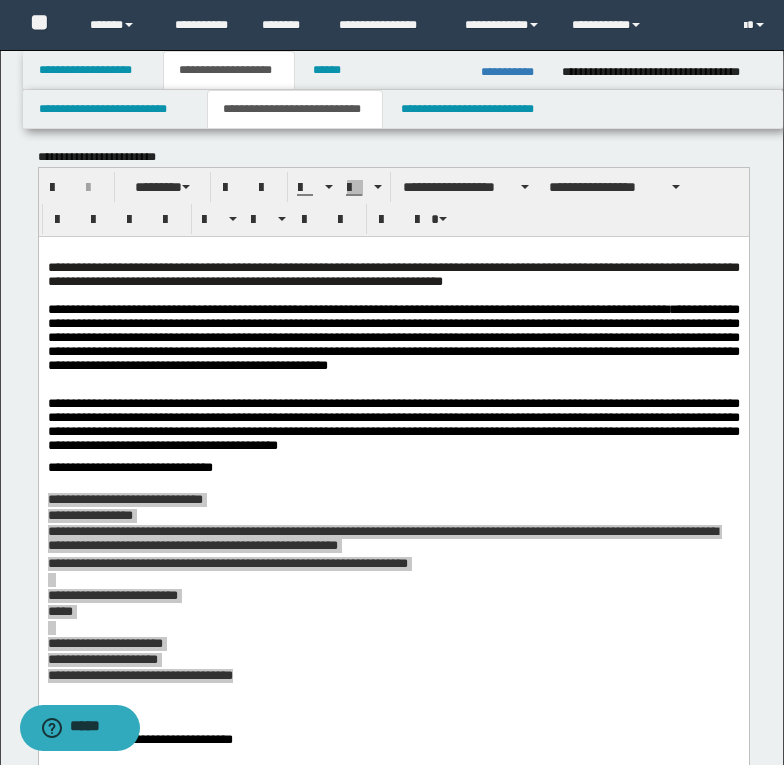 scroll, scrollTop: 400, scrollLeft: 0, axis: vertical 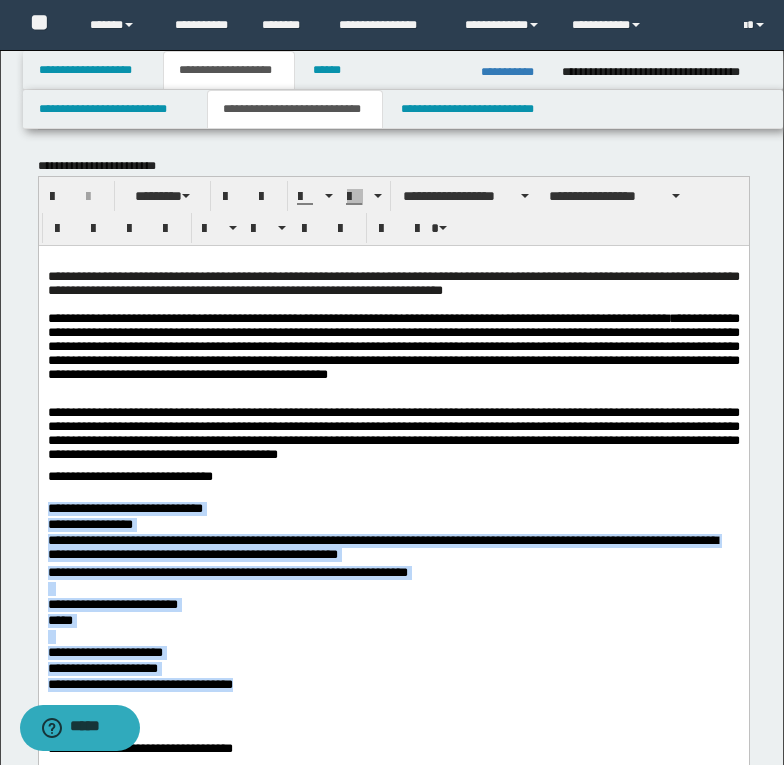 click on "**********" at bounding box center (393, 437) 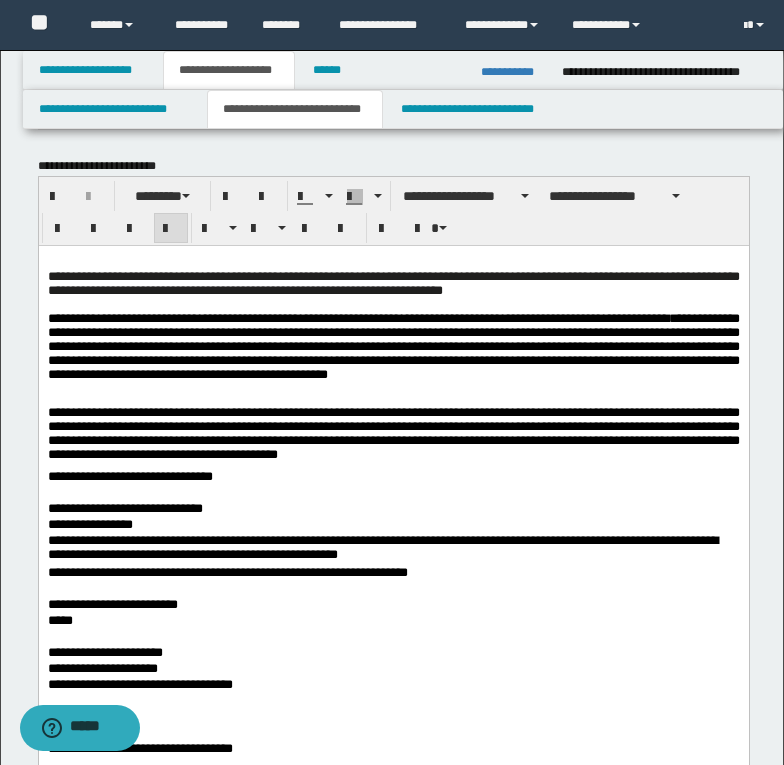 click on "**********" at bounding box center (393, 351) 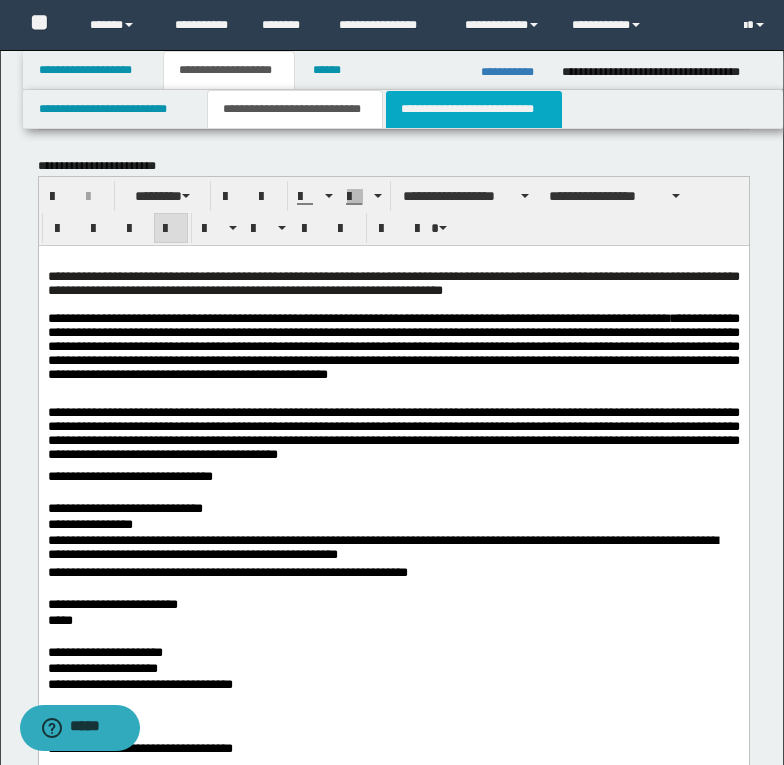 click on "**********" at bounding box center [474, 109] 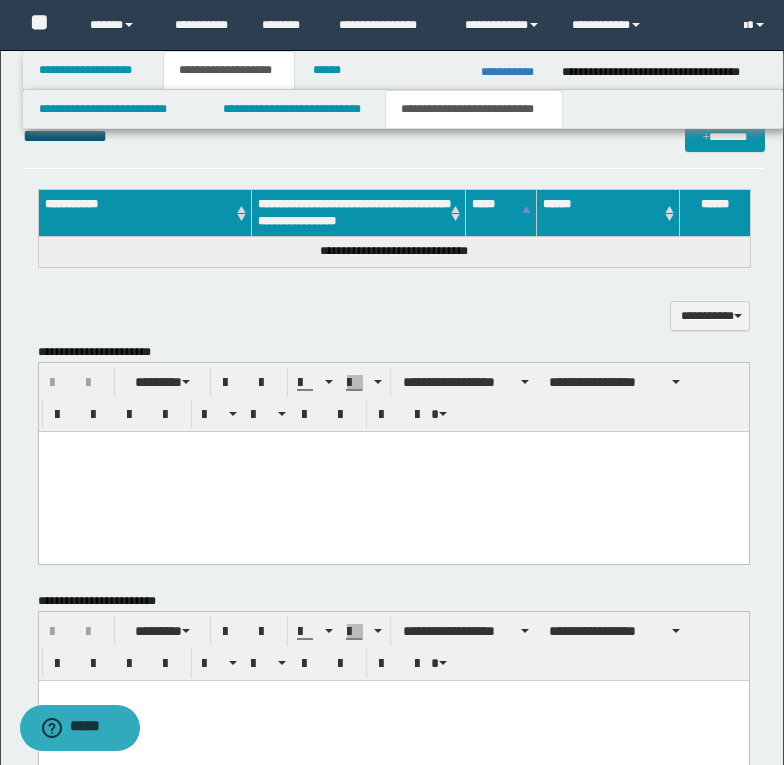 scroll, scrollTop: 600, scrollLeft: 0, axis: vertical 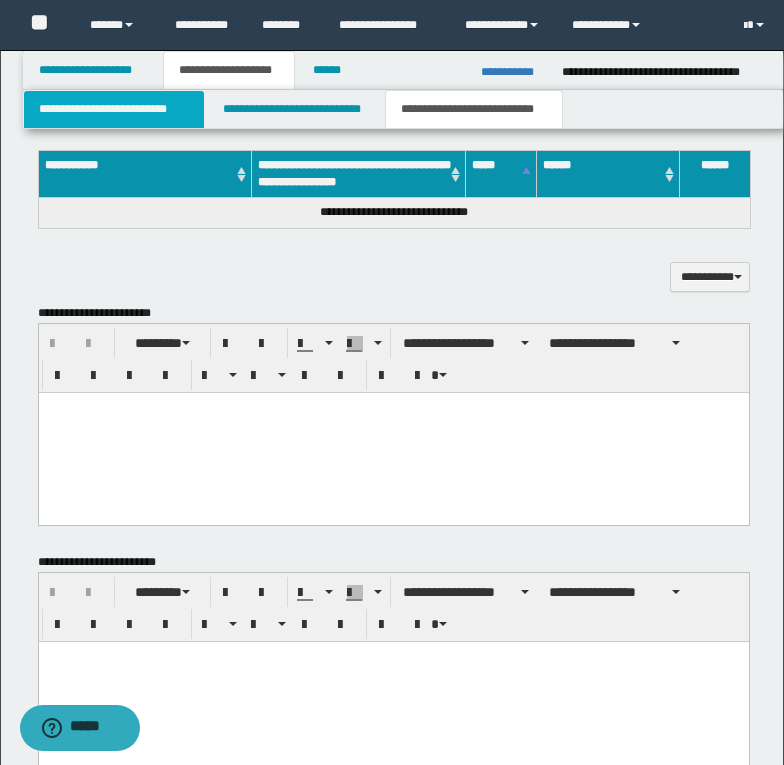 click on "**********" at bounding box center (114, 109) 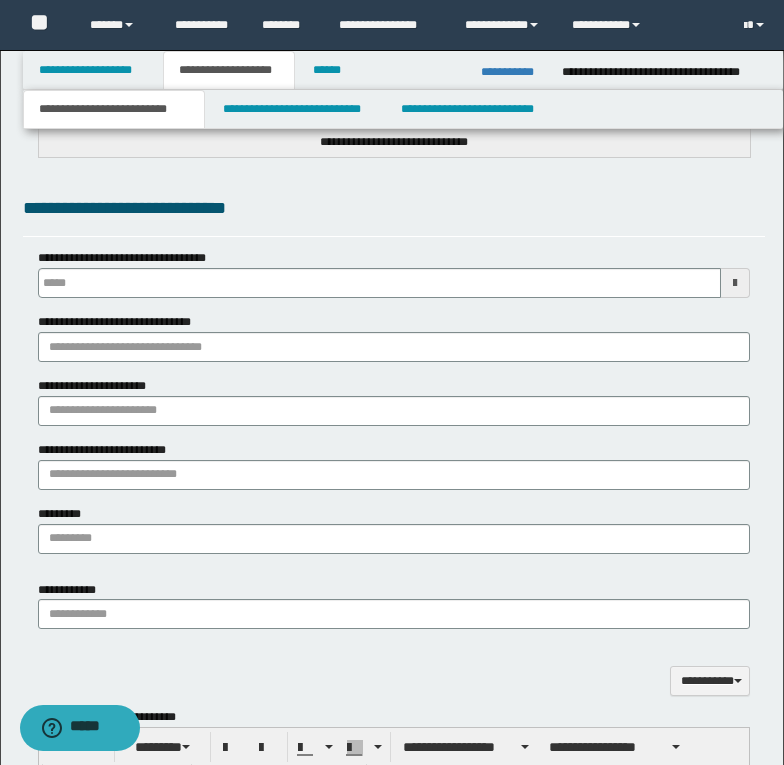scroll, scrollTop: 1200, scrollLeft: 0, axis: vertical 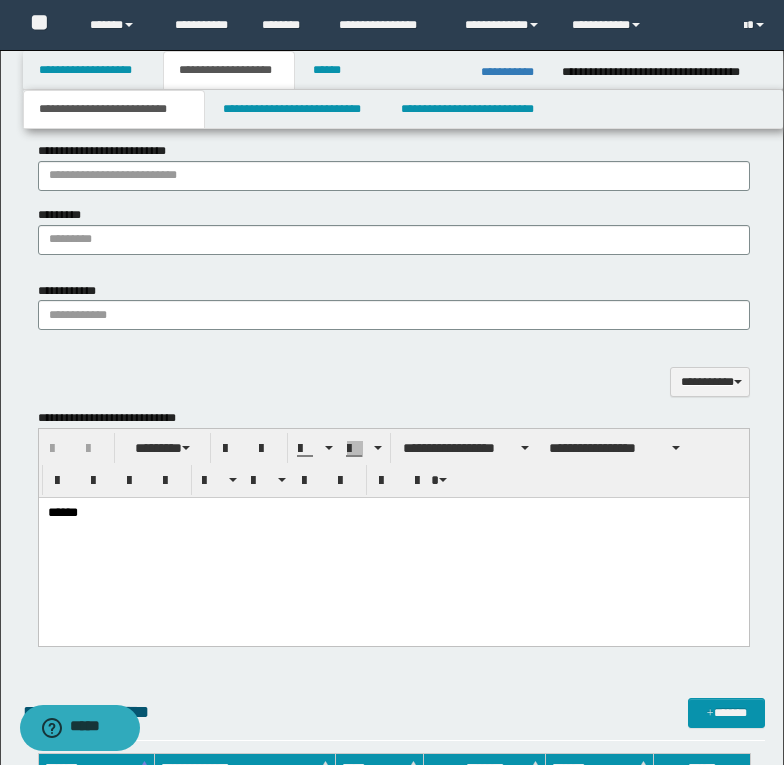drag, startPoint x: 42, startPoint y: 510, endPoint x: 47, endPoint y: 526, distance: 16.763054 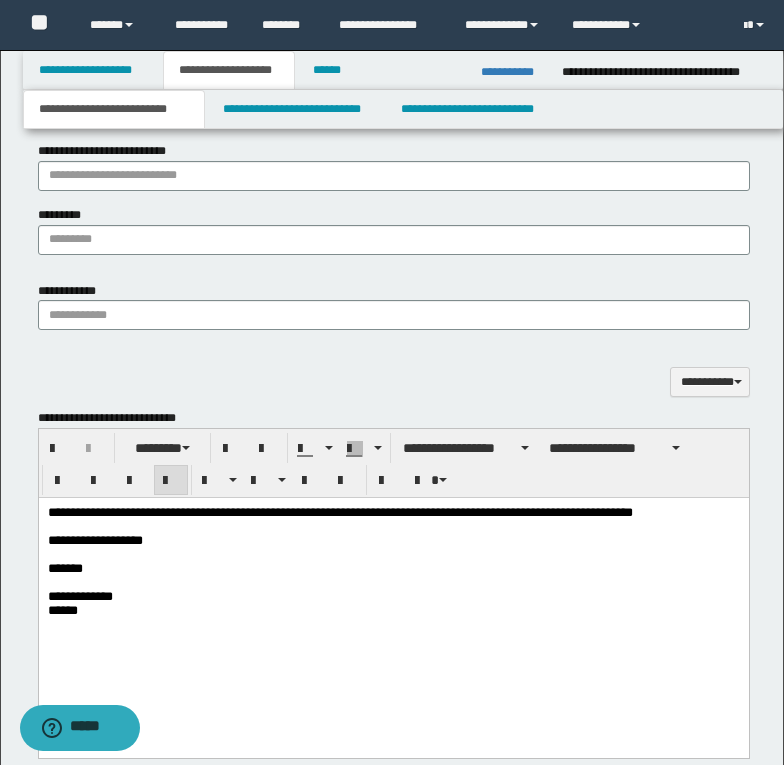drag, startPoint x: 672, startPoint y: 506, endPoint x: 687, endPoint y: 515, distance: 17.492855 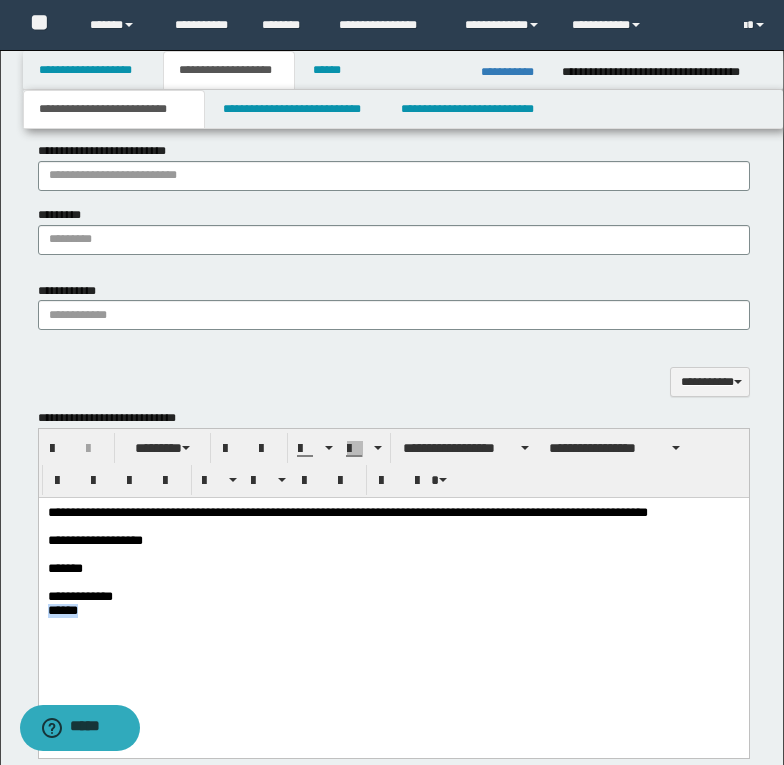 drag, startPoint x: 49, startPoint y: 625, endPoint x: 156, endPoint y: 628, distance: 107.042046 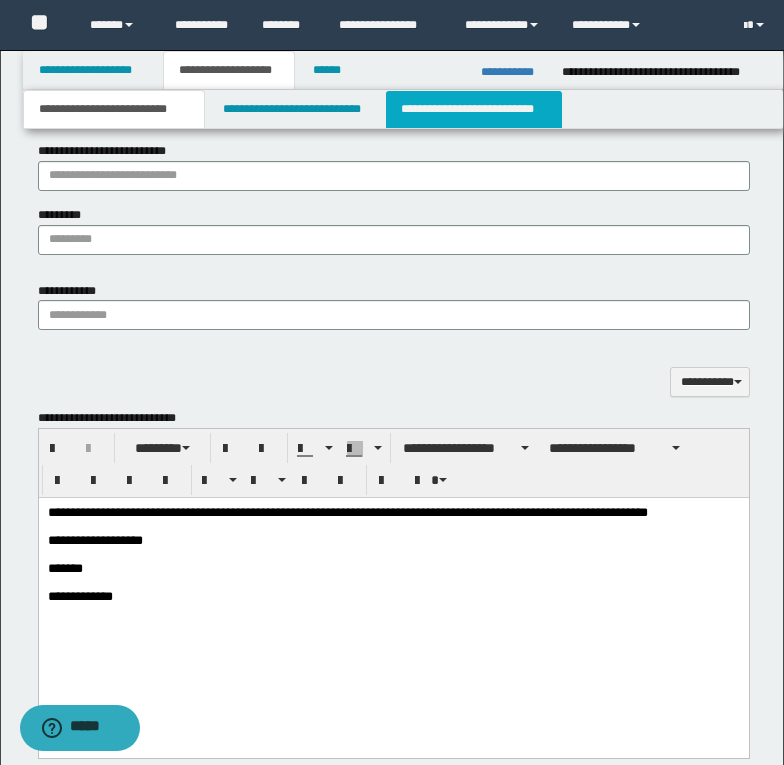 click on "**********" at bounding box center [474, 109] 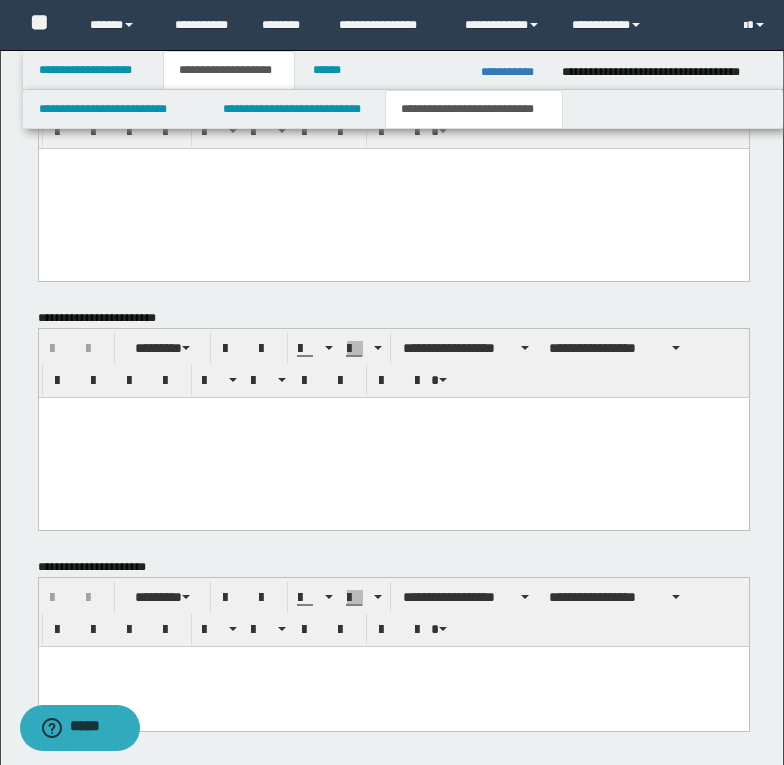 scroll, scrollTop: 734, scrollLeft: 0, axis: vertical 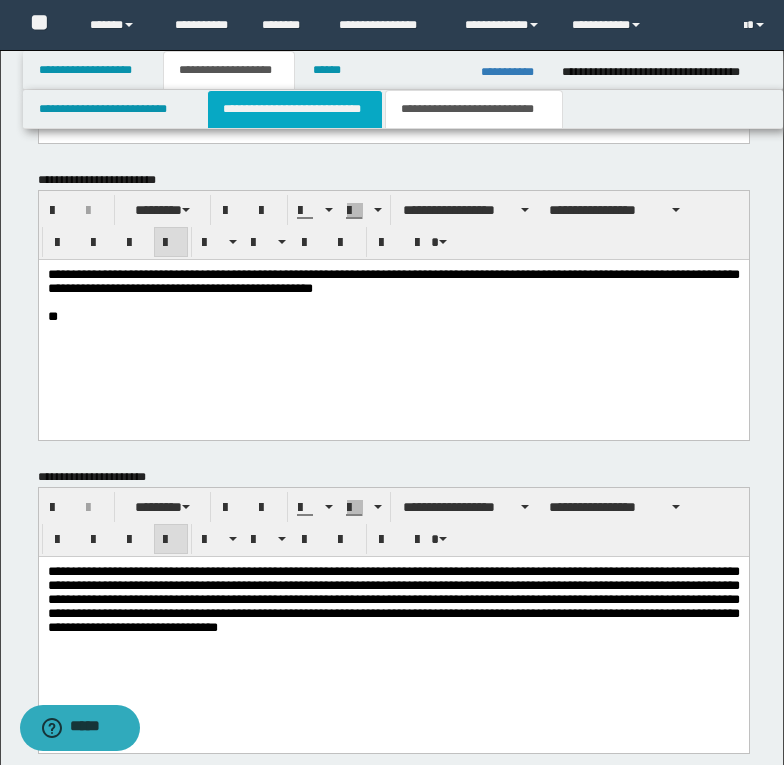 click on "**********" at bounding box center (295, 109) 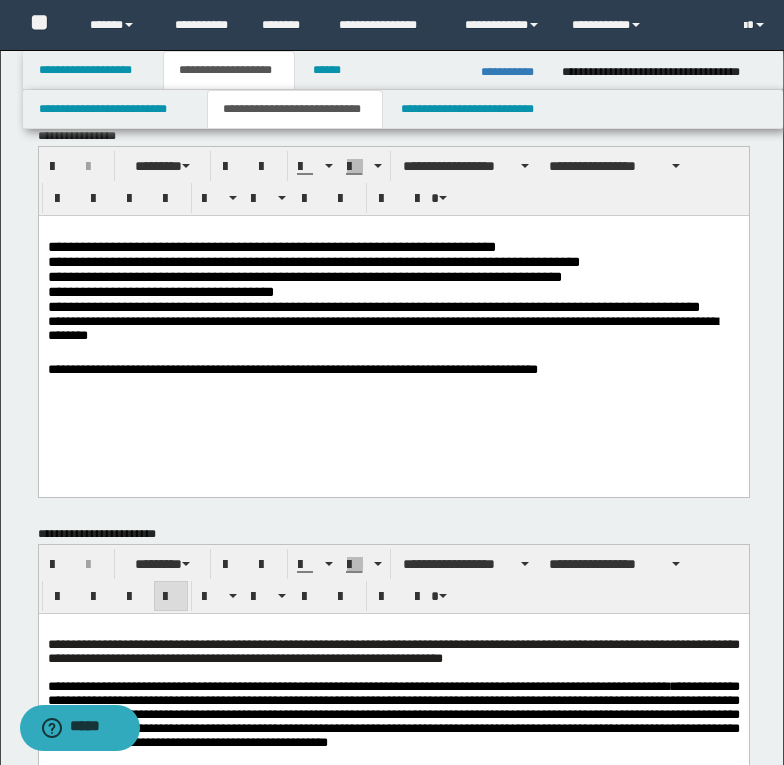 scroll, scrollTop: 0, scrollLeft: 0, axis: both 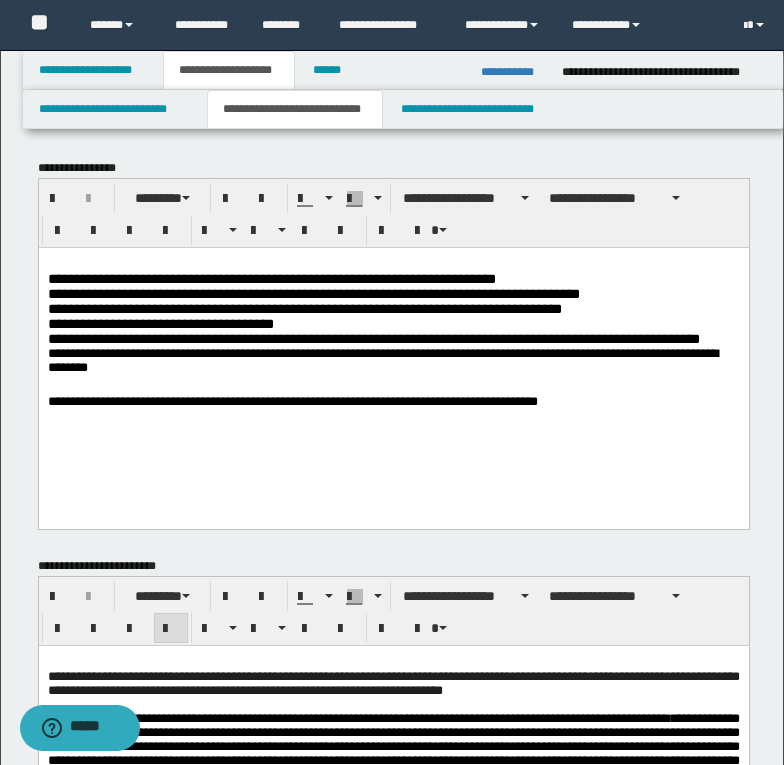 click on "**********" at bounding box center (393, 338) 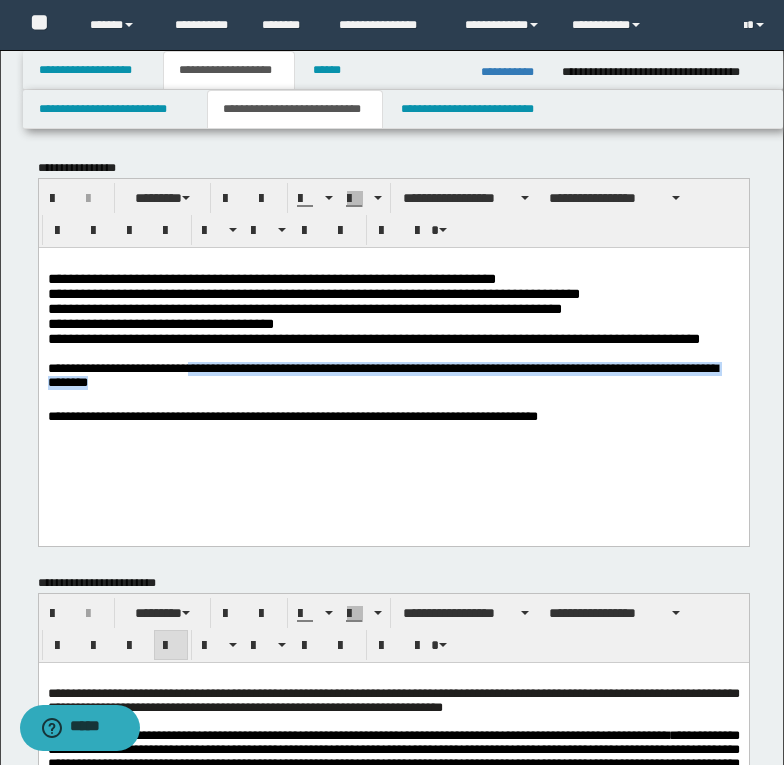 drag, startPoint x: 201, startPoint y: 381, endPoint x: 231, endPoint y: 400, distance: 35.510563 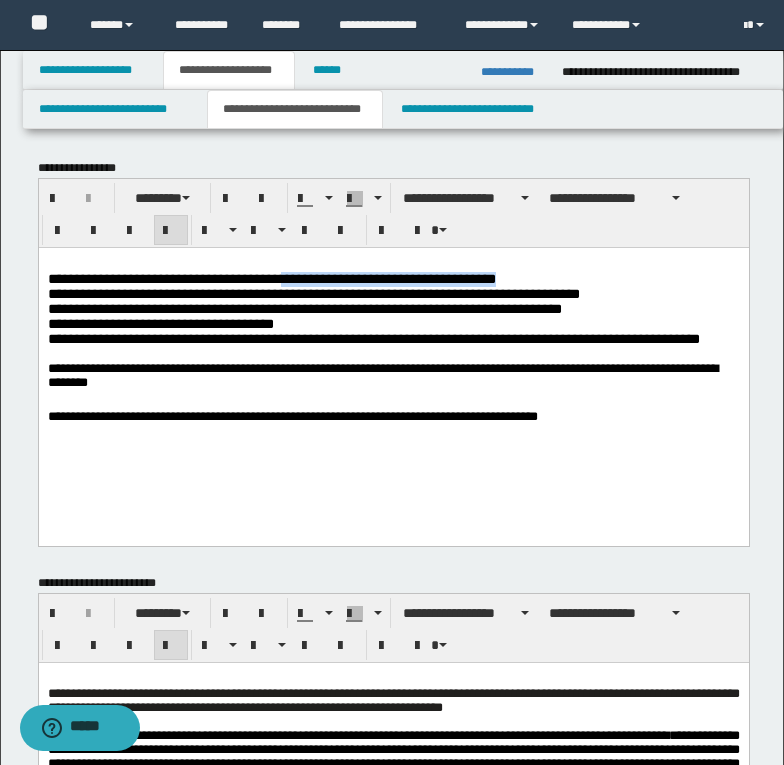 drag, startPoint x: 282, startPoint y: 276, endPoint x: 506, endPoint y: 271, distance: 224.0558 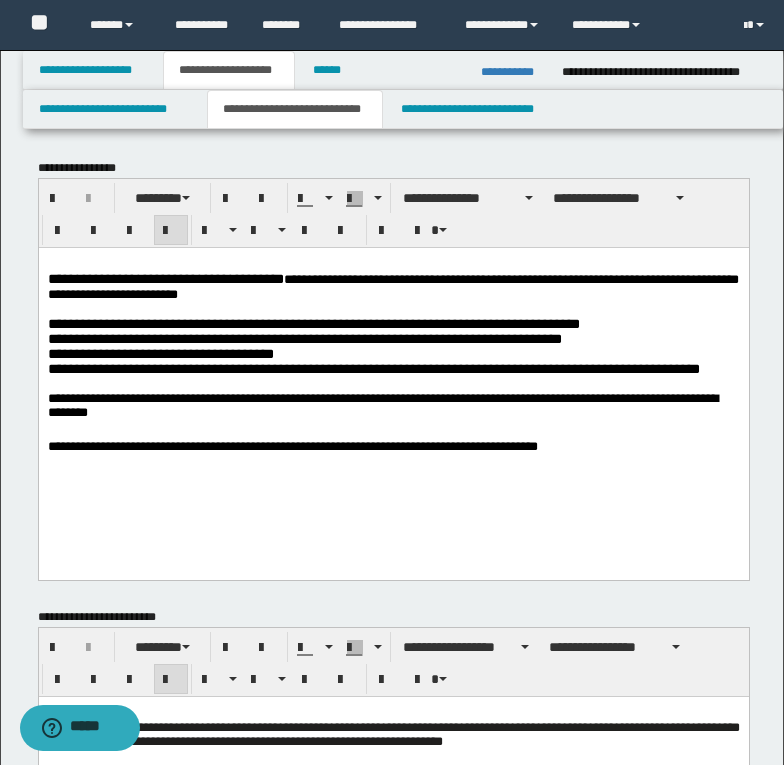 click on "**********" at bounding box center (393, 323) 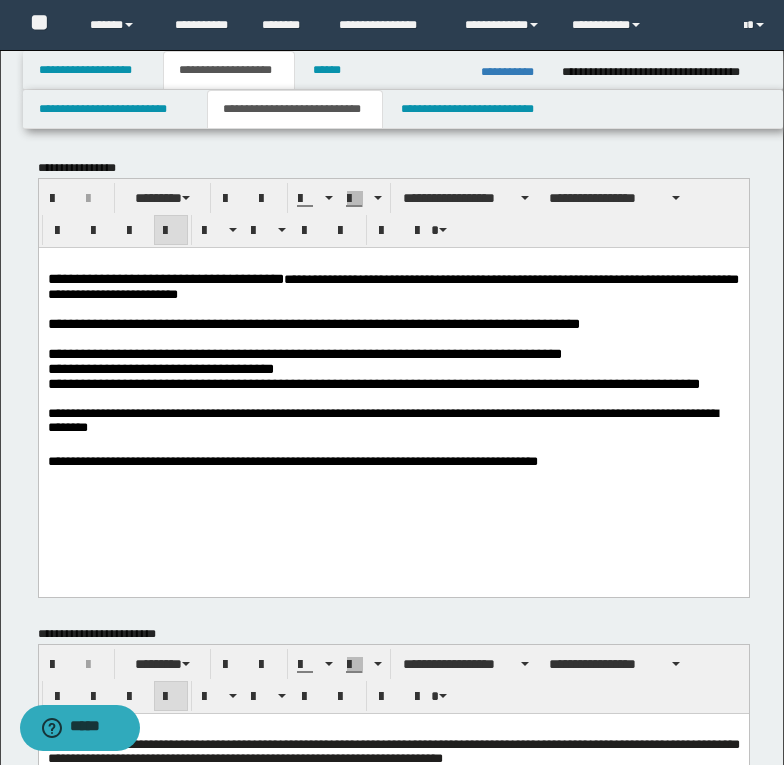 click on "**********" at bounding box center [393, 353] 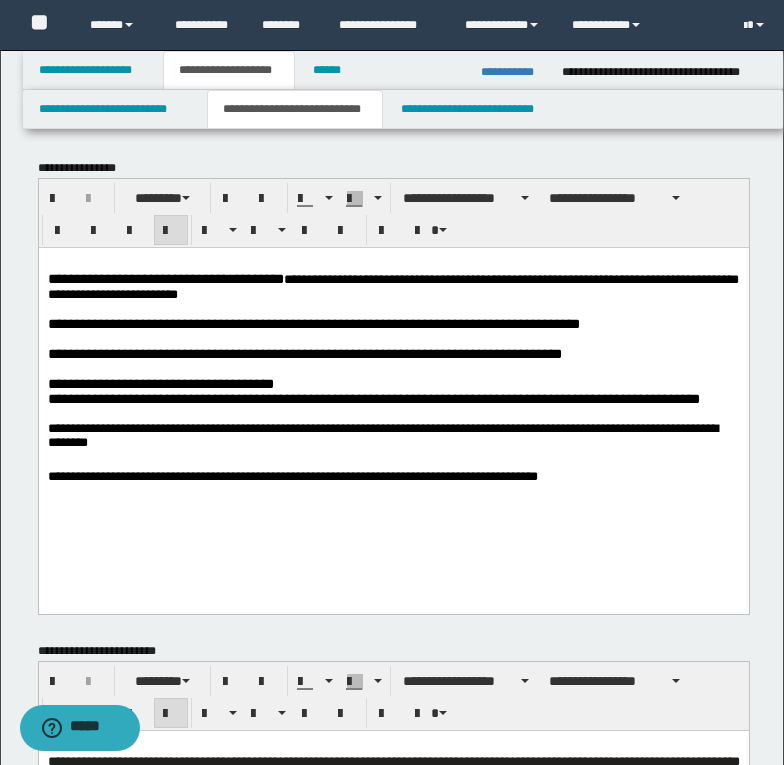 click on "**********" at bounding box center [160, 383] 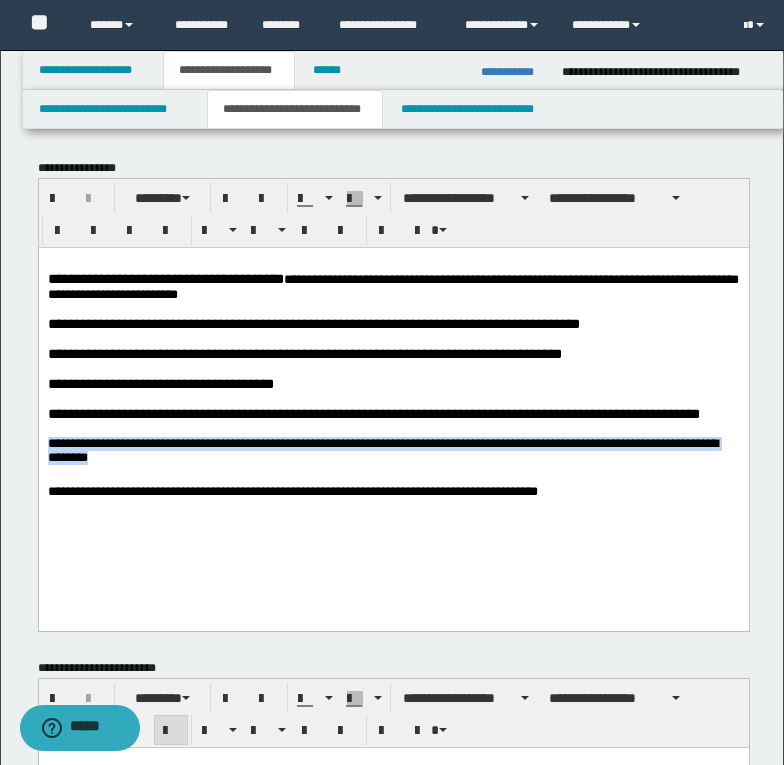 drag, startPoint x: 47, startPoint y: 462, endPoint x: 255, endPoint y: 476, distance: 208.47063 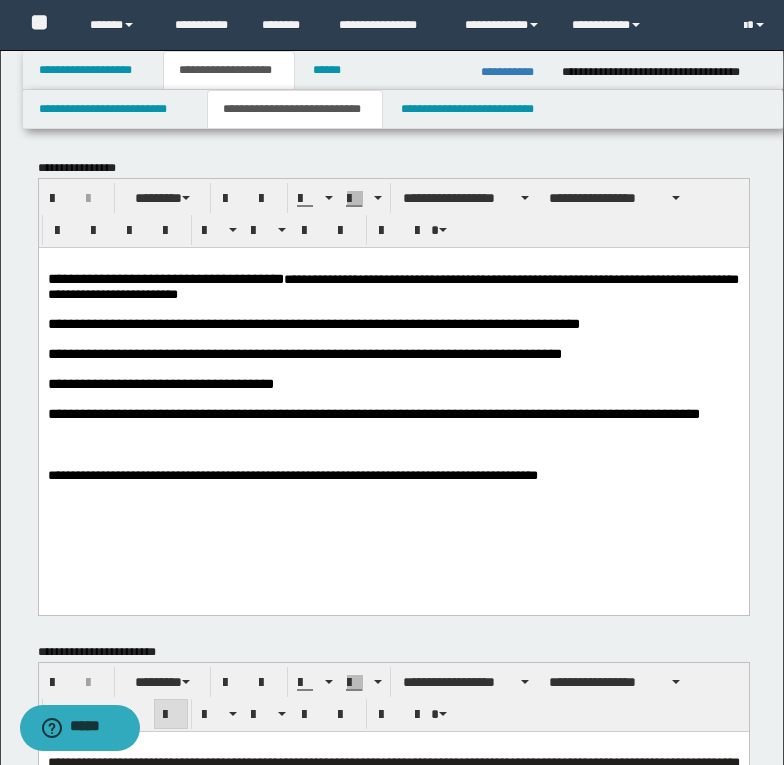drag, startPoint x: 46, startPoint y: 489, endPoint x: 390, endPoint y: 498, distance: 344.1177 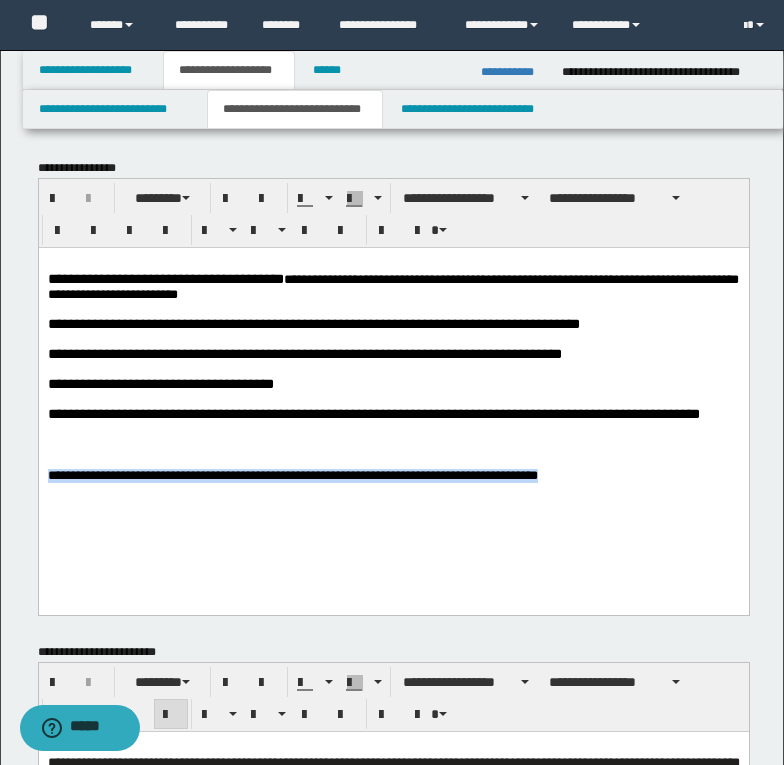 drag, startPoint x: 46, startPoint y: 495, endPoint x: 588, endPoint y: 500, distance: 542.0231 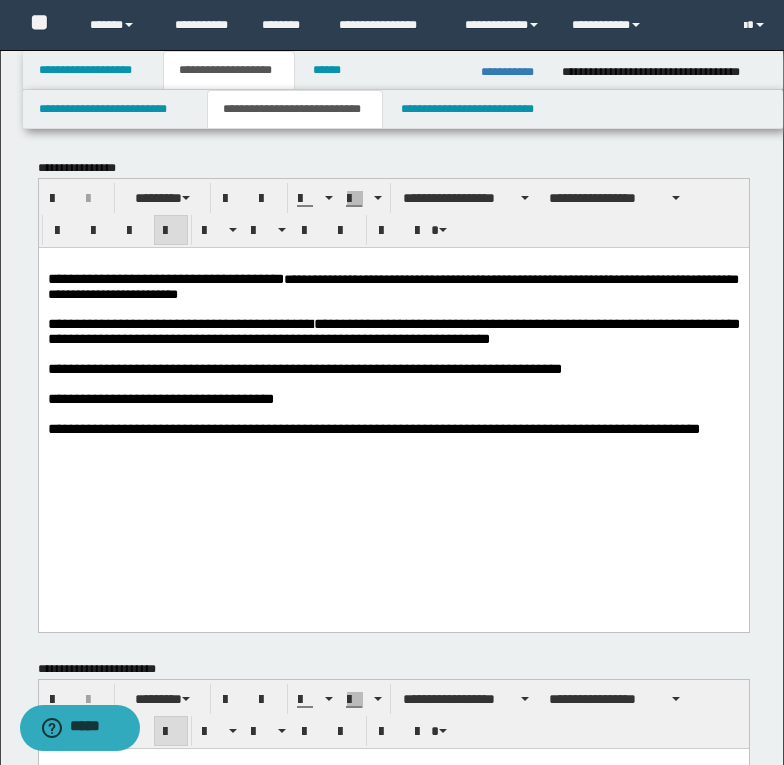 click on "**********" at bounding box center (393, 330) 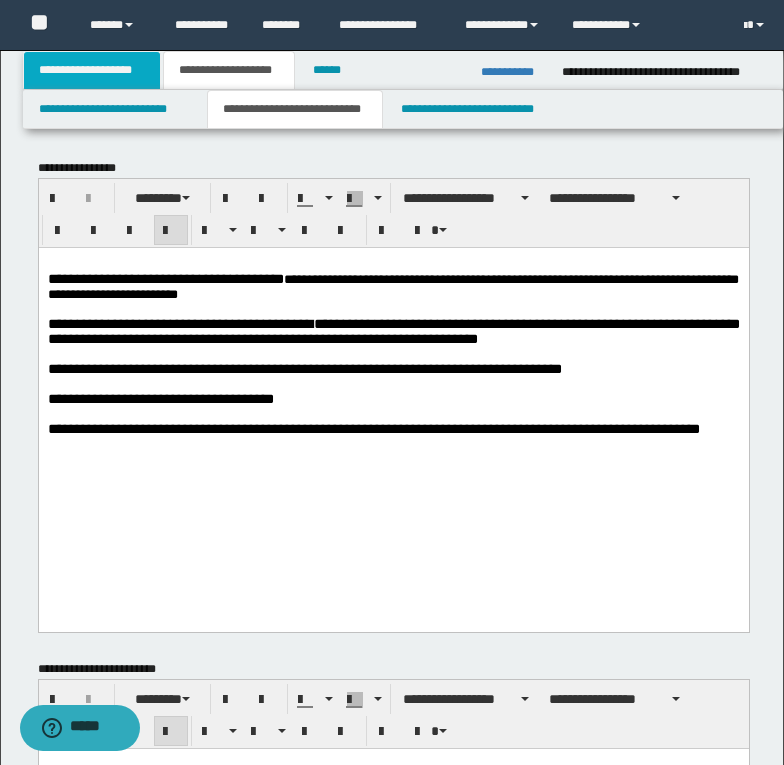 click on "**********" at bounding box center [92, 70] 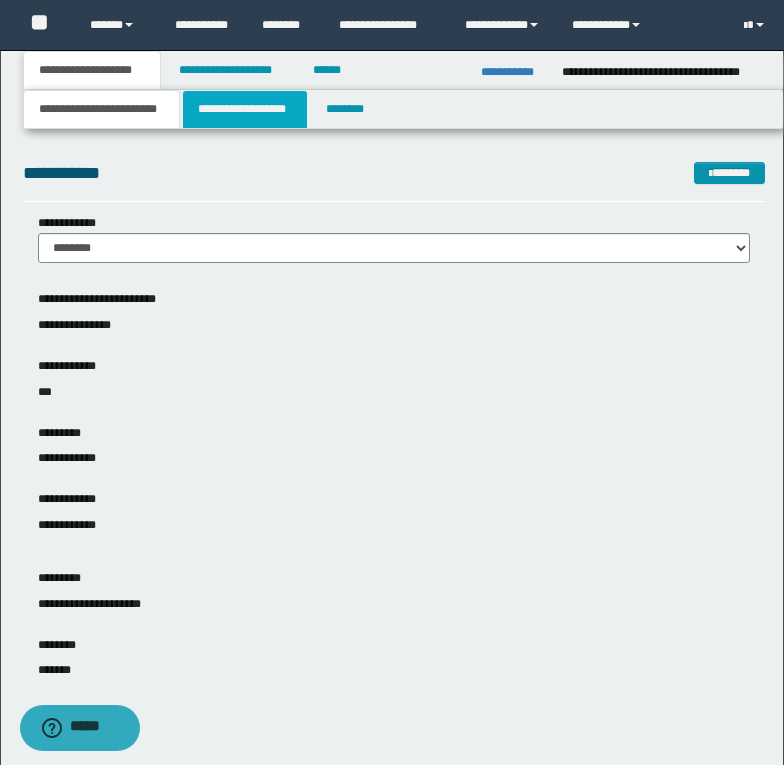 click on "**********" at bounding box center [245, 109] 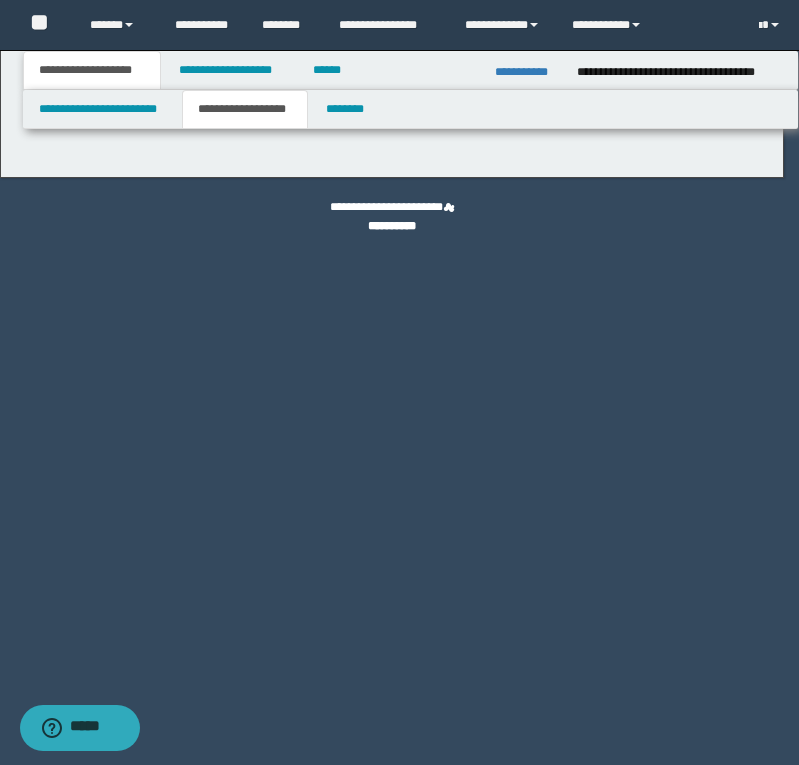type on "********" 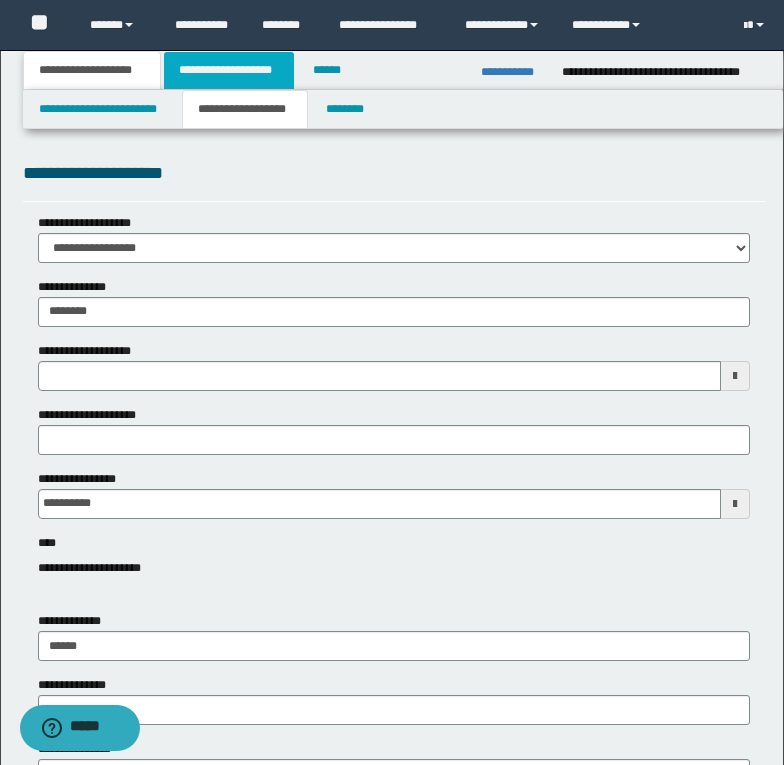 click on "**********" at bounding box center [229, 70] 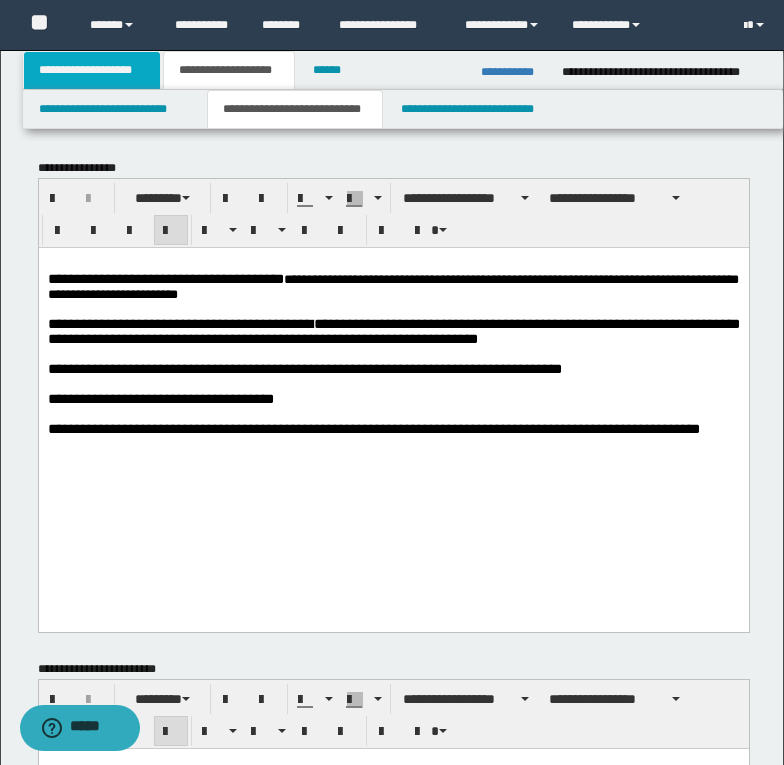 click on "**********" at bounding box center [92, 70] 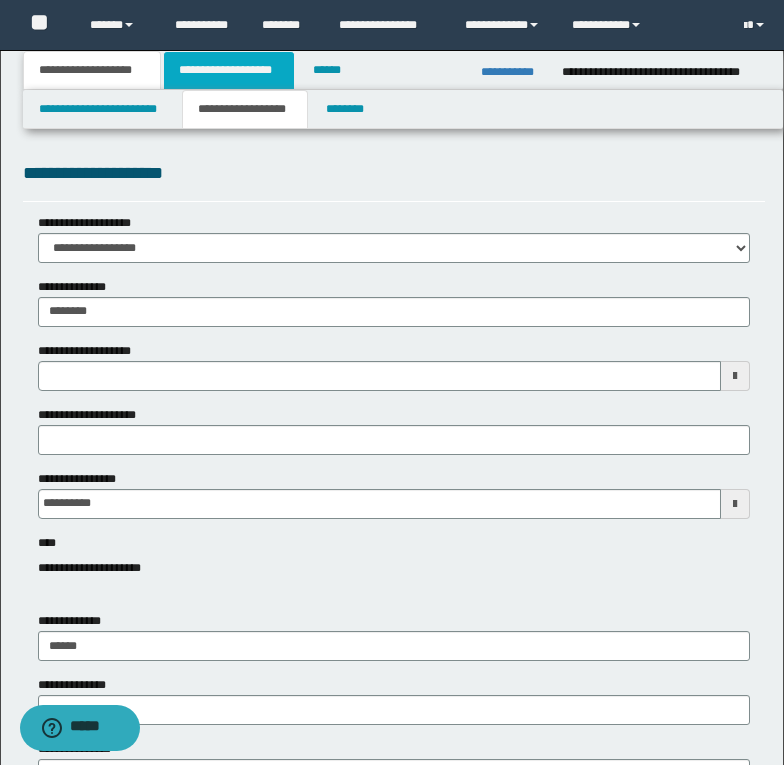 click on "**********" at bounding box center [229, 70] 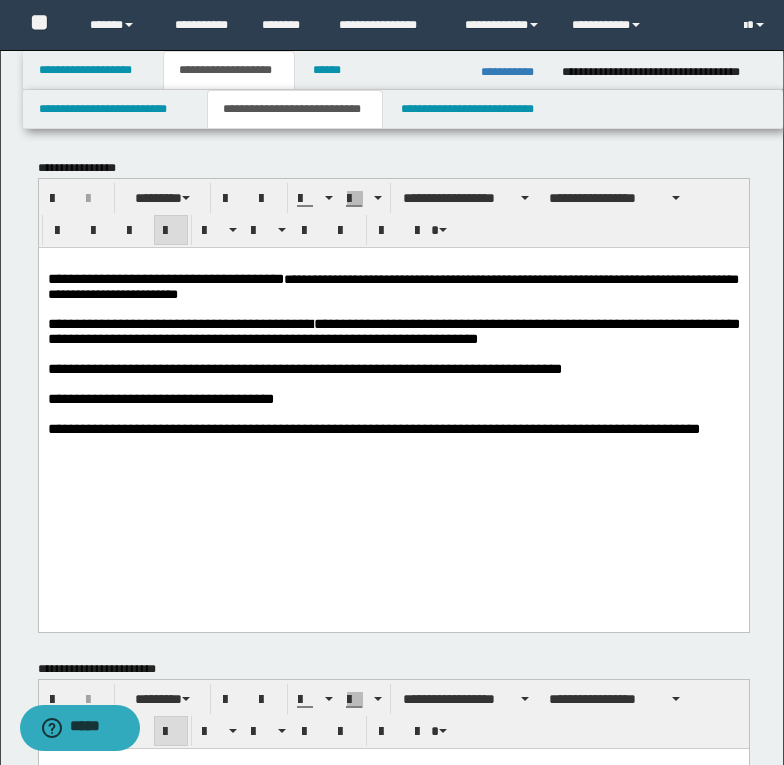 click on "**********" at bounding box center [392, 285] 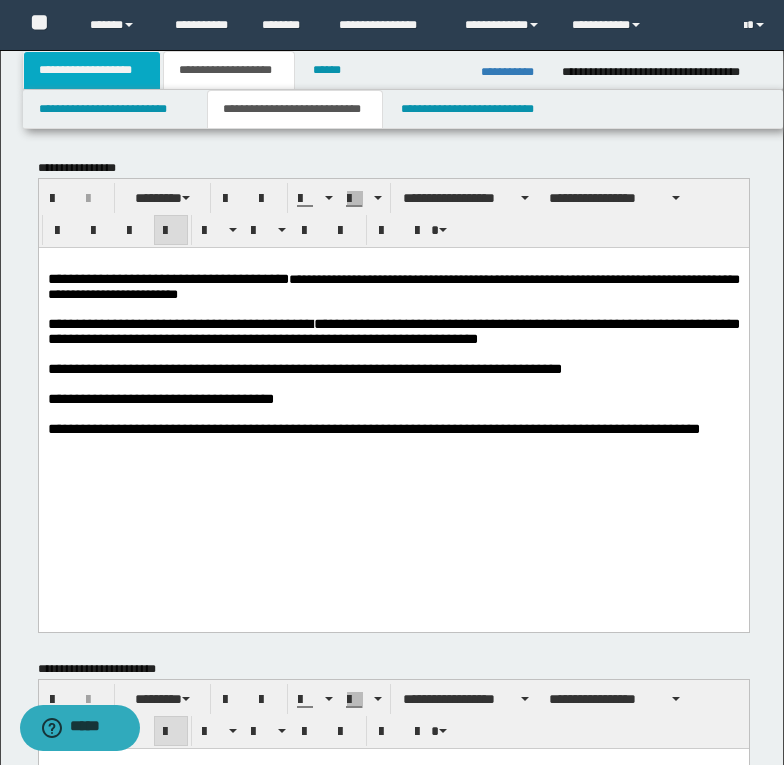 click on "**********" at bounding box center [92, 70] 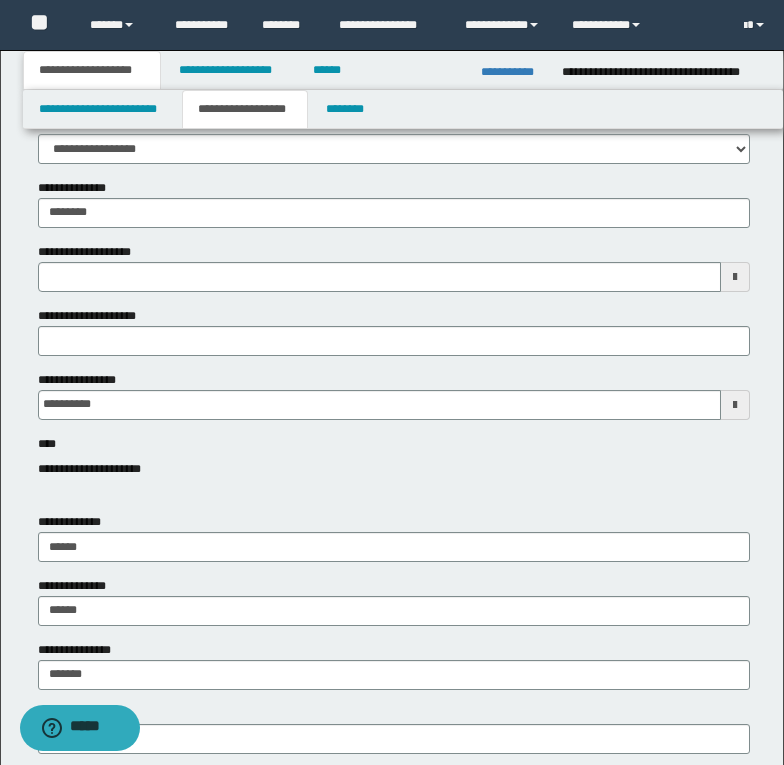 scroll, scrollTop: 100, scrollLeft: 0, axis: vertical 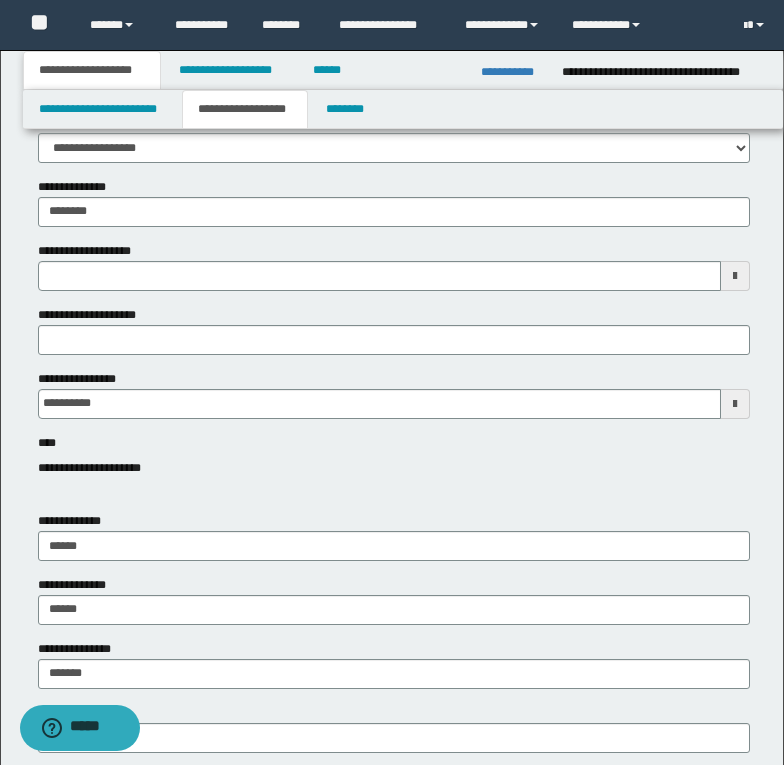 type 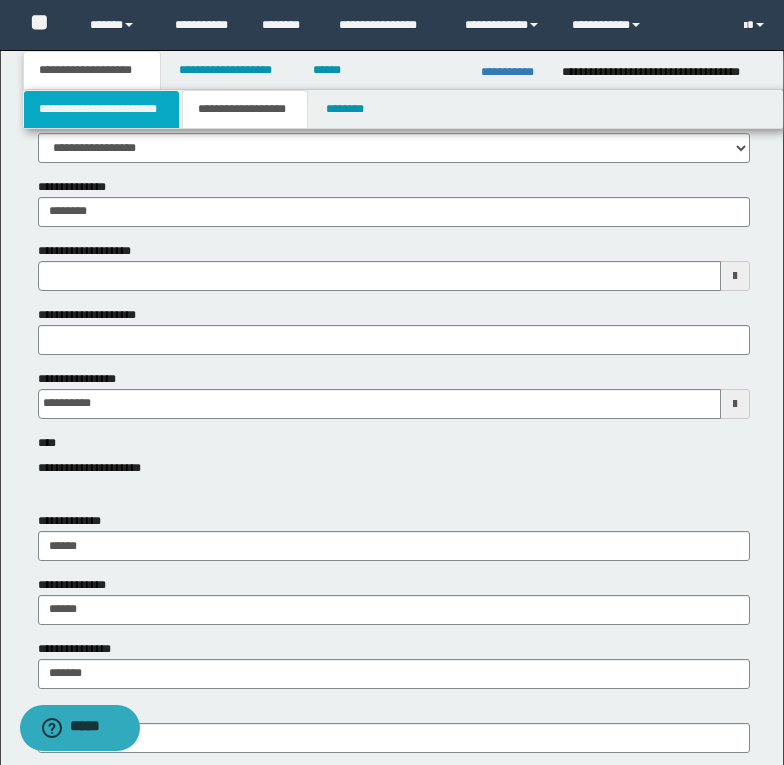 click on "**********" at bounding box center [101, 109] 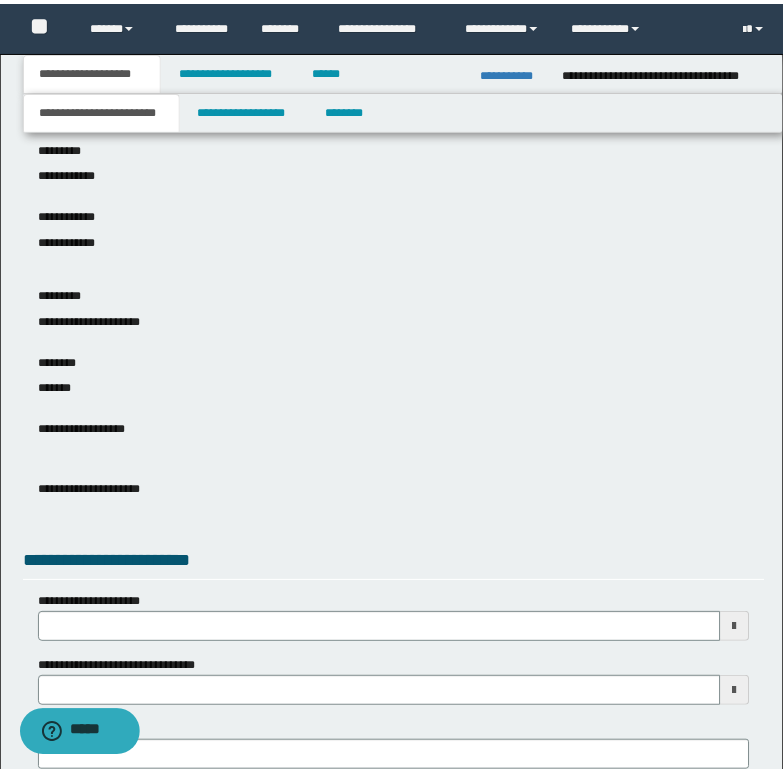 scroll, scrollTop: 300, scrollLeft: 0, axis: vertical 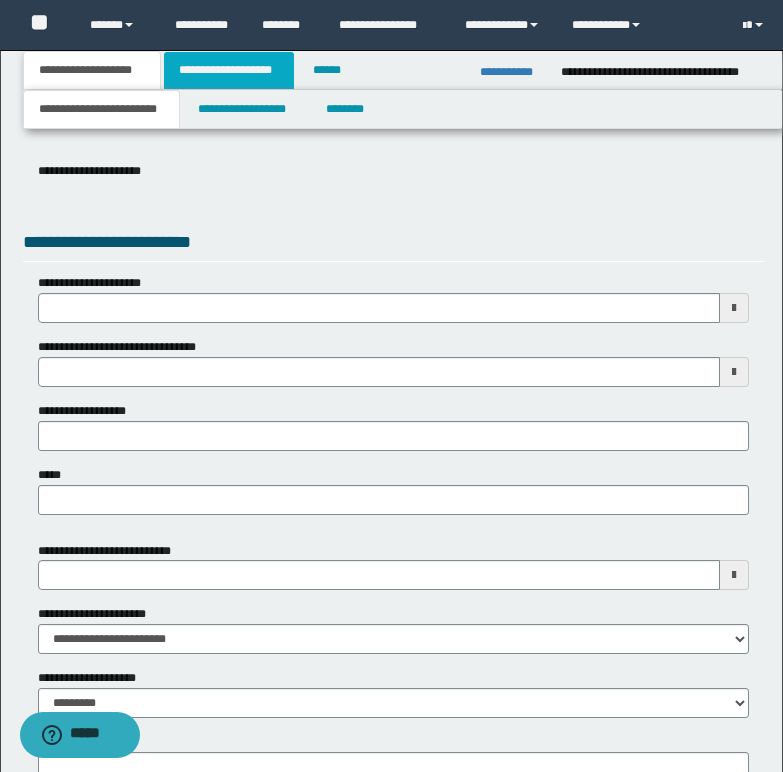 click on "**********" at bounding box center [229, 70] 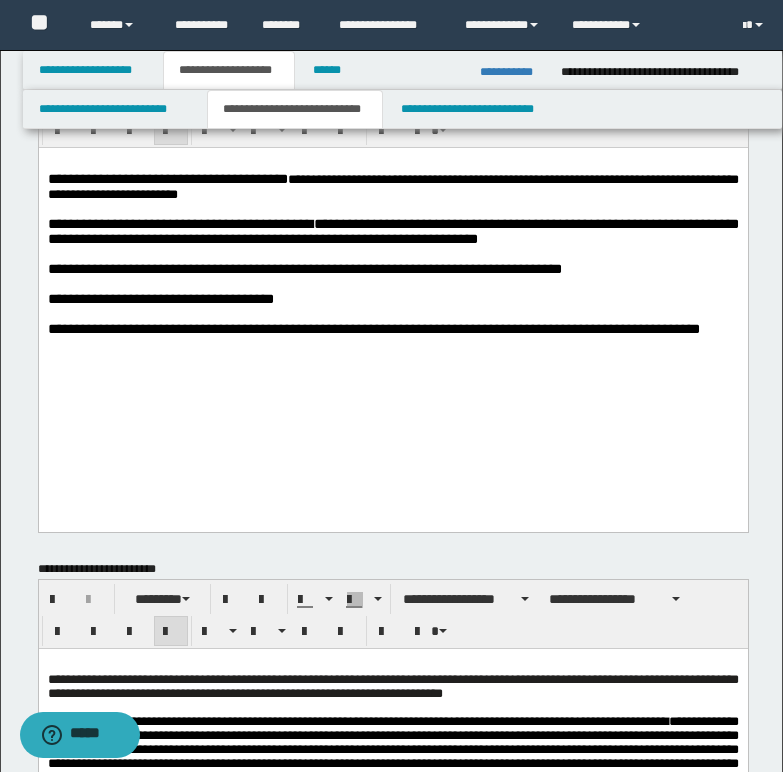 scroll, scrollTop: 0, scrollLeft: 0, axis: both 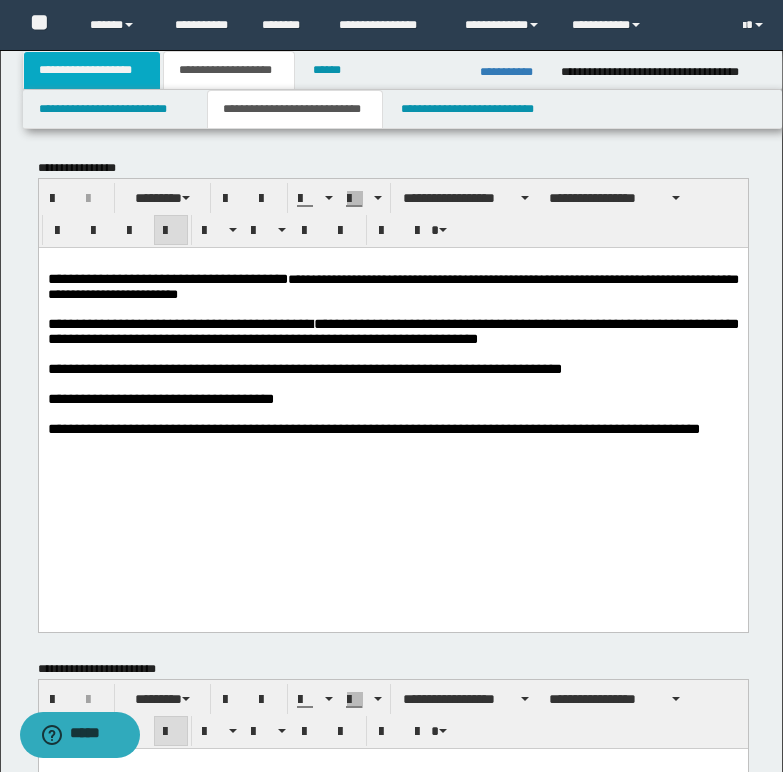 click on "**********" at bounding box center [92, 70] 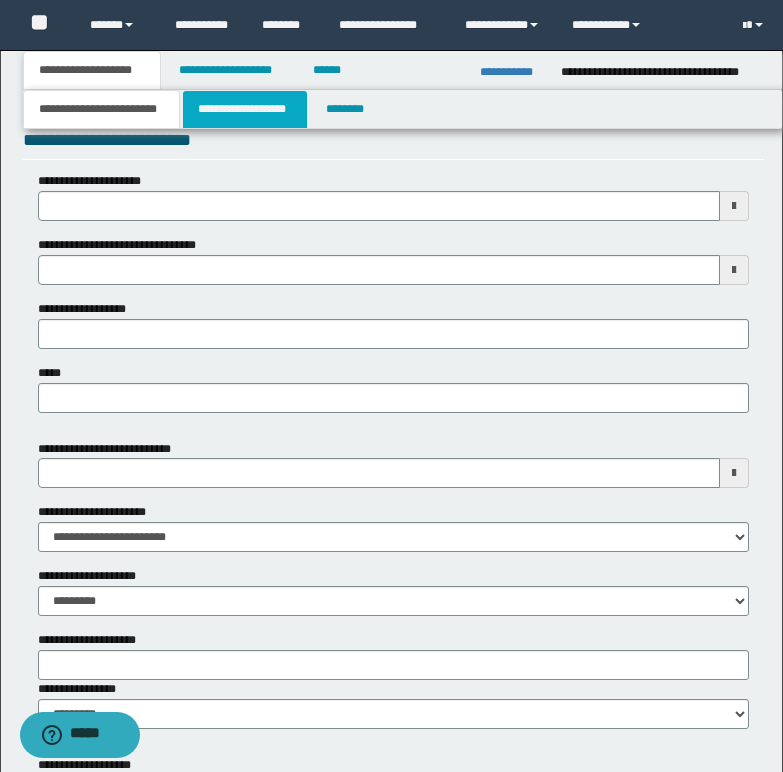 scroll, scrollTop: 686, scrollLeft: 0, axis: vertical 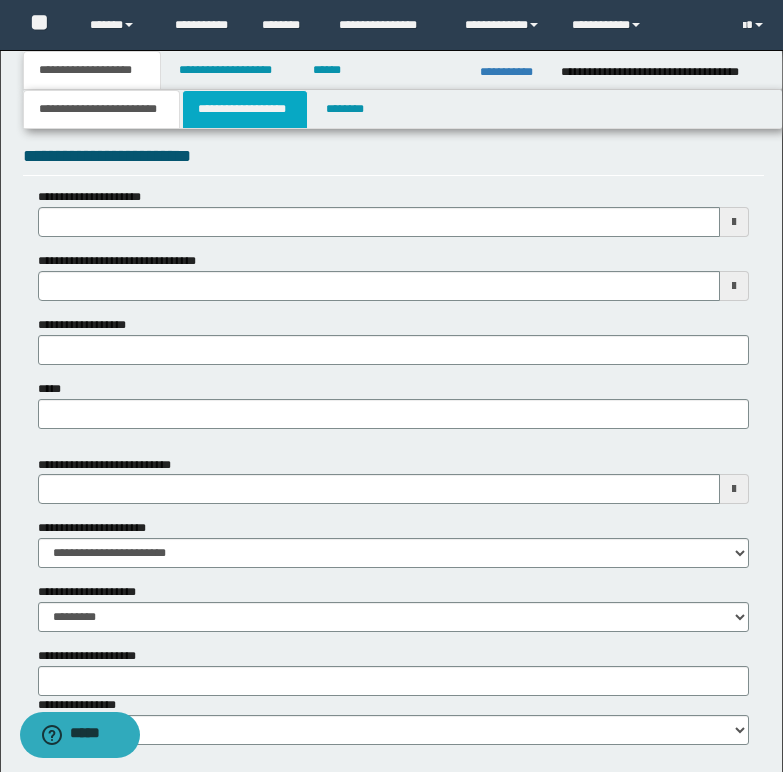 click on "**********" at bounding box center [245, 109] 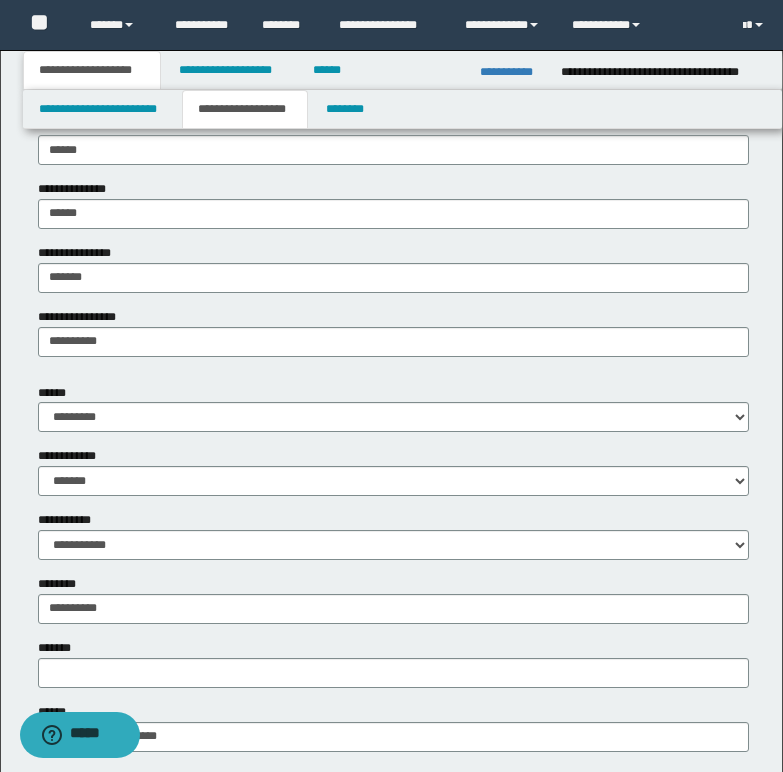 scroll, scrollTop: 486, scrollLeft: 0, axis: vertical 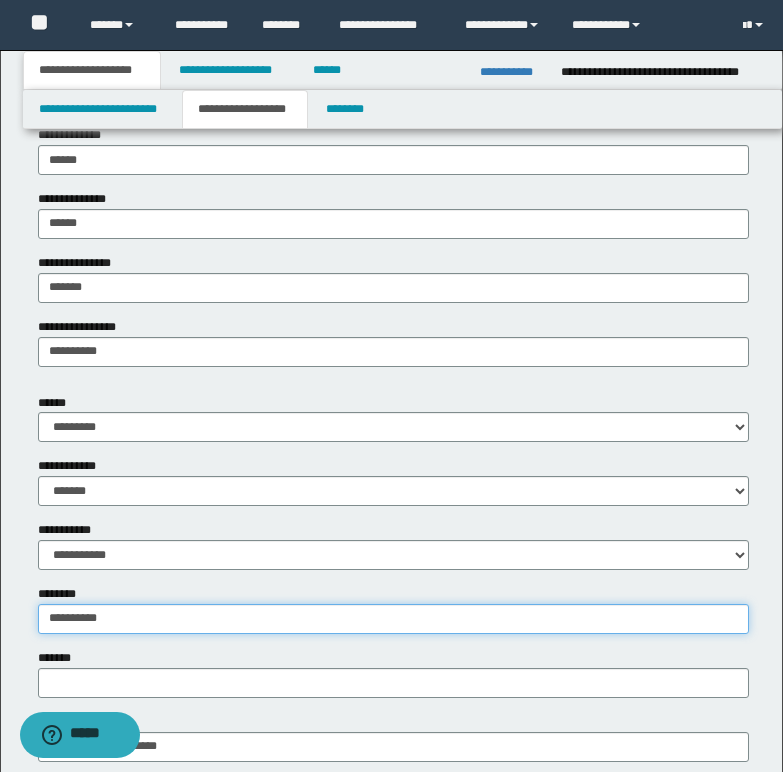 drag, startPoint x: 45, startPoint y: 618, endPoint x: 124, endPoint y: 618, distance: 79 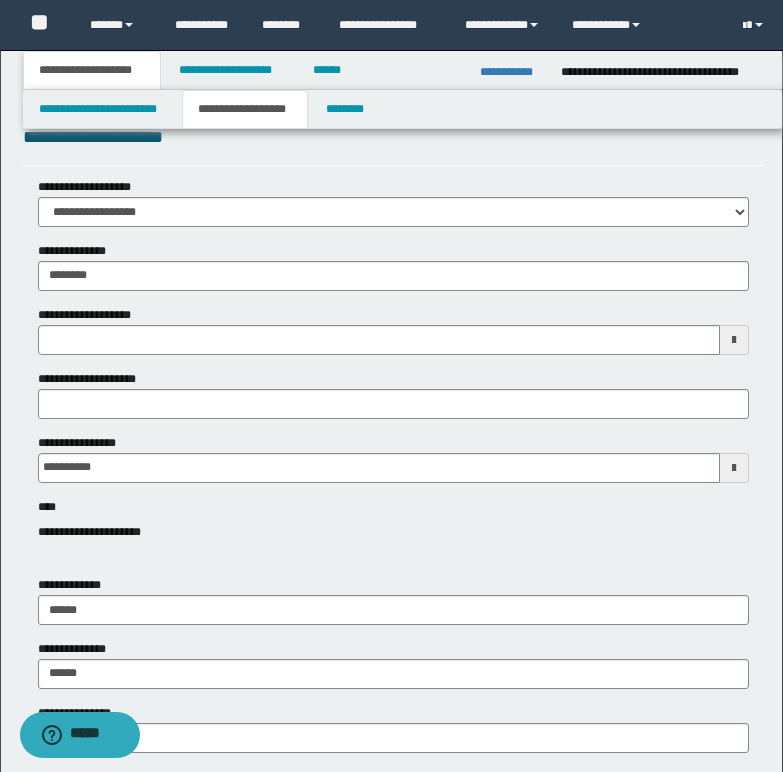 scroll, scrollTop: 0, scrollLeft: 0, axis: both 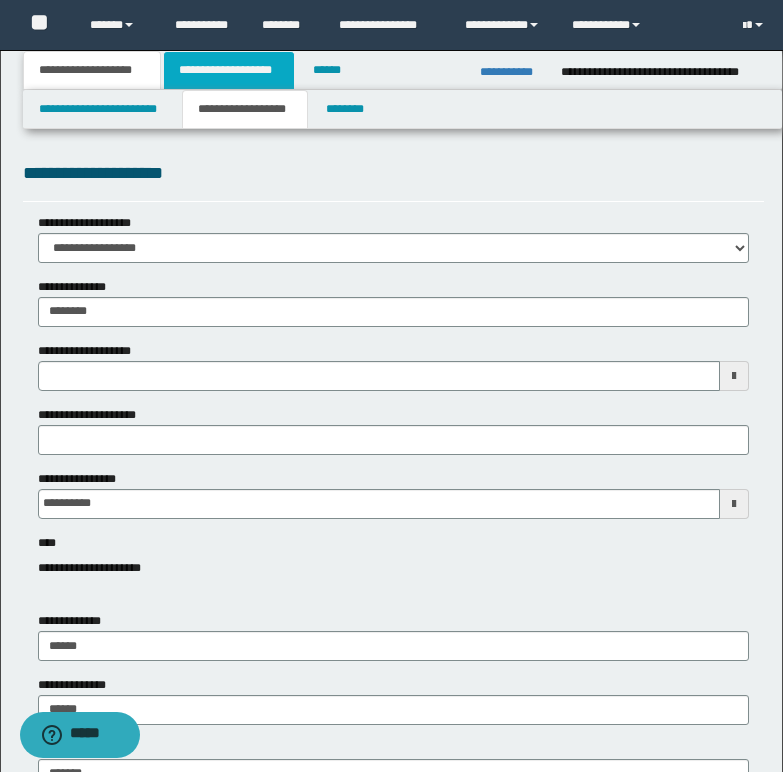 click on "**********" at bounding box center (229, 70) 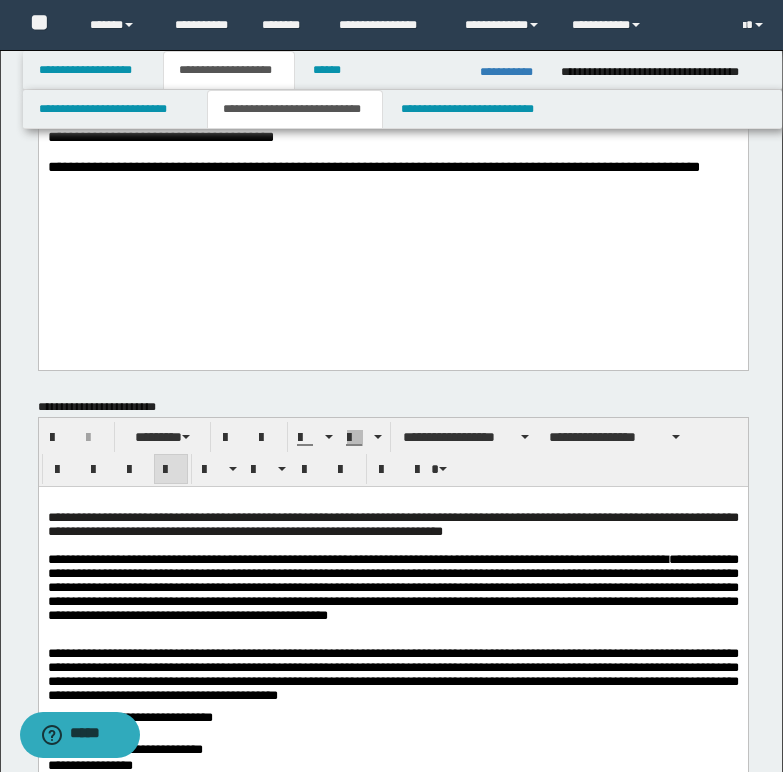 scroll, scrollTop: 300, scrollLeft: 0, axis: vertical 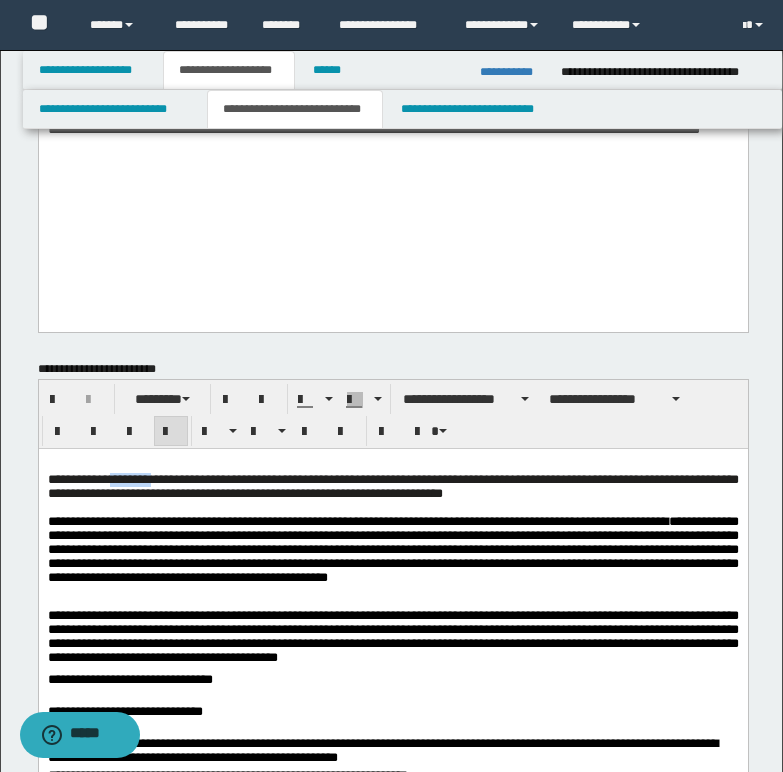 drag, startPoint x: 112, startPoint y: 477, endPoint x: 185, endPoint y: 476, distance: 73.00685 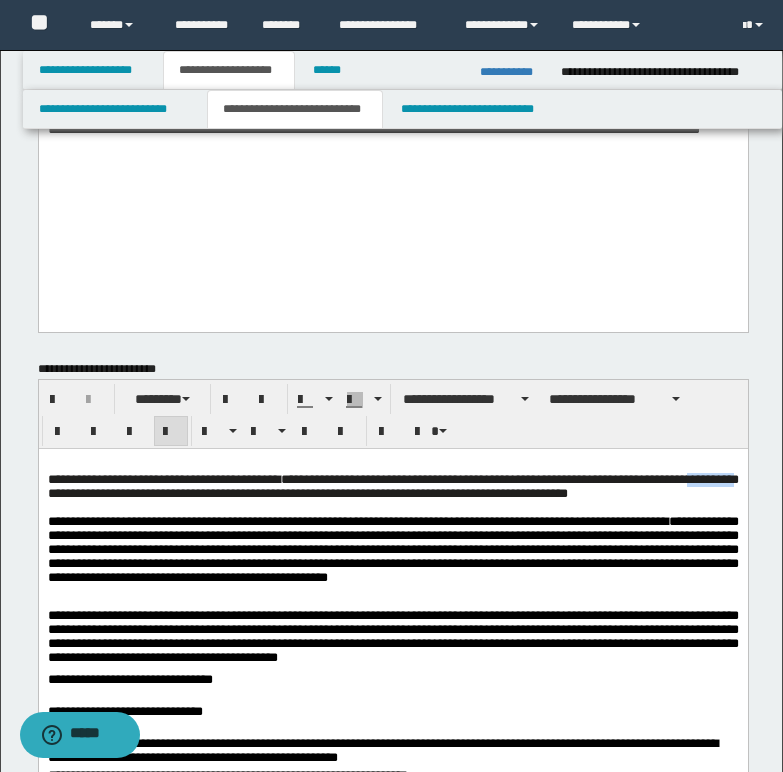 drag, startPoint x: 91, startPoint y: 491, endPoint x: 149, endPoint y: 497, distance: 58.30952 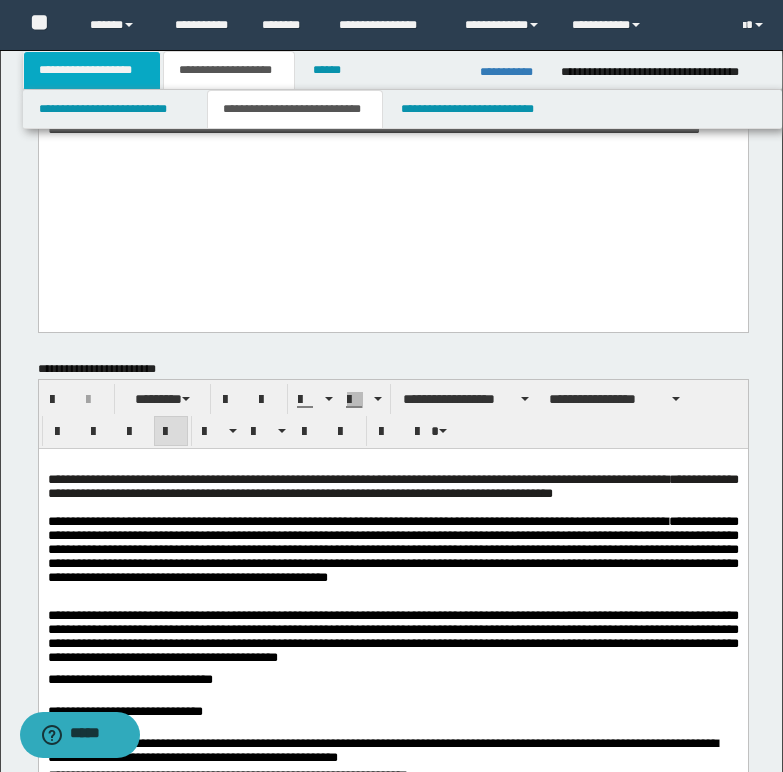click on "**********" at bounding box center [92, 70] 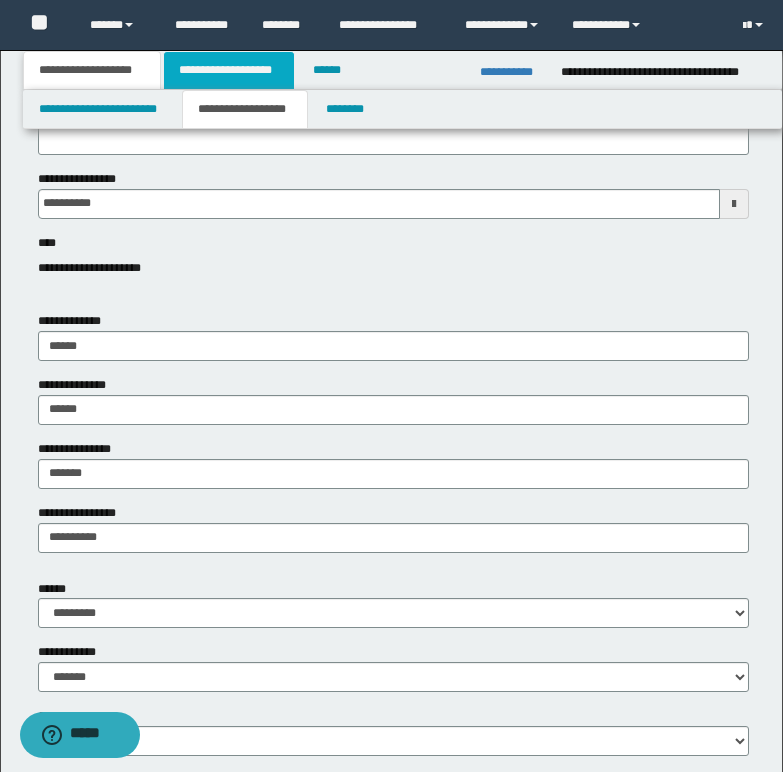 click on "**********" at bounding box center (229, 70) 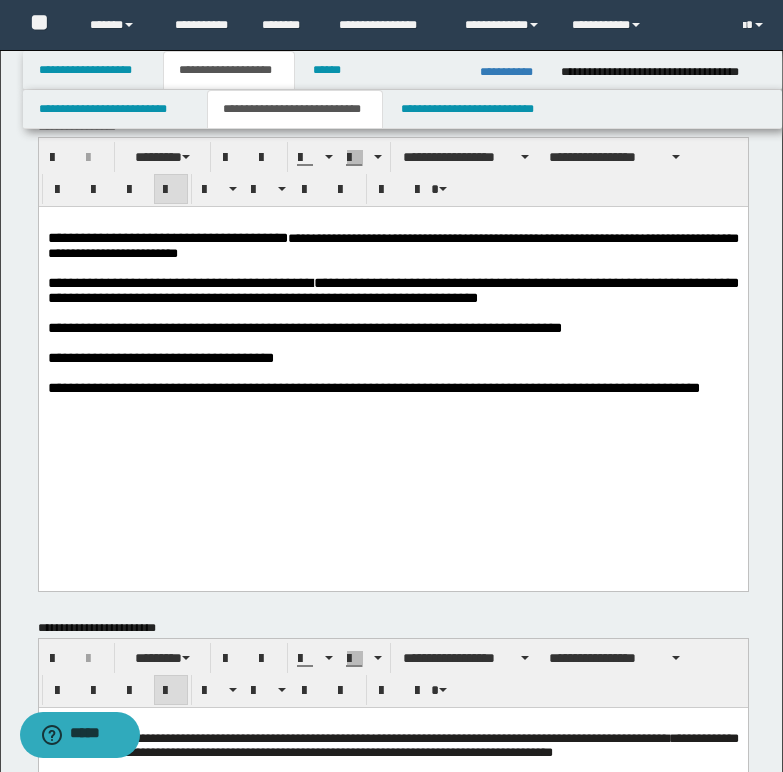 scroll, scrollTop: 0, scrollLeft: 0, axis: both 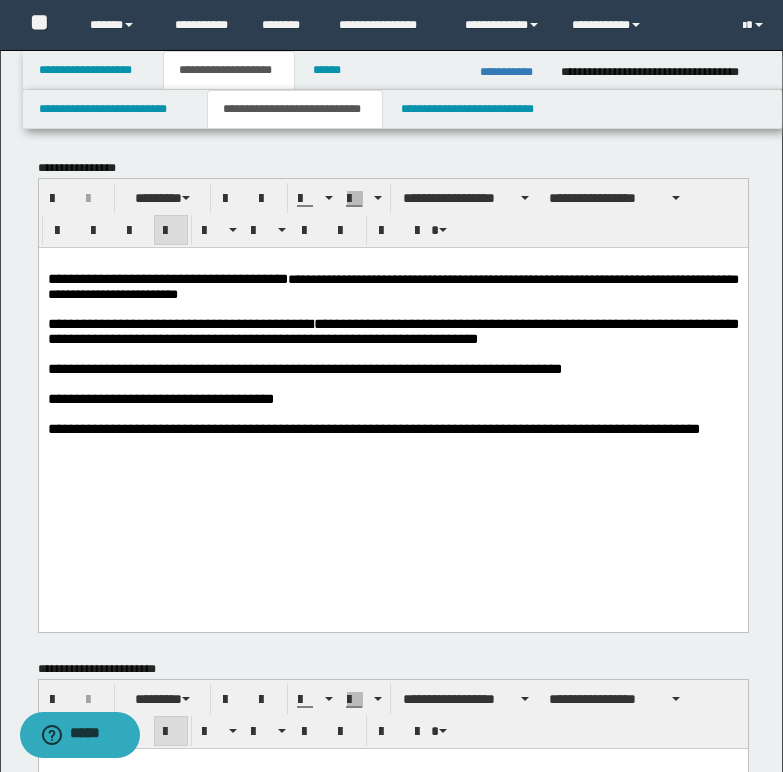 click on "**********" at bounding box center [392, 330] 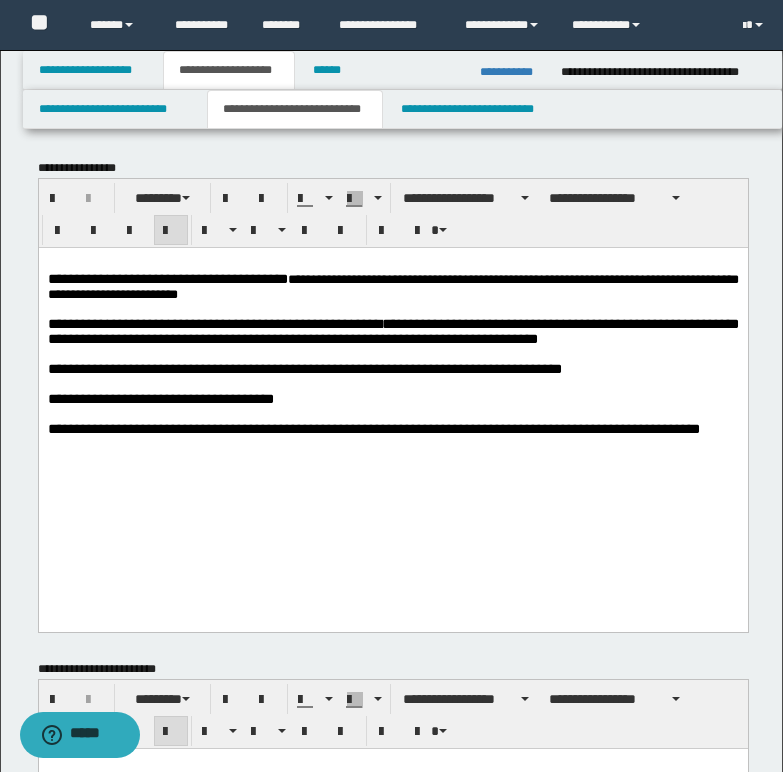 click on "**********" at bounding box center (392, 330) 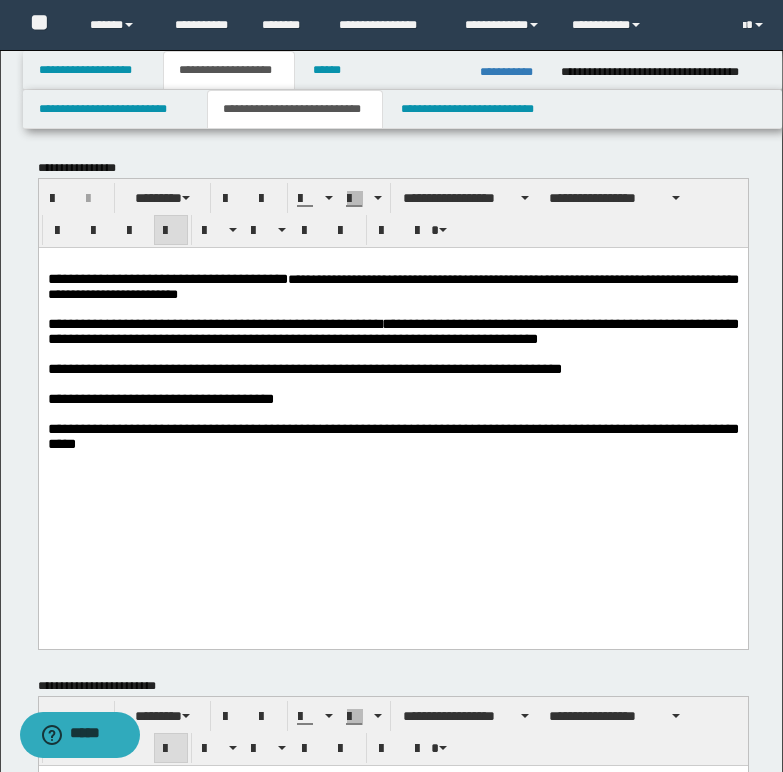 click on "**********" at bounding box center (304, 368) 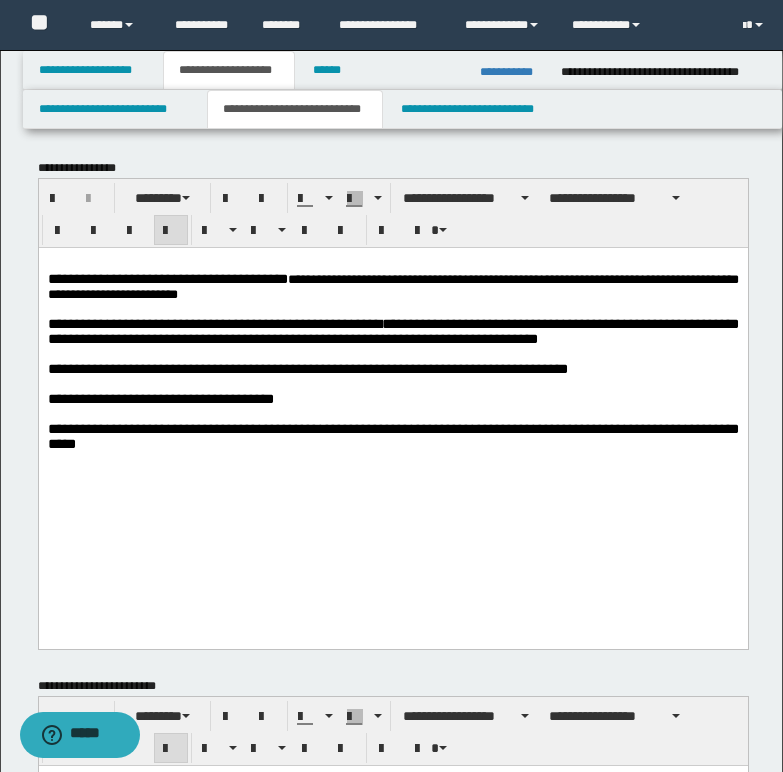 click on "**********" at bounding box center (307, 368) 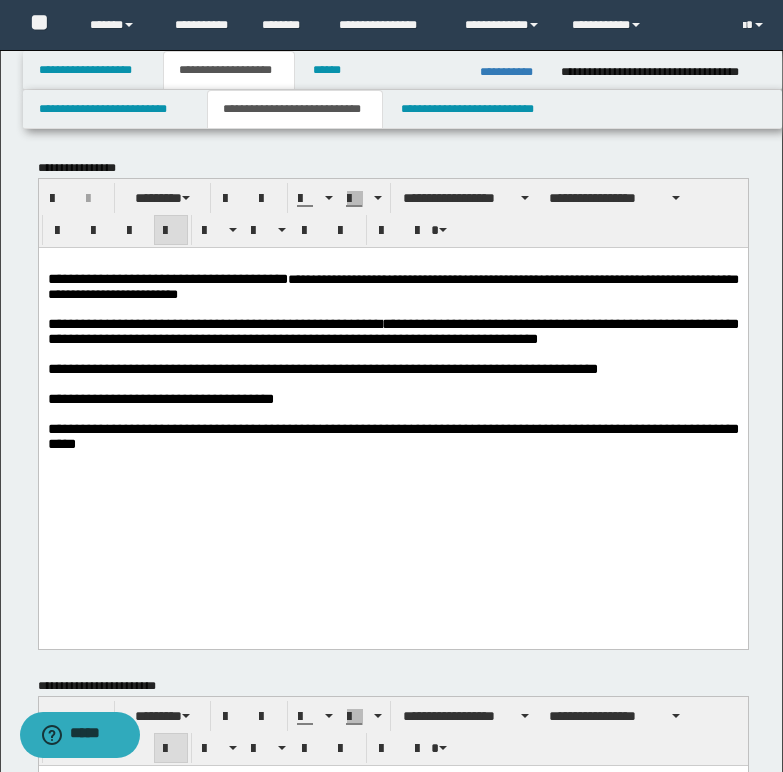 click on "**********" at bounding box center (322, 368) 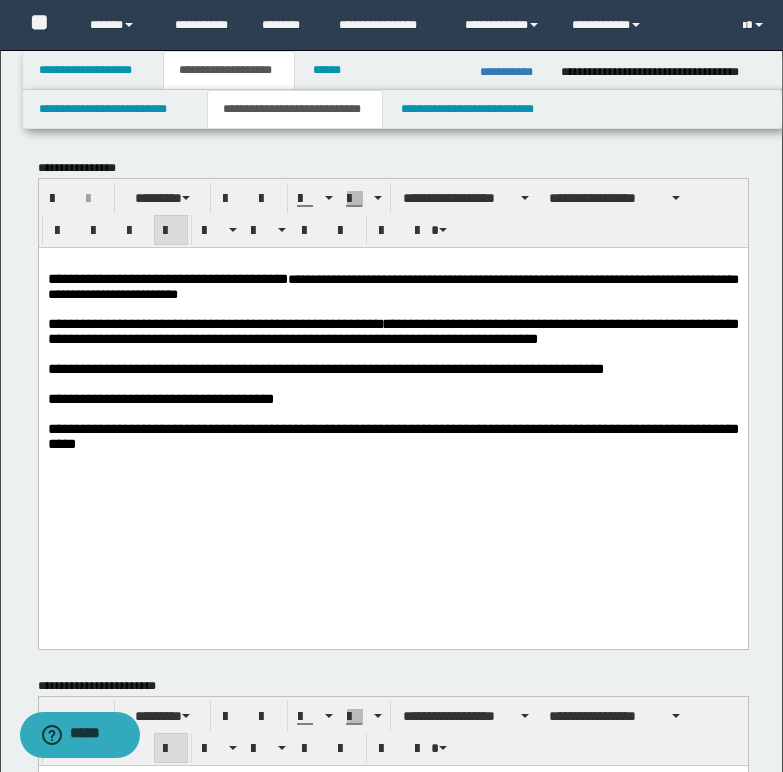 click on "**********" at bounding box center [392, 435] 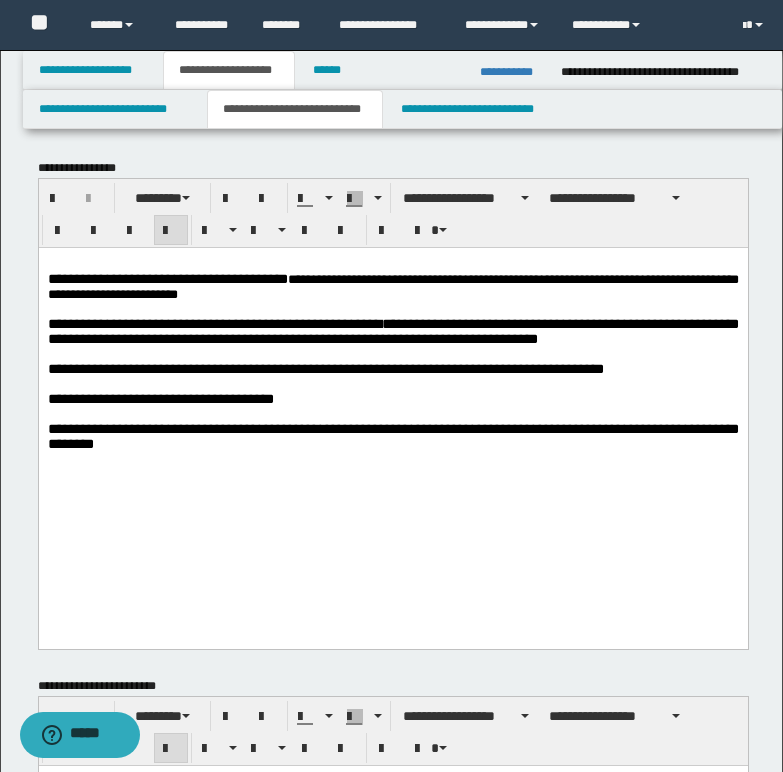 click on "**********" at bounding box center [392, 435] 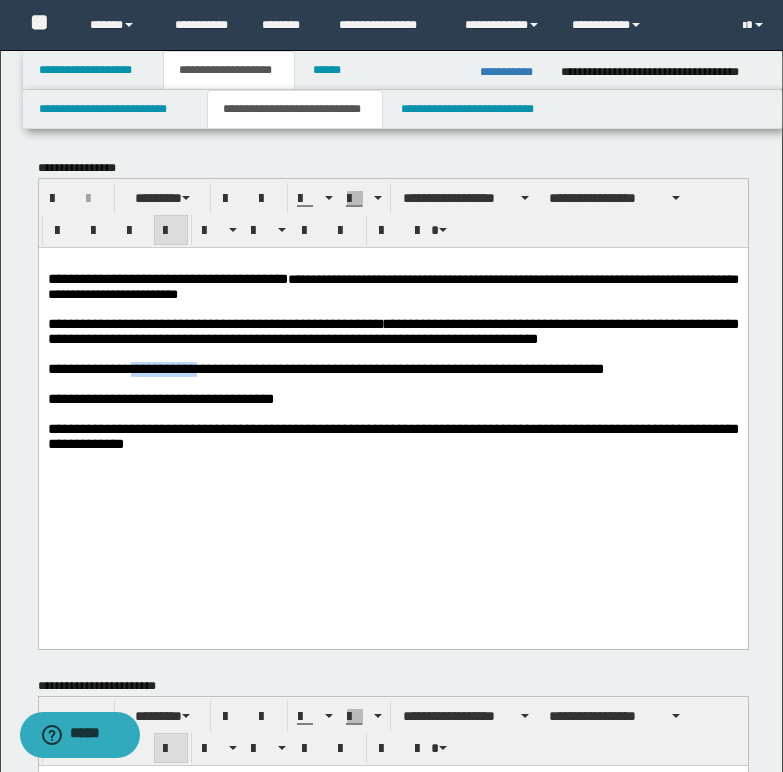 drag, startPoint x: 144, startPoint y: 378, endPoint x: 214, endPoint y: 382, distance: 70.11419 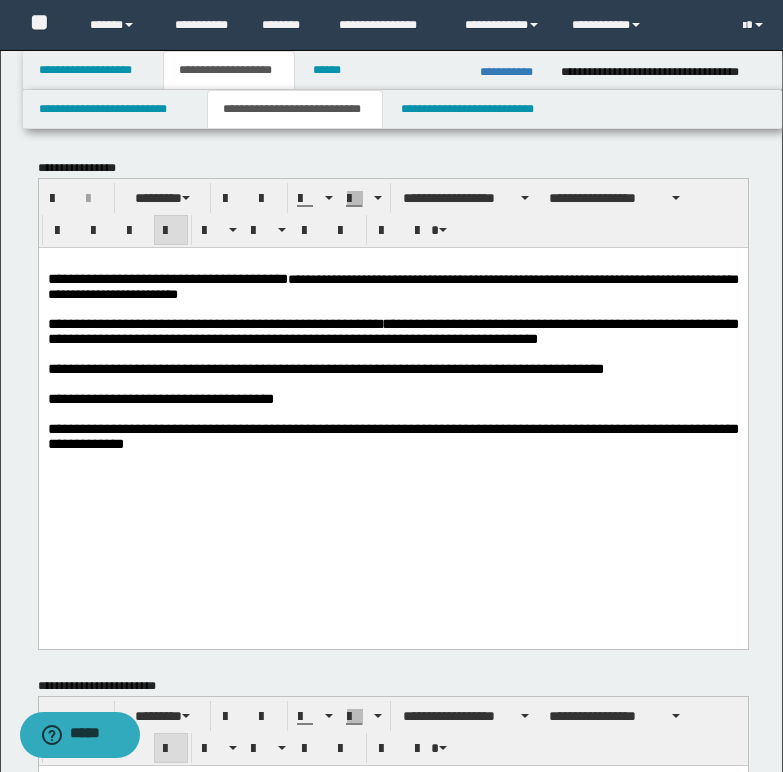 click on "**********" at bounding box center (325, 368) 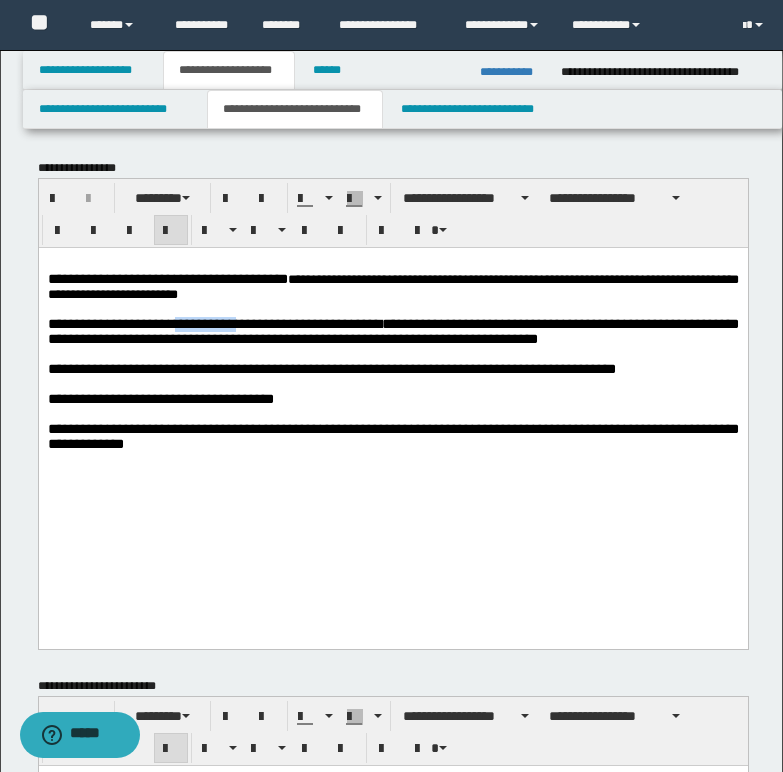 drag, startPoint x: 225, startPoint y: 327, endPoint x: 288, endPoint y: 327, distance: 63 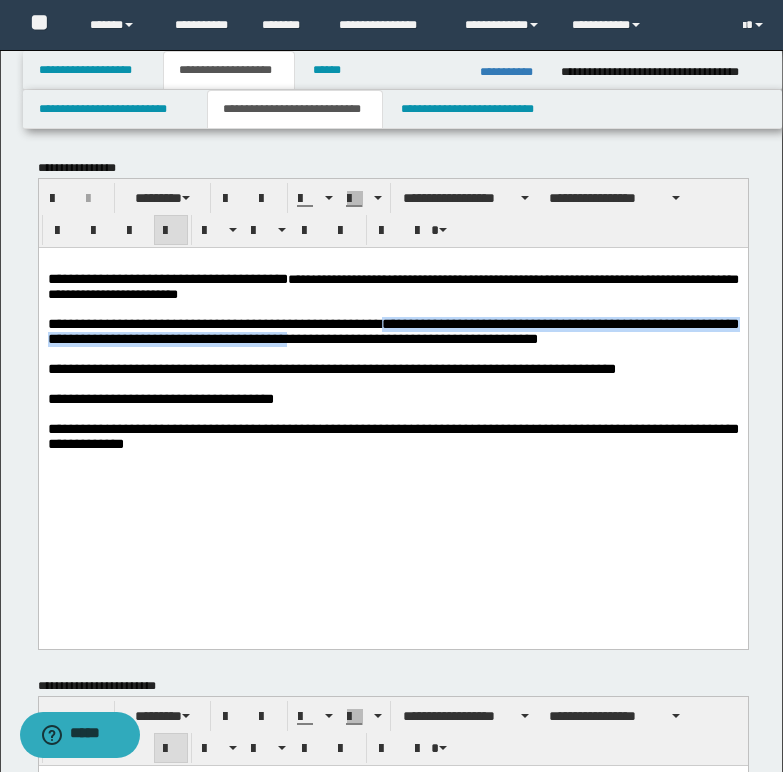 drag, startPoint x: 439, startPoint y: 325, endPoint x: 353, endPoint y: 353, distance: 90.44335 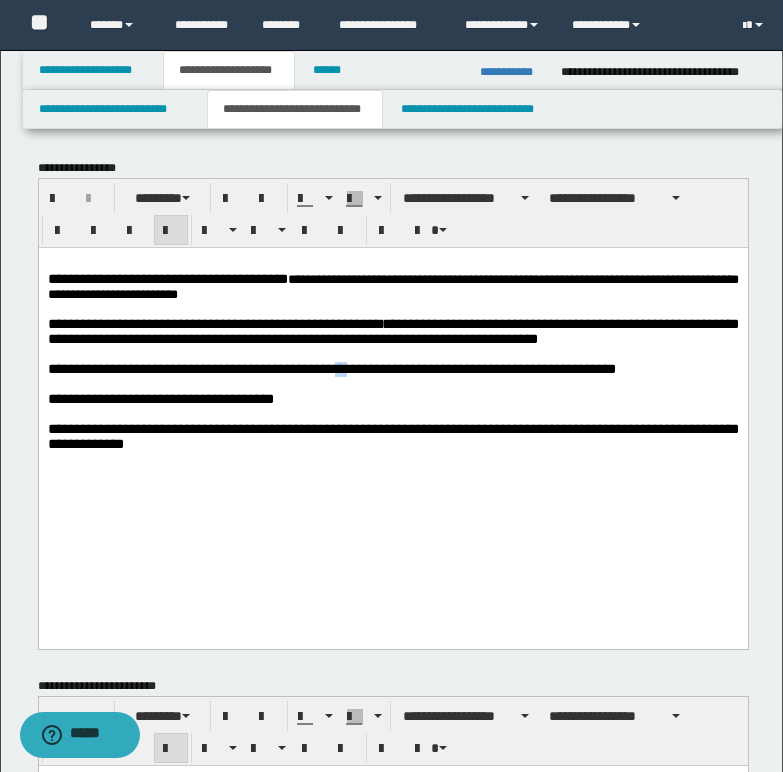 drag, startPoint x: 342, startPoint y: 385, endPoint x: 353, endPoint y: 380, distance: 12.083046 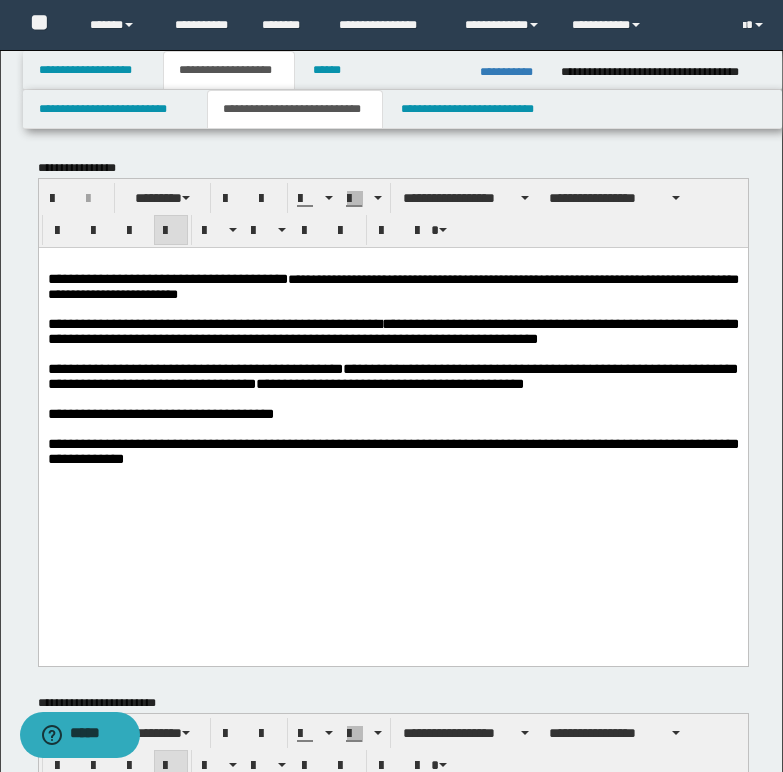 click on "**********" at bounding box center (392, 330) 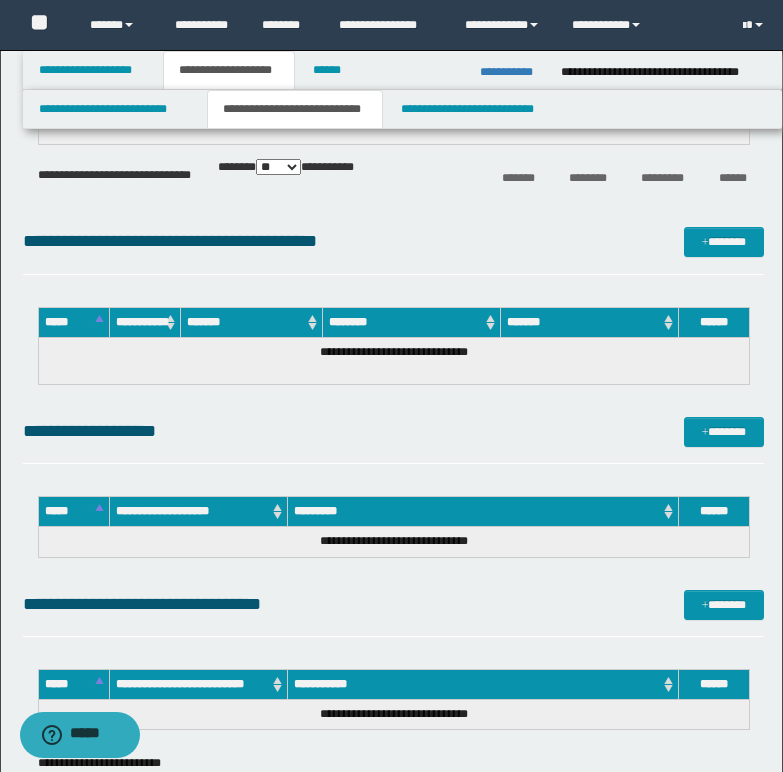 scroll, scrollTop: 1500, scrollLeft: 0, axis: vertical 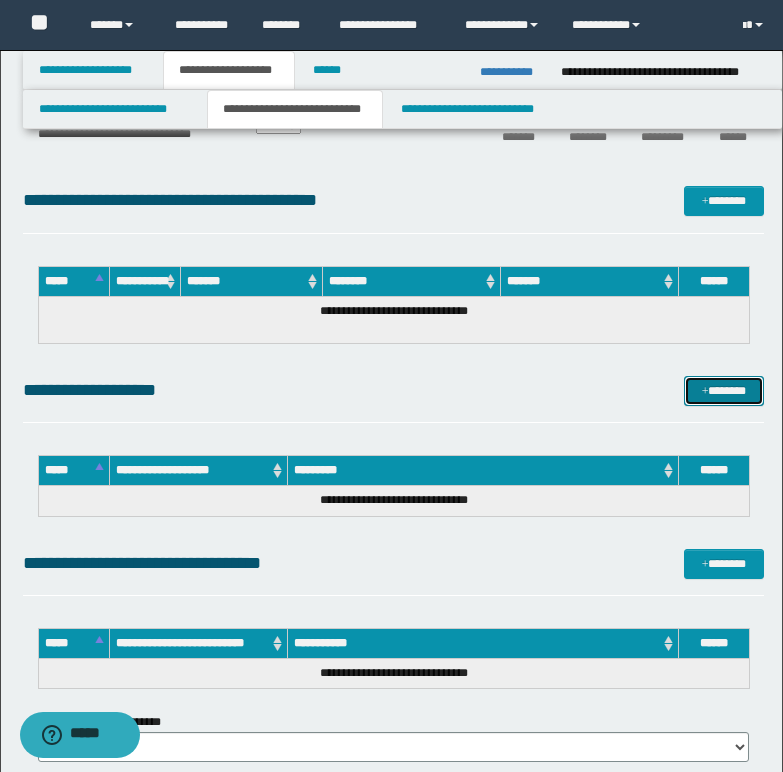 click on "*******" at bounding box center [724, 391] 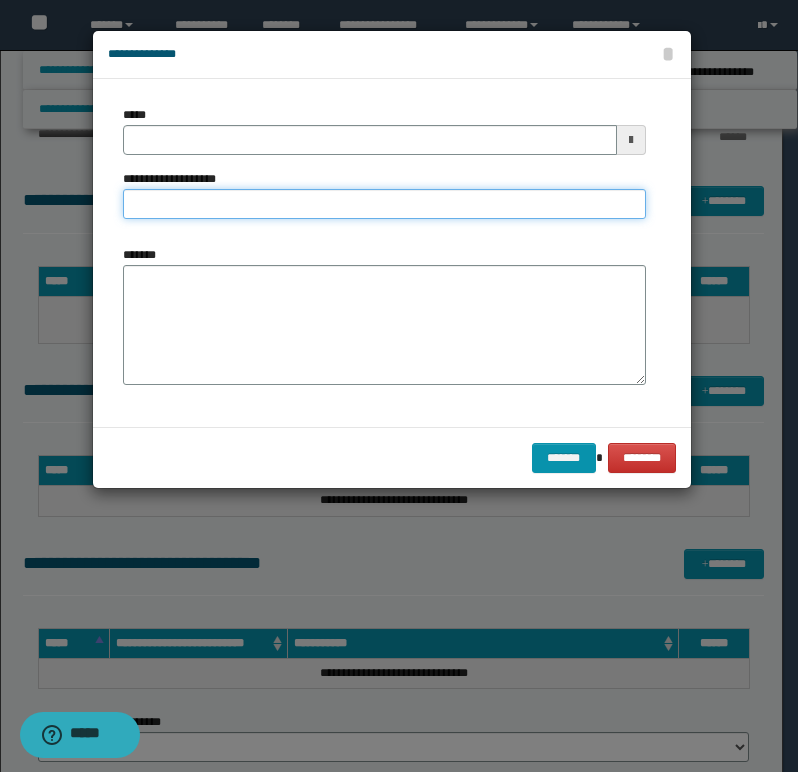 click on "**********" at bounding box center [384, 204] 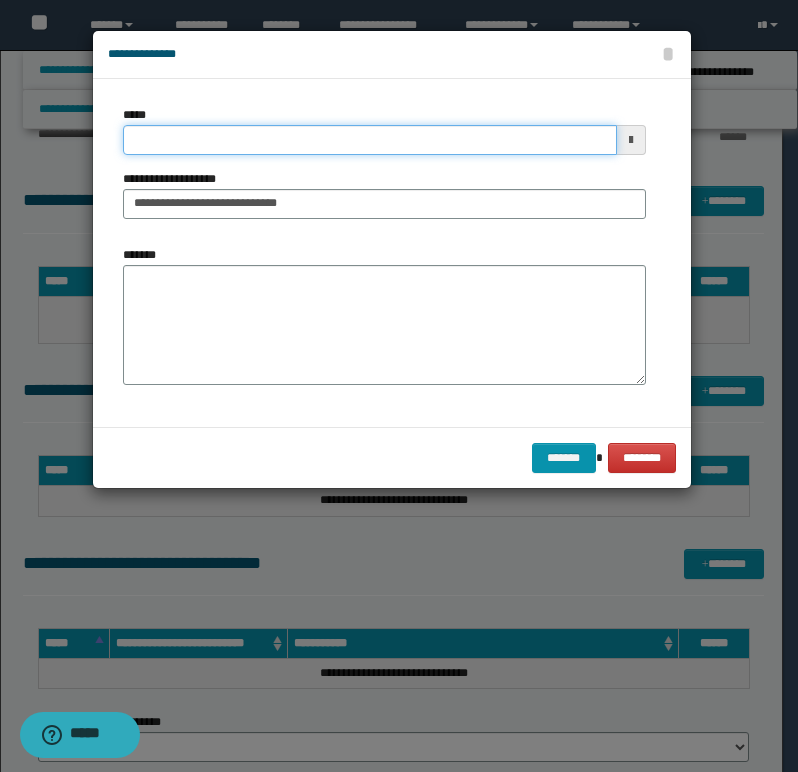 click on "*****" at bounding box center [370, 140] 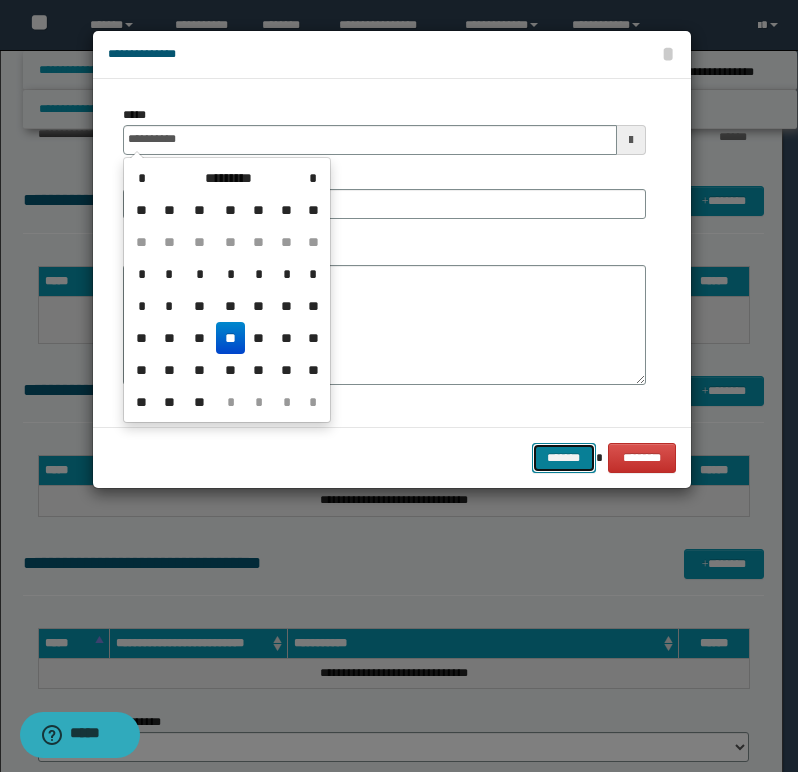 type on "**********" 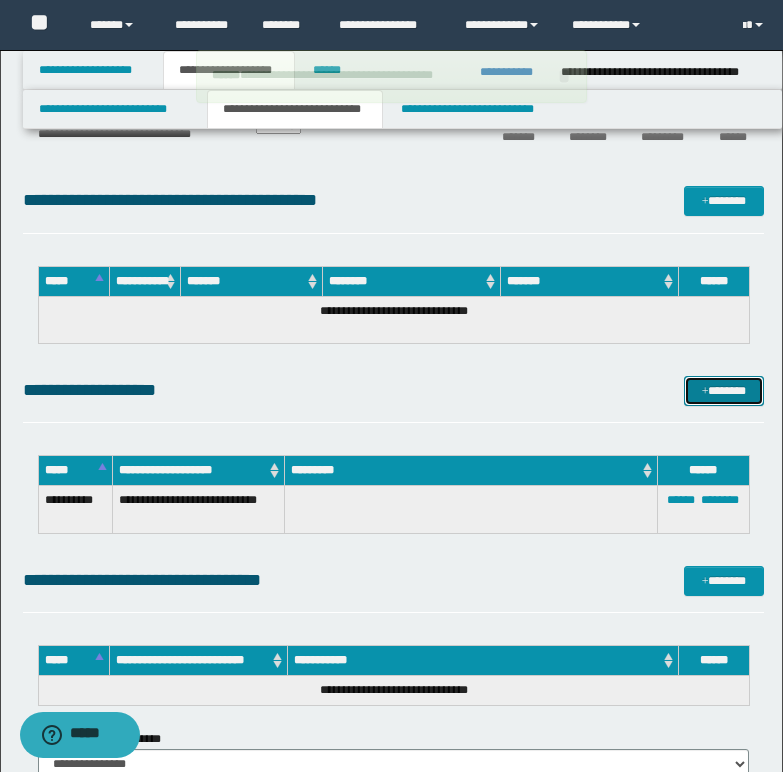 click on "*******" at bounding box center (724, 391) 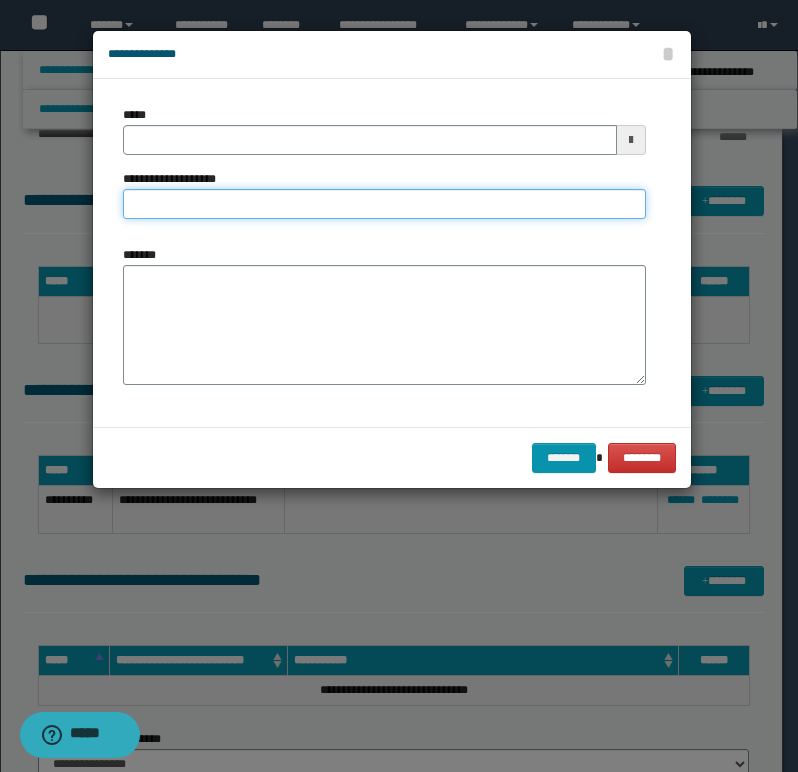 click on "**********" at bounding box center [384, 204] 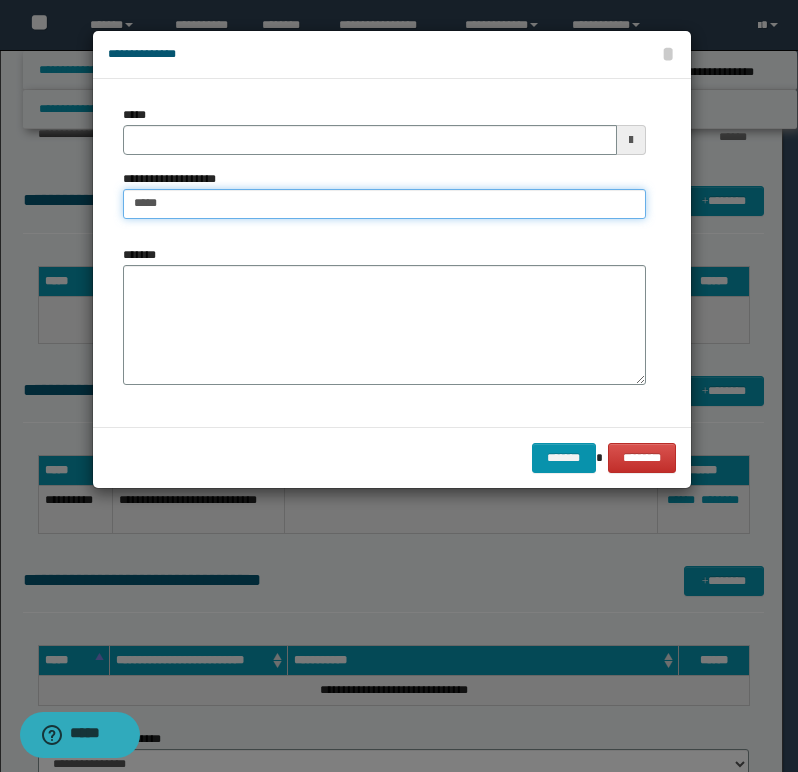 type on "**********" 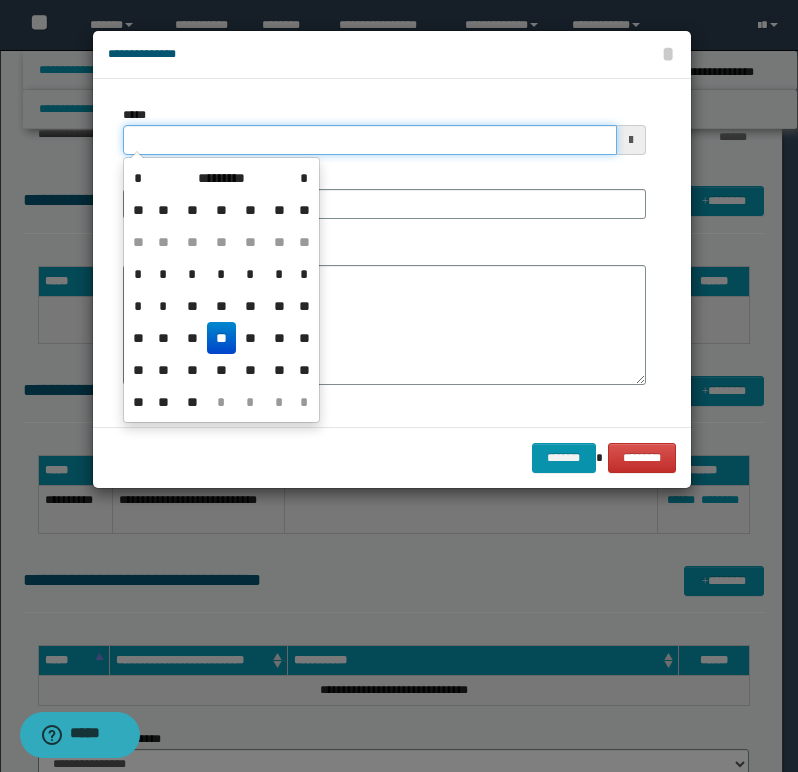click on "*****" at bounding box center [370, 140] 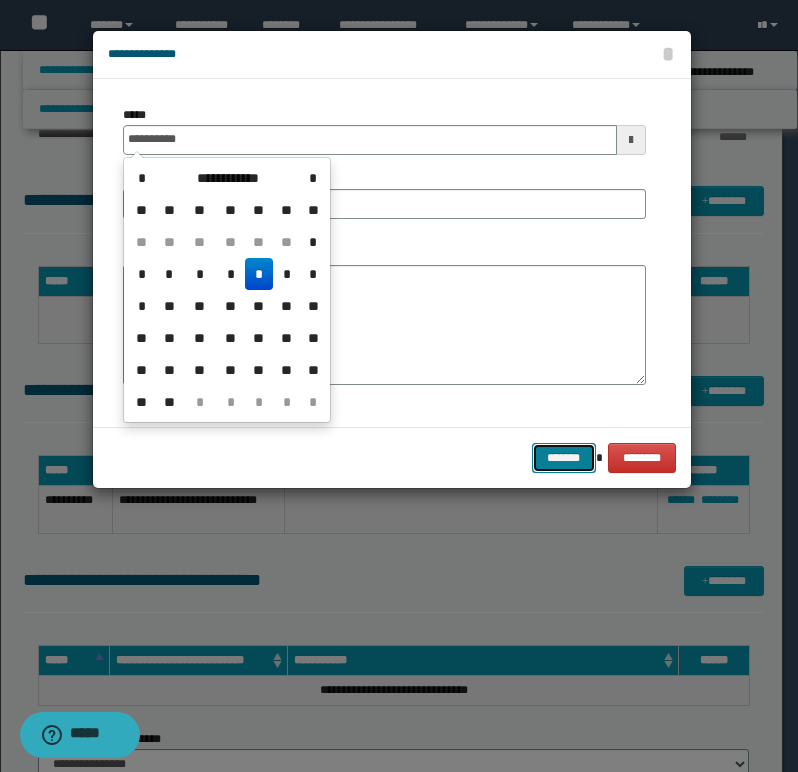 type on "**********" 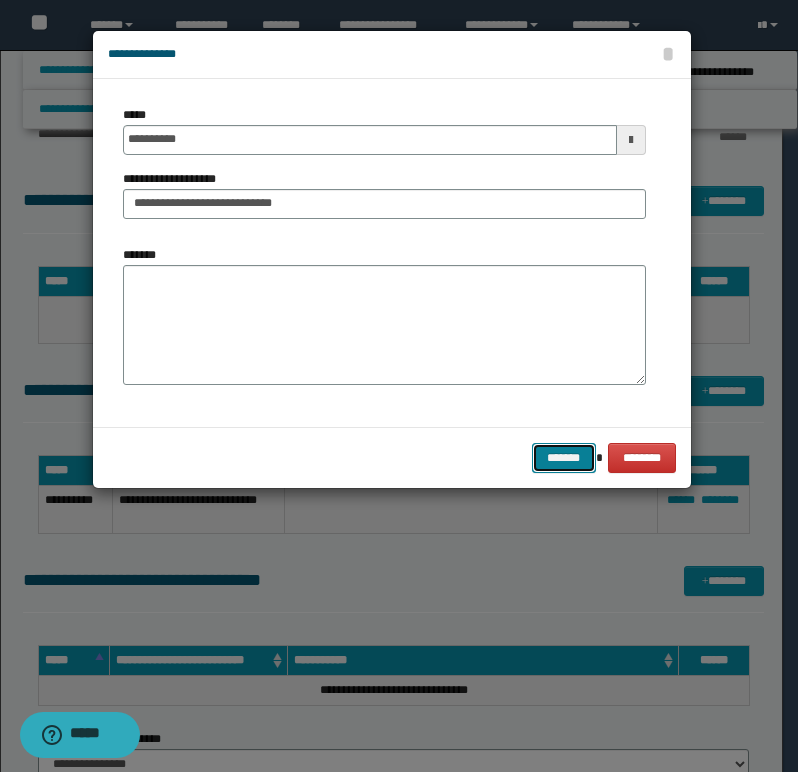 click on "*******" at bounding box center (564, 458) 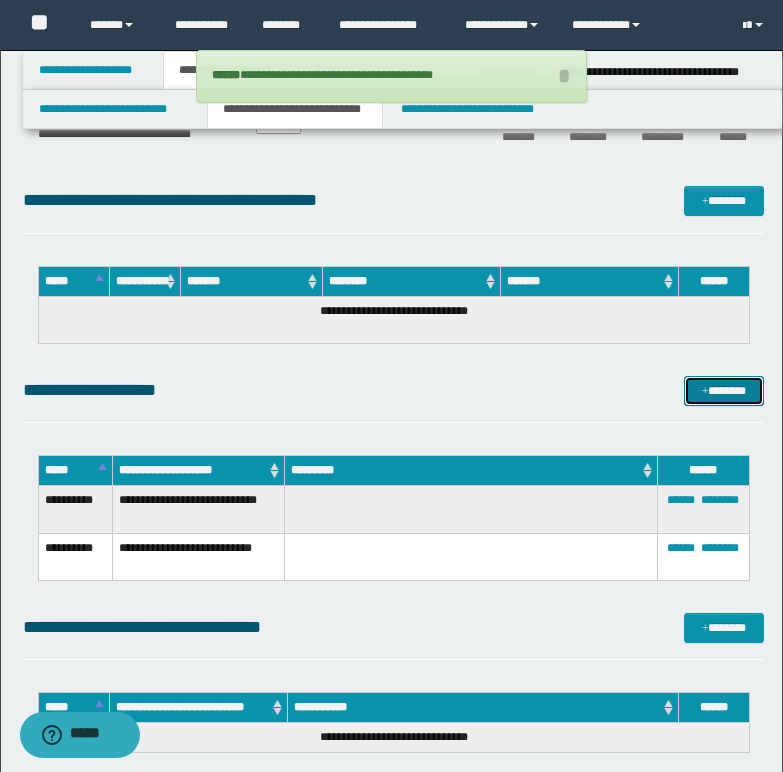click on "*******" at bounding box center [724, 391] 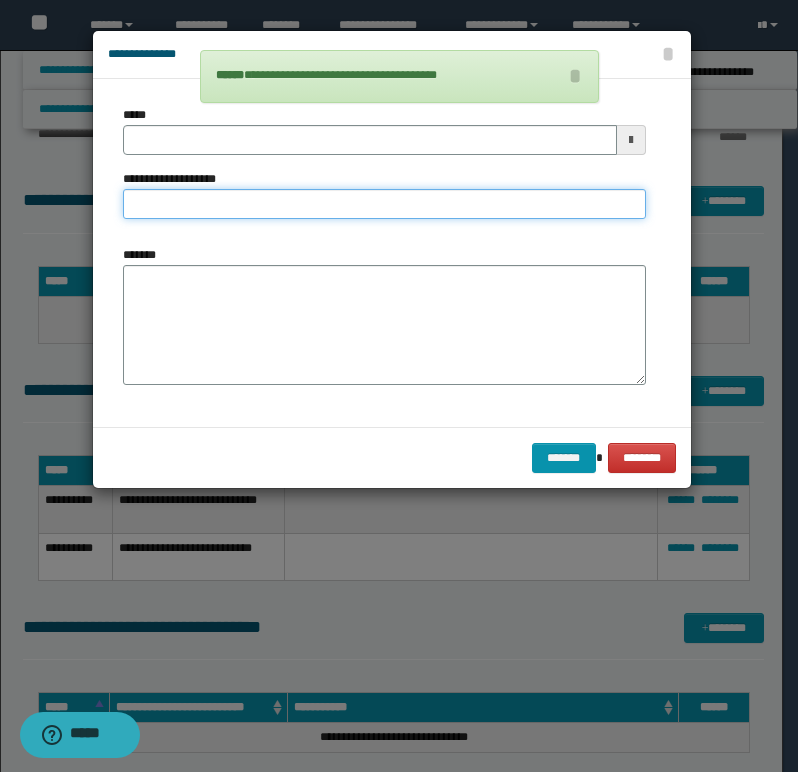click on "**********" at bounding box center [384, 204] 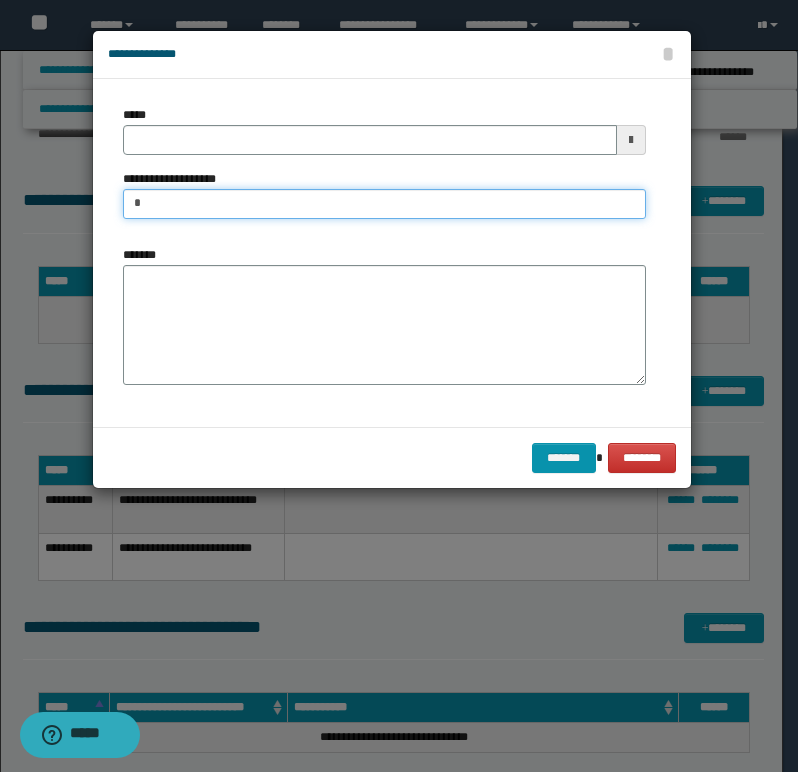 type on "**********" 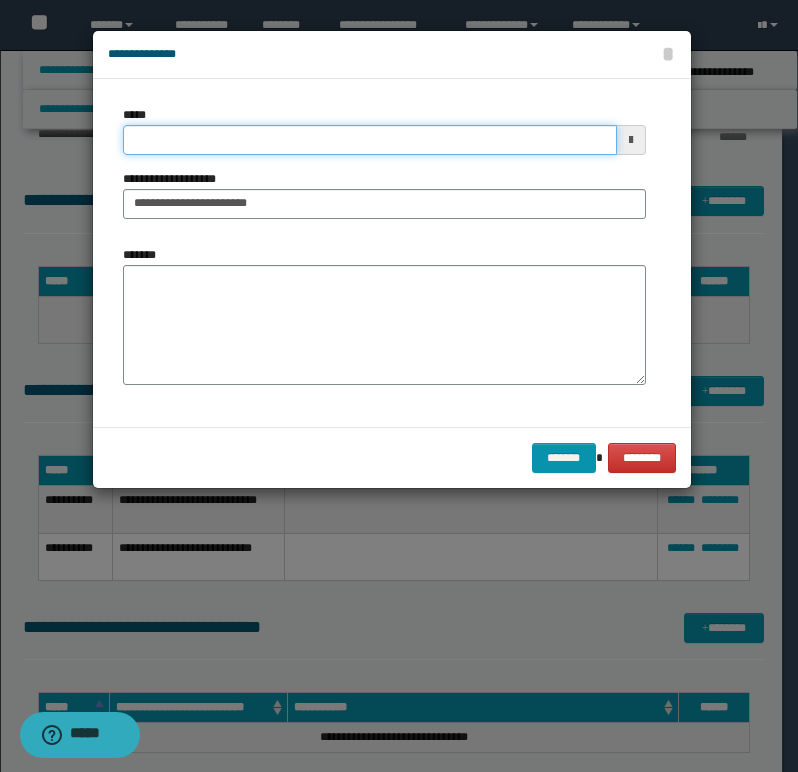 click on "*****" at bounding box center (370, 140) 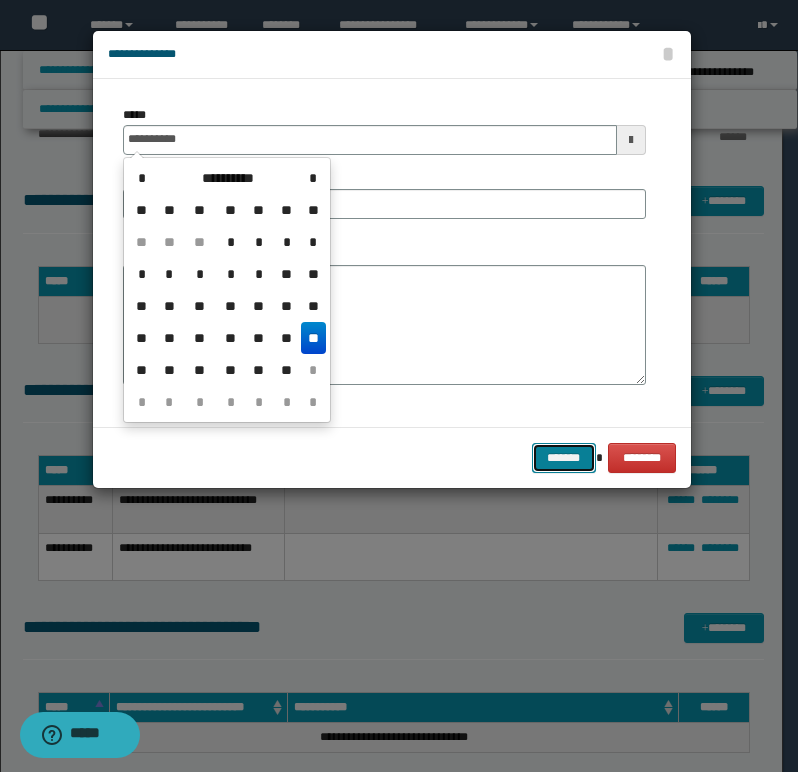 type on "**********" 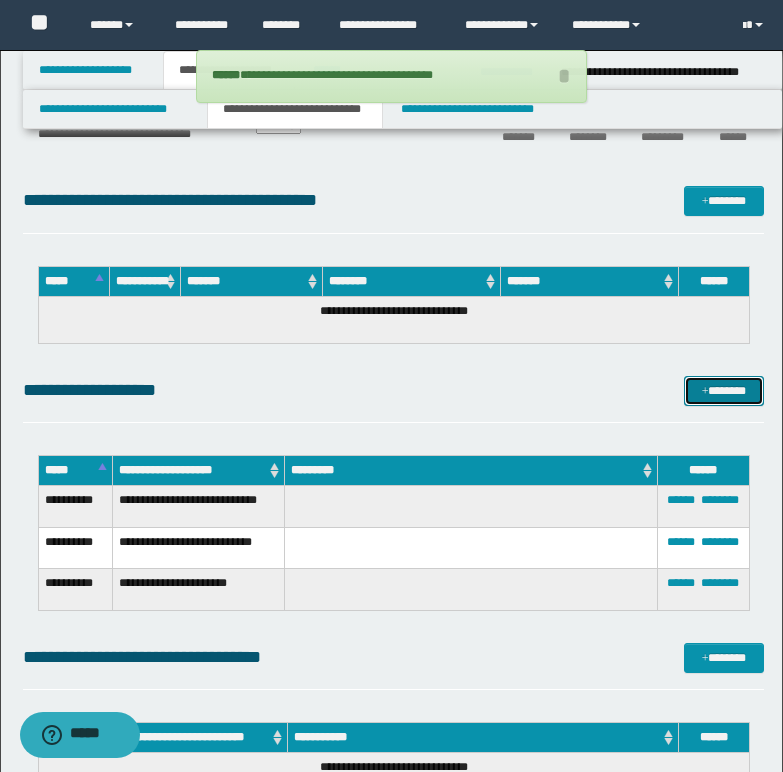 click on "*******" at bounding box center (724, 391) 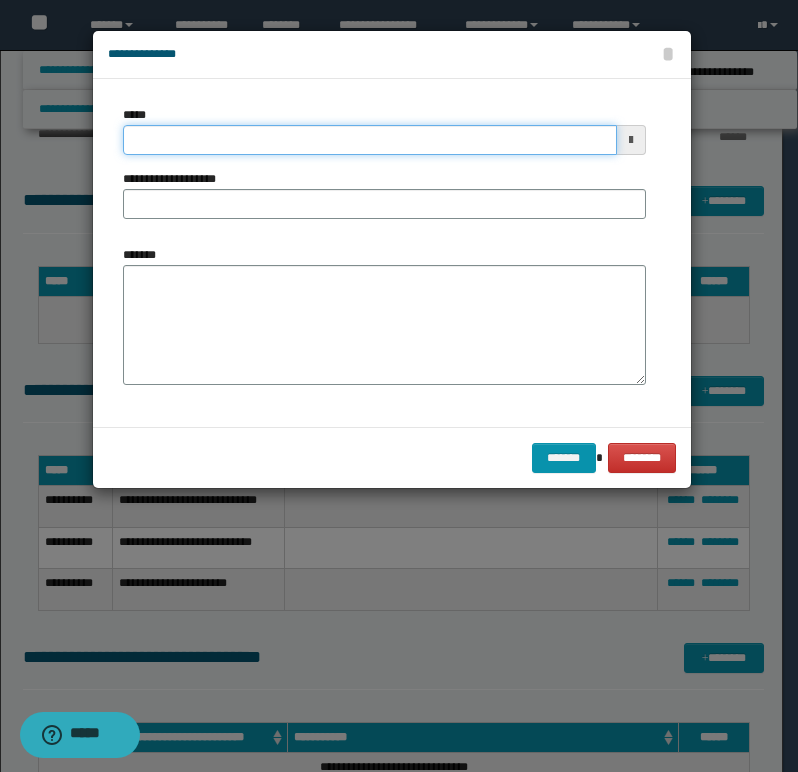 click on "*****" at bounding box center (370, 140) 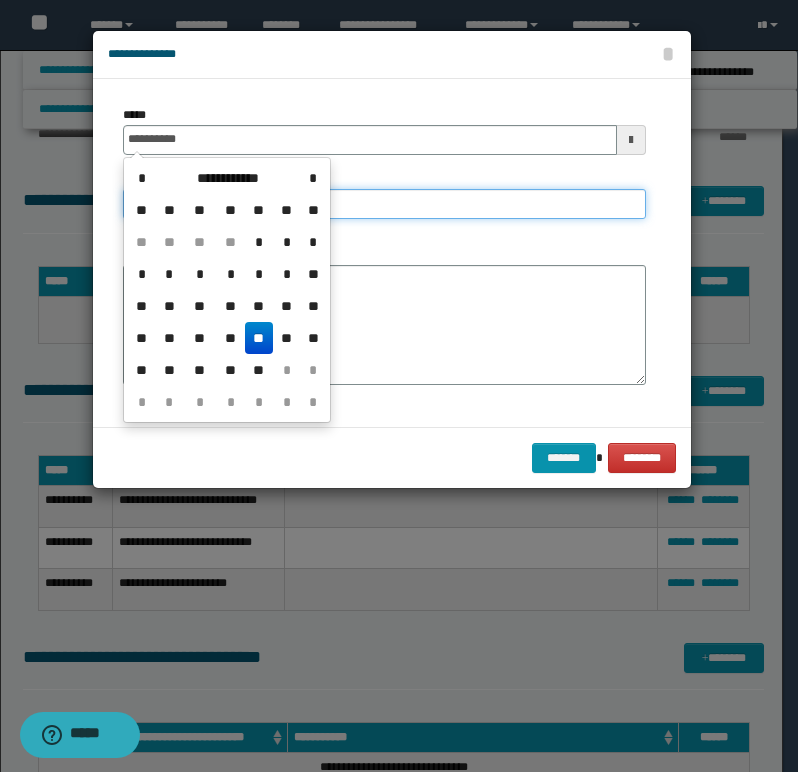 type on "**********" 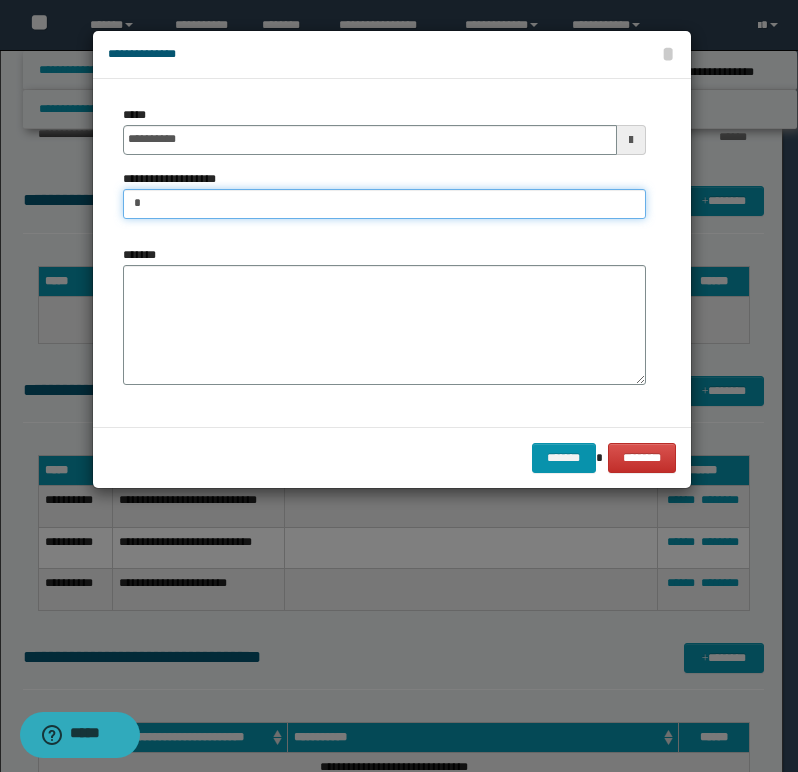 type on "**********" 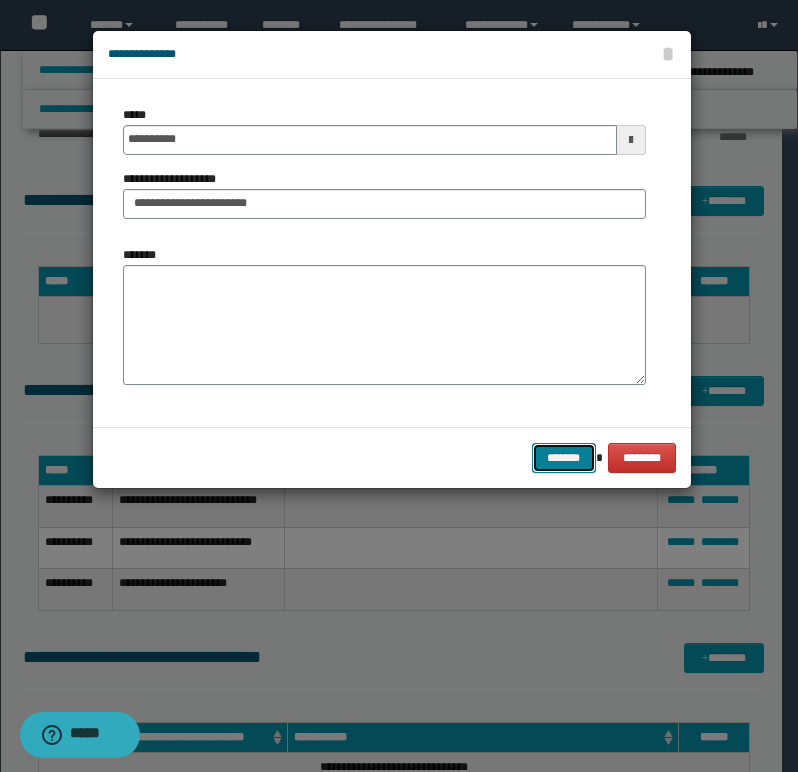 click on "*******" at bounding box center [564, 458] 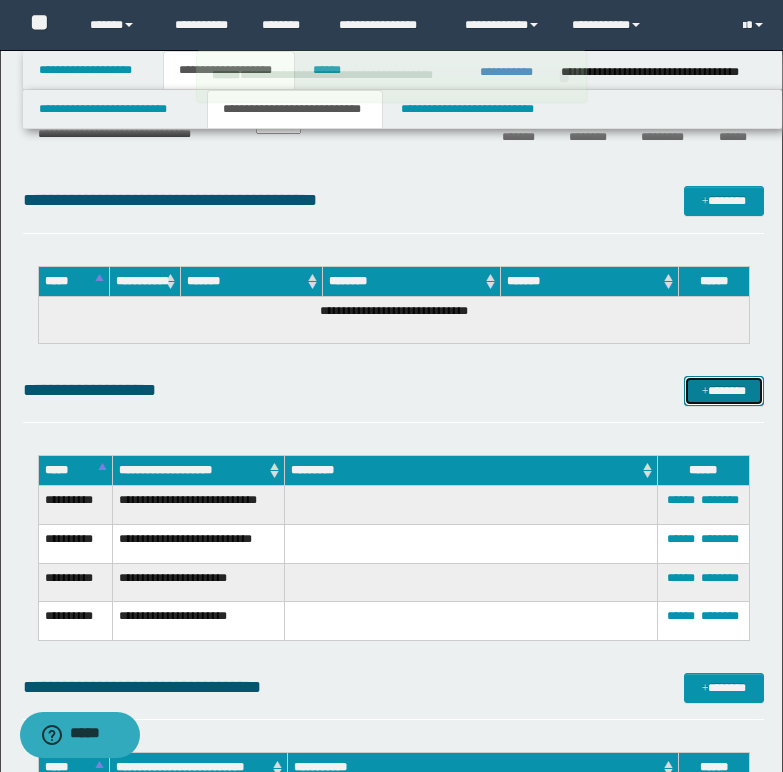 click on "*******" at bounding box center (724, 391) 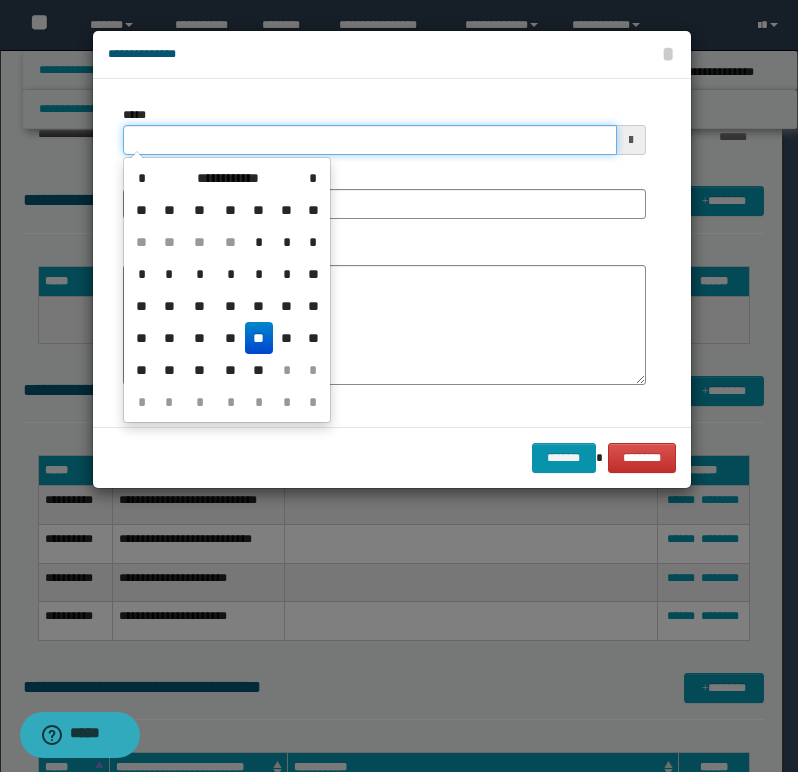 click on "*****" at bounding box center [370, 140] 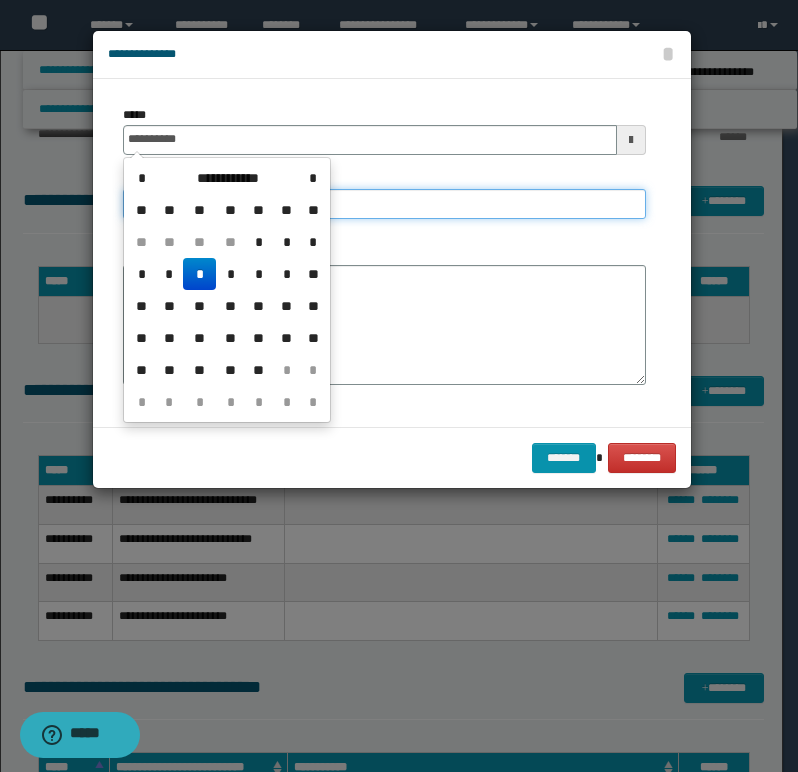 type on "**********" 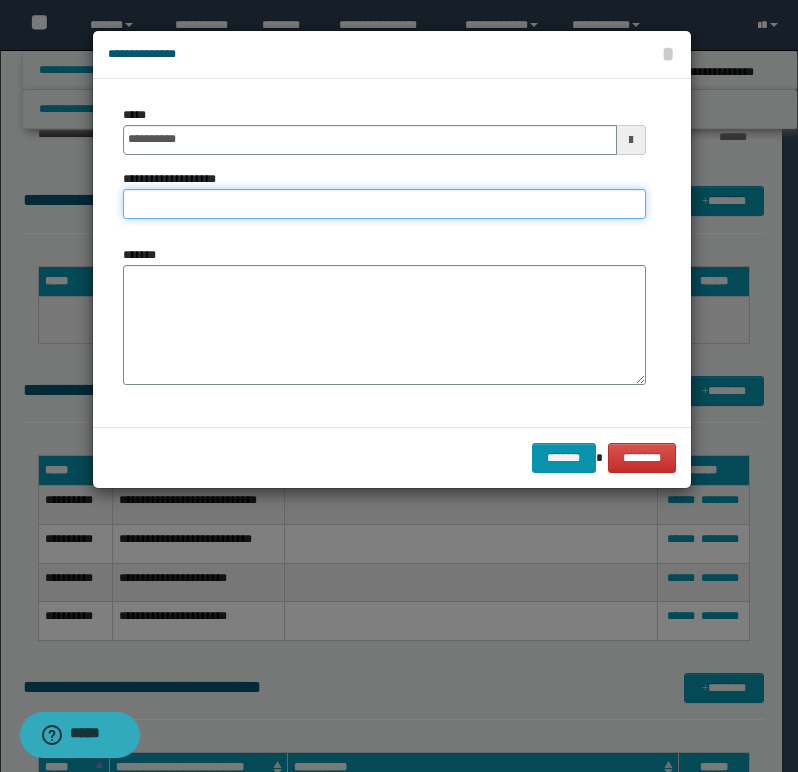 click on "**********" at bounding box center [384, 204] 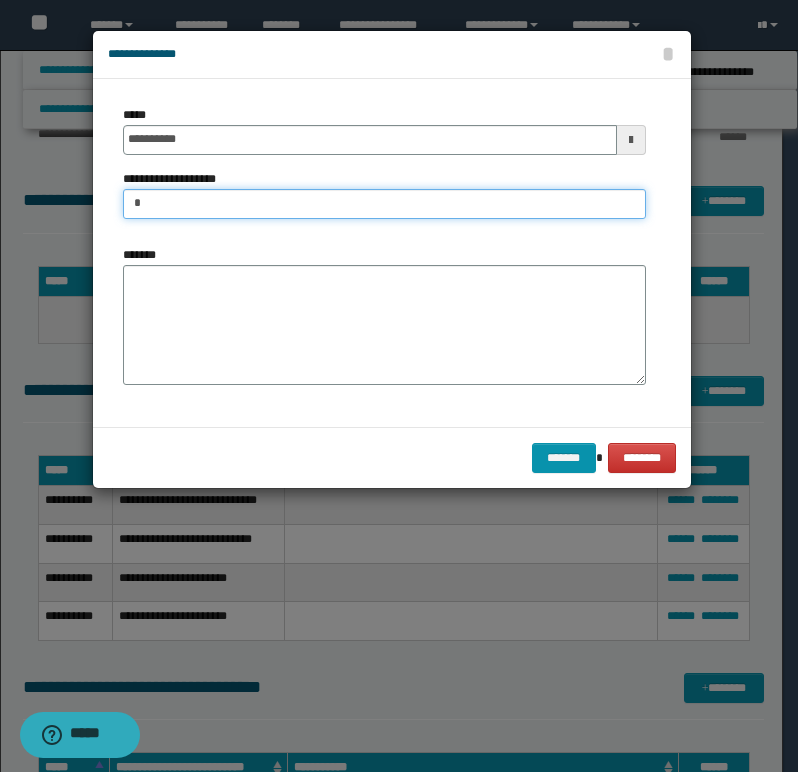 type on "**********" 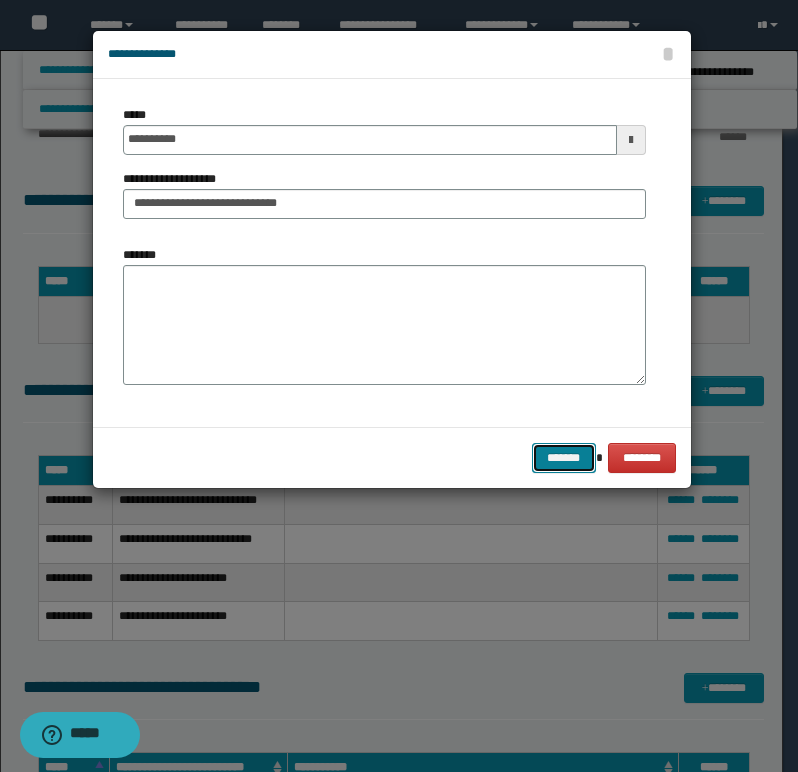 click on "*******" at bounding box center (564, 458) 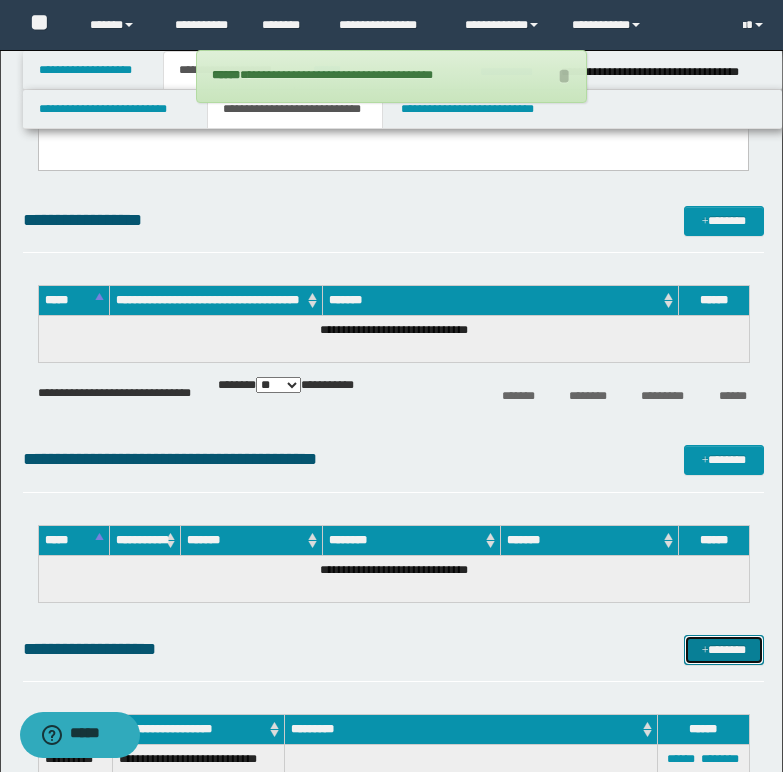 scroll, scrollTop: 1200, scrollLeft: 0, axis: vertical 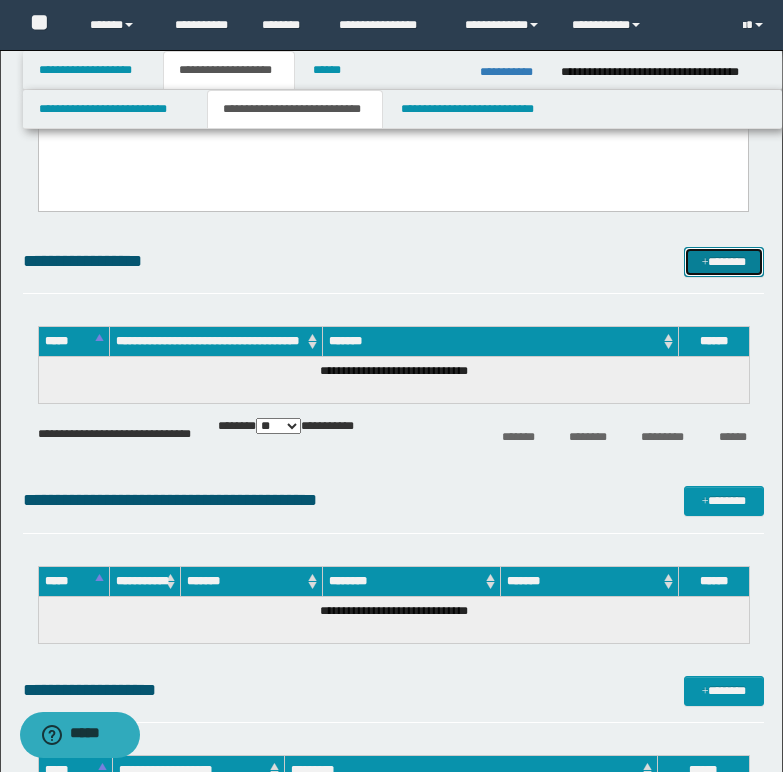 click on "*******" at bounding box center (724, 262) 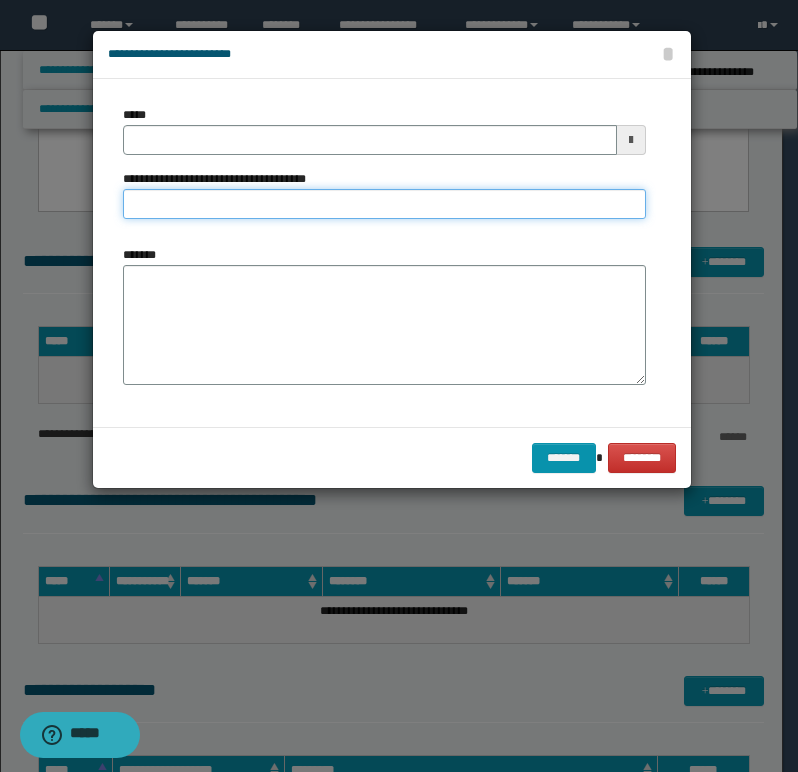 click on "**********" at bounding box center (384, 204) 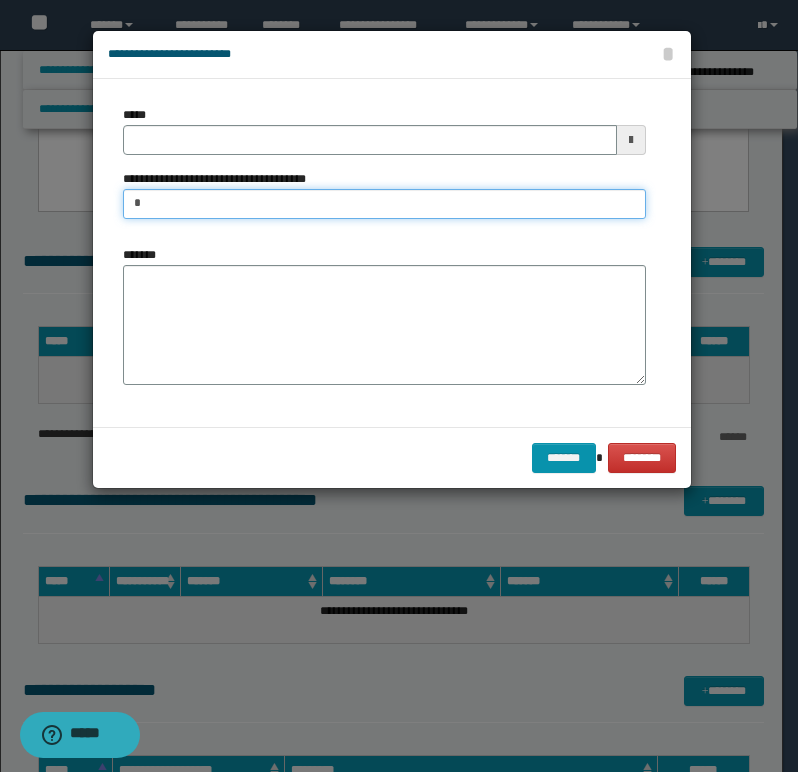 type on "**********" 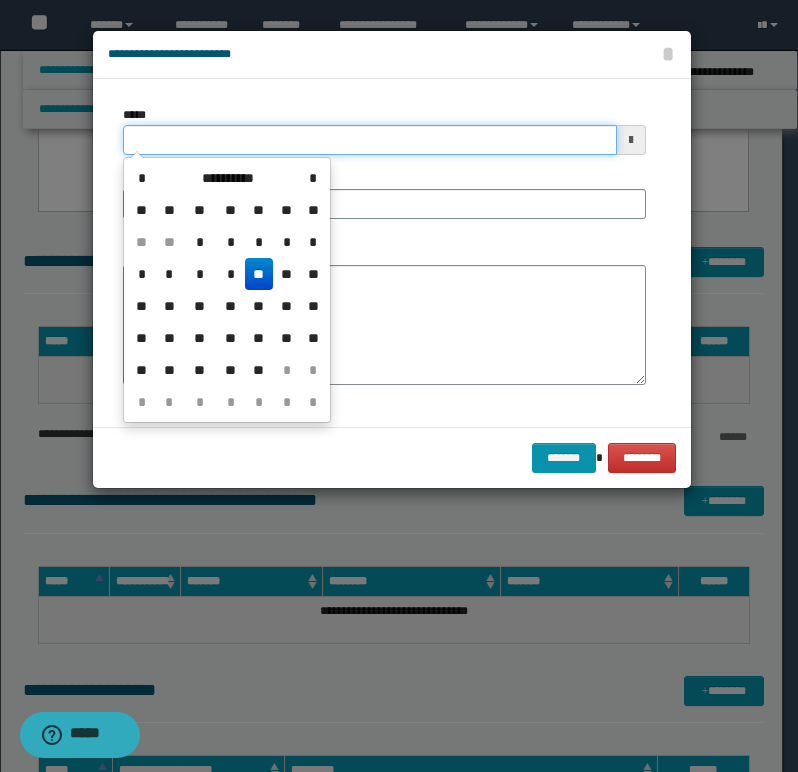 click on "*****" at bounding box center [370, 140] 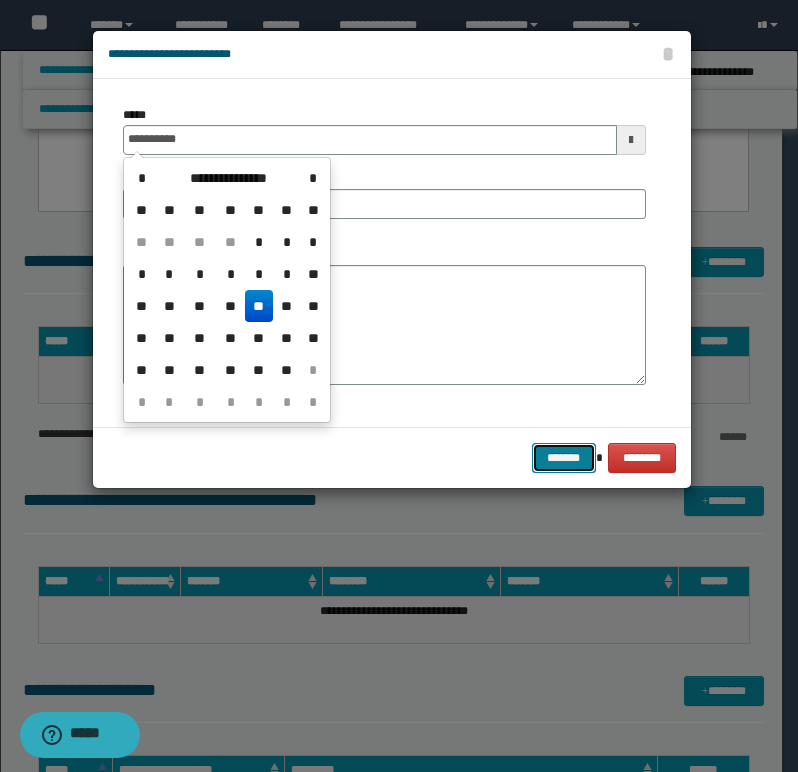 type on "**********" 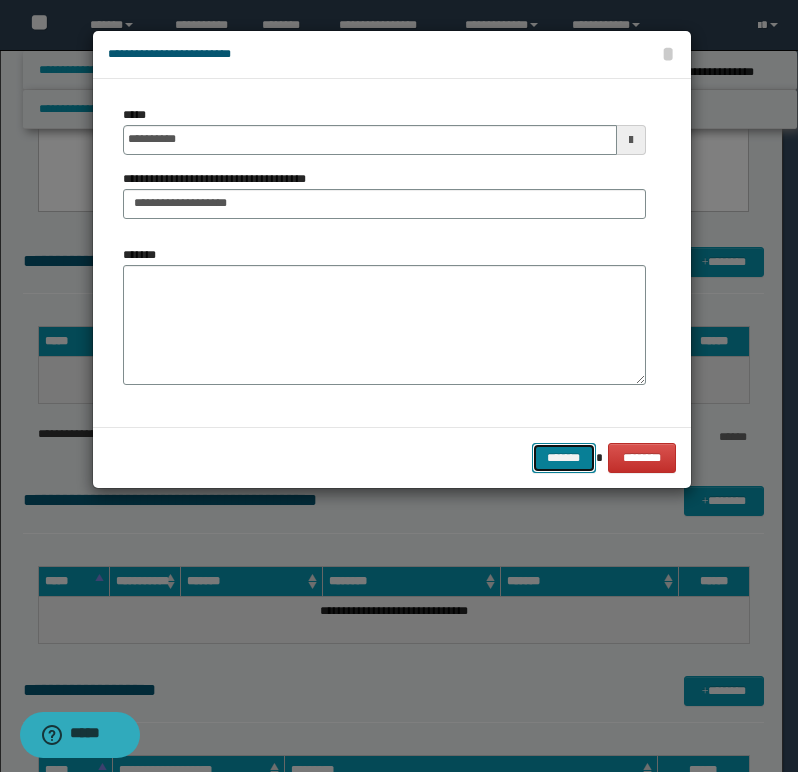click on "*******" at bounding box center [564, 458] 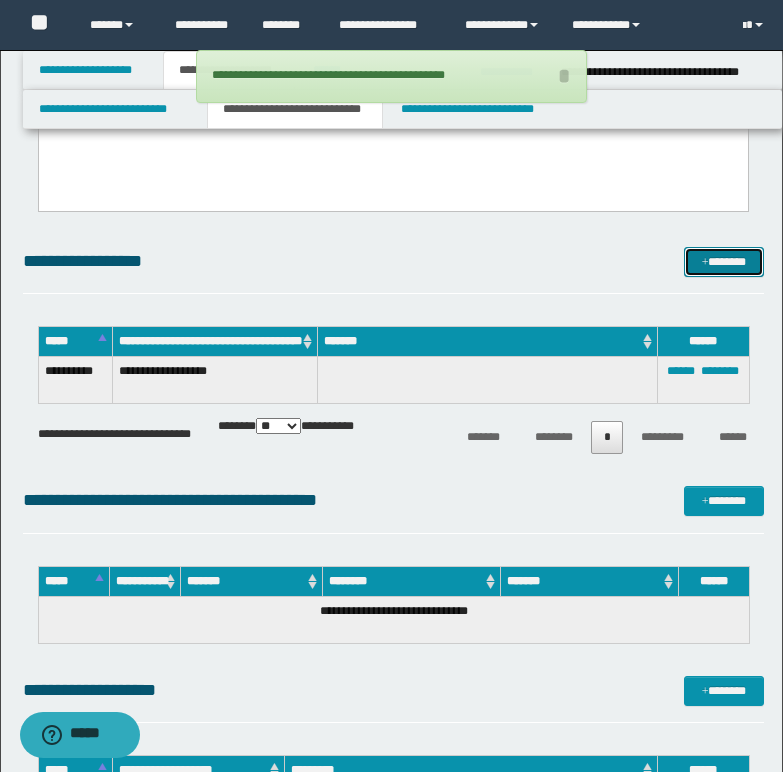 click at bounding box center [705, 263] 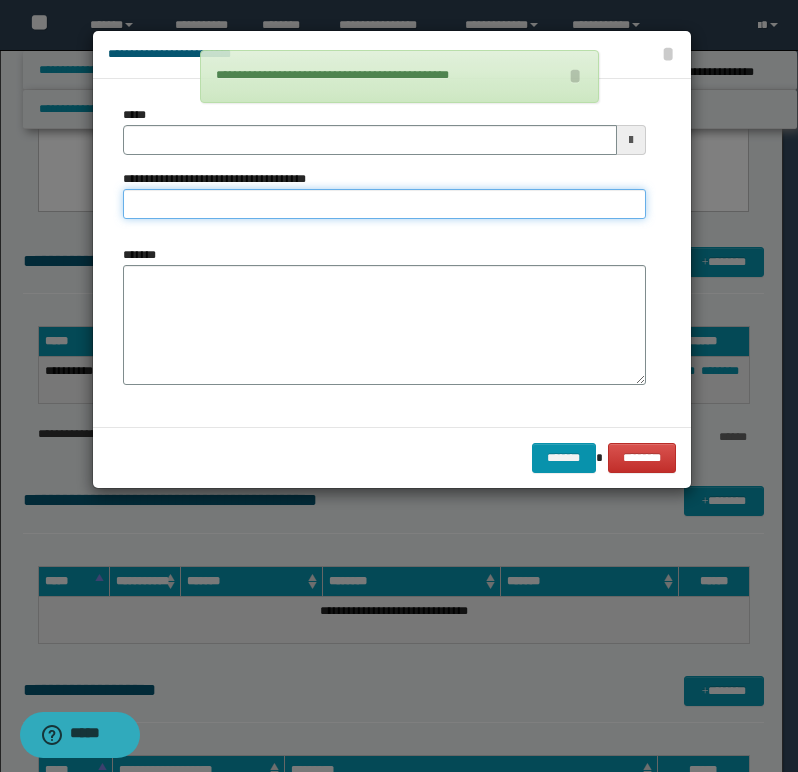 click on "**********" at bounding box center [384, 204] 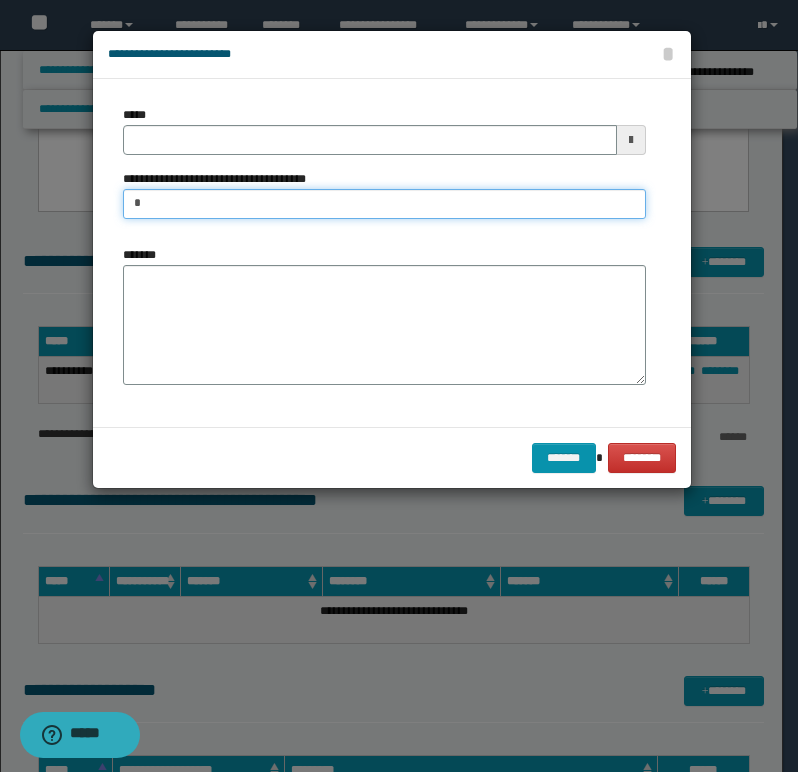 type on "**********" 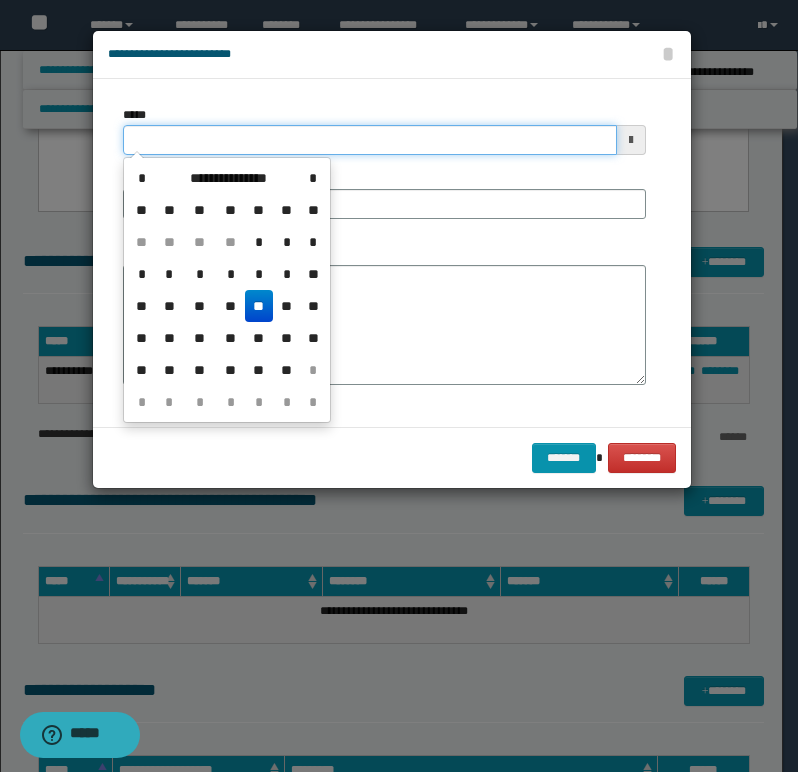 click on "*****" at bounding box center (370, 140) 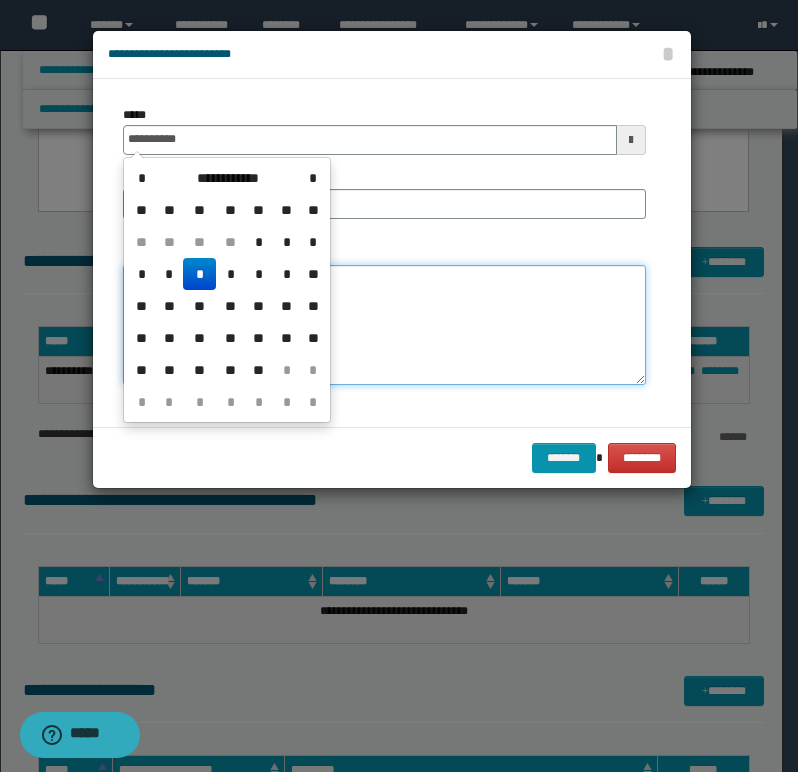 type on "**********" 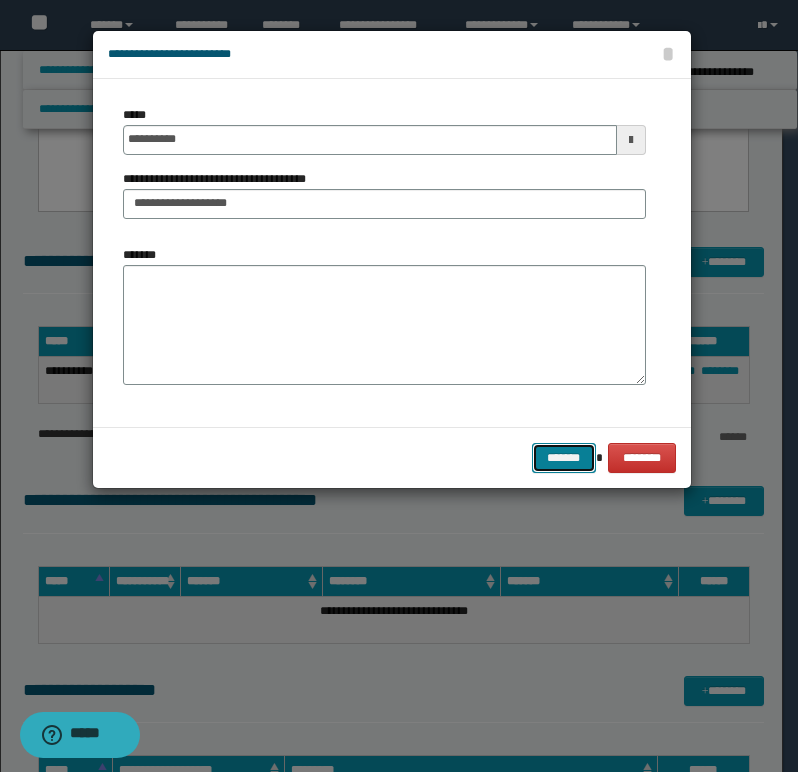 drag, startPoint x: 561, startPoint y: 447, endPoint x: 548, endPoint y: 461, distance: 19.104973 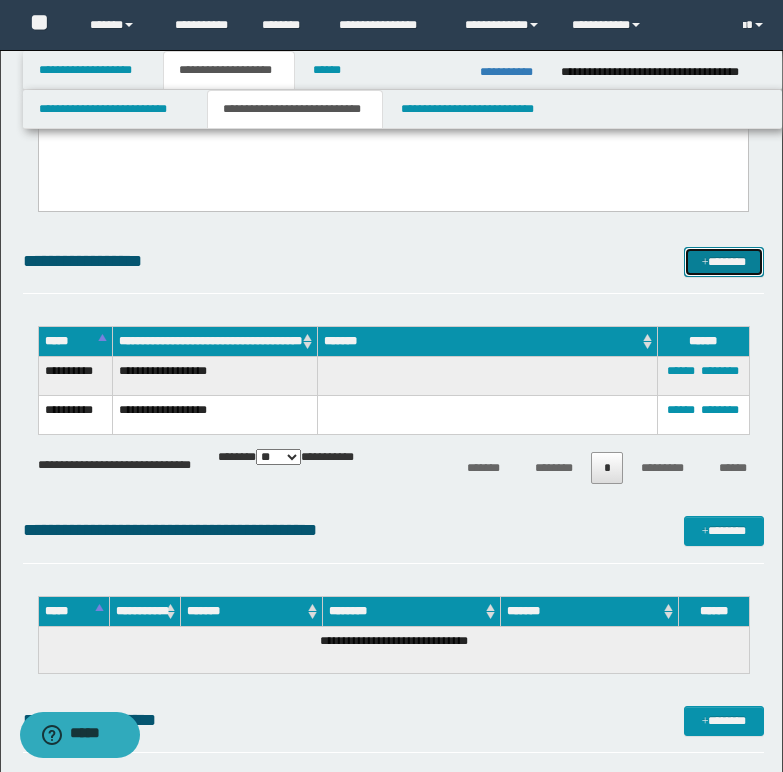 click on "*******" at bounding box center (724, 262) 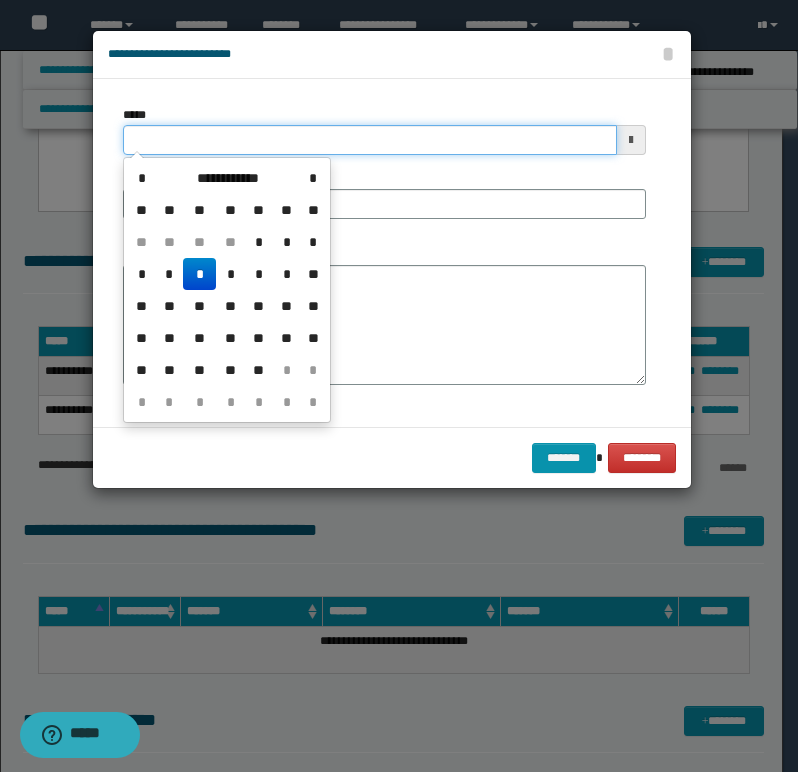 click on "*****" at bounding box center [370, 140] 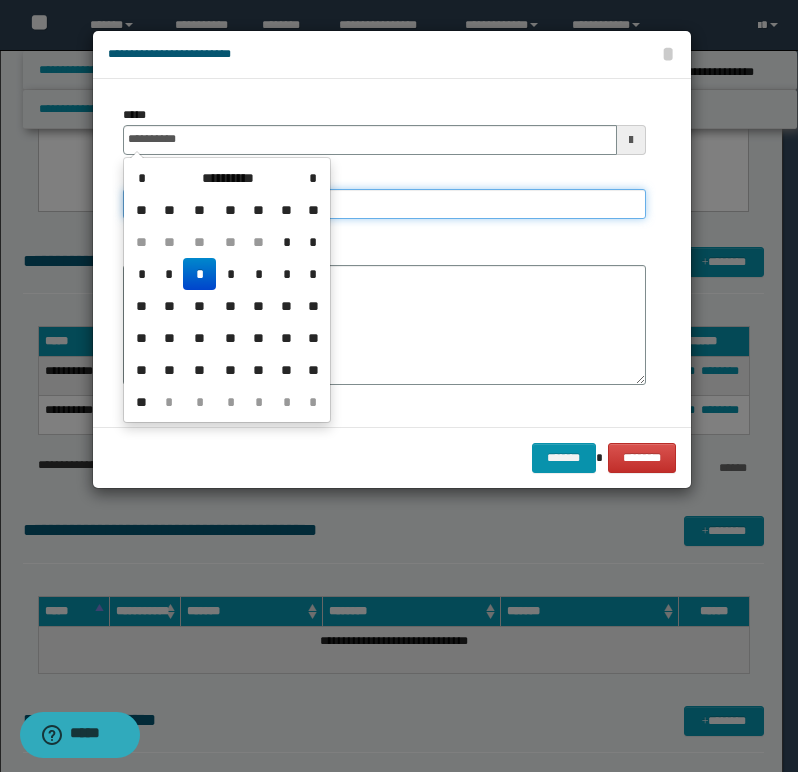 type on "**********" 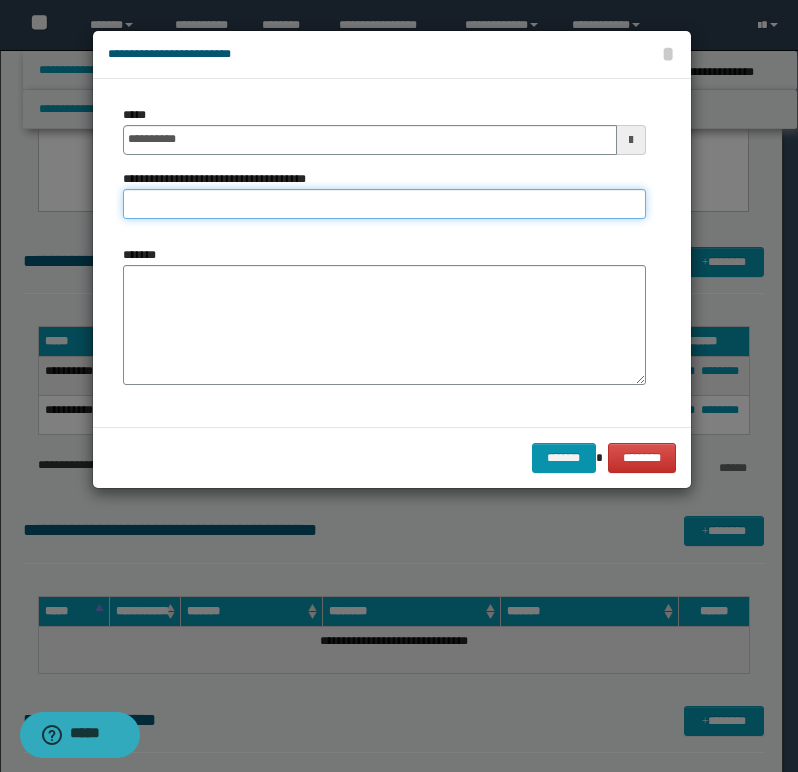 click on "**********" at bounding box center (384, 204) 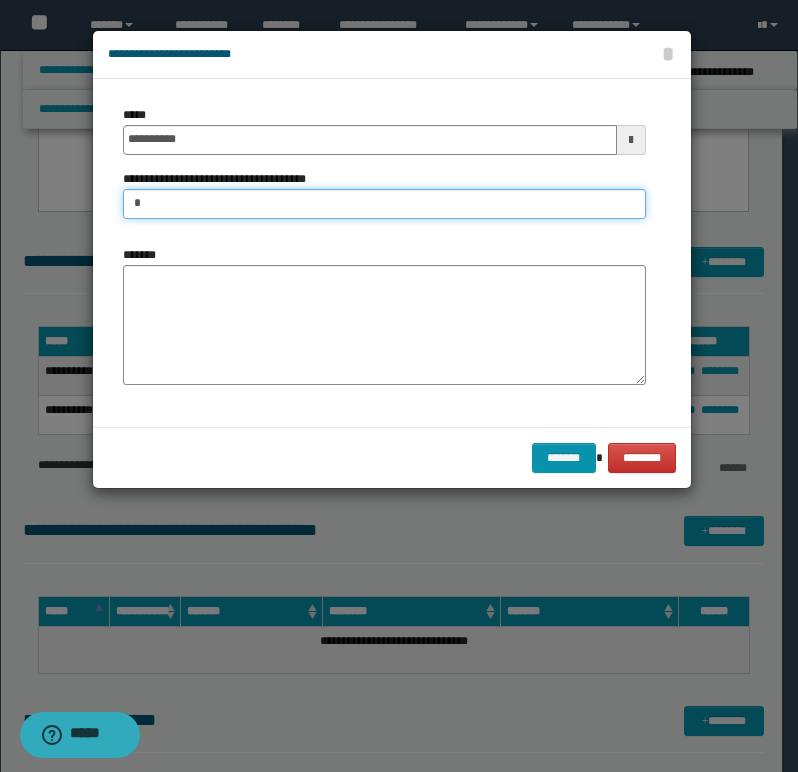 type on "**********" 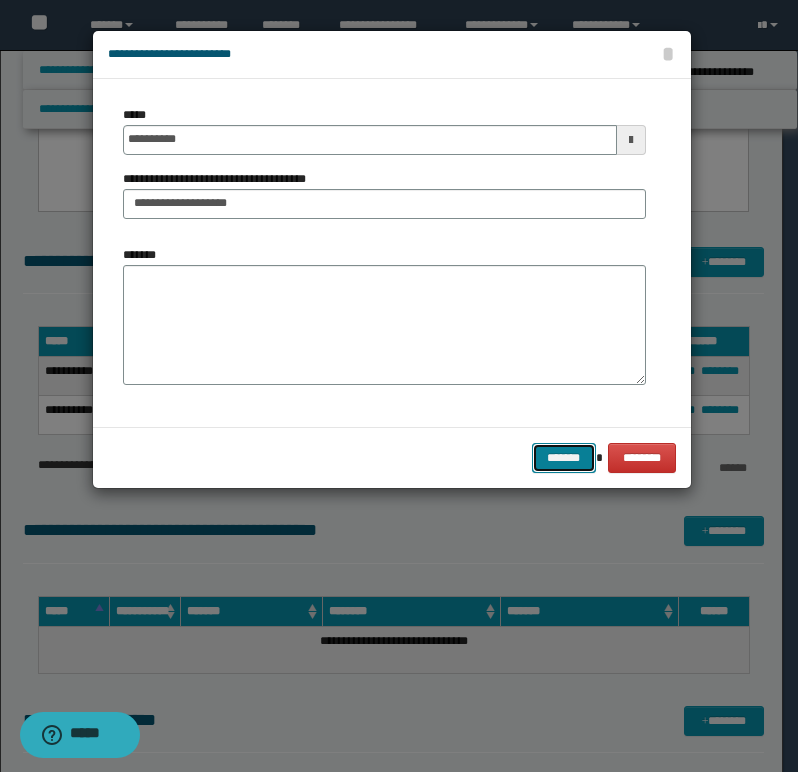 click on "*******" at bounding box center (564, 458) 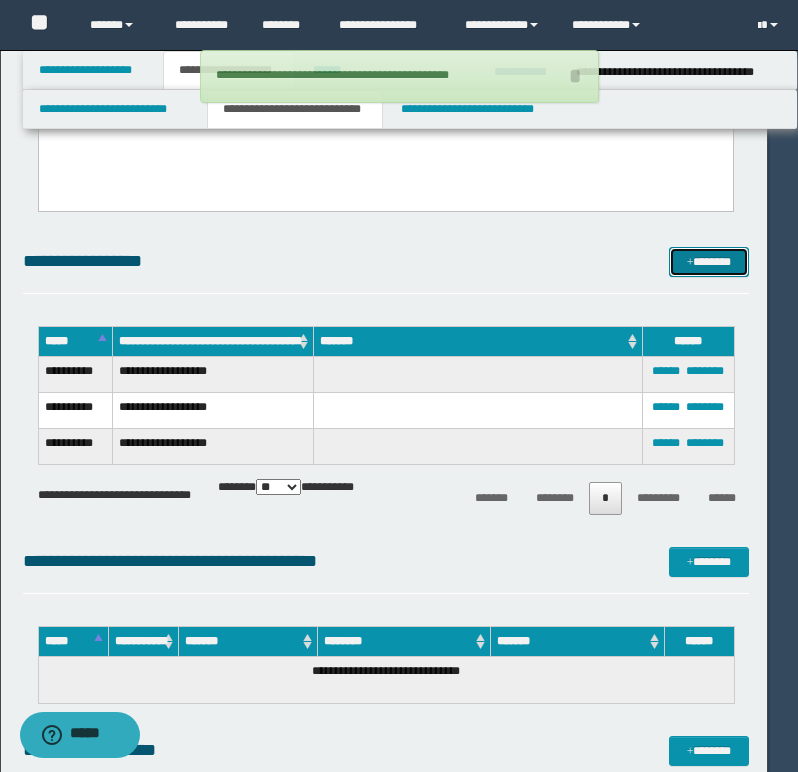 type 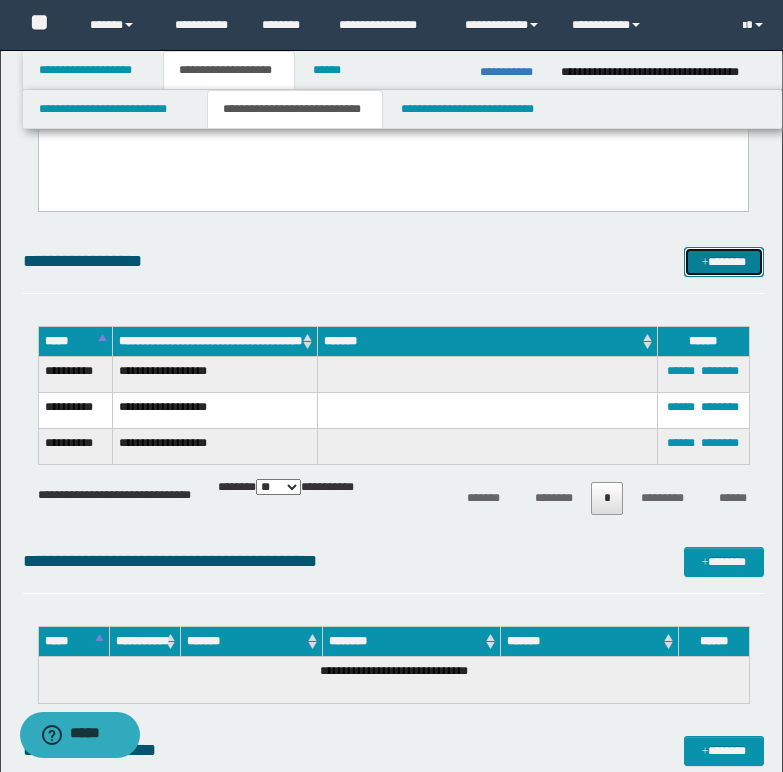 click on "*******" at bounding box center [724, 262] 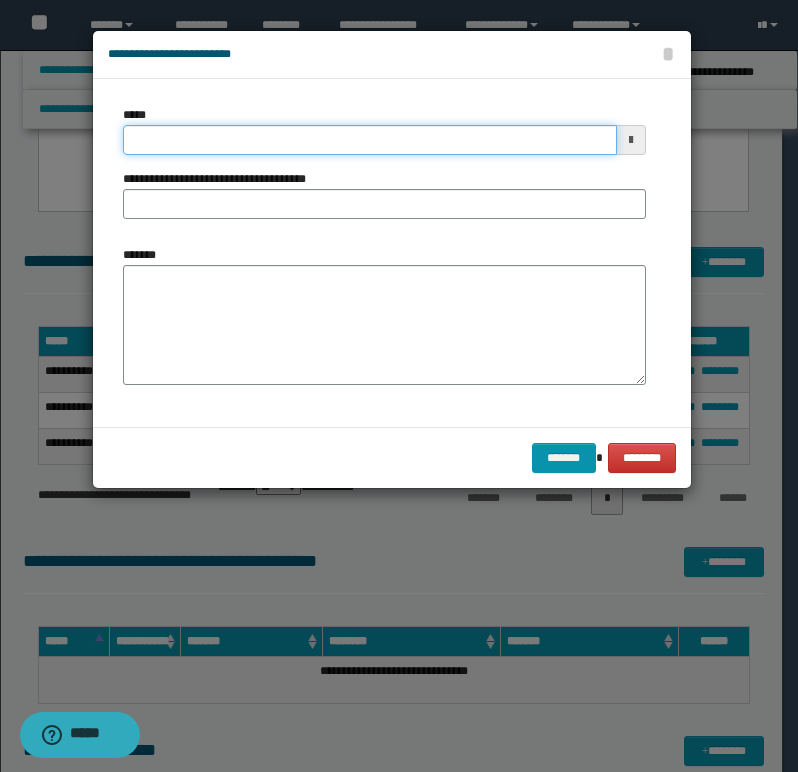 click on "*****" at bounding box center [370, 140] 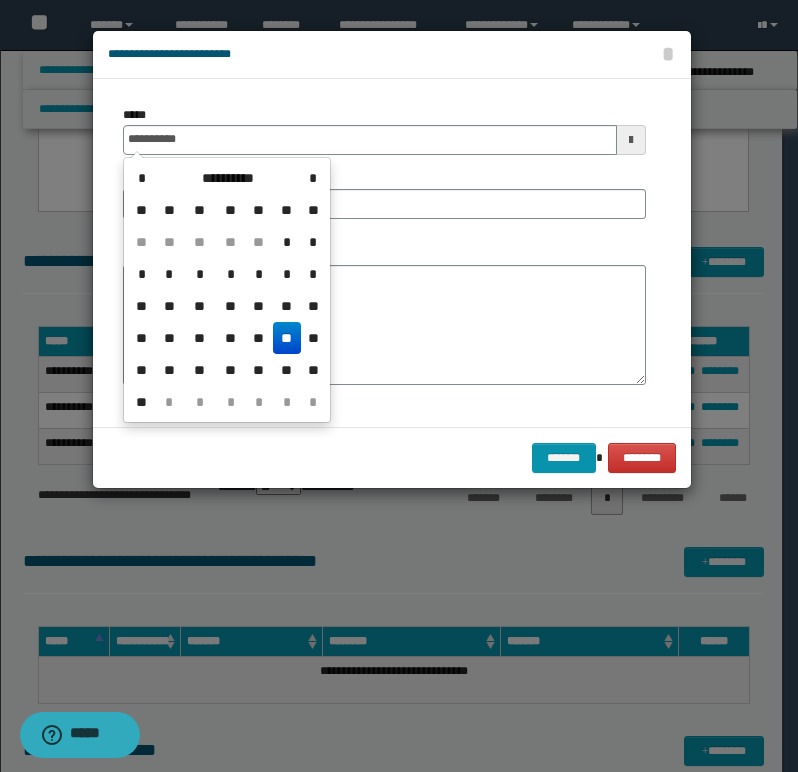 type on "**********" 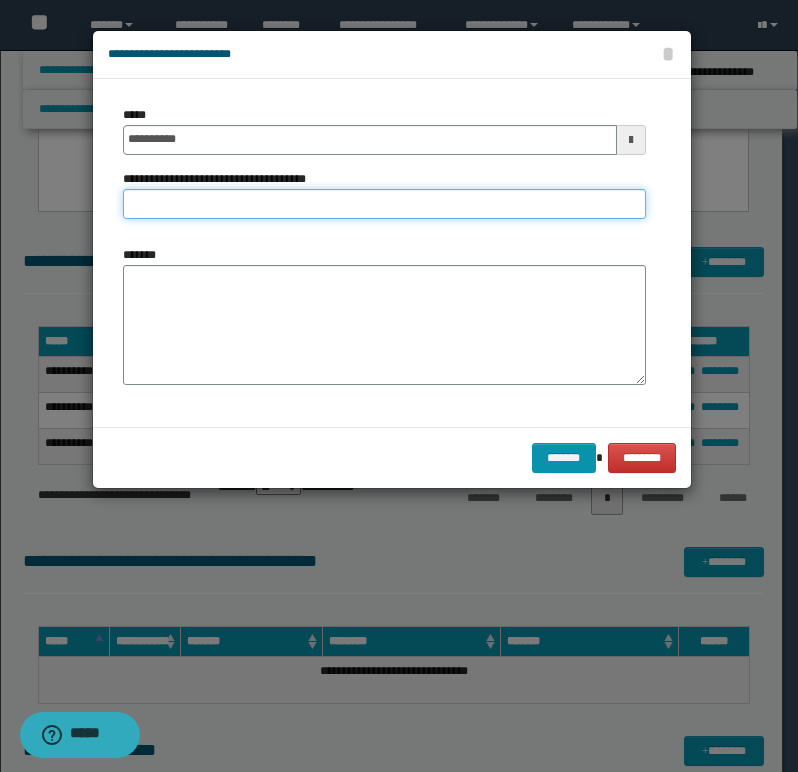 click on "**********" at bounding box center [384, 204] 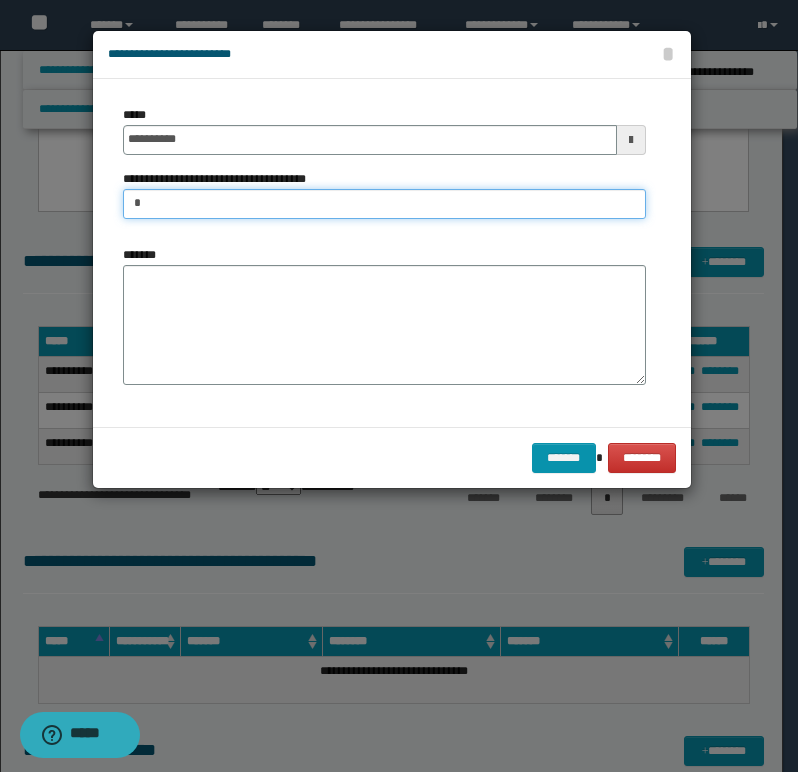type on "**********" 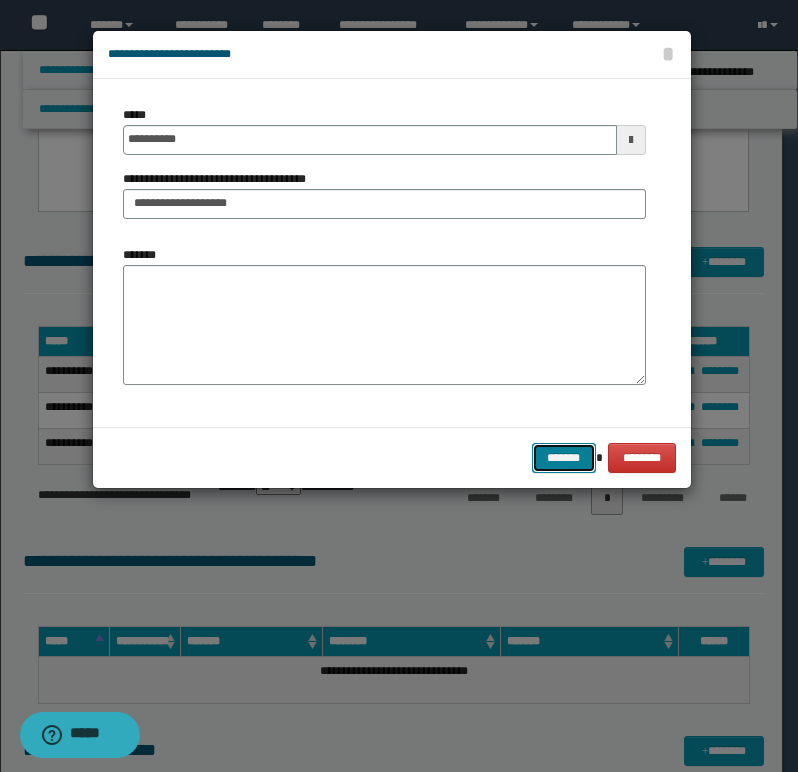 click on "*******" at bounding box center [564, 458] 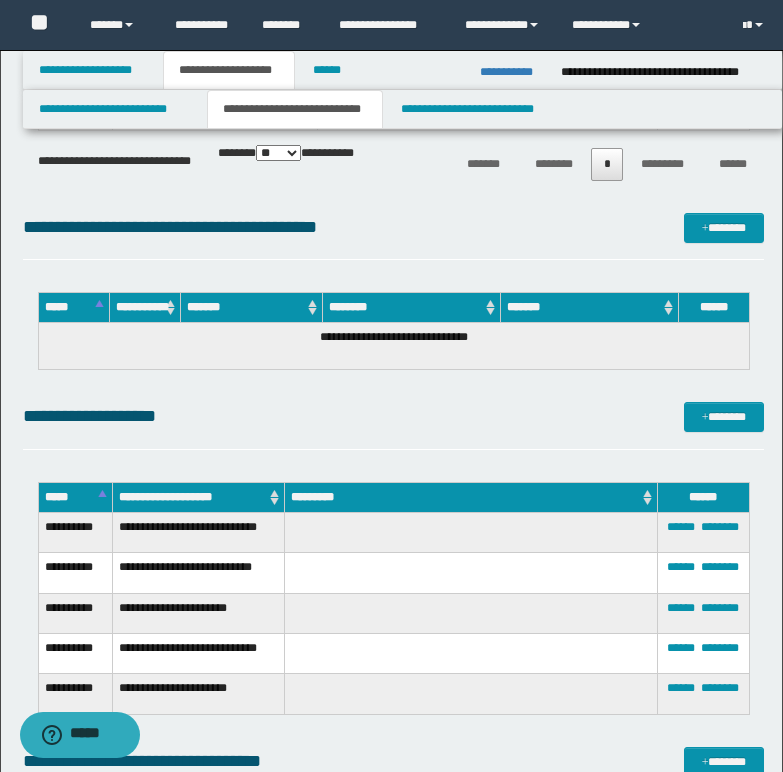 scroll, scrollTop: 1600, scrollLeft: 0, axis: vertical 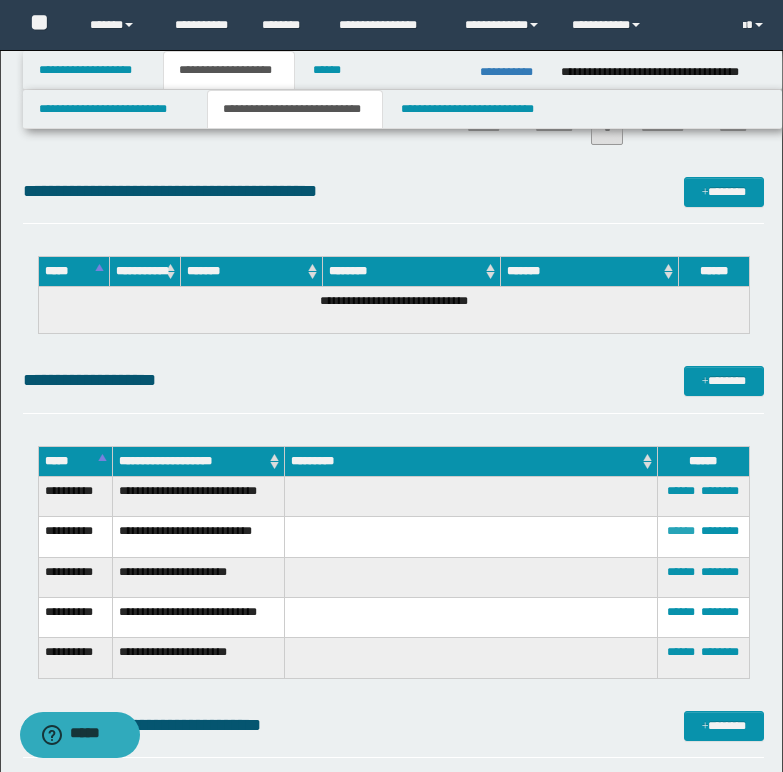 click on "******" at bounding box center [681, 531] 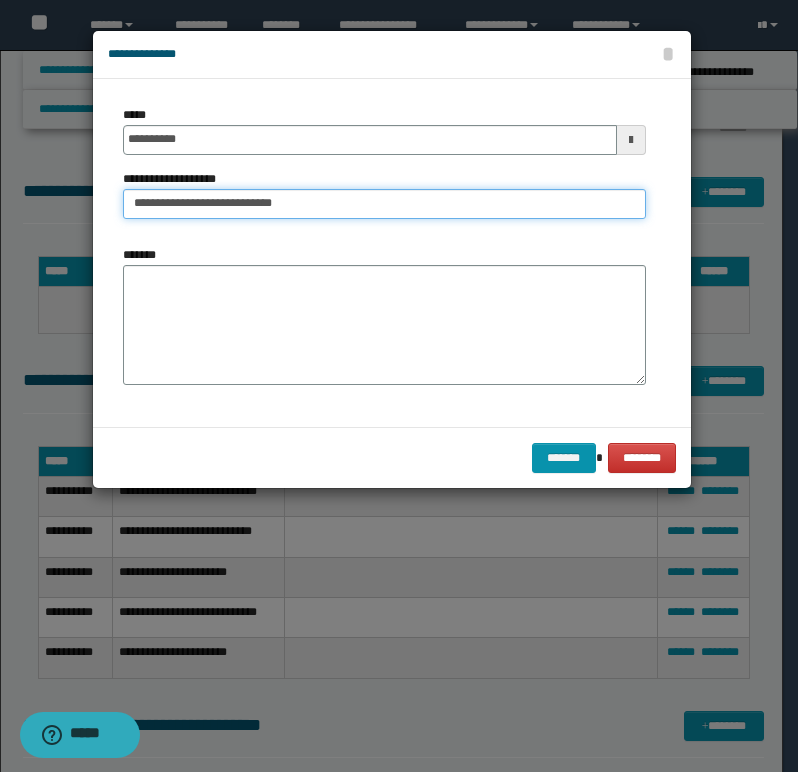 click on "**********" at bounding box center (384, 204) 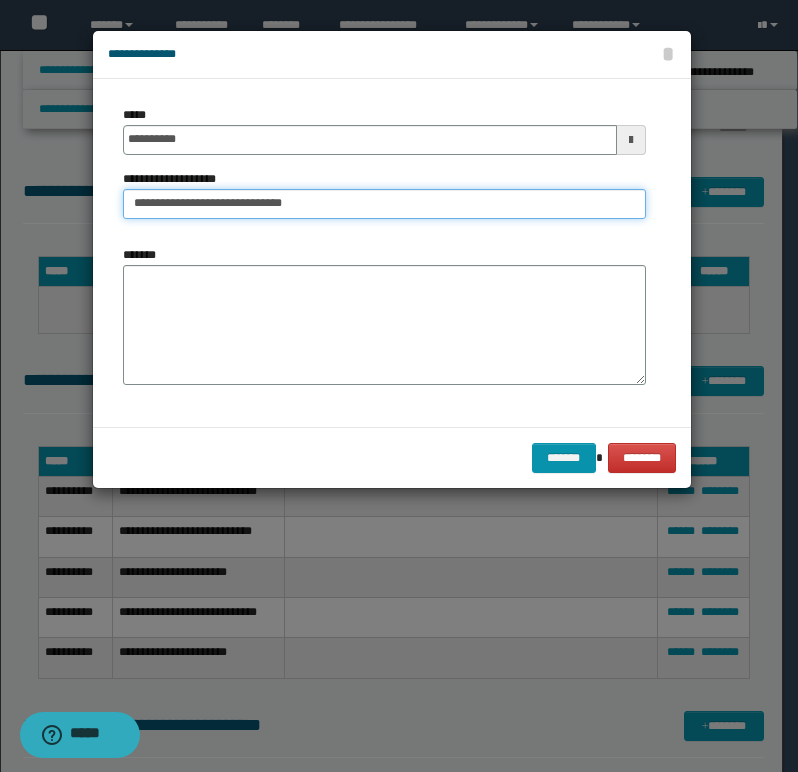 type on "**********" 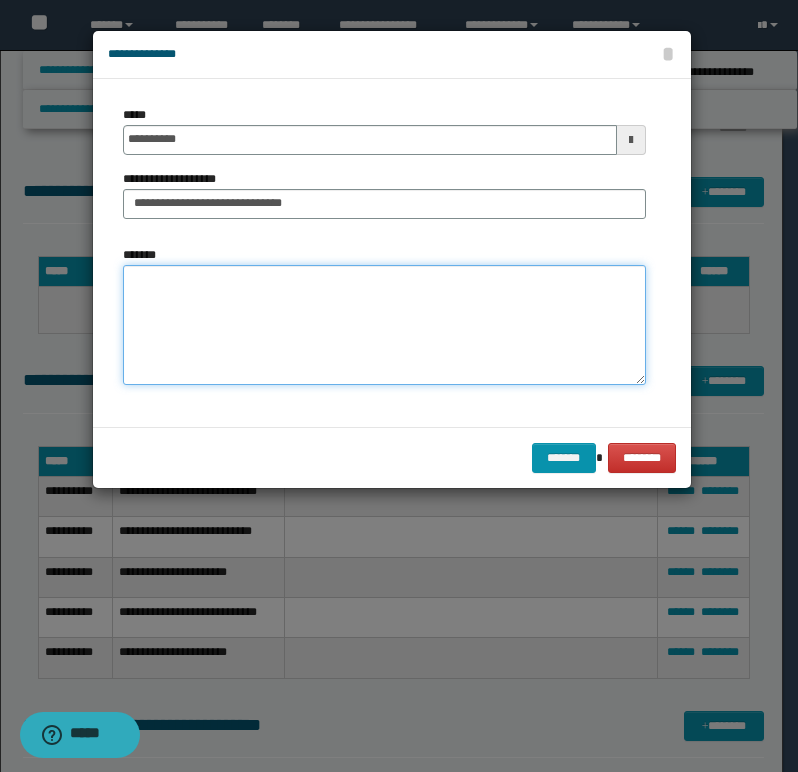 click on "*******" at bounding box center (384, 325) 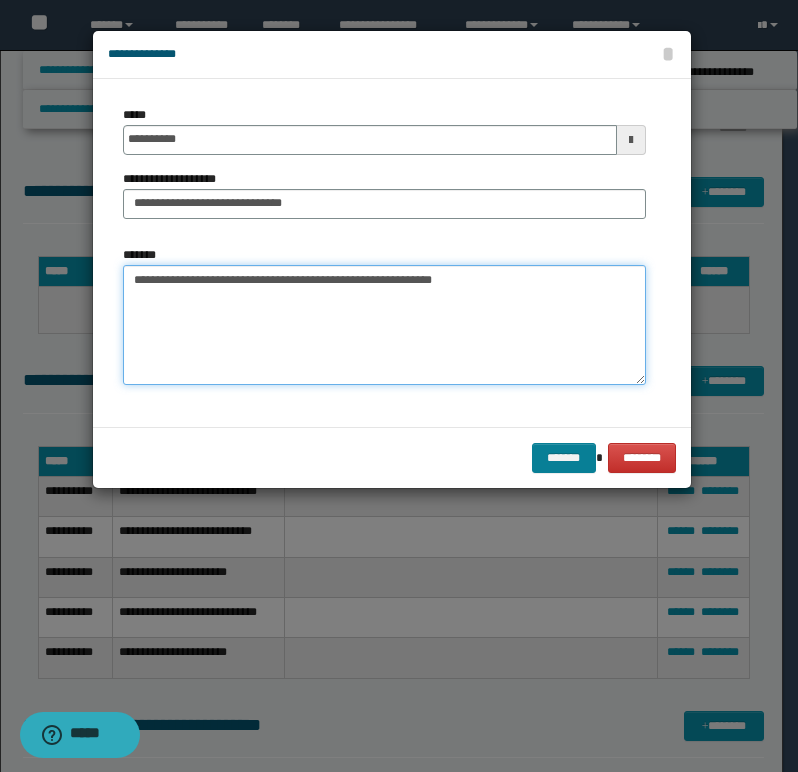 type on "**********" 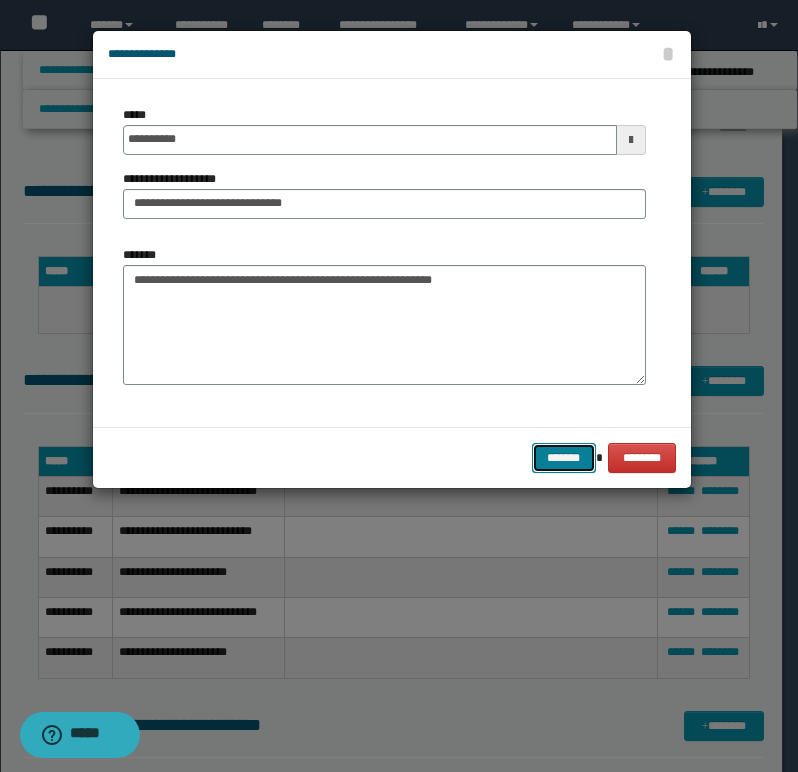 click on "*******" at bounding box center (564, 458) 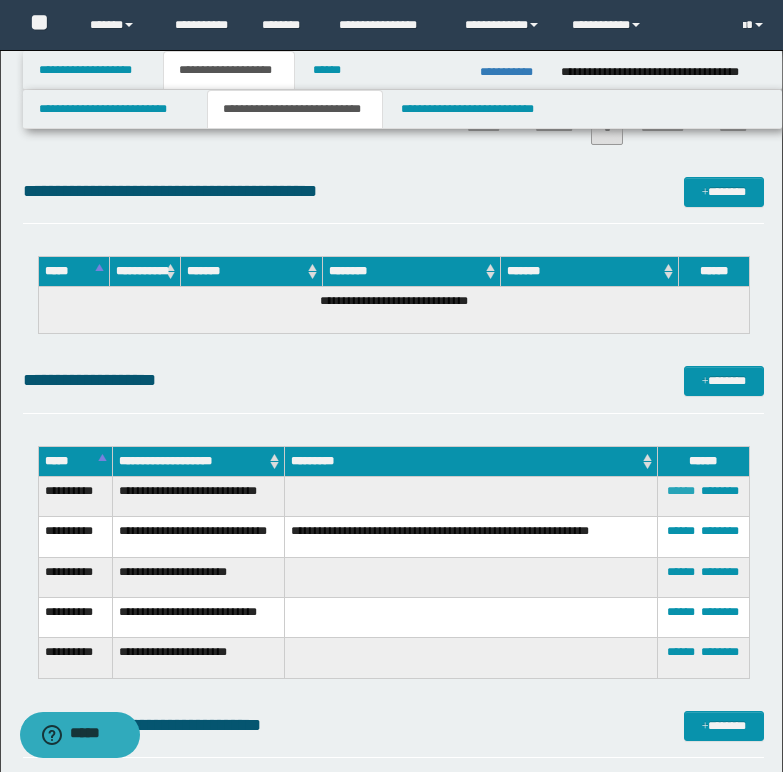 click on "******" at bounding box center [681, 491] 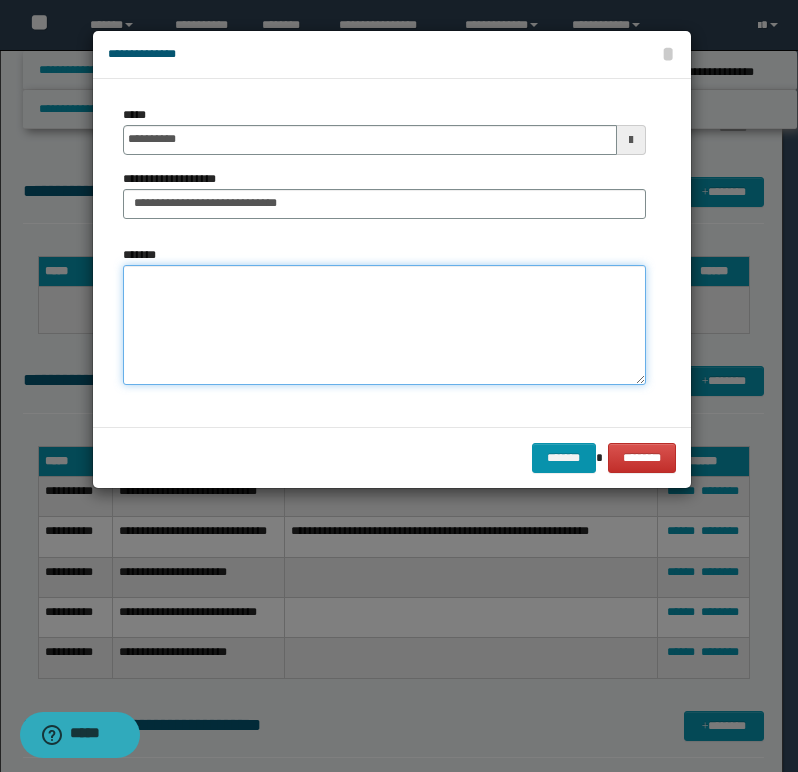click on "*******" at bounding box center [384, 325] 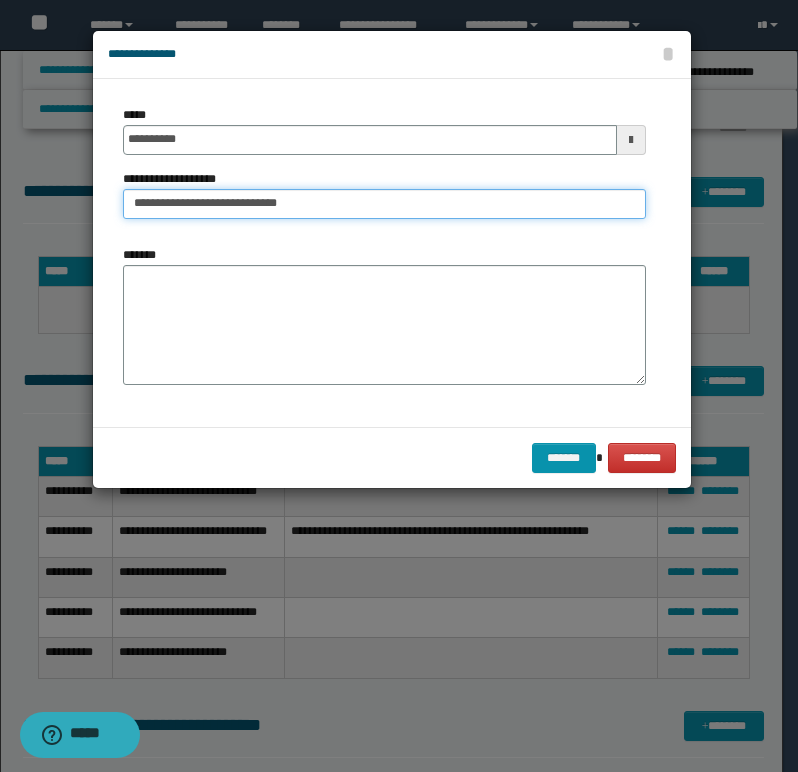 click on "**********" at bounding box center (384, 204) 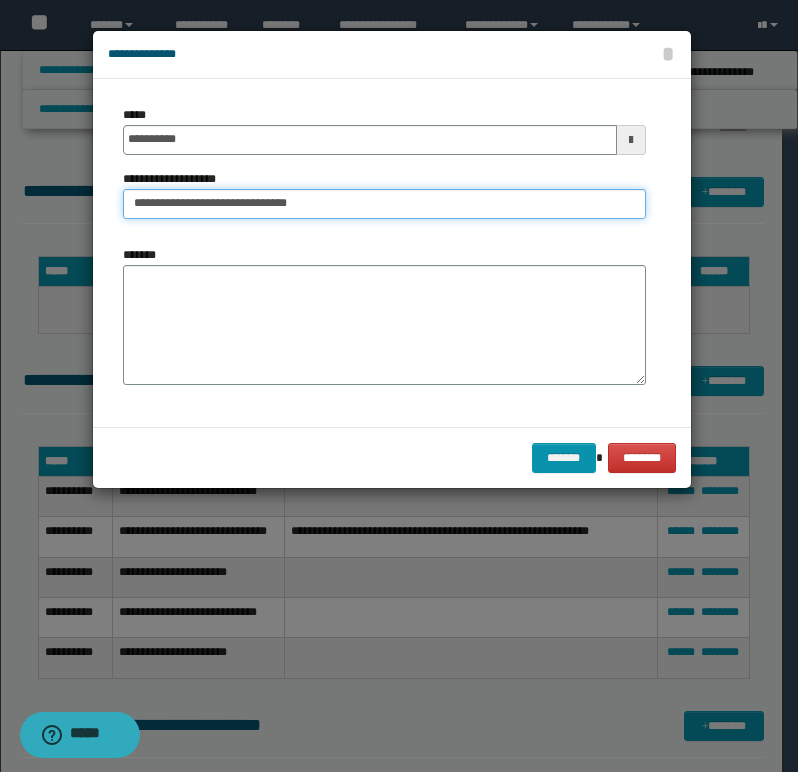 type on "**********" 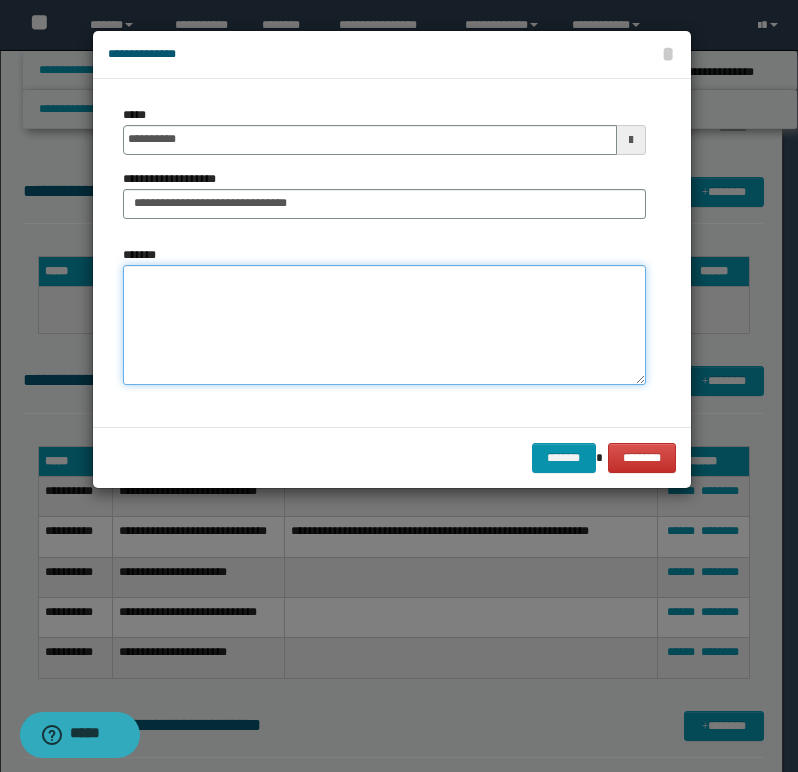 paste on "**********" 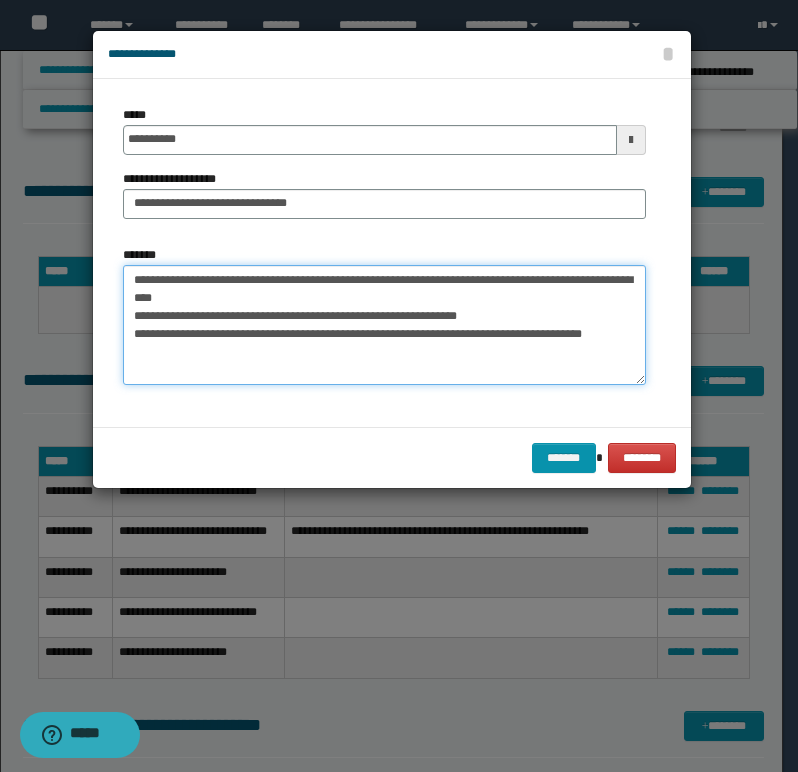 click on "**********" at bounding box center (384, 325) 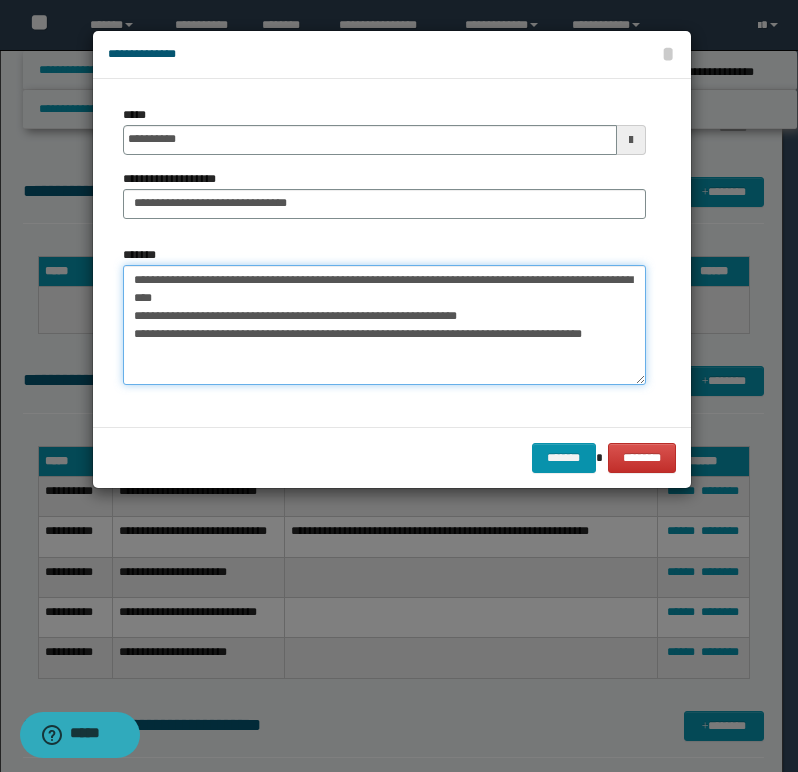 click on "**********" at bounding box center [384, 325] 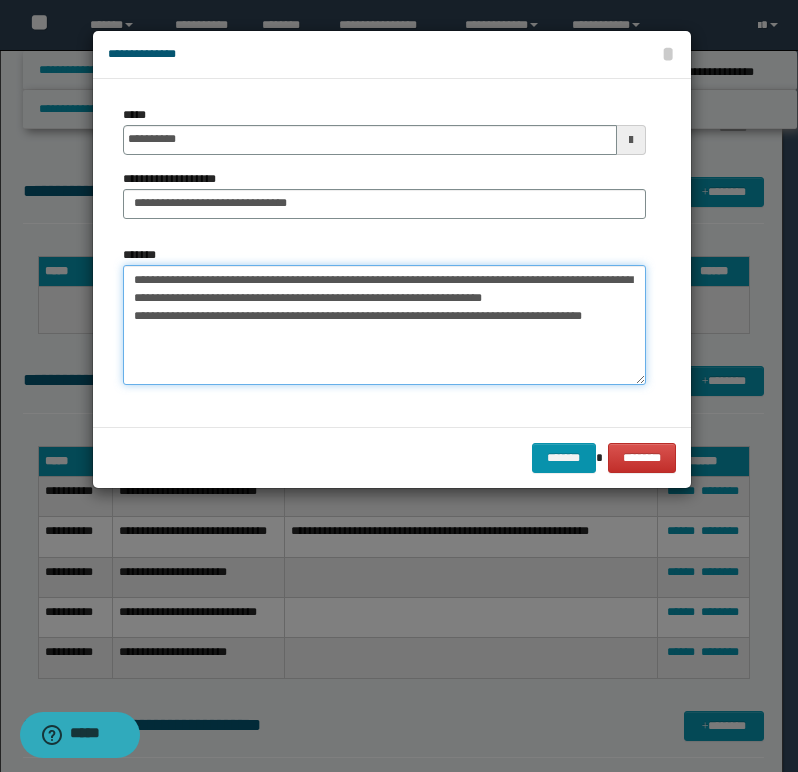 click on "**********" at bounding box center (384, 325) 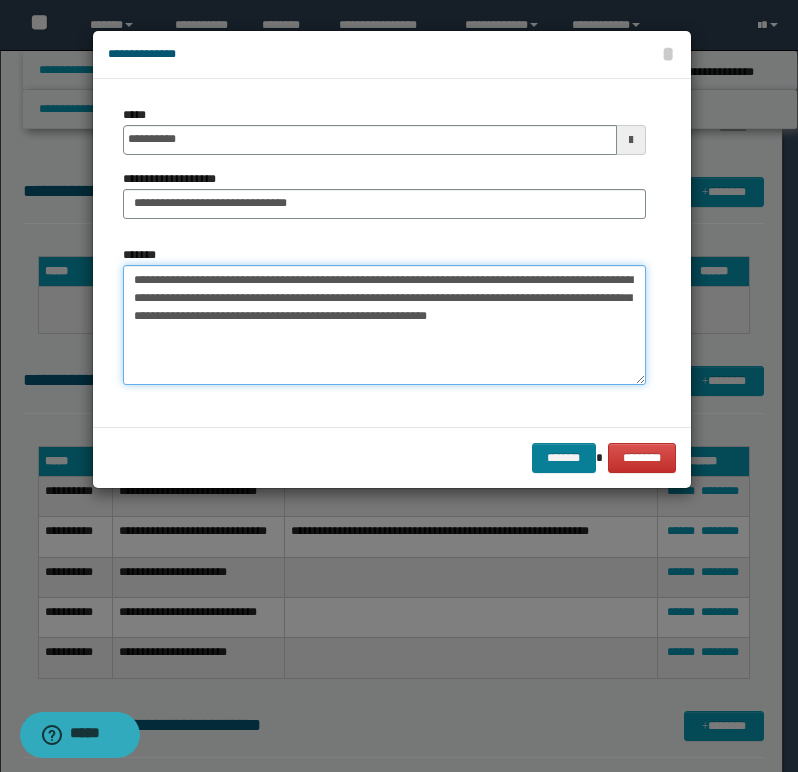 type on "**********" 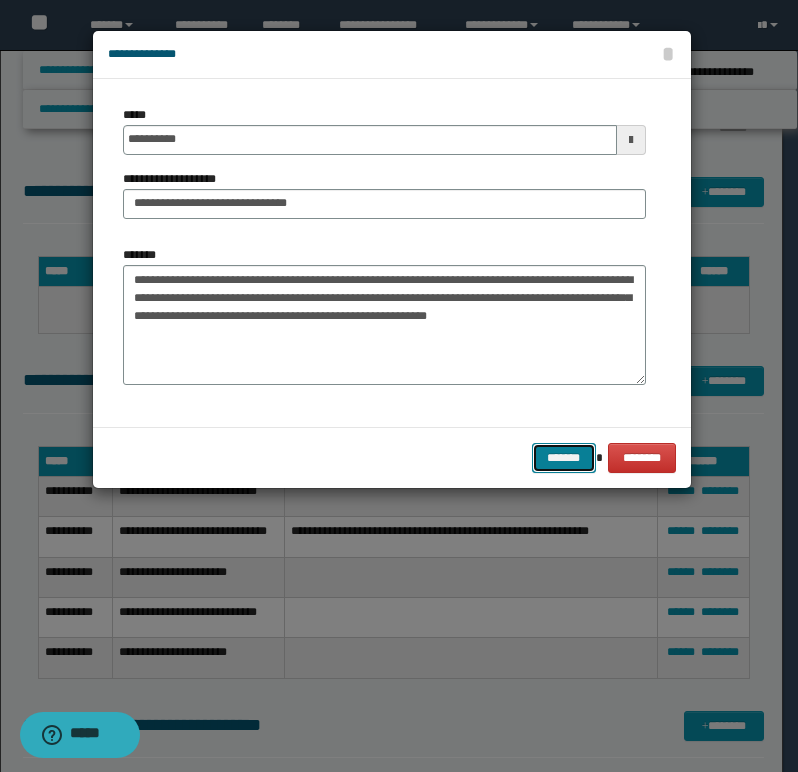 click on "*******" at bounding box center [564, 458] 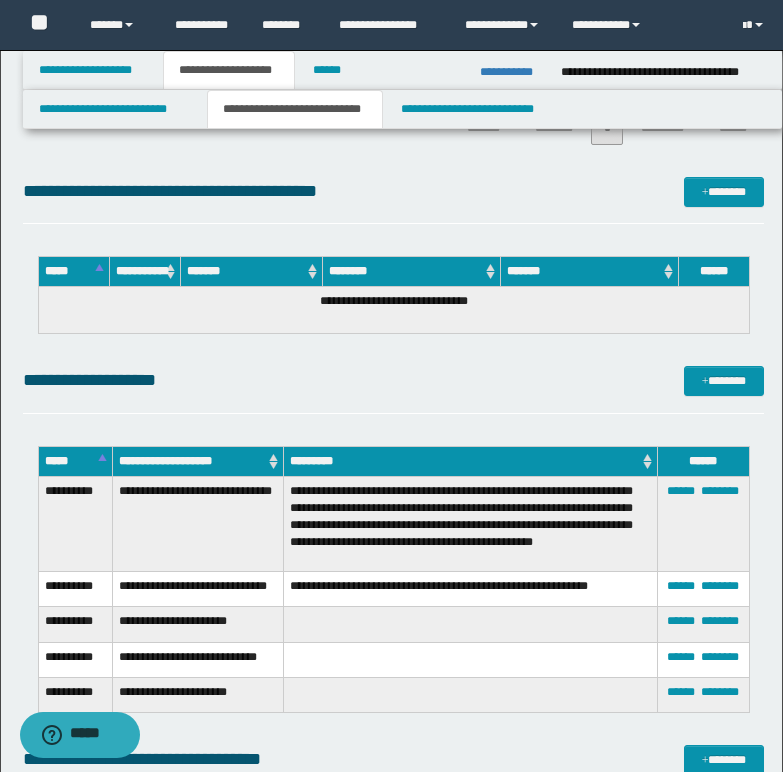 scroll, scrollTop: 1700, scrollLeft: 0, axis: vertical 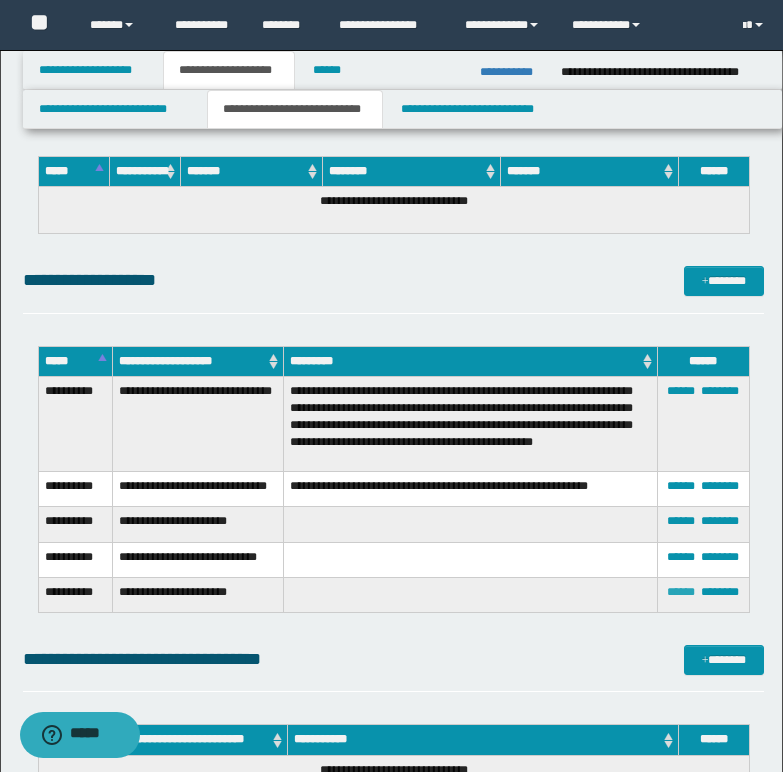 click on "******" at bounding box center [681, 592] 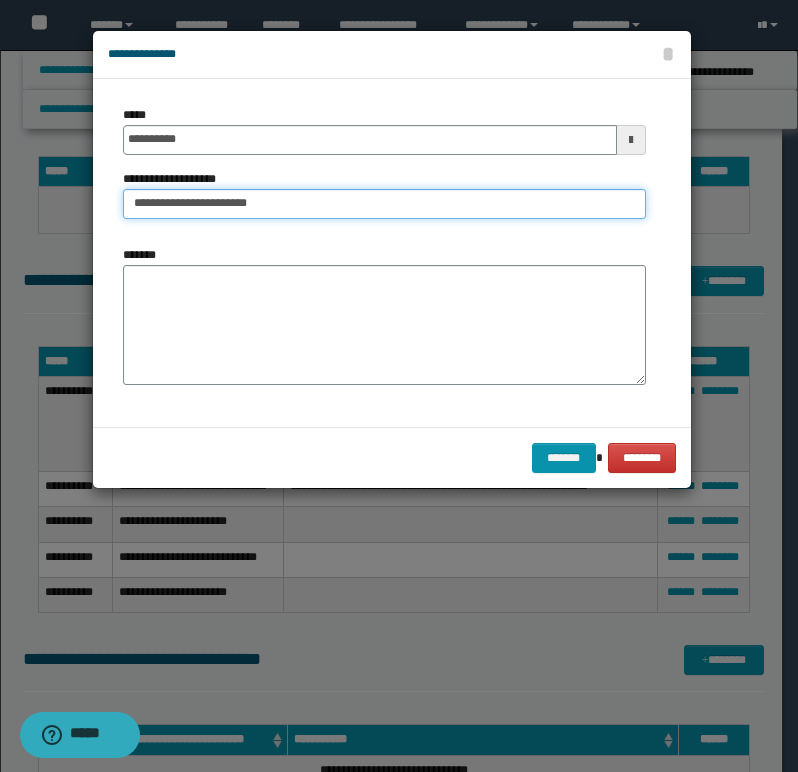 click on "**********" at bounding box center (384, 204) 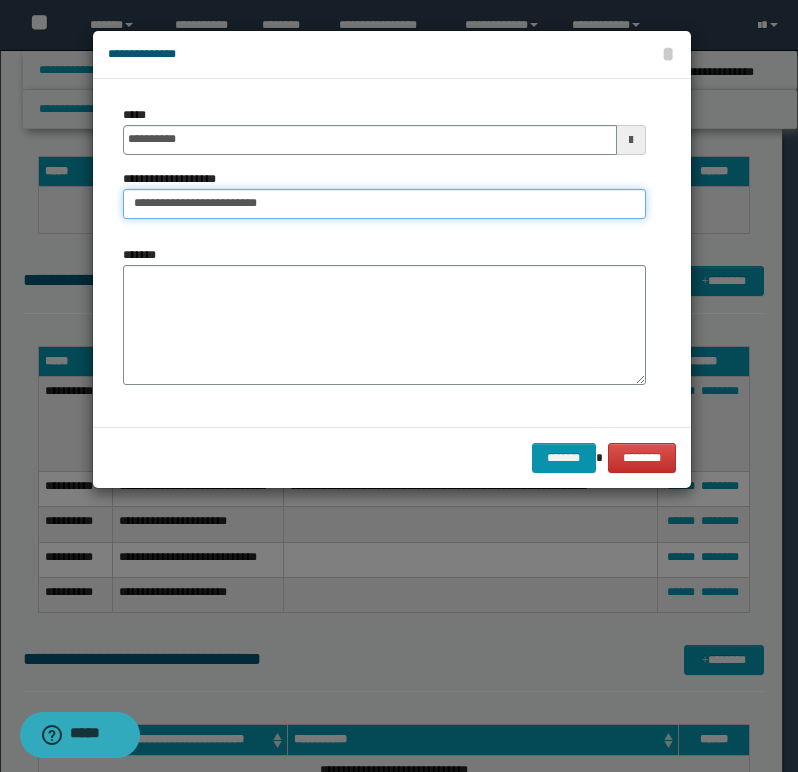 type on "**********" 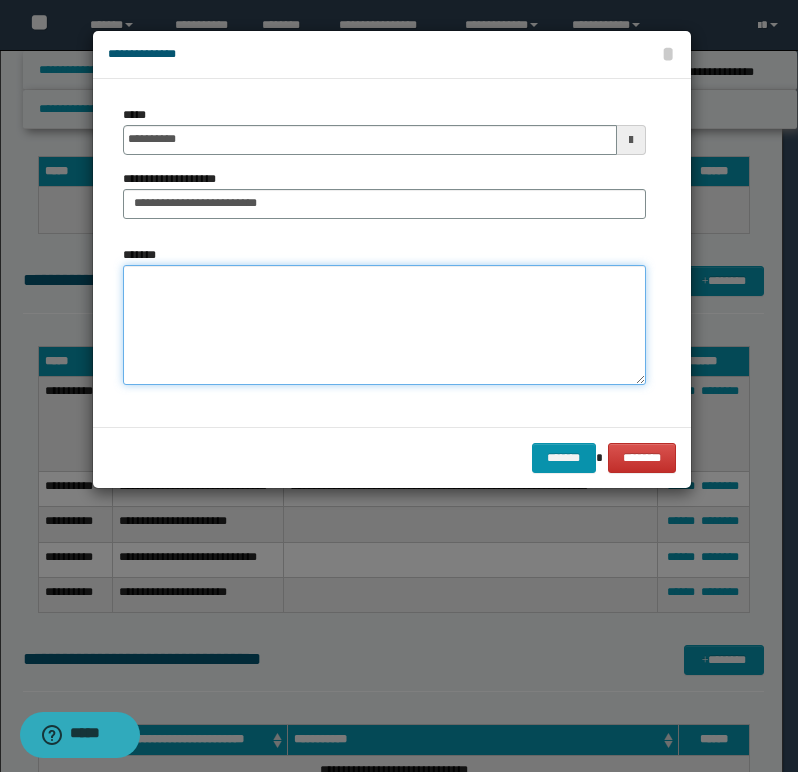 click on "*******" at bounding box center (384, 325) 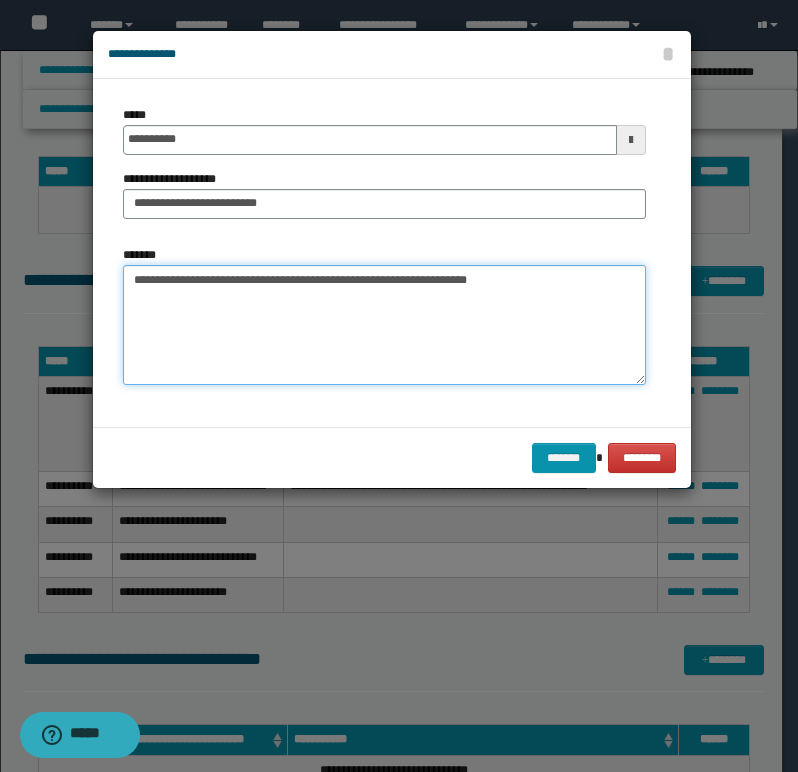 type on "**********" 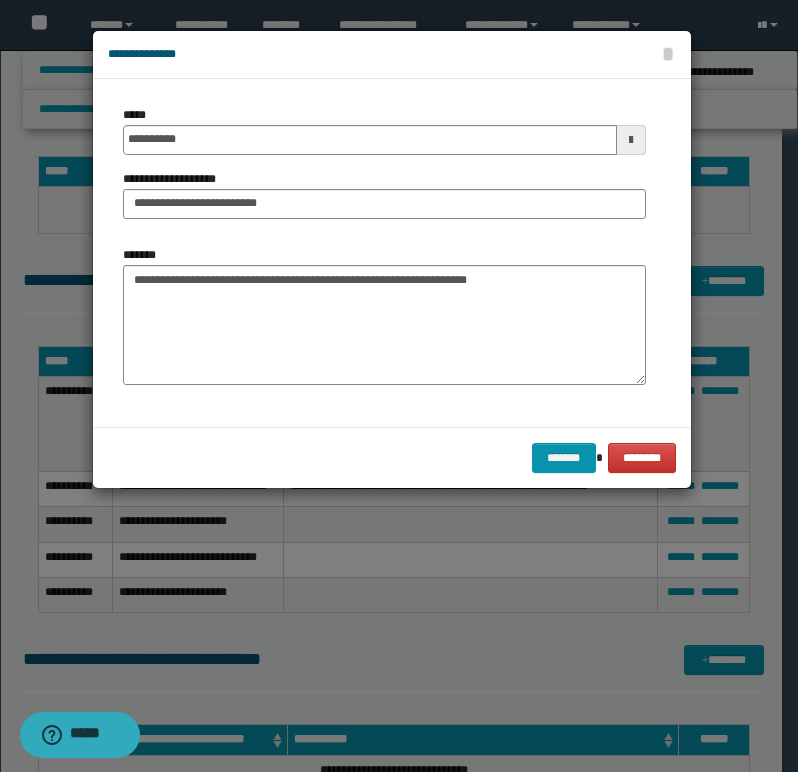 click on "*******
********" at bounding box center [392, 457] 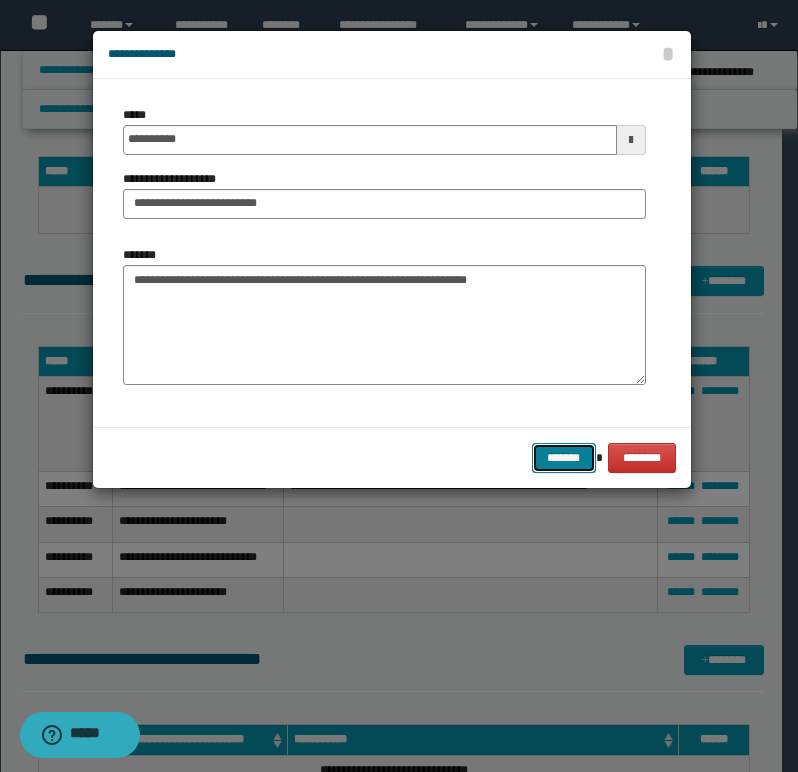 click on "*******" at bounding box center [564, 458] 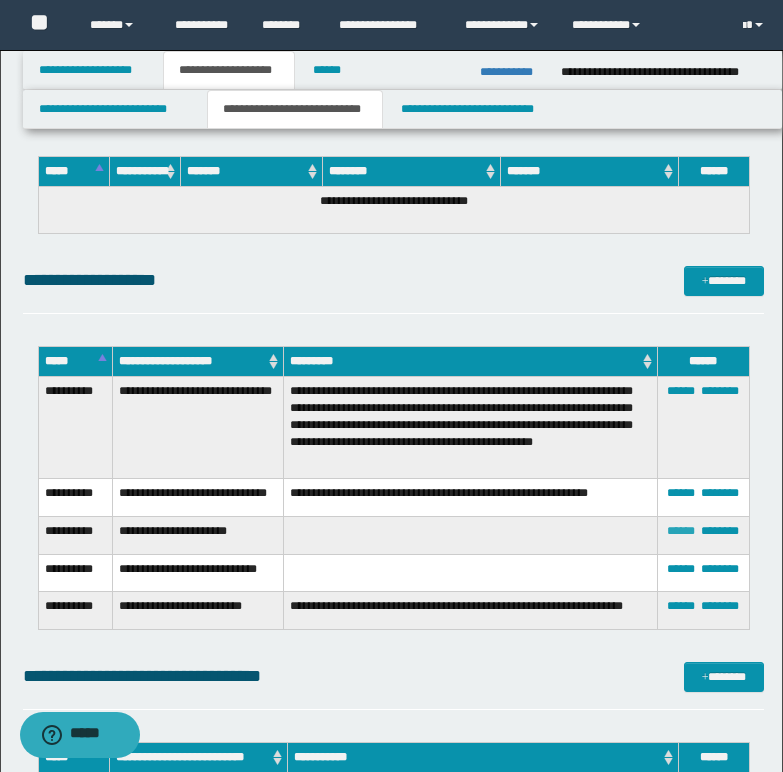 click on "******" at bounding box center [681, 531] 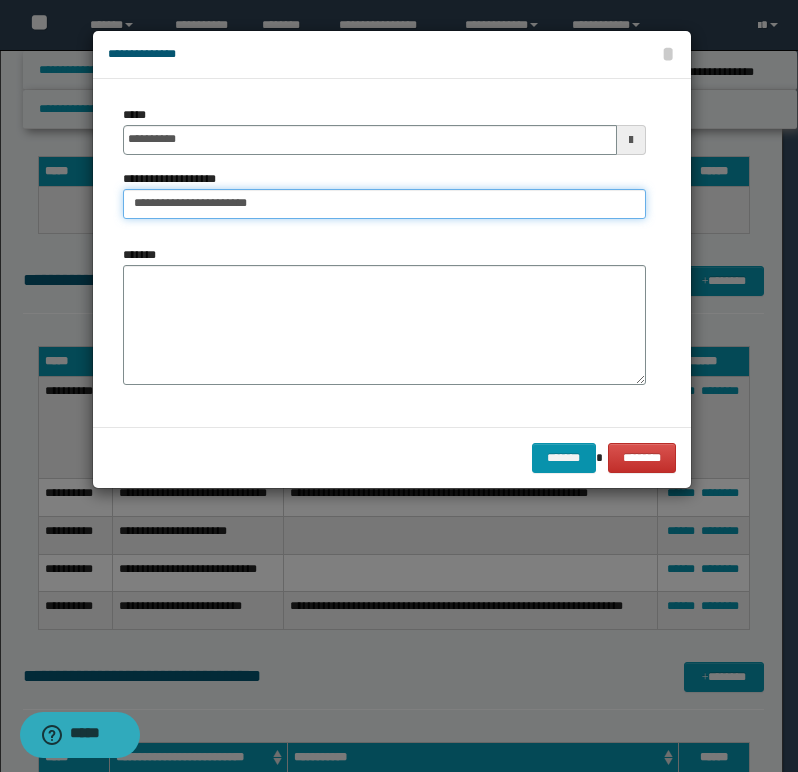 click on "**********" at bounding box center [384, 204] 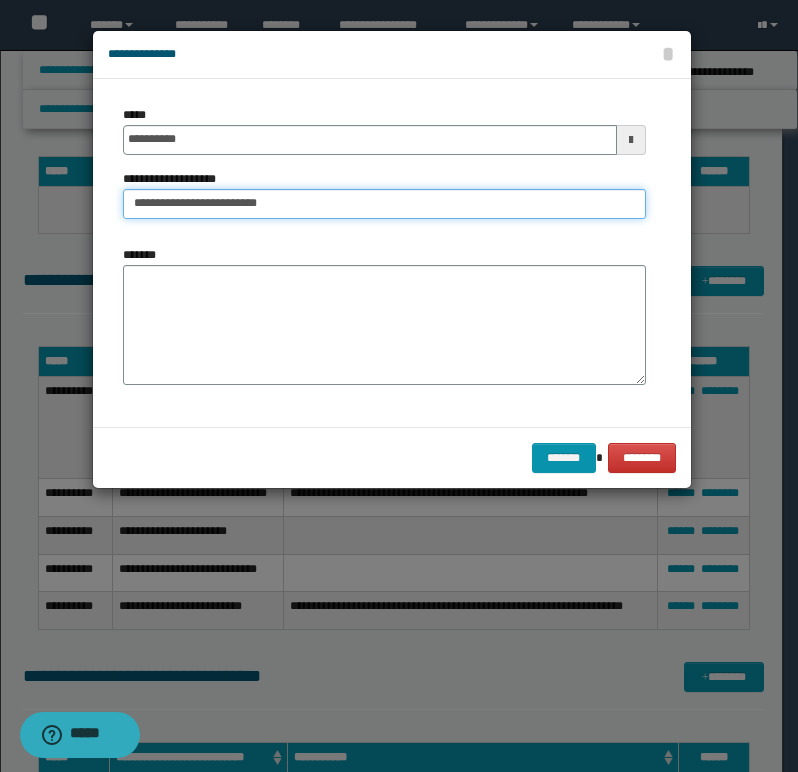 type on "**********" 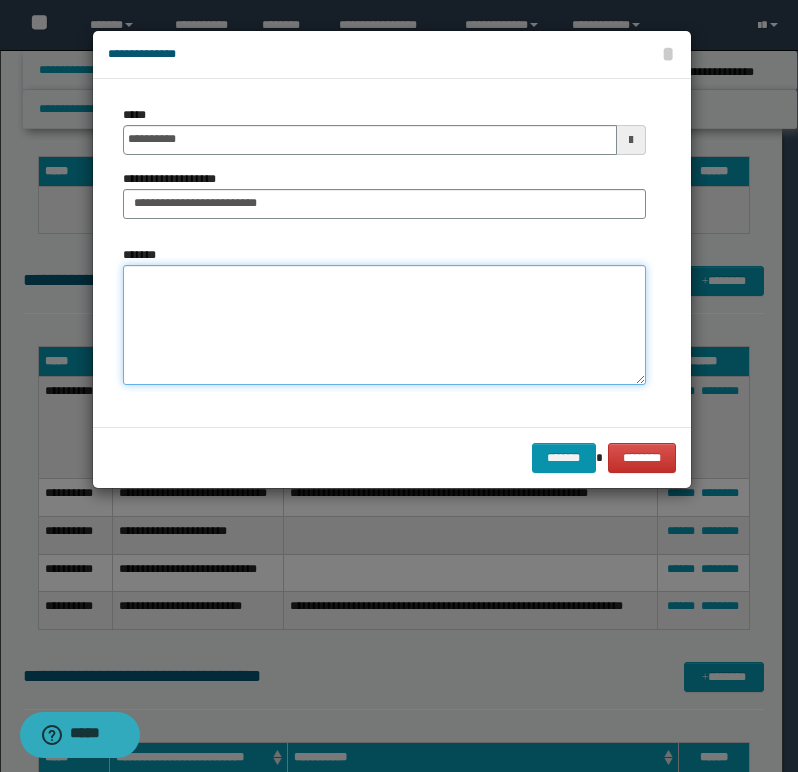 paste on "**********" 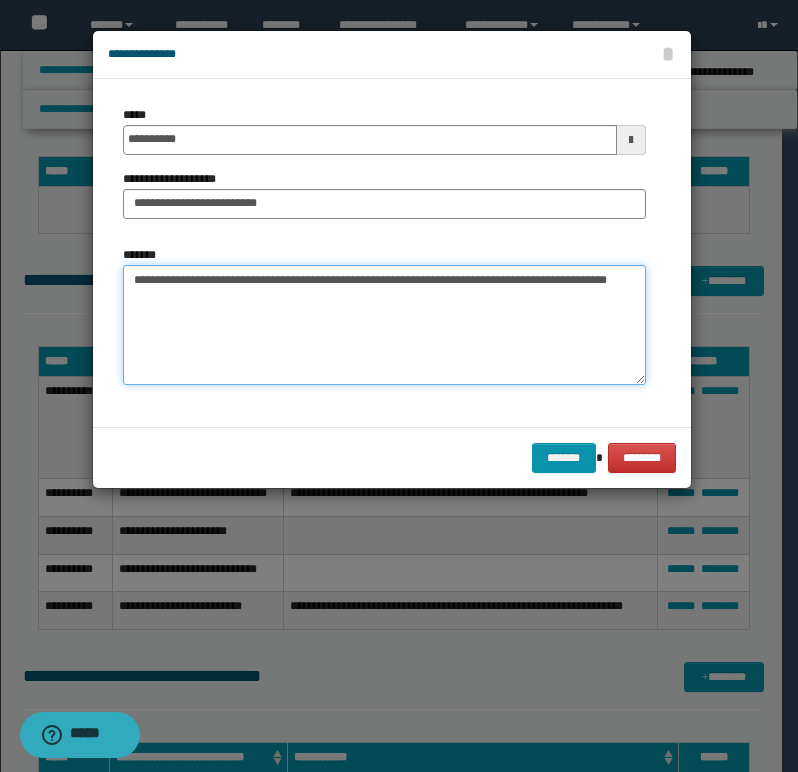 click on "**********" at bounding box center (384, 325) 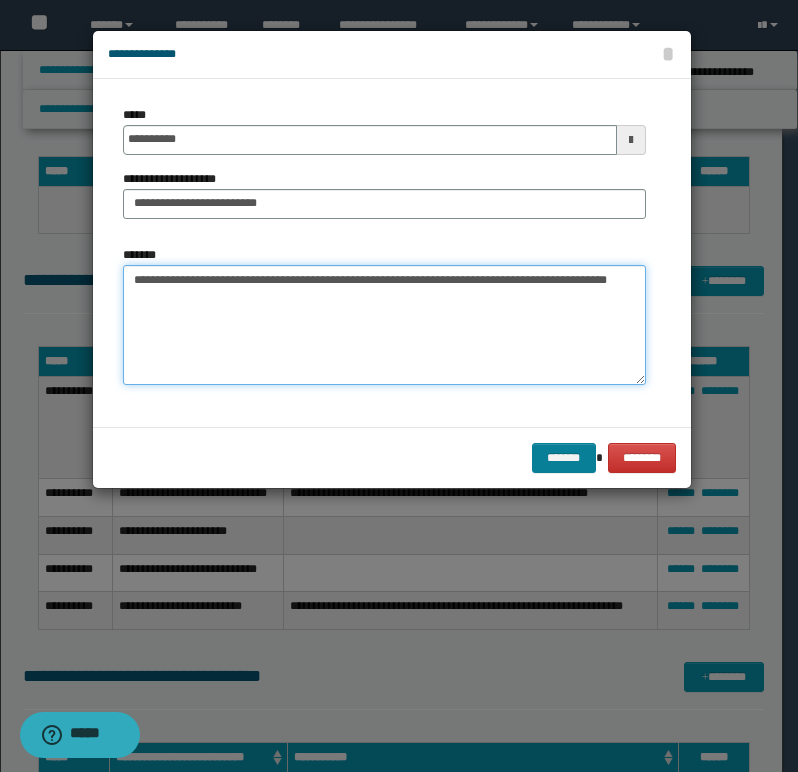 type on "**********" 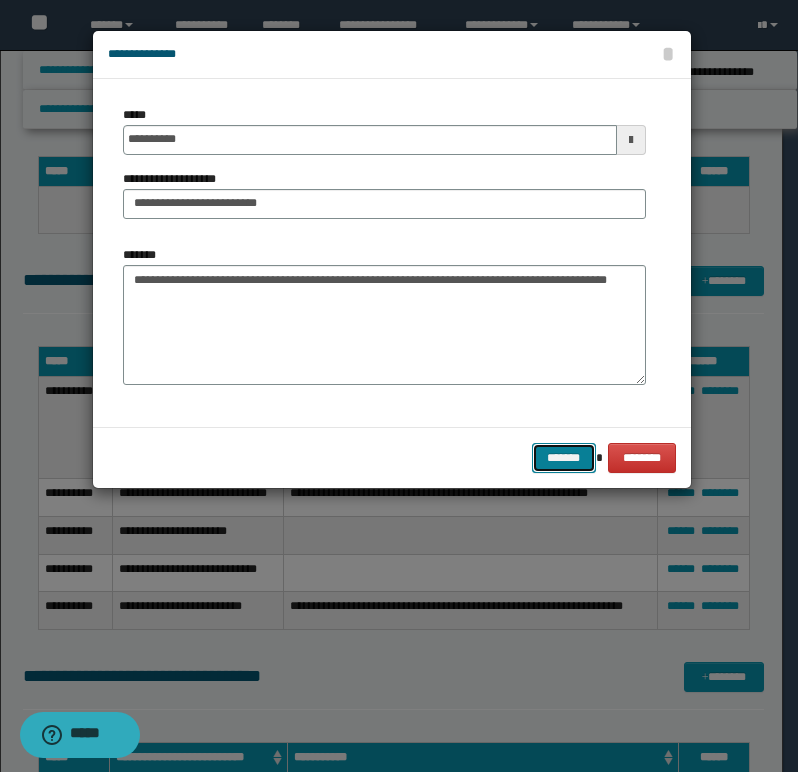 click on "*******" at bounding box center (564, 458) 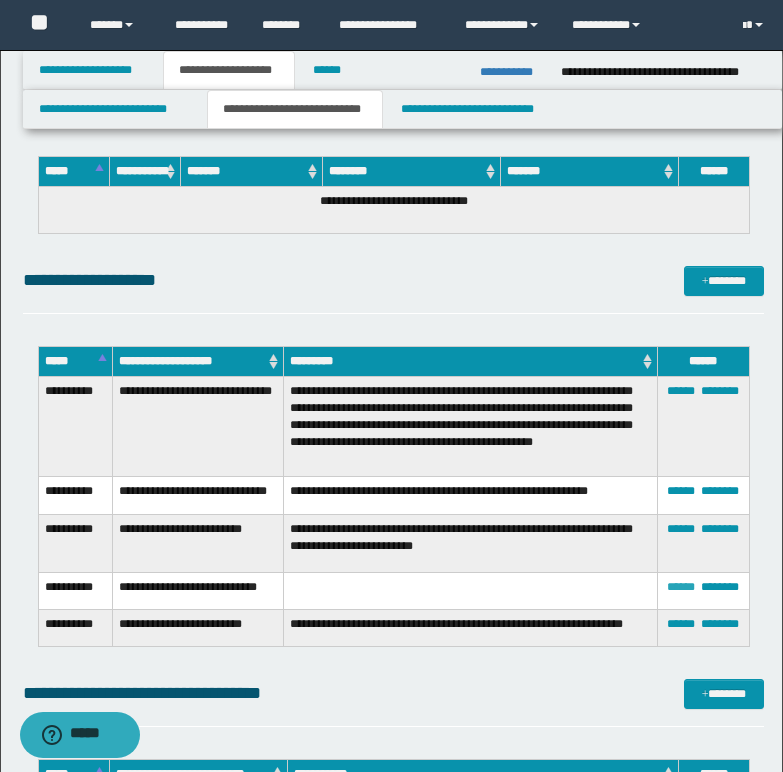 click on "******" at bounding box center (681, 587) 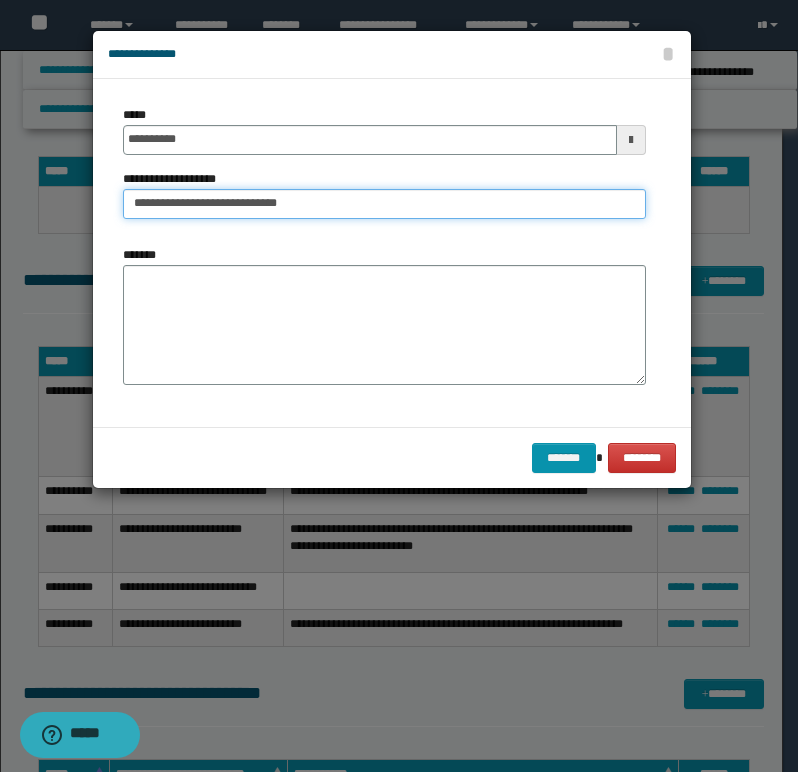 click on "**********" at bounding box center [384, 204] 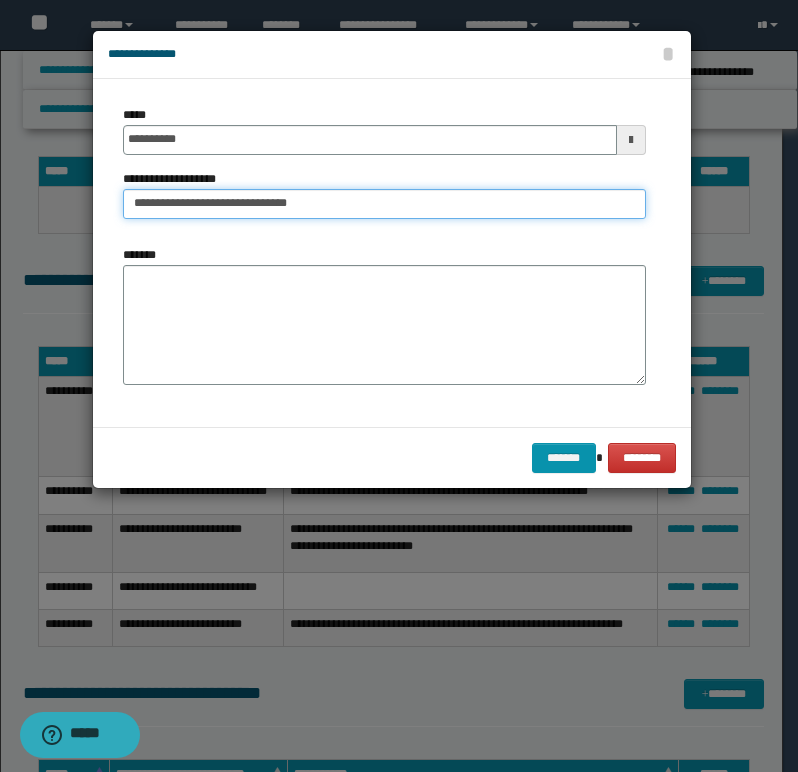 type on "**********" 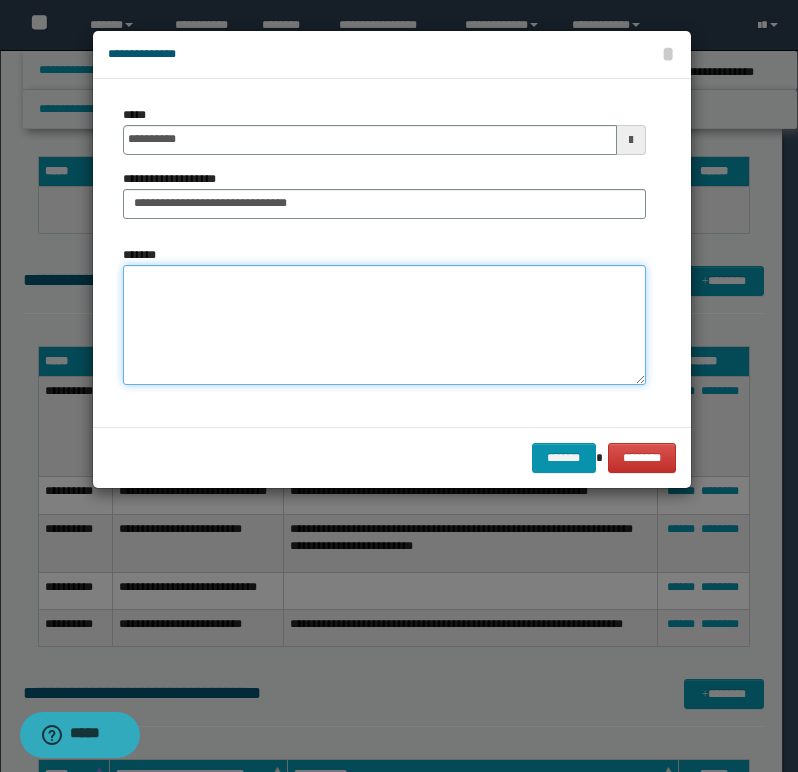 paste on "**********" 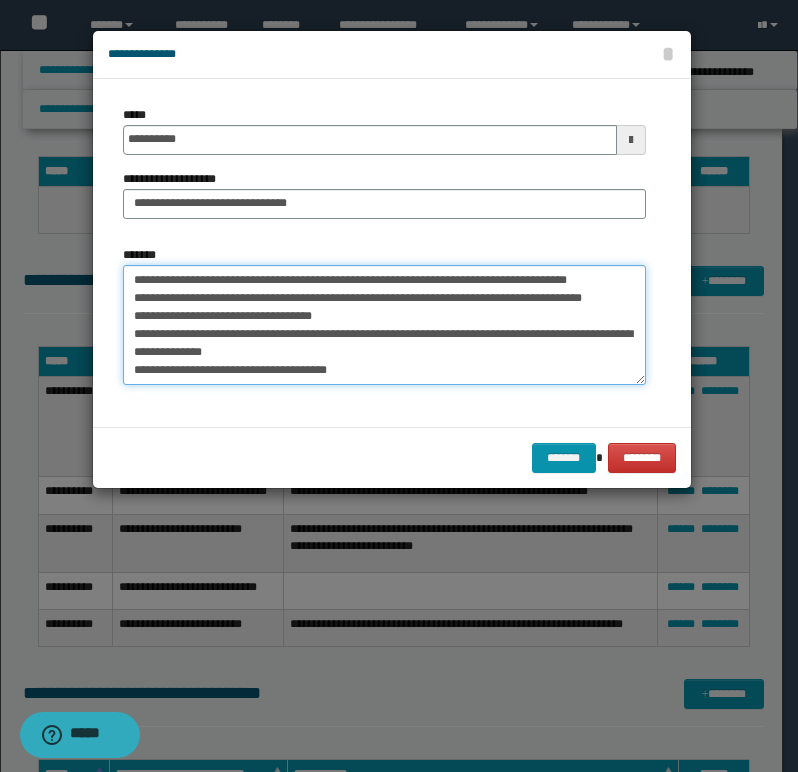 click on "**********" at bounding box center [384, 325] 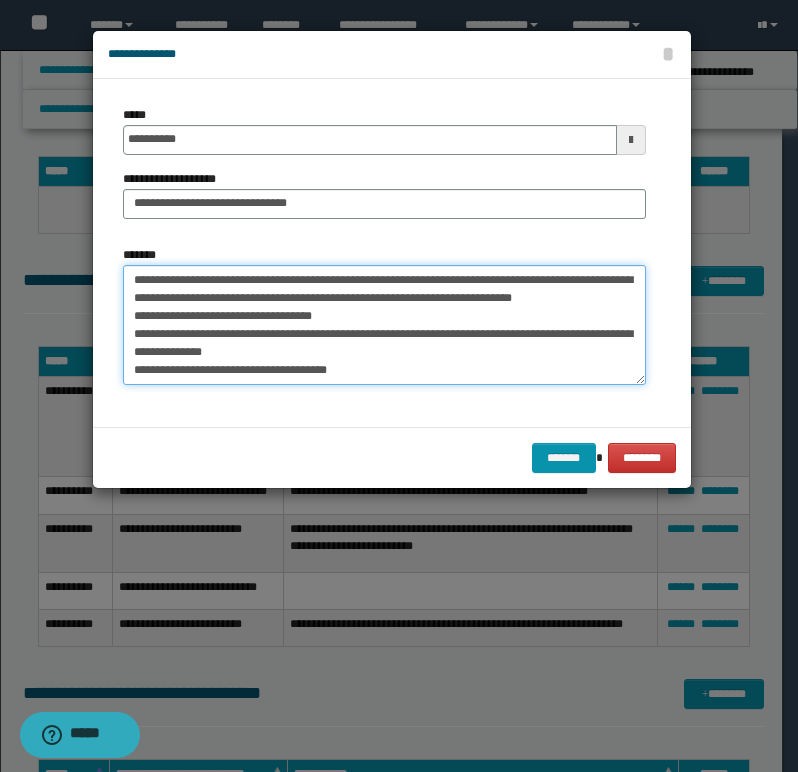 click on "**********" at bounding box center [384, 325] 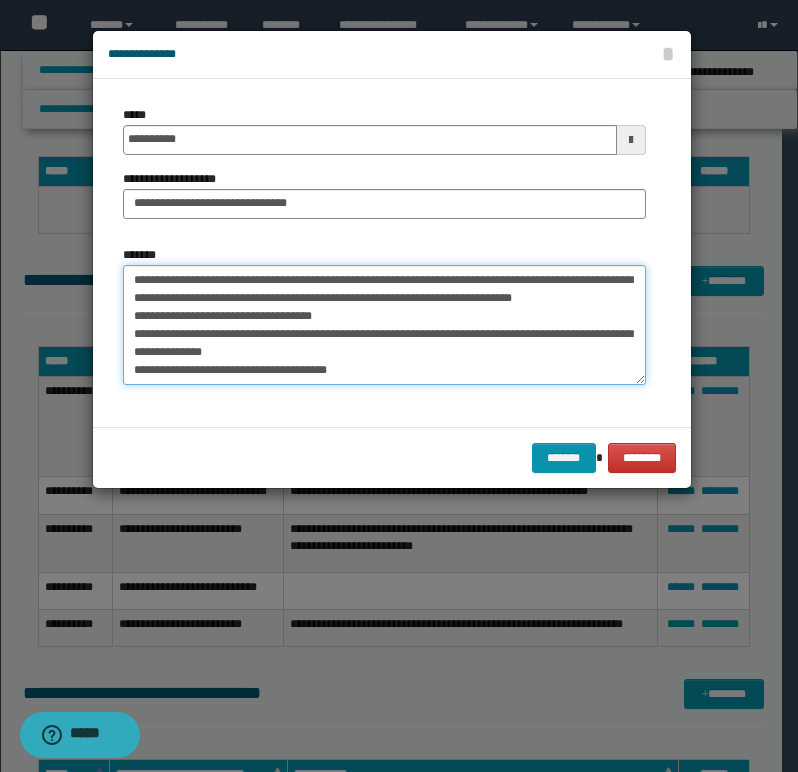click on "**********" at bounding box center (384, 325) 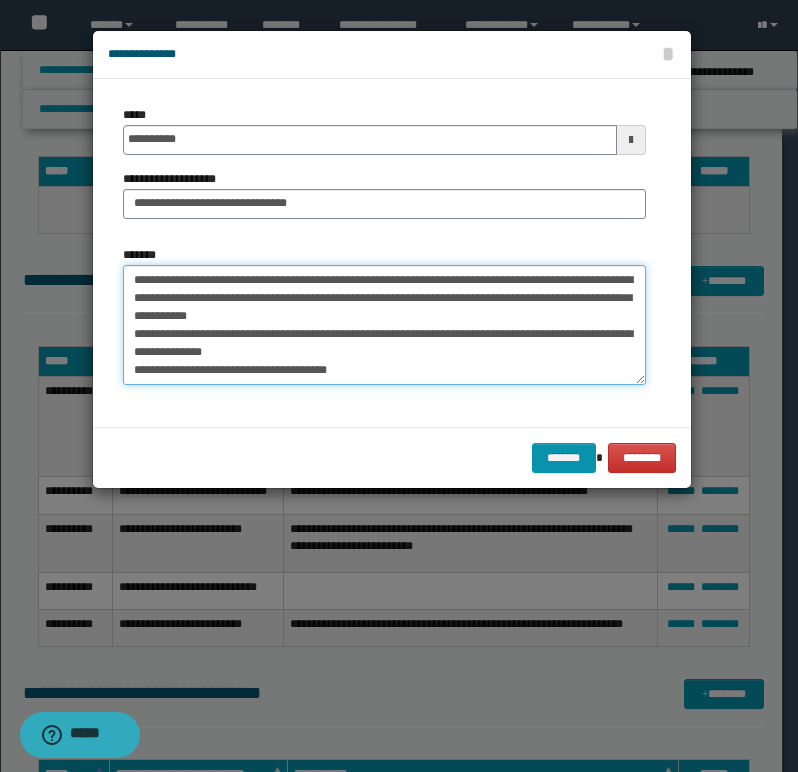 click on "**********" at bounding box center (384, 325) 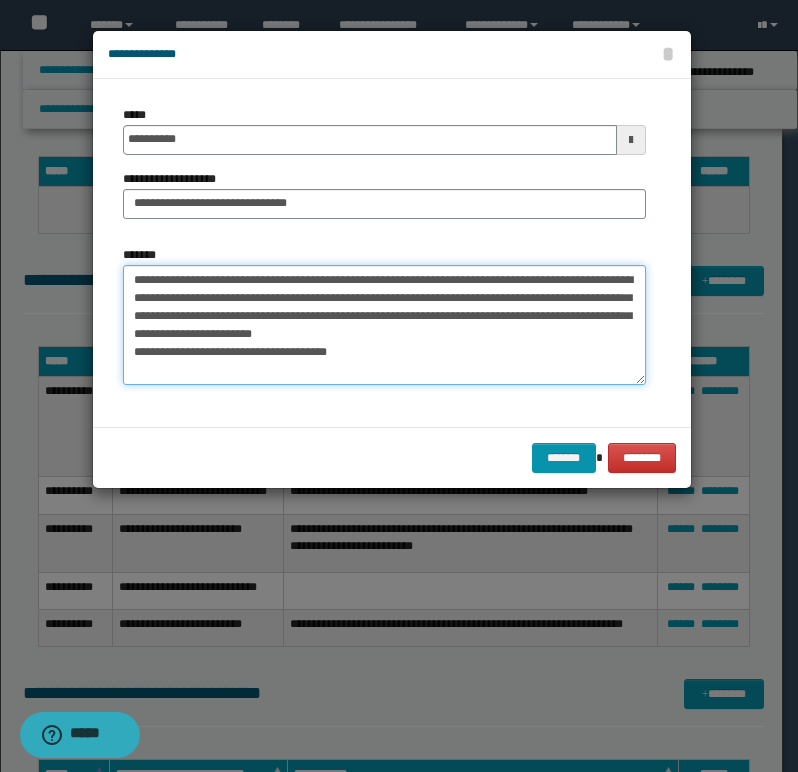click on "**********" at bounding box center (384, 325) 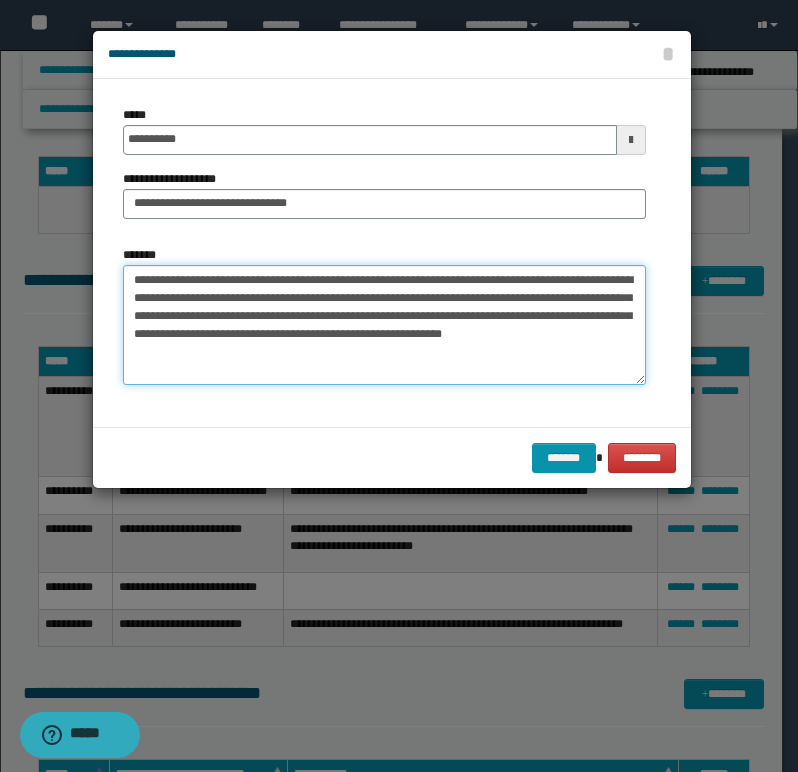 click on "**********" at bounding box center (384, 325) 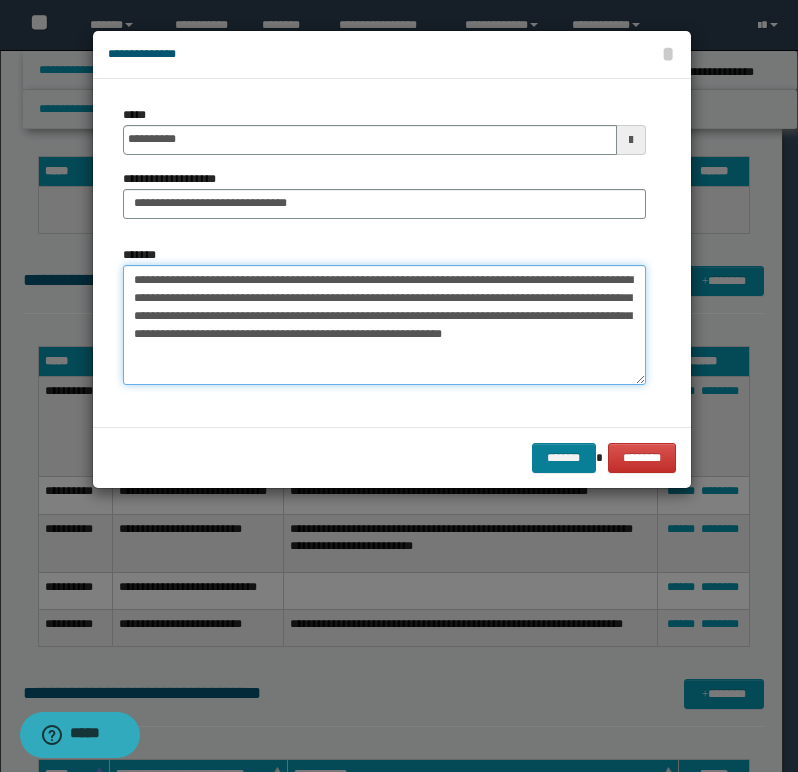 type on "**********" 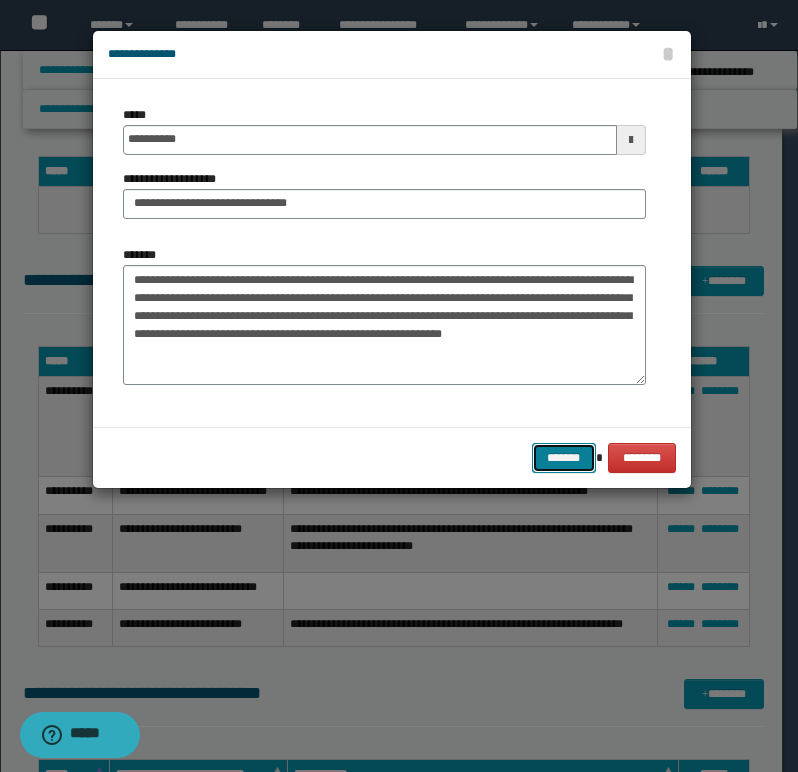 click on "*******" at bounding box center [564, 458] 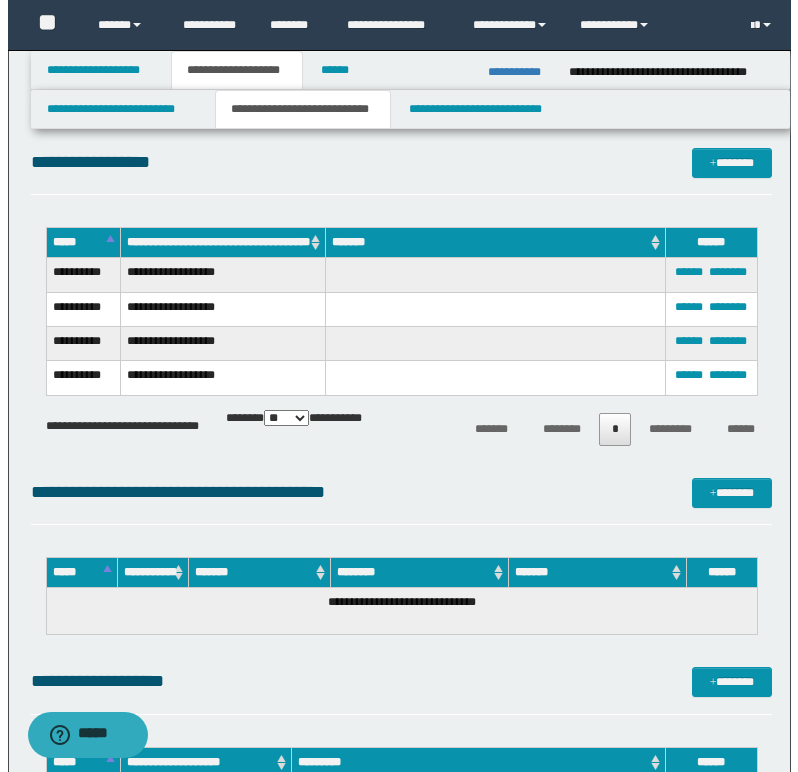 scroll, scrollTop: 1200, scrollLeft: 0, axis: vertical 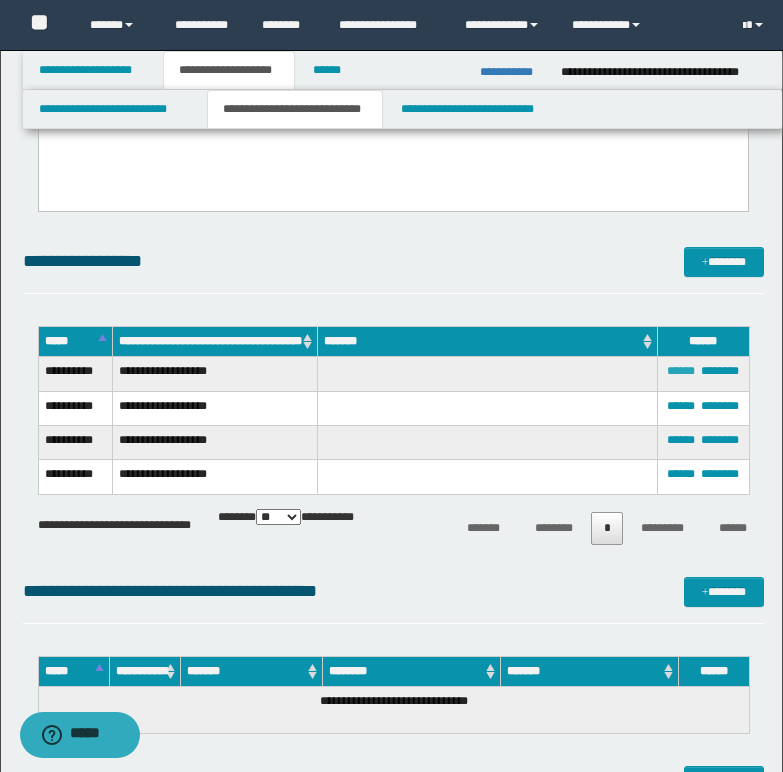 click on "******" at bounding box center (681, 371) 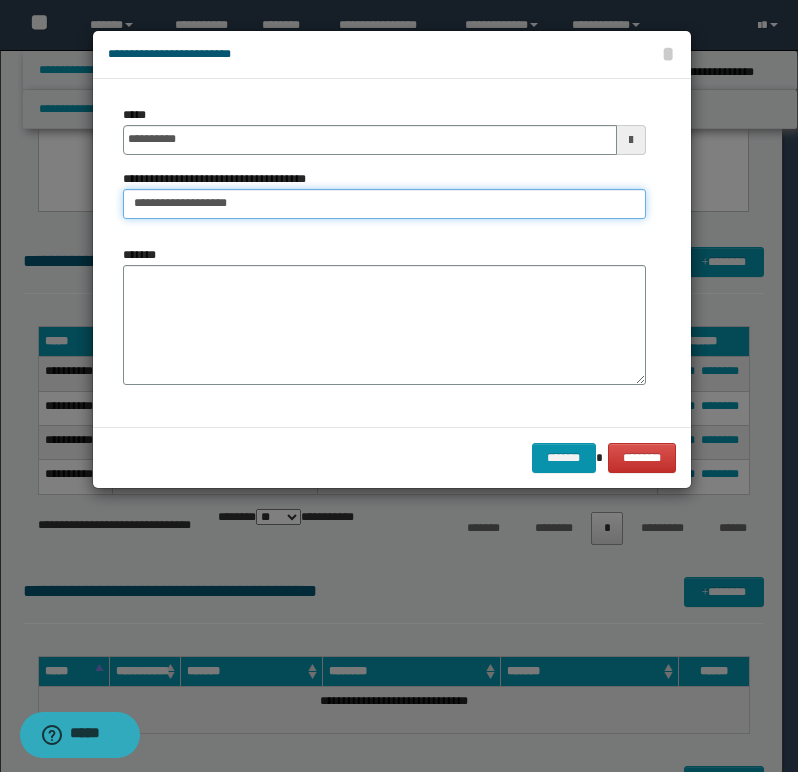 click on "**********" at bounding box center (384, 204) 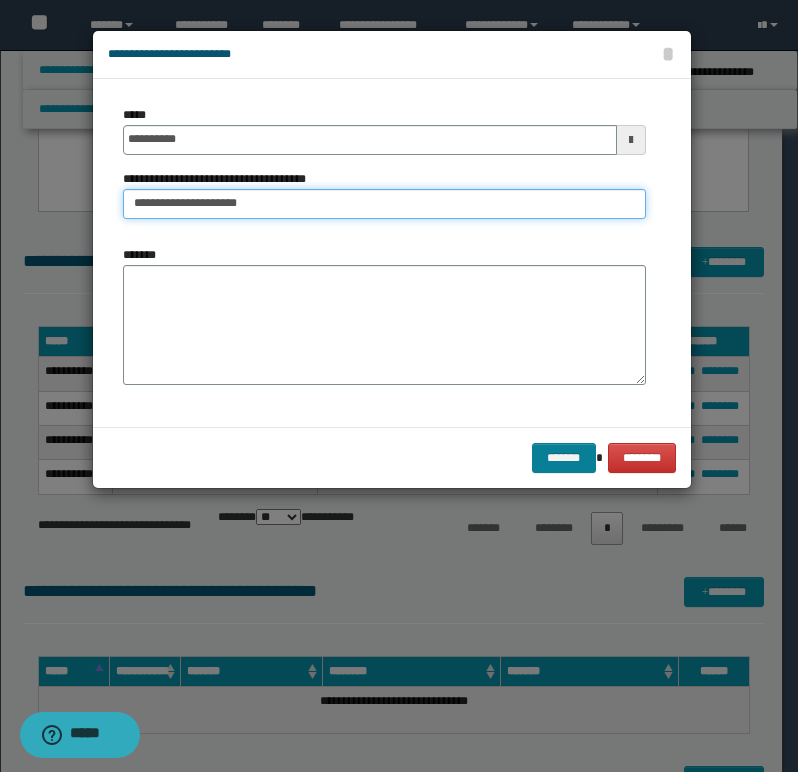type on "**********" 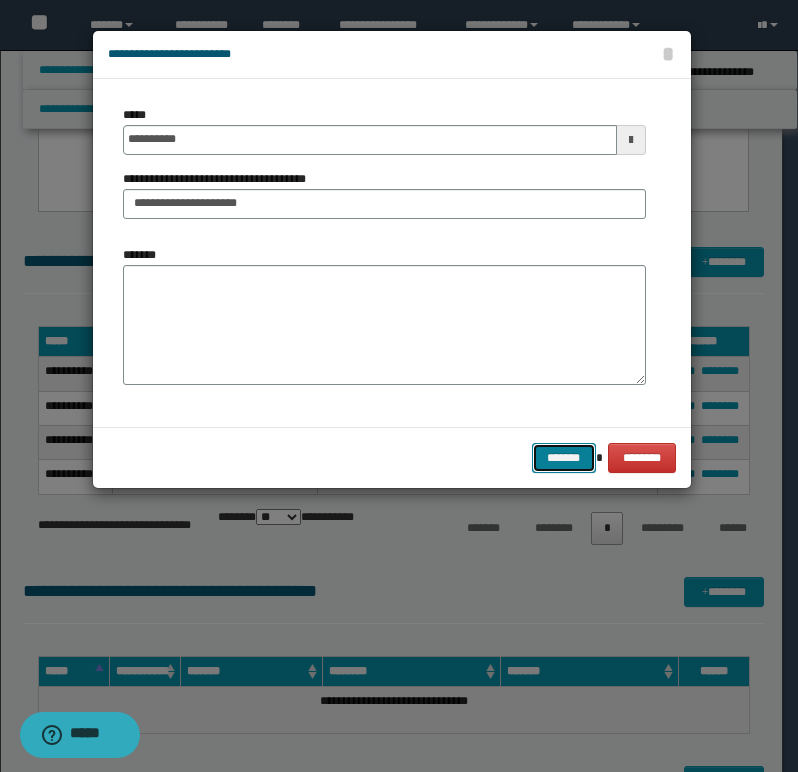click on "*******" at bounding box center [564, 458] 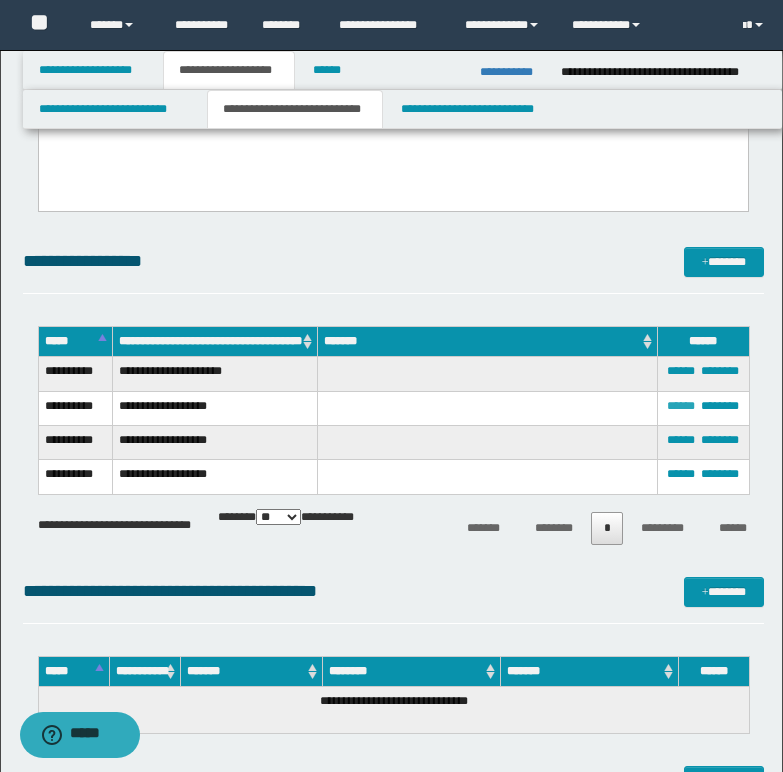 click on "******" at bounding box center [681, 406] 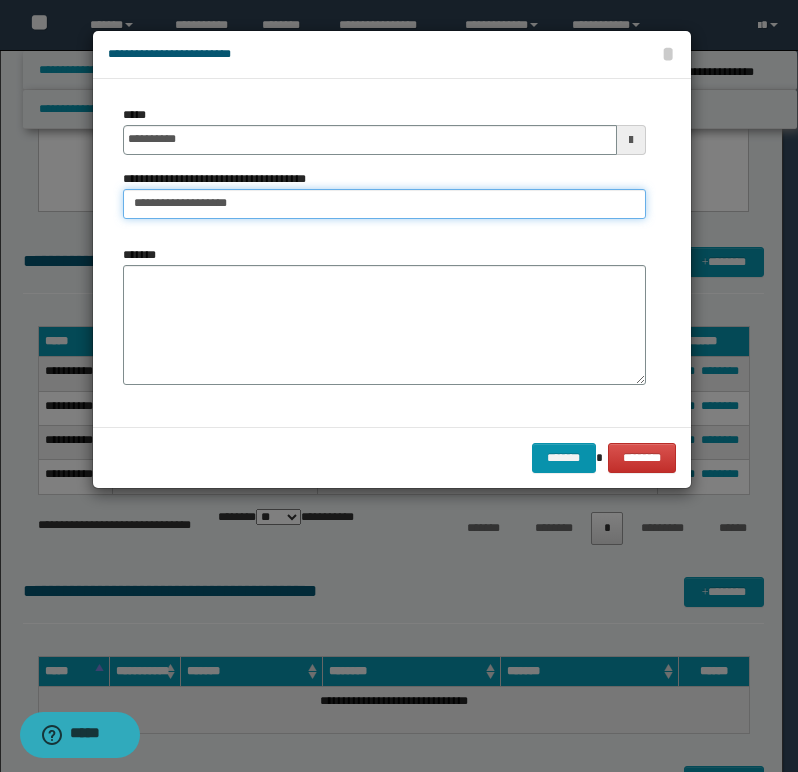 click on "**********" at bounding box center (384, 204) 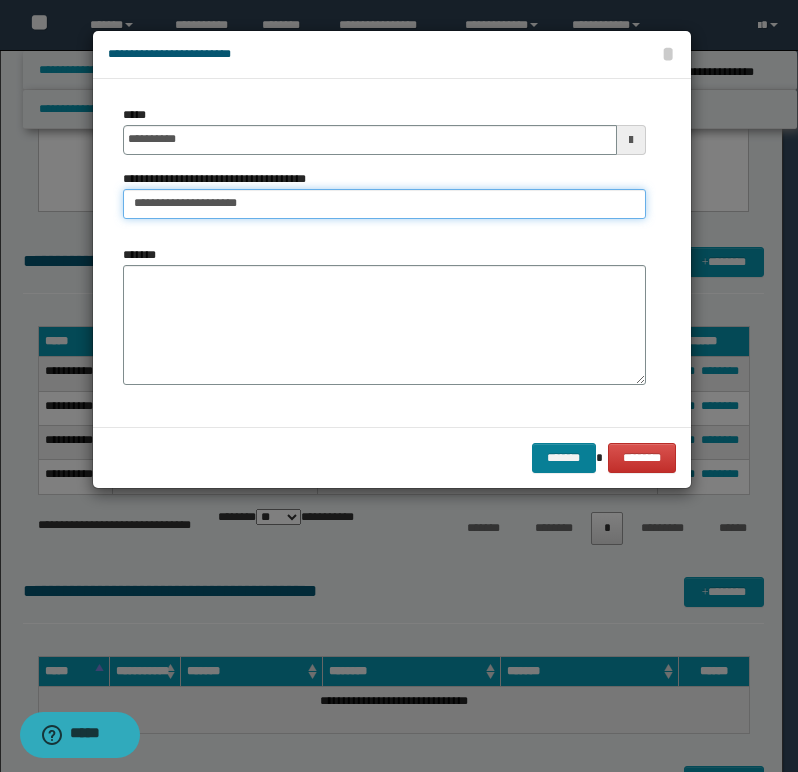 type on "**********" 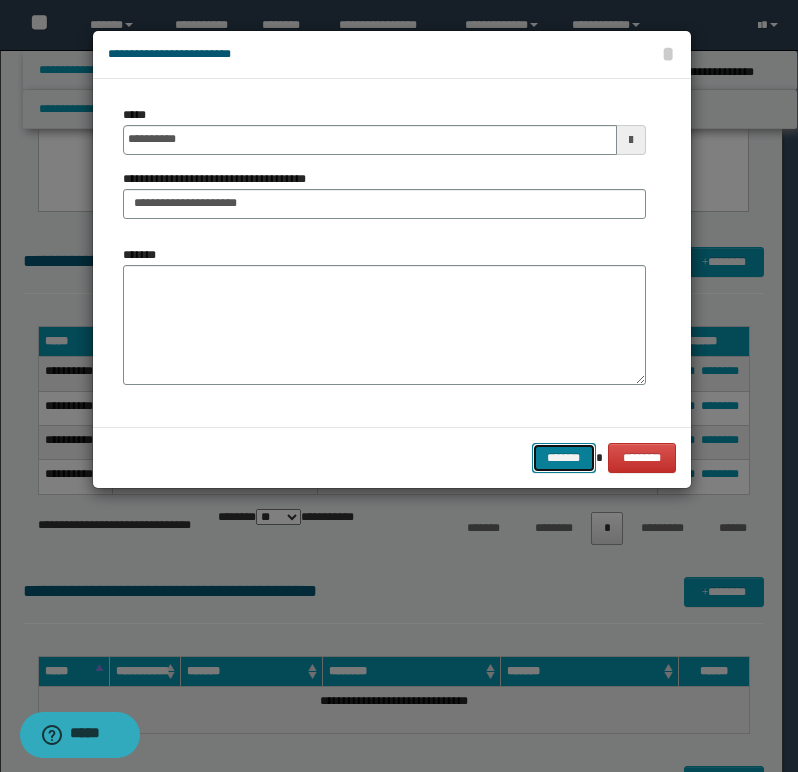 click on "*******" at bounding box center (564, 458) 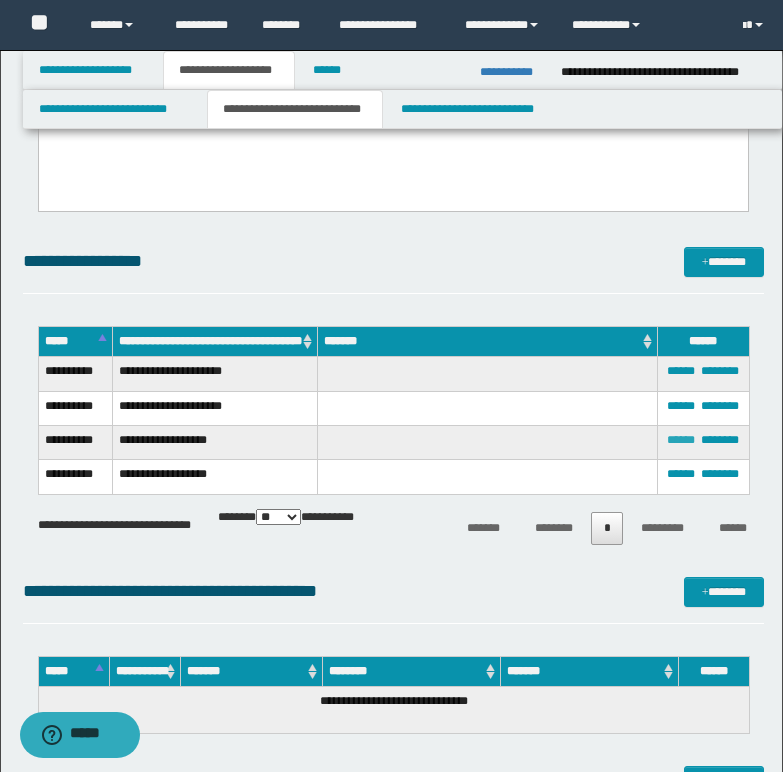 click on "******" at bounding box center [681, 440] 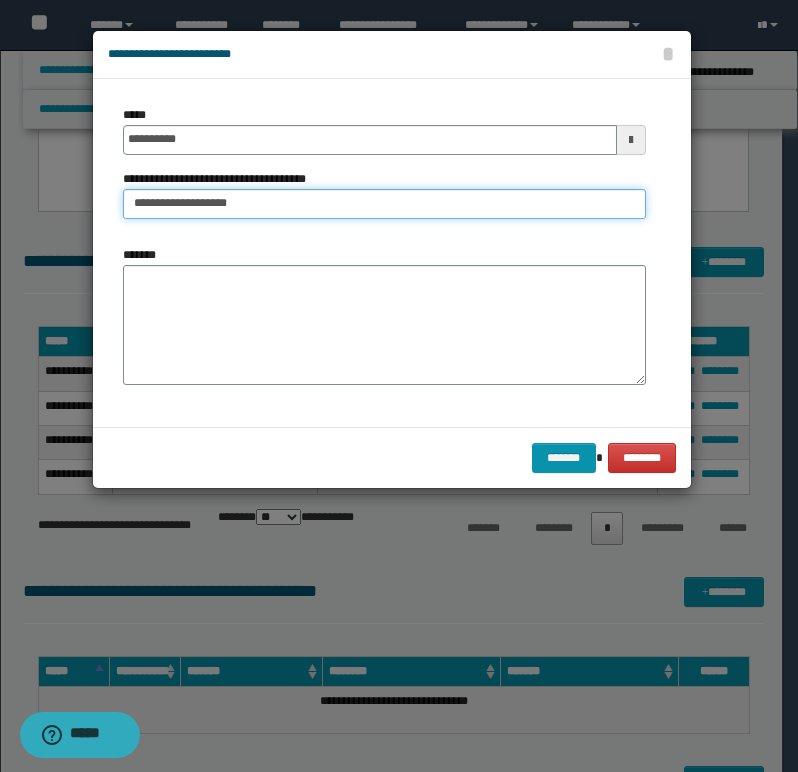 click on "**********" at bounding box center (384, 204) 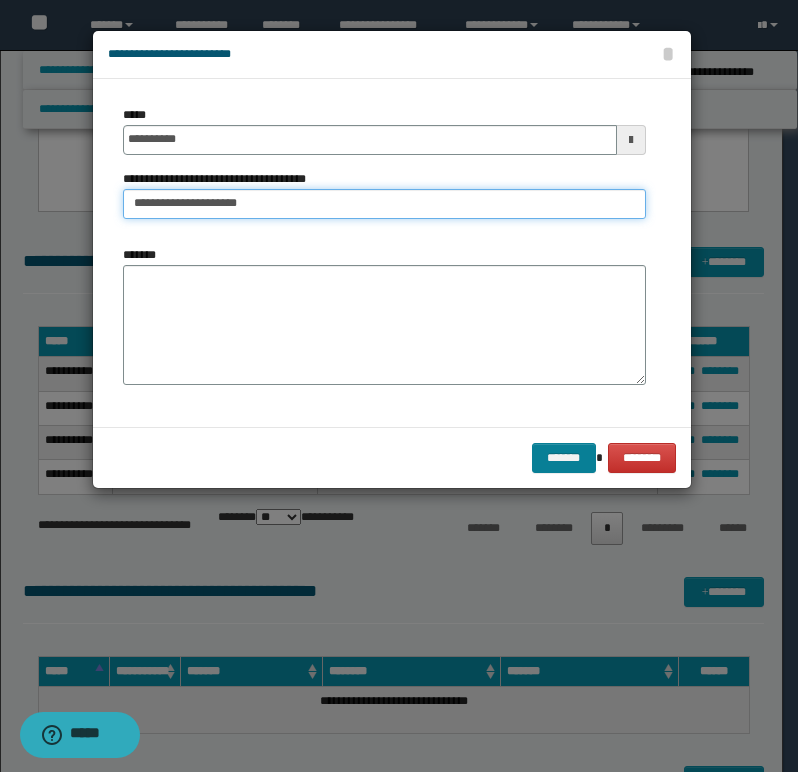 type on "**********" 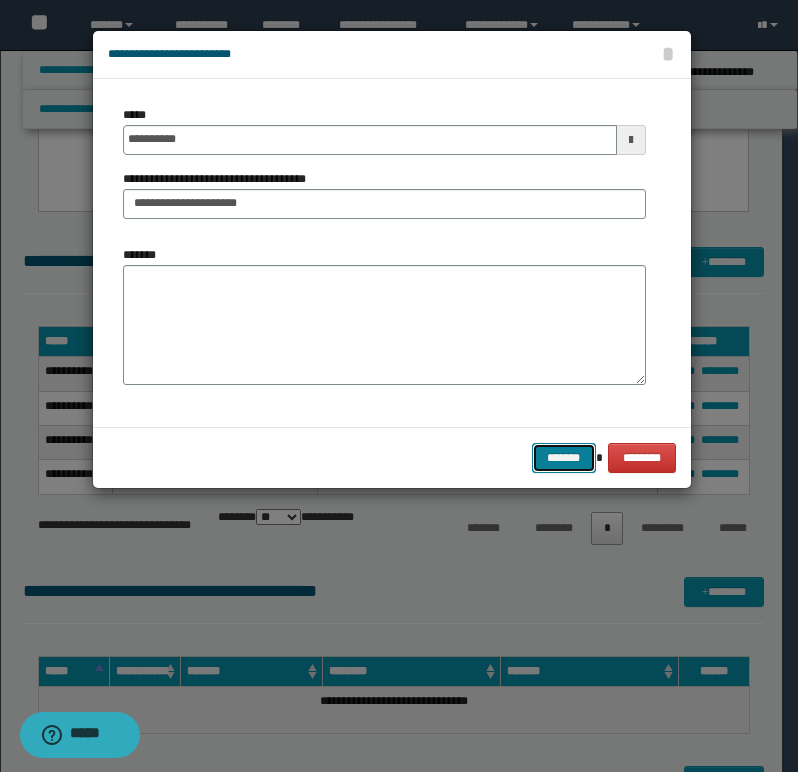 click on "*******" at bounding box center [564, 458] 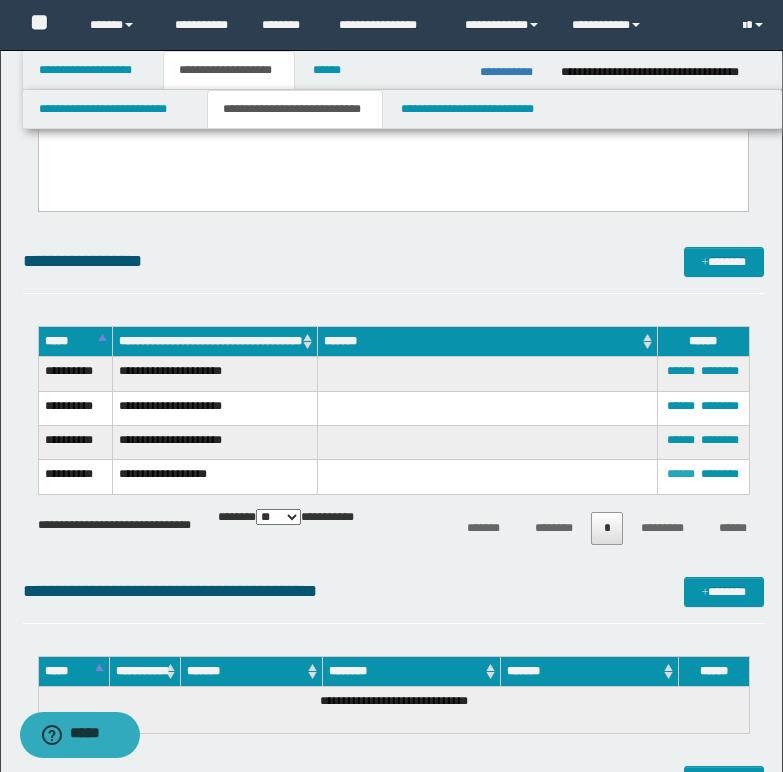 click on "******" at bounding box center (681, 474) 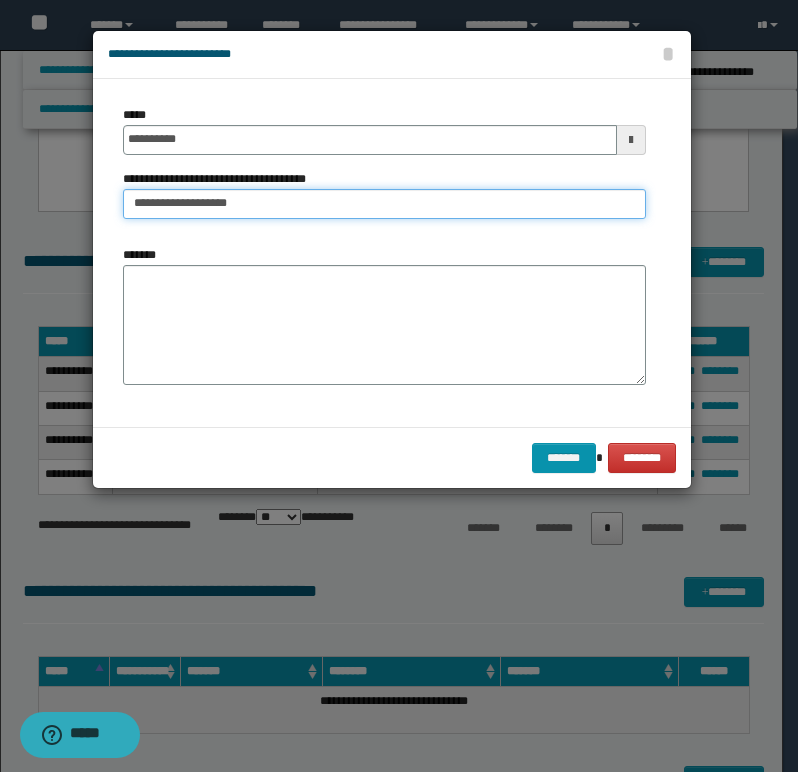 click on "**********" at bounding box center [384, 204] 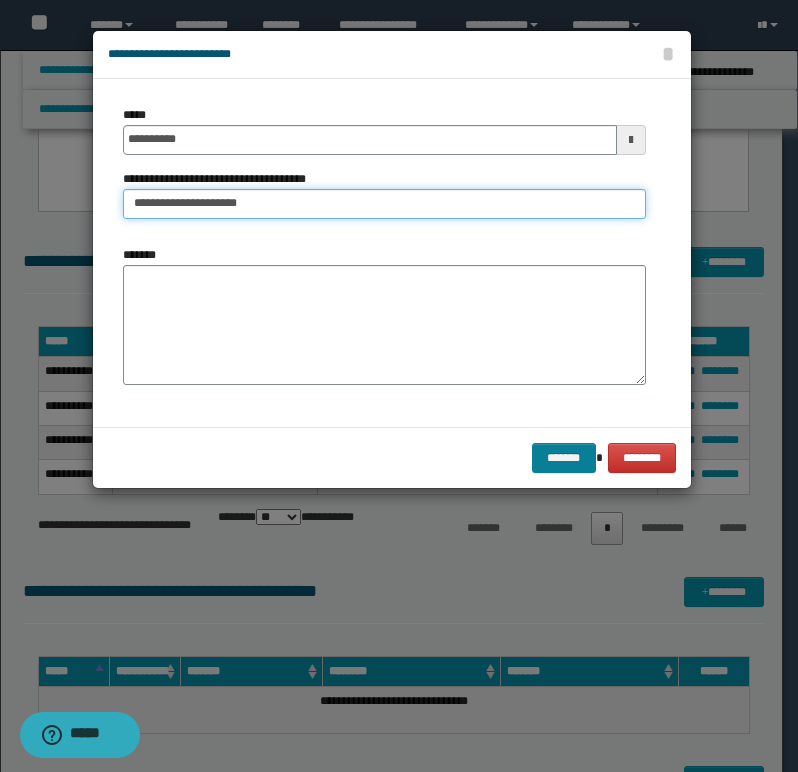 type on "**********" 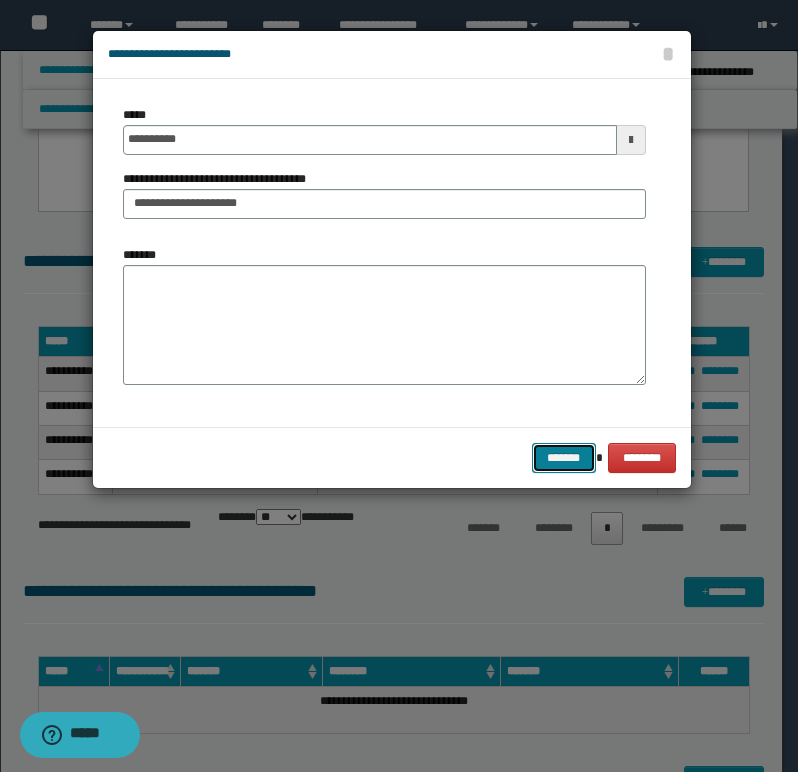 click on "*******" at bounding box center (564, 458) 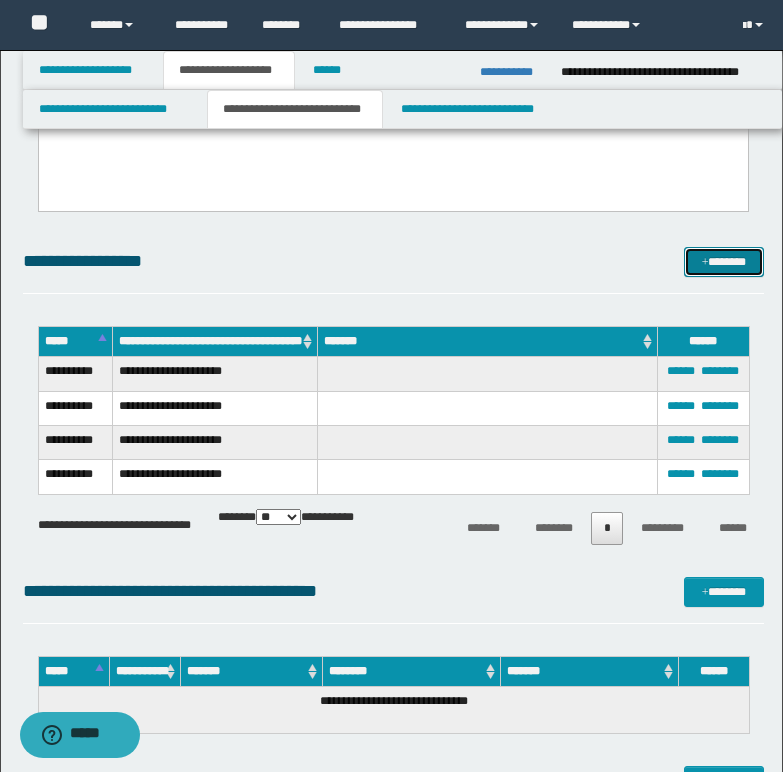 click at bounding box center [705, 263] 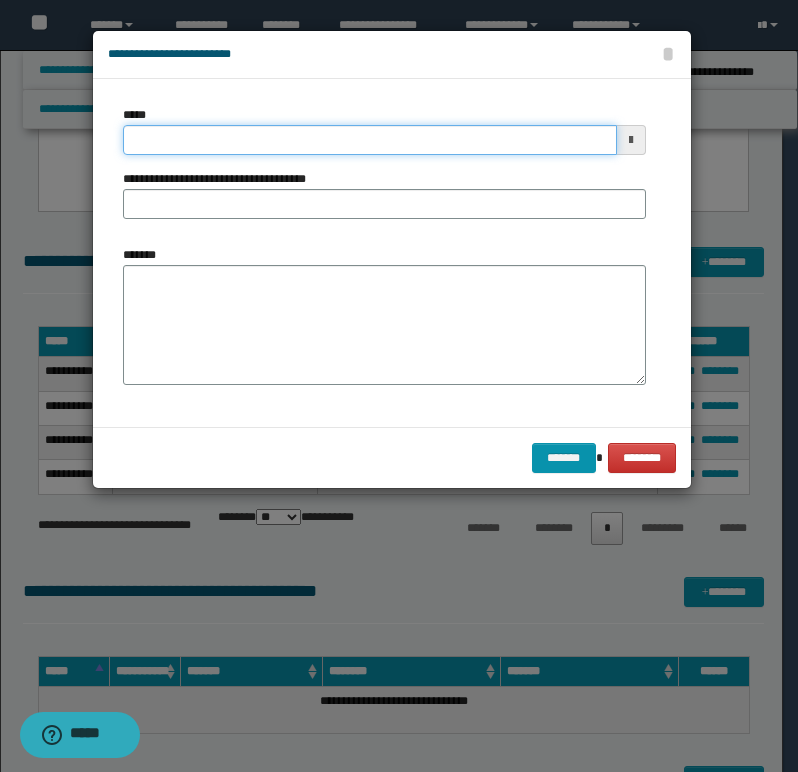 click on "*****" at bounding box center (370, 140) 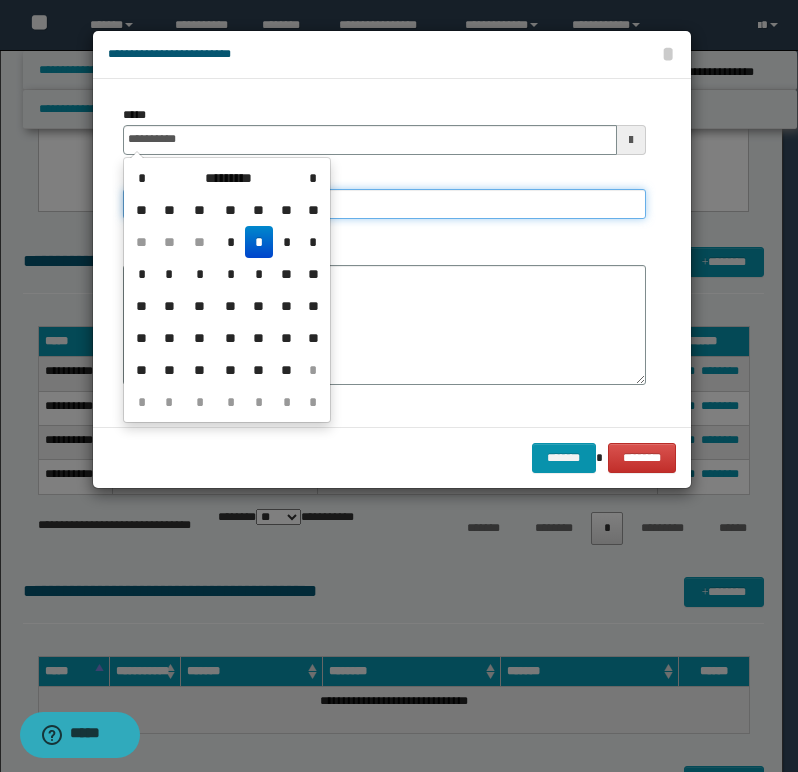 type on "**********" 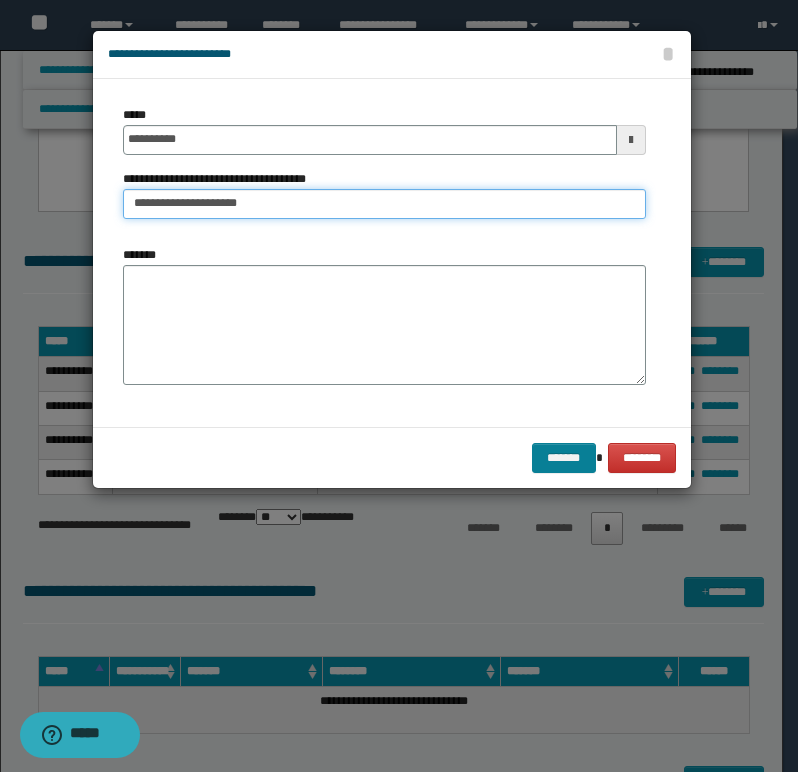 type on "**********" 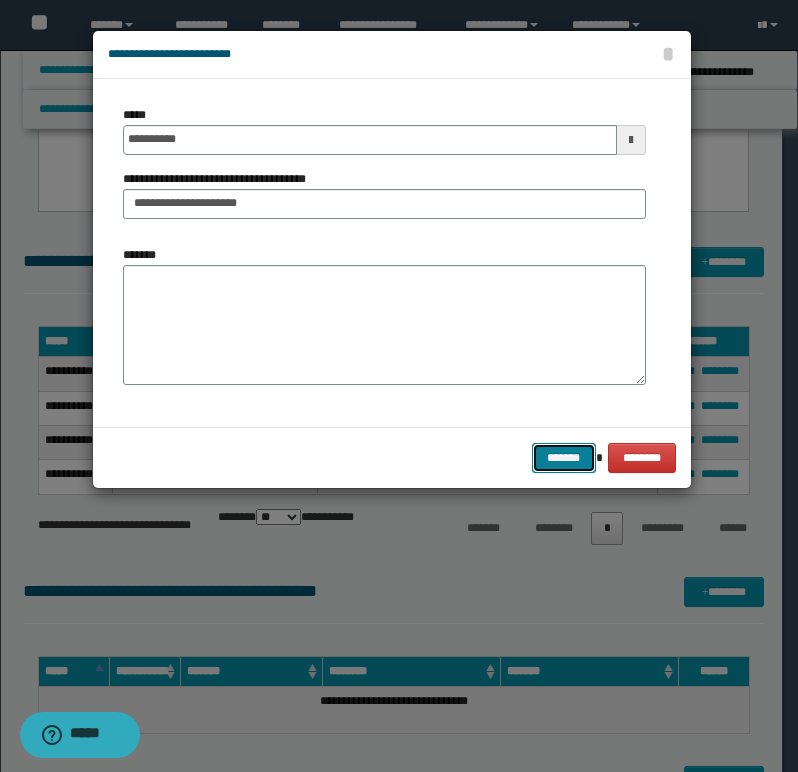 click on "*******" at bounding box center (564, 458) 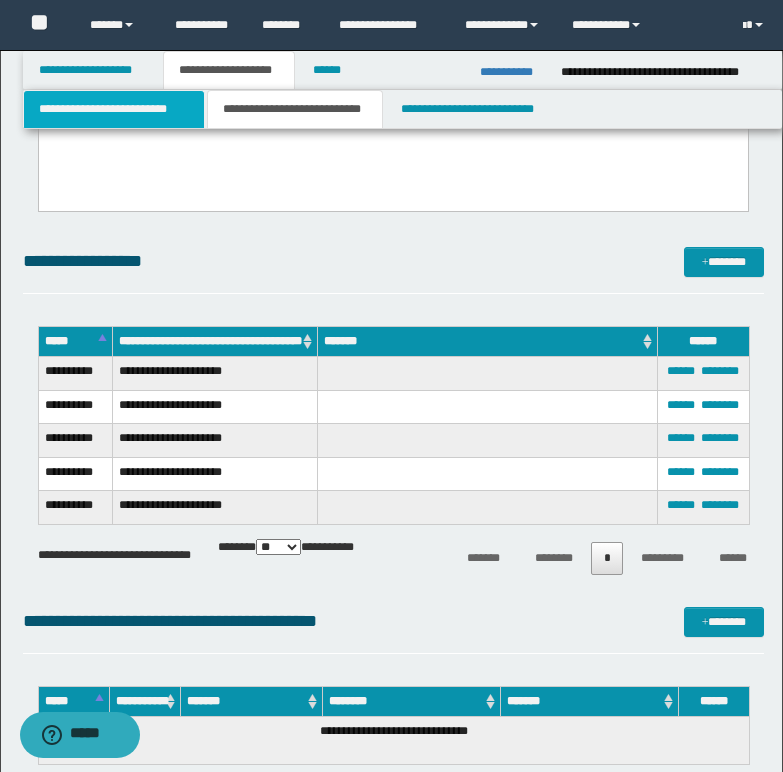 click on "**********" at bounding box center [114, 109] 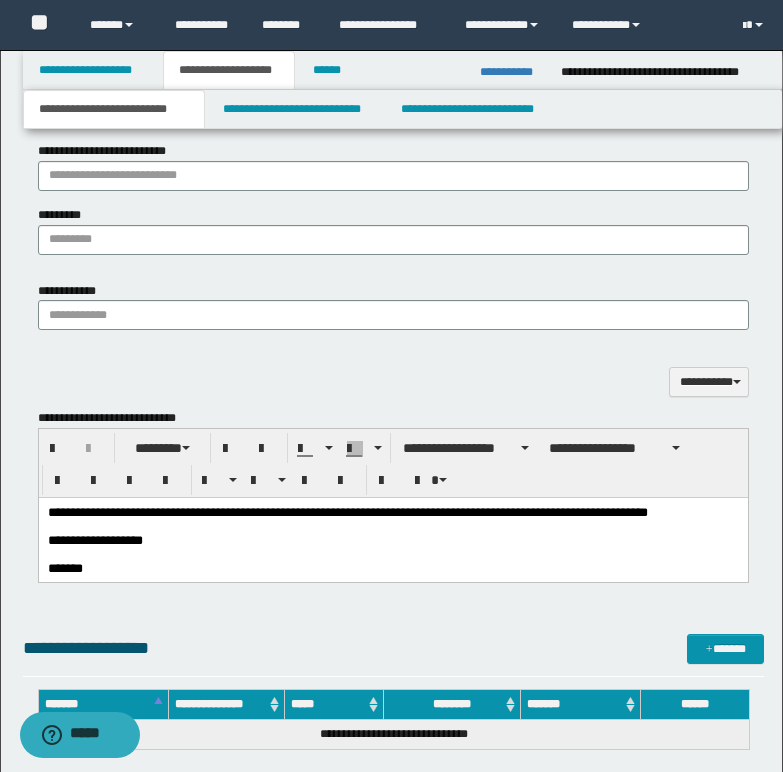 click at bounding box center [392, 554] 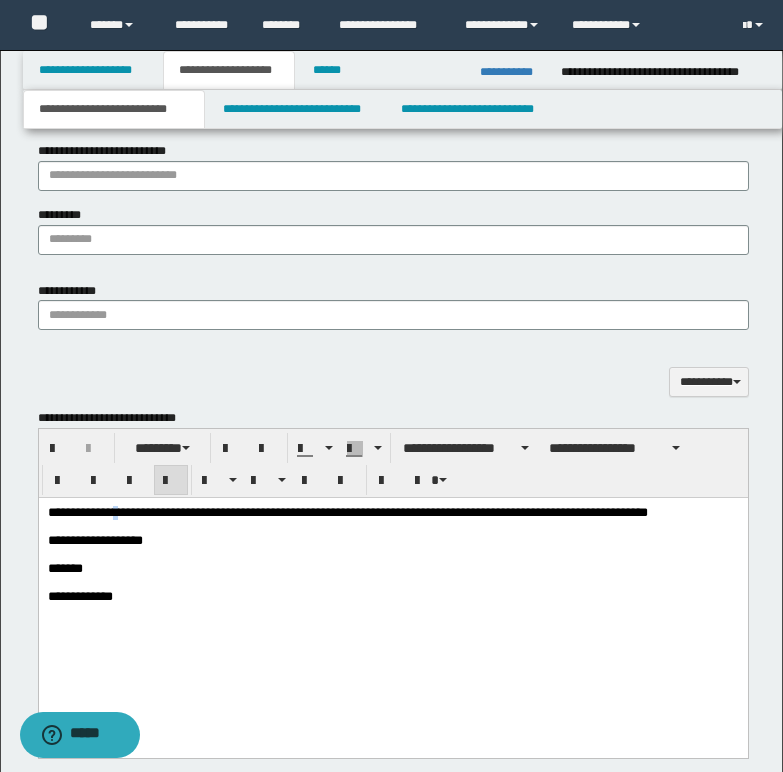 click on "**********" at bounding box center (347, 511) 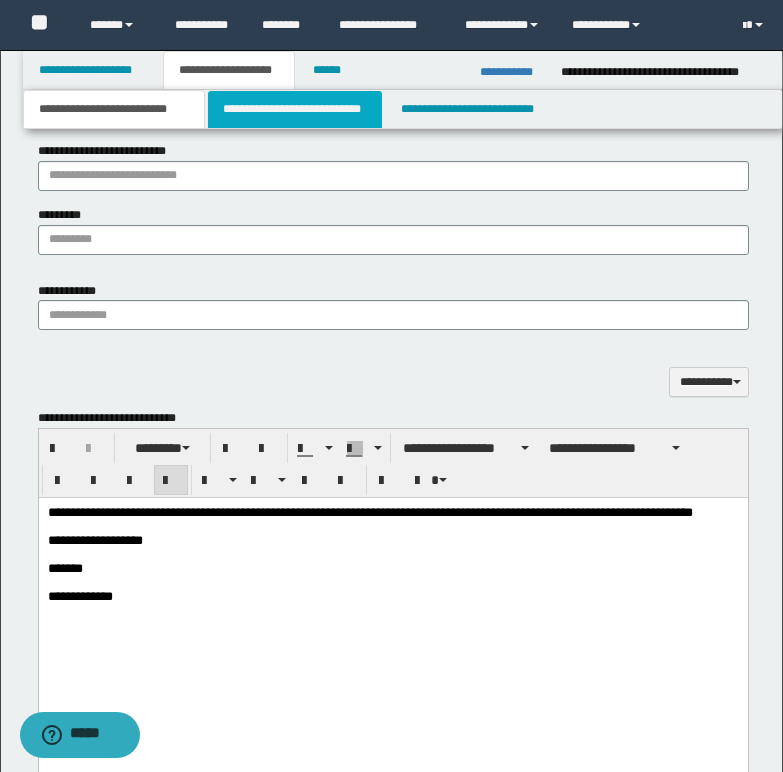 click on "**********" at bounding box center (295, 109) 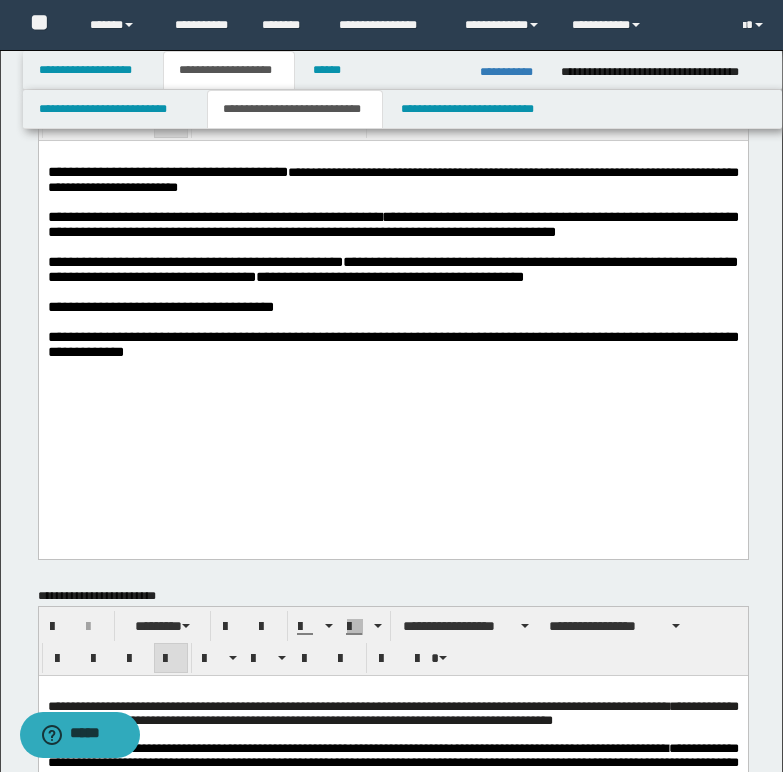 scroll, scrollTop: 100, scrollLeft: 0, axis: vertical 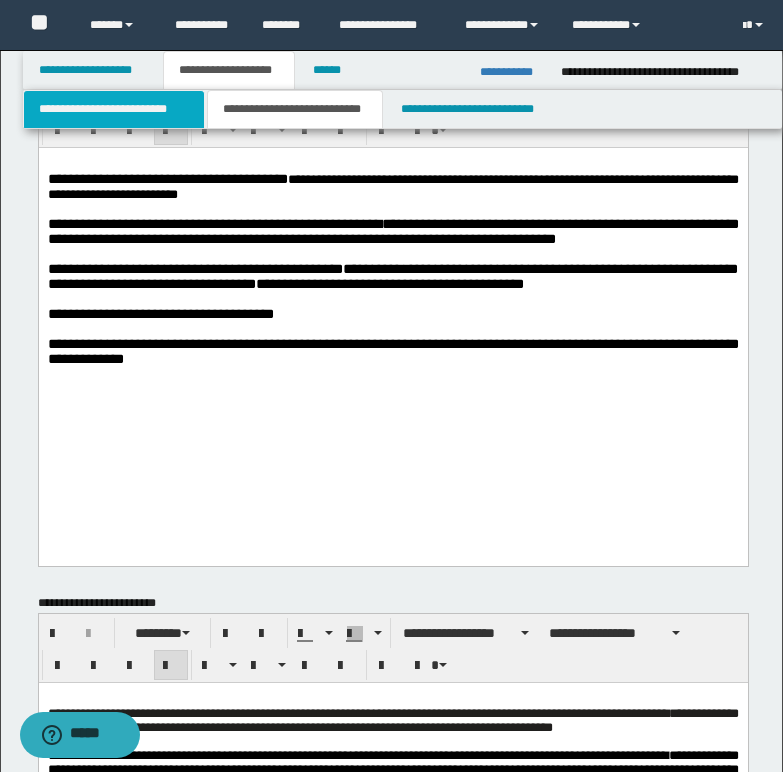 click on "**********" at bounding box center (114, 109) 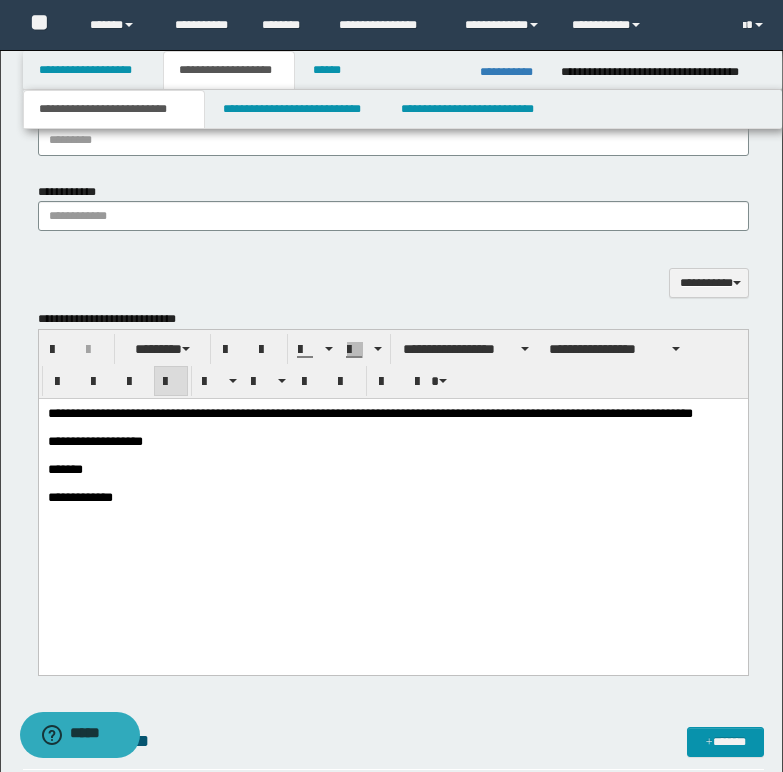scroll, scrollTop: 1300, scrollLeft: 0, axis: vertical 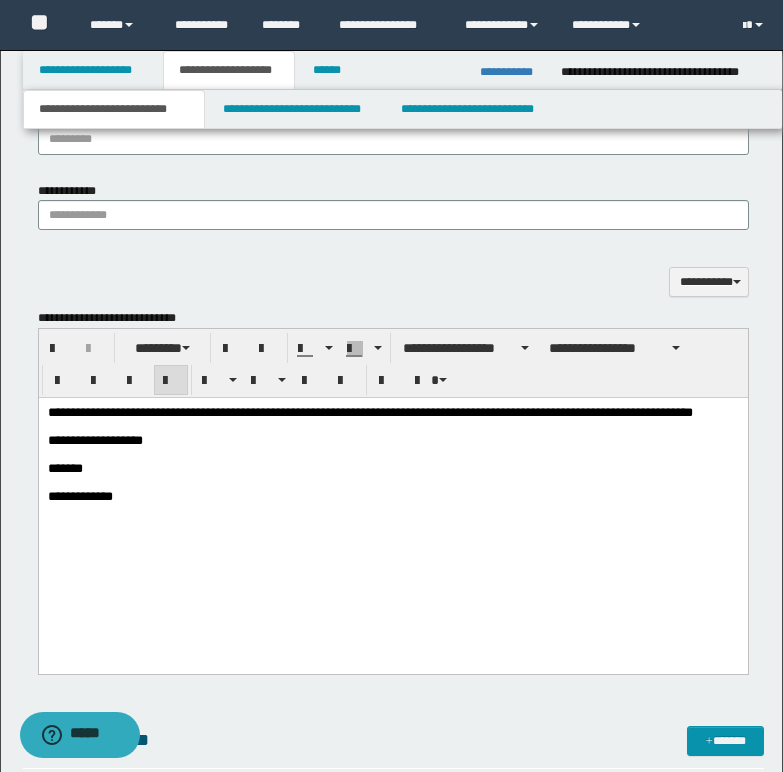 click on "**********" at bounding box center (369, 411) 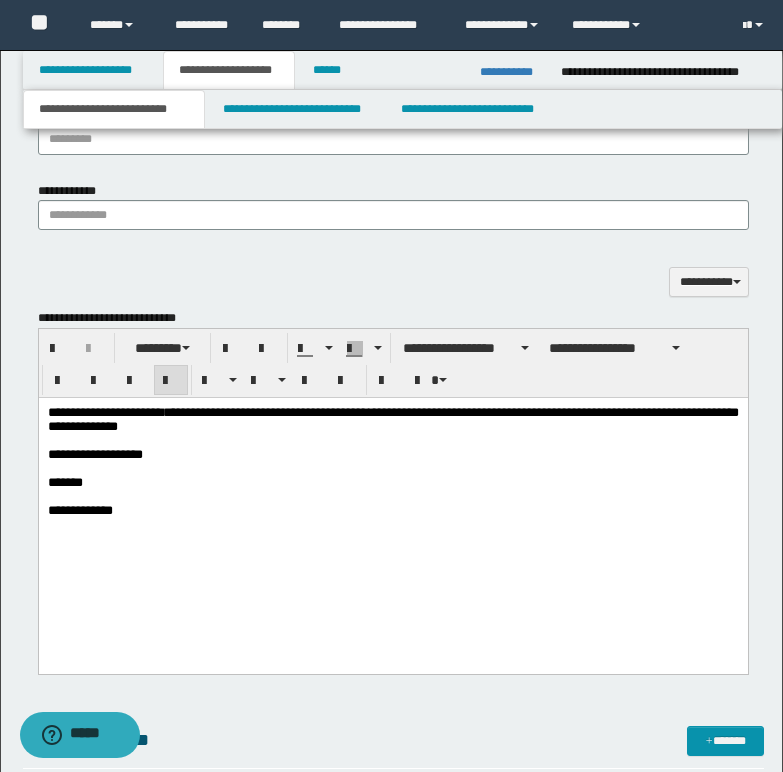 click on "**********" at bounding box center [392, 418] 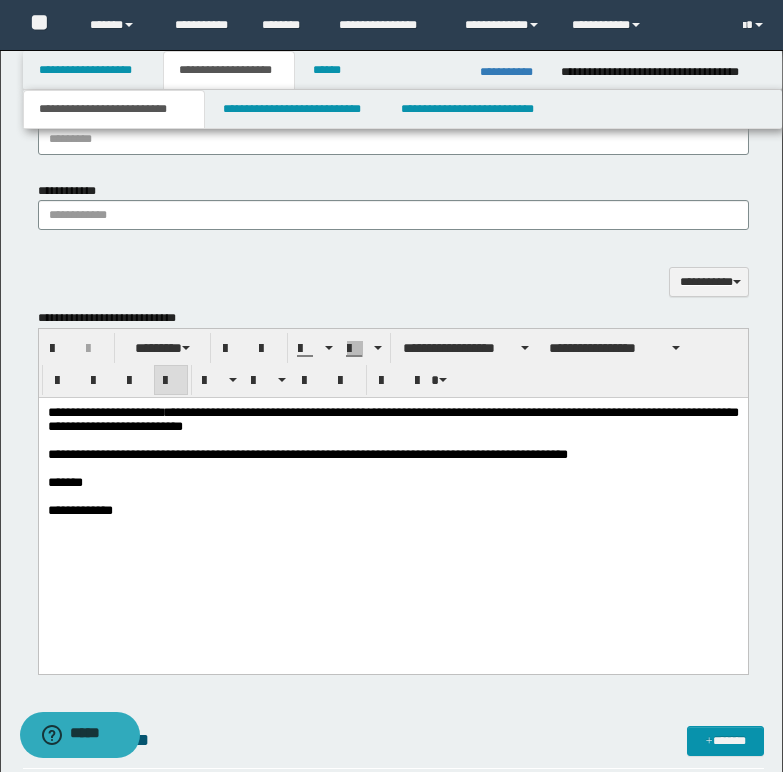 click on "**********" at bounding box center (307, 453) 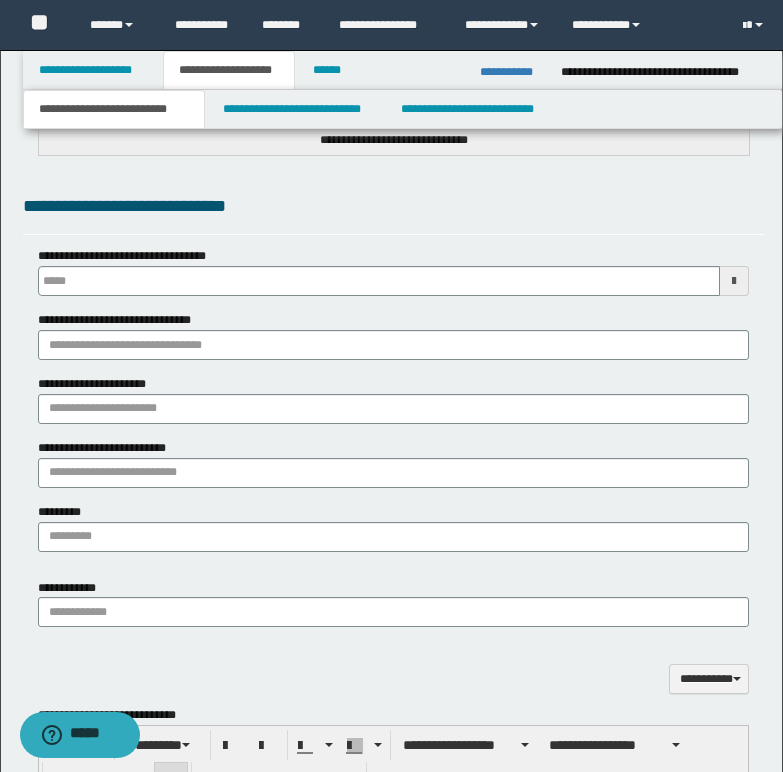 type 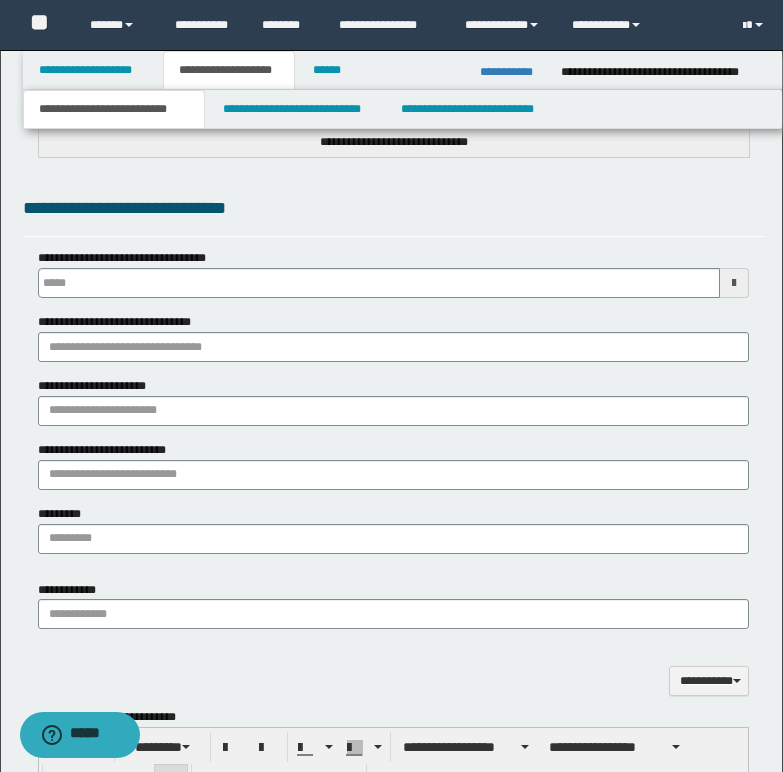 scroll, scrollTop: 900, scrollLeft: 0, axis: vertical 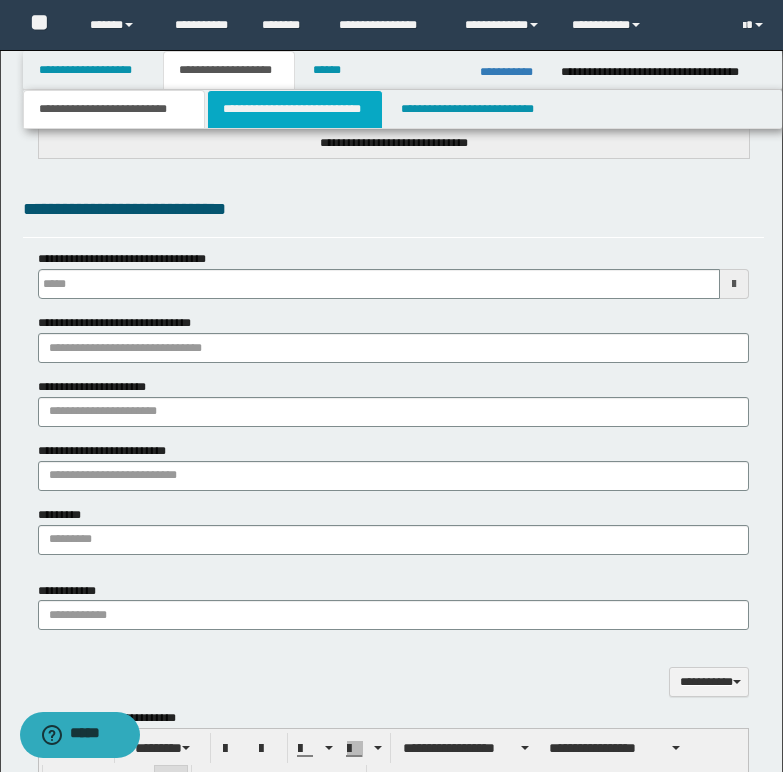 click on "**********" at bounding box center [295, 109] 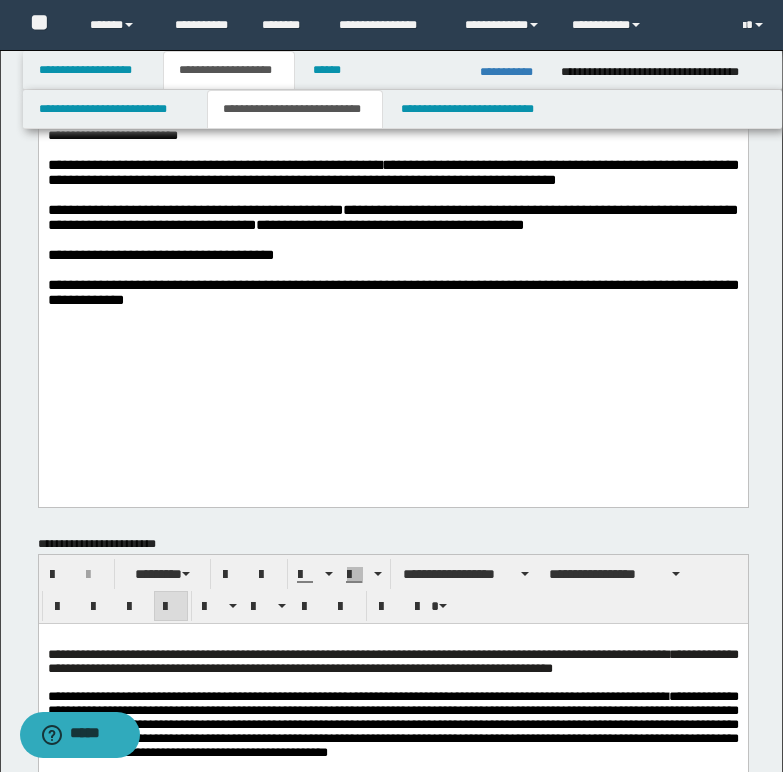 scroll, scrollTop: 0, scrollLeft: 0, axis: both 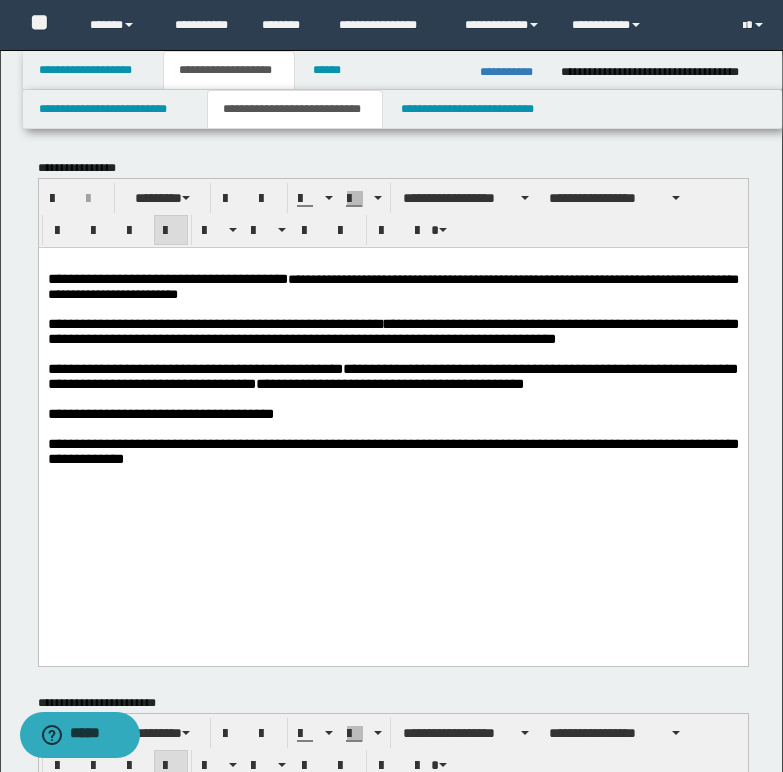 click on "**********" at bounding box center [392, 286] 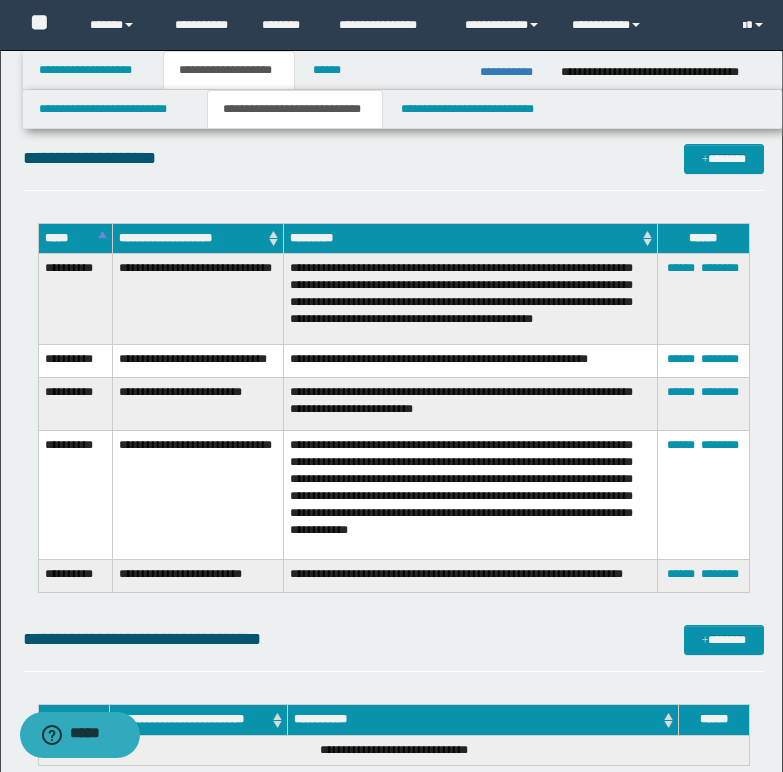 scroll, scrollTop: 1900, scrollLeft: 0, axis: vertical 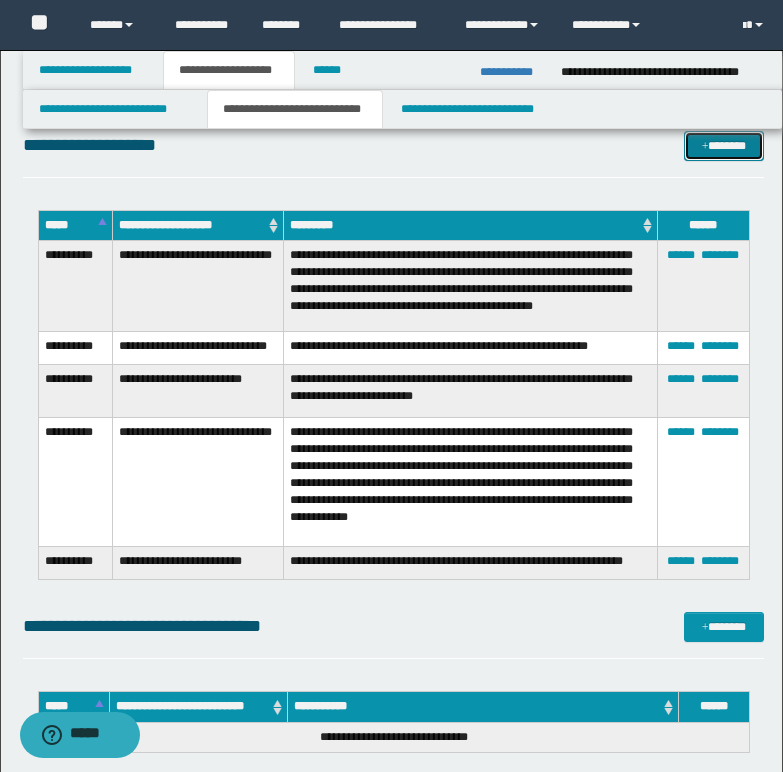 click on "*******" at bounding box center [724, 146] 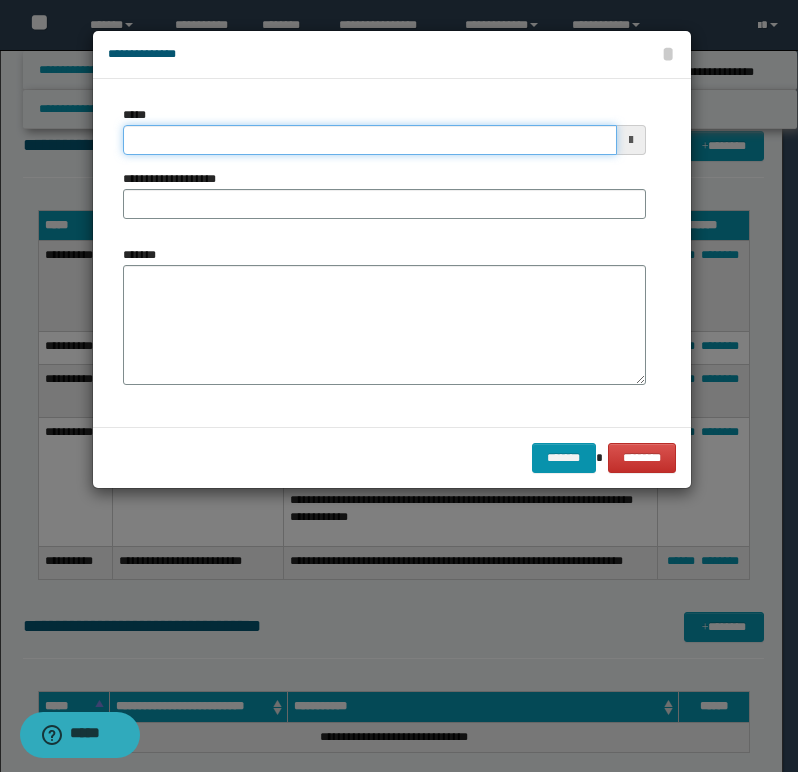 click on "*****" at bounding box center [370, 140] 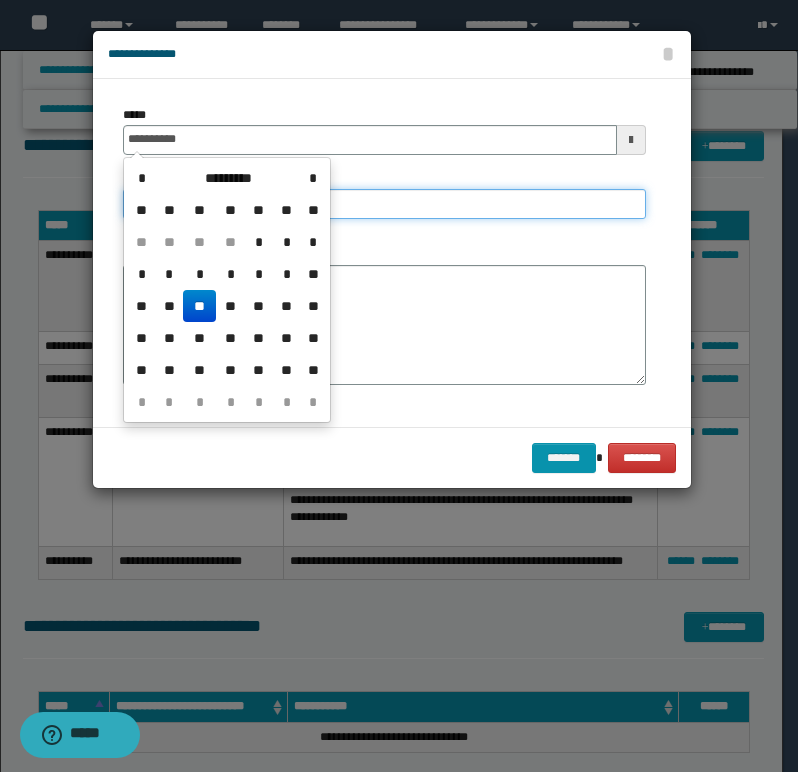 type on "**********" 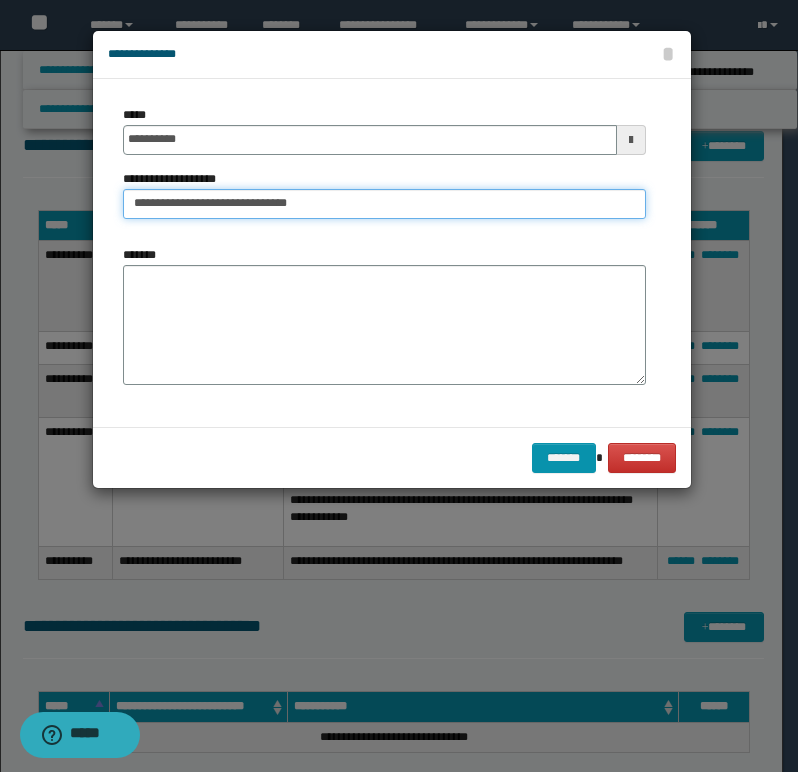 type on "**********" 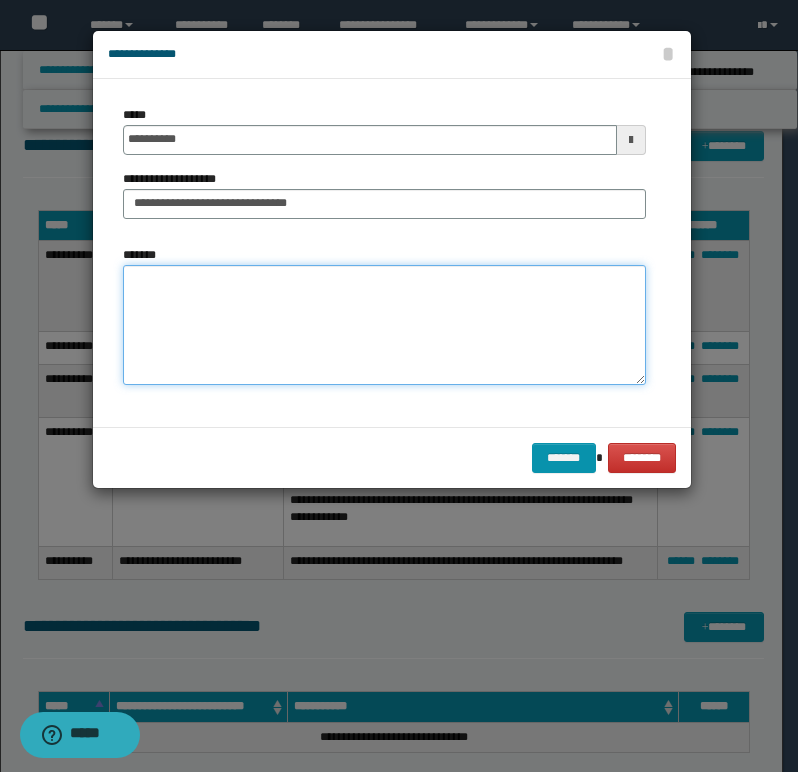 click on "*******" at bounding box center [384, 325] 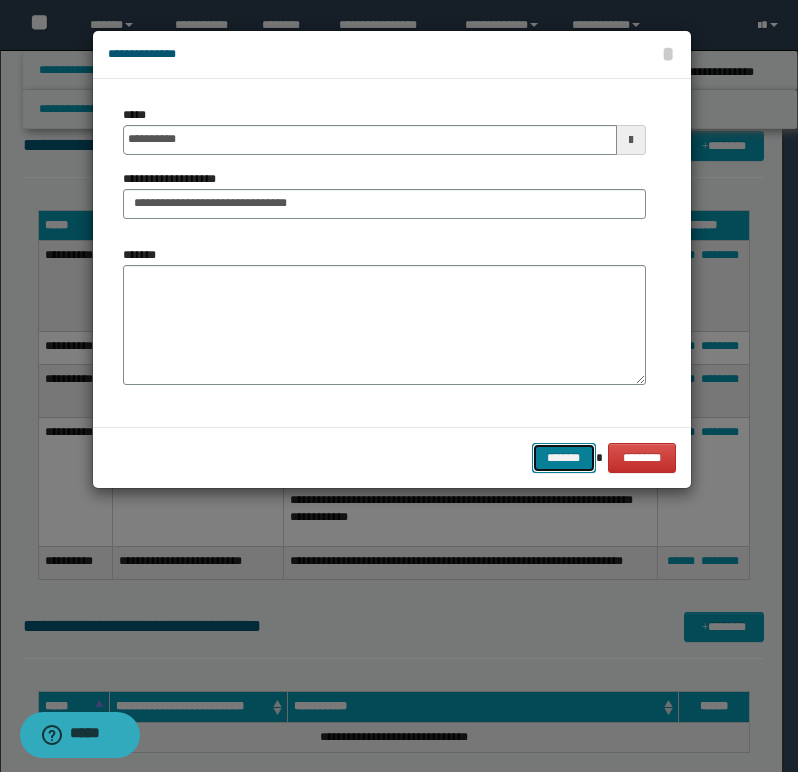 click on "*******" at bounding box center [564, 458] 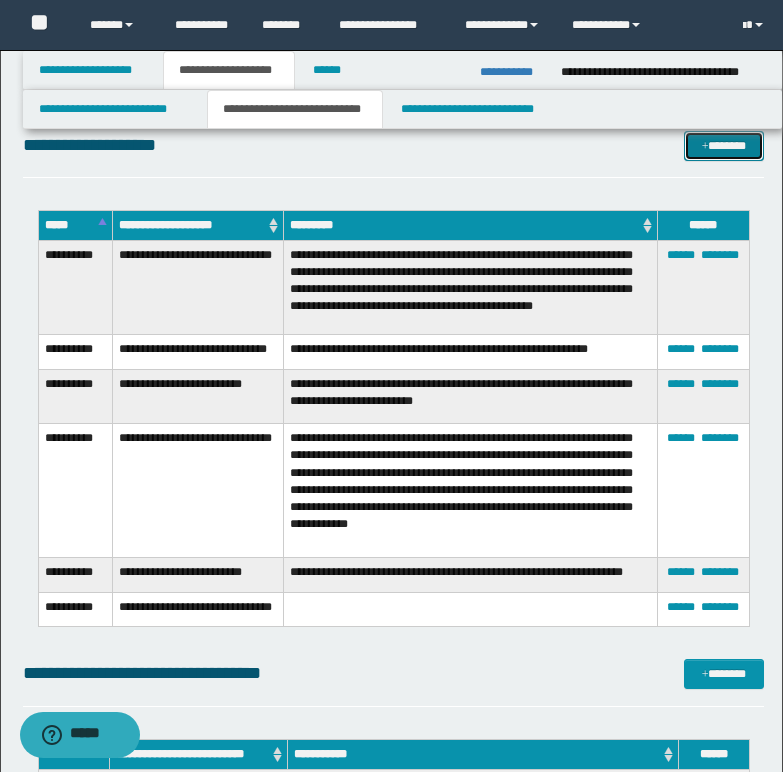 click on "*******" at bounding box center (724, 146) 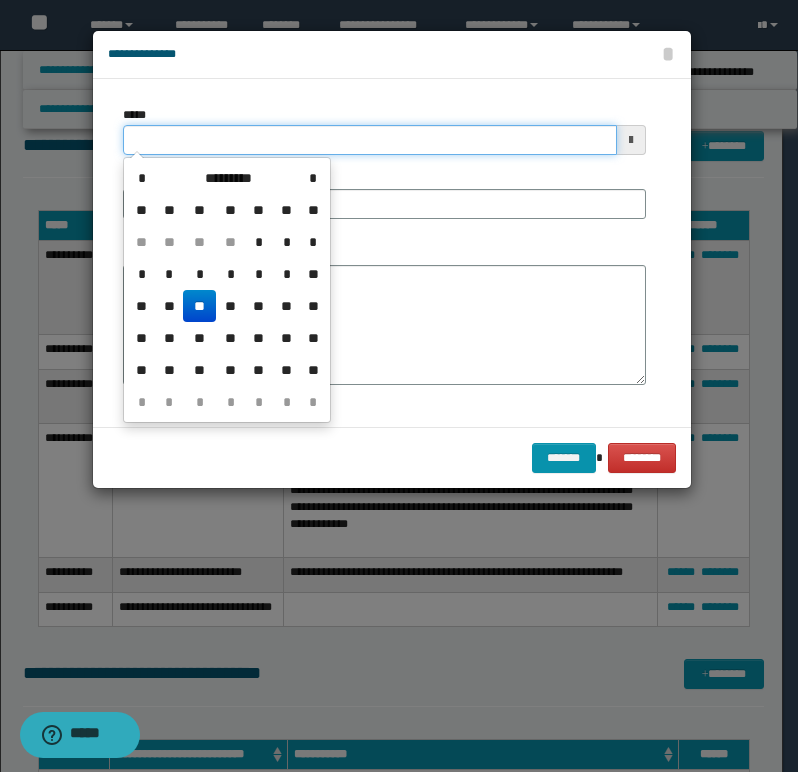 click on "*****" at bounding box center [370, 140] 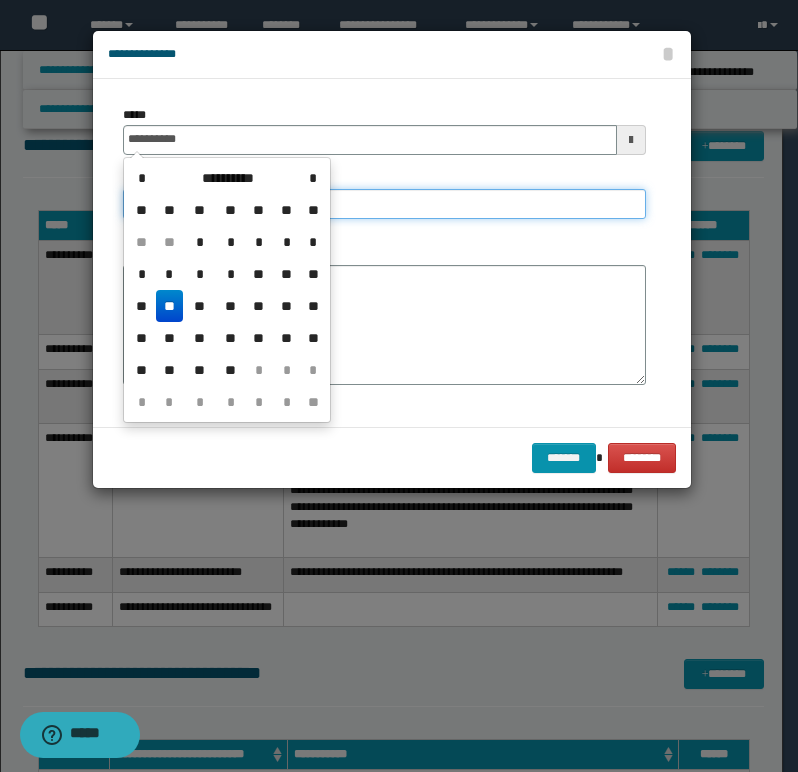 type on "**********" 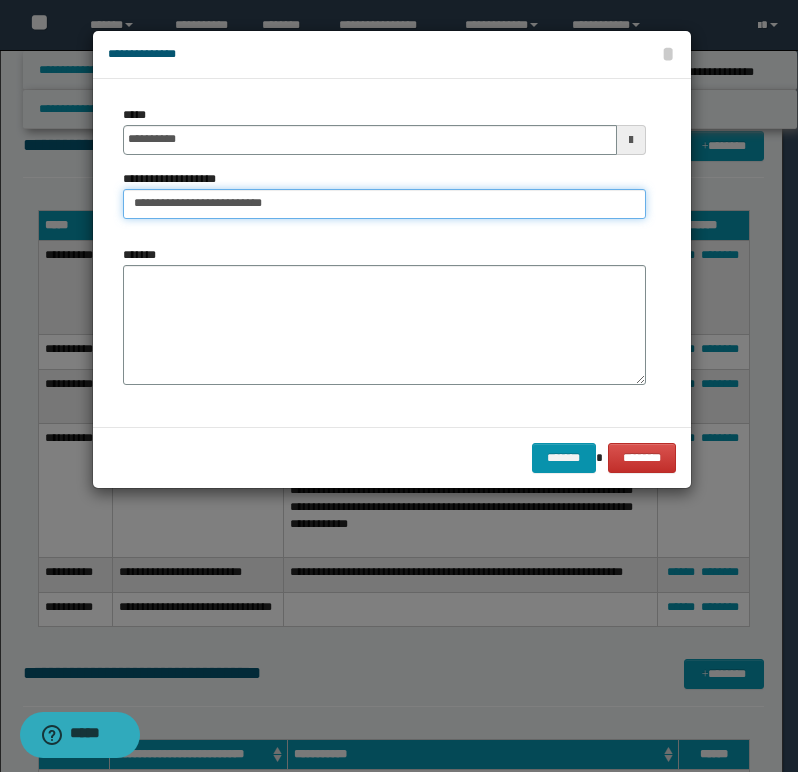 type on "**********" 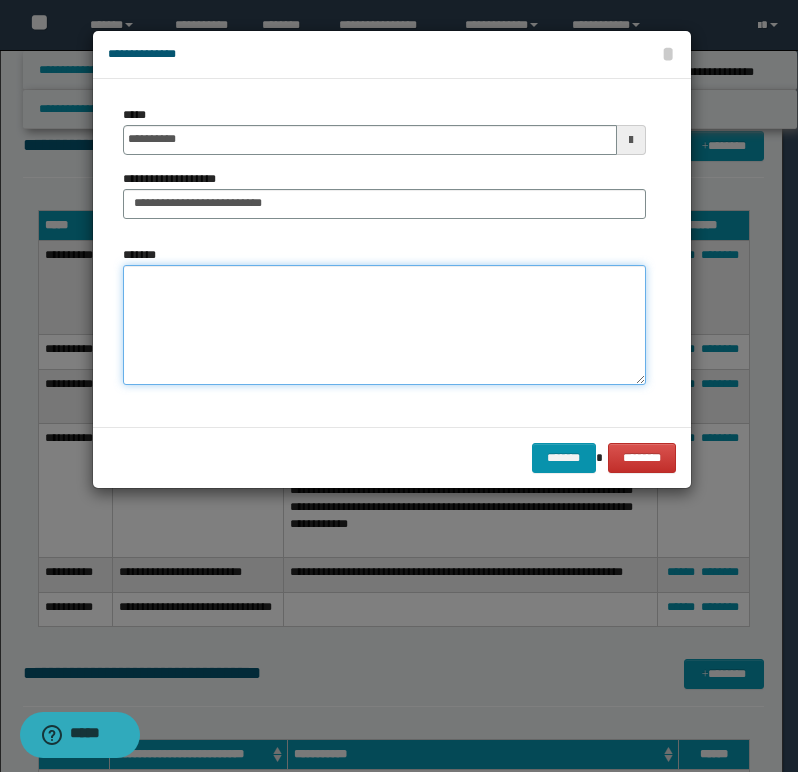 click on "*******" at bounding box center (384, 325) 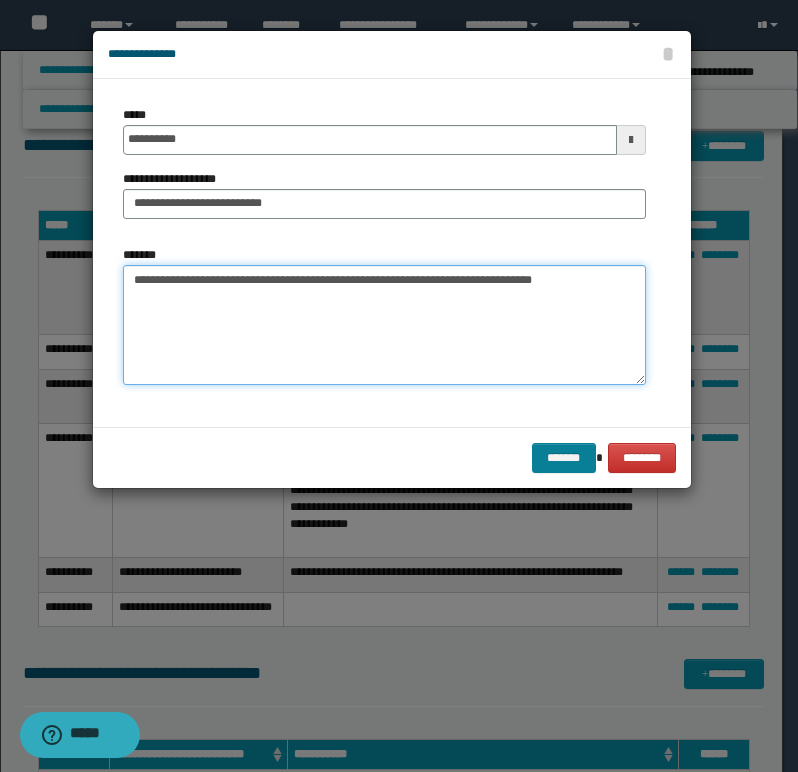 type on "**********" 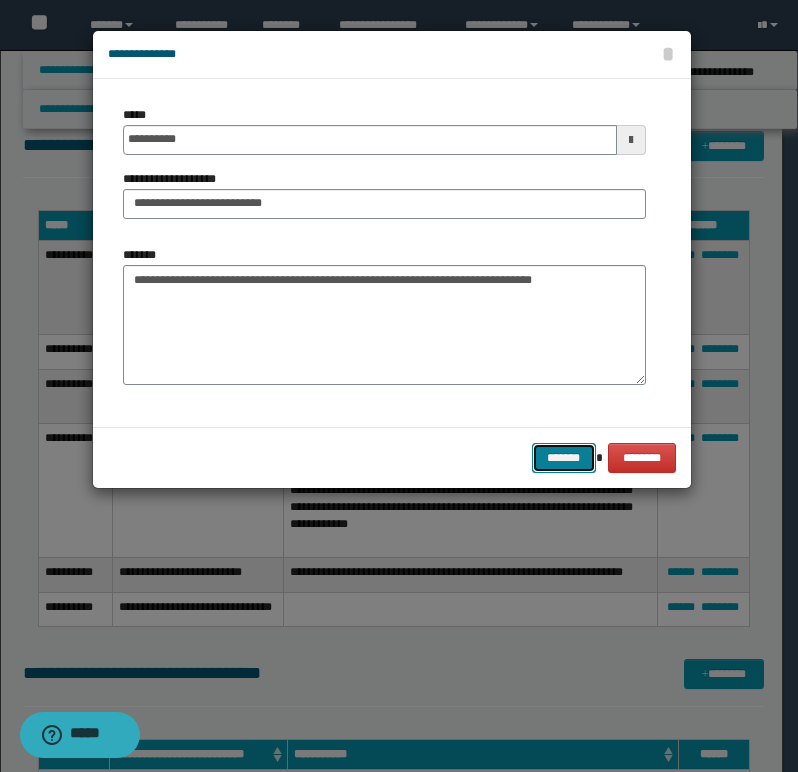 click on "*******" at bounding box center [564, 458] 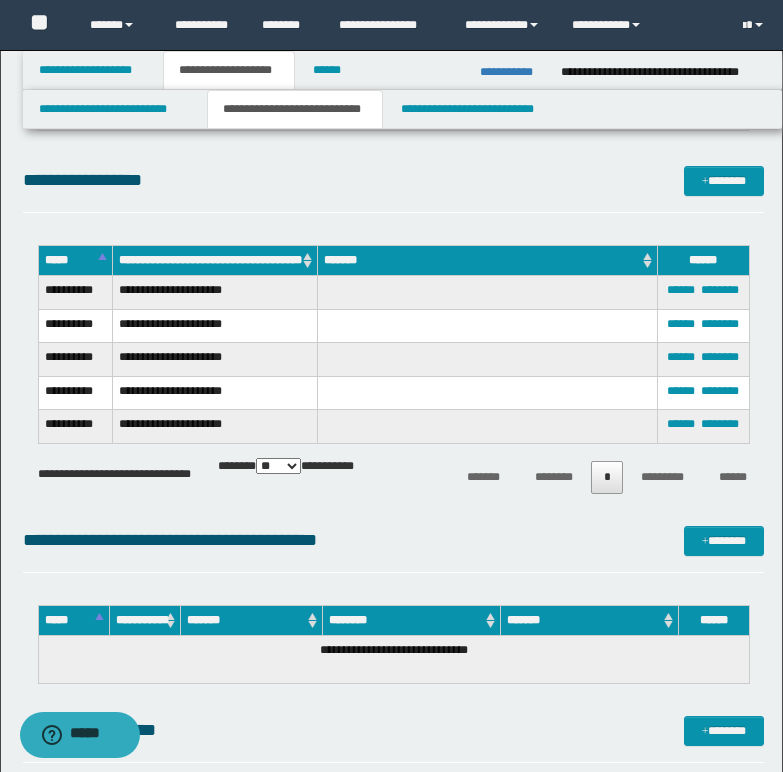 scroll, scrollTop: 1300, scrollLeft: 0, axis: vertical 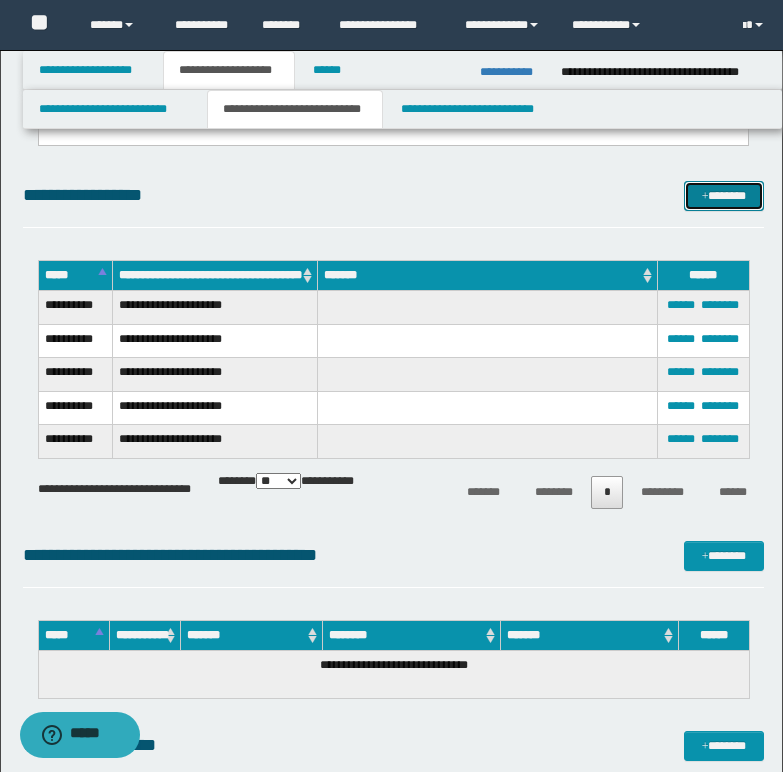 click on "*******" at bounding box center [724, 196] 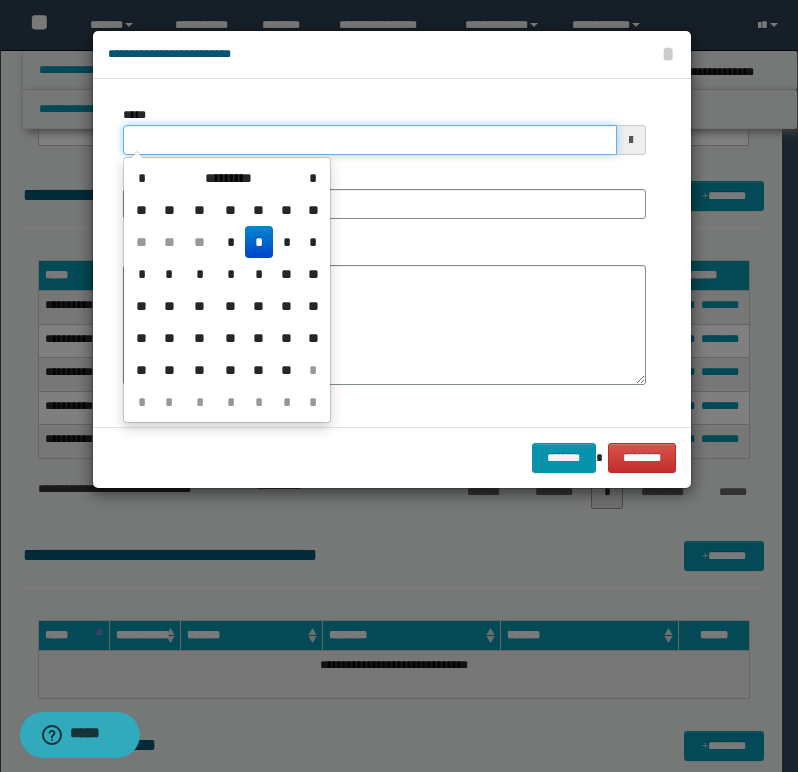 click on "*****" at bounding box center (370, 140) 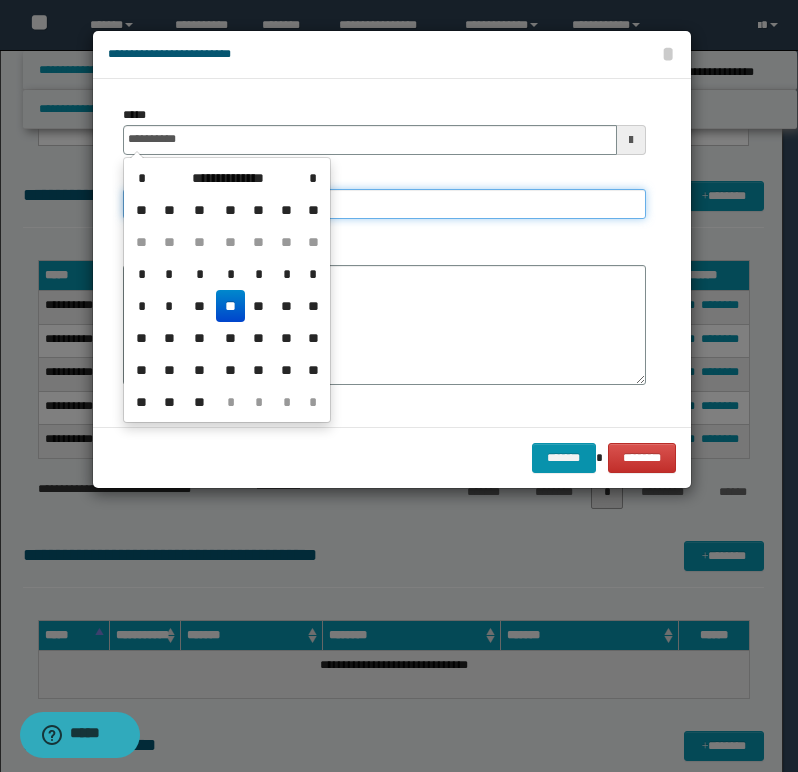 type on "**********" 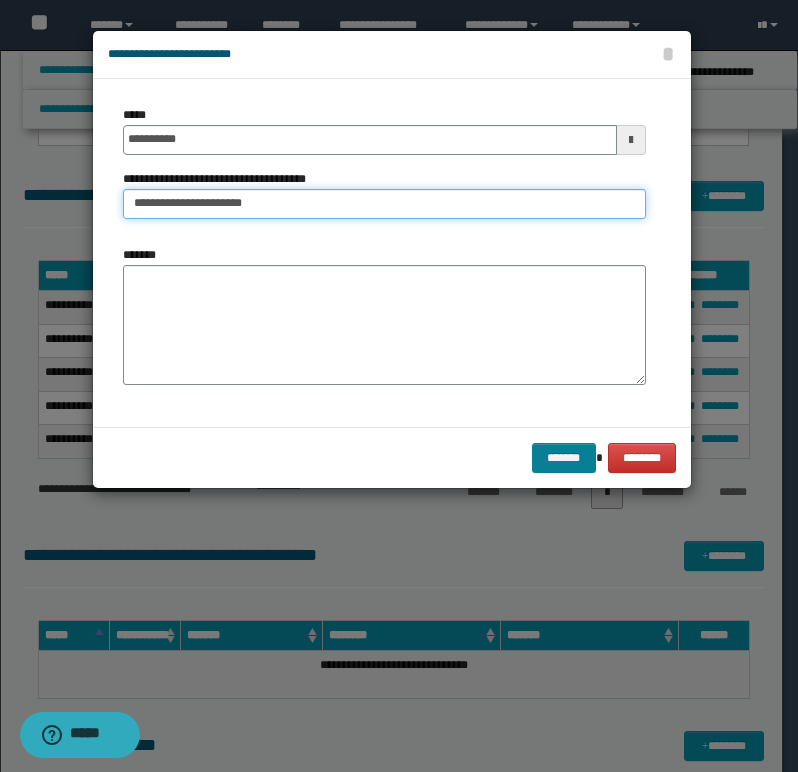 type on "**********" 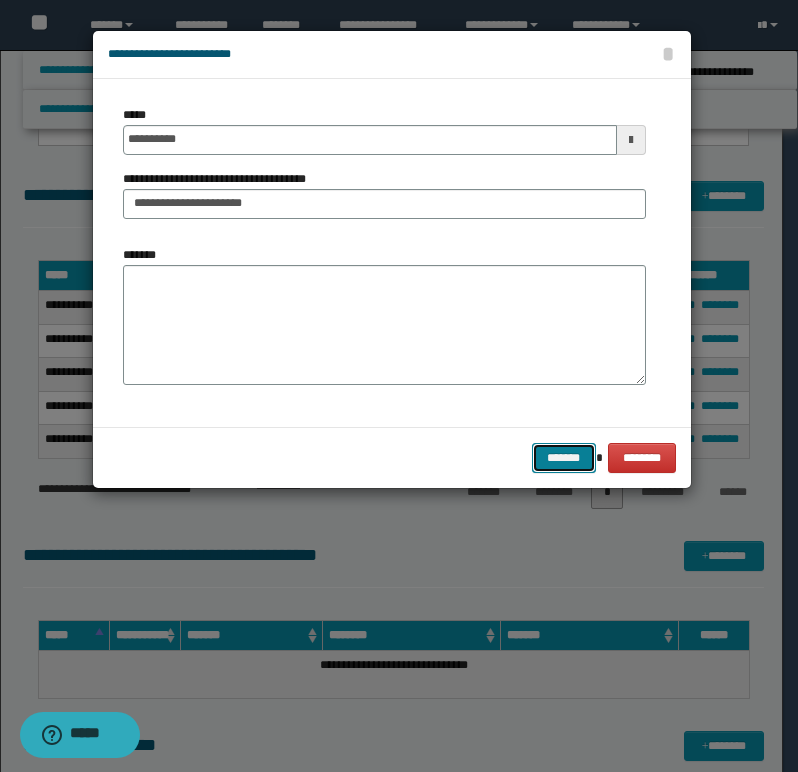 click on "*******" at bounding box center (564, 458) 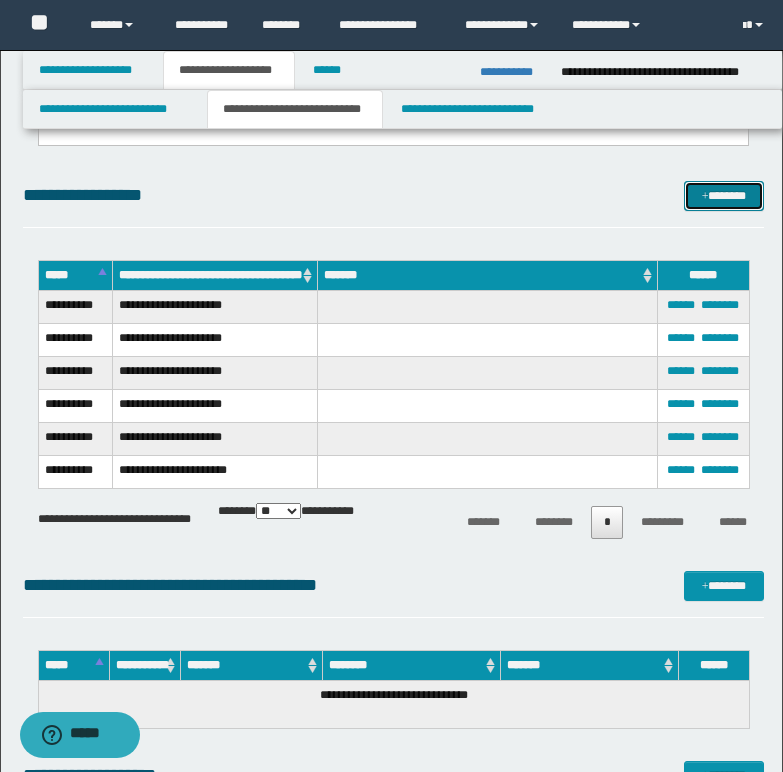 click at bounding box center (705, 197) 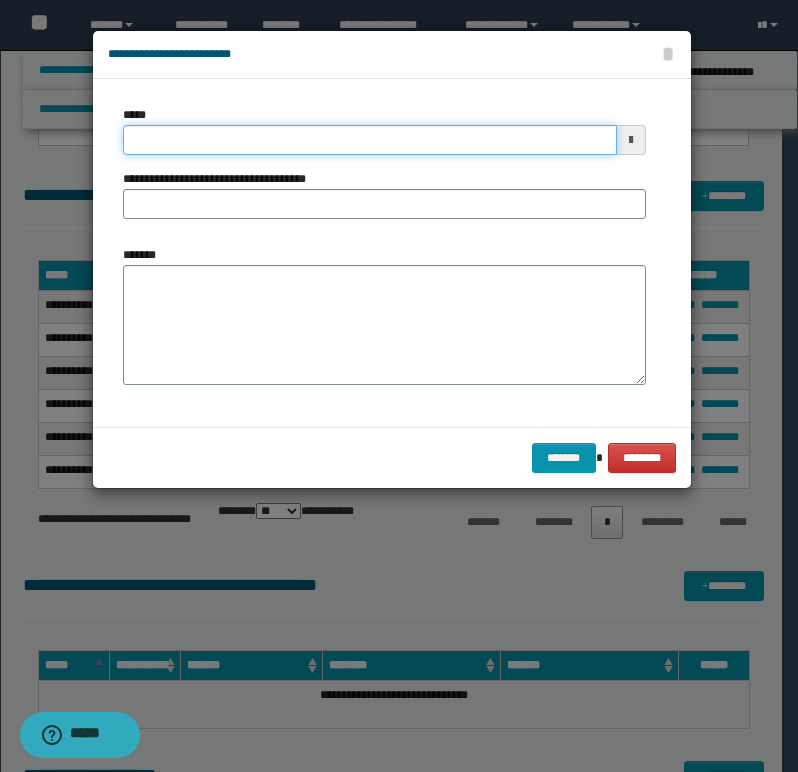 click on "*****" at bounding box center [370, 140] 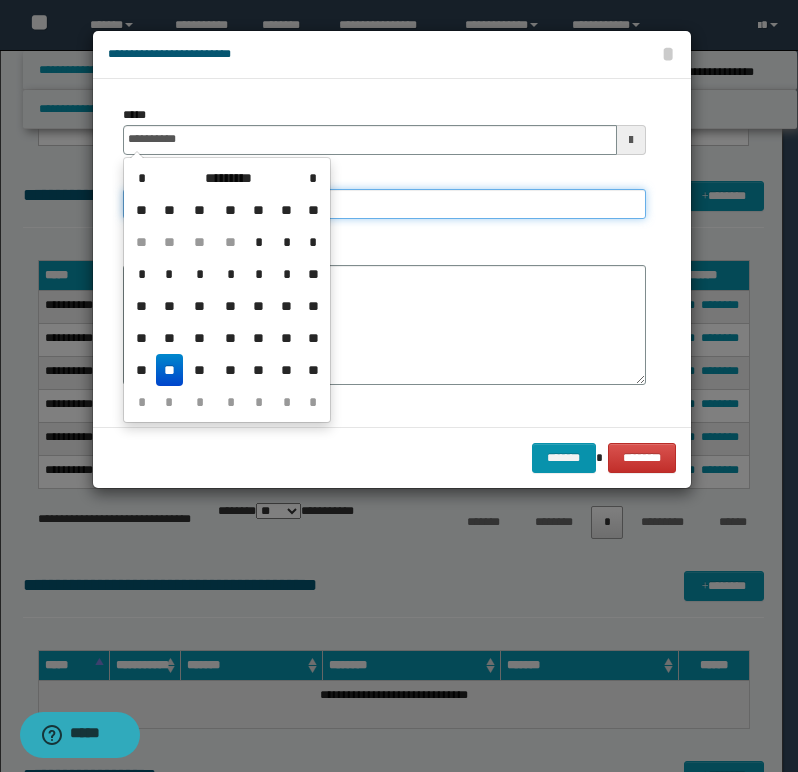 type on "**********" 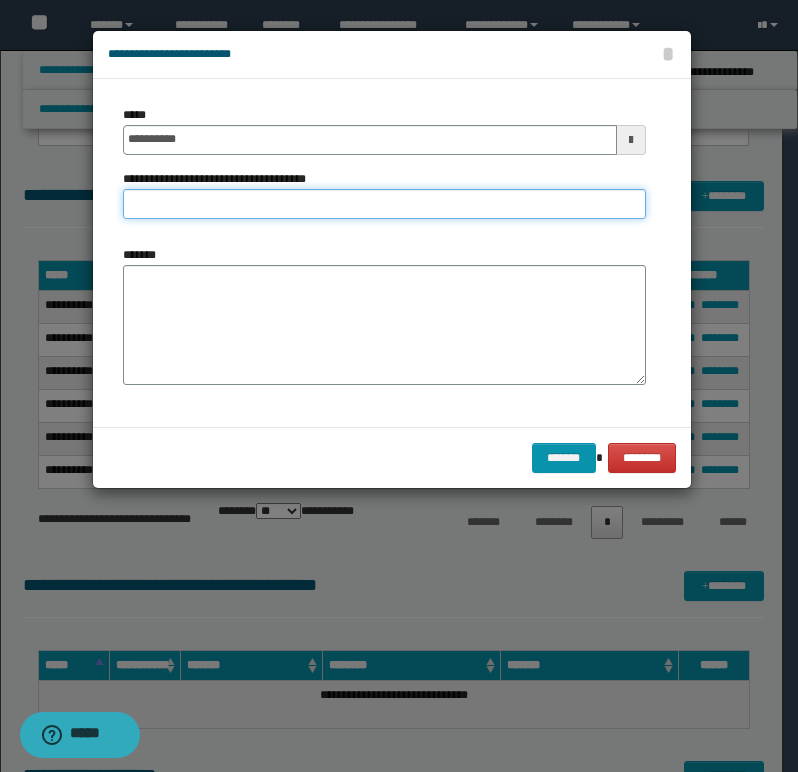 click on "**********" at bounding box center [384, 204] 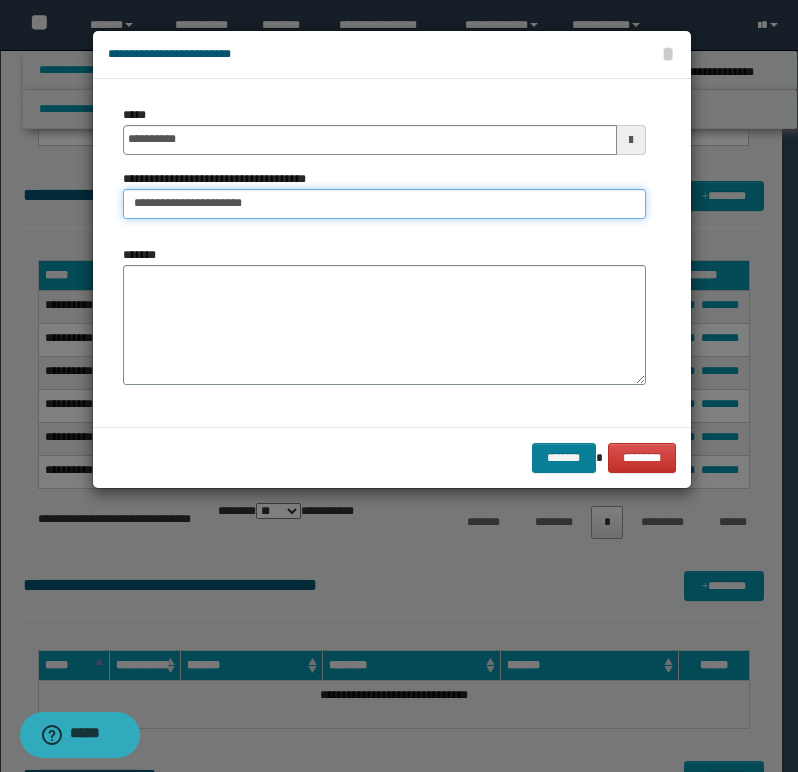 type on "**********" 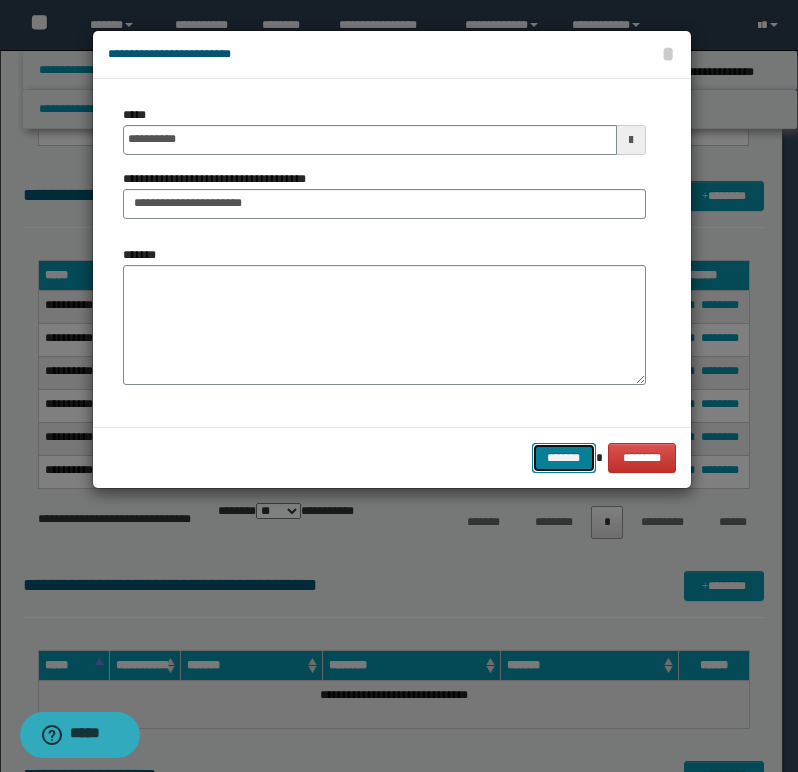 drag, startPoint x: 568, startPoint y: 458, endPoint x: 557, endPoint y: 459, distance: 11.045361 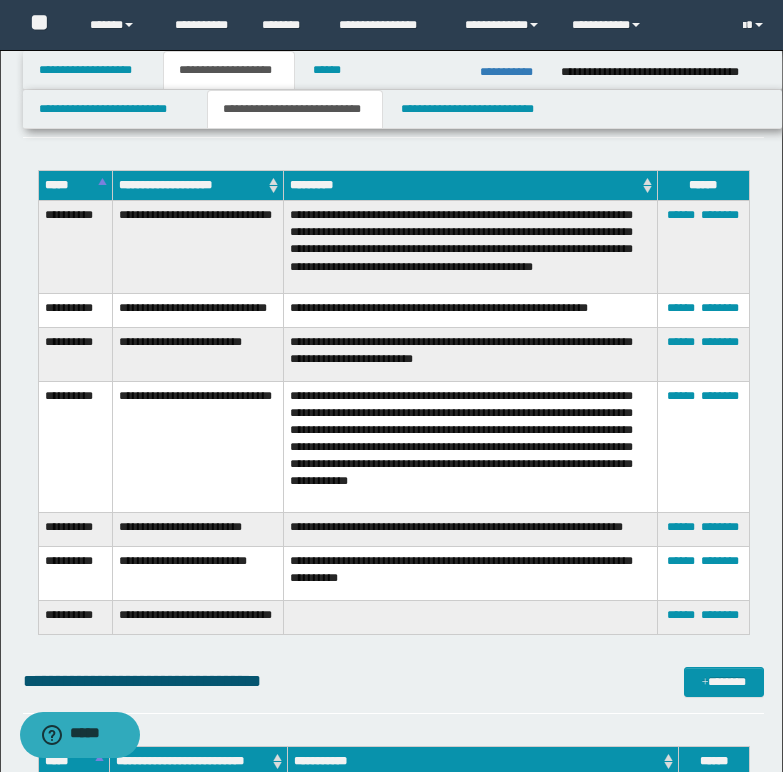 scroll, scrollTop: 1900, scrollLeft: 0, axis: vertical 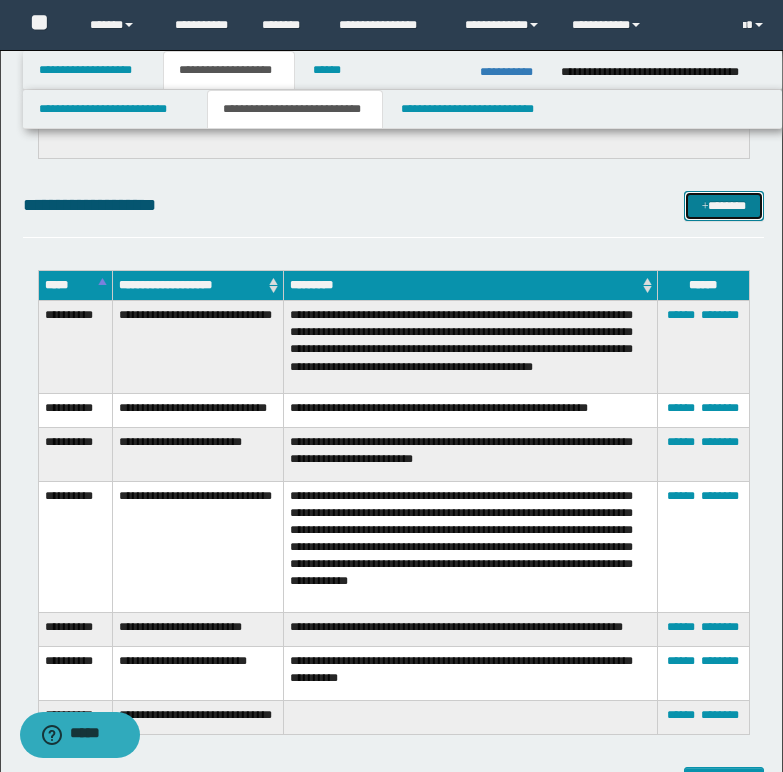 click on "*******" at bounding box center (724, 206) 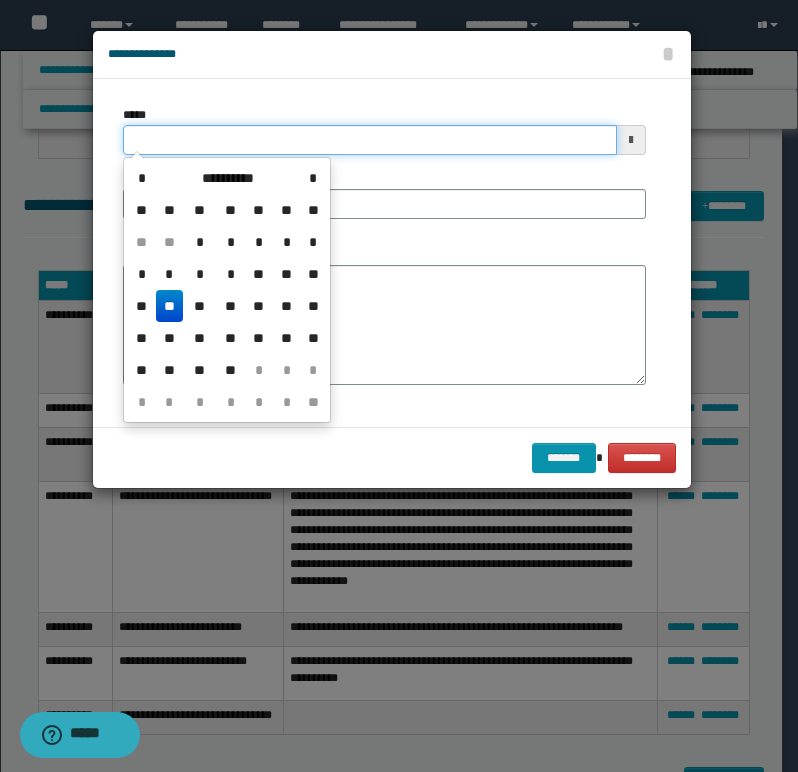 click on "*****" at bounding box center [370, 140] 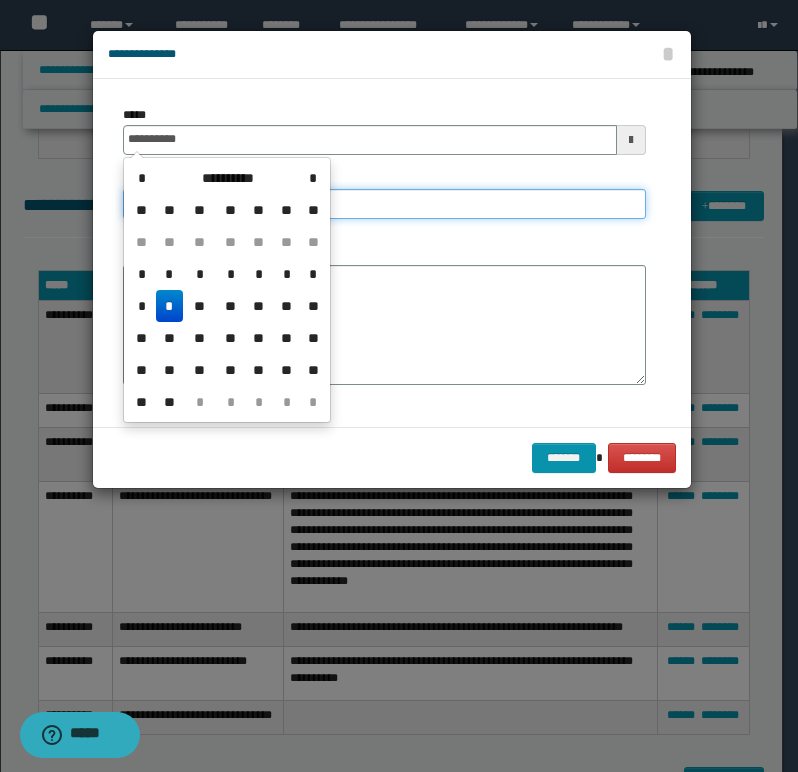 type on "**********" 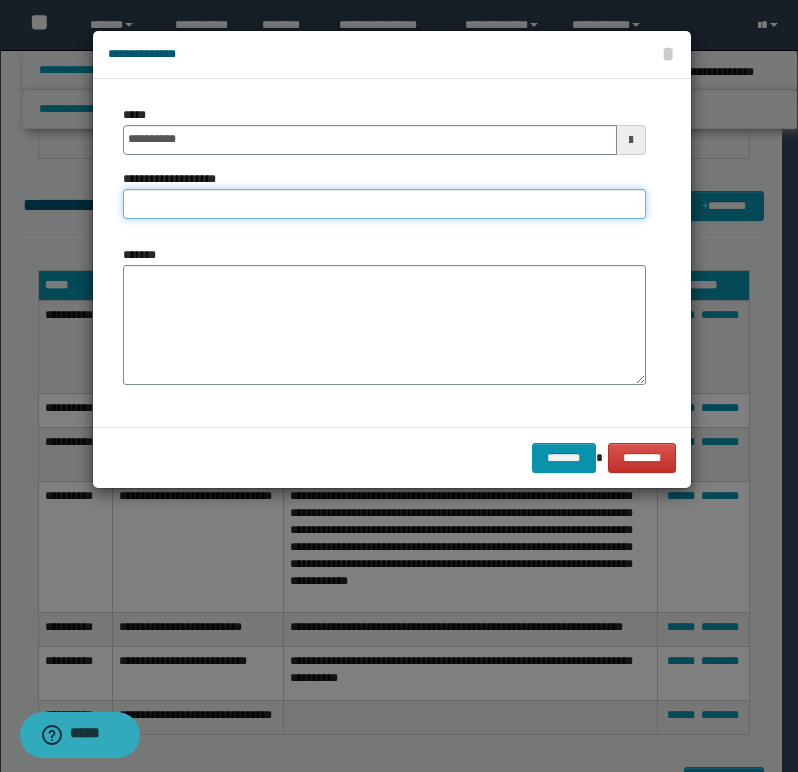click on "**********" at bounding box center (384, 204) 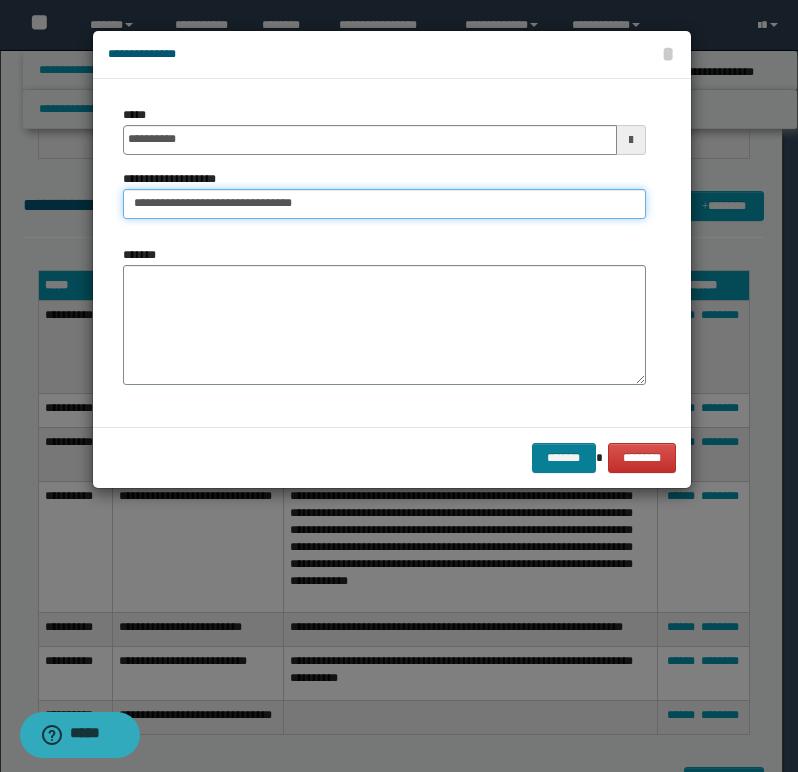 type on "**********" 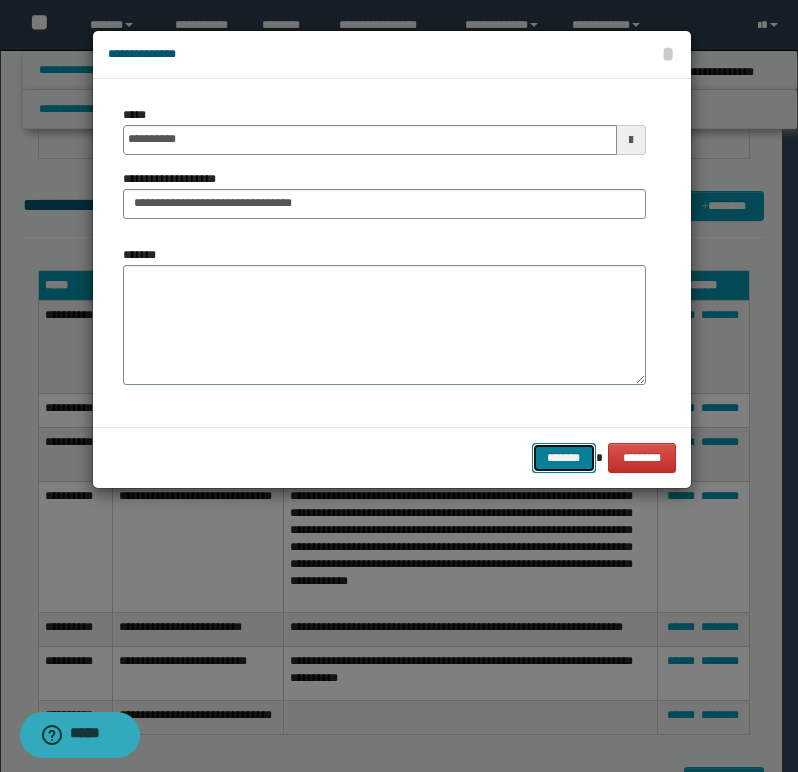 click on "*******" at bounding box center (564, 458) 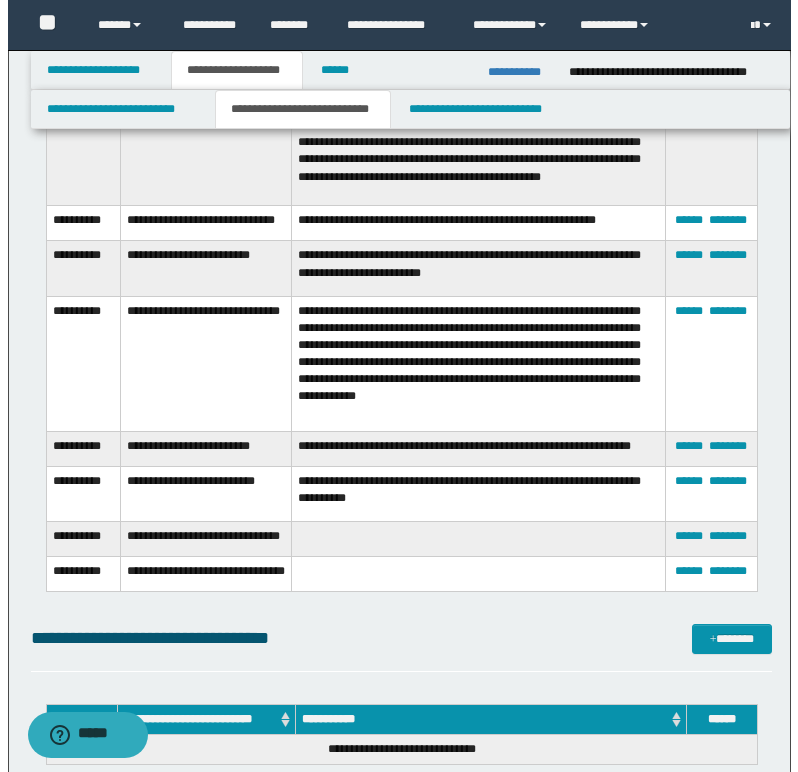scroll, scrollTop: 2100, scrollLeft: 0, axis: vertical 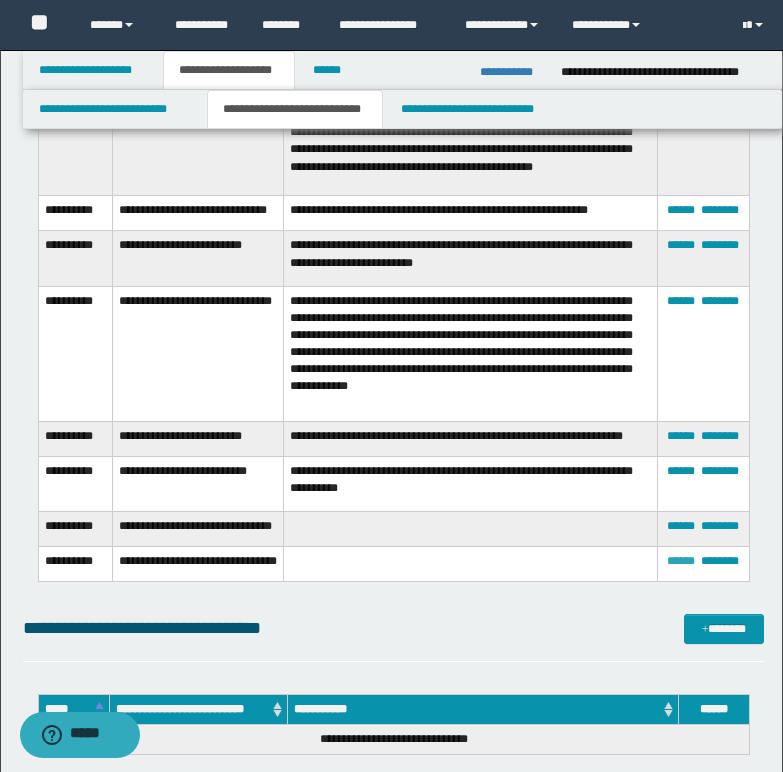 click on "******" at bounding box center (681, 561) 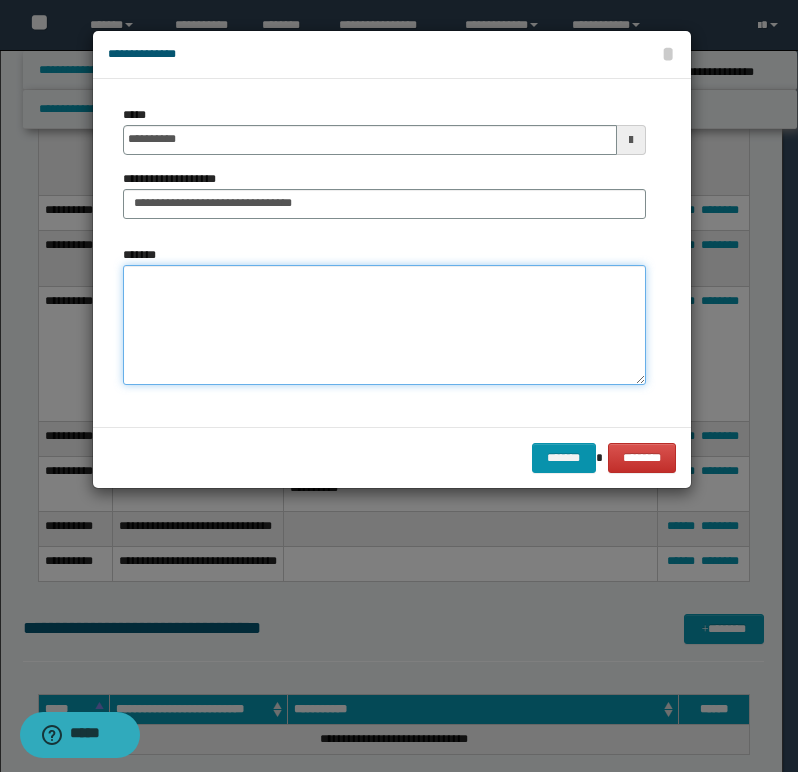 paste on "**********" 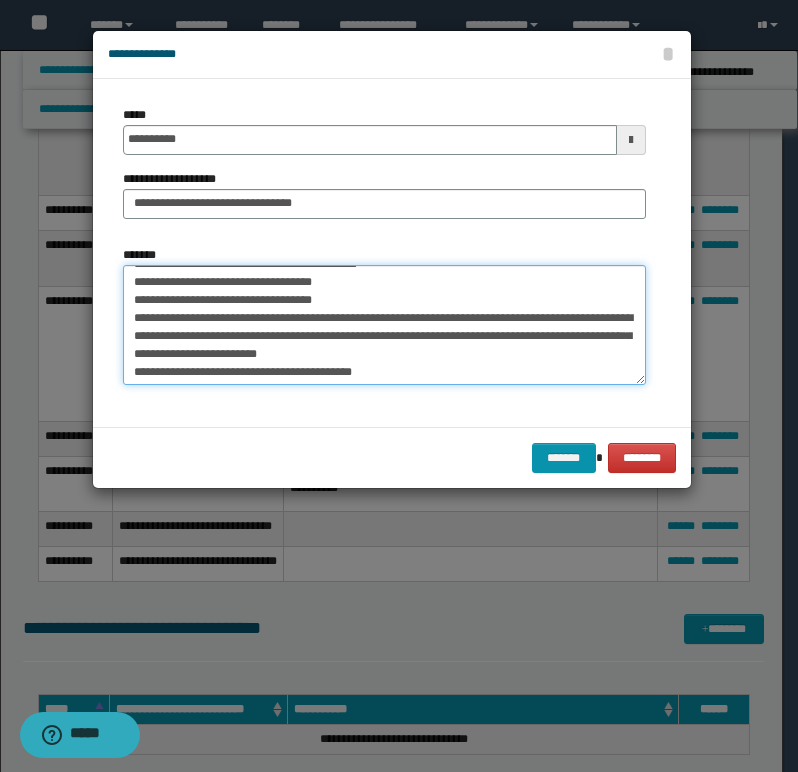 scroll, scrollTop: 0, scrollLeft: 0, axis: both 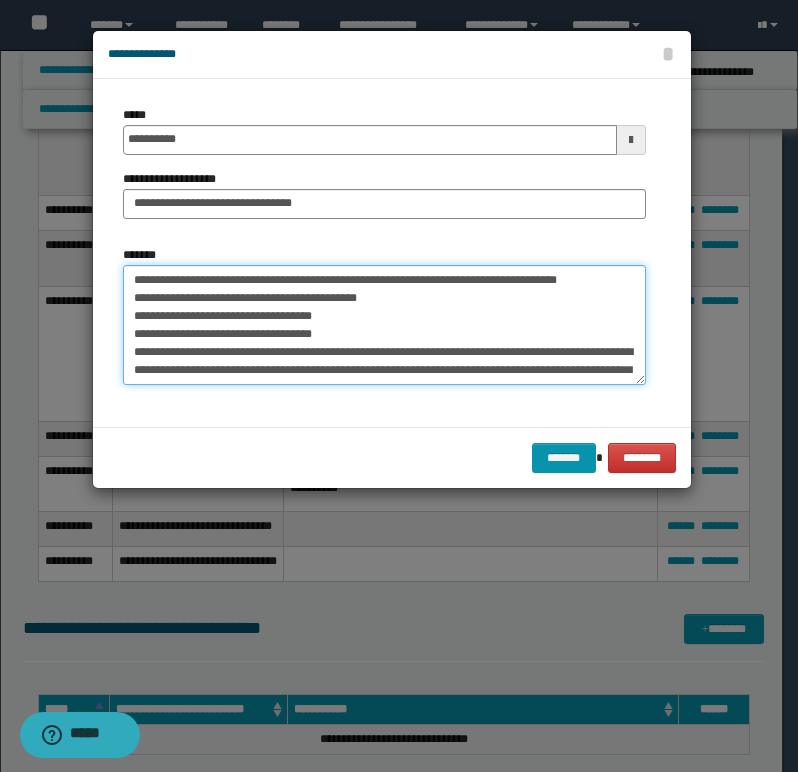 click on "**********" at bounding box center [384, 325] 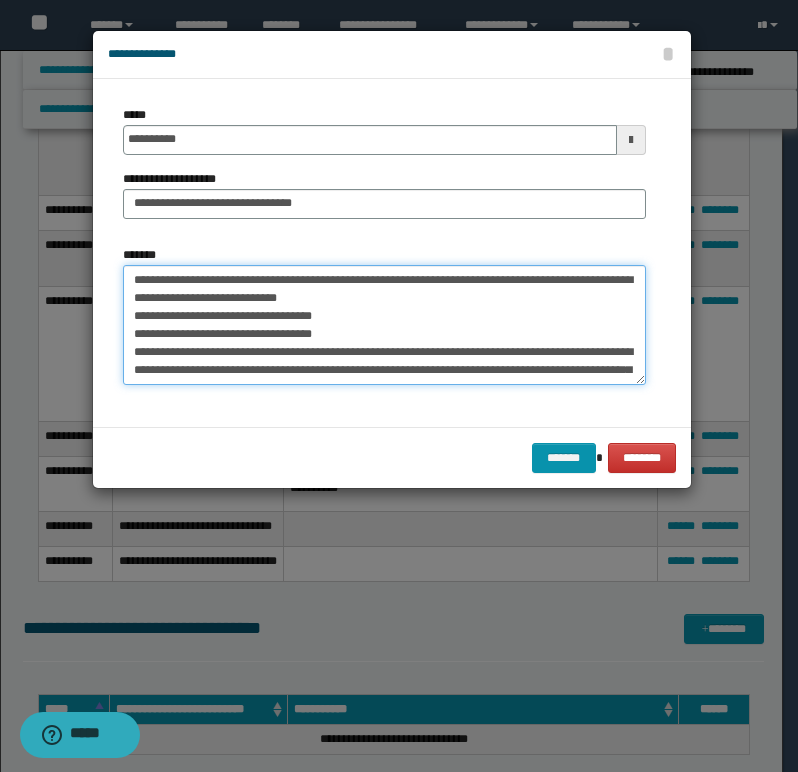 click on "**********" at bounding box center [384, 325] 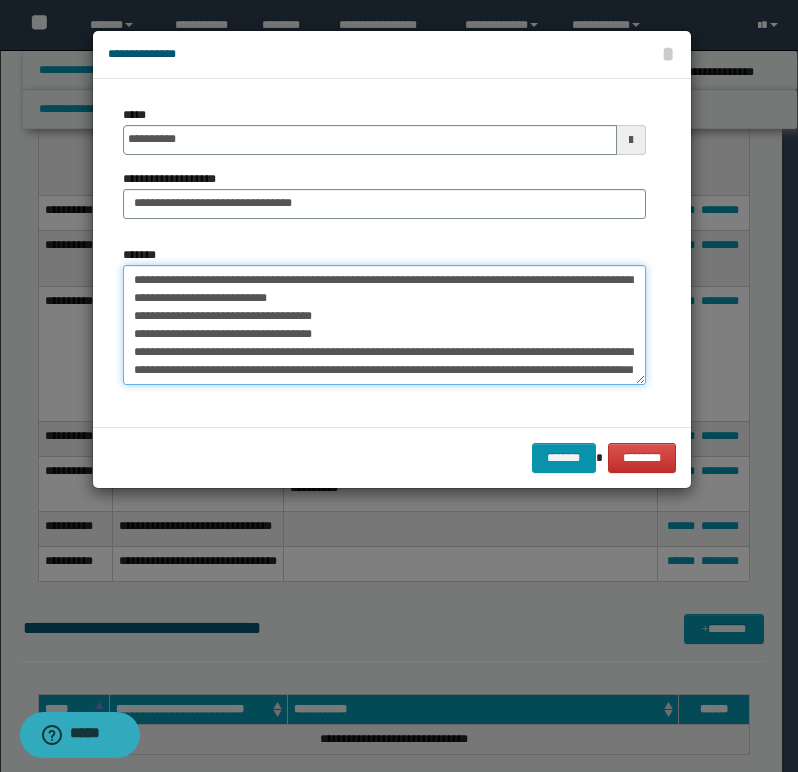 click on "**********" at bounding box center (384, 325) 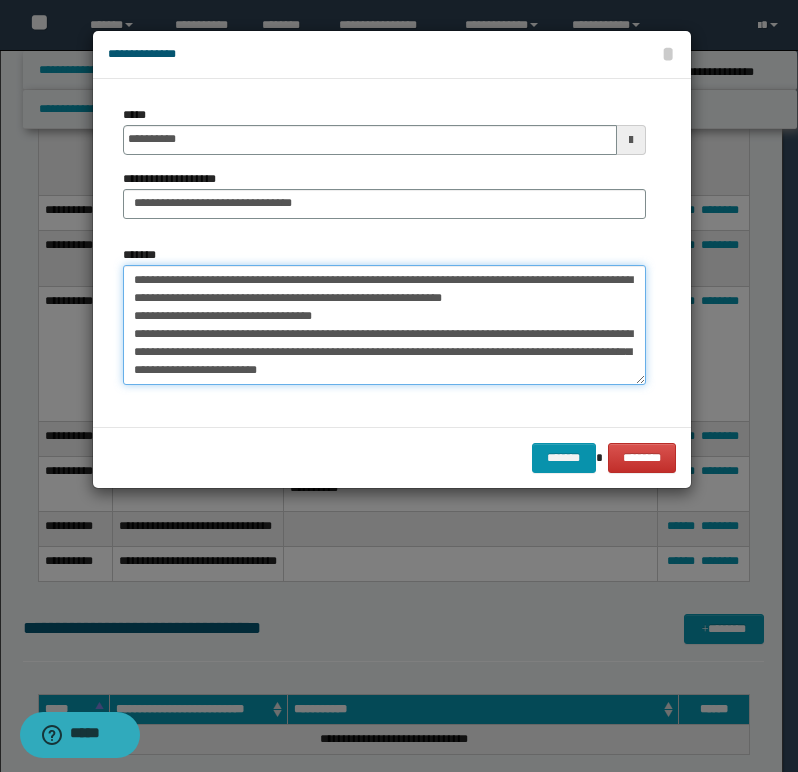 click on "**********" at bounding box center [384, 325] 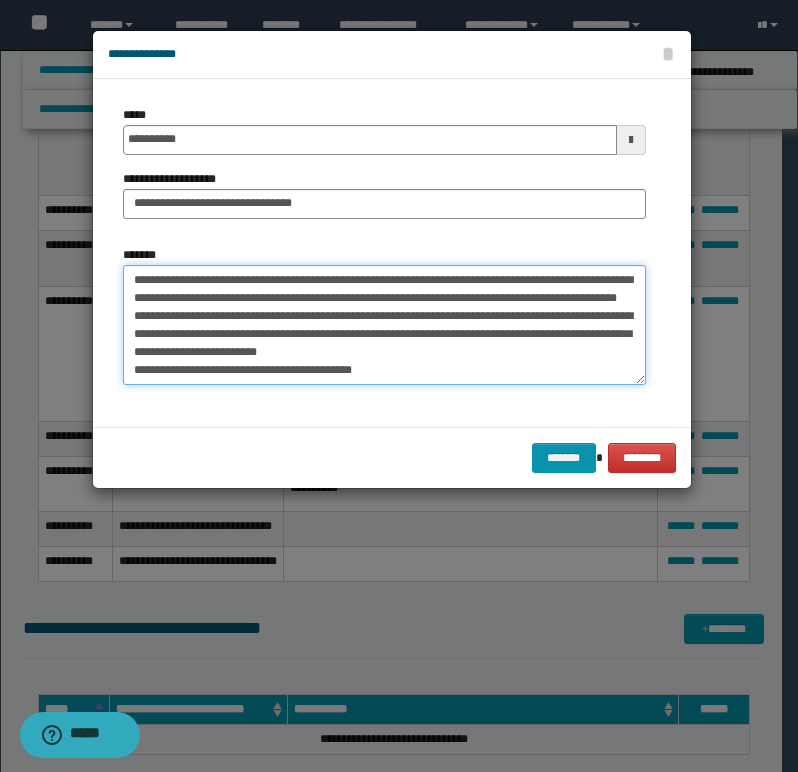 click on "**********" at bounding box center (384, 325) 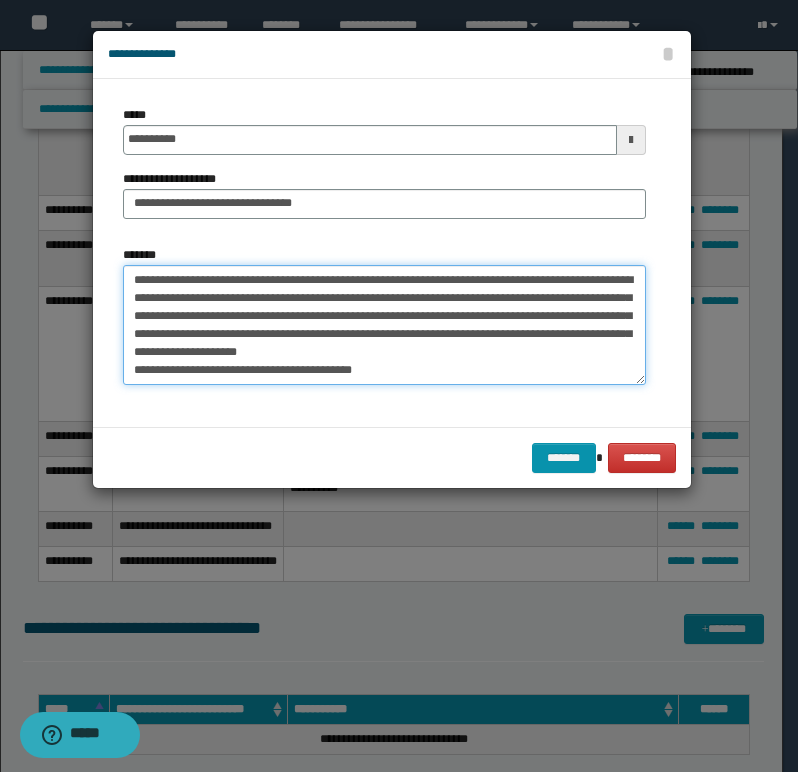 click on "**********" at bounding box center (384, 325) 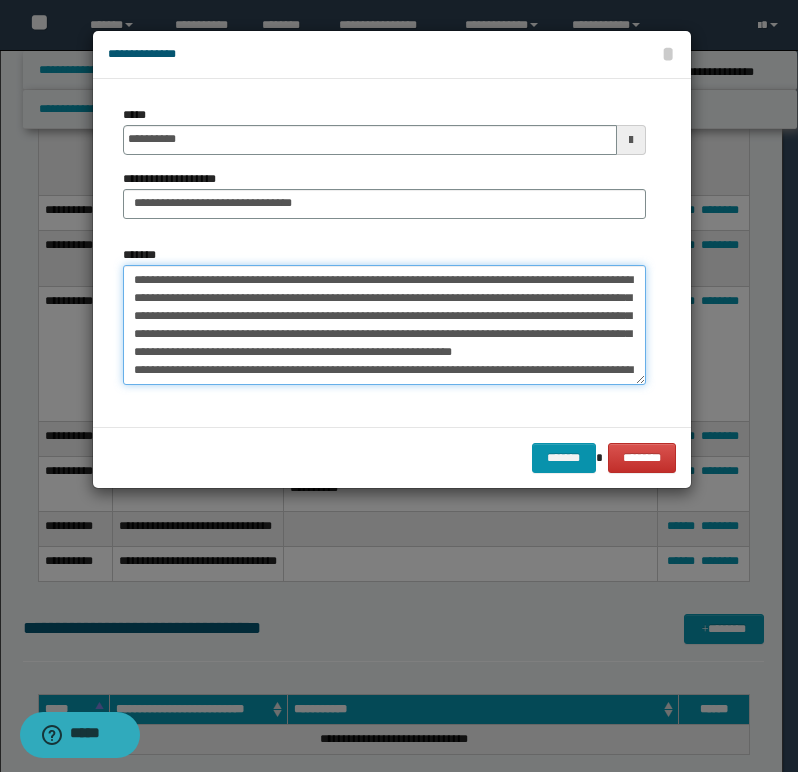 click on "**********" at bounding box center [384, 325] 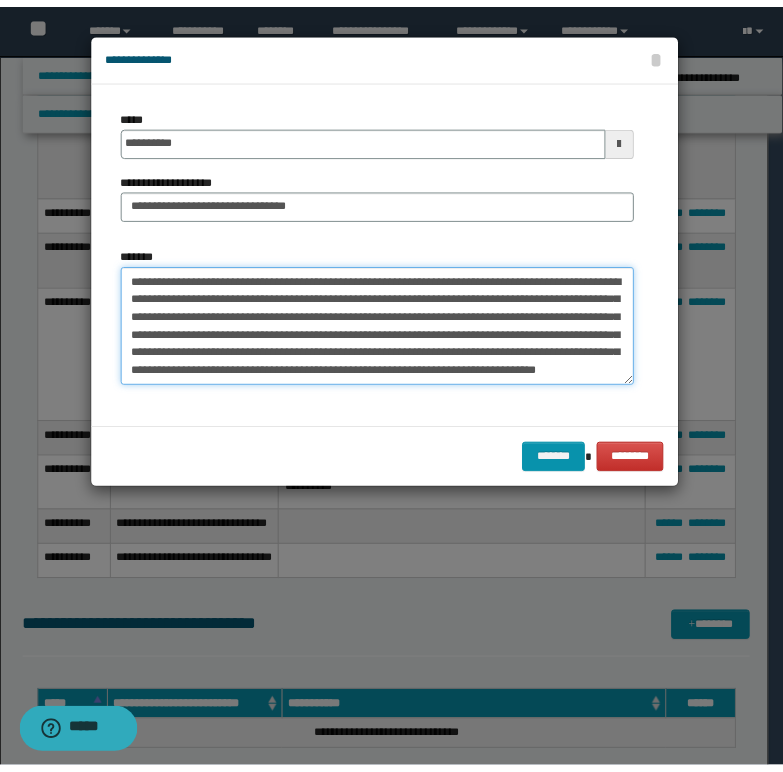 scroll, scrollTop: 36, scrollLeft: 0, axis: vertical 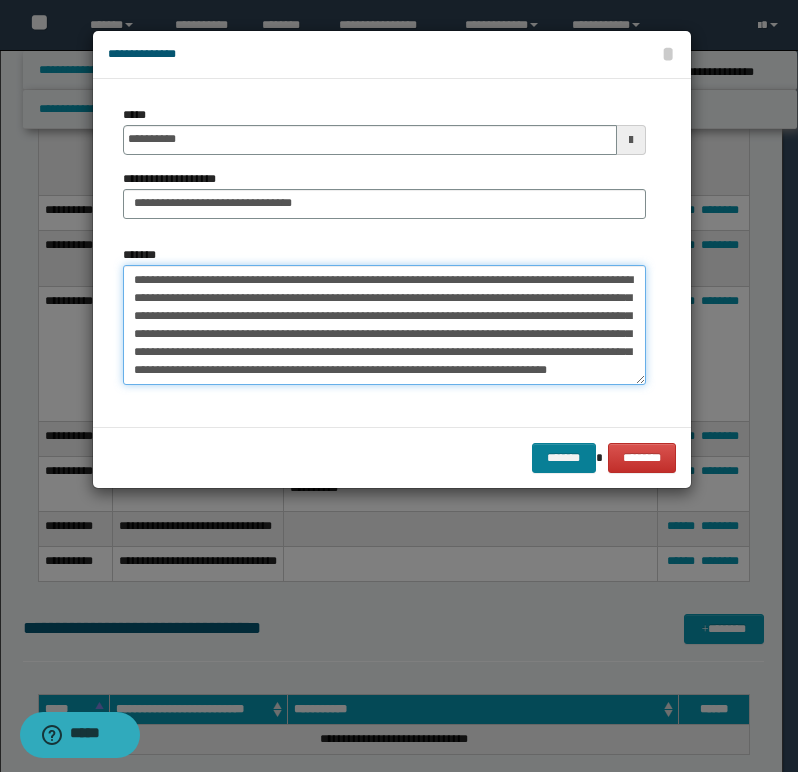 type on "**********" 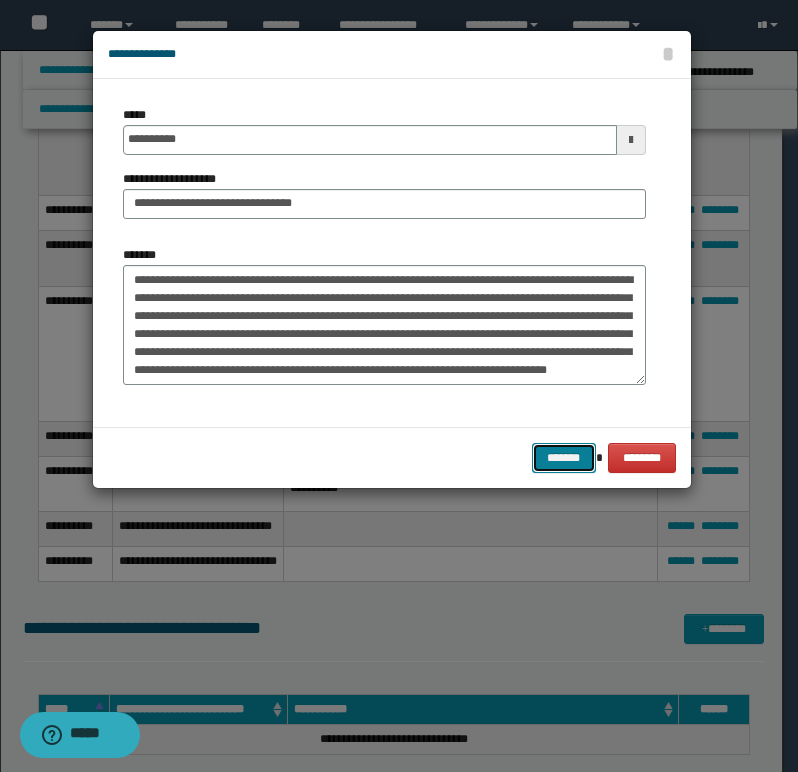 click on "*******" at bounding box center [564, 458] 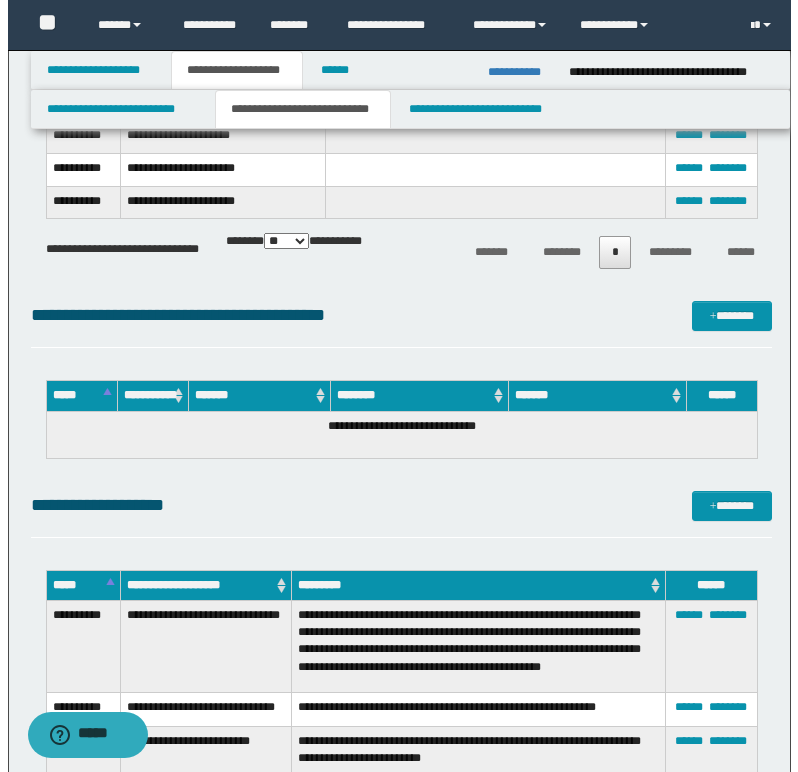 scroll, scrollTop: 1500, scrollLeft: 0, axis: vertical 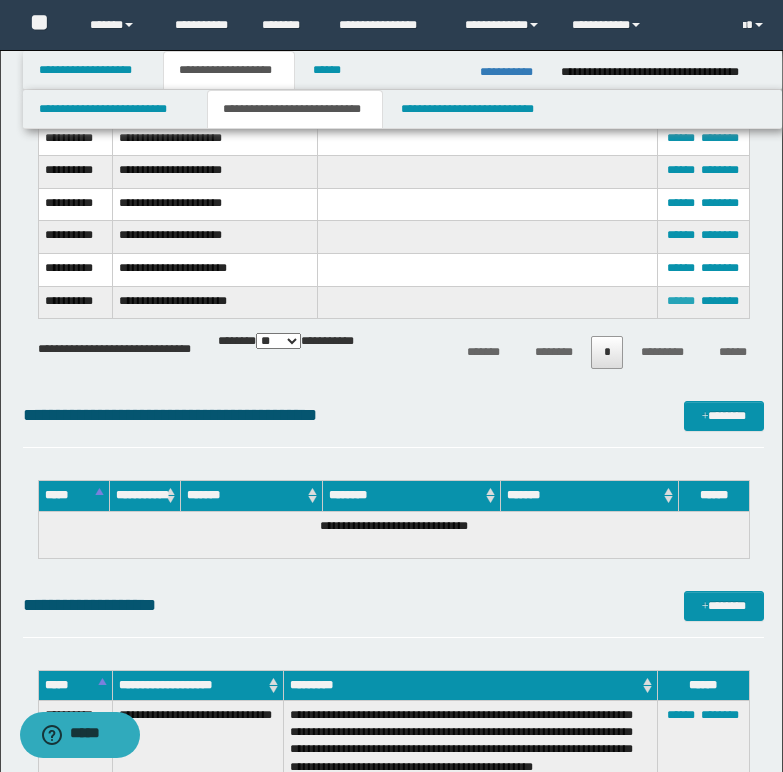 click on "******" at bounding box center (681, 301) 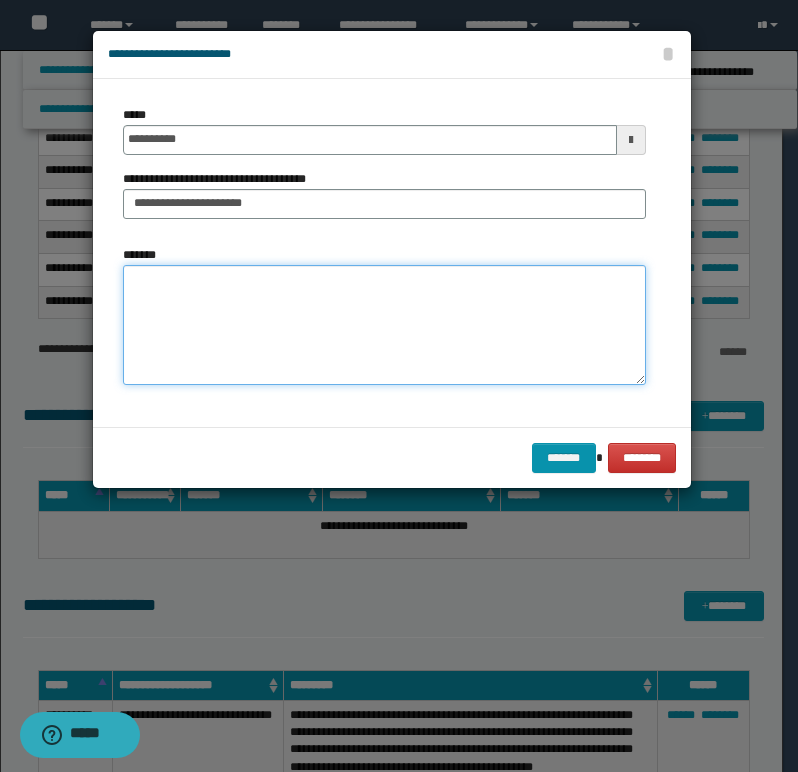paste on "**********" 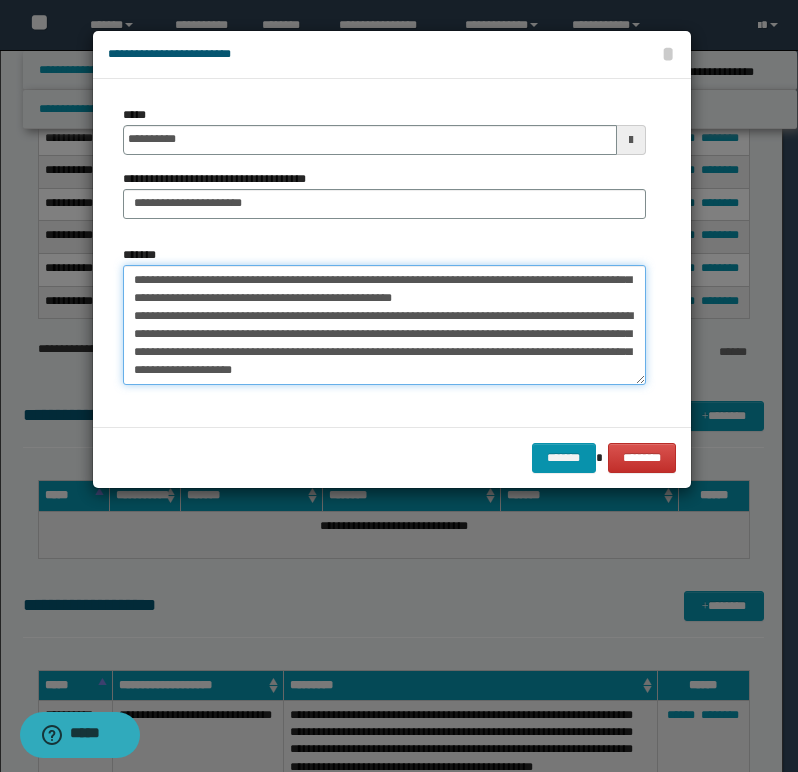 scroll, scrollTop: 0, scrollLeft: 0, axis: both 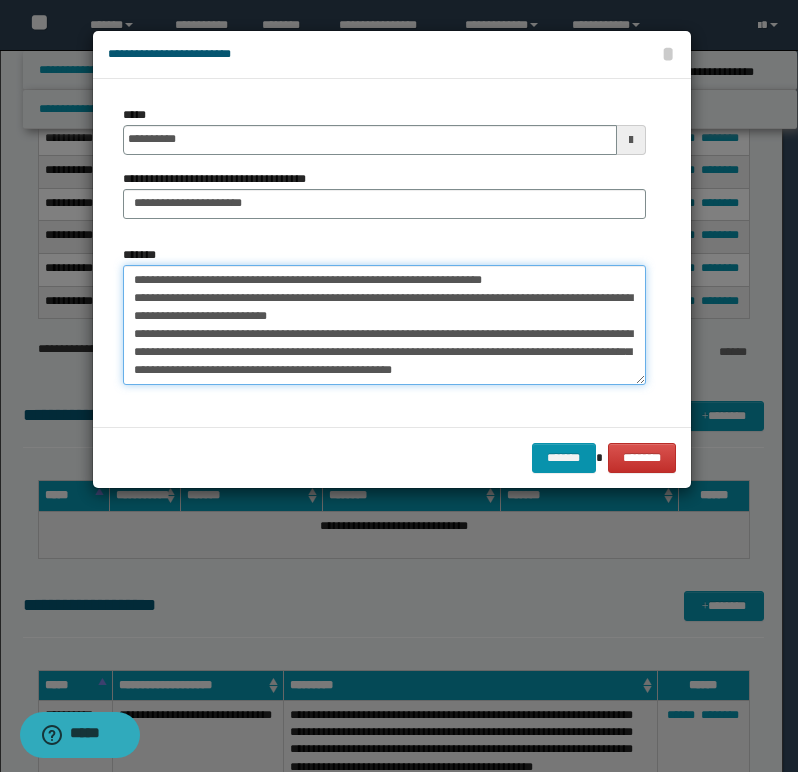 click on "**********" at bounding box center (384, 325) 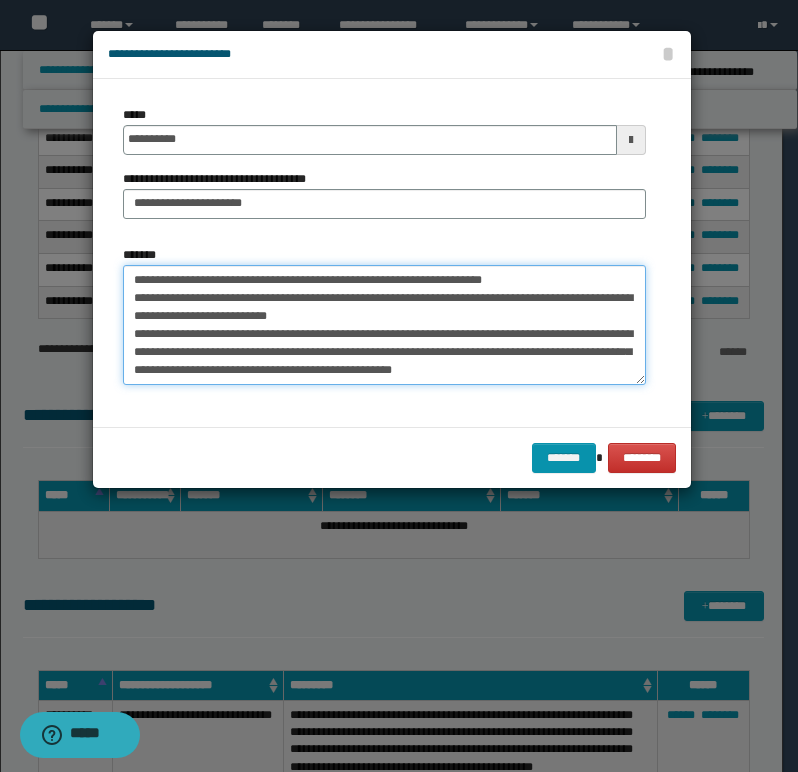 click on "**********" at bounding box center (384, 325) 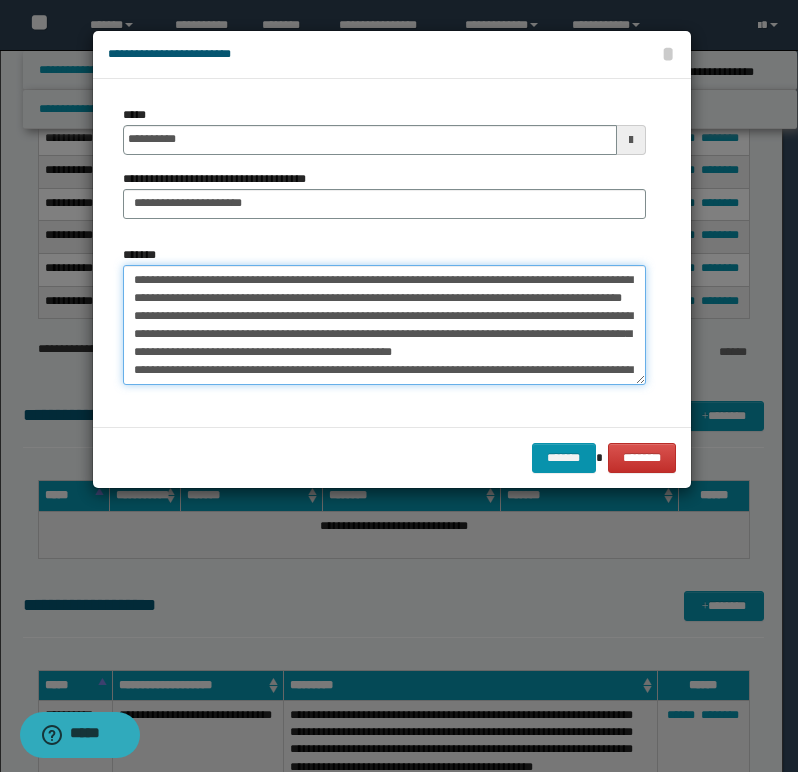 click on "**********" at bounding box center (384, 325) 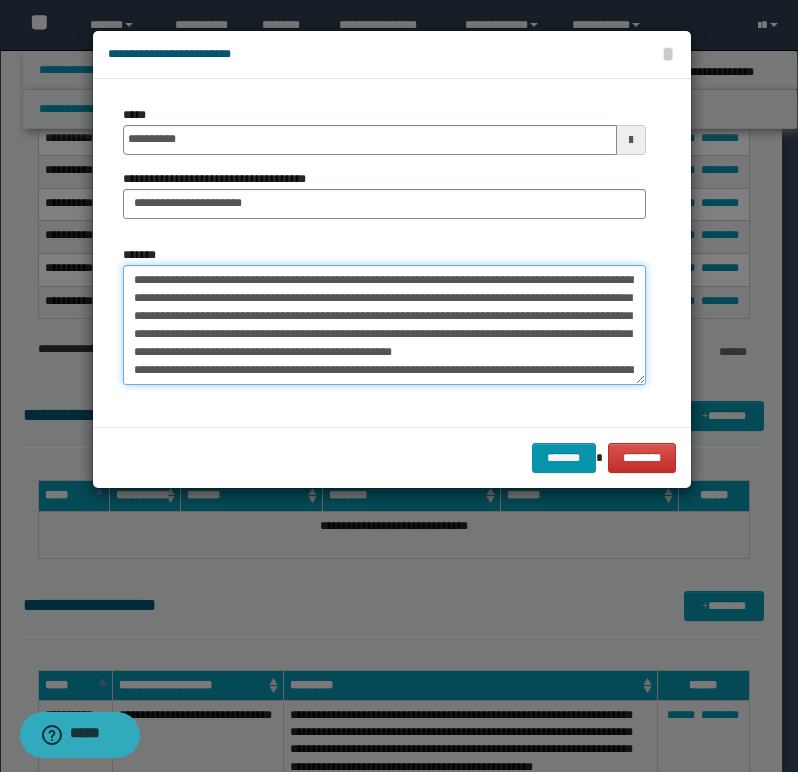 click on "**********" at bounding box center (384, 325) 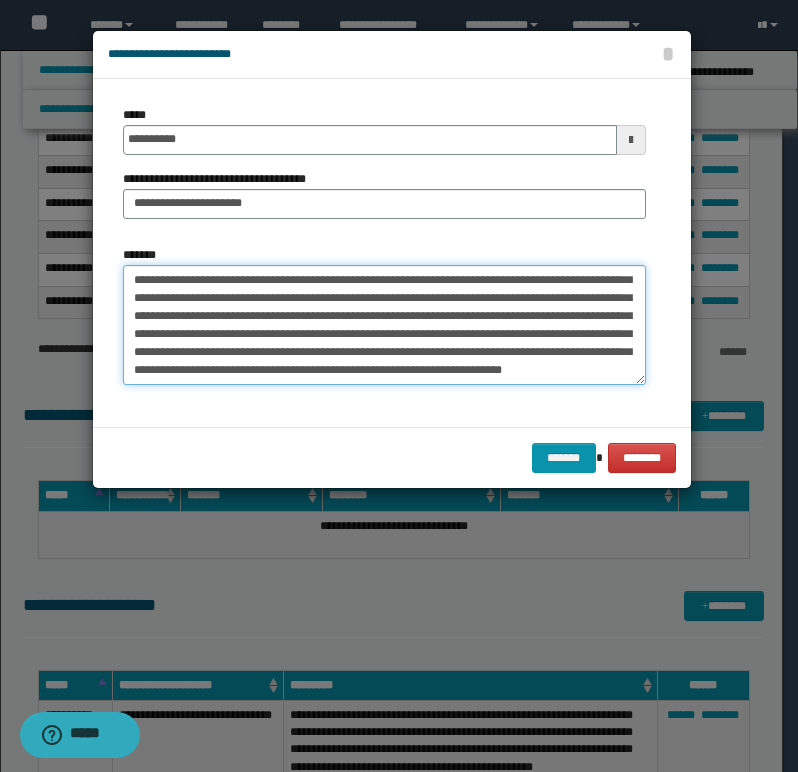 scroll, scrollTop: 72, scrollLeft: 0, axis: vertical 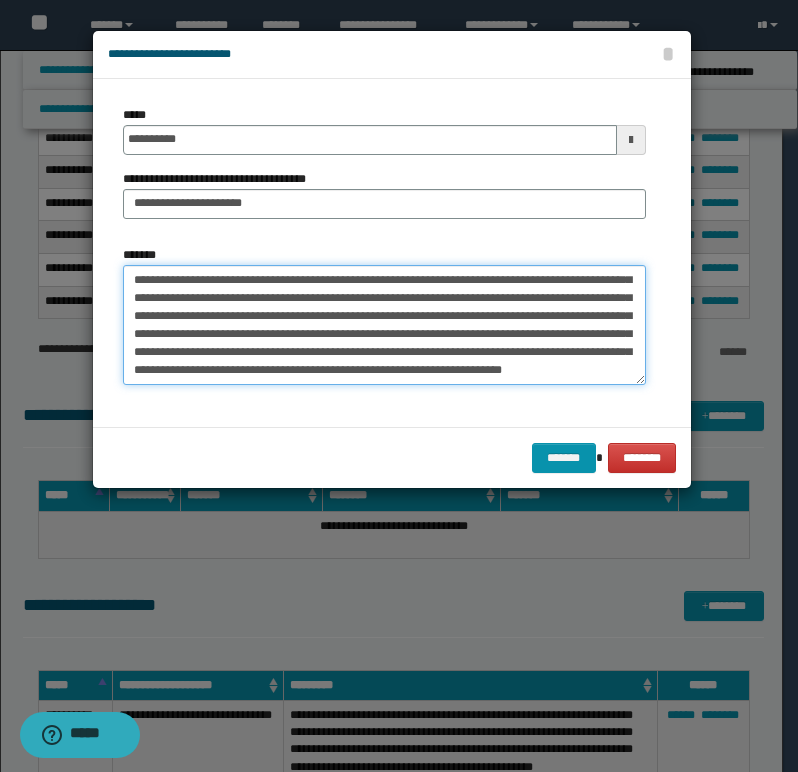 click on "**********" at bounding box center [384, 325] 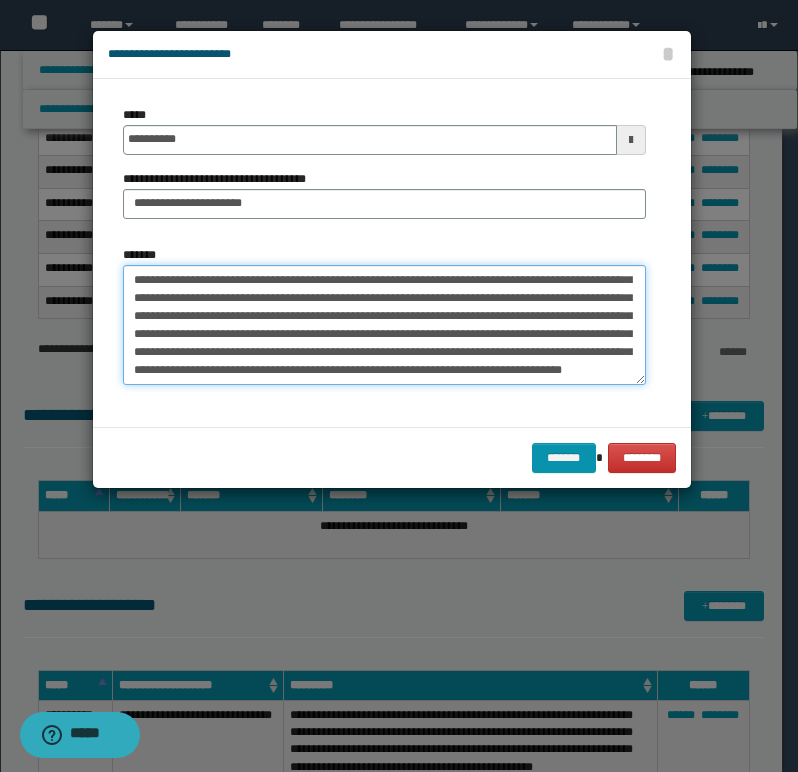 paste on "**********" 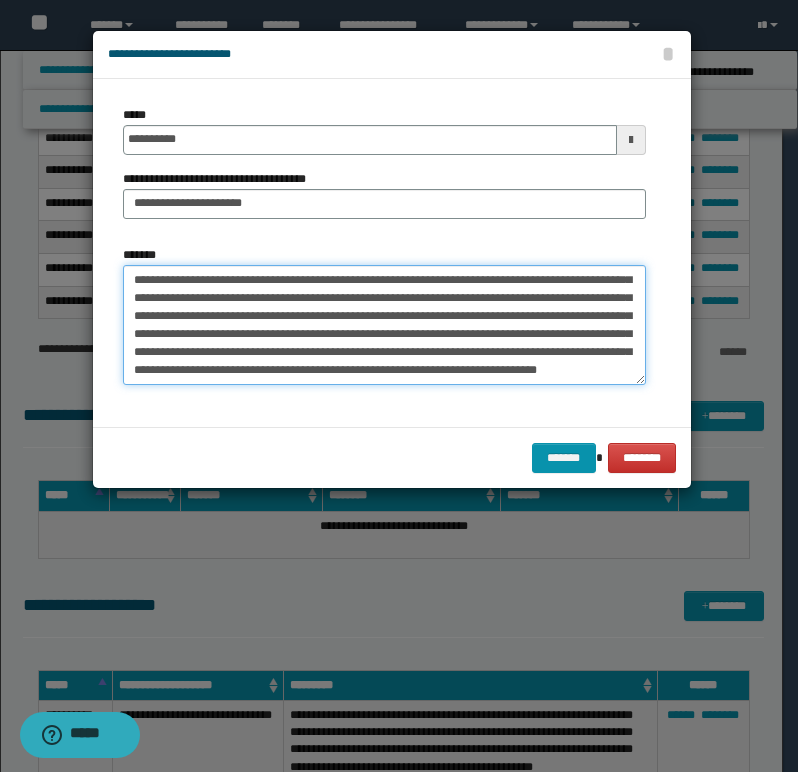 scroll, scrollTop: 138, scrollLeft: 0, axis: vertical 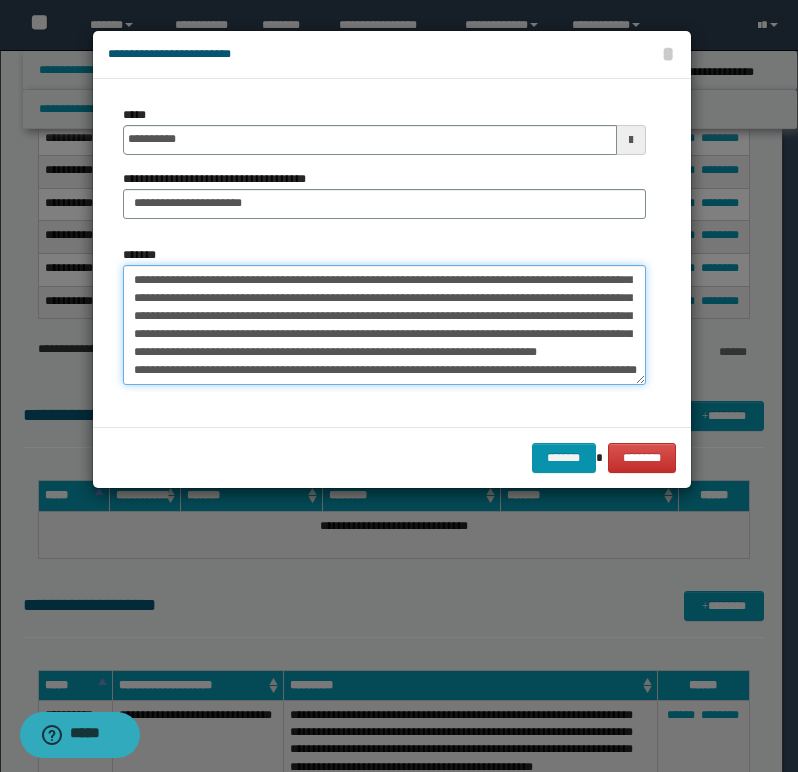 click on "*******" at bounding box center (384, 325) 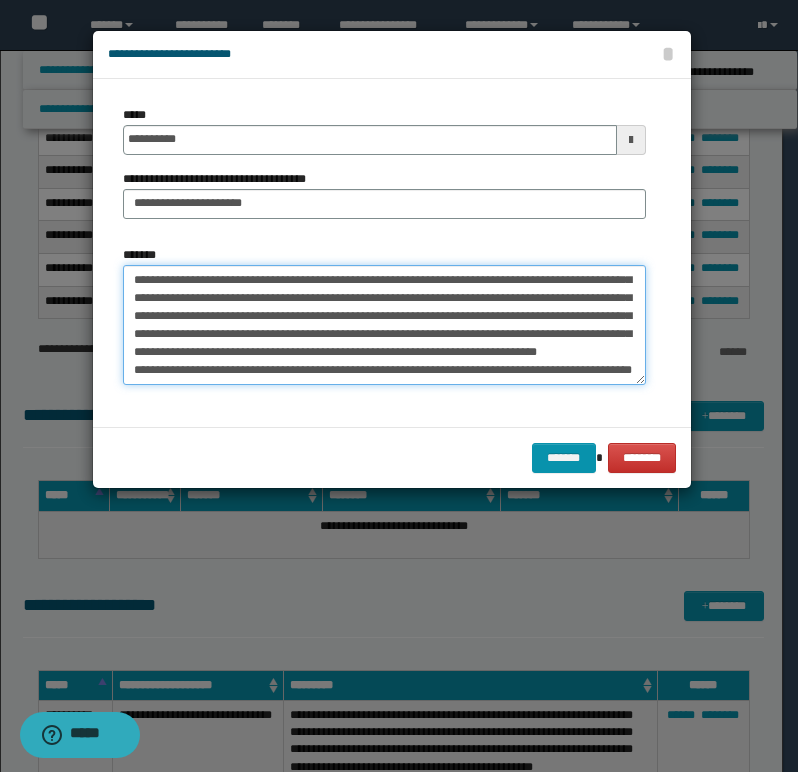 scroll, scrollTop: 126, scrollLeft: 0, axis: vertical 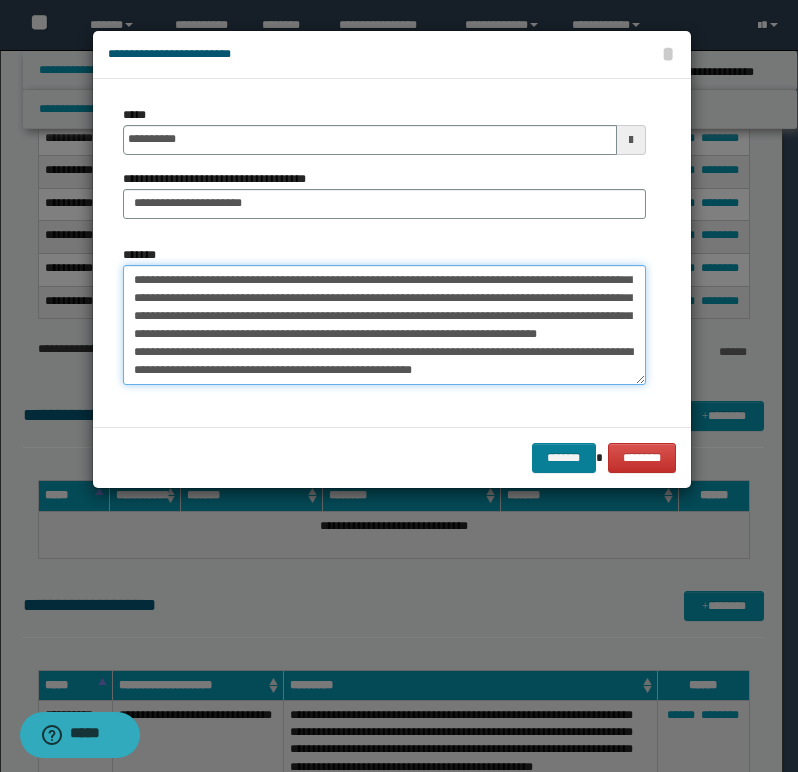 type on "**********" 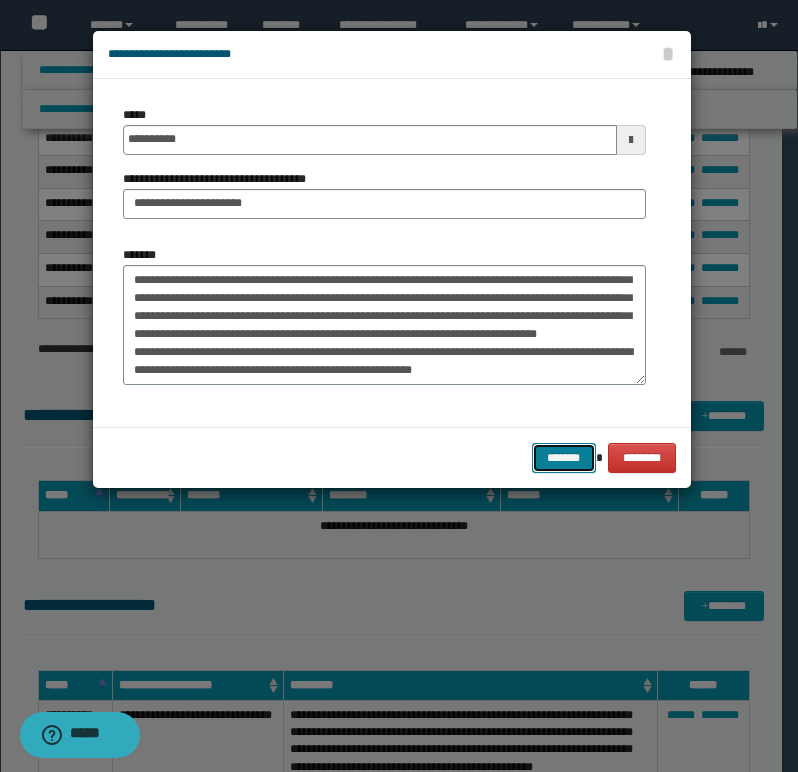 click on "*******" at bounding box center (564, 458) 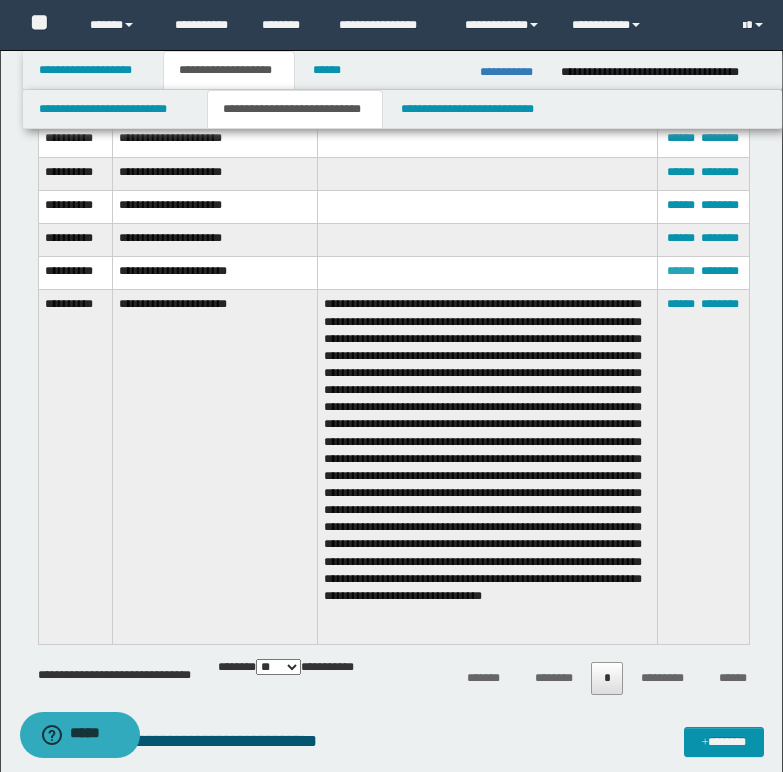 click on "******" at bounding box center (681, 271) 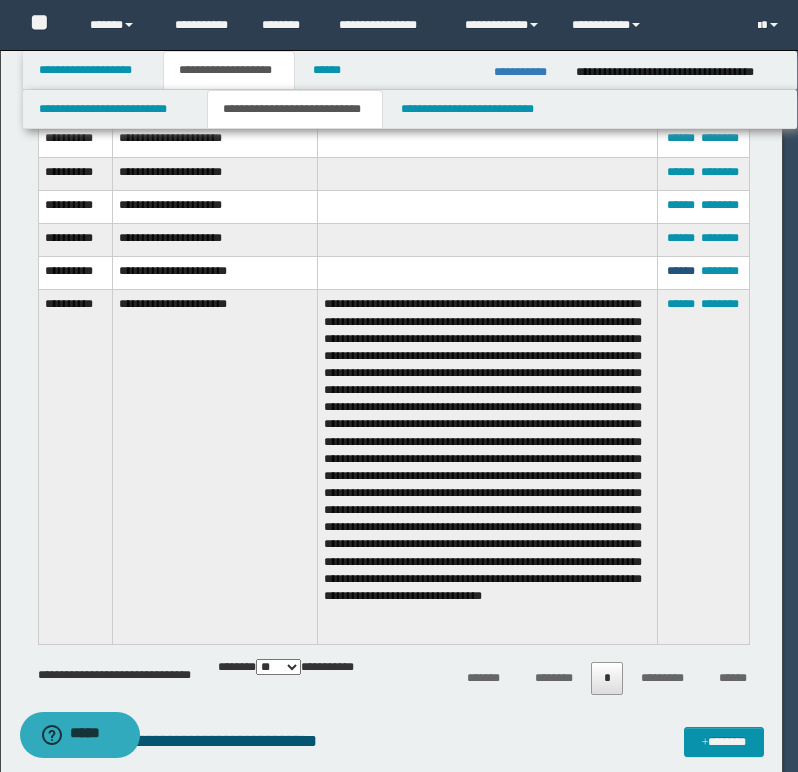 scroll, scrollTop: 0, scrollLeft: 0, axis: both 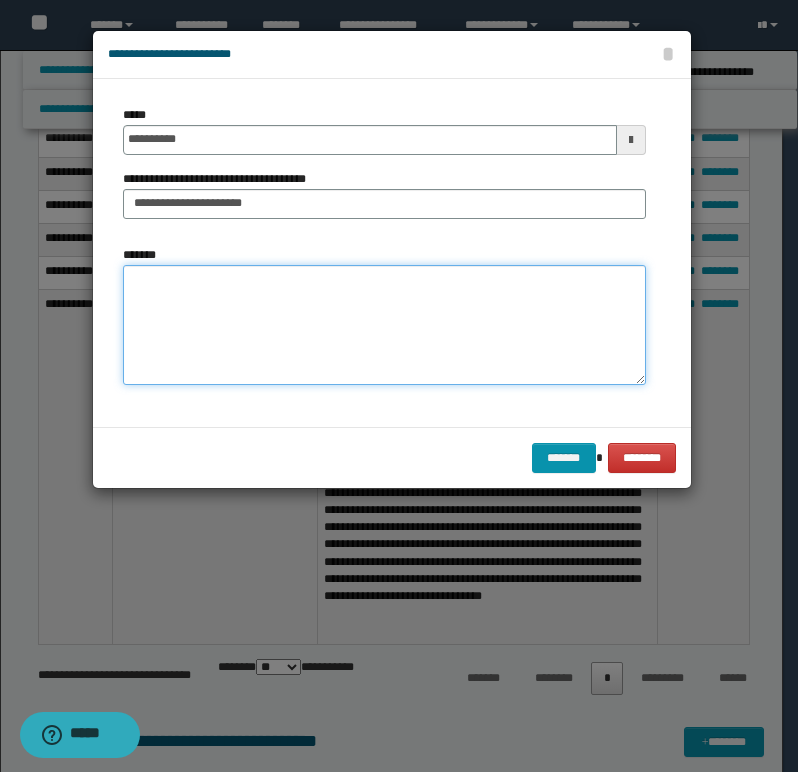 paste on "**********" 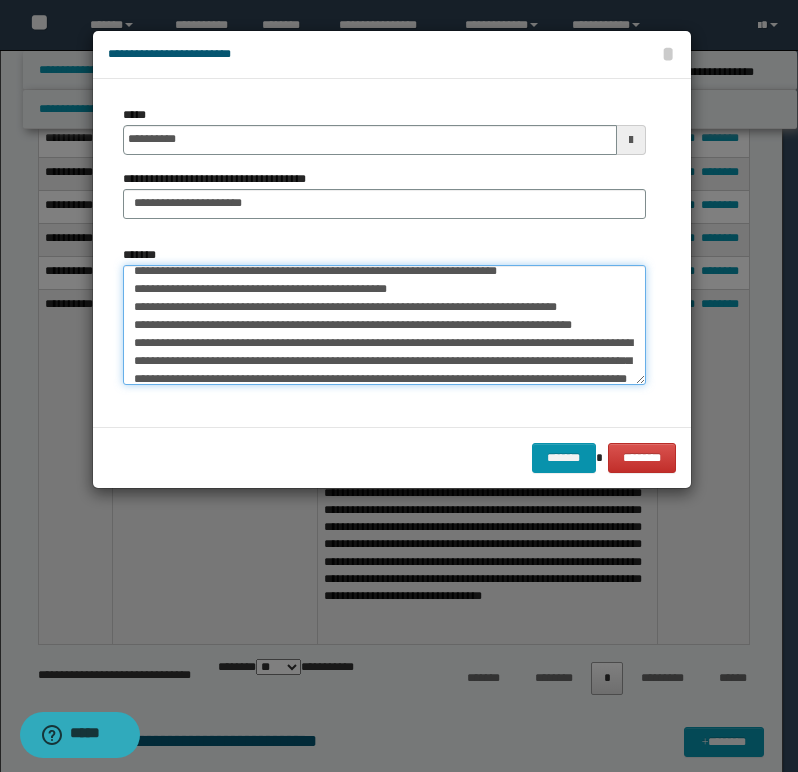 scroll, scrollTop: 0, scrollLeft: 0, axis: both 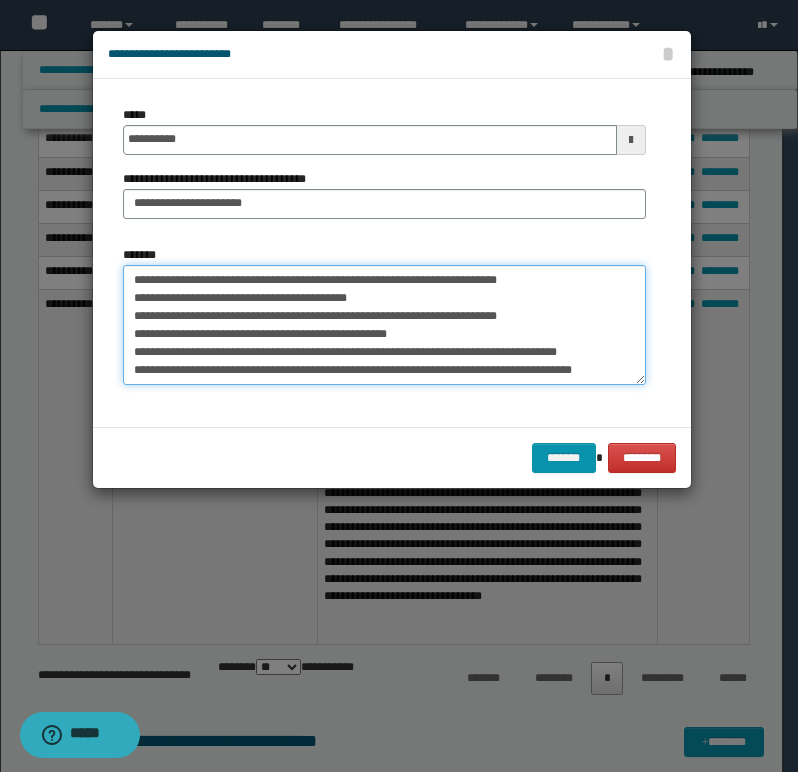 click on "**********" at bounding box center (384, 325) 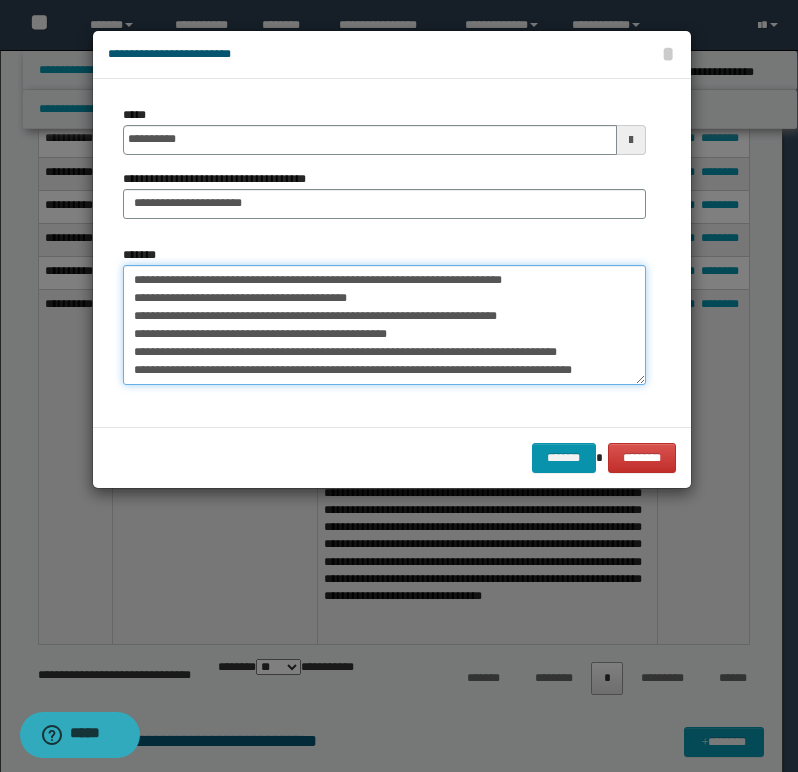 click on "**********" at bounding box center [384, 325] 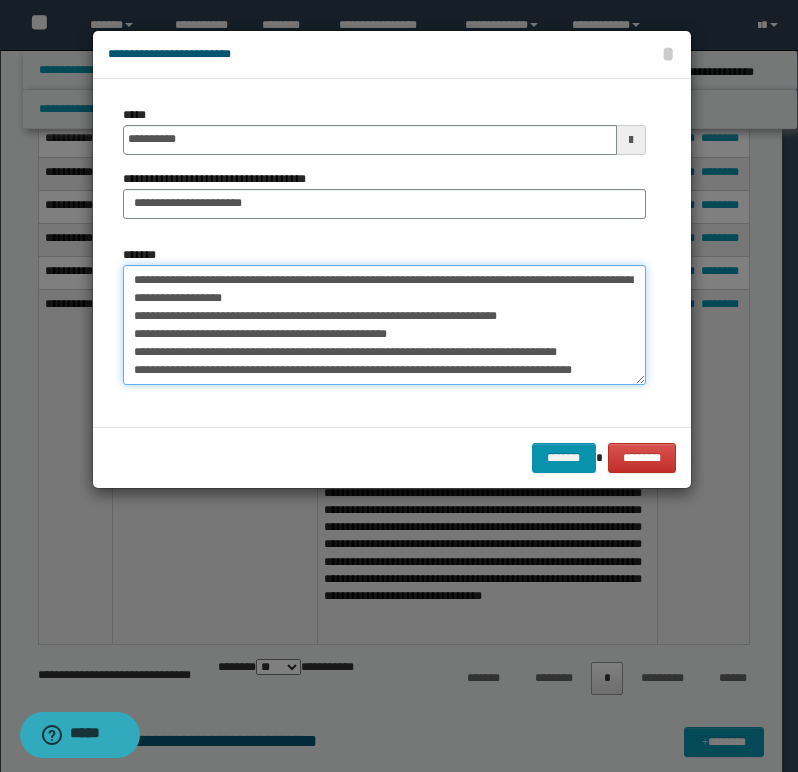 click on "**********" at bounding box center [384, 325] 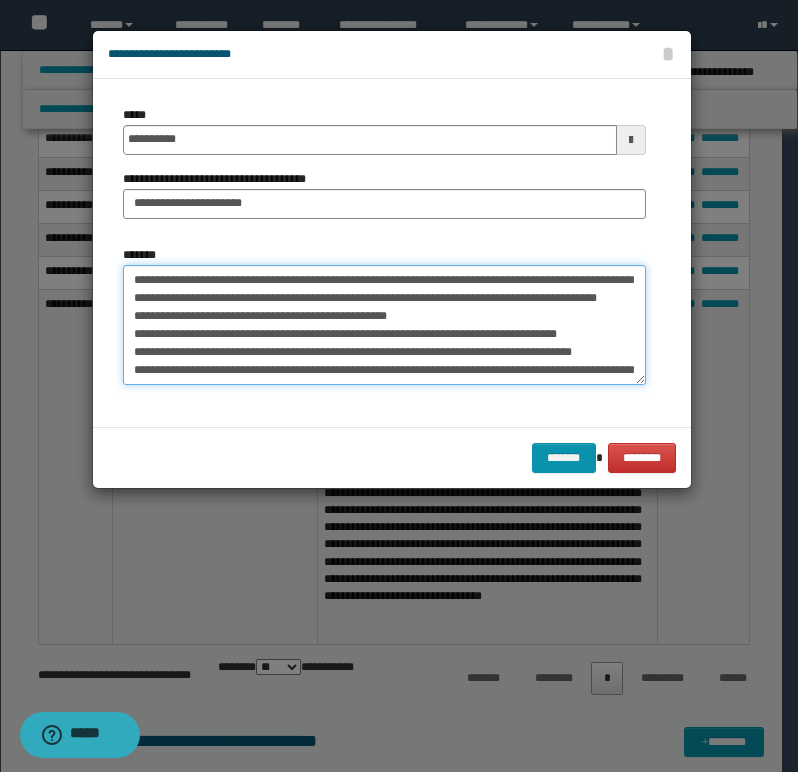 click on "**********" at bounding box center [384, 325] 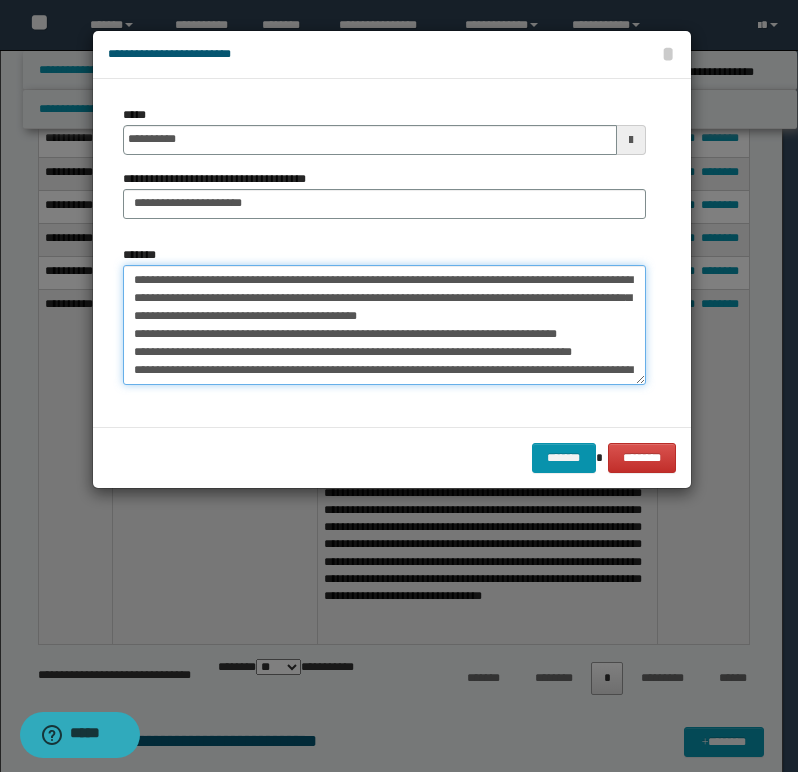 click on "**********" at bounding box center (384, 325) 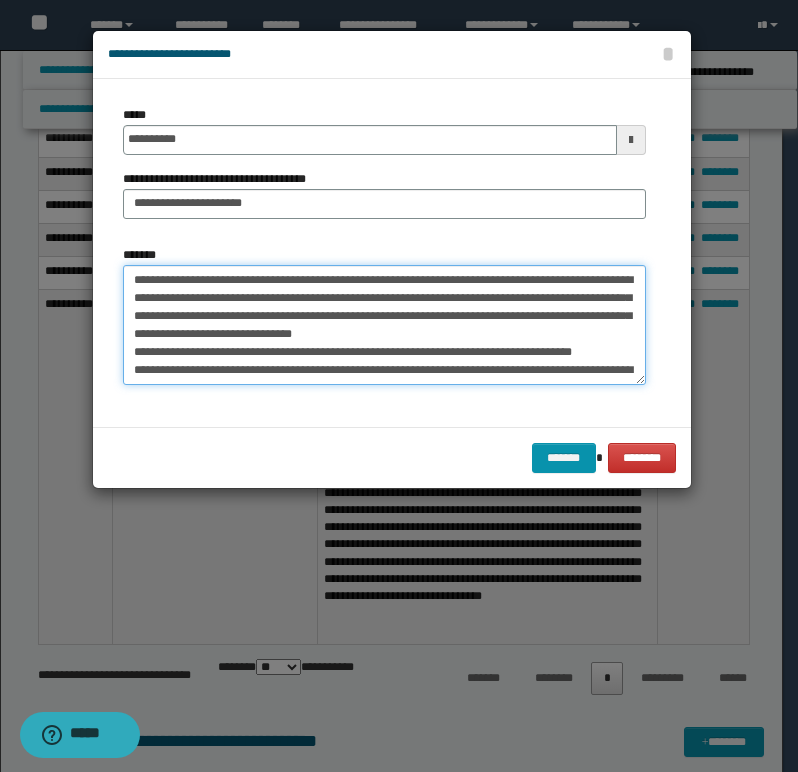 click on "**********" at bounding box center [384, 325] 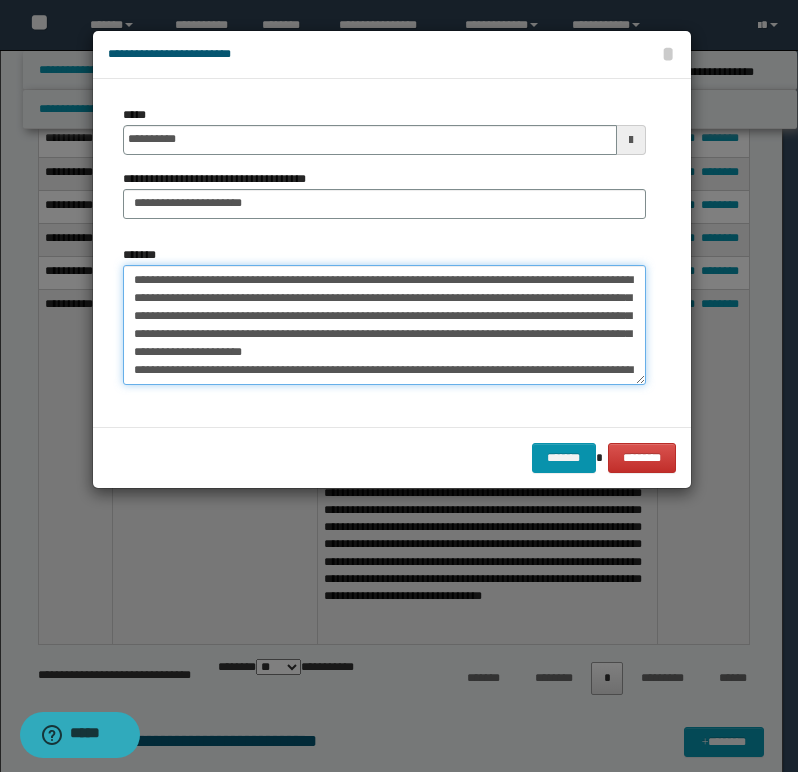 click on "**********" at bounding box center (384, 325) 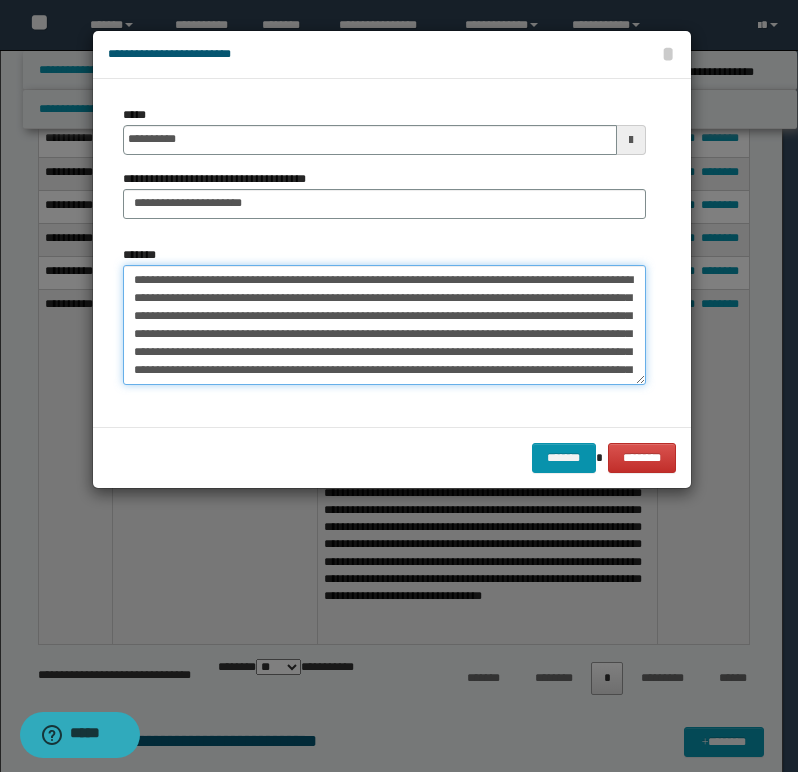 scroll, scrollTop: 40, scrollLeft: 0, axis: vertical 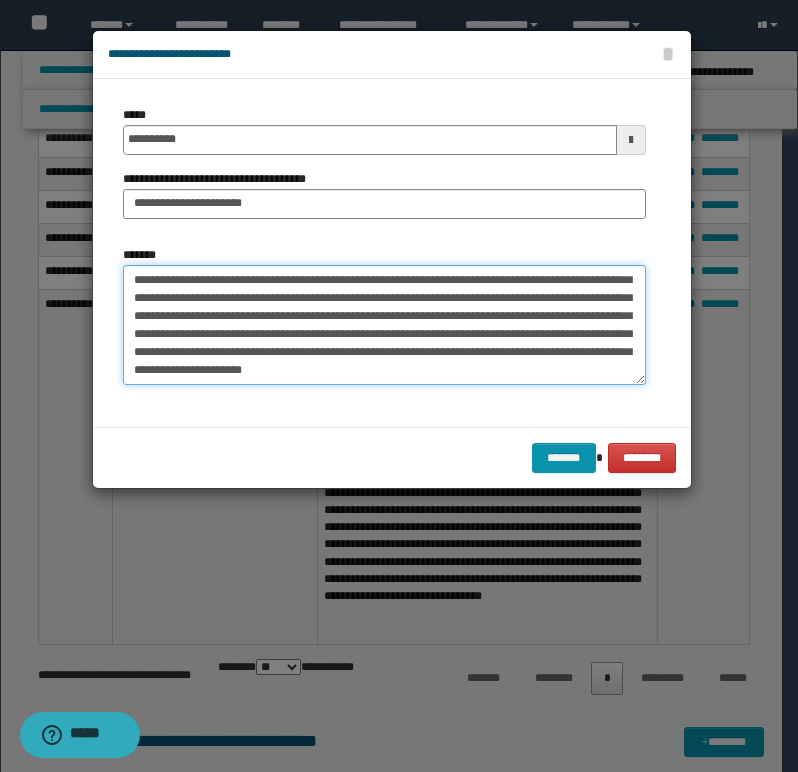 click on "**********" at bounding box center [384, 325] 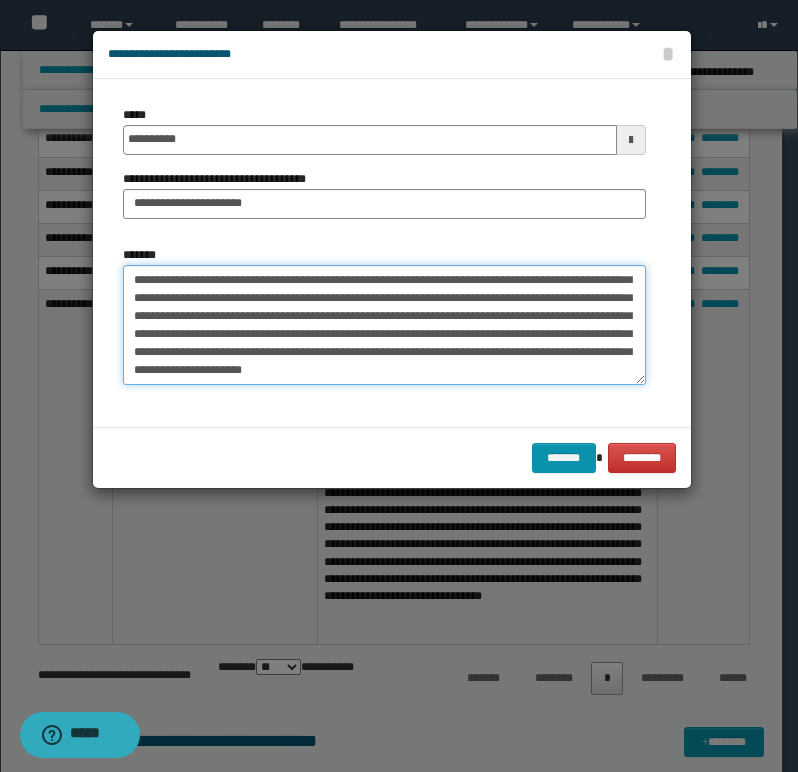 scroll, scrollTop: 72, scrollLeft: 0, axis: vertical 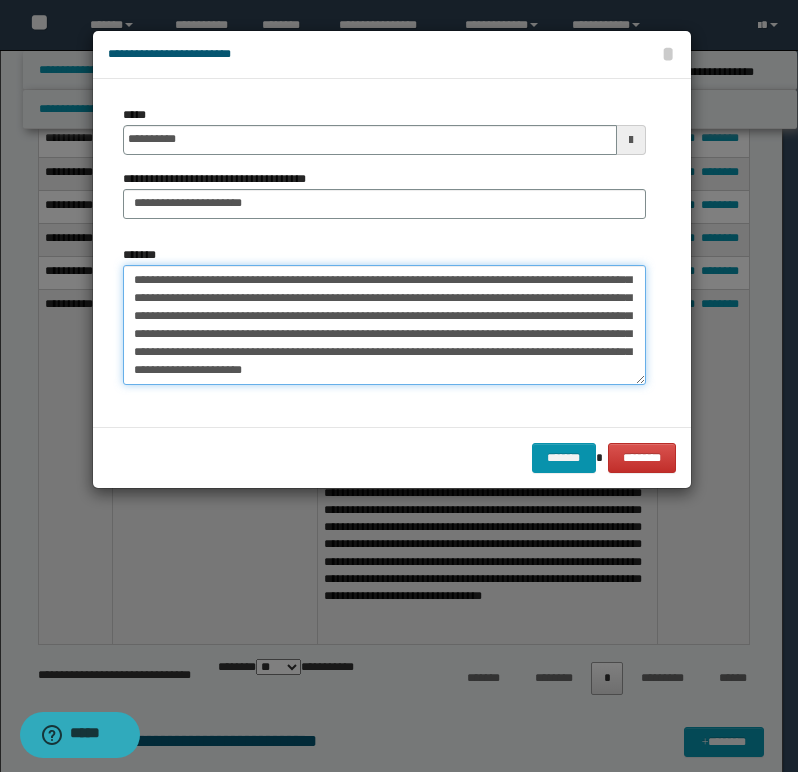 click on "**********" at bounding box center [384, 325] 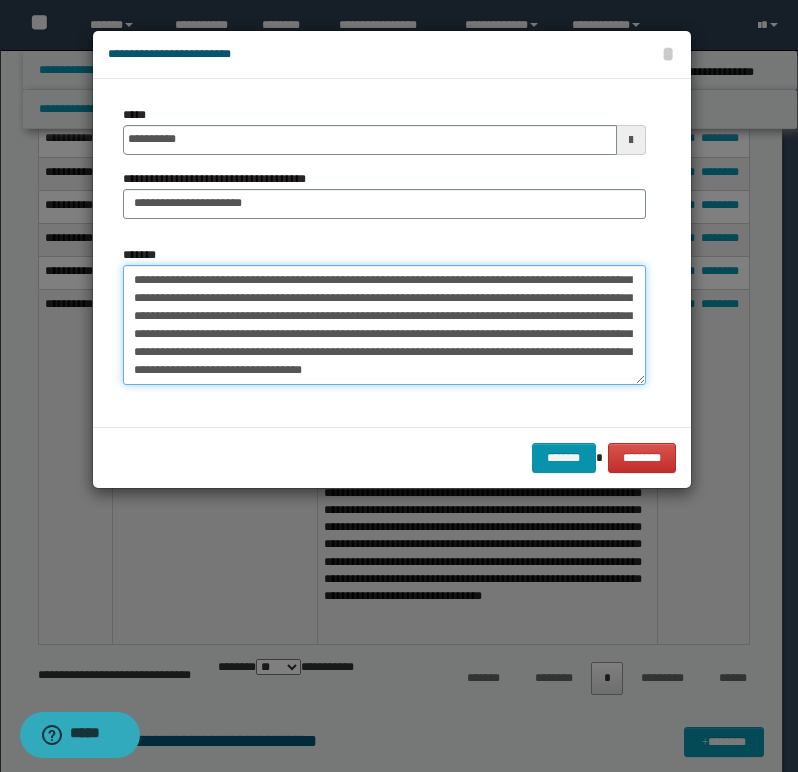 paste on "**********" 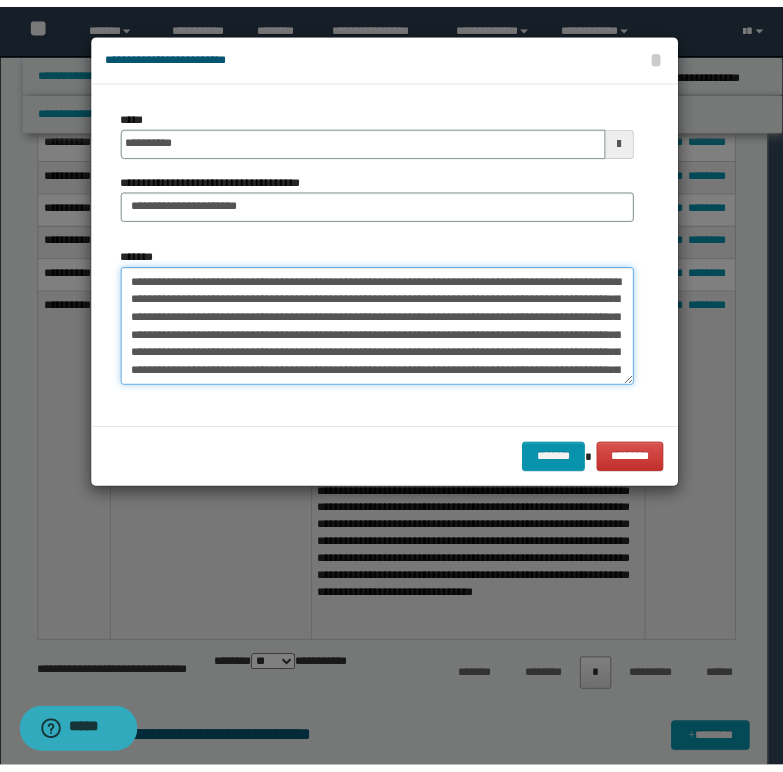 scroll, scrollTop: 90, scrollLeft: 0, axis: vertical 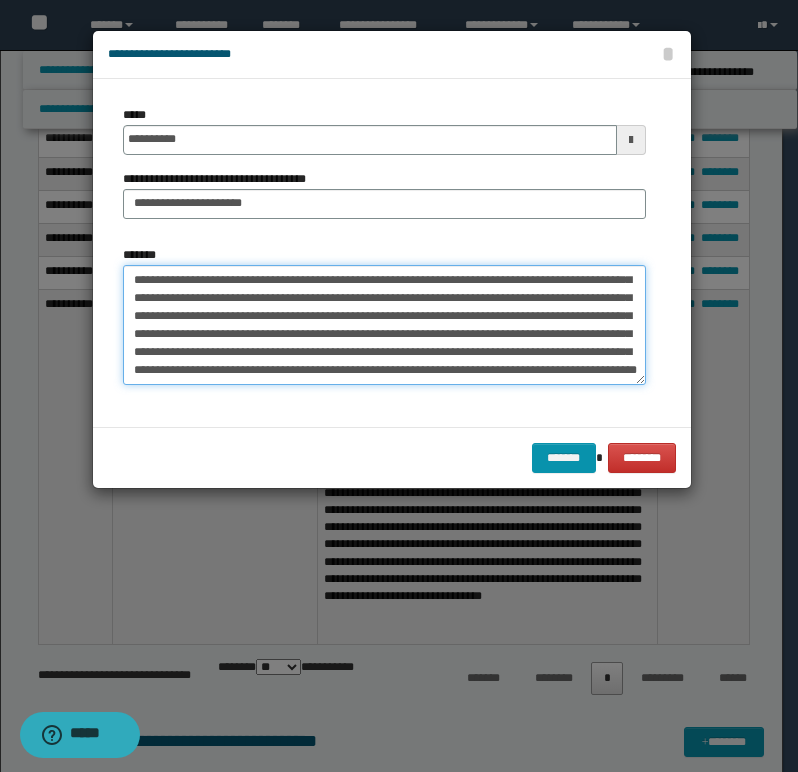 click on "**********" at bounding box center (384, 325) 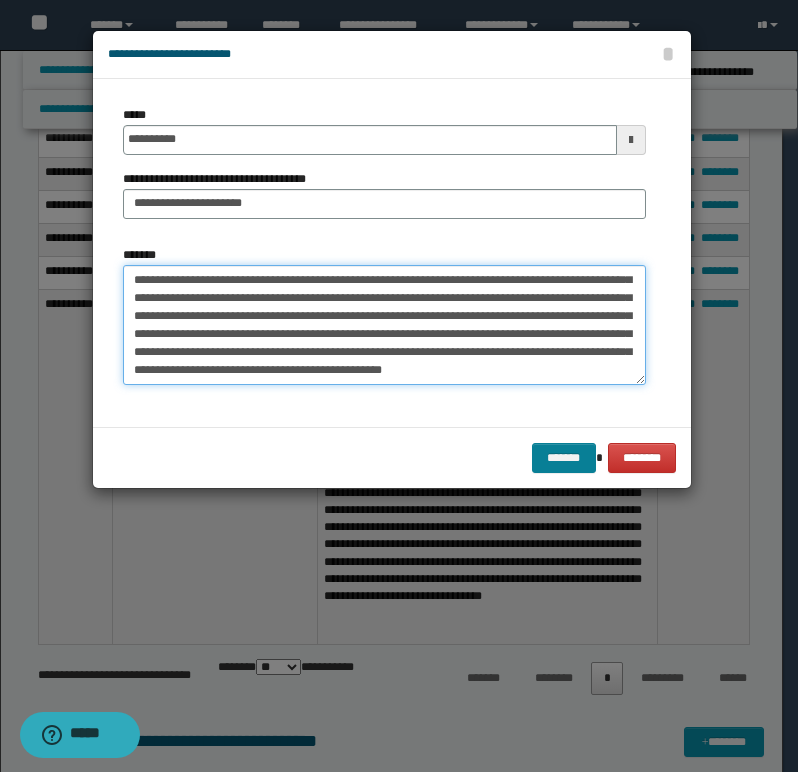 type on "**********" 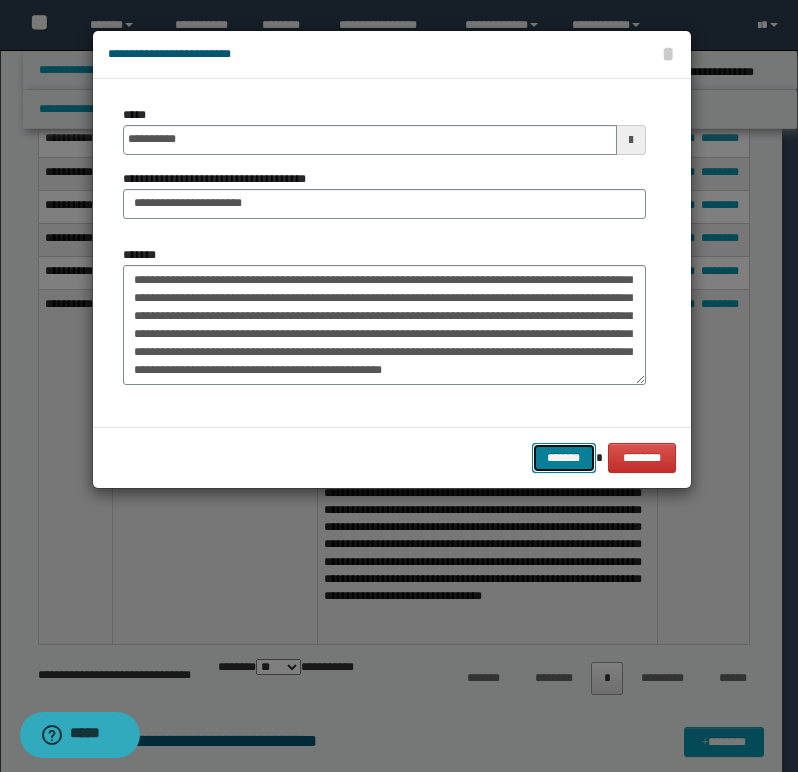 click on "*******" at bounding box center (564, 458) 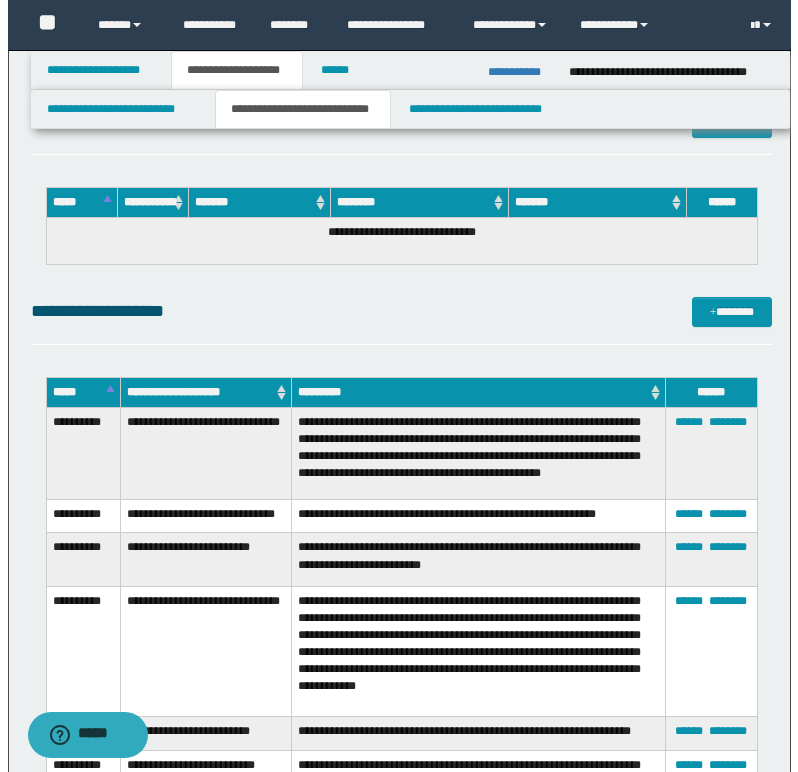 scroll, scrollTop: 2400, scrollLeft: 0, axis: vertical 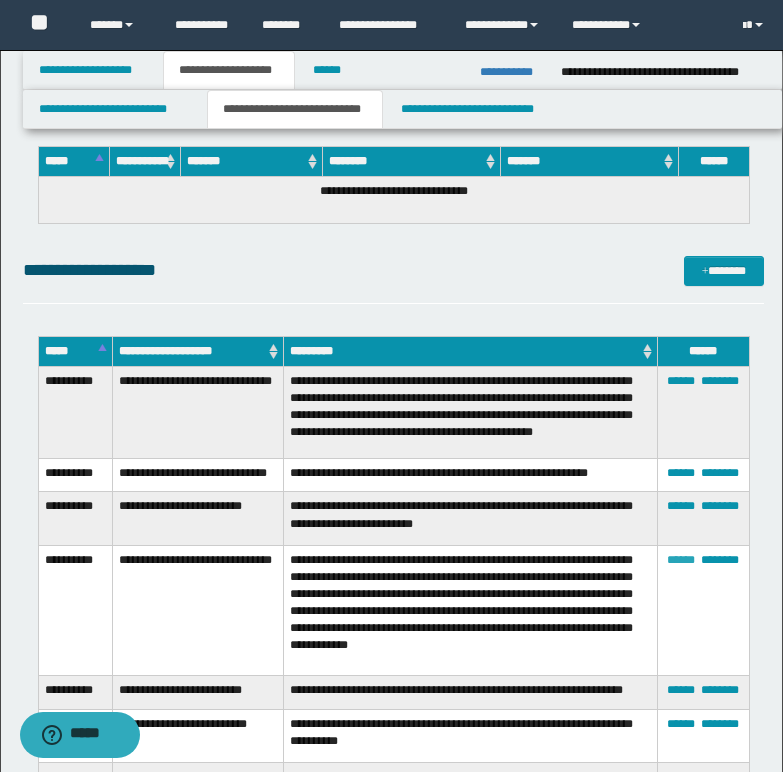 click on "******" at bounding box center [681, 560] 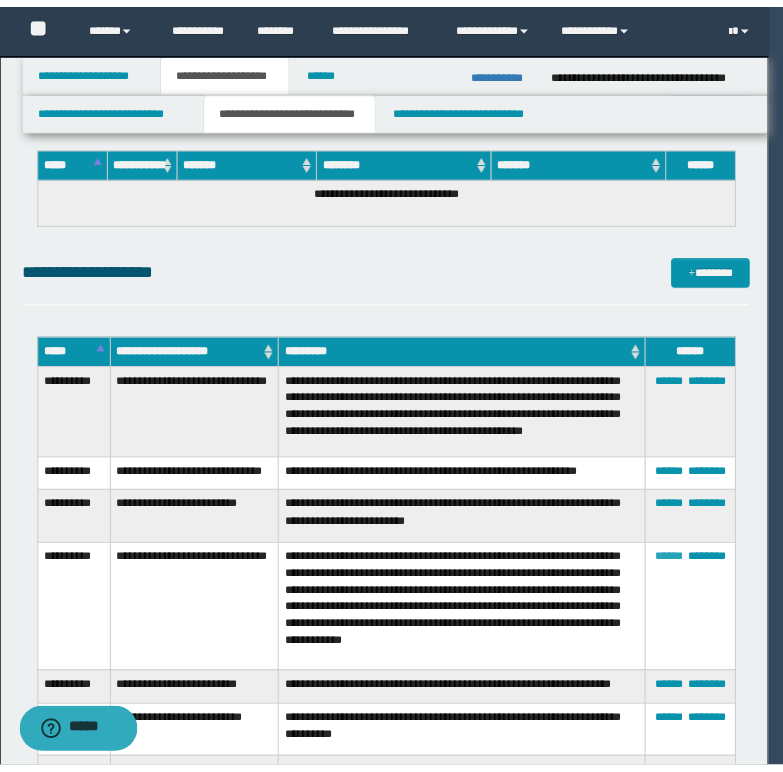 scroll, scrollTop: 0, scrollLeft: 0, axis: both 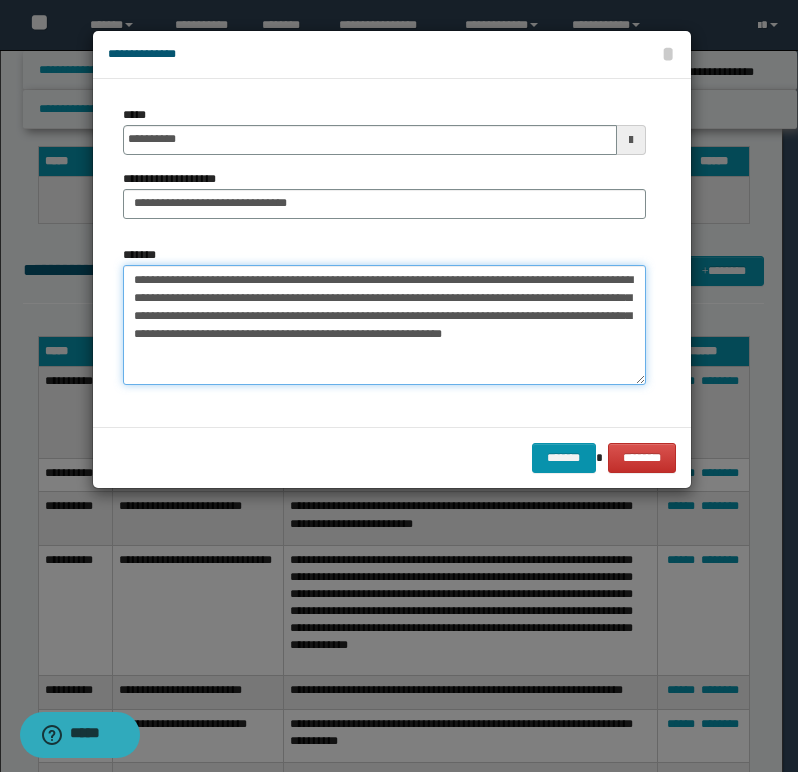 drag, startPoint x: 393, startPoint y: 329, endPoint x: 590, endPoint y: 338, distance: 197.20547 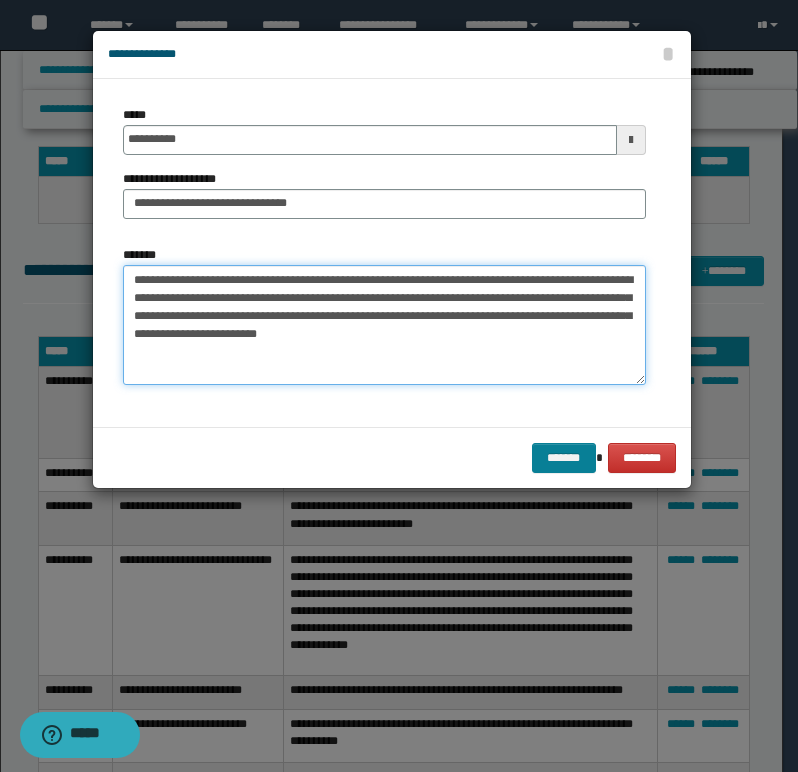 type on "**********" 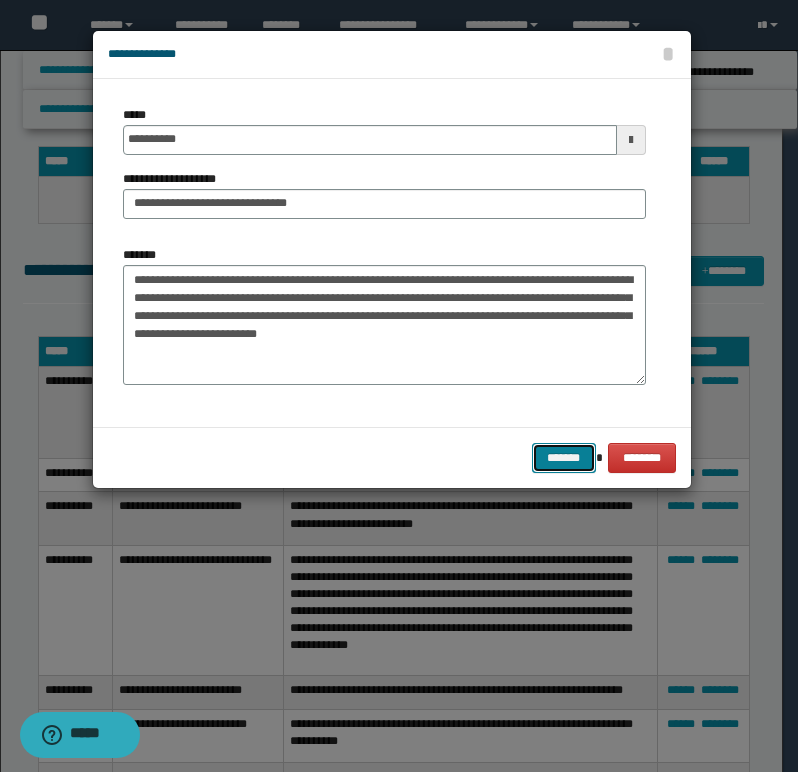 click on "*******" at bounding box center [564, 458] 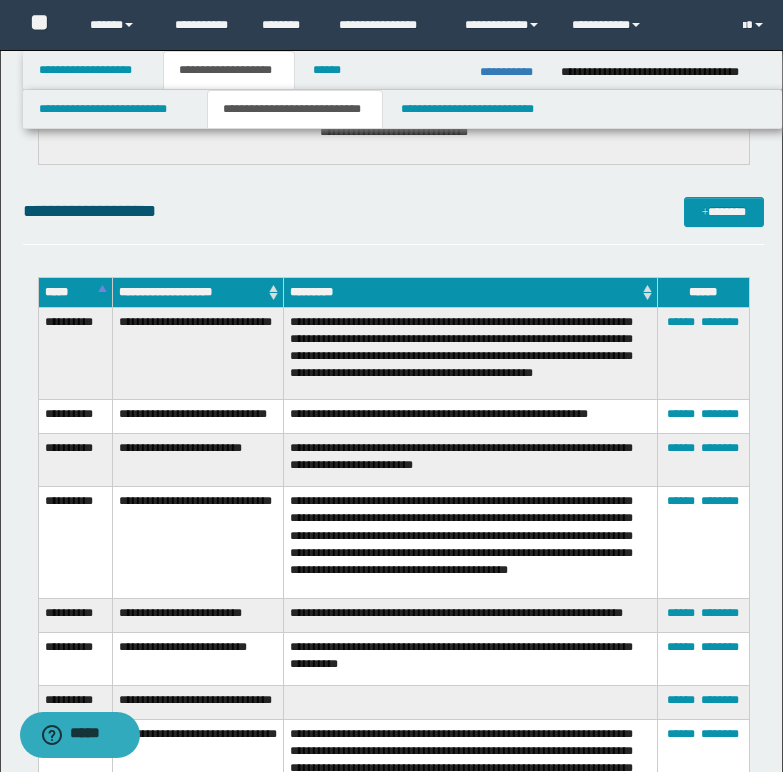scroll, scrollTop: 2500, scrollLeft: 0, axis: vertical 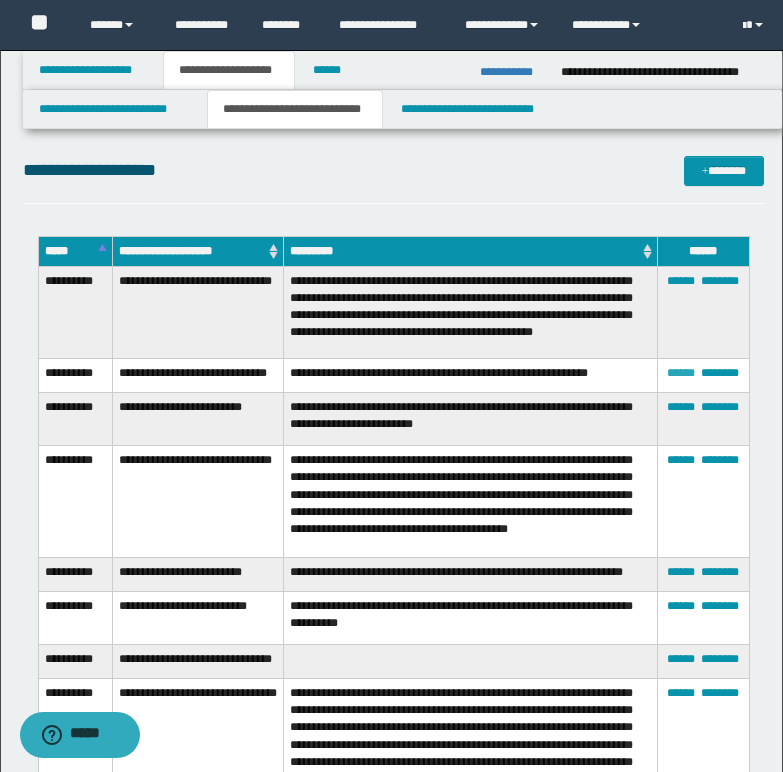 click on "******" at bounding box center (681, 373) 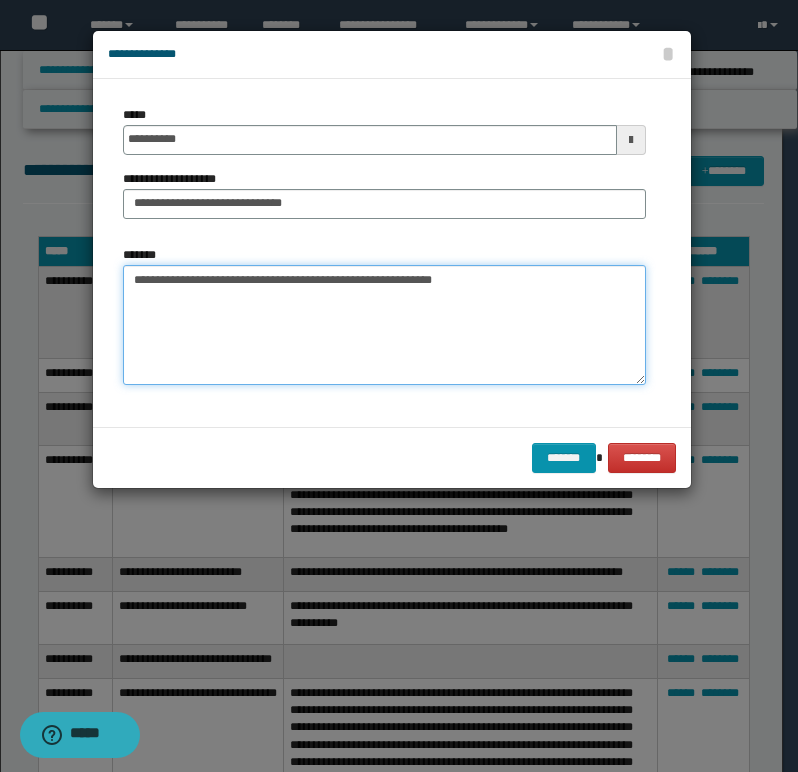click on "**********" at bounding box center (384, 325) 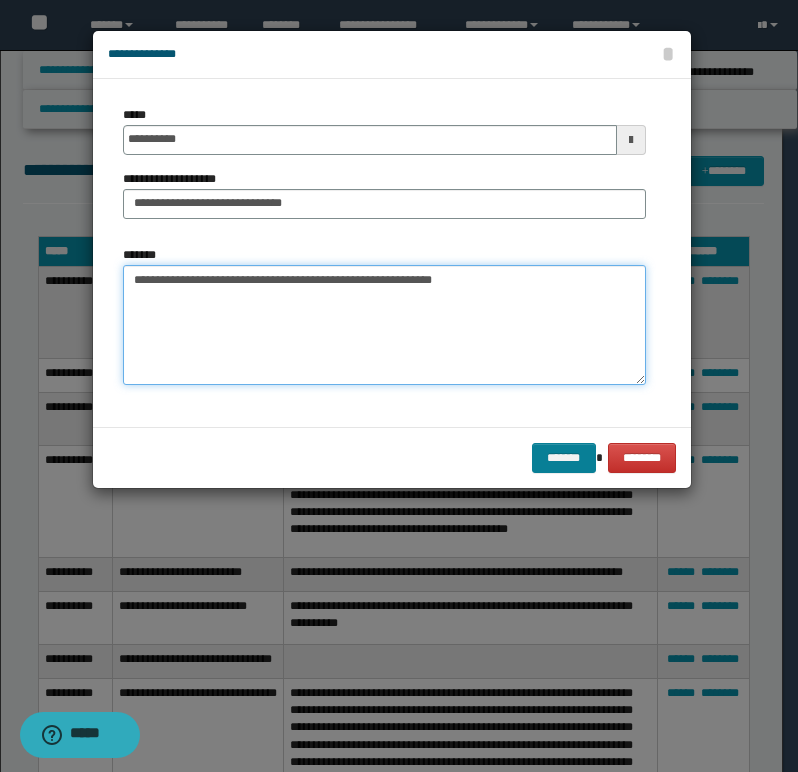 type on "**********" 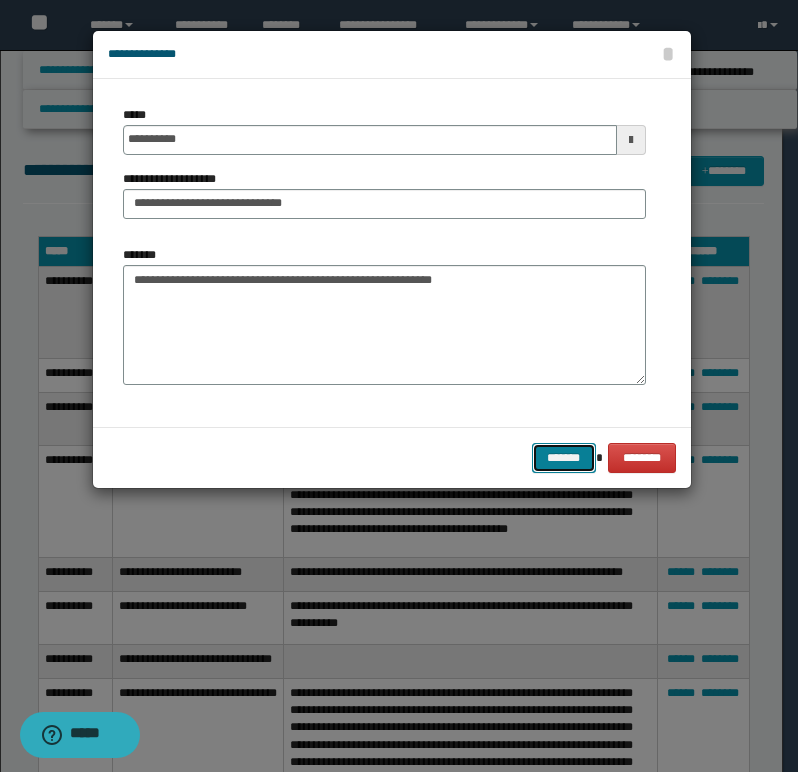 click on "*******" at bounding box center [564, 458] 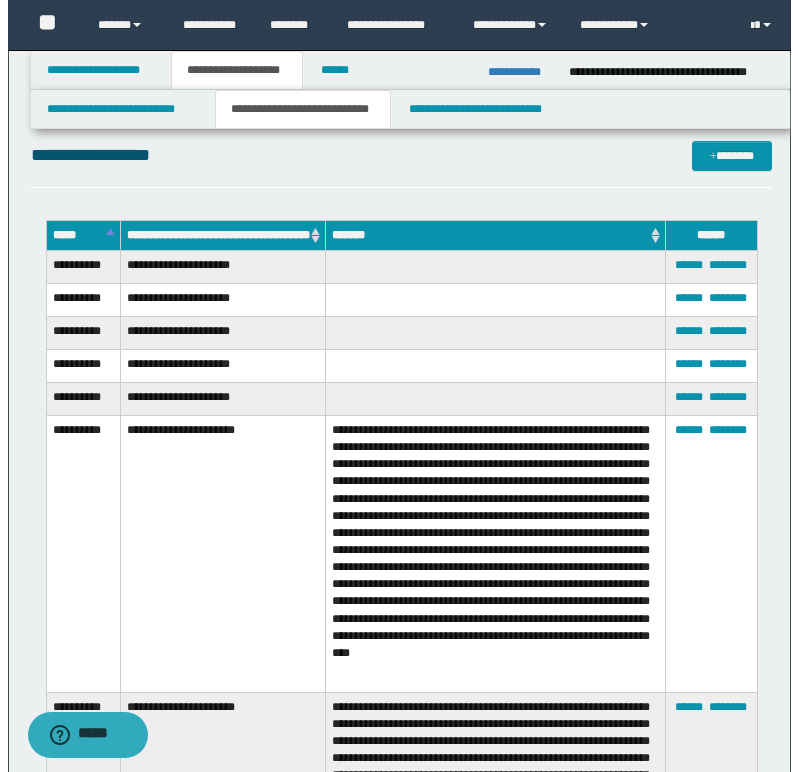 scroll, scrollTop: 1300, scrollLeft: 0, axis: vertical 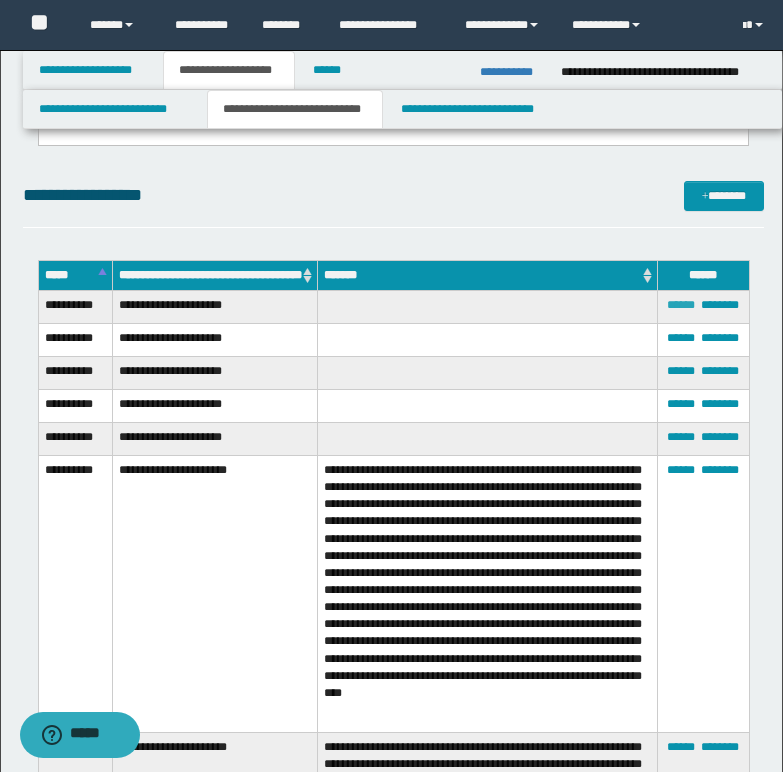 click on "******" at bounding box center [681, 305] 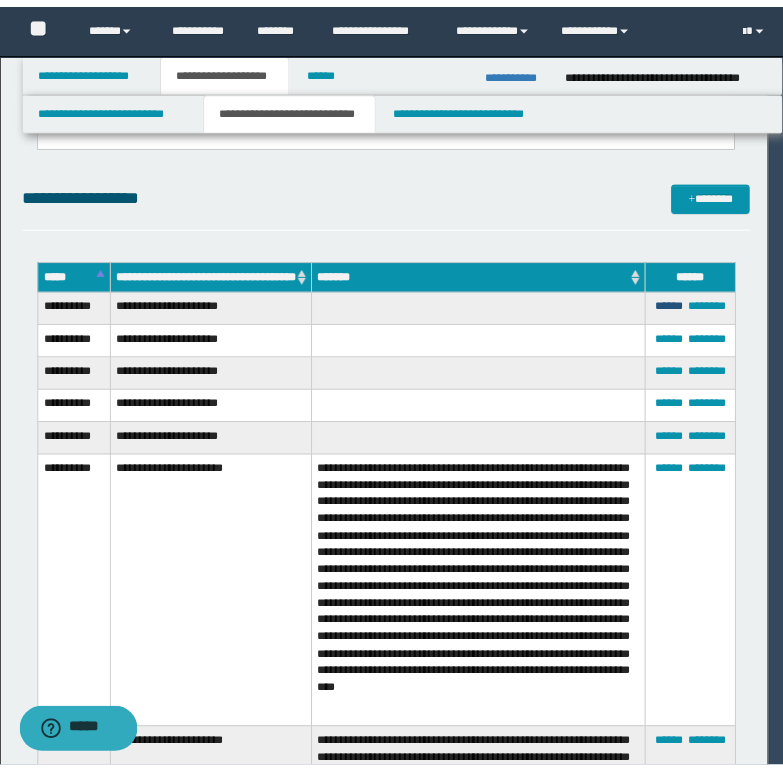 scroll, scrollTop: 0, scrollLeft: 0, axis: both 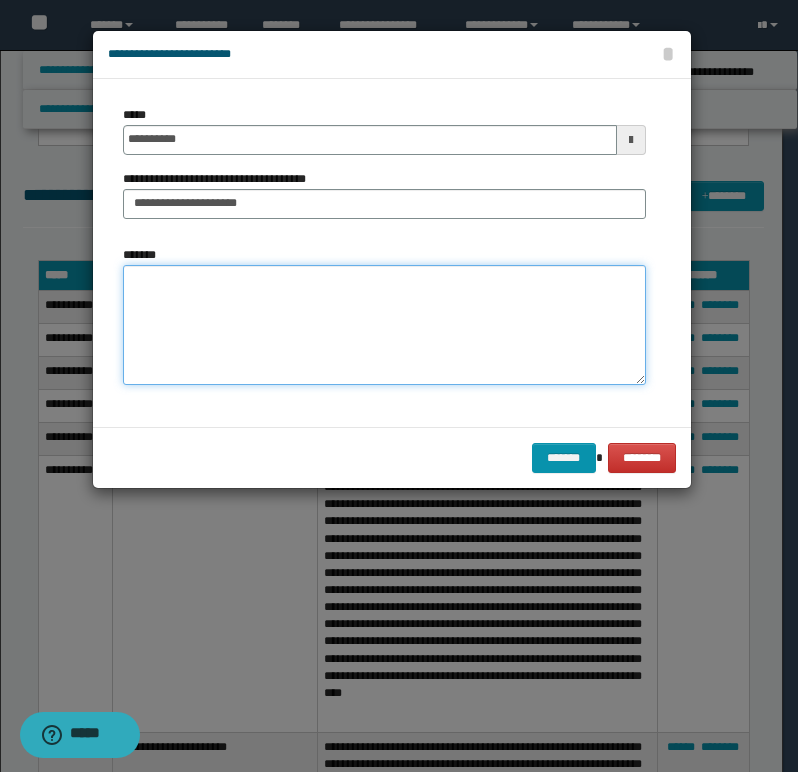 paste on "**********" 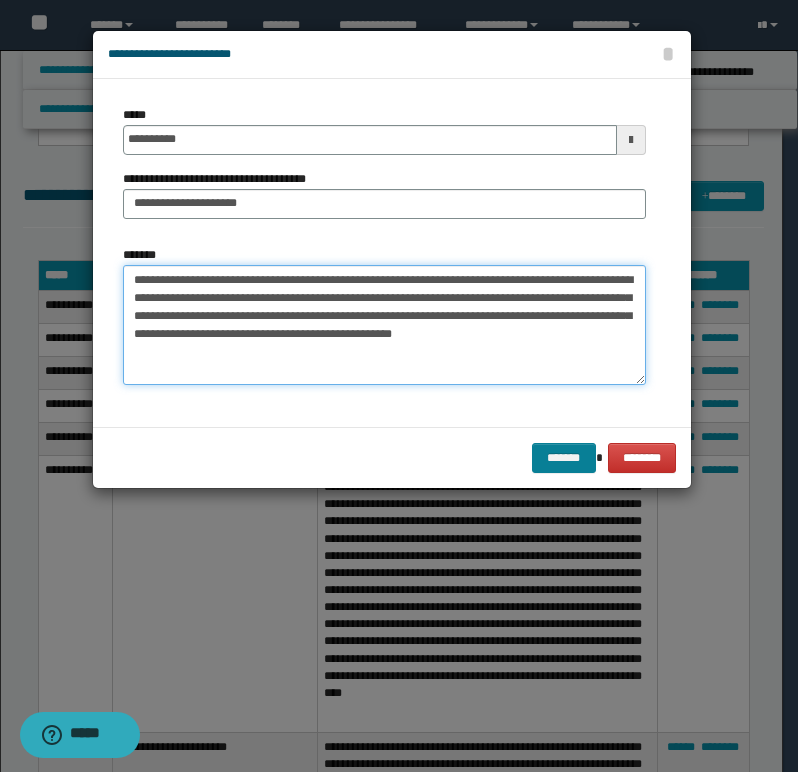 type on "**********" 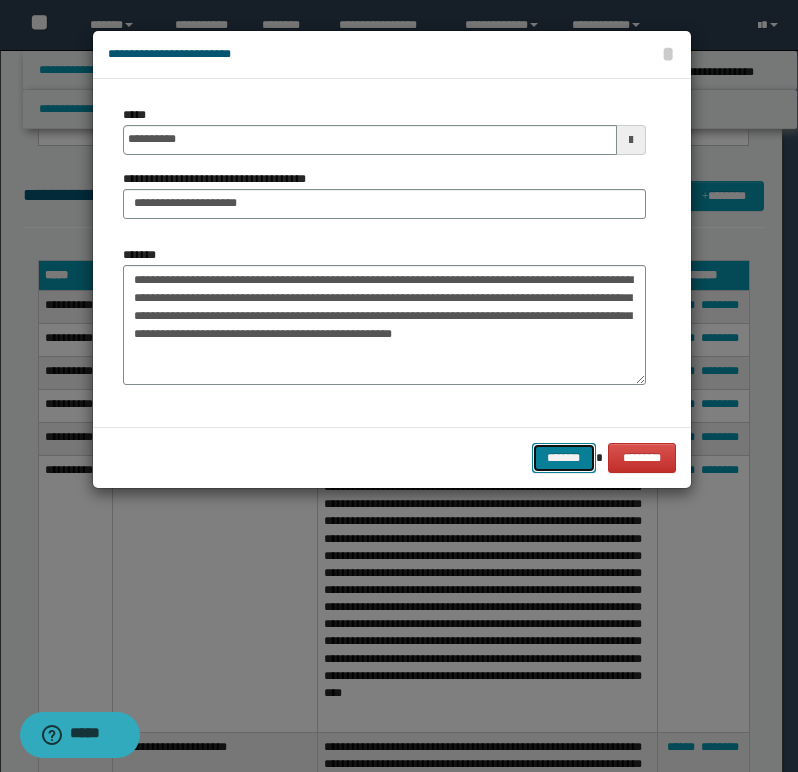 click on "*******" at bounding box center (564, 458) 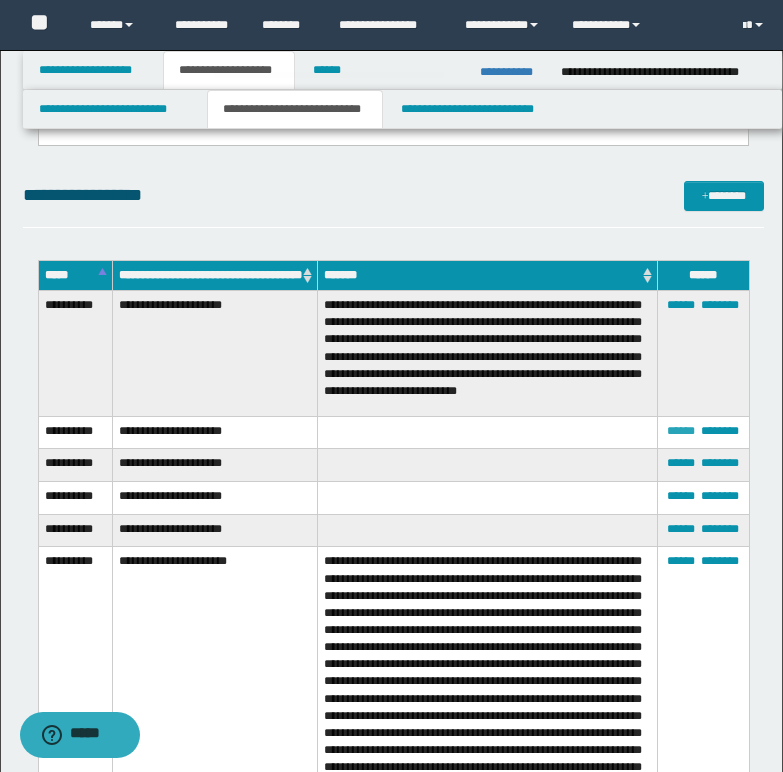 click on "******" at bounding box center (681, 431) 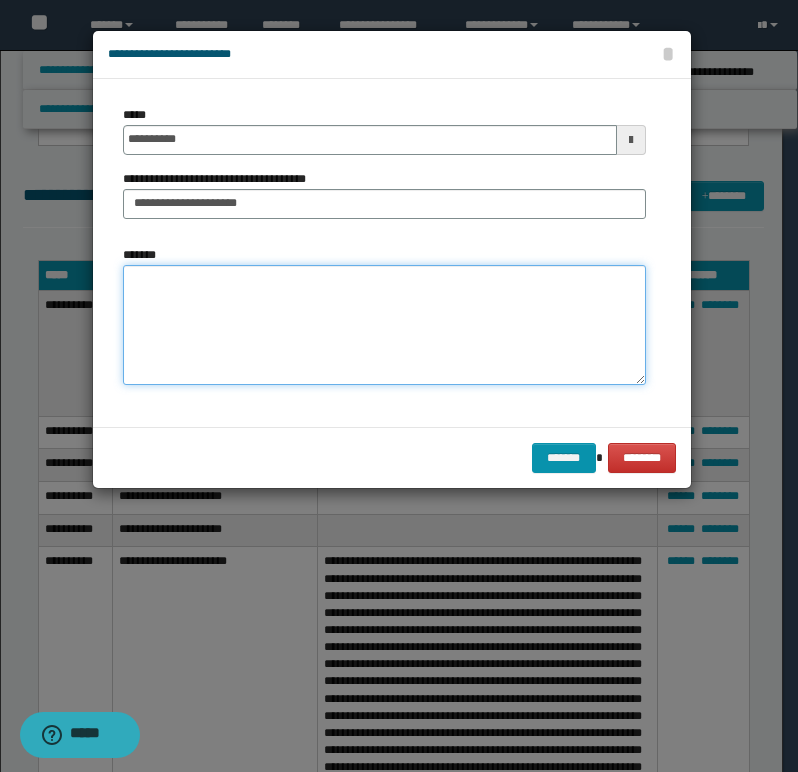 paste on "**********" 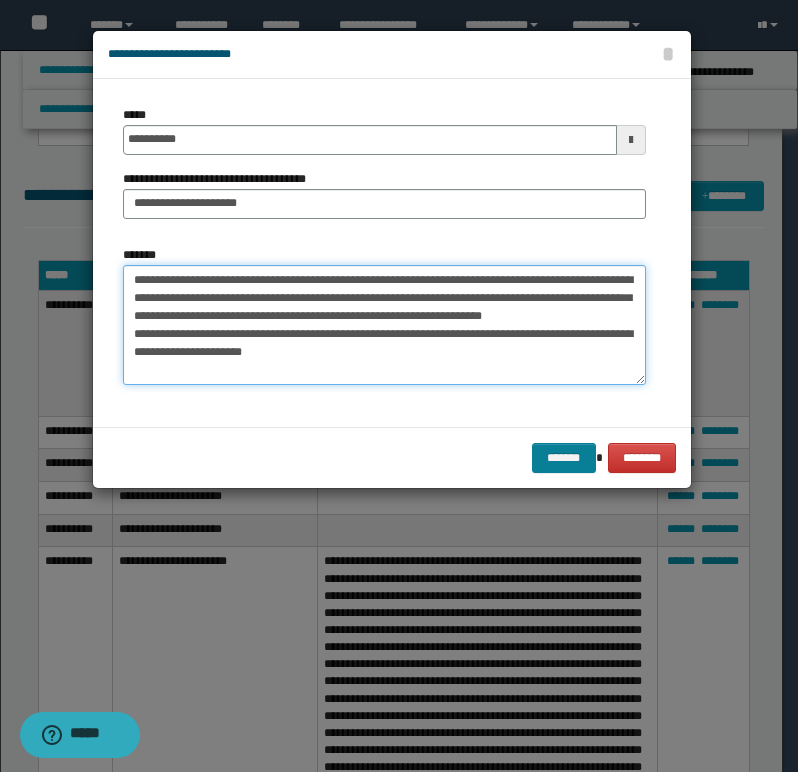 type on "**********" 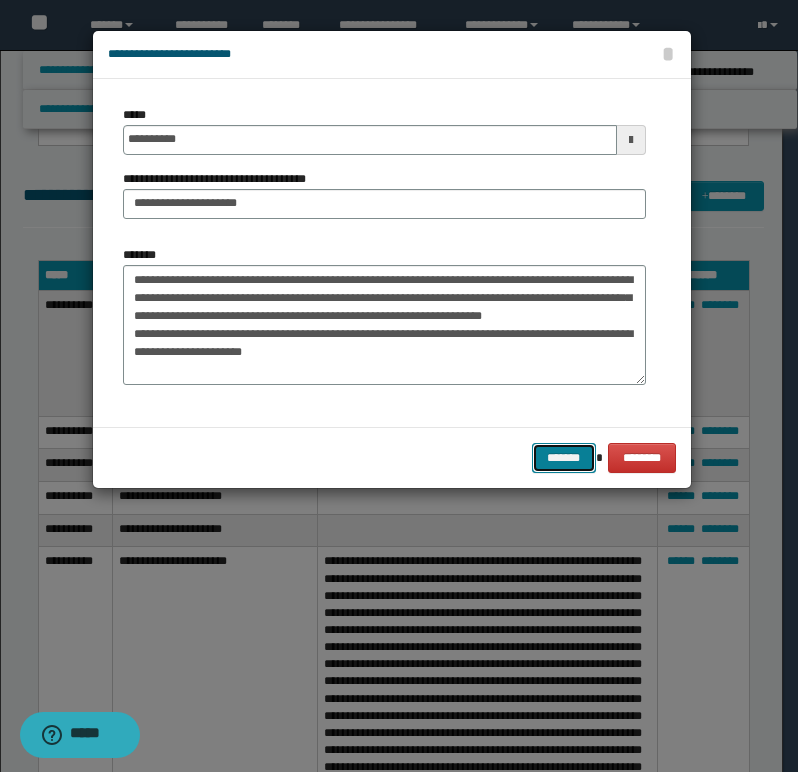 click on "*******" at bounding box center [564, 458] 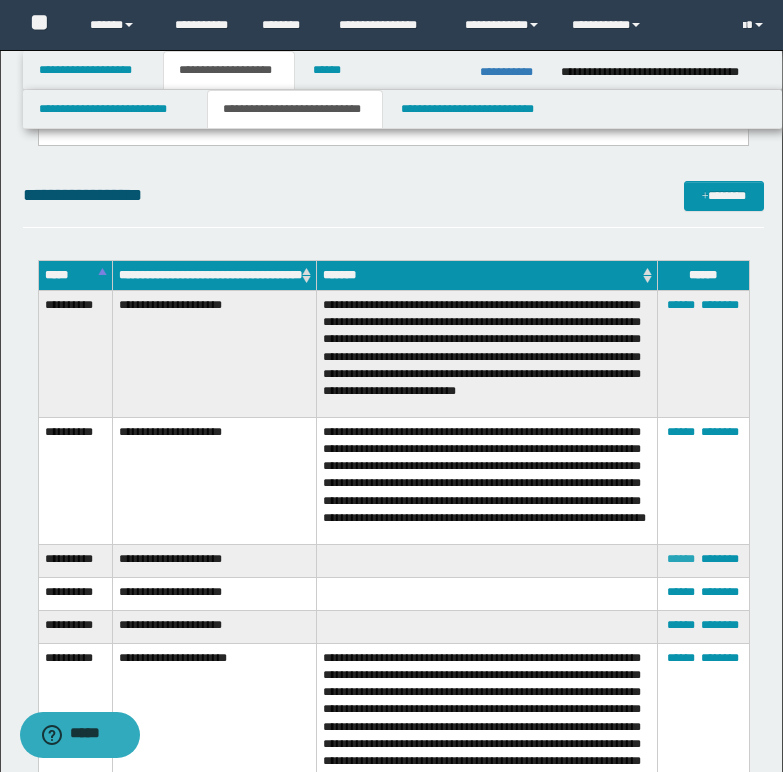 click on "******" at bounding box center [681, 559] 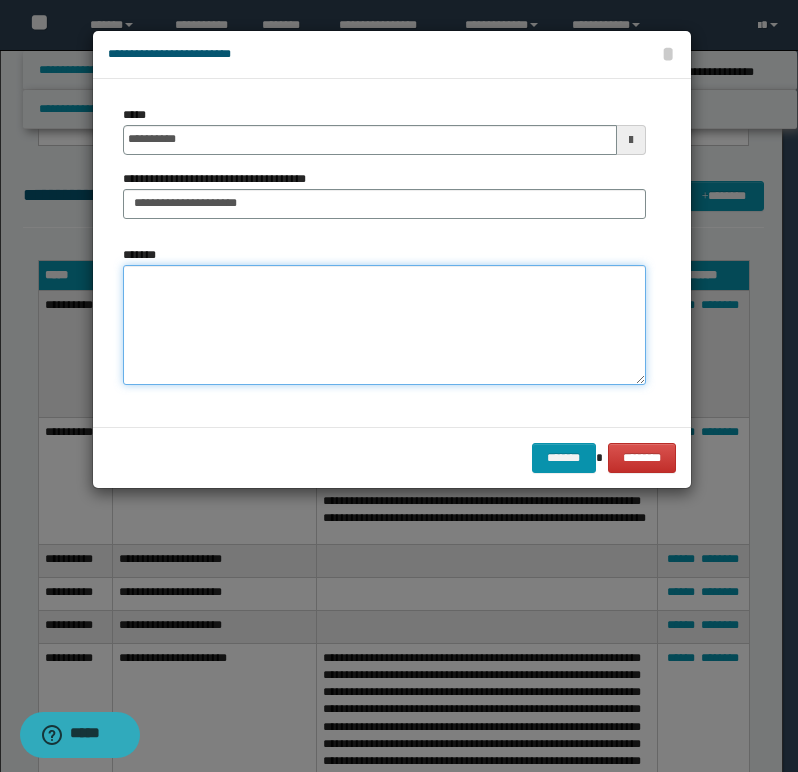 paste on "**********" 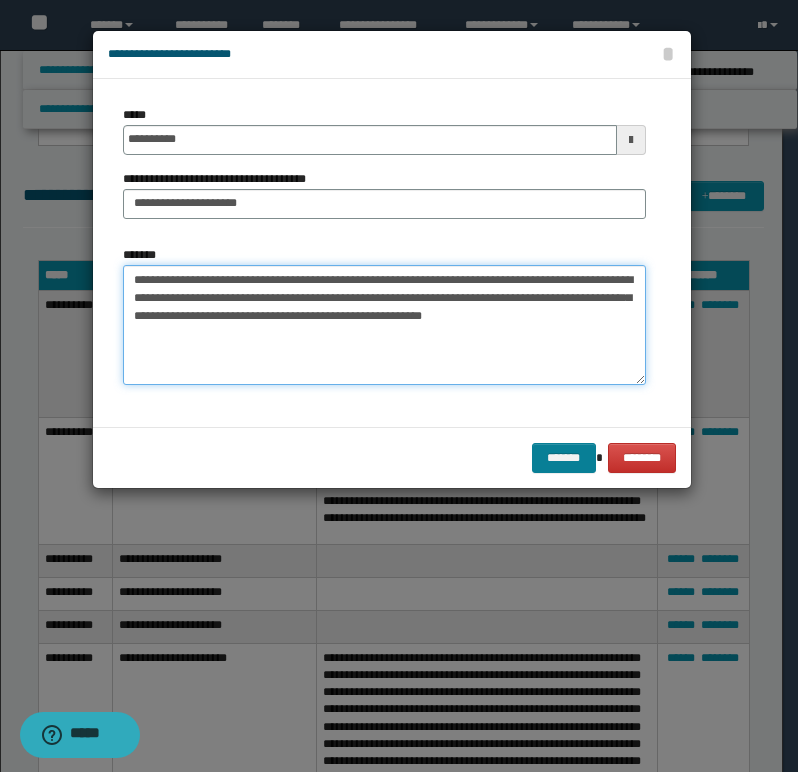 type on "**********" 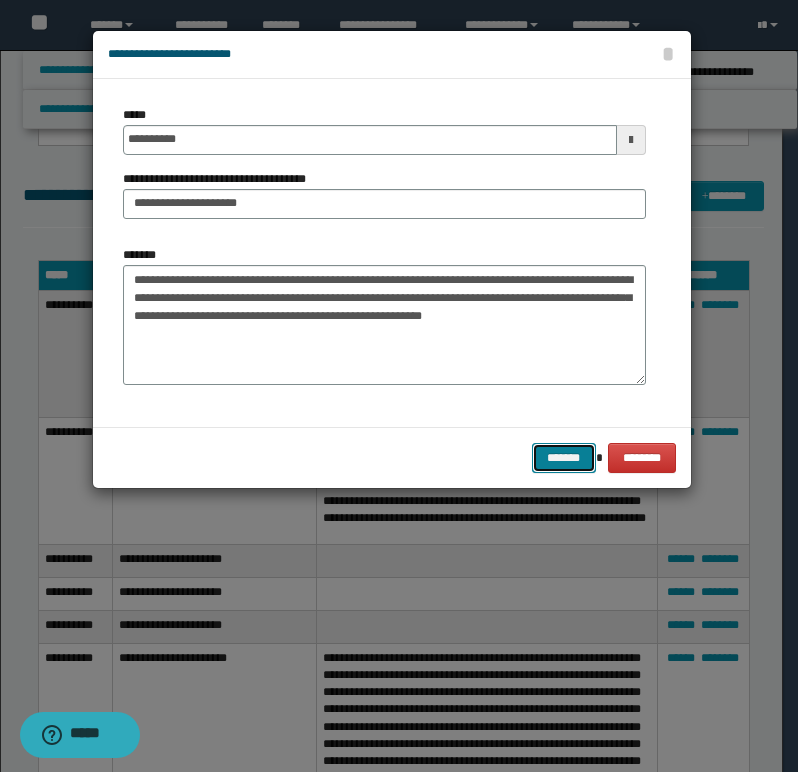 click on "*******" at bounding box center [564, 458] 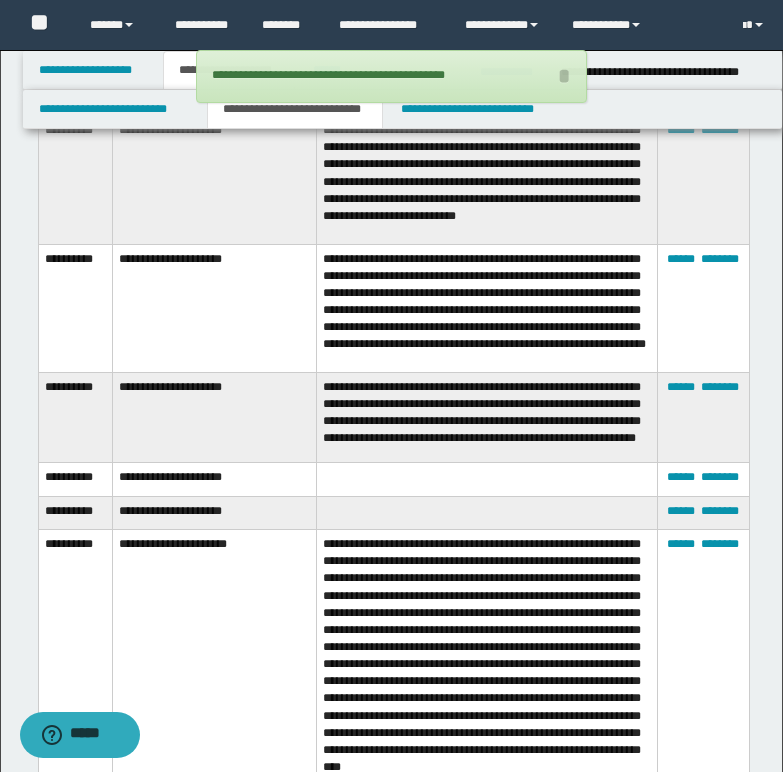 scroll, scrollTop: 1500, scrollLeft: 0, axis: vertical 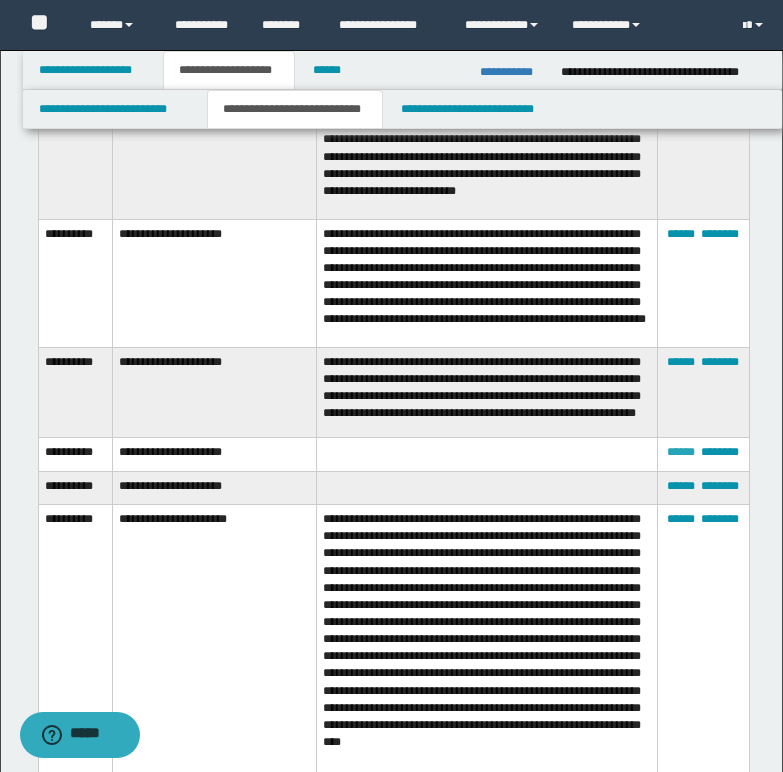 click on "******" at bounding box center (681, 452) 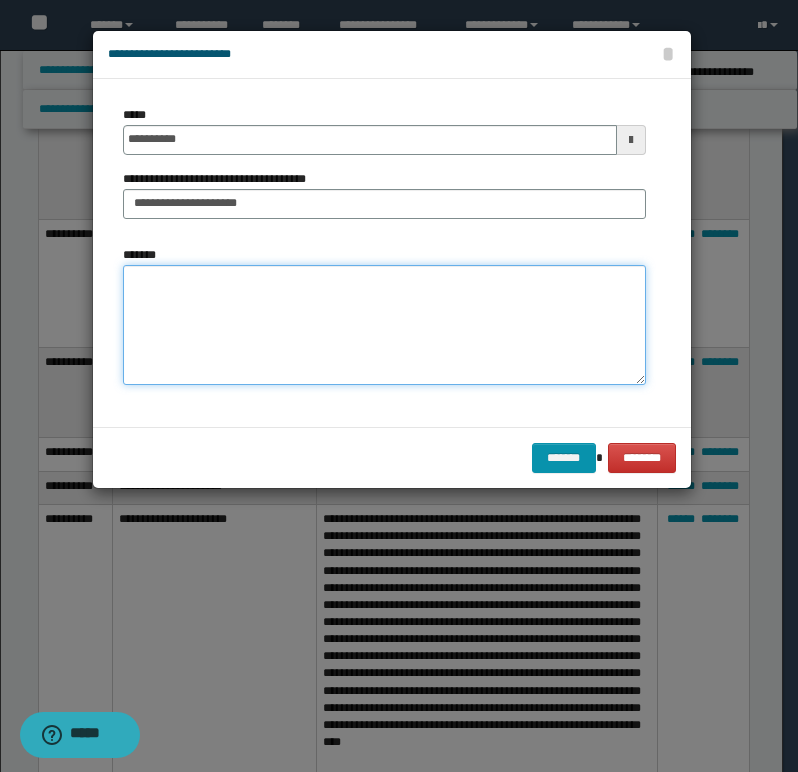 paste on "**********" 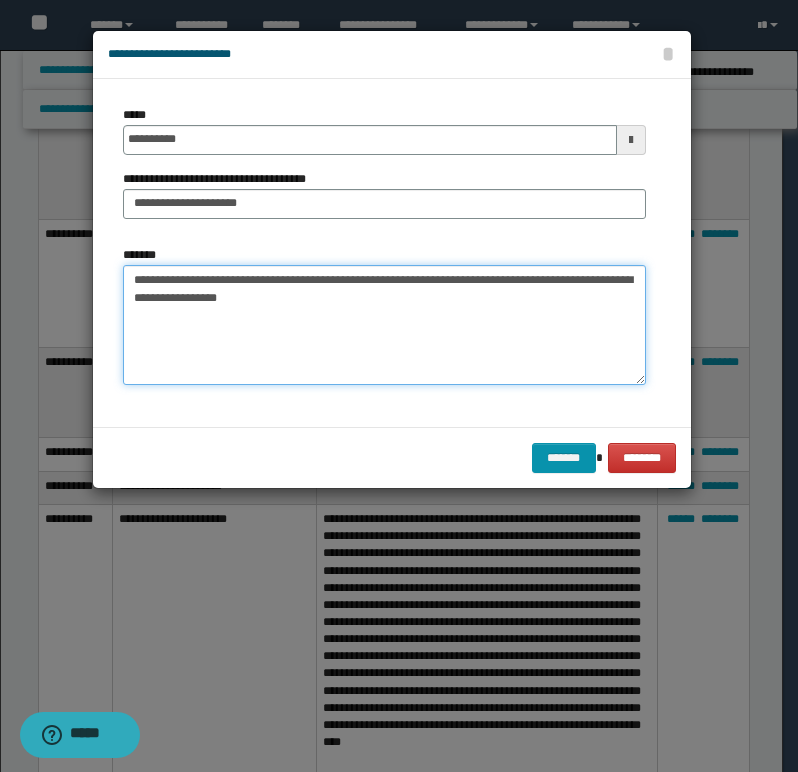 paste on "**********" 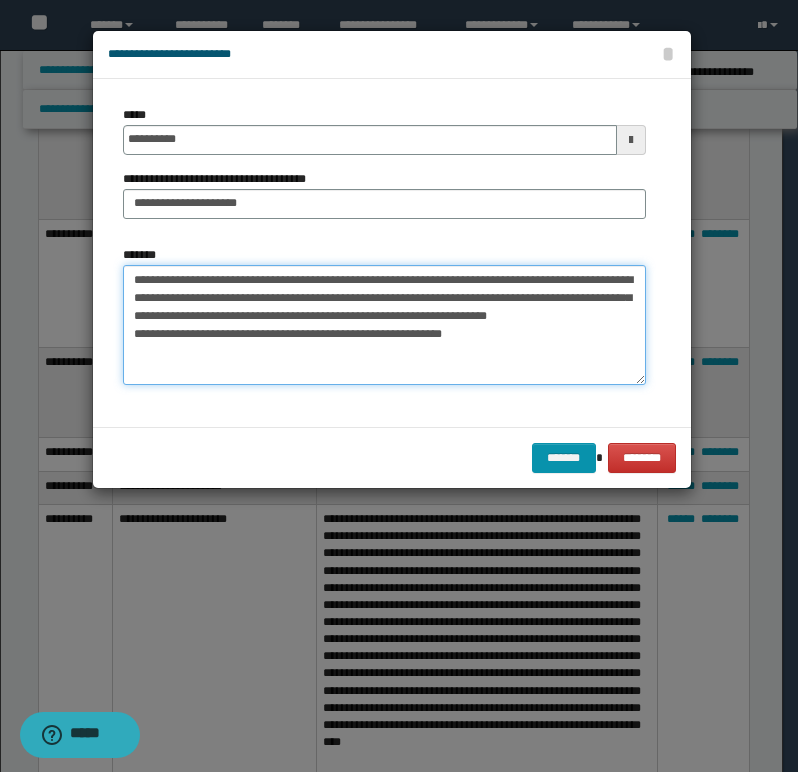 click on "**********" at bounding box center (384, 325) 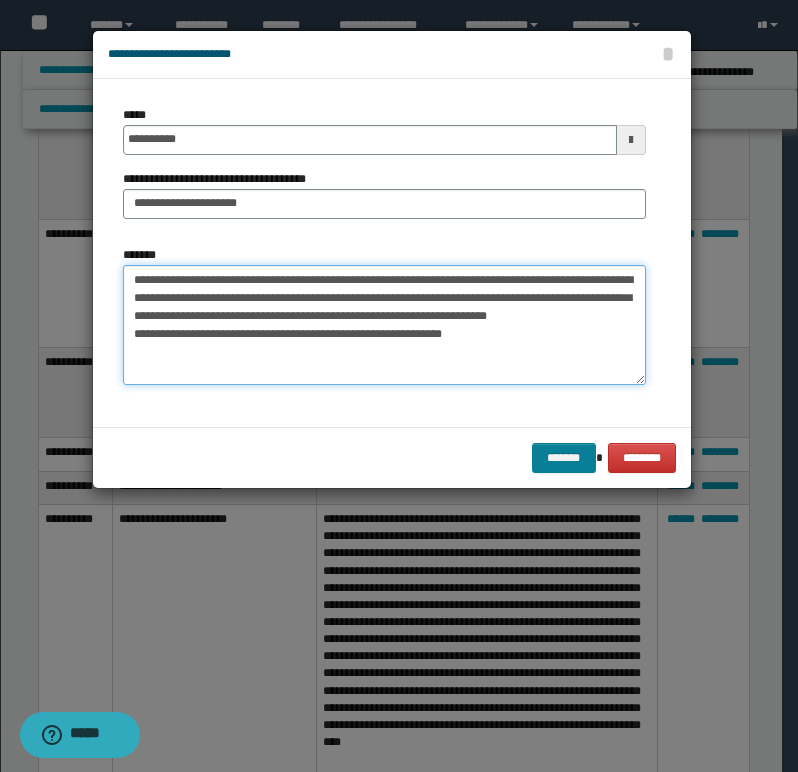 type on "**********" 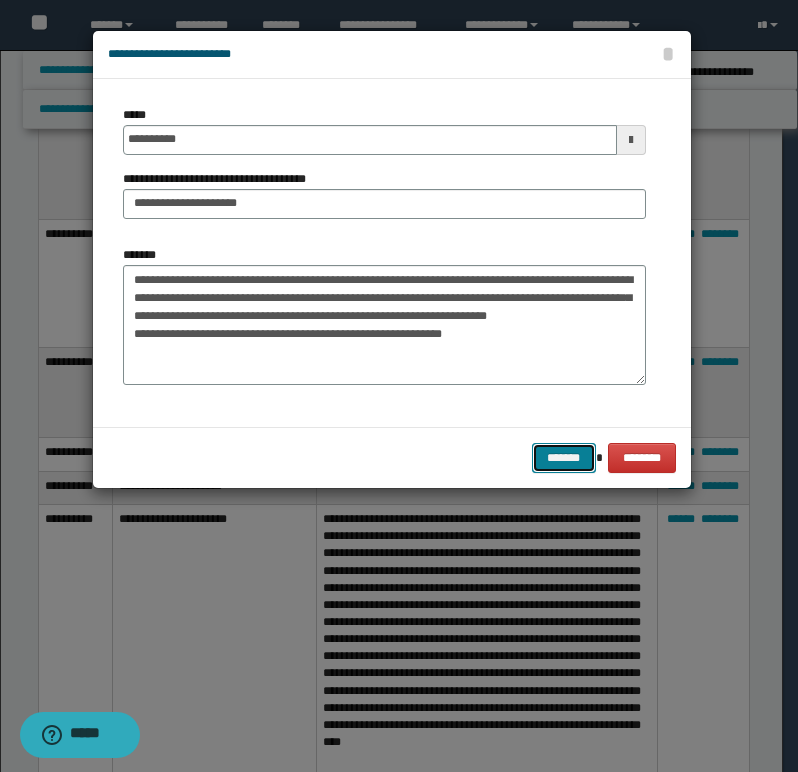 click on "*******" at bounding box center (564, 458) 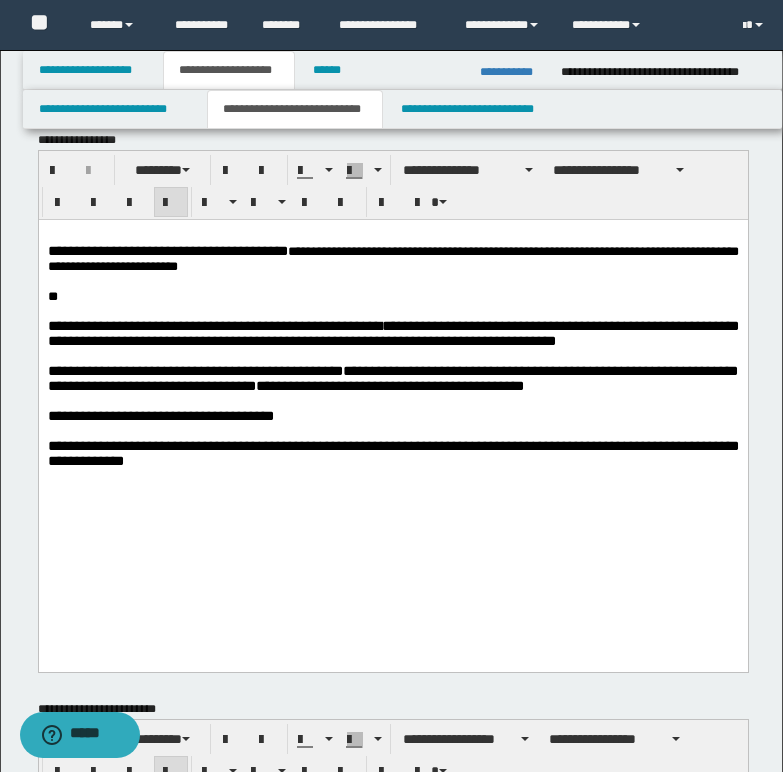 scroll, scrollTop: 0, scrollLeft: 0, axis: both 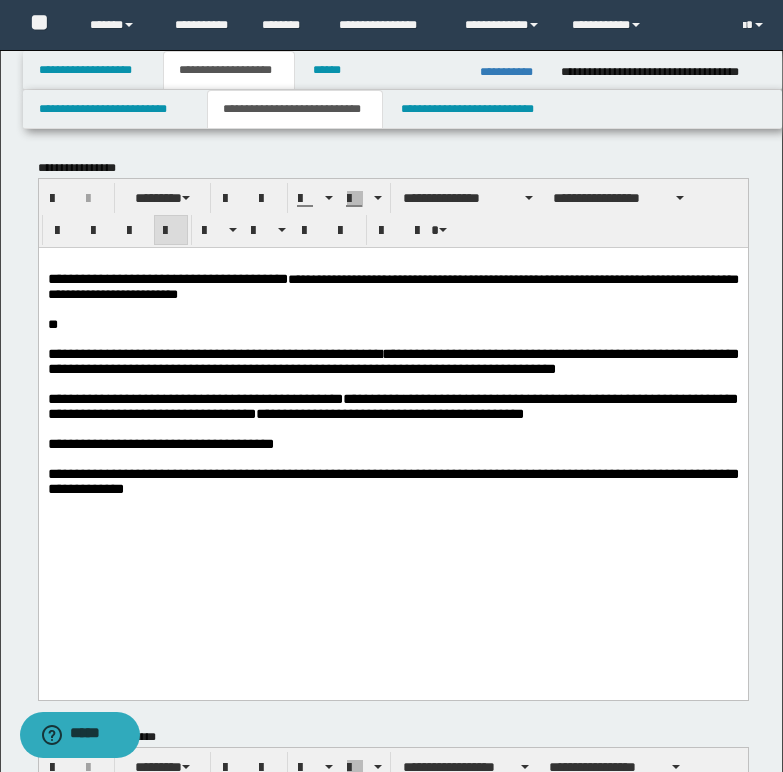 click at bounding box center [392, 308] 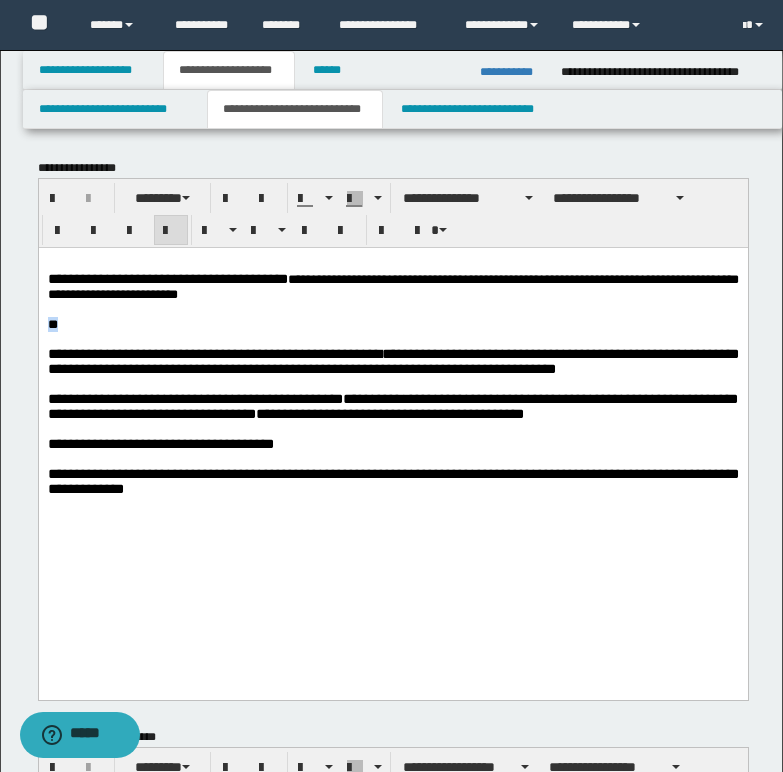 drag, startPoint x: 59, startPoint y: 315, endPoint x: 59, endPoint y: 330, distance: 15 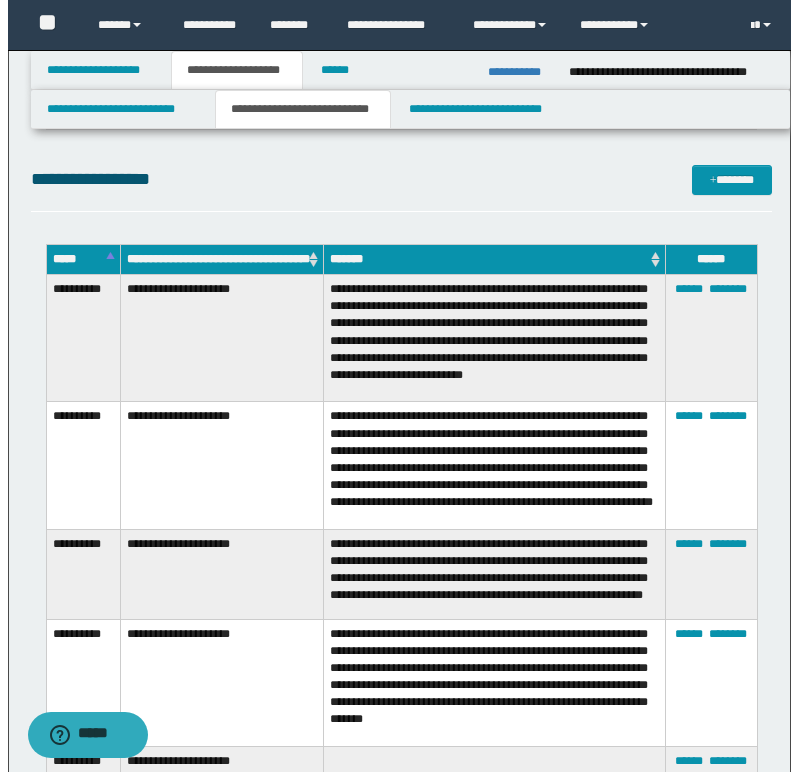 scroll, scrollTop: 1300, scrollLeft: 0, axis: vertical 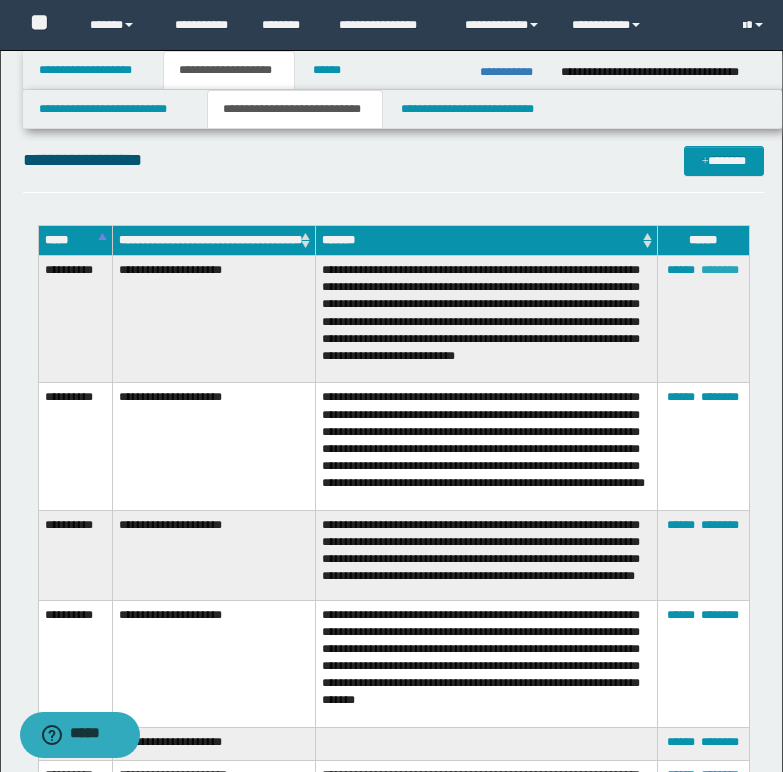 click on "******    ********" at bounding box center [703, 319] 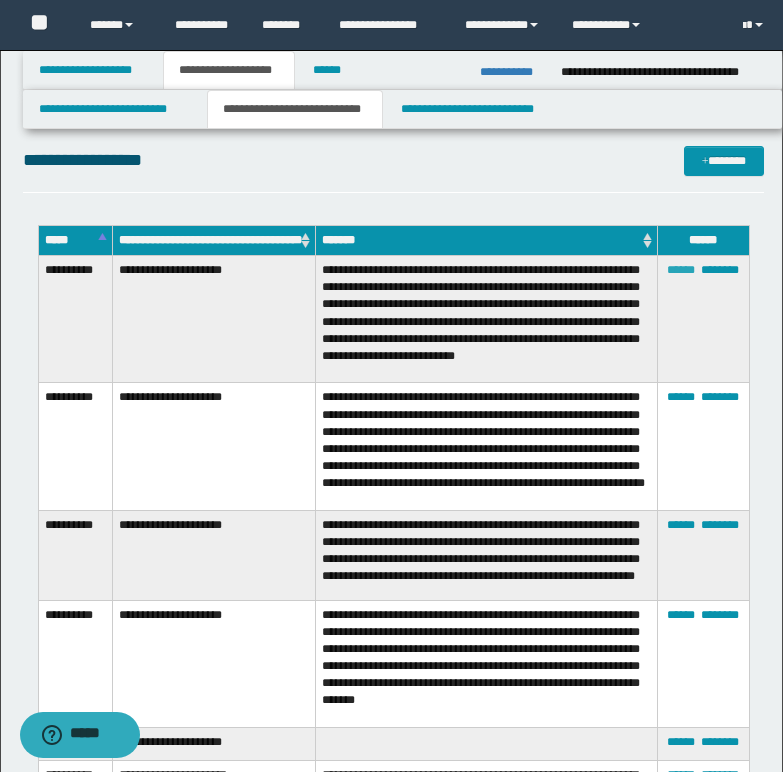click on "******" at bounding box center (681, 270) 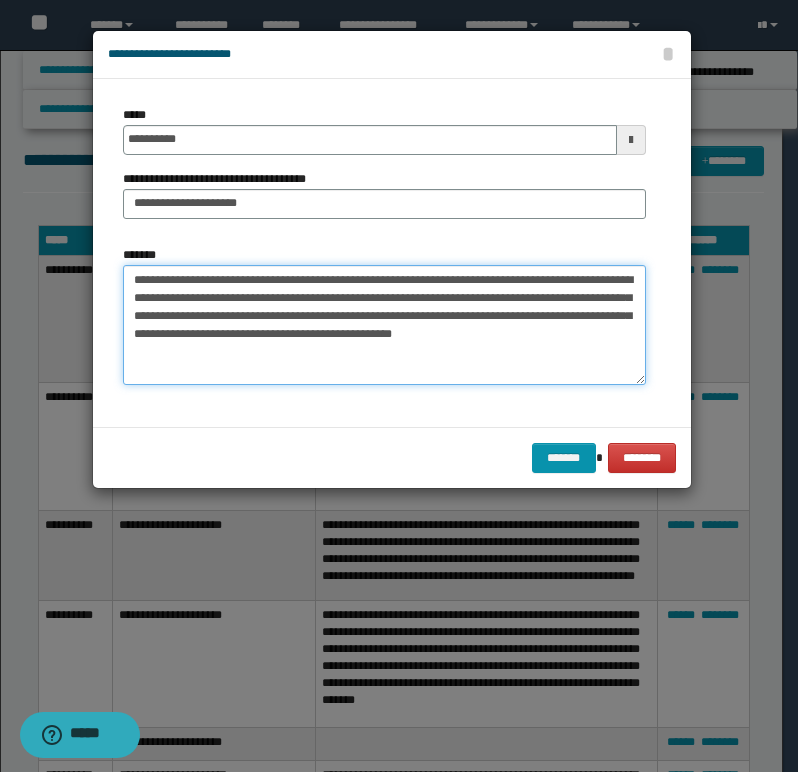 click on "**********" at bounding box center [384, 325] 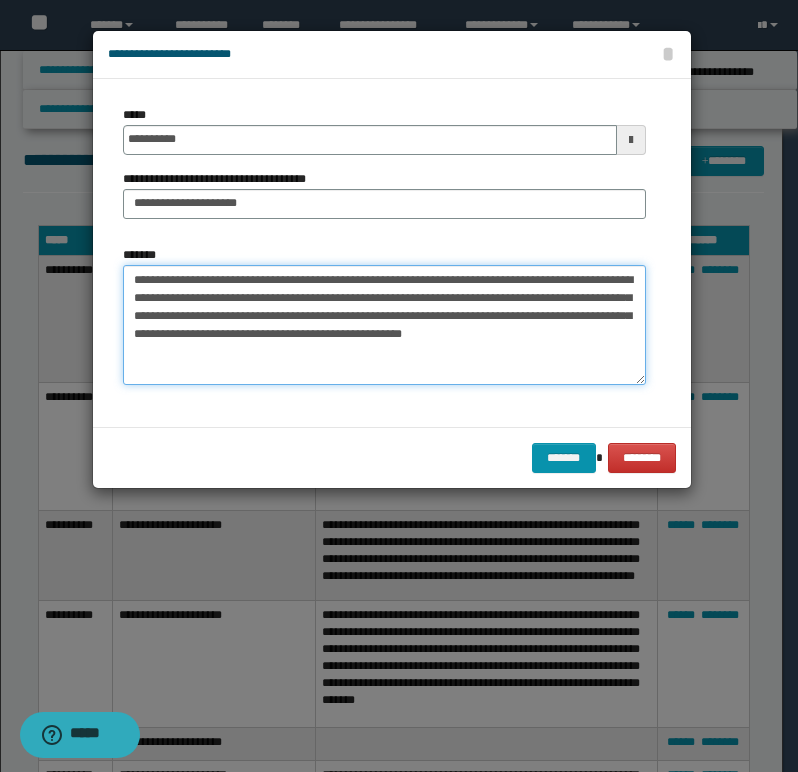 paste on "**********" 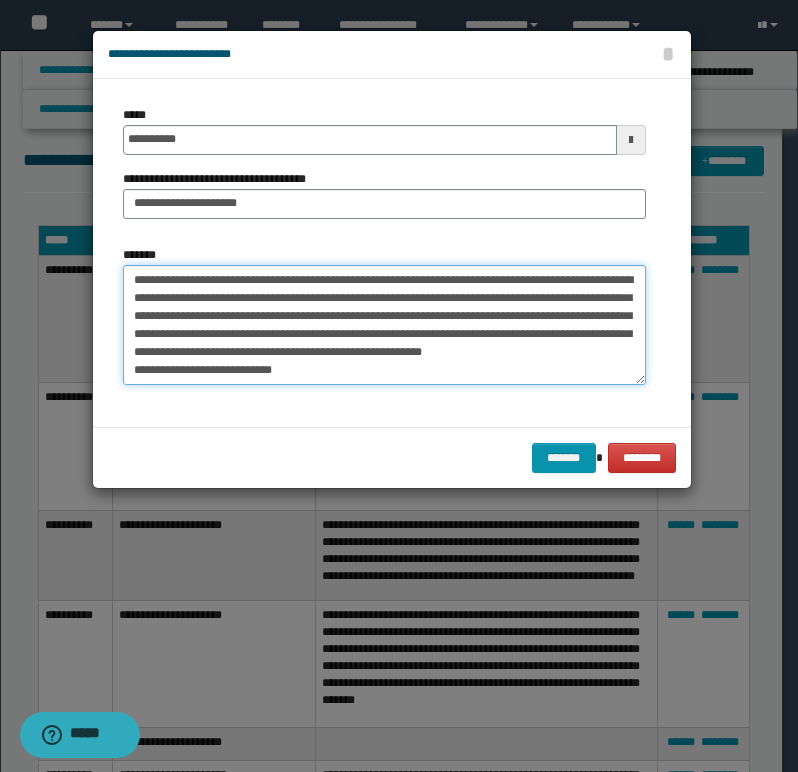 scroll, scrollTop: 30, scrollLeft: 0, axis: vertical 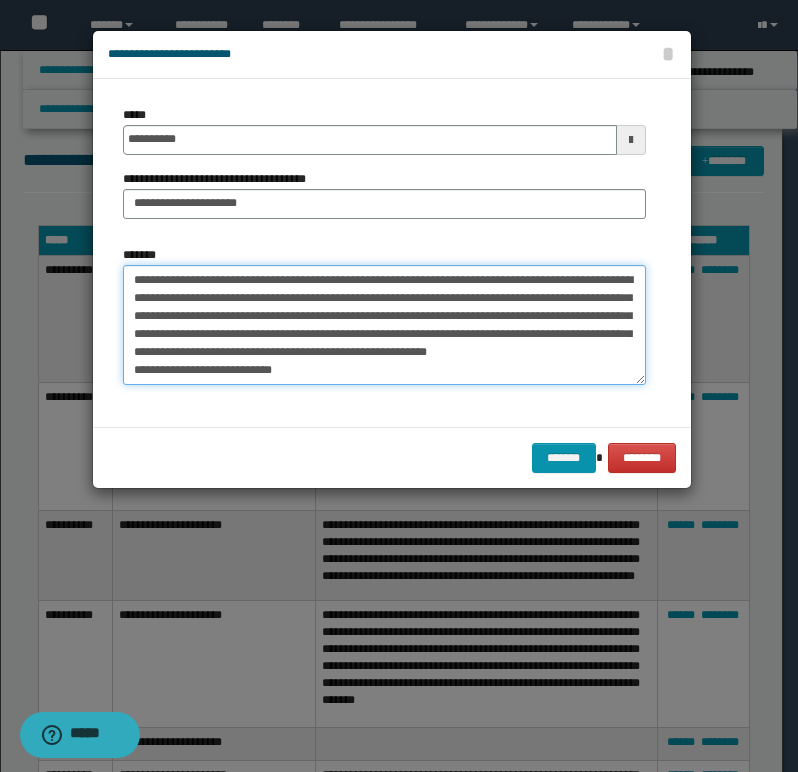 click on "**********" at bounding box center [384, 325] 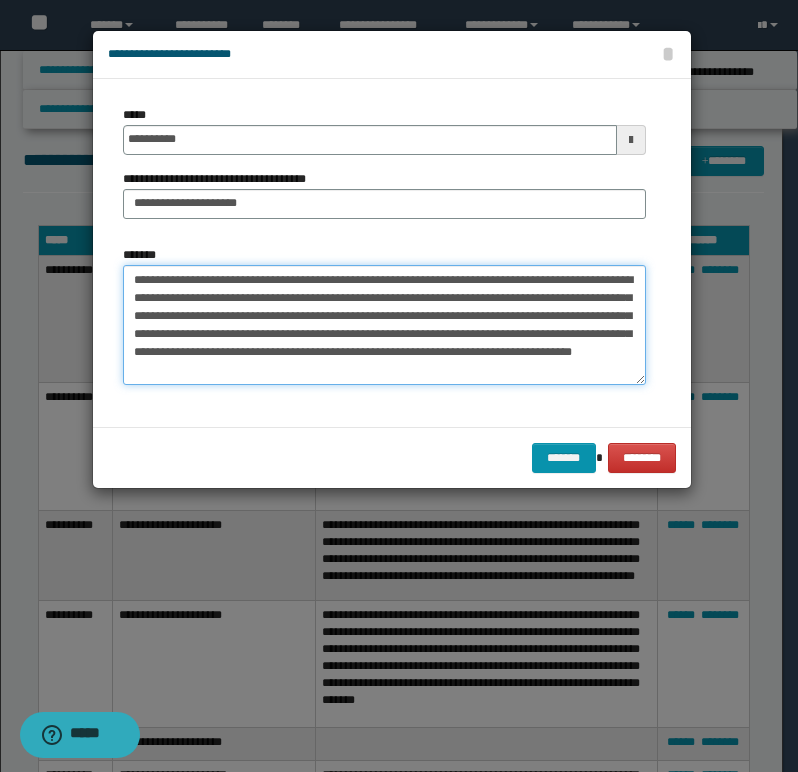 scroll, scrollTop: 12, scrollLeft: 0, axis: vertical 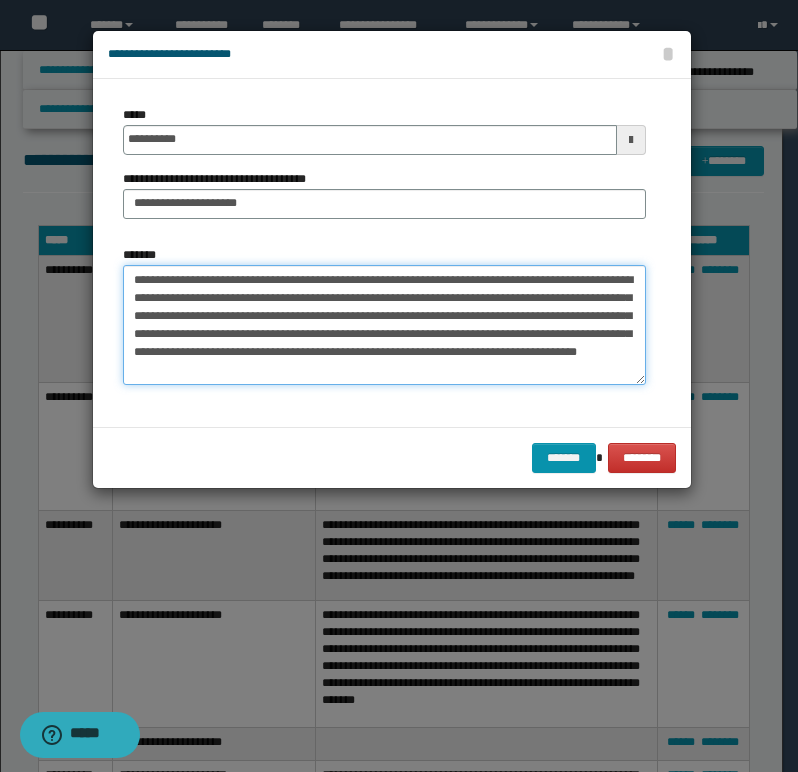 click on "**********" at bounding box center (384, 325) 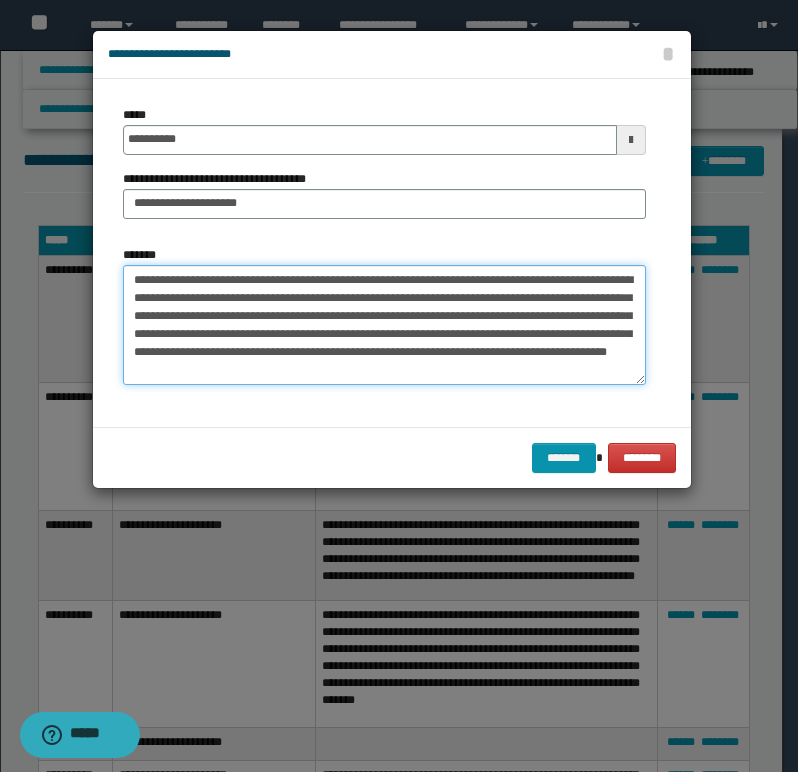 click on "**********" at bounding box center [384, 325] 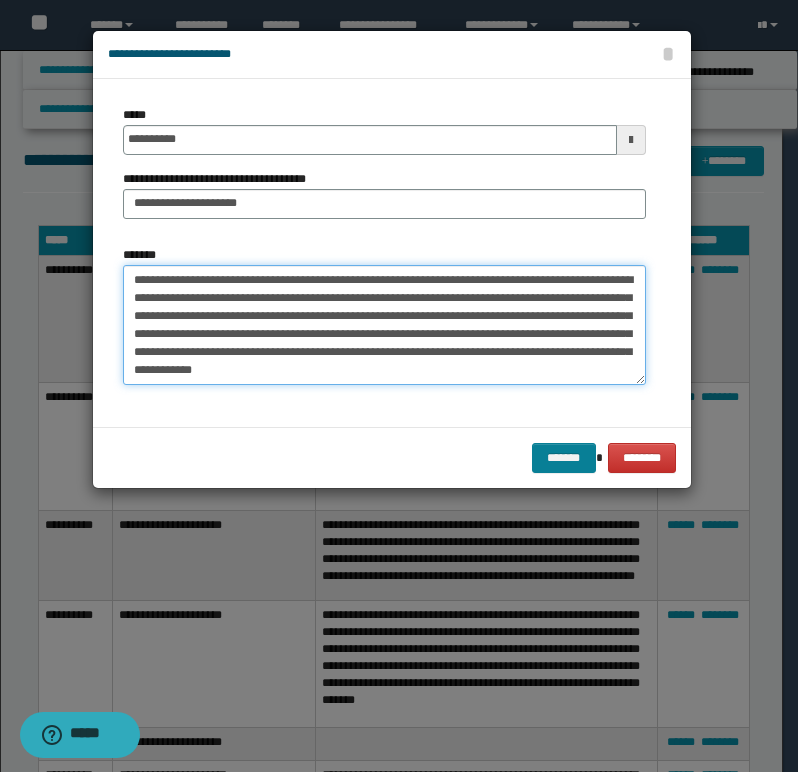 type on "**********" 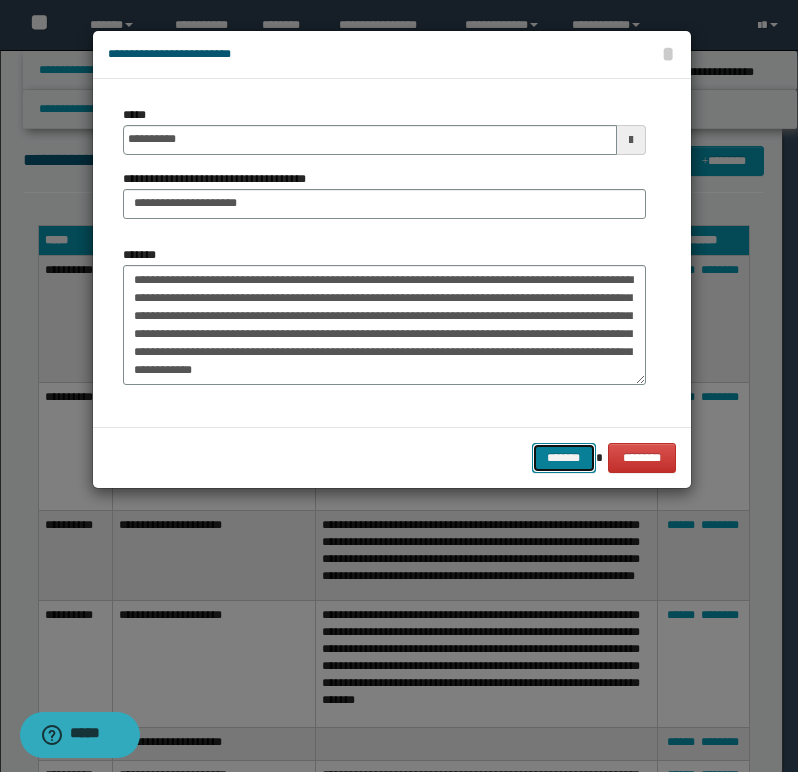 click on "*******" at bounding box center [564, 458] 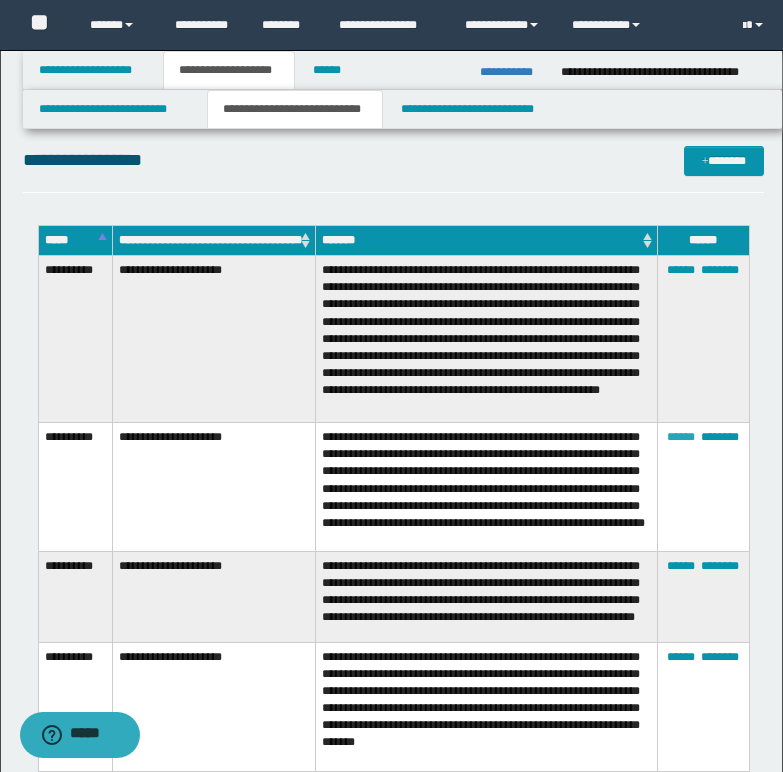 click on "******" at bounding box center [681, 437] 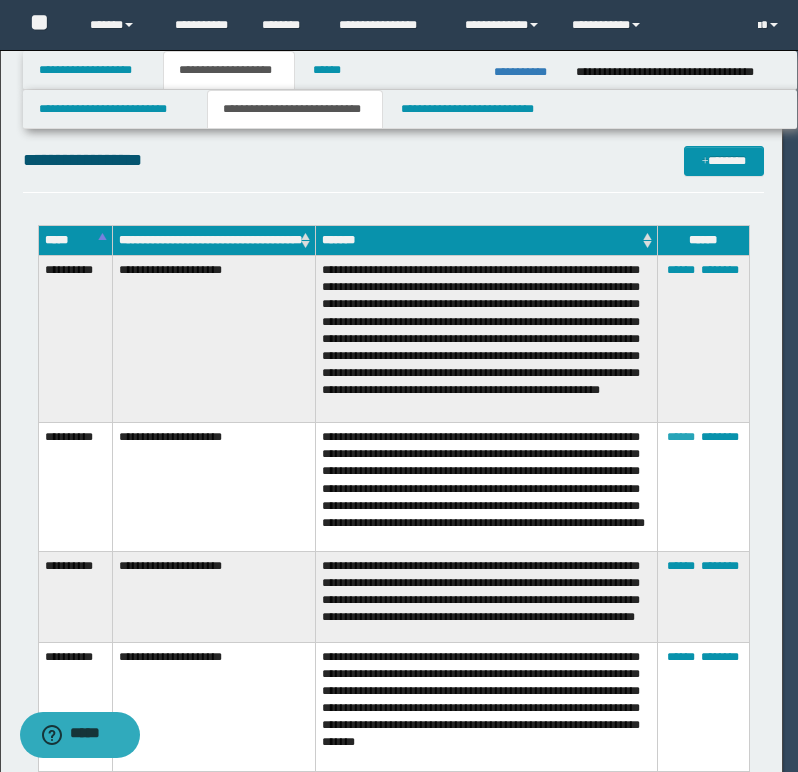 scroll, scrollTop: 0, scrollLeft: 0, axis: both 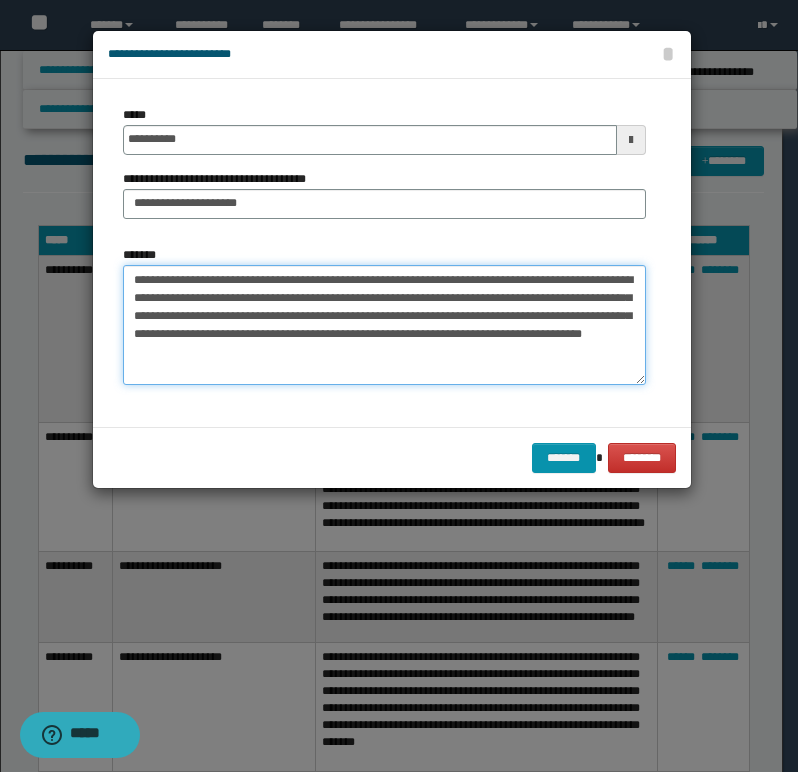 click on "**********" at bounding box center (384, 325) 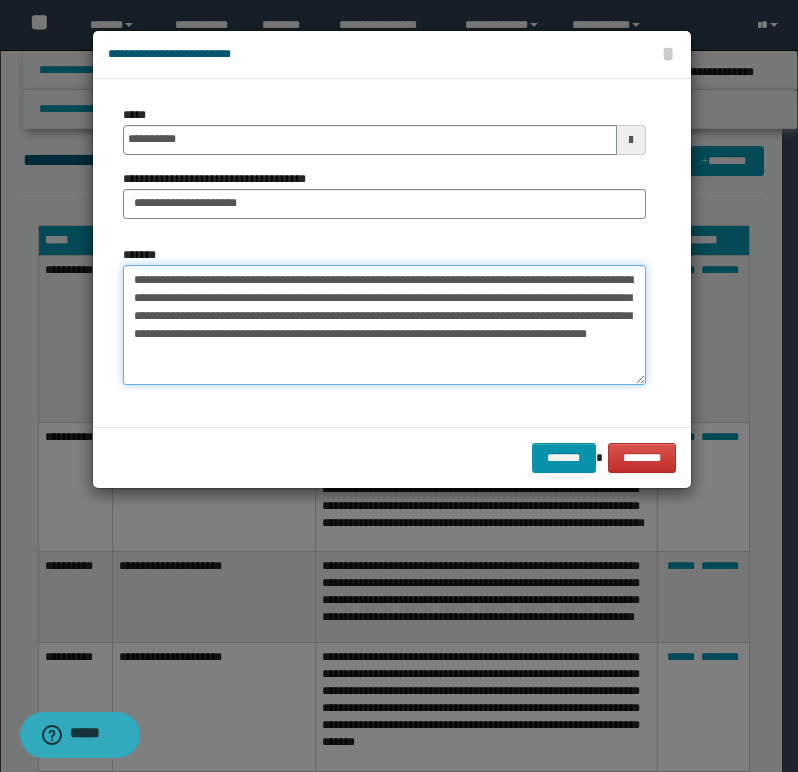 click on "**********" at bounding box center (384, 325) 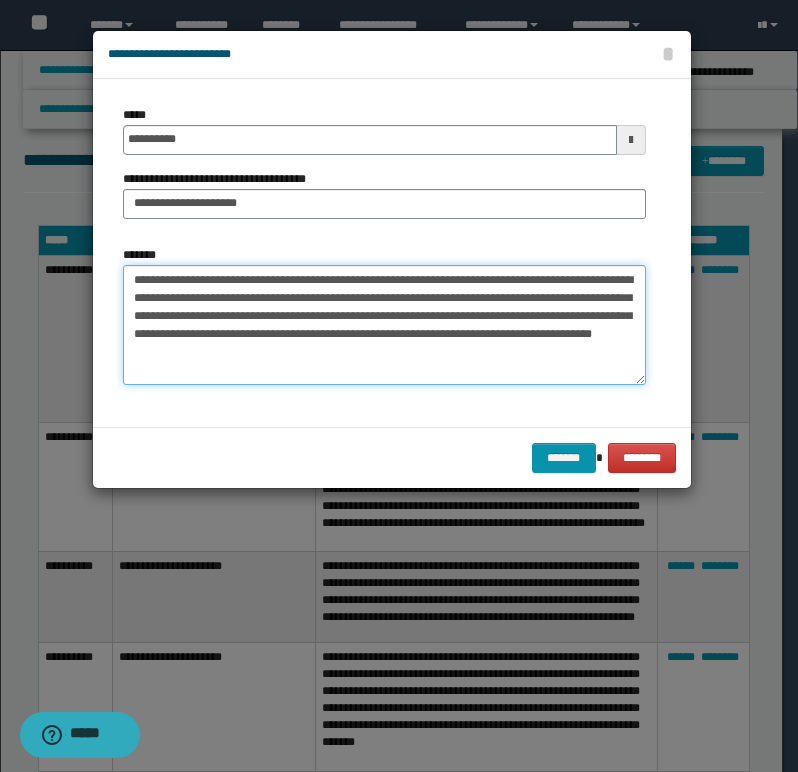 click on "**********" at bounding box center [384, 325] 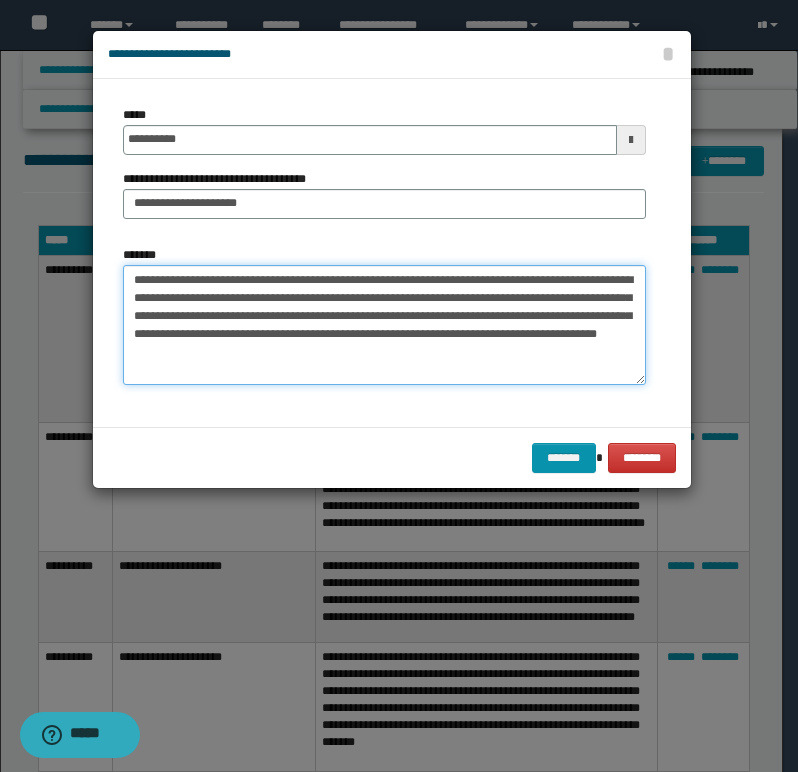 click on "**********" at bounding box center [384, 325] 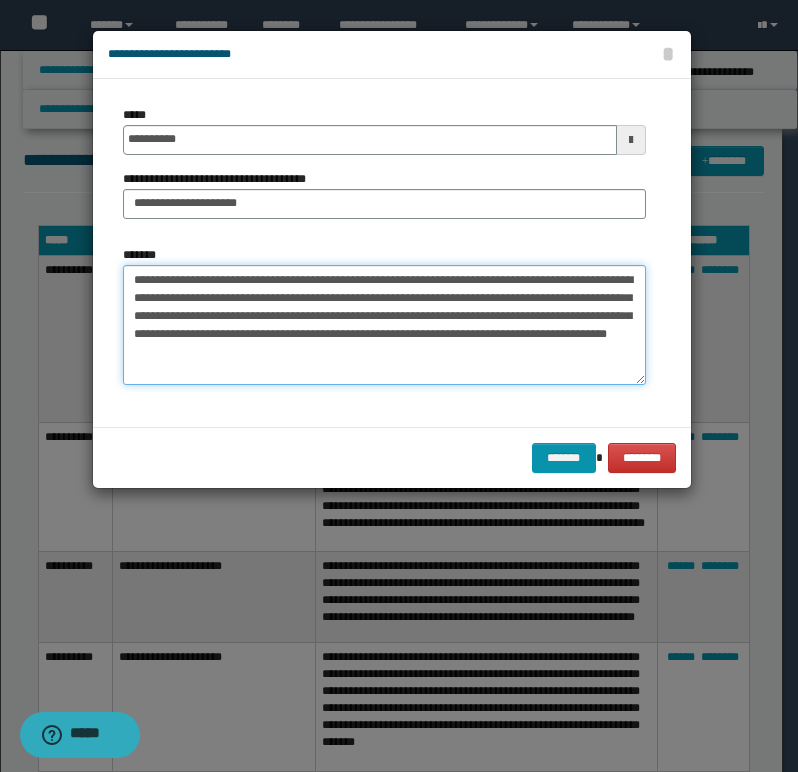 paste on "**********" 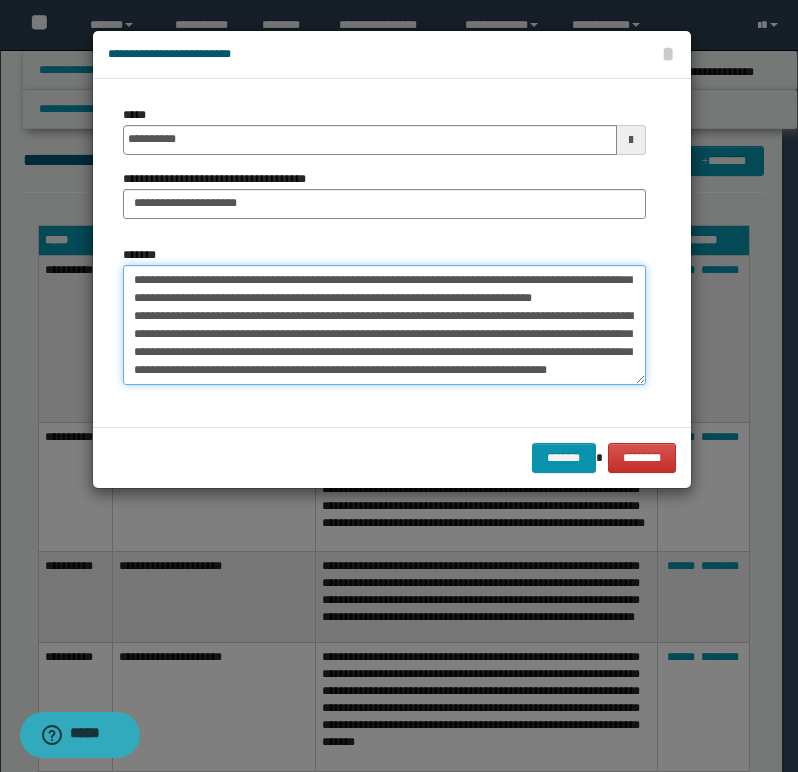 scroll, scrollTop: 2, scrollLeft: 0, axis: vertical 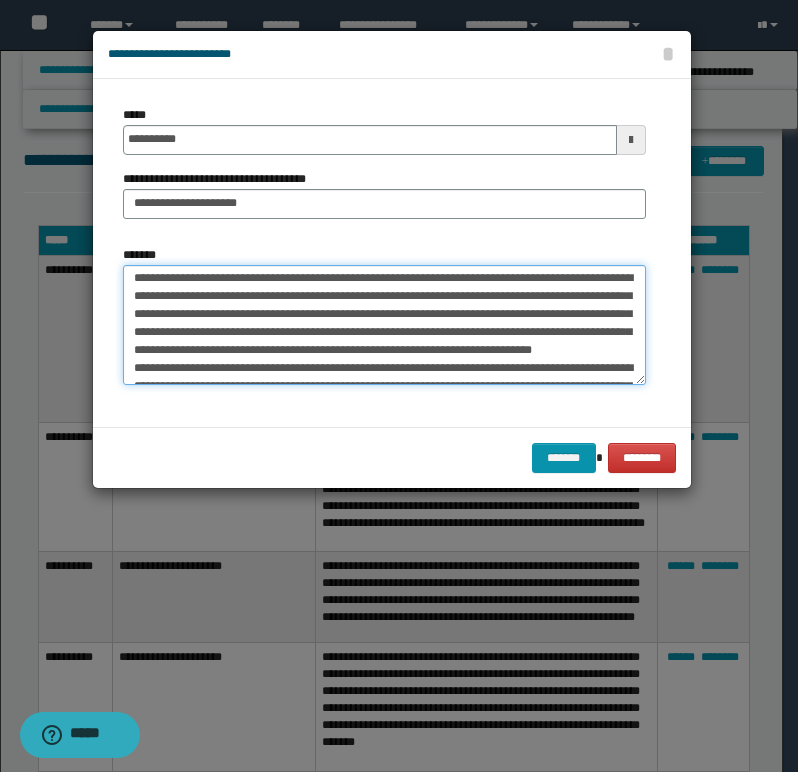click on "**********" at bounding box center (384, 325) 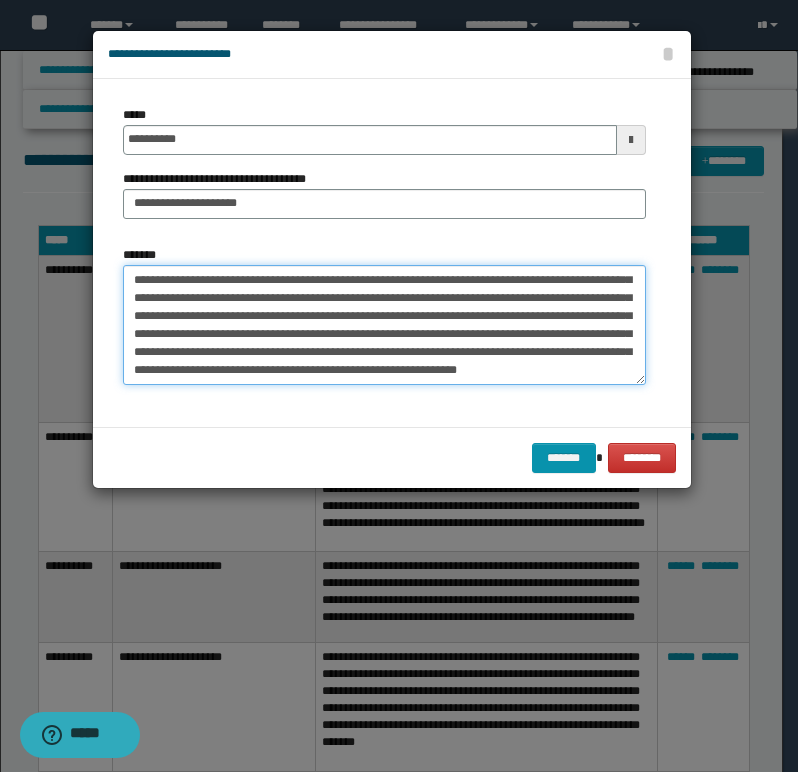 scroll, scrollTop: 90, scrollLeft: 0, axis: vertical 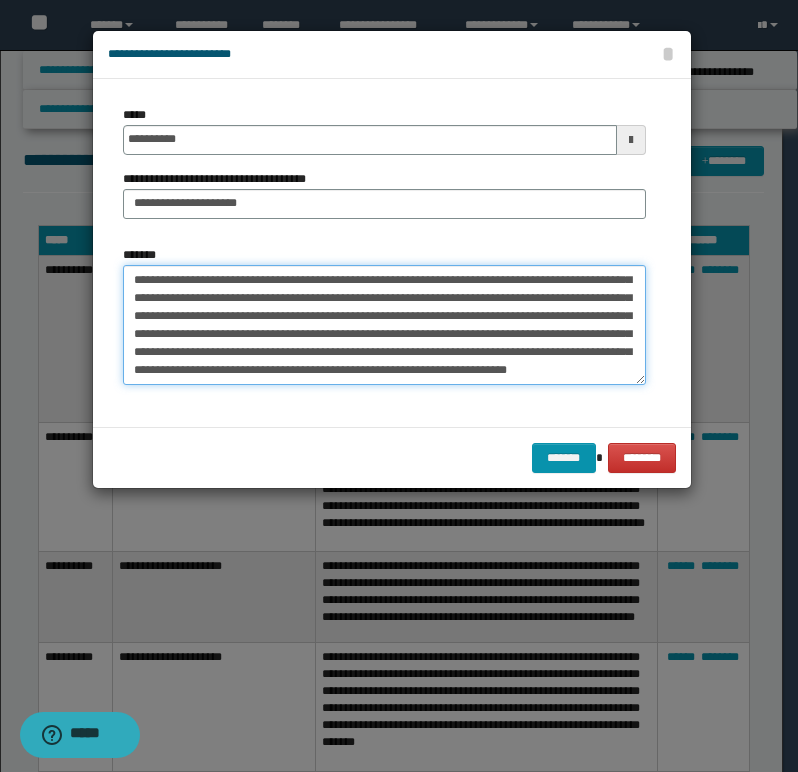 paste on "**********" 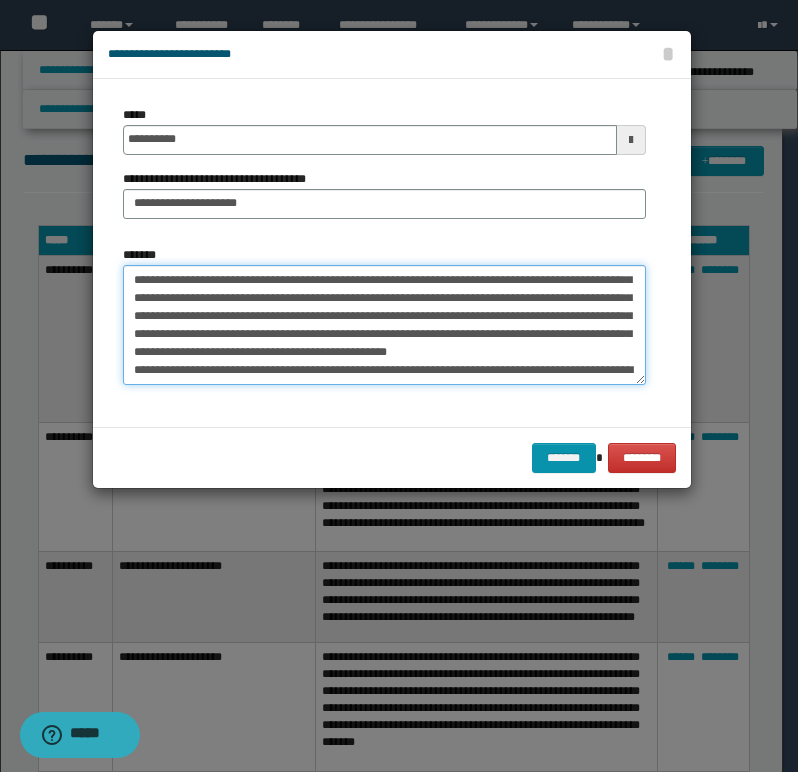 scroll, scrollTop: 138, scrollLeft: 0, axis: vertical 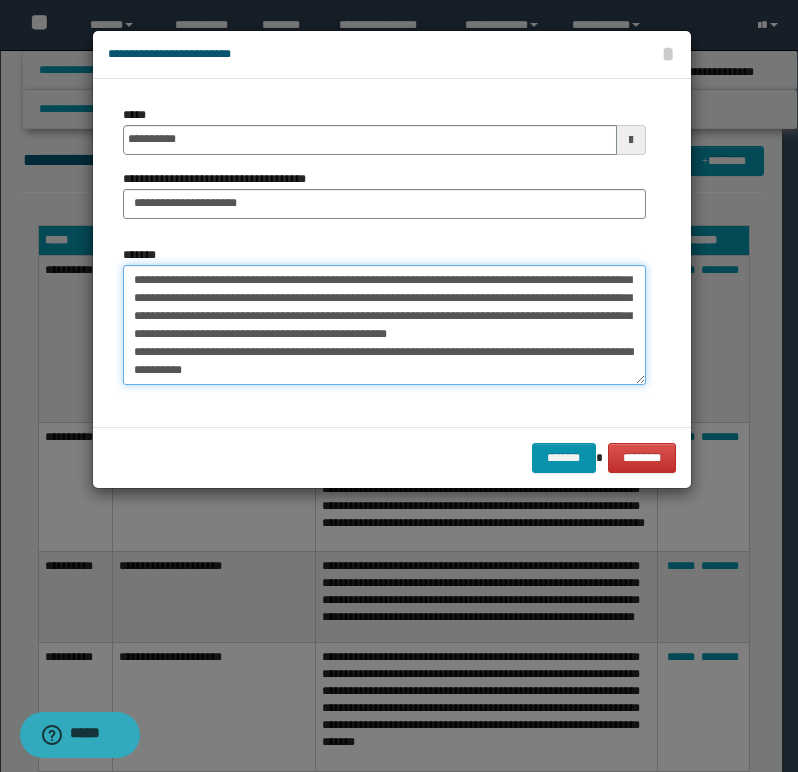 click on "*******" at bounding box center (384, 325) 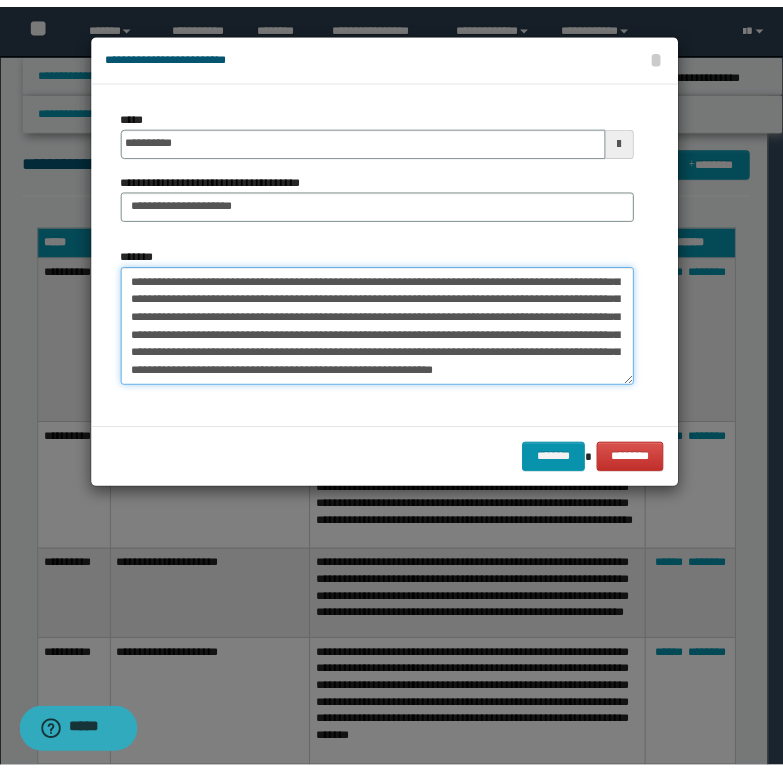 scroll, scrollTop: 120, scrollLeft: 0, axis: vertical 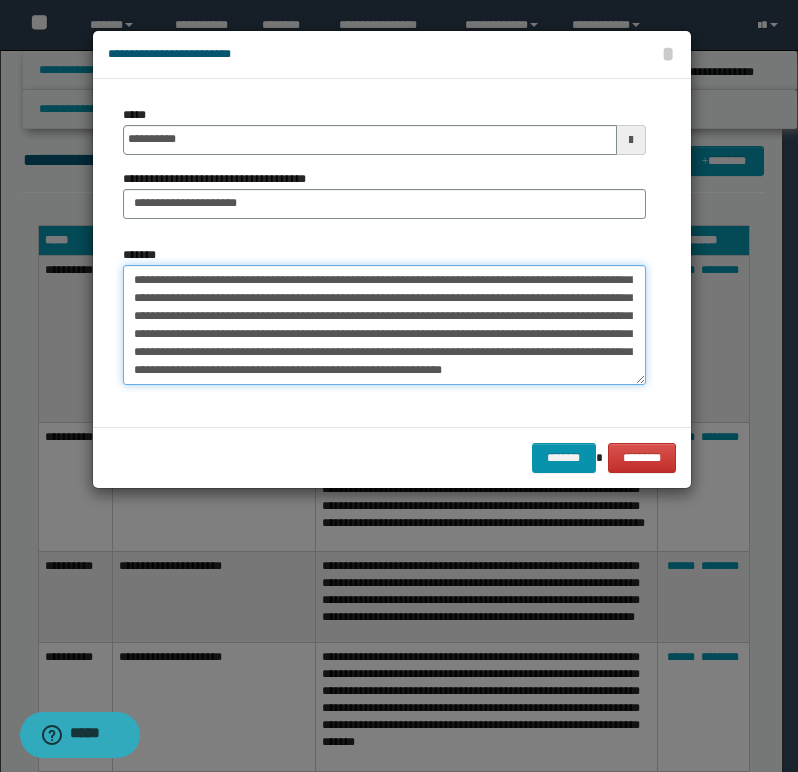 click on "*******" at bounding box center (384, 325) 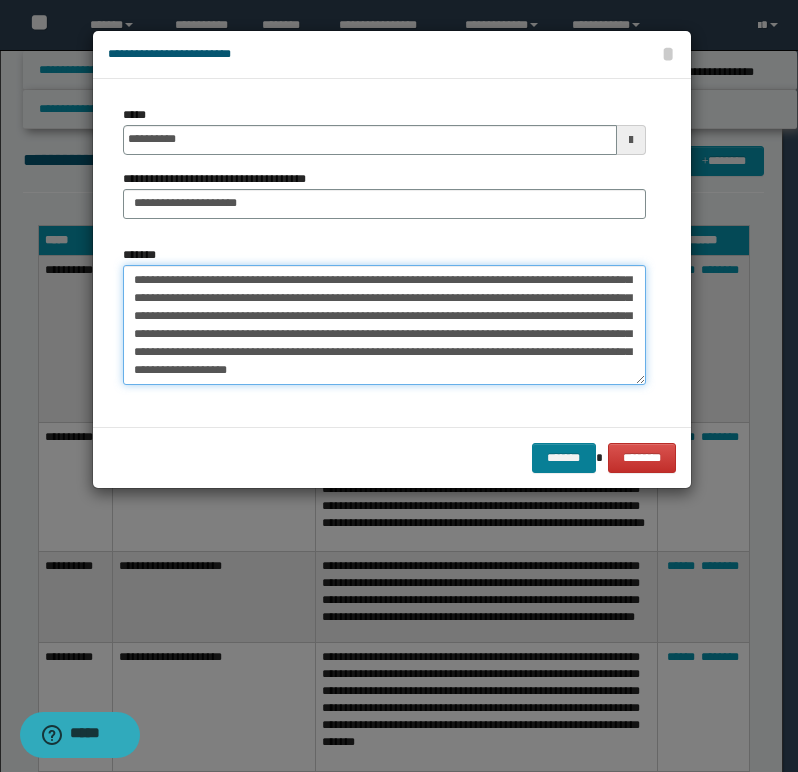 type on "**********" 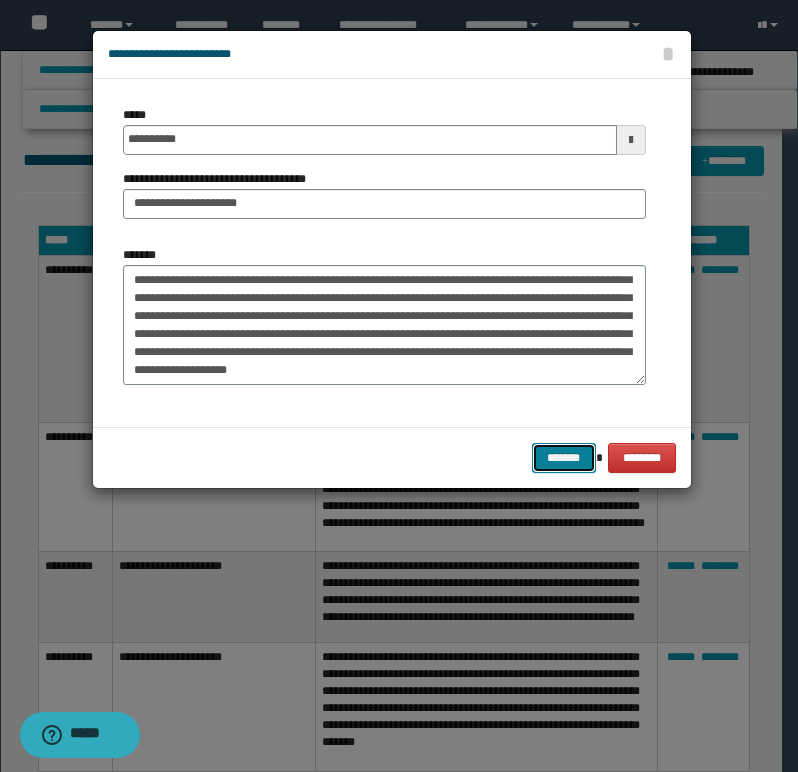 click on "*******" at bounding box center (564, 458) 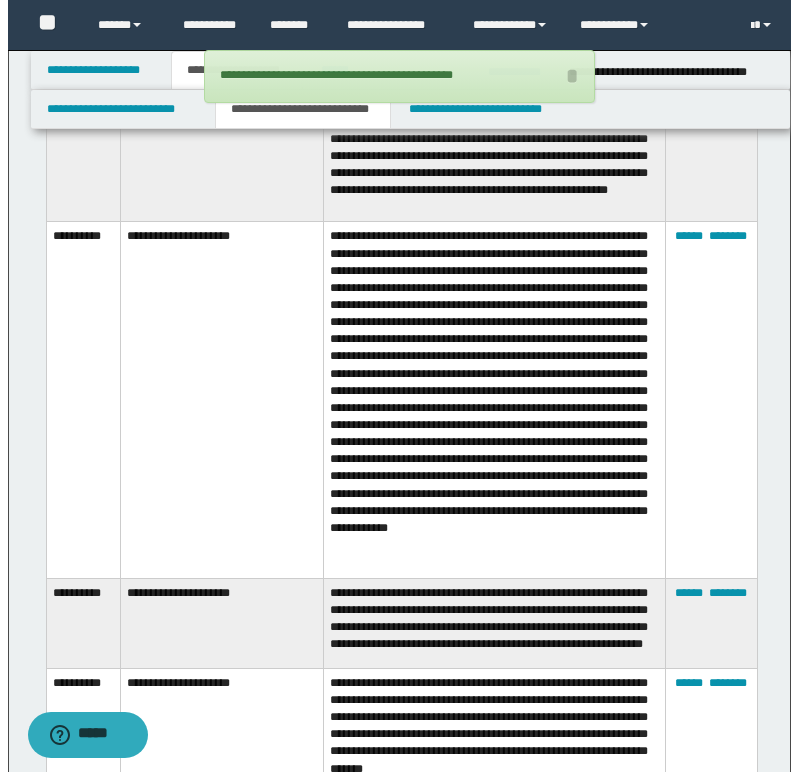 scroll, scrollTop: 1600, scrollLeft: 0, axis: vertical 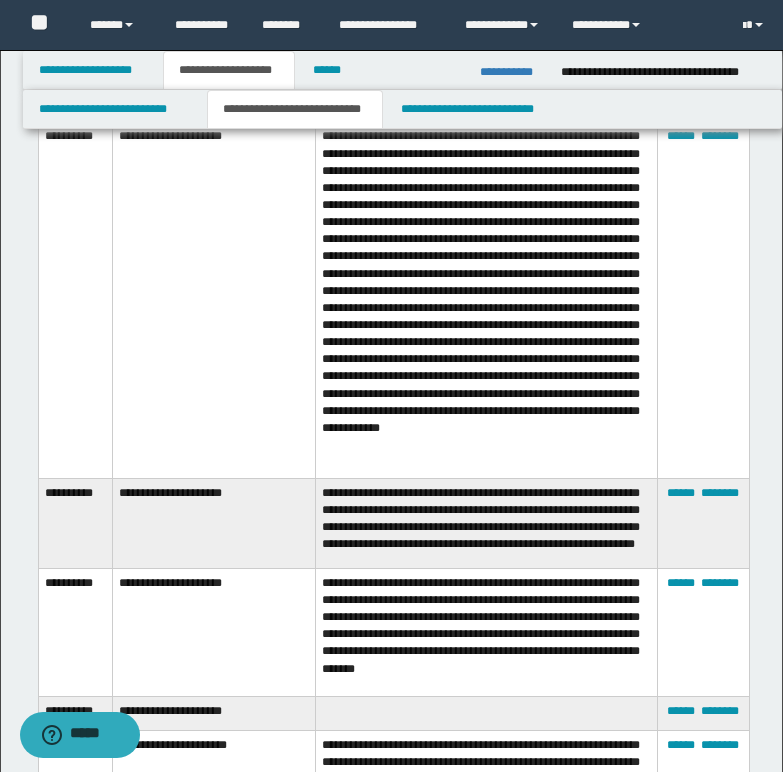 click on "******    ********" at bounding box center [703, 523] 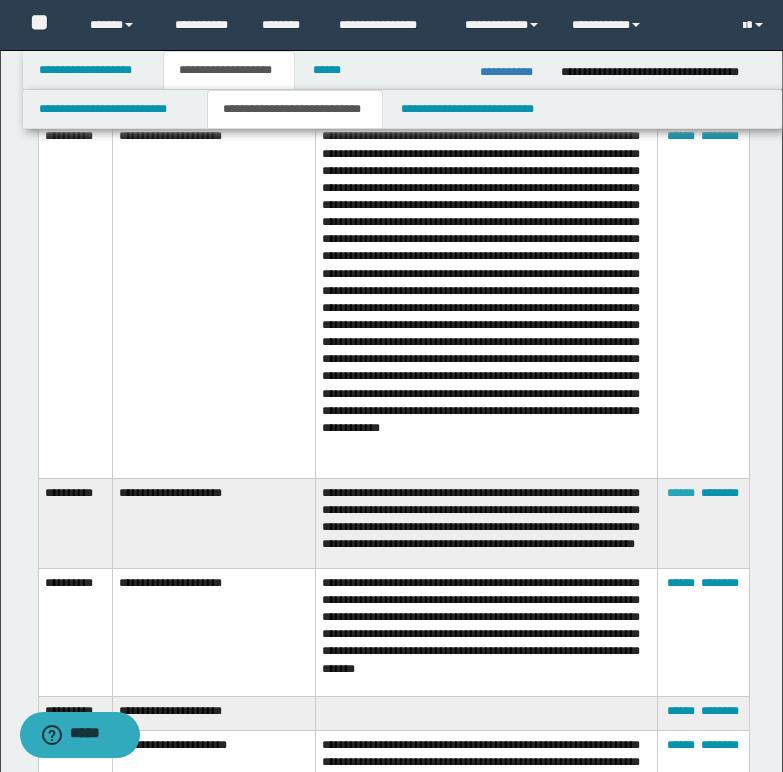 click on "******" at bounding box center [681, 493] 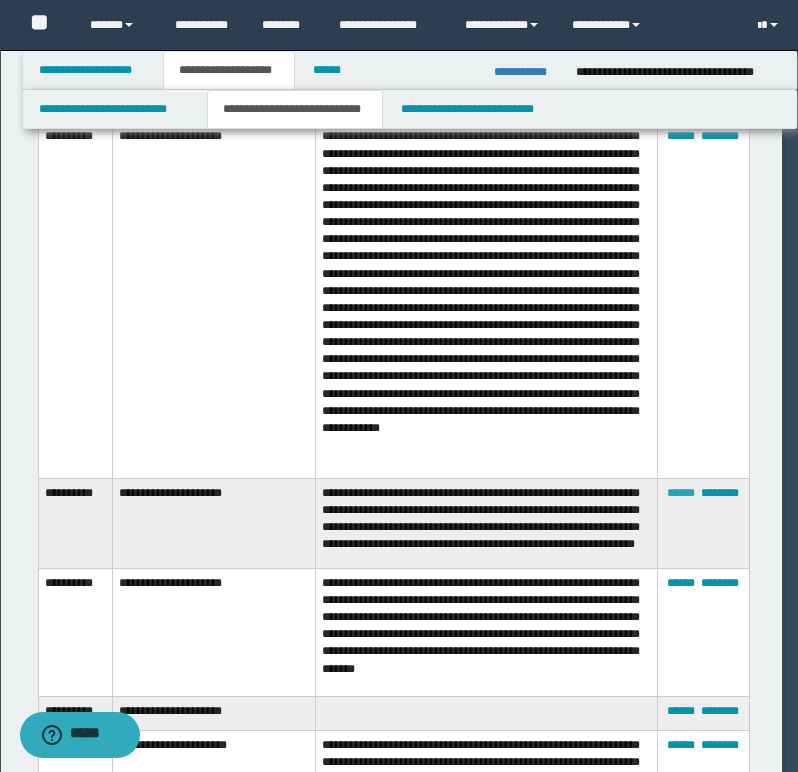 scroll, scrollTop: 0, scrollLeft: 0, axis: both 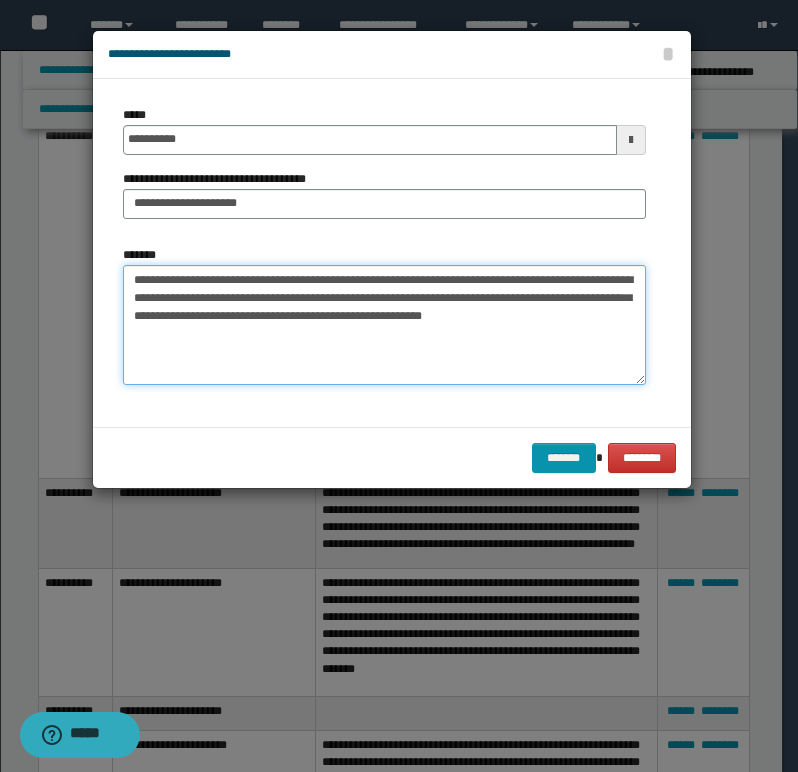 click on "**********" at bounding box center [384, 325] 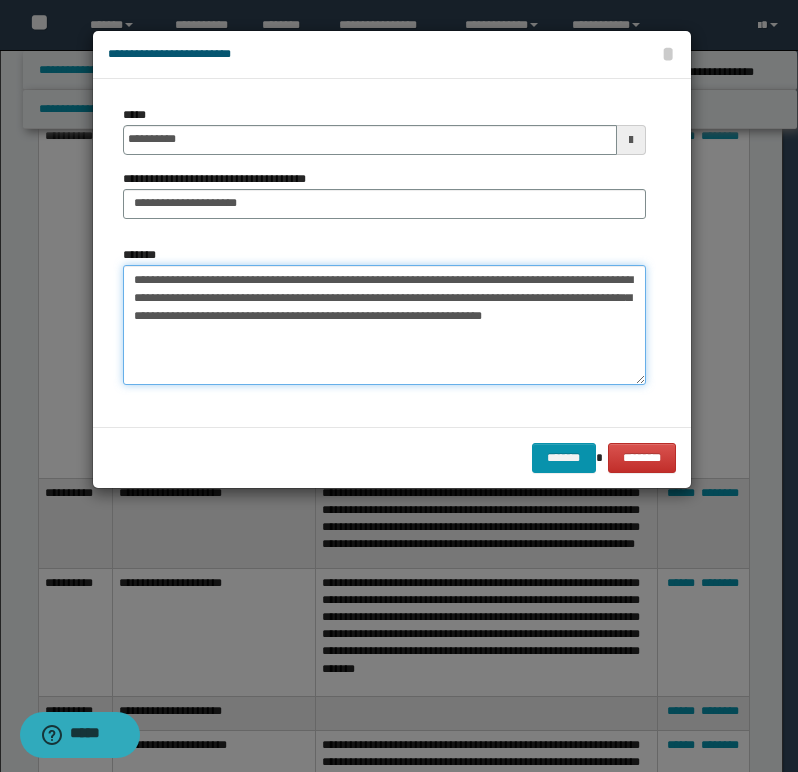 paste on "**********" 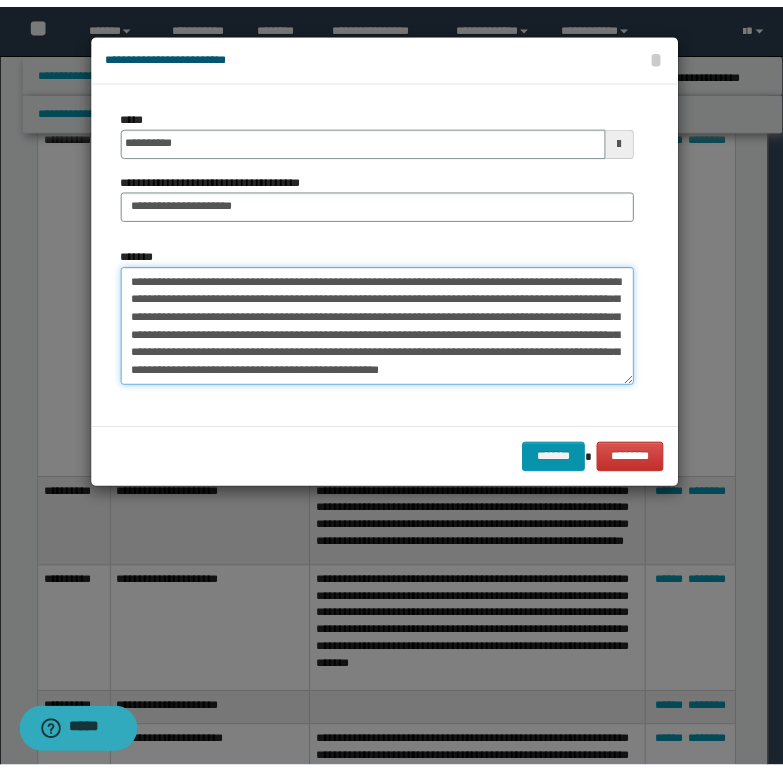 scroll, scrollTop: 12, scrollLeft: 0, axis: vertical 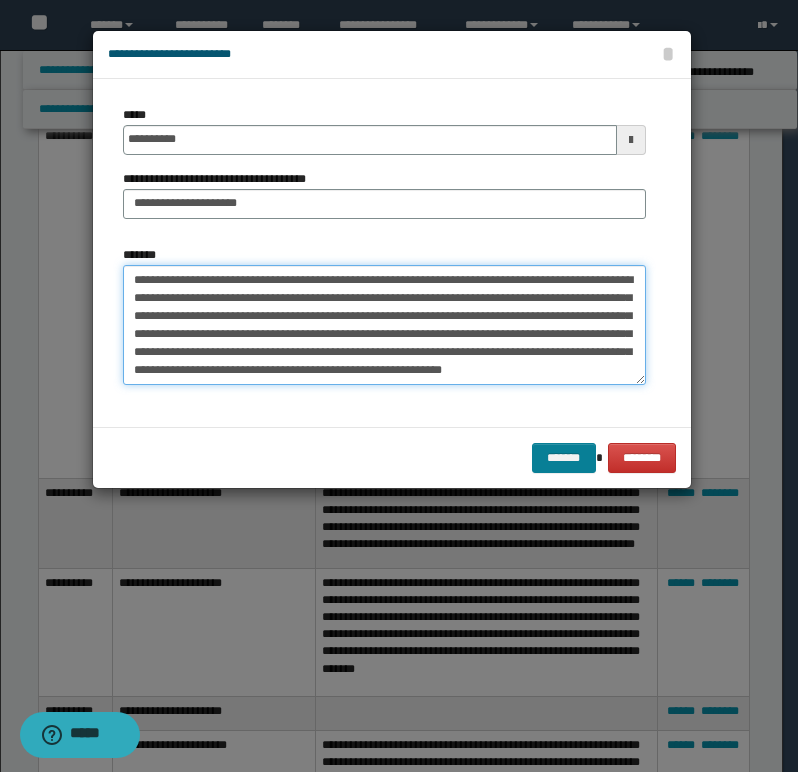 type on "**********" 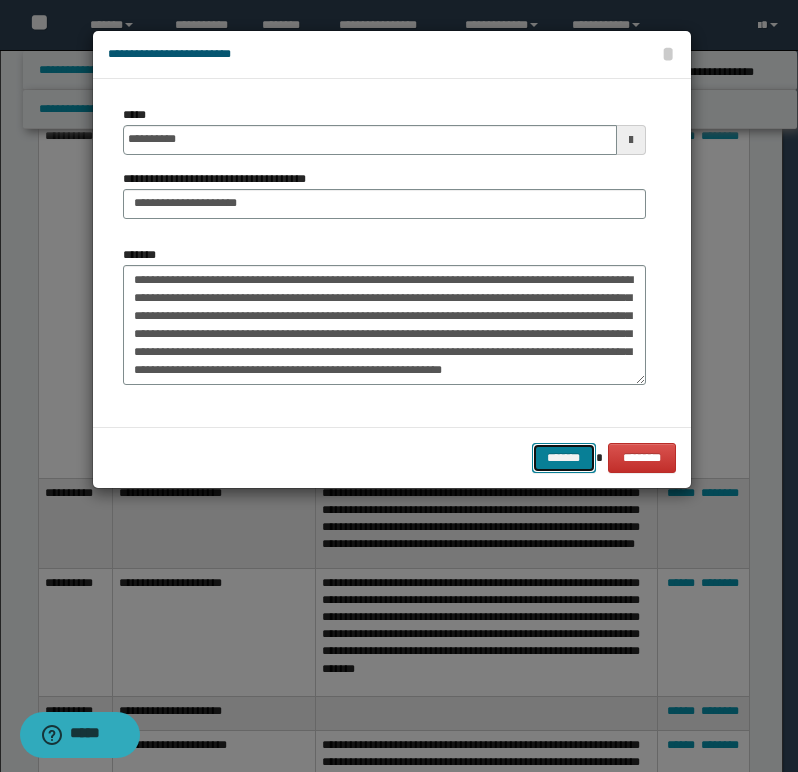 click on "*******" at bounding box center (564, 458) 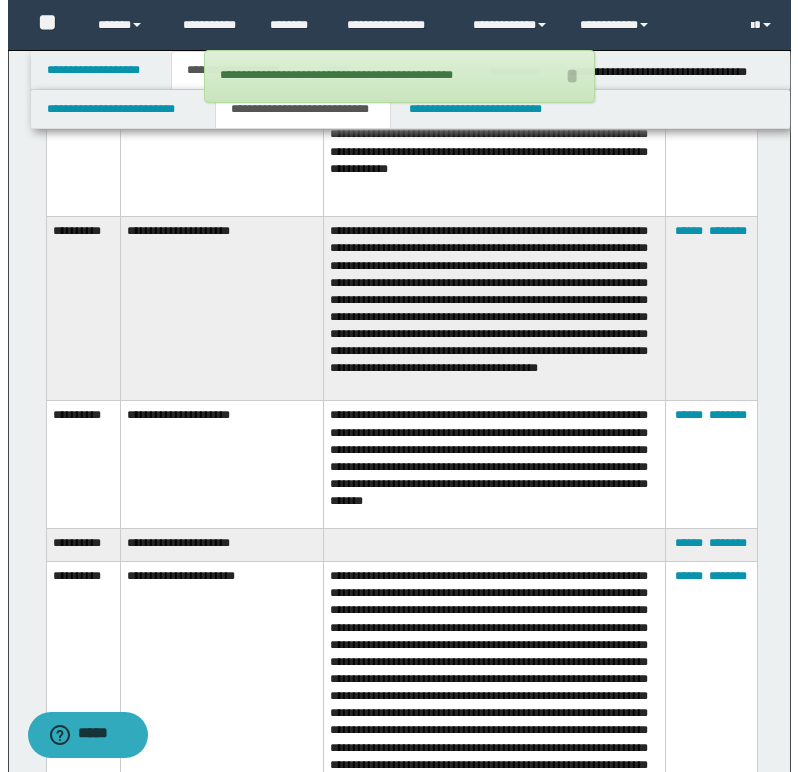 scroll, scrollTop: 1900, scrollLeft: 0, axis: vertical 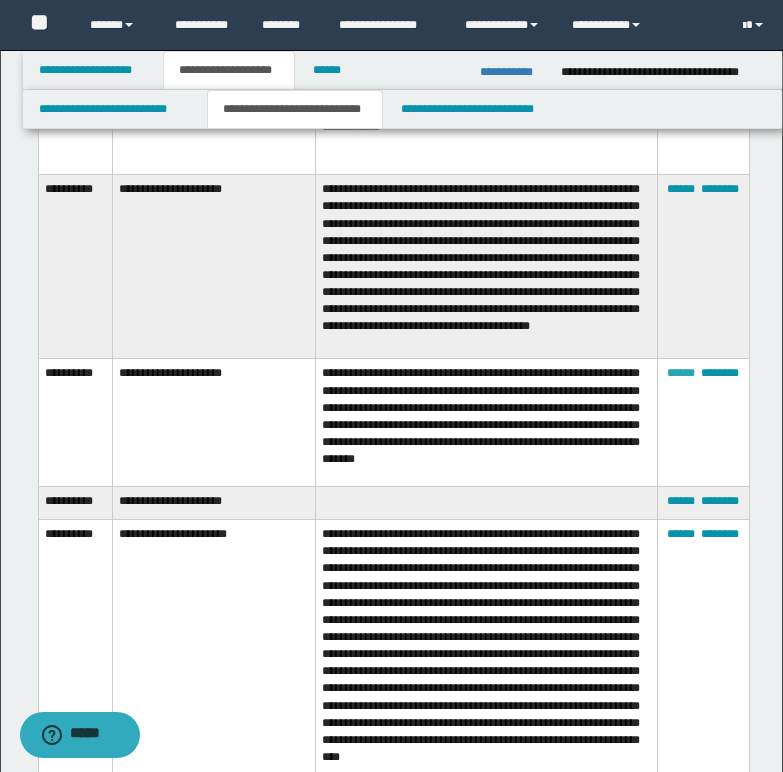 click on "******" at bounding box center (681, 373) 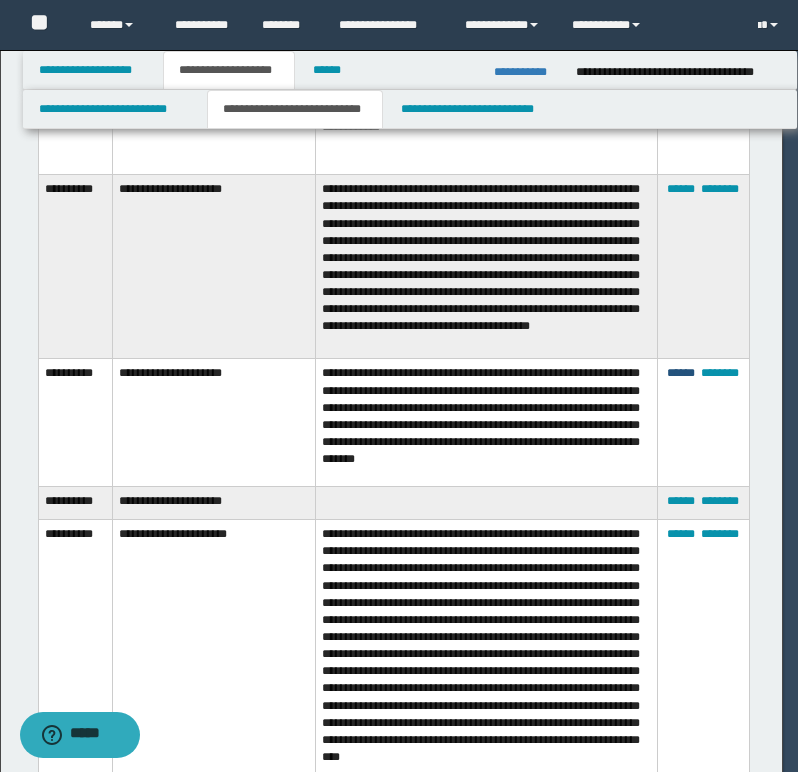 scroll, scrollTop: 0, scrollLeft: 0, axis: both 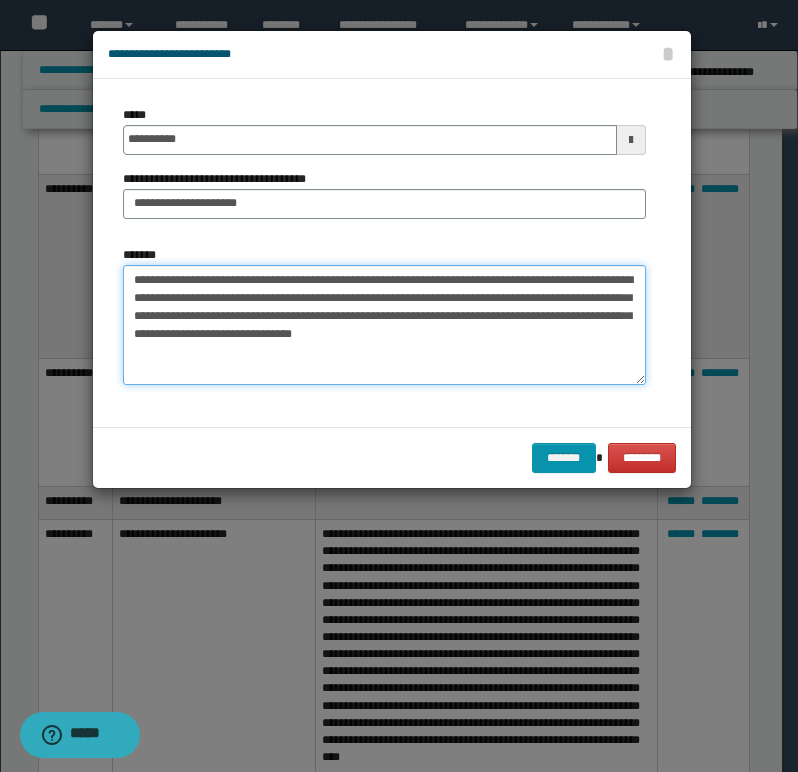 click on "**********" at bounding box center [384, 325] 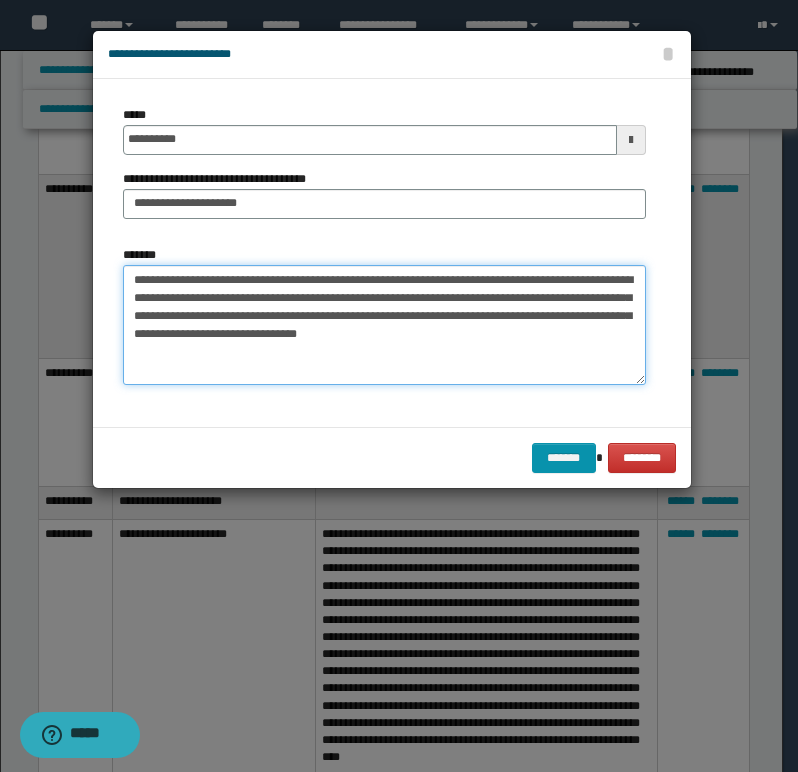 click on "**********" at bounding box center [384, 325] 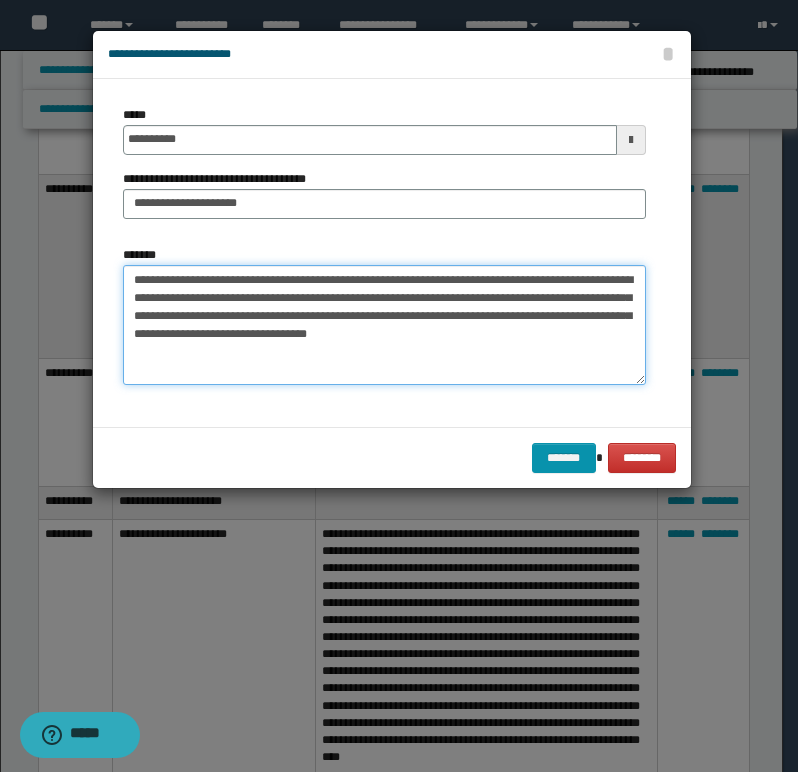 paste on "**********" 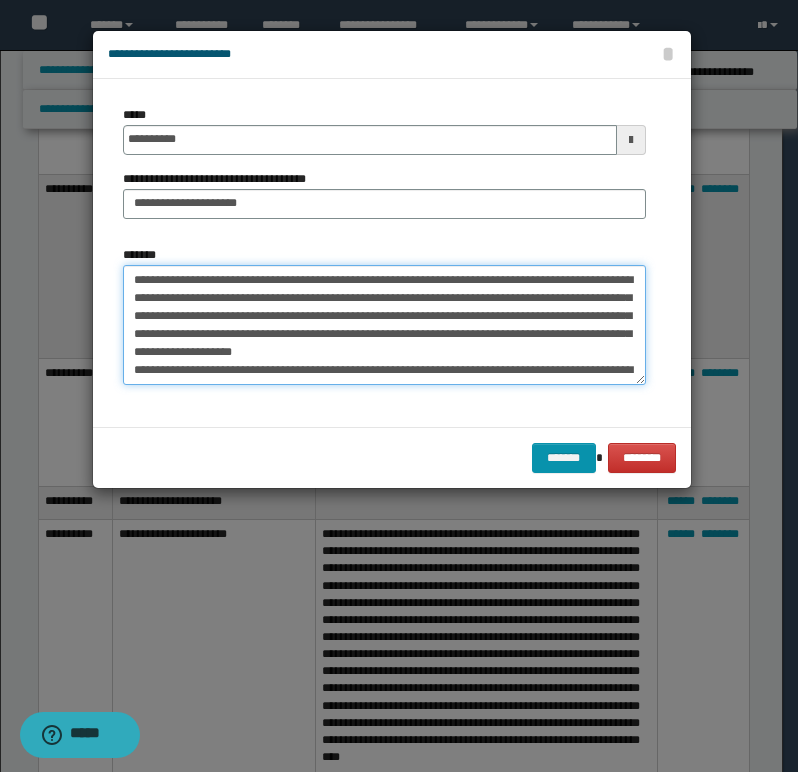 scroll, scrollTop: 48, scrollLeft: 0, axis: vertical 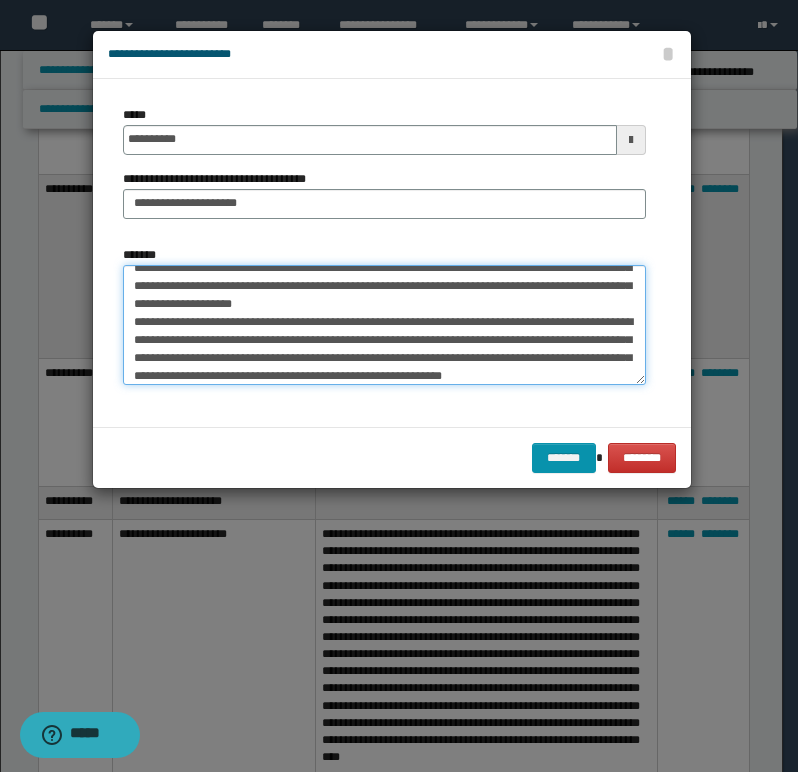 click on "**********" at bounding box center [384, 325] 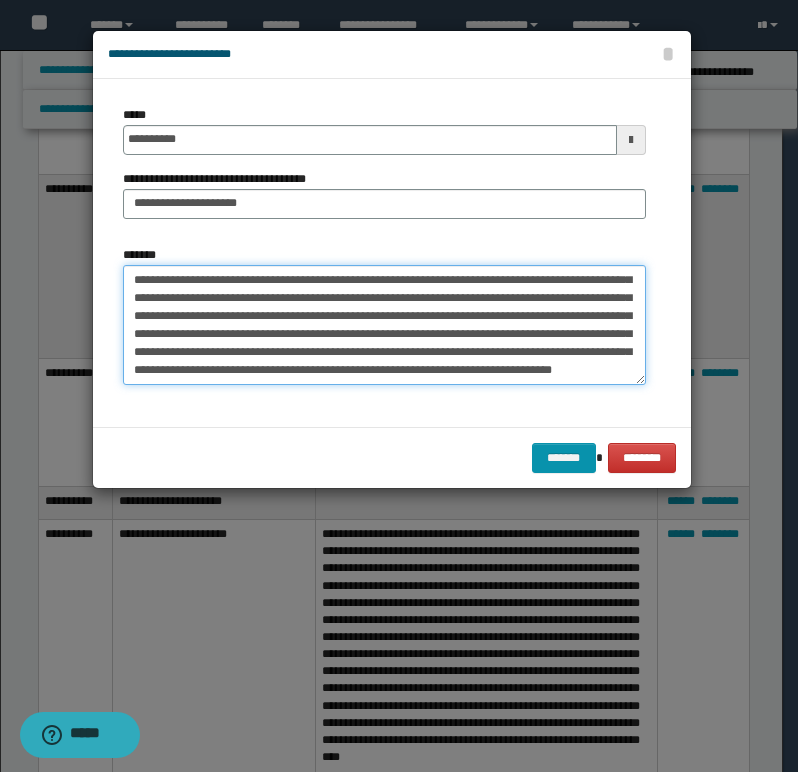 scroll, scrollTop: 30, scrollLeft: 0, axis: vertical 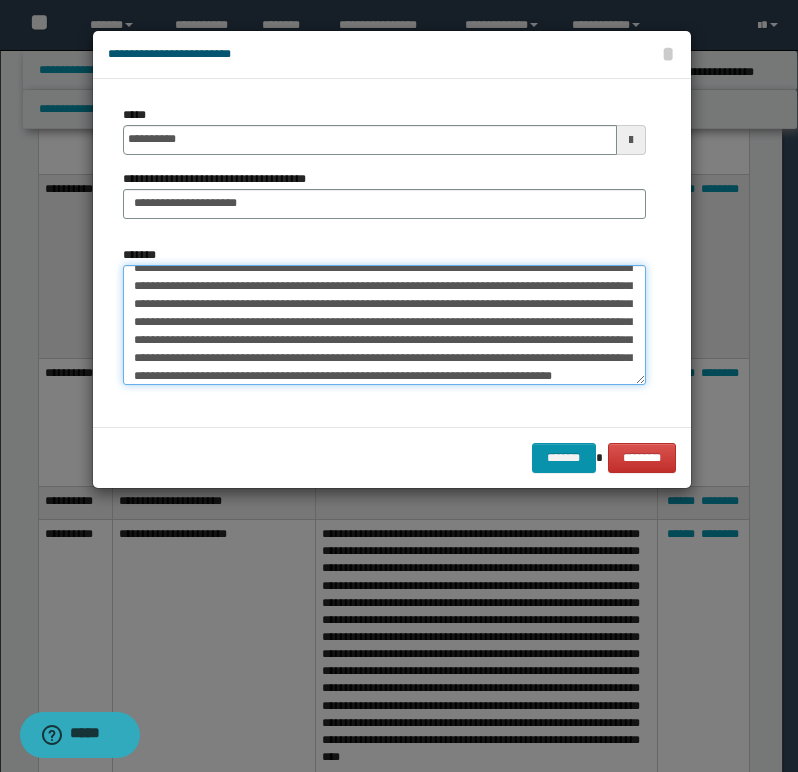 click on "**********" at bounding box center (384, 325) 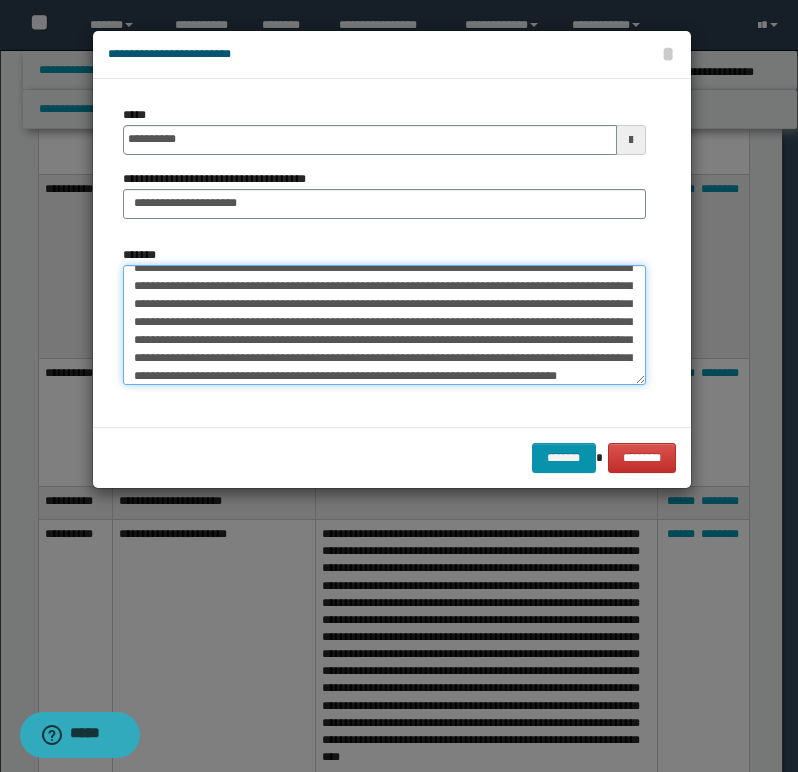 scroll, scrollTop: 54, scrollLeft: 0, axis: vertical 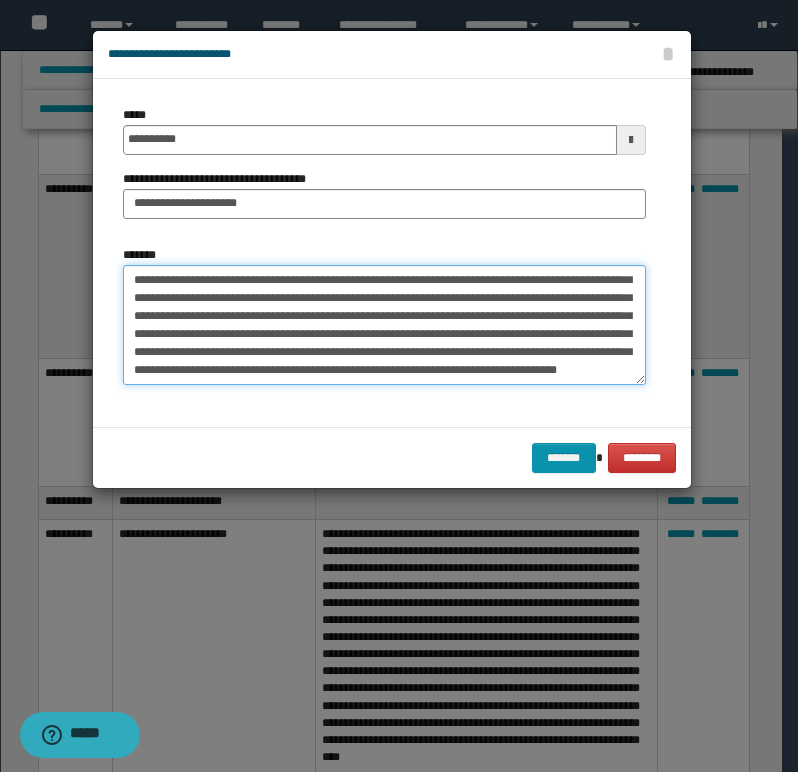 click on "**********" at bounding box center [384, 325] 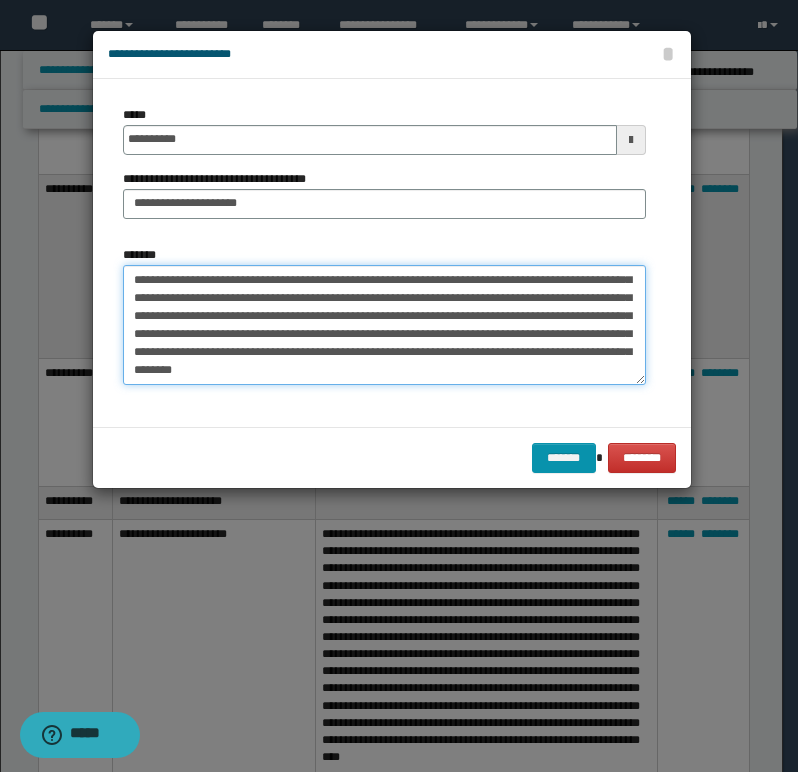 click on "**********" at bounding box center [384, 325] 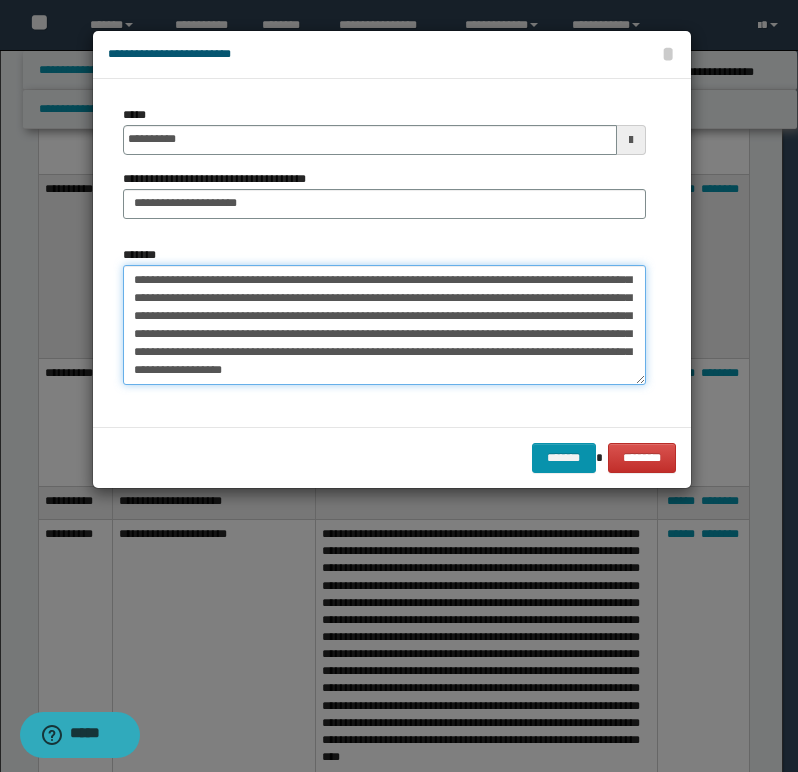 paste on "**********" 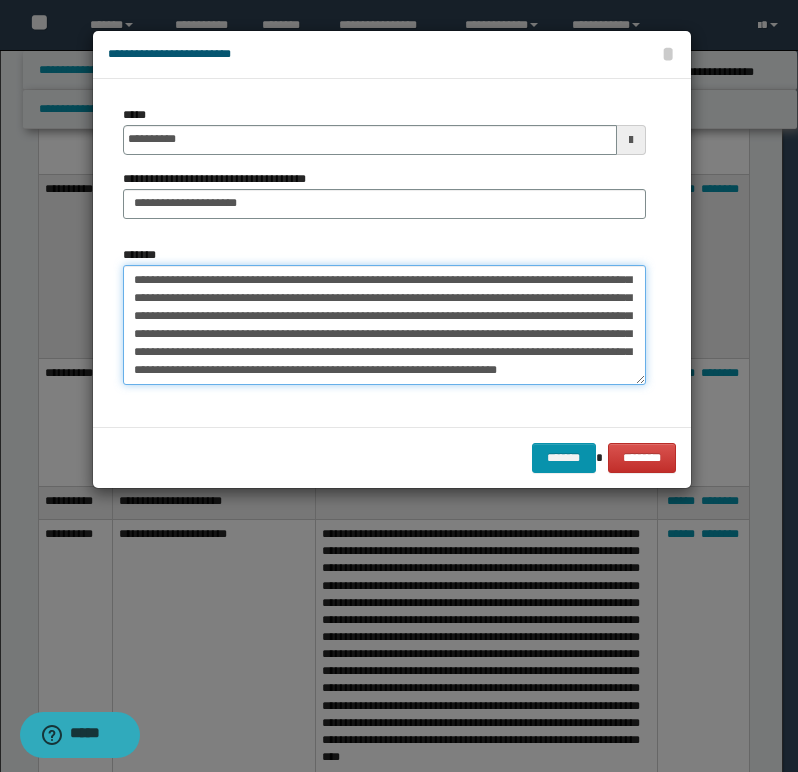 scroll, scrollTop: 210, scrollLeft: 0, axis: vertical 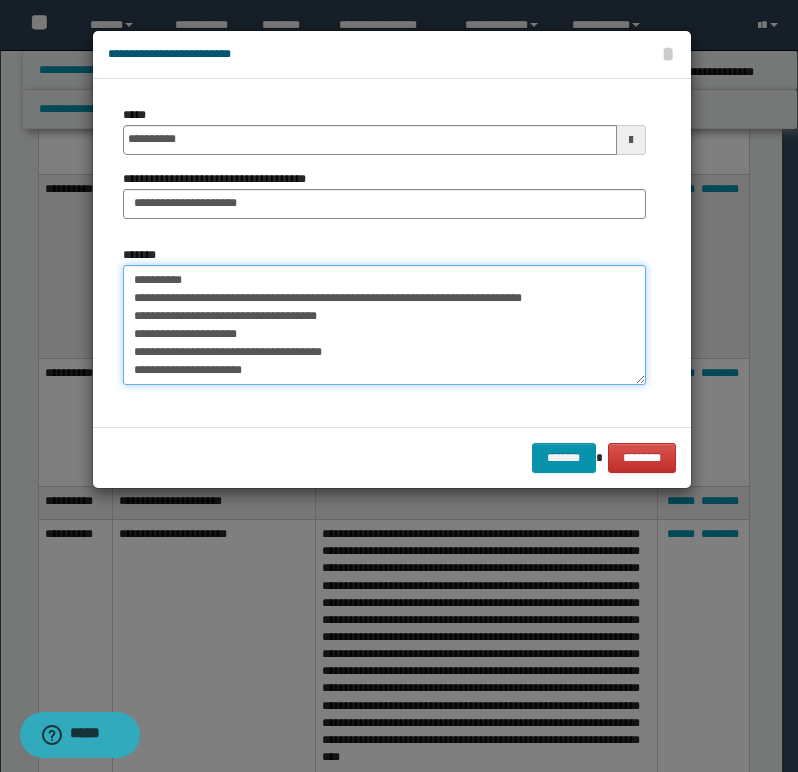 click on "*******" at bounding box center (384, 325) 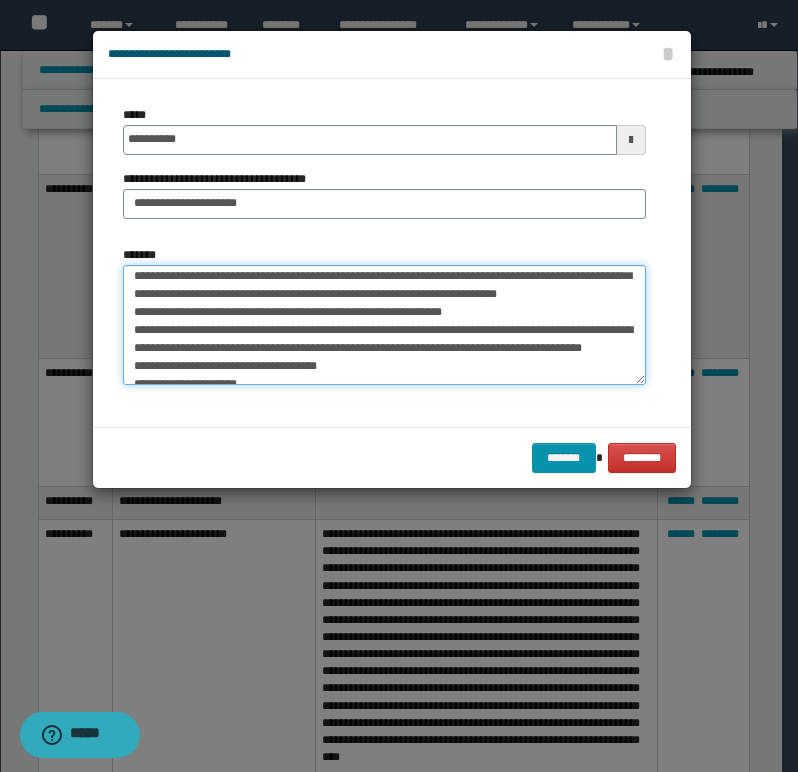 scroll, scrollTop: 92, scrollLeft: 0, axis: vertical 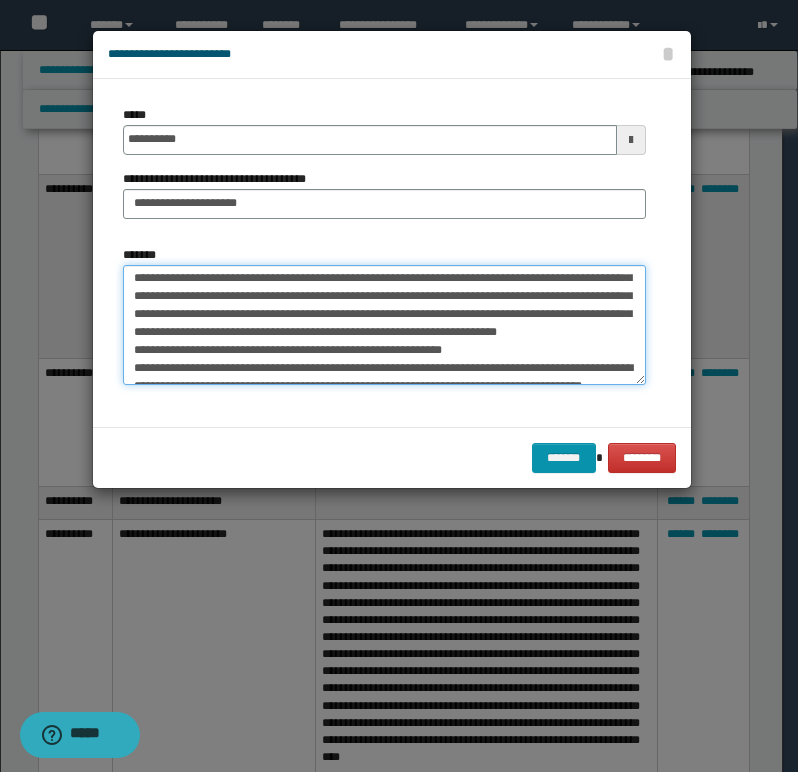 click on "*******" at bounding box center (384, 325) 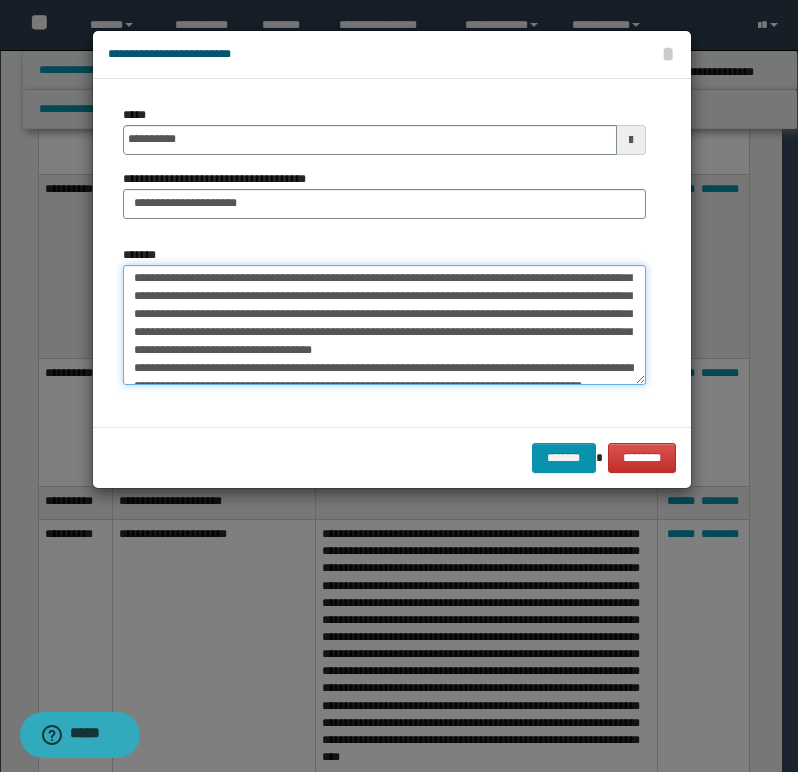scroll, scrollTop: 74, scrollLeft: 0, axis: vertical 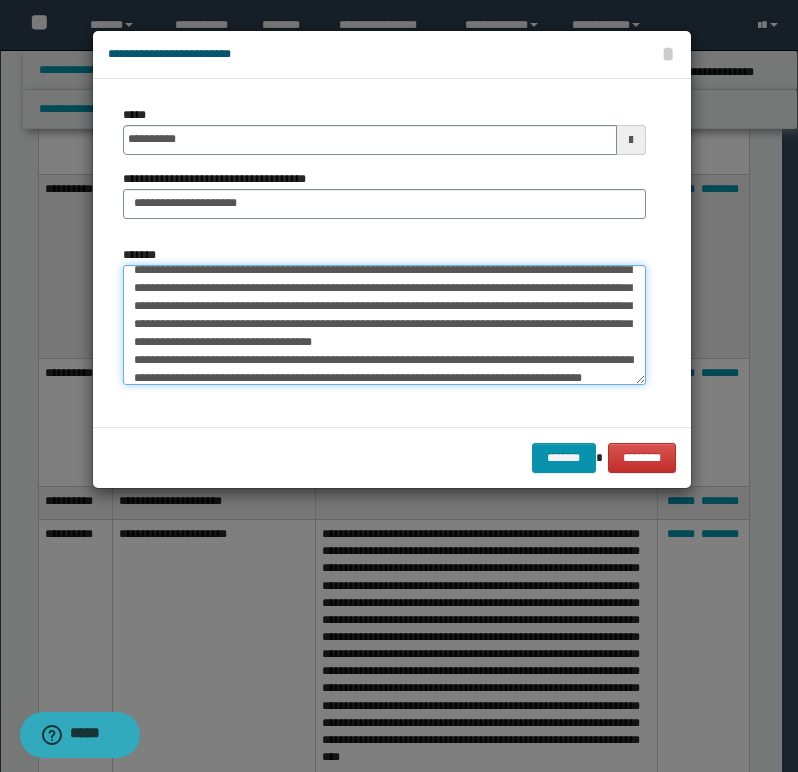 click on "*******" at bounding box center (384, 325) 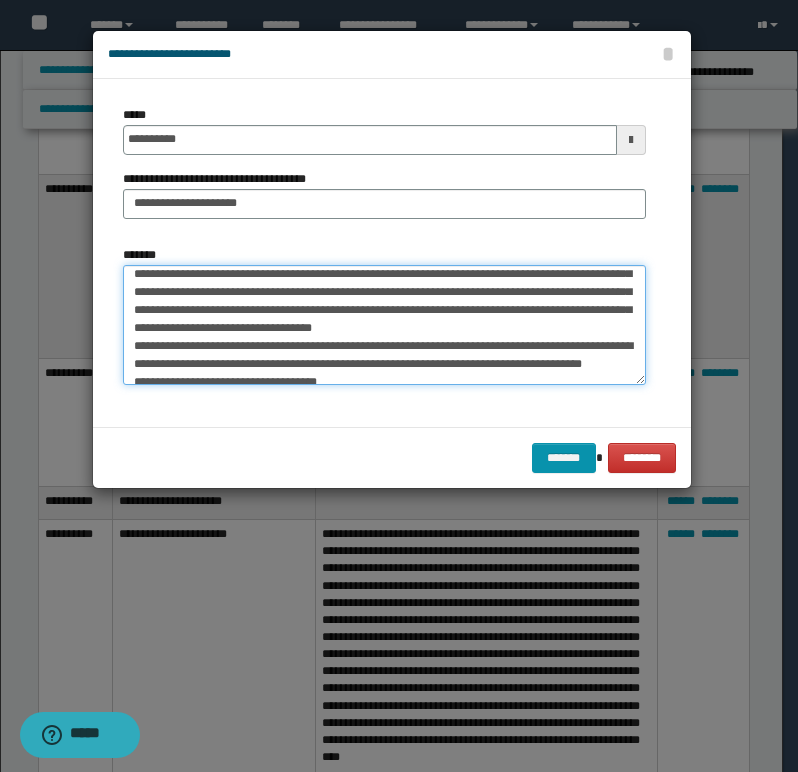 click on "*******" at bounding box center (384, 325) 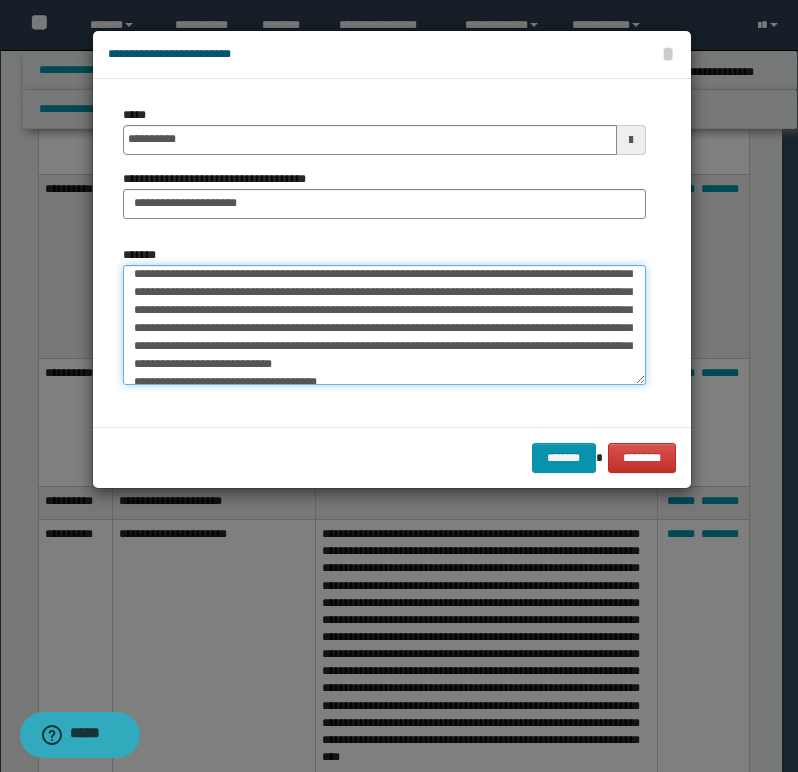 scroll, scrollTop: 96, scrollLeft: 0, axis: vertical 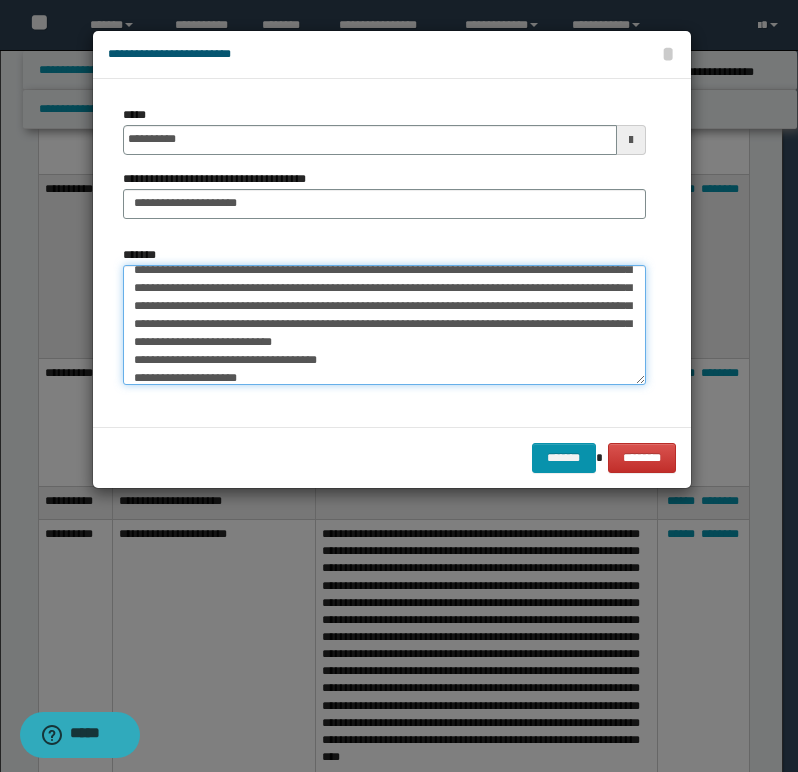click on "*******" at bounding box center (384, 325) 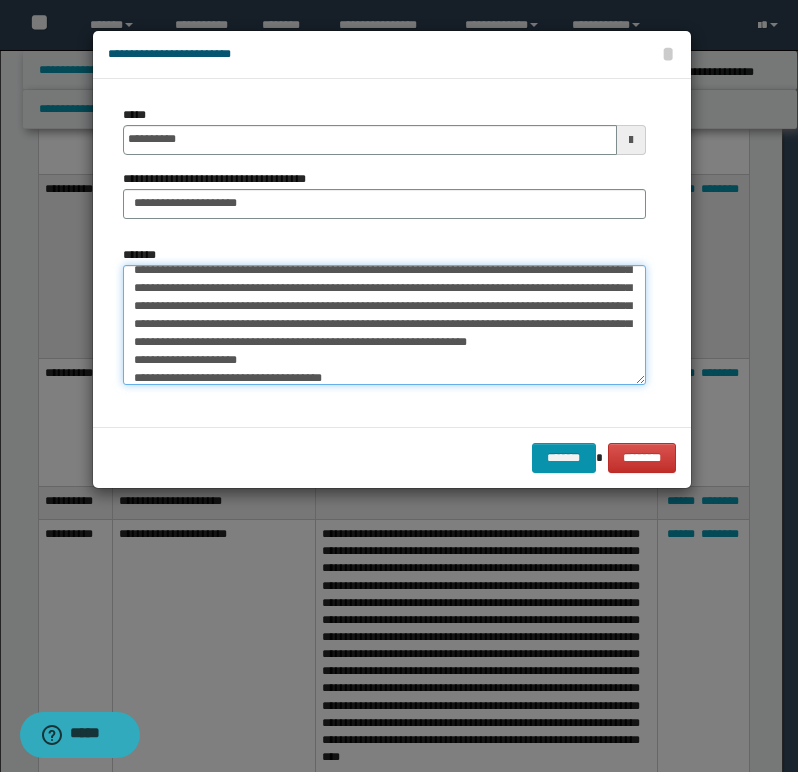 scroll, scrollTop: 120, scrollLeft: 0, axis: vertical 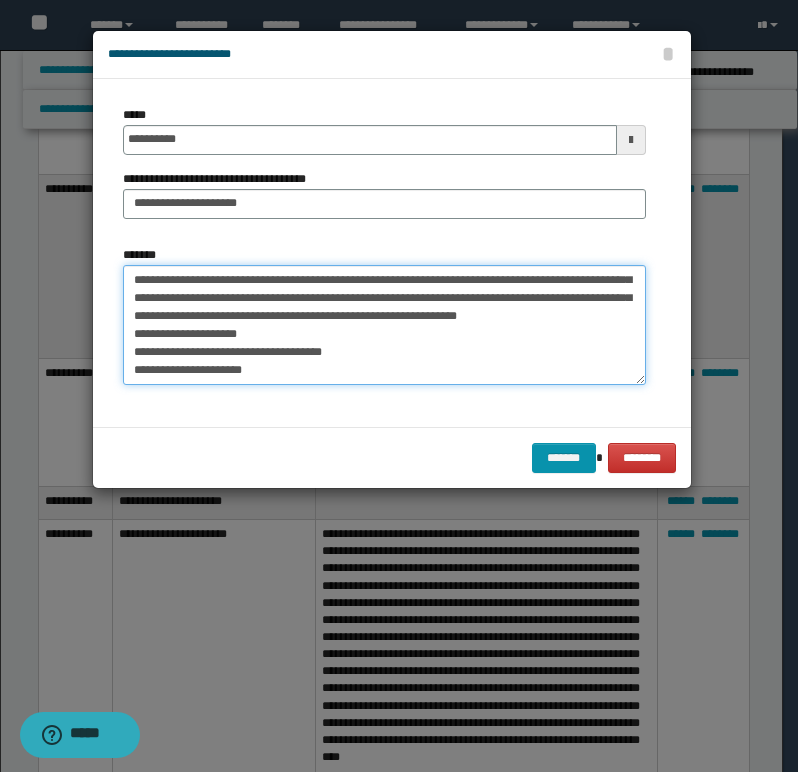 click on "*******" at bounding box center [384, 325] 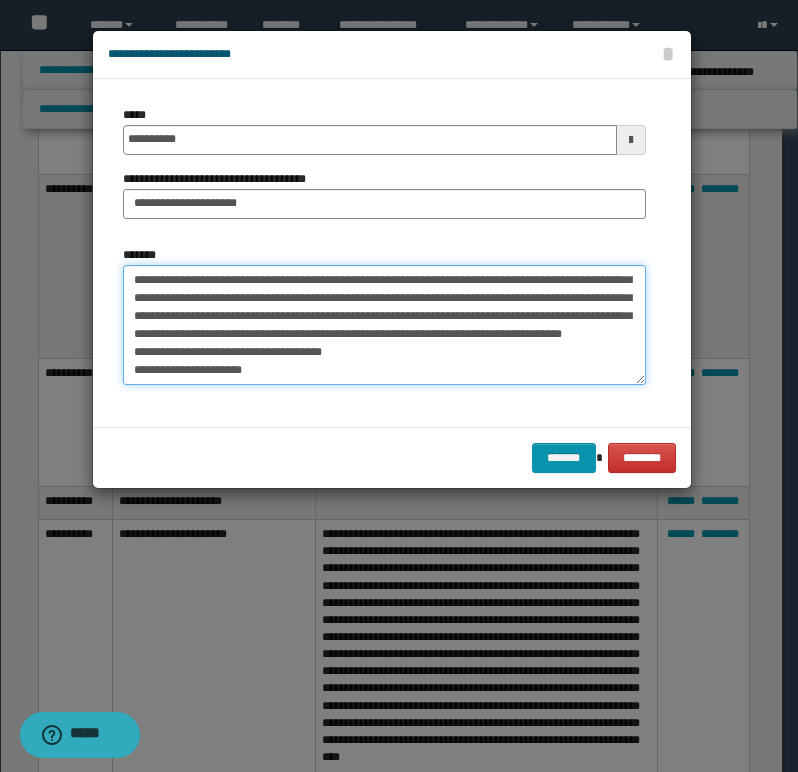 scroll, scrollTop: 180, scrollLeft: 0, axis: vertical 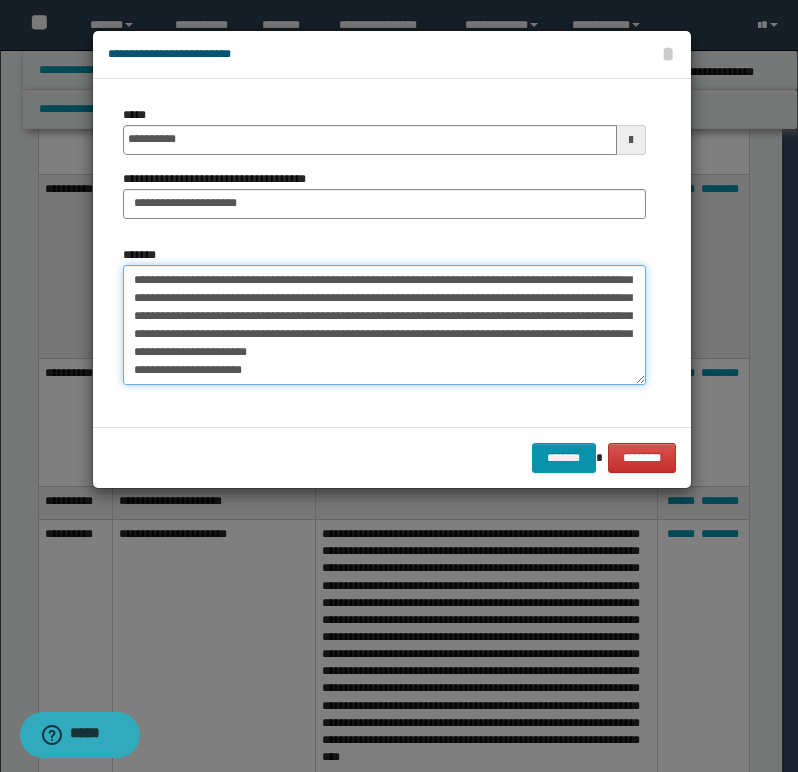 click on "*******" at bounding box center (384, 325) 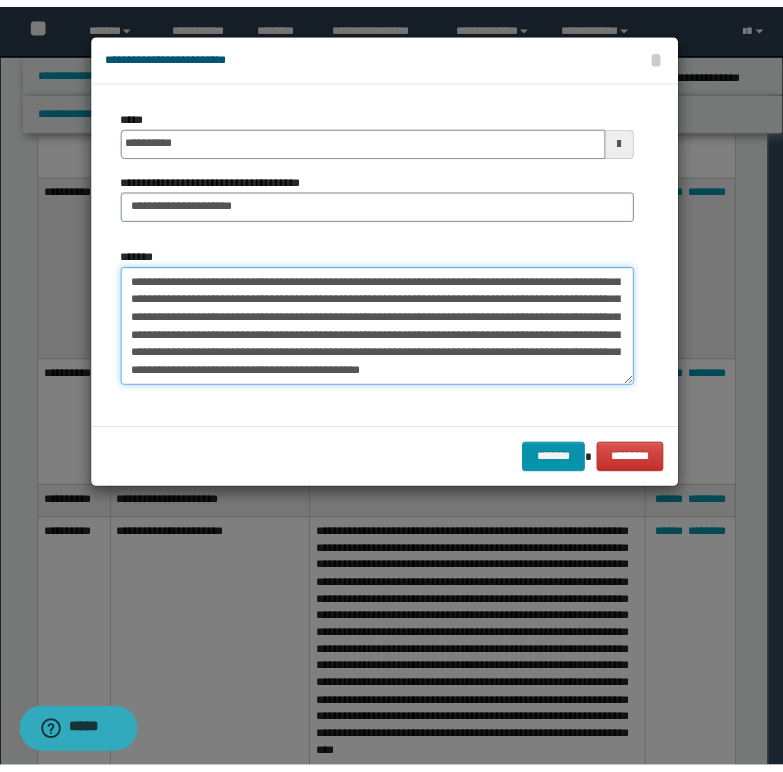 scroll, scrollTop: 144, scrollLeft: 0, axis: vertical 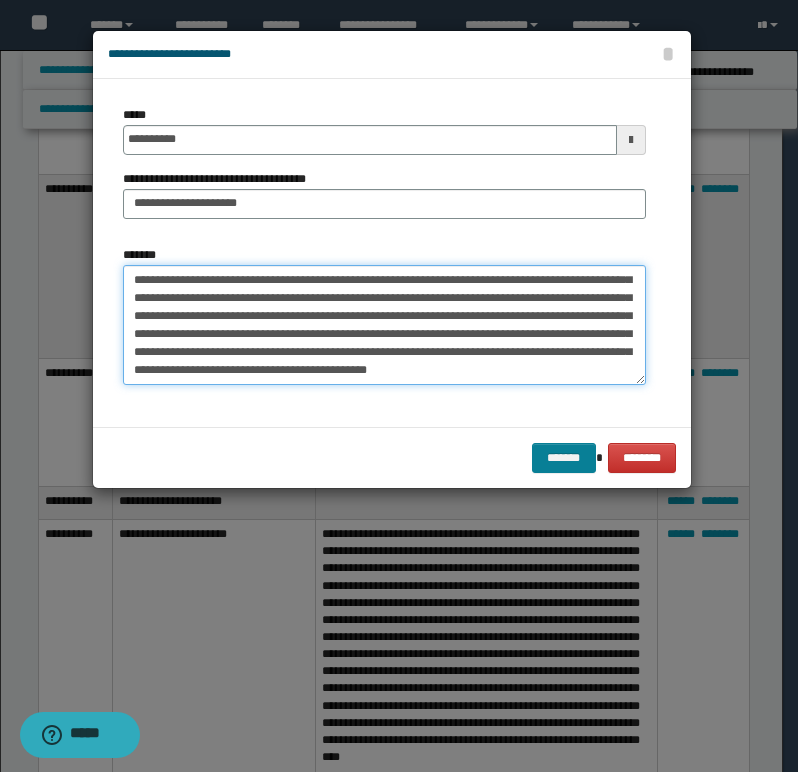 type on "**********" 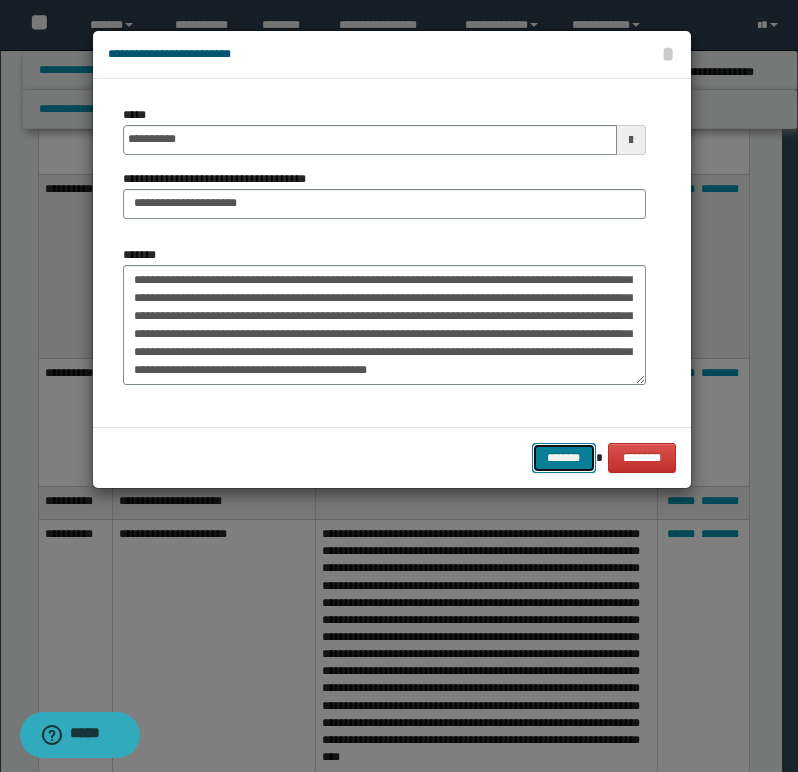 click on "*******" at bounding box center [564, 458] 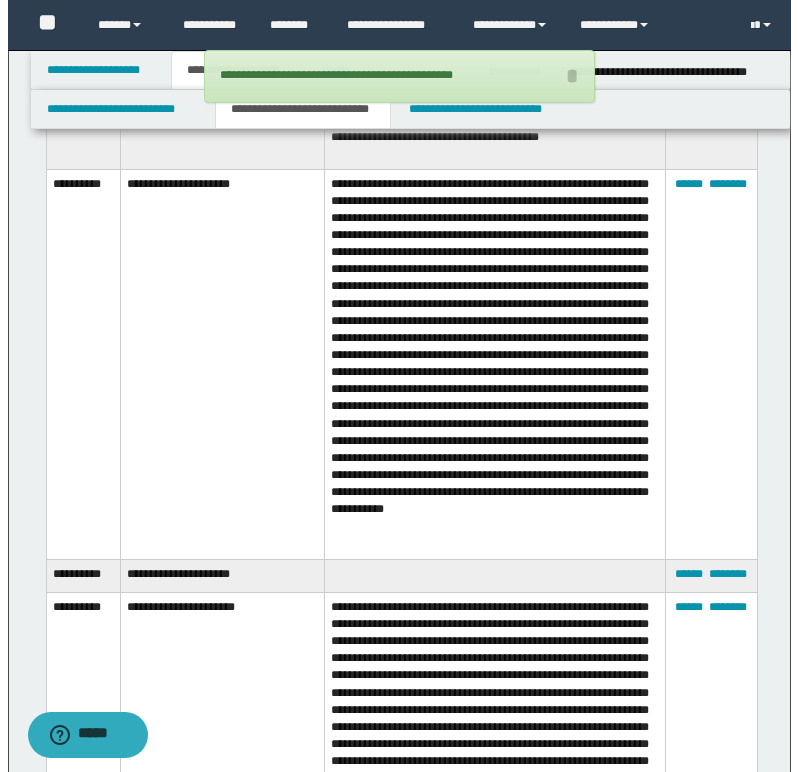 scroll, scrollTop: 2100, scrollLeft: 0, axis: vertical 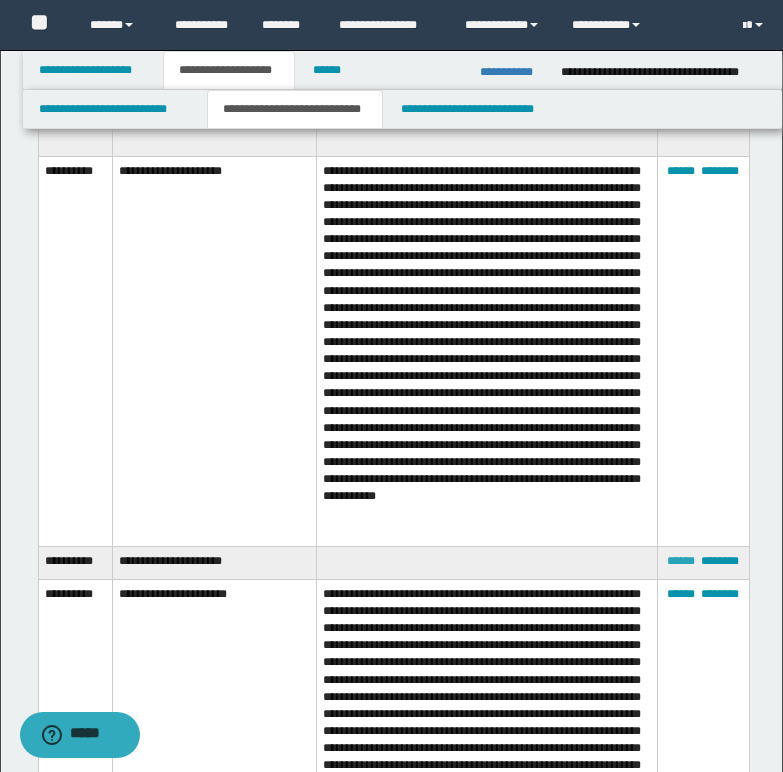 click on "******" at bounding box center [681, 561] 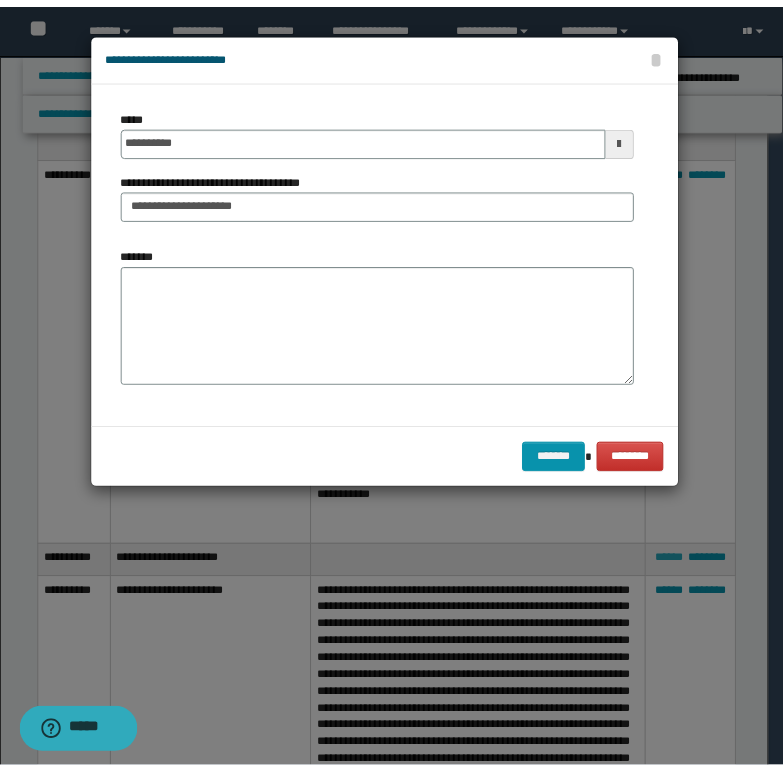 scroll, scrollTop: 0, scrollLeft: 0, axis: both 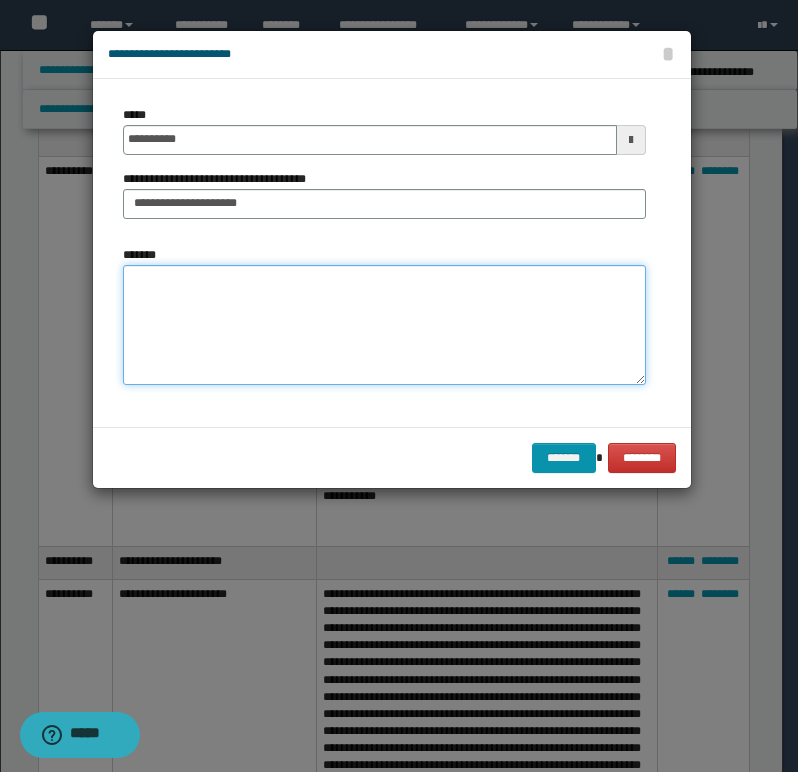 paste on "**********" 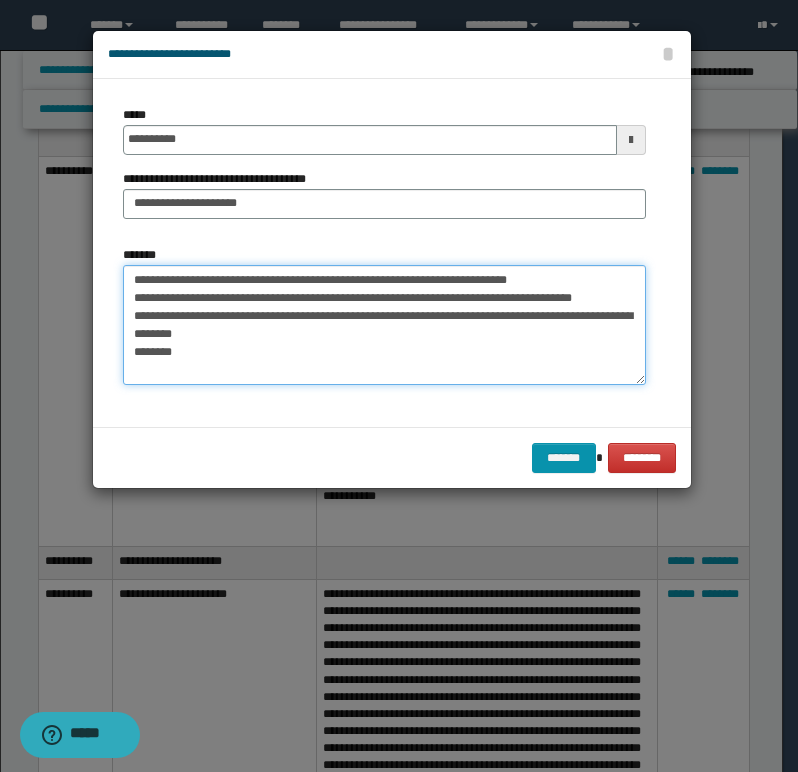 click on "**********" at bounding box center [384, 325] 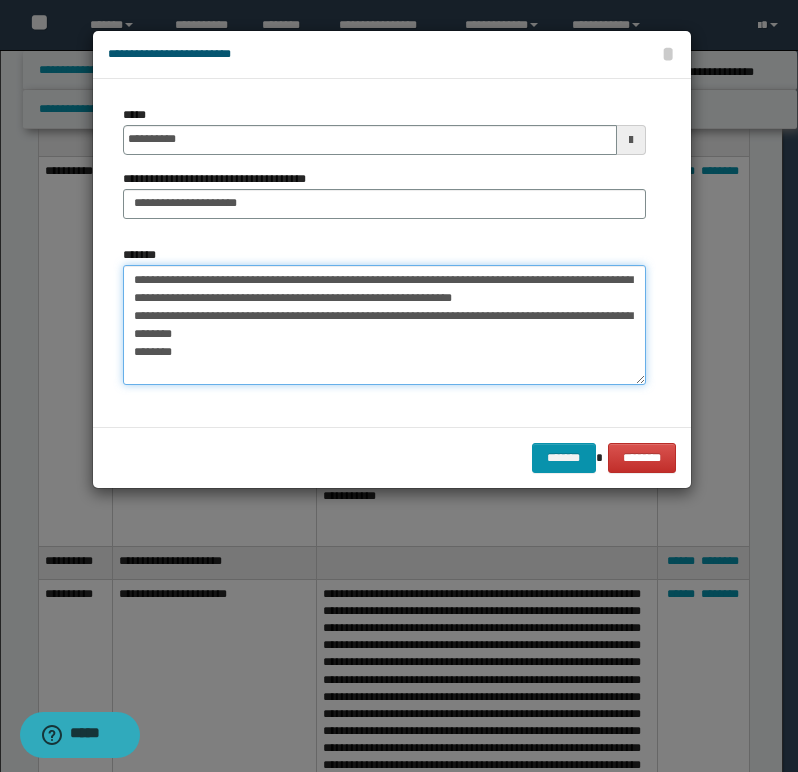 click on "**********" at bounding box center (384, 325) 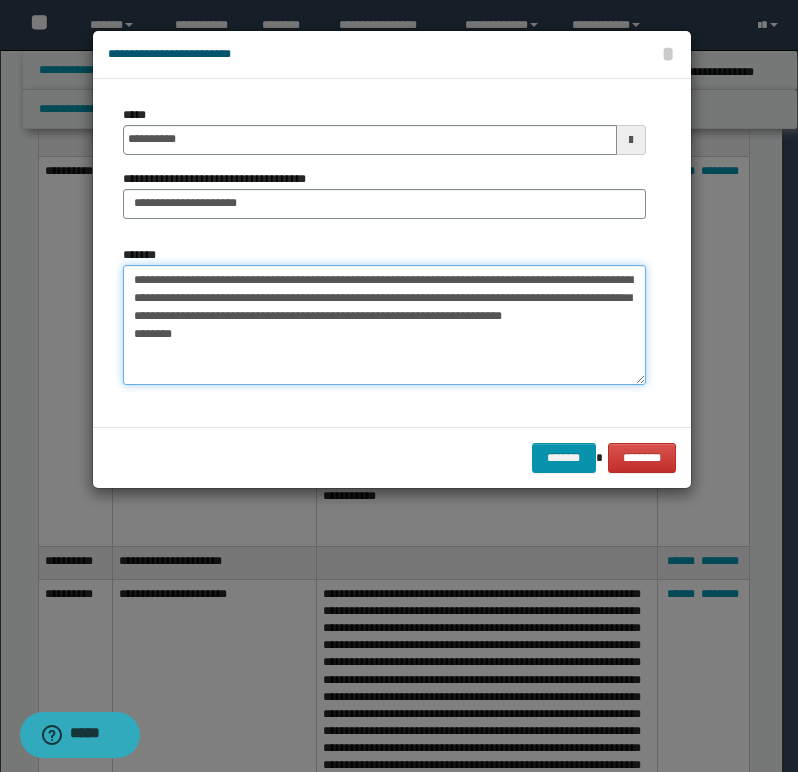 click on "**********" at bounding box center (384, 325) 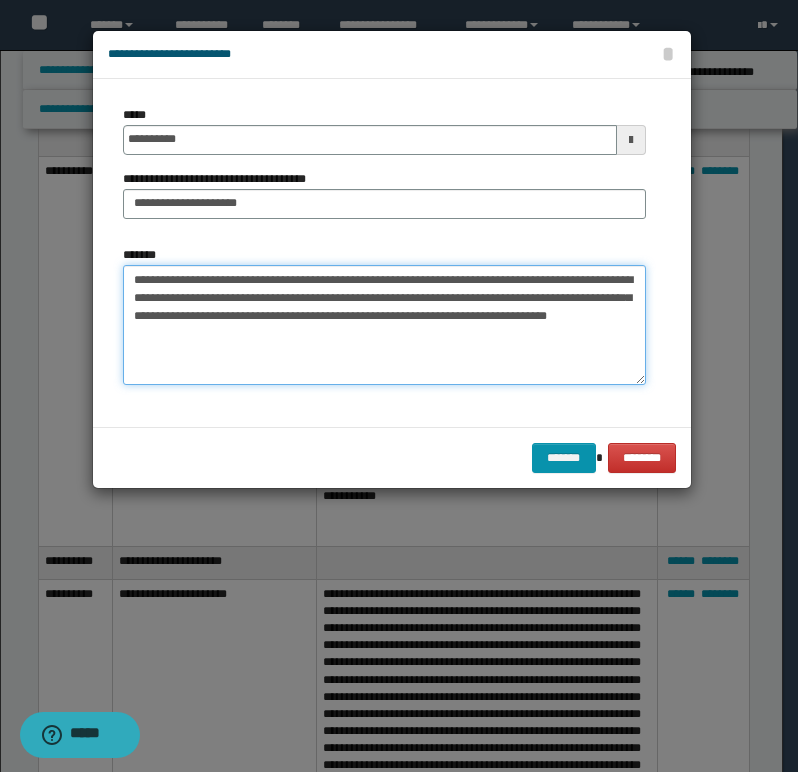 click on "**********" at bounding box center (384, 325) 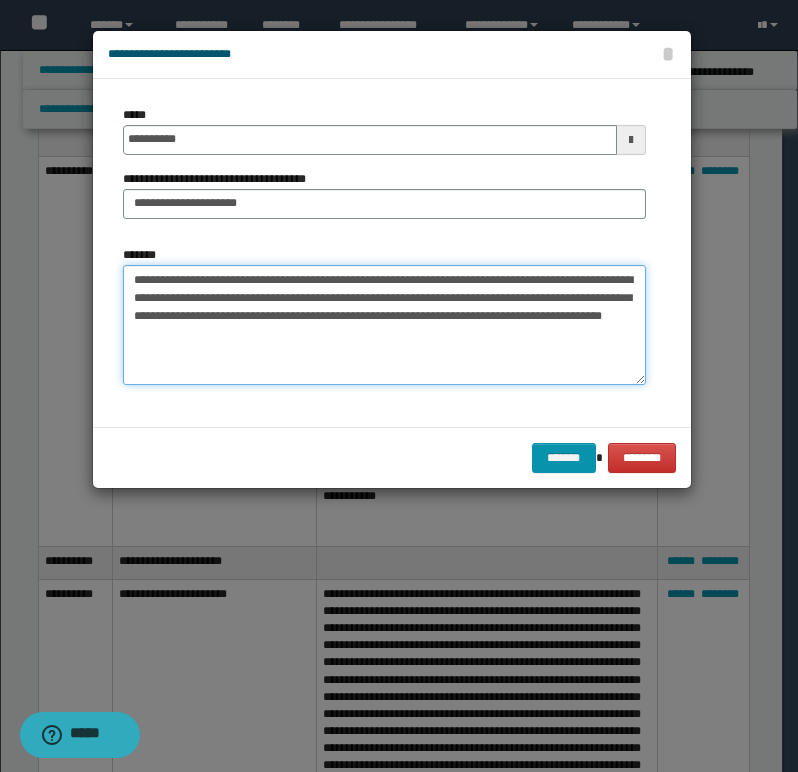 paste on "**********" 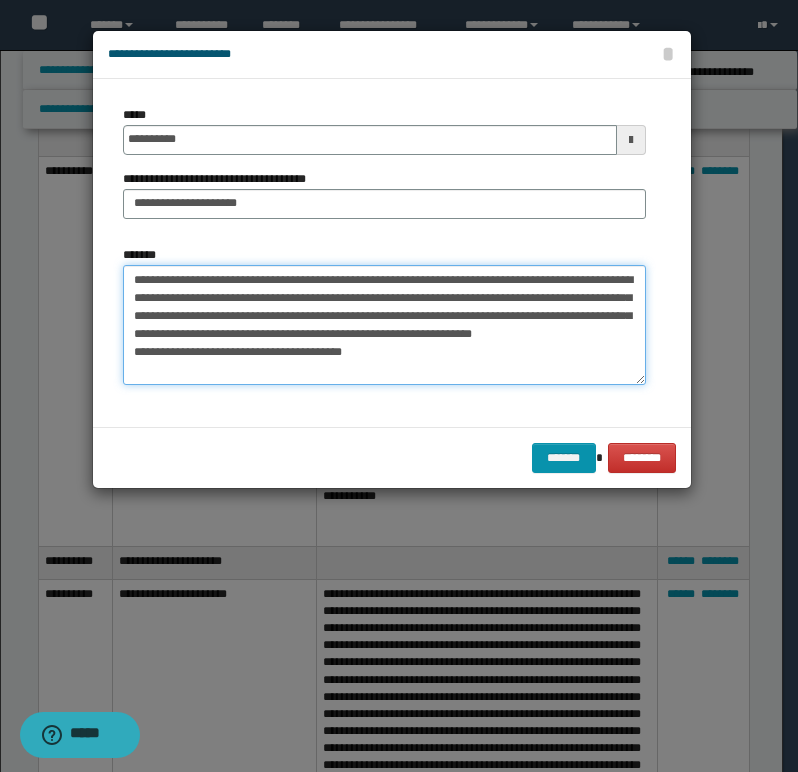 click on "**********" at bounding box center (384, 325) 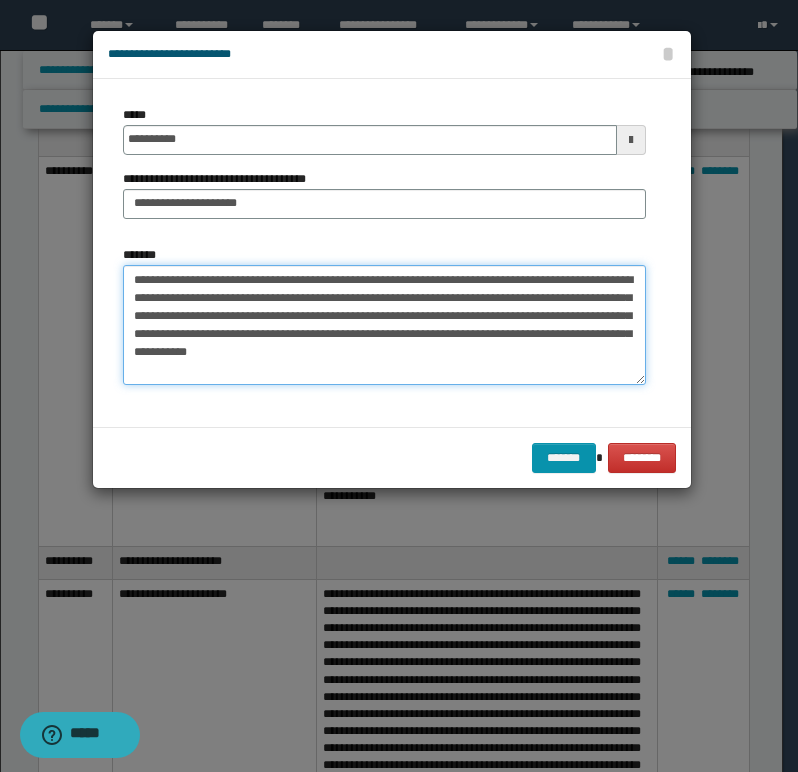 click on "**********" at bounding box center [384, 325] 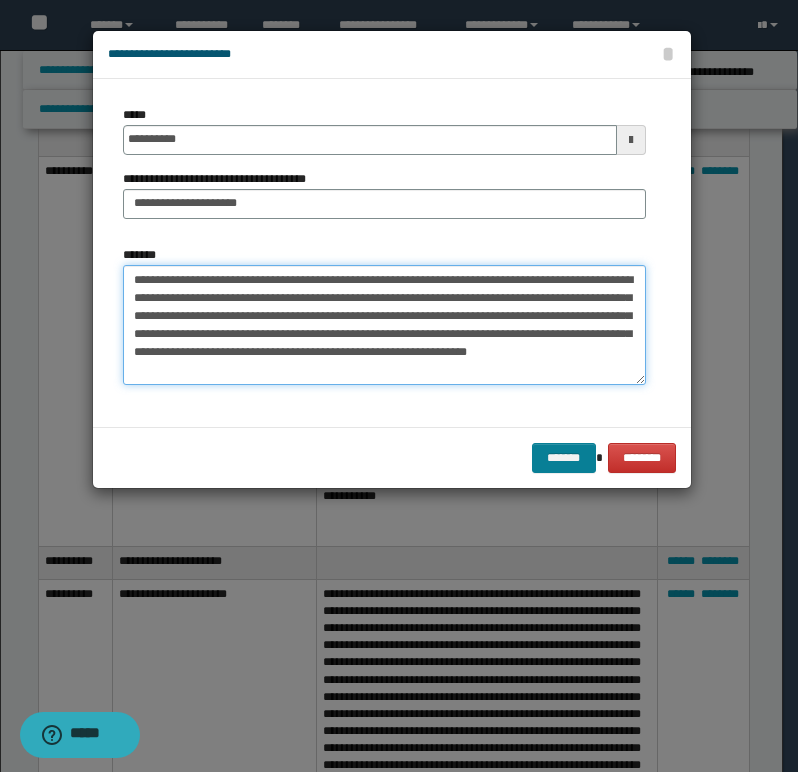 type on "**********" 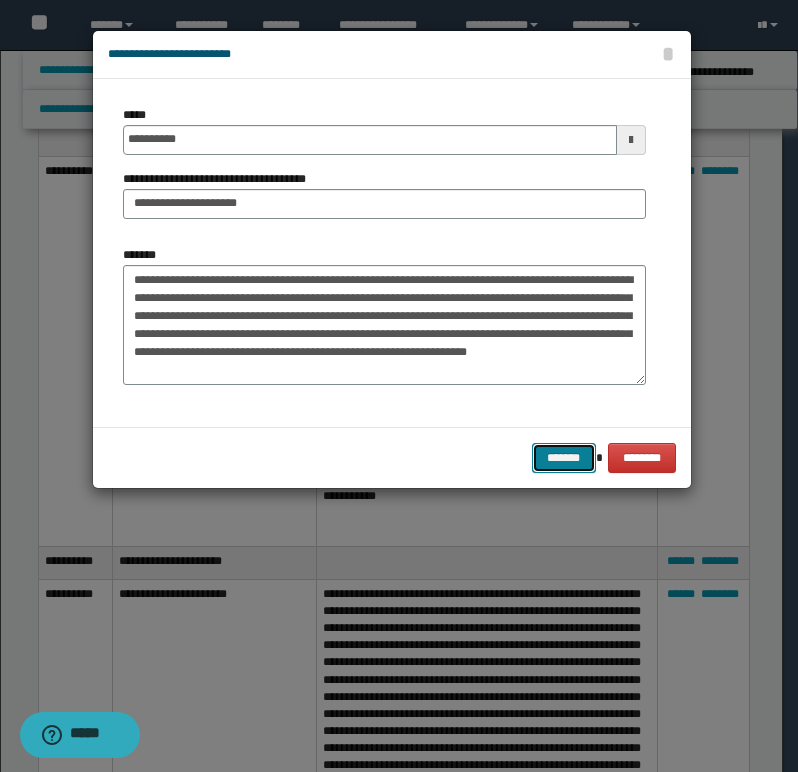 click on "*******" at bounding box center [564, 458] 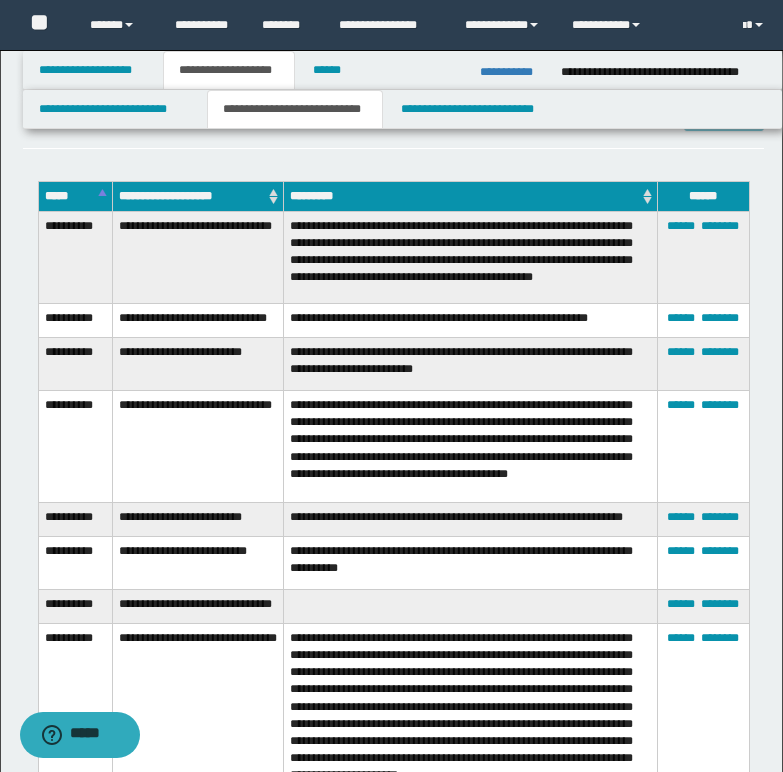 scroll, scrollTop: 3900, scrollLeft: 0, axis: vertical 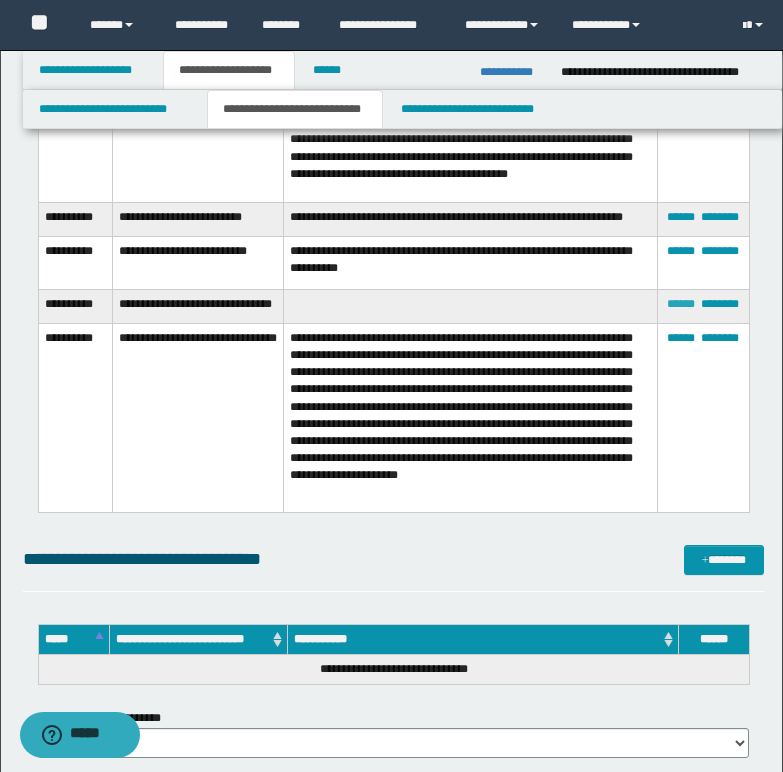 click on "******" at bounding box center (681, 304) 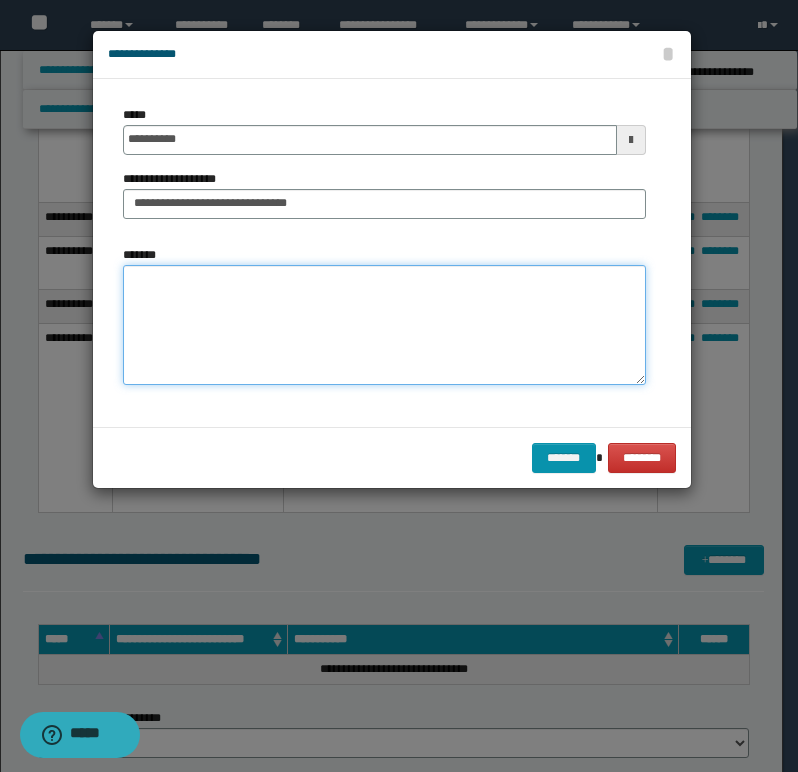 paste on "**********" 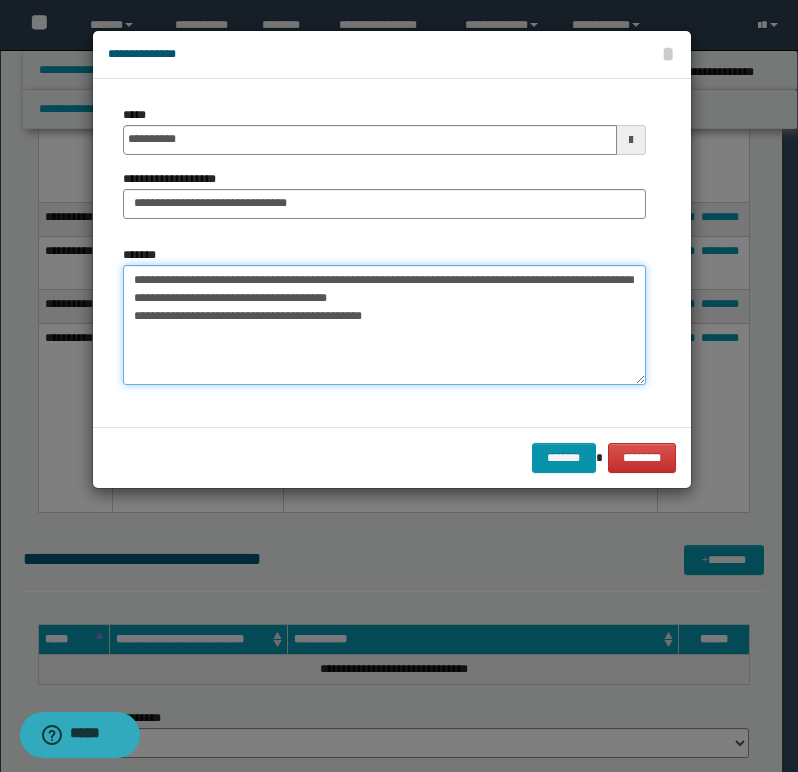 click on "**********" at bounding box center (384, 325) 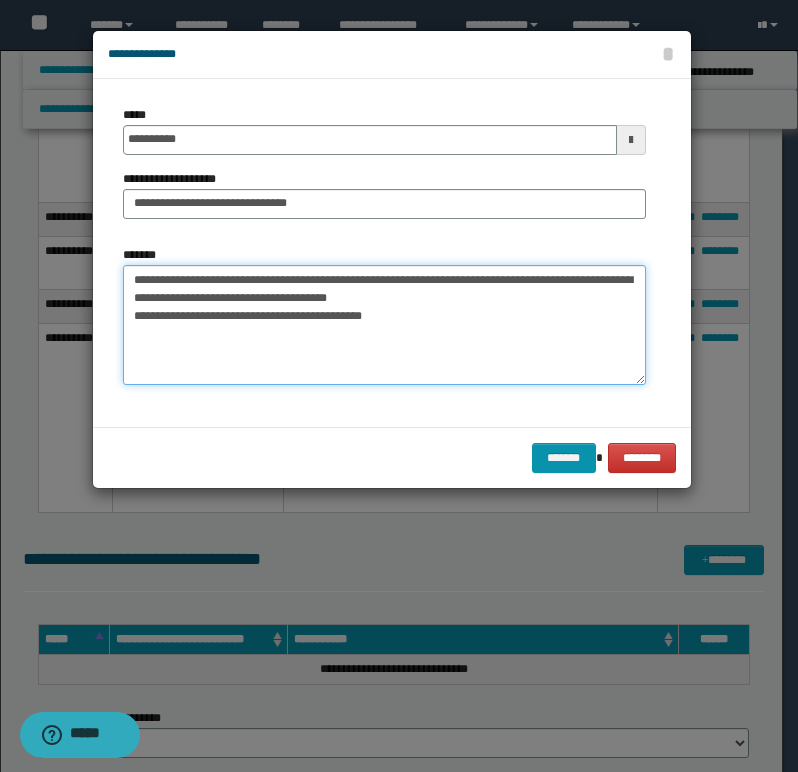 click on "**********" at bounding box center [384, 325] 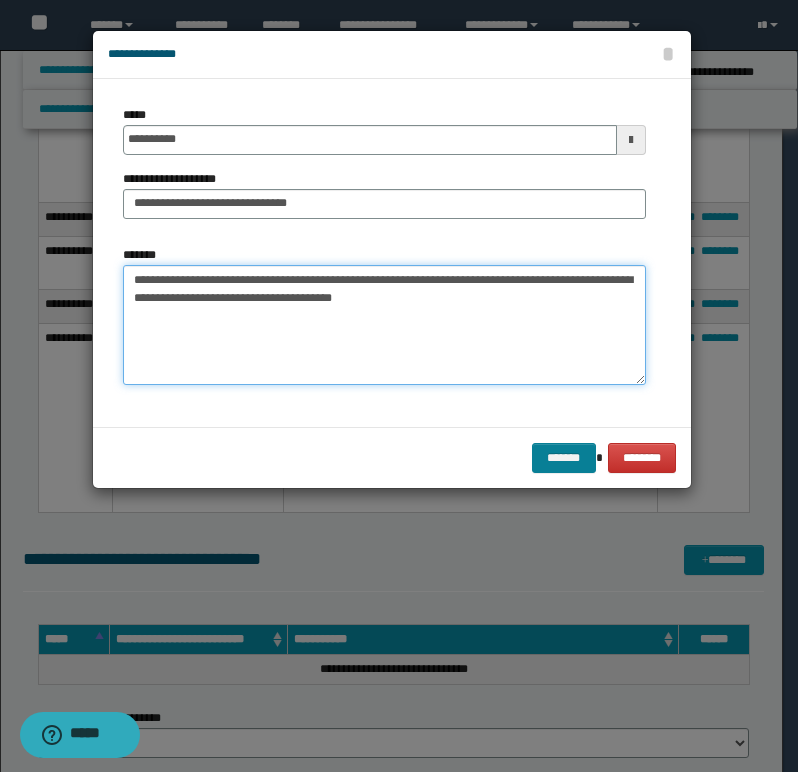 type on "**********" 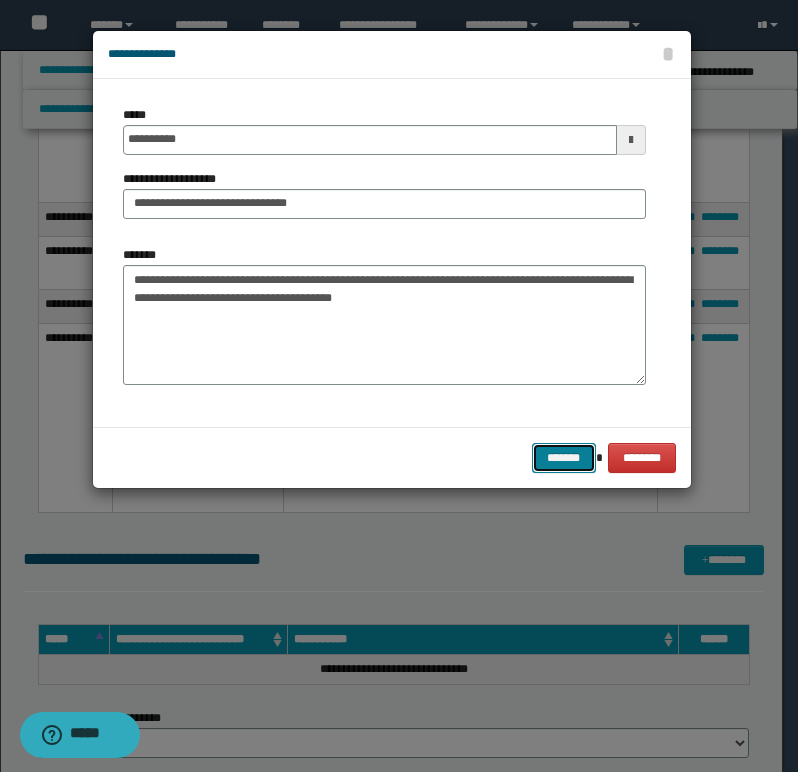 click on "*******" at bounding box center [564, 458] 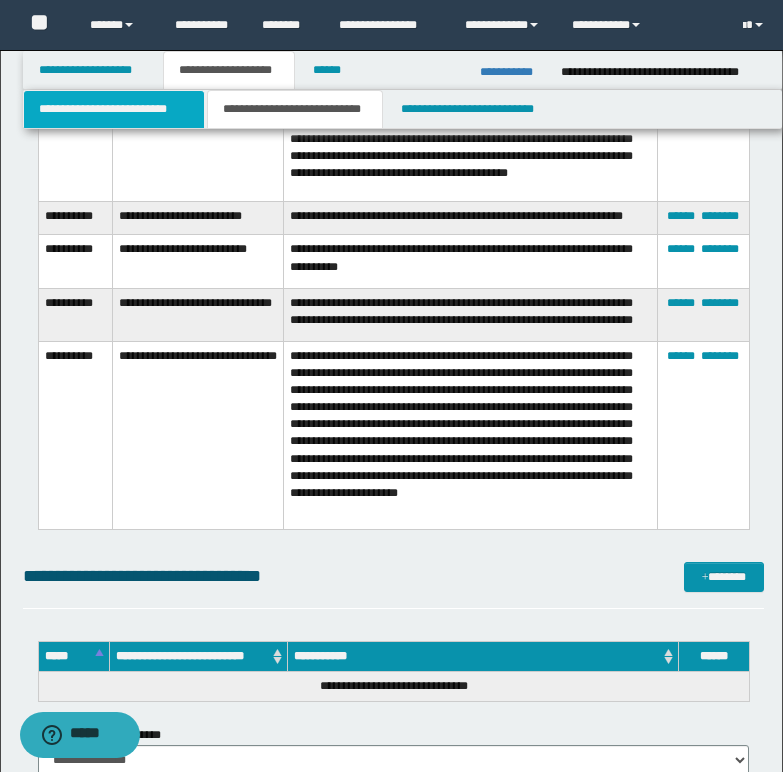 click on "**********" at bounding box center (114, 109) 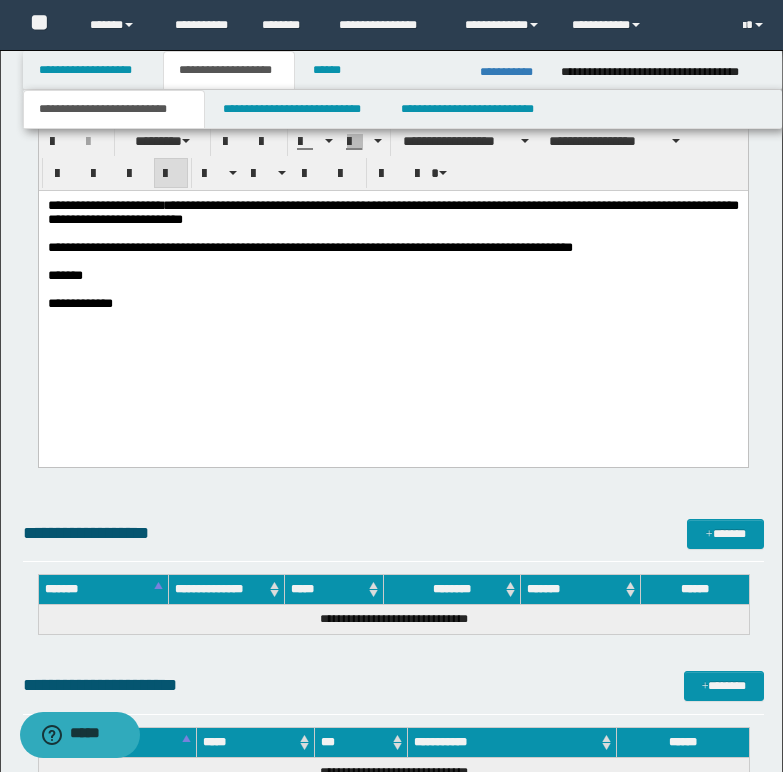 scroll, scrollTop: 1484, scrollLeft: 0, axis: vertical 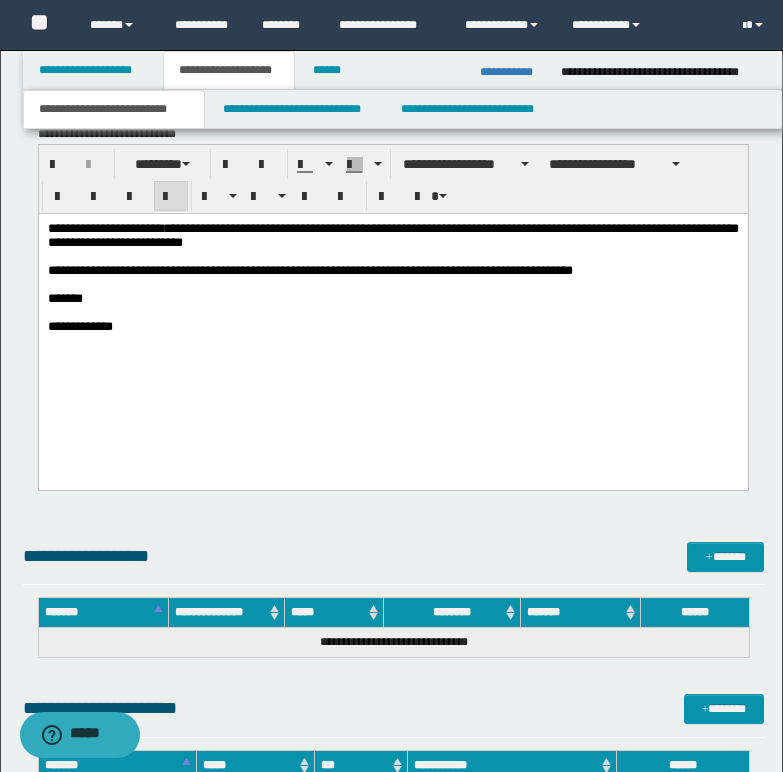 click on "**********" at bounding box center [392, 270] 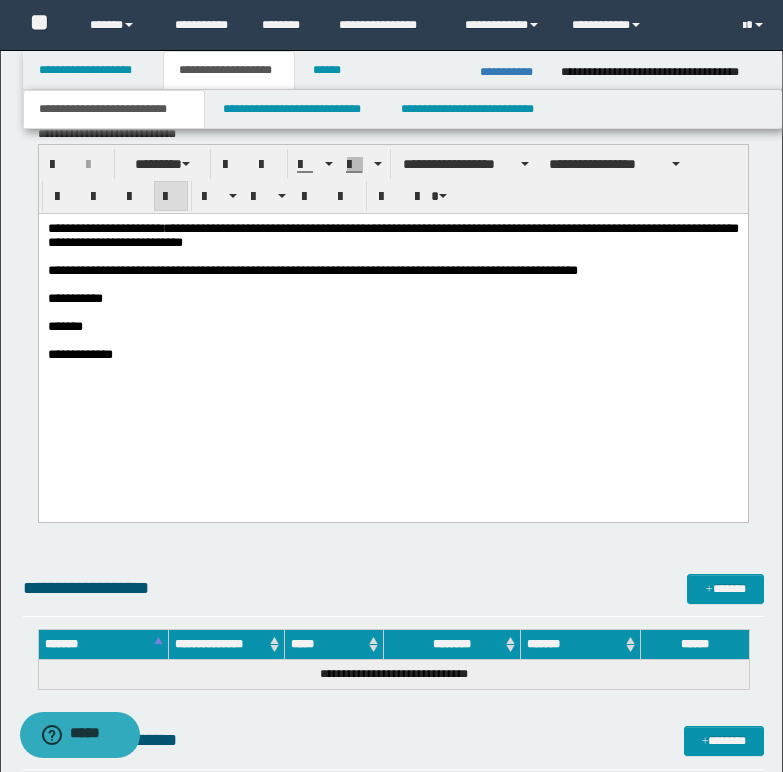 click on "**********" at bounding box center (74, 297) 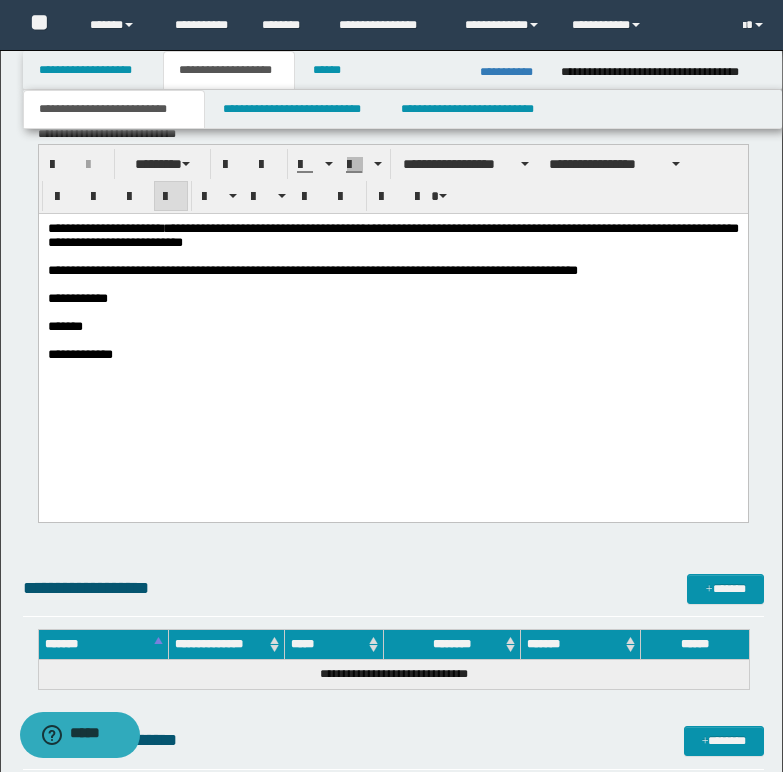 click on "**********" at bounding box center (392, 298) 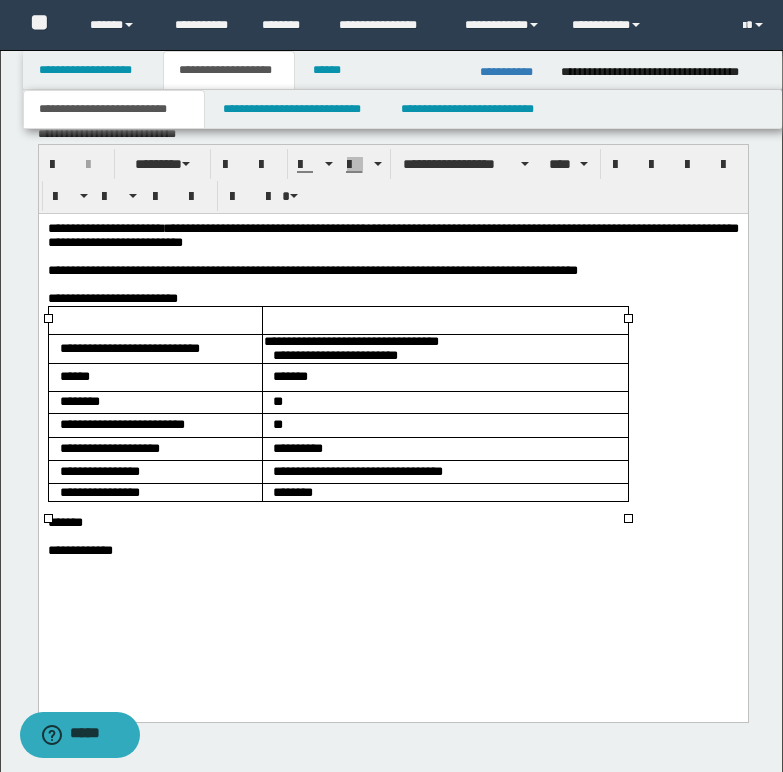 click at bounding box center [155, 320] 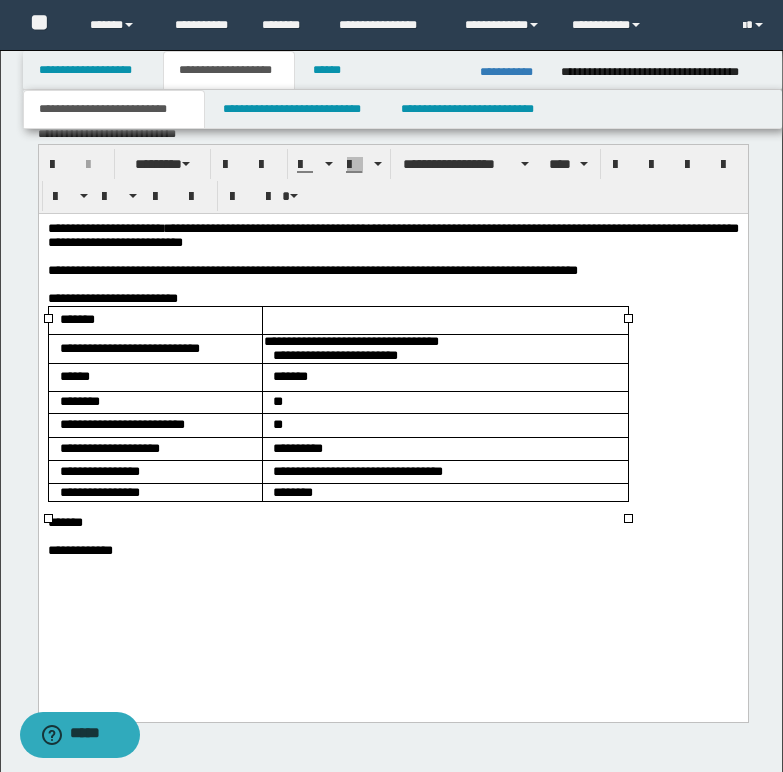 click at bounding box center [444, 320] 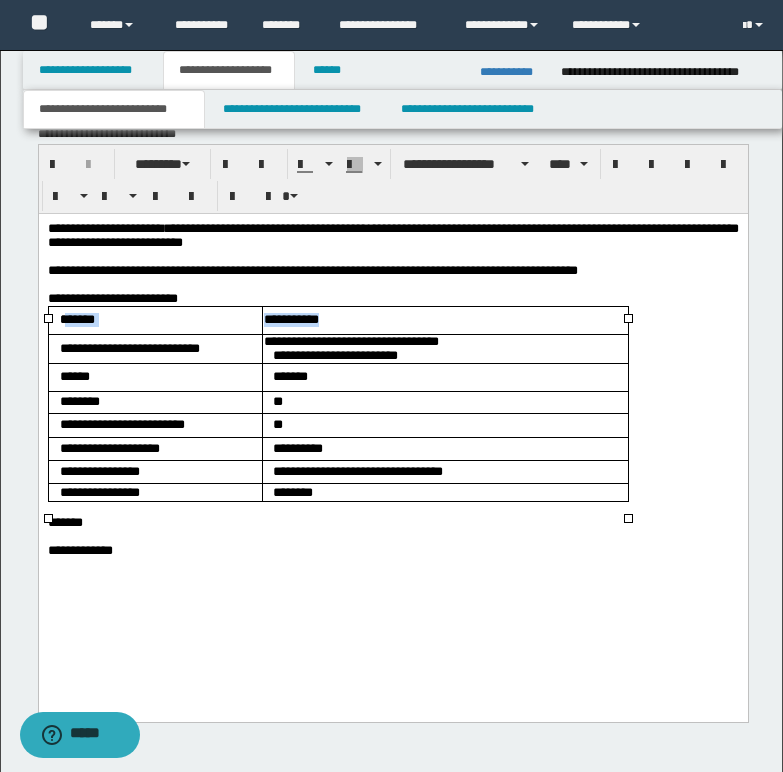 drag, startPoint x: 70, startPoint y: 332, endPoint x: 367, endPoint y: 329, distance: 297.01514 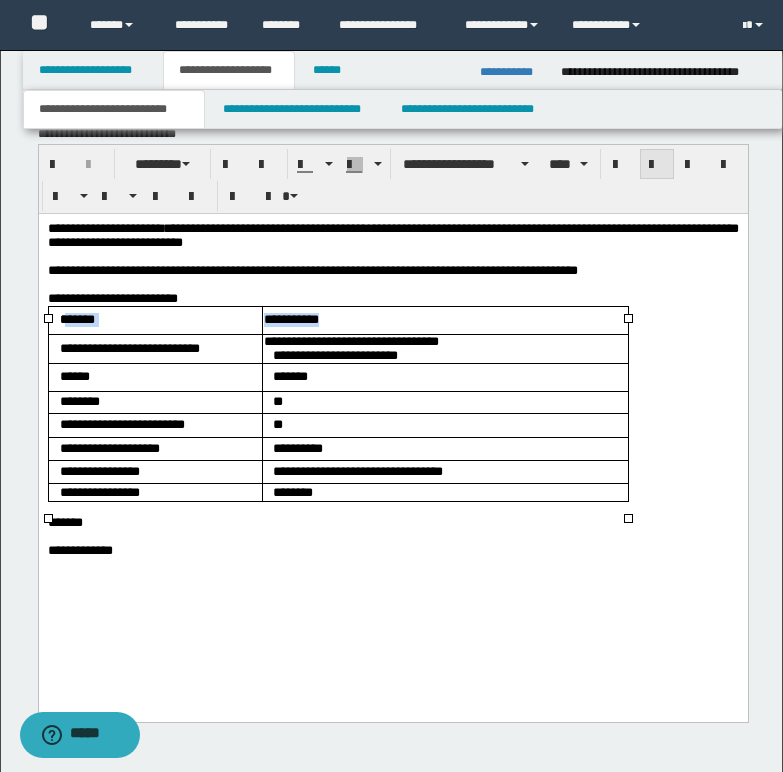 click at bounding box center (657, 165) 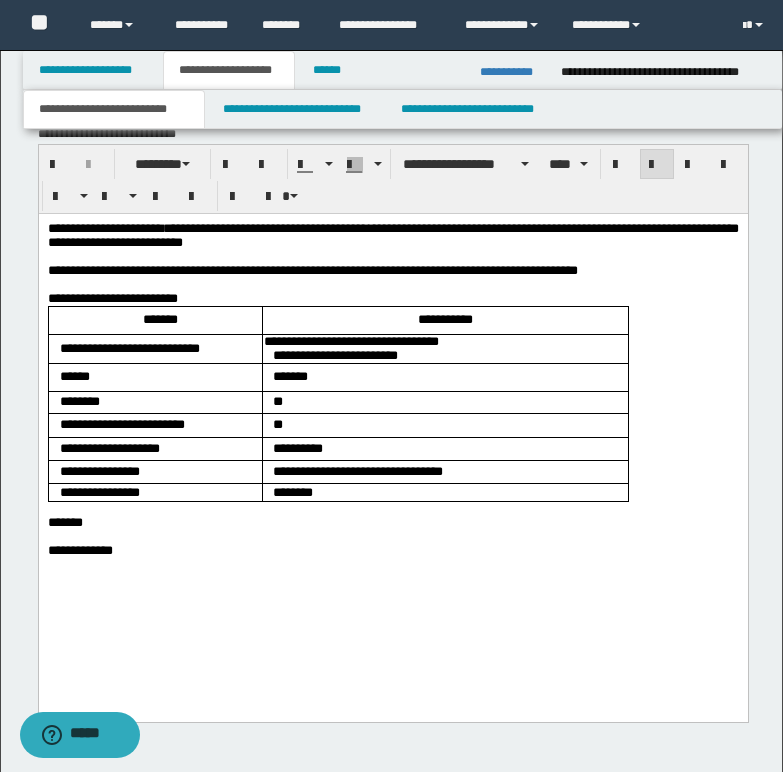 click on "*******" at bounding box center (64, 521) 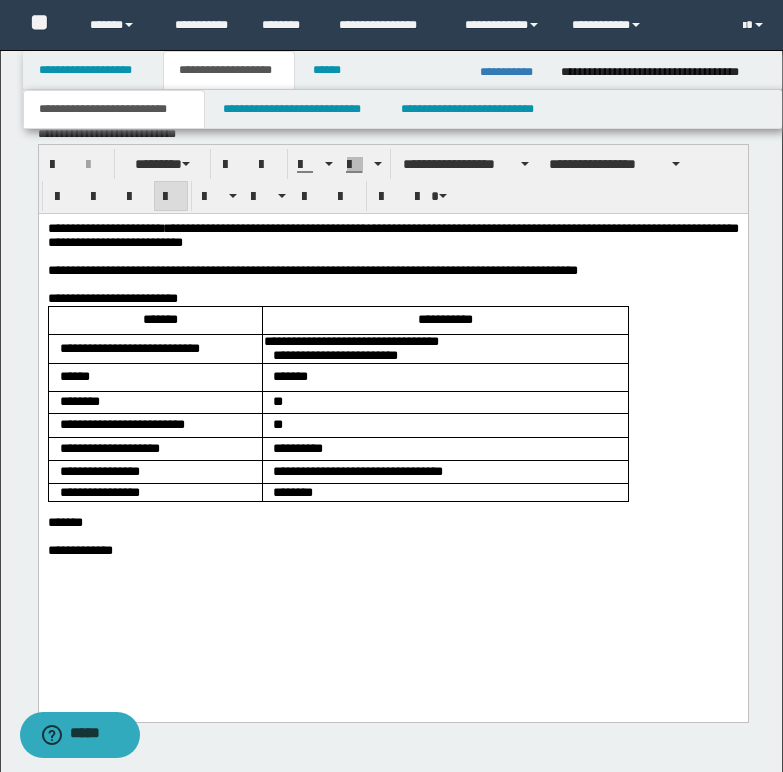 click at bounding box center [392, 536] 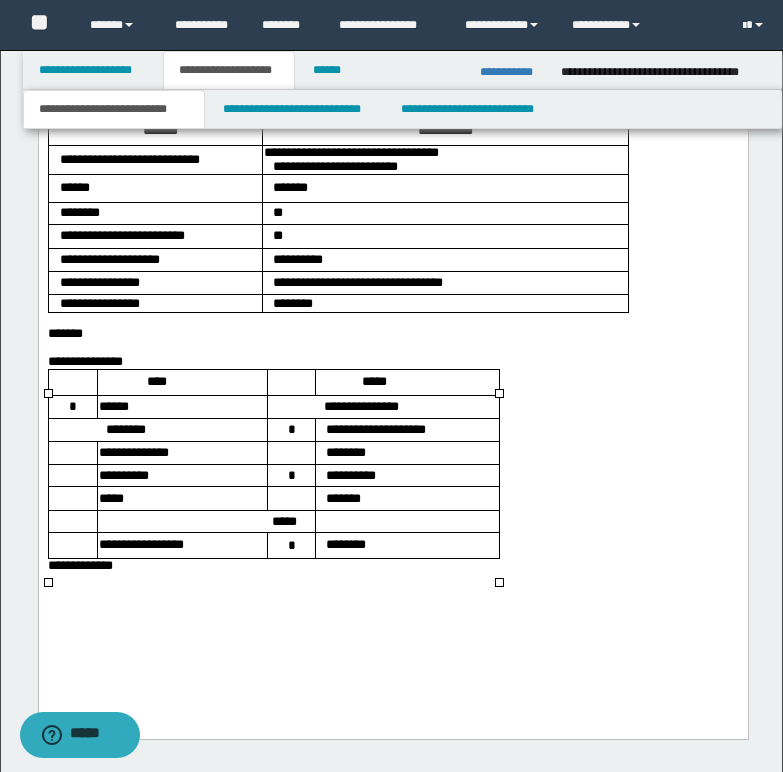 scroll, scrollTop: 1684, scrollLeft: 0, axis: vertical 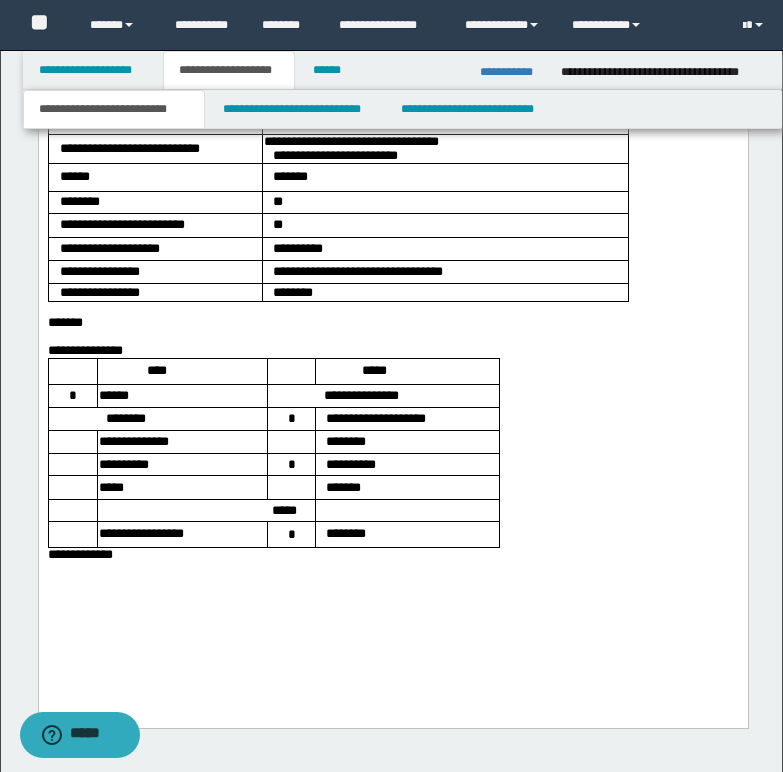 click on "*******" at bounding box center (392, 322) 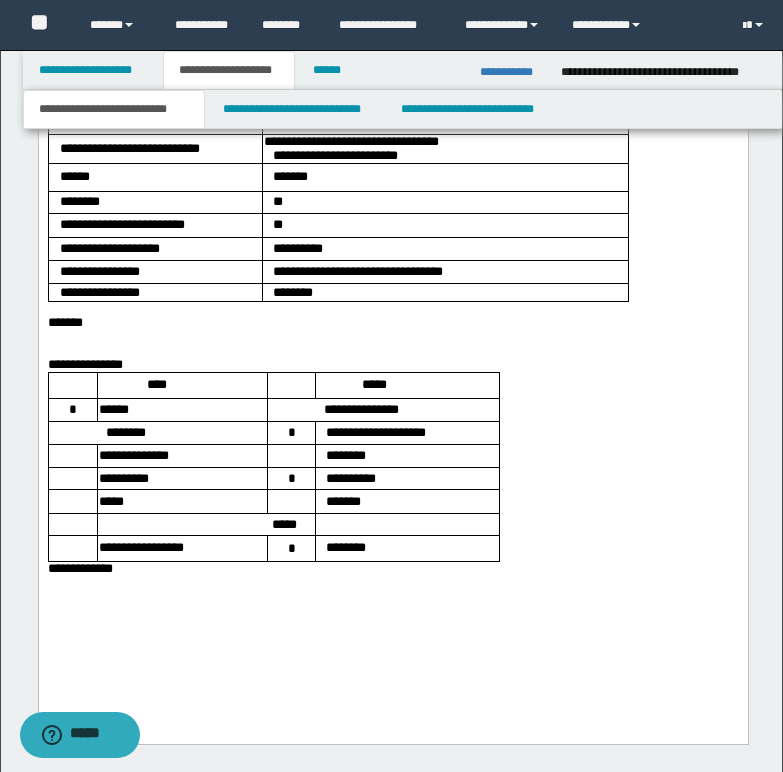 click on "*******" at bounding box center (64, 321) 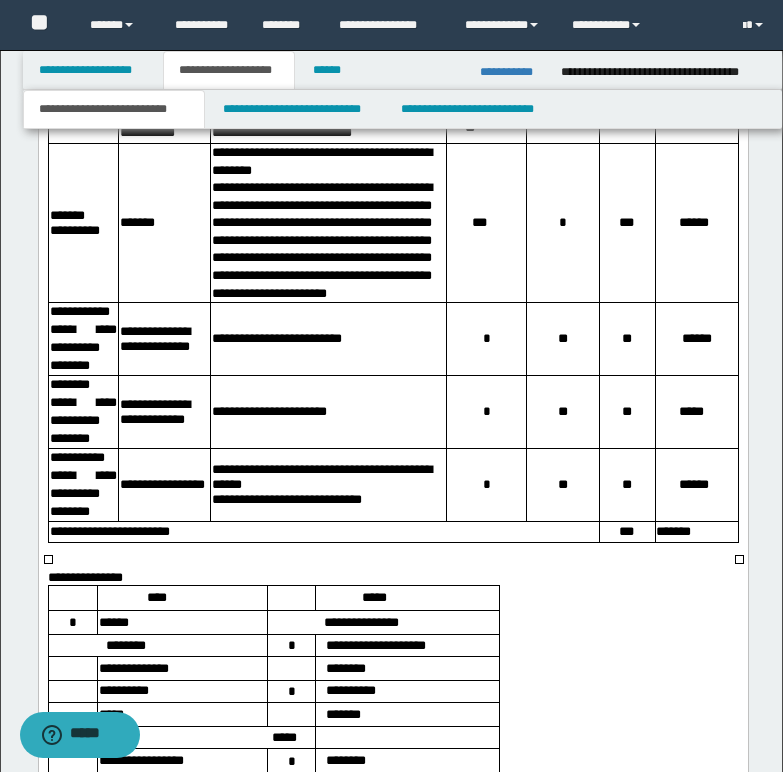 scroll, scrollTop: 2084, scrollLeft: 0, axis: vertical 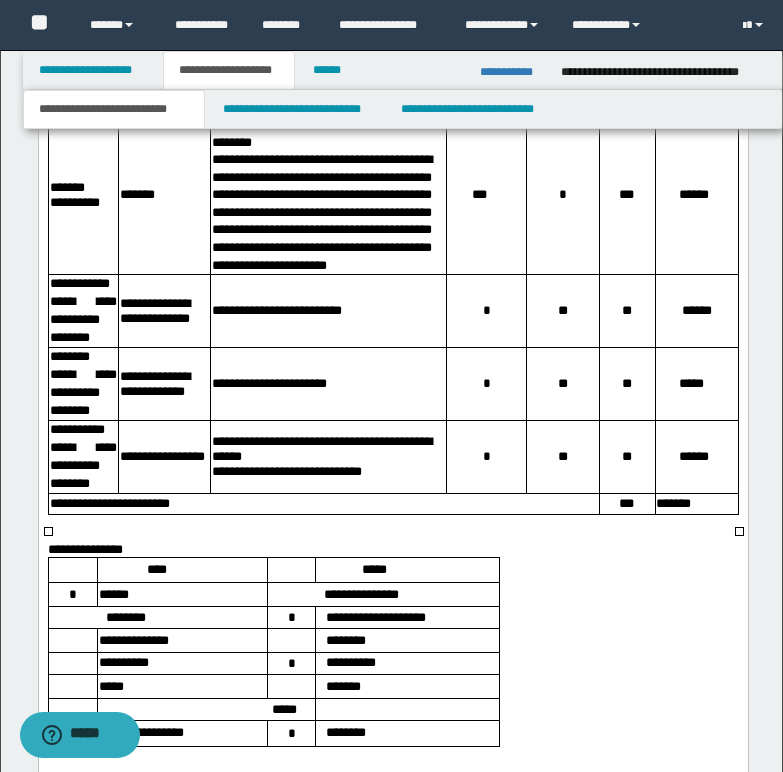 click at bounding box center (392, 522) 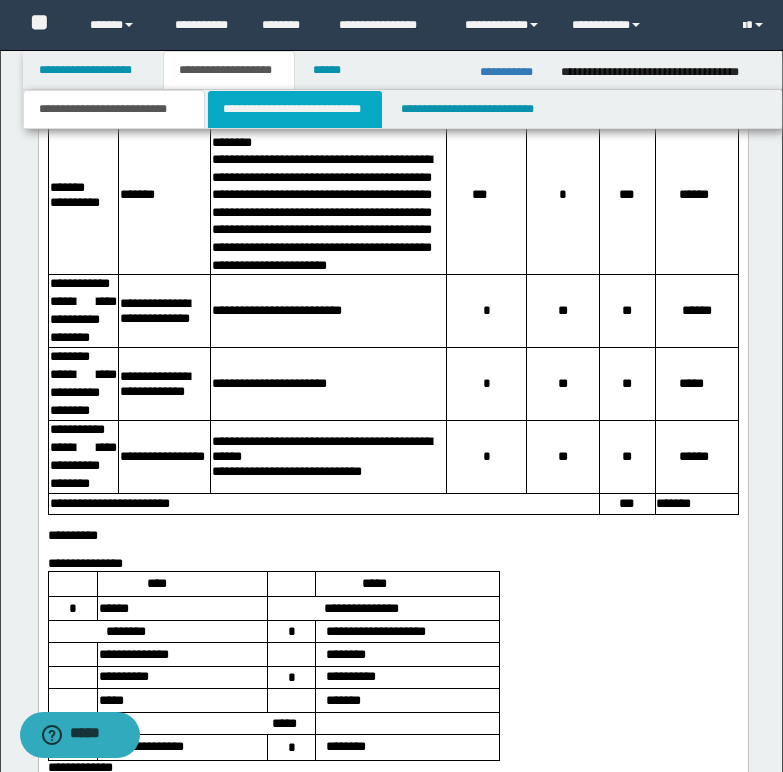 click on "**********" at bounding box center [295, 109] 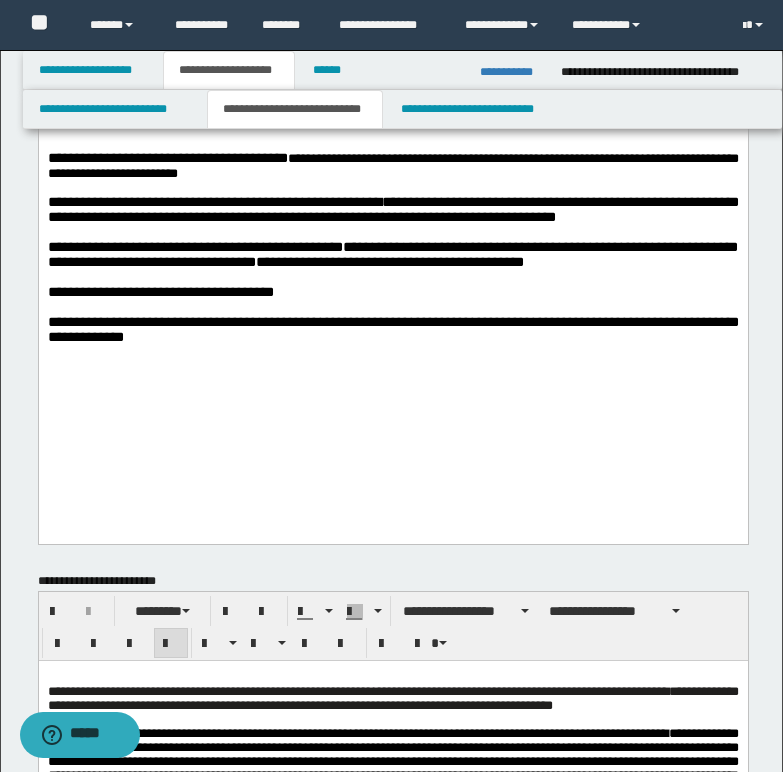 scroll, scrollTop: 84, scrollLeft: 0, axis: vertical 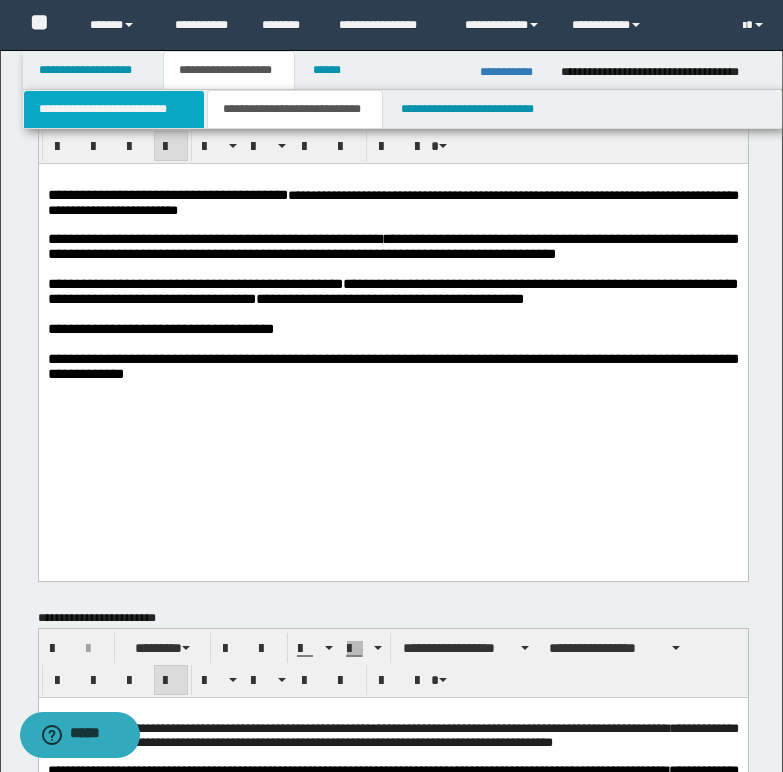 click on "**********" at bounding box center [114, 109] 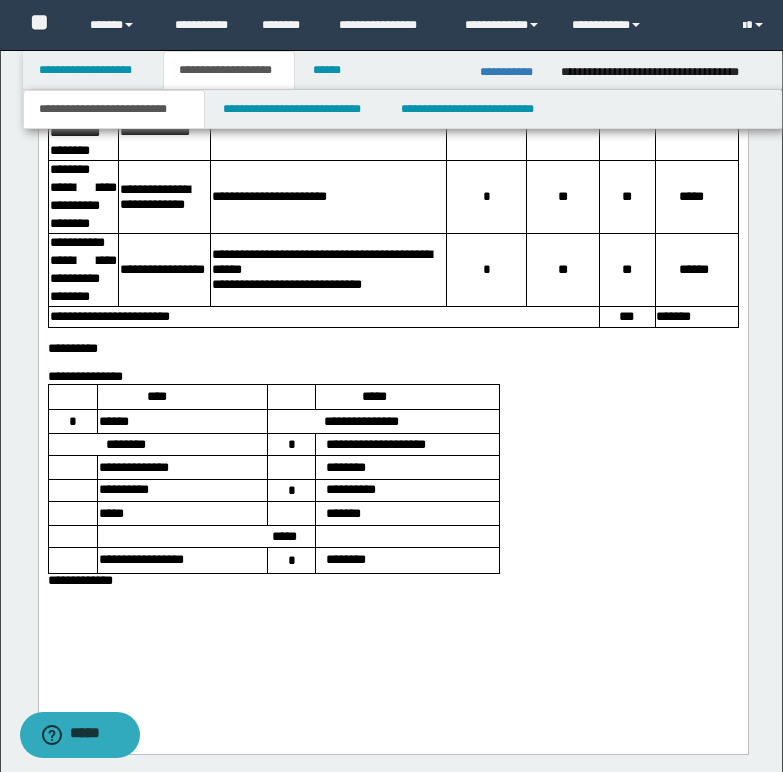 scroll, scrollTop: 2384, scrollLeft: 0, axis: vertical 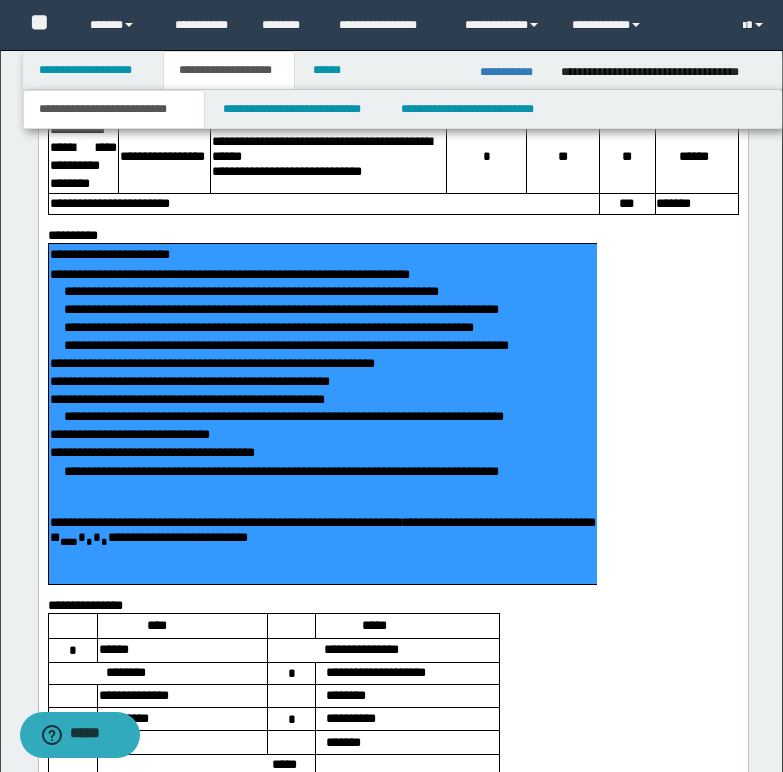 drag, startPoint x: 49, startPoint y: 275, endPoint x: 327, endPoint y: 497, distance: 355.76398 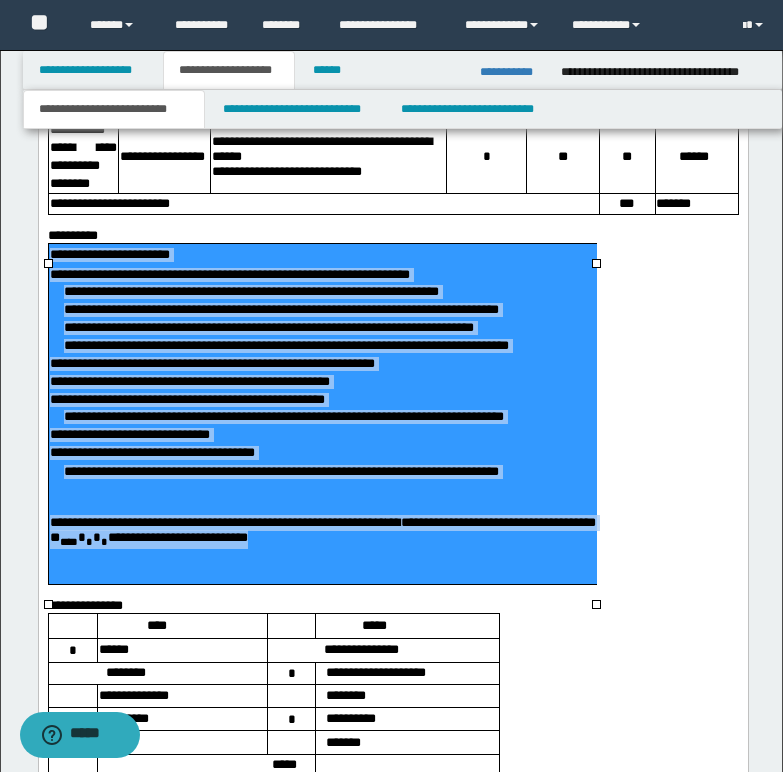 click on "**********" at bounding box center (189, 381) 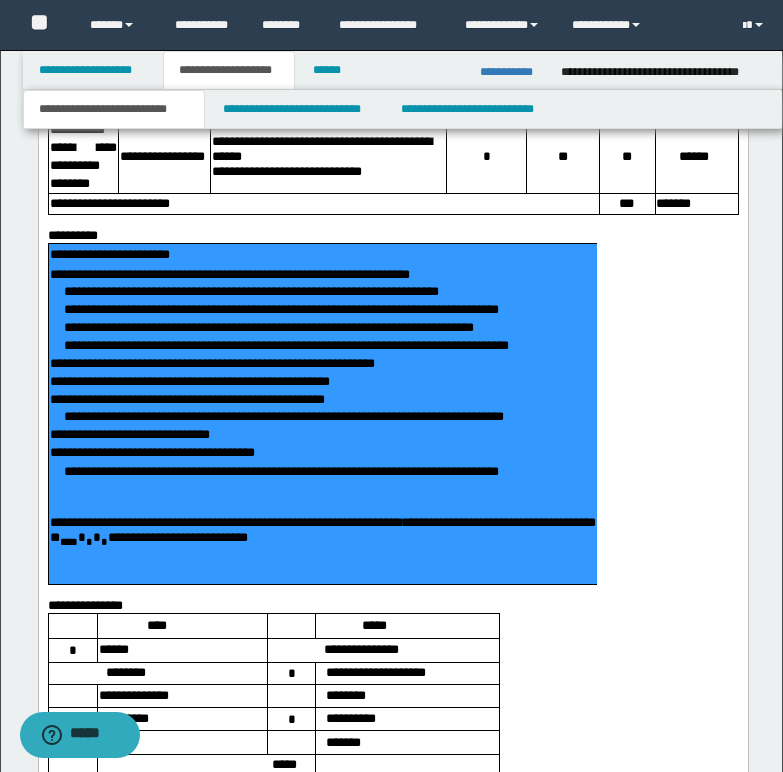 drag, startPoint x: 51, startPoint y: 274, endPoint x: 214, endPoint y: 423, distance: 220.83931 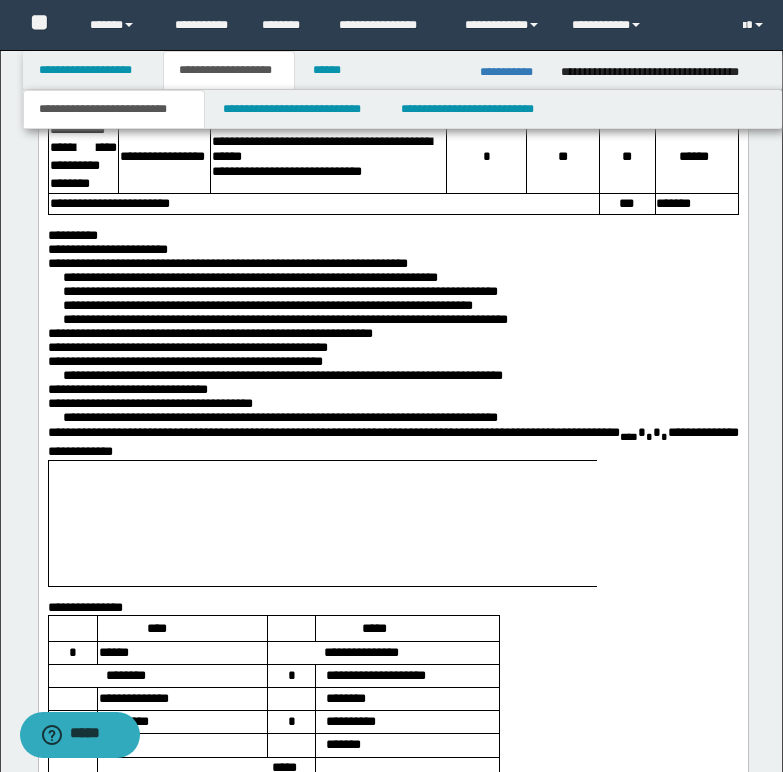 click on "**********" at bounding box center (392, 236) 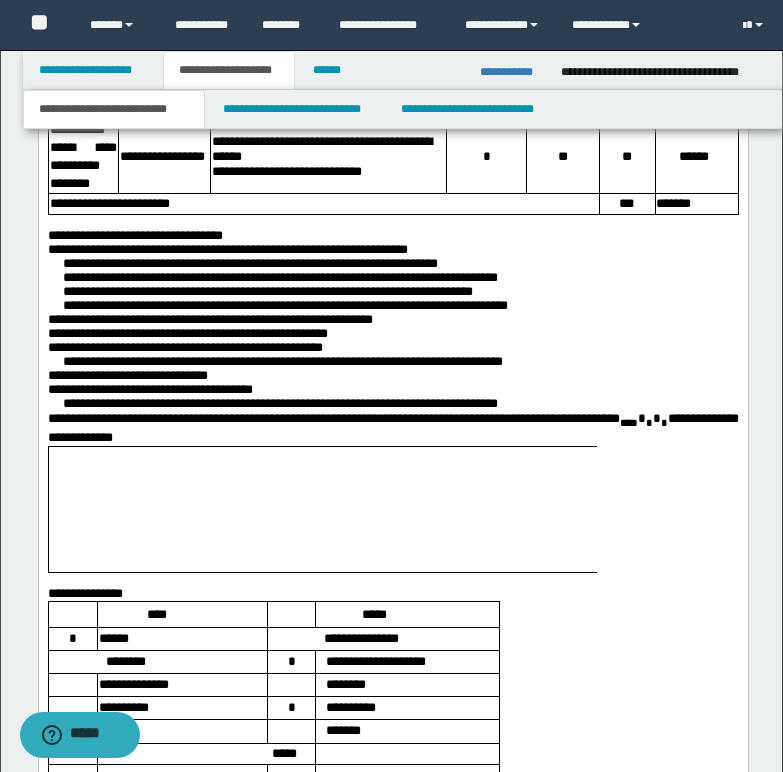 click on "**********" at bounding box center [162, 235] 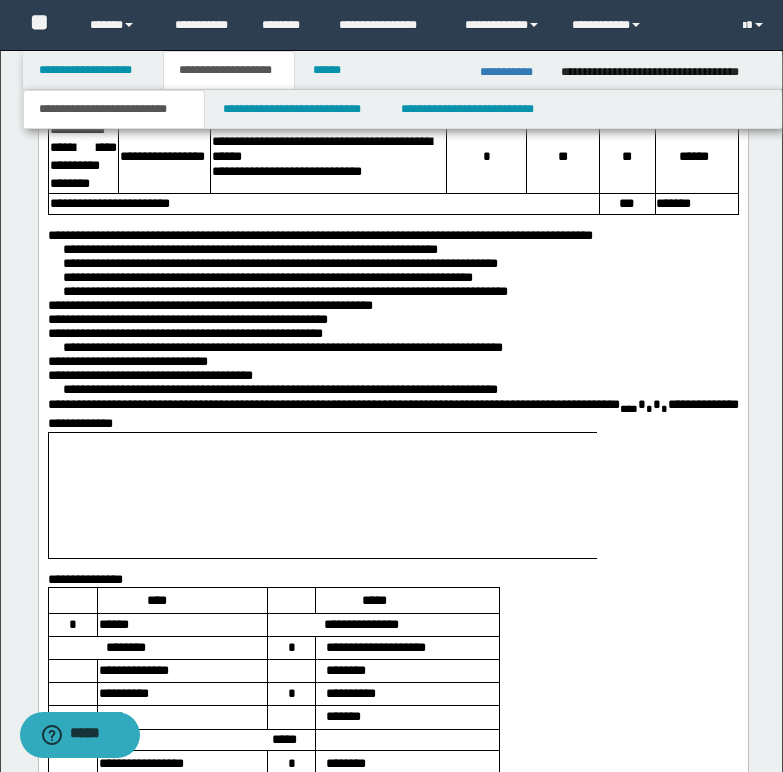 click on "**********" at bounding box center [392, 236] 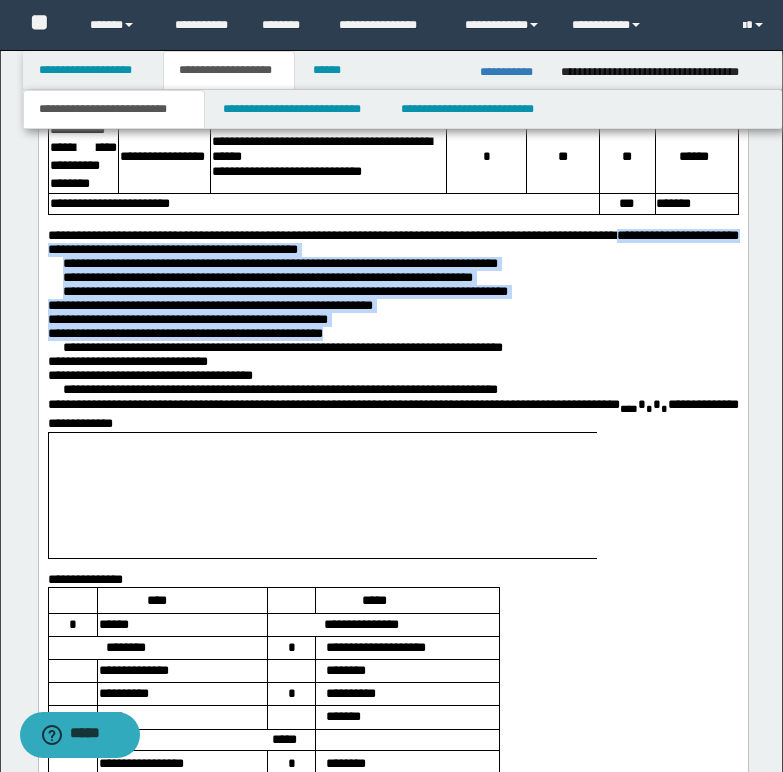 drag, startPoint x: 686, startPoint y: 250, endPoint x: 451, endPoint y: 366, distance: 262.0706 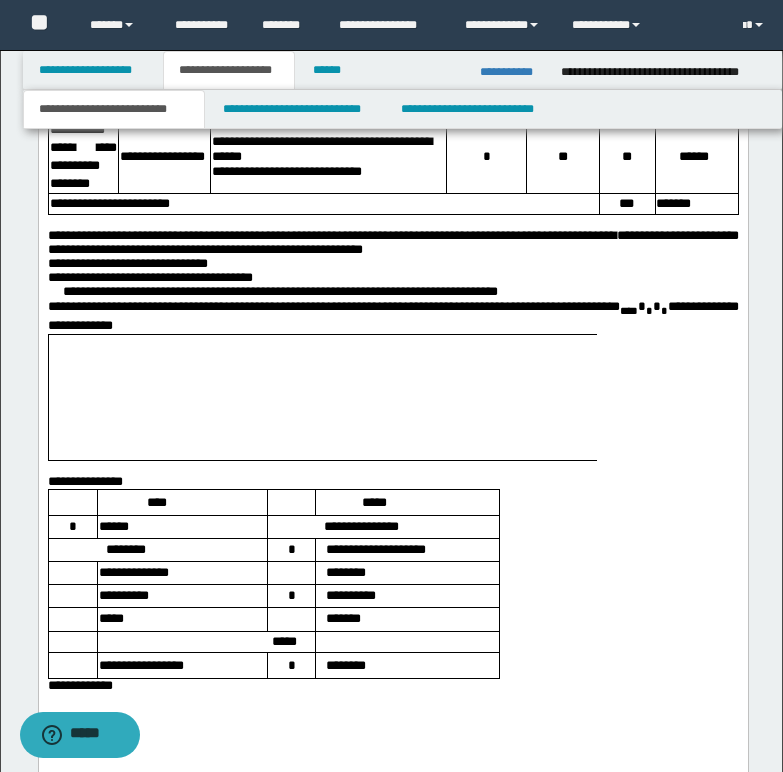 click on "**********" at bounding box center [392, 243] 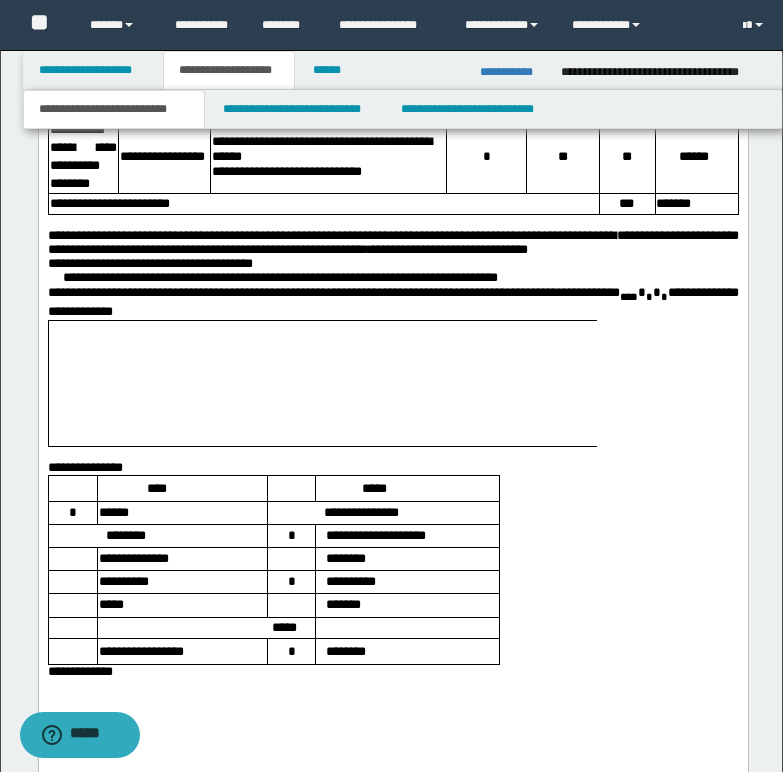 click on "**********" at bounding box center (392, 243) 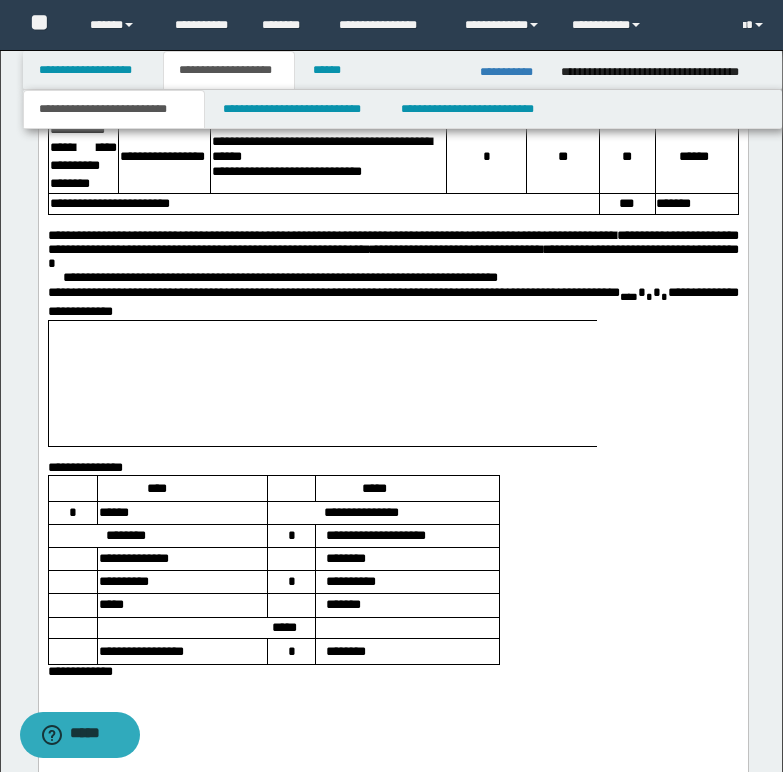 click on "**********" at bounding box center [392, 250] 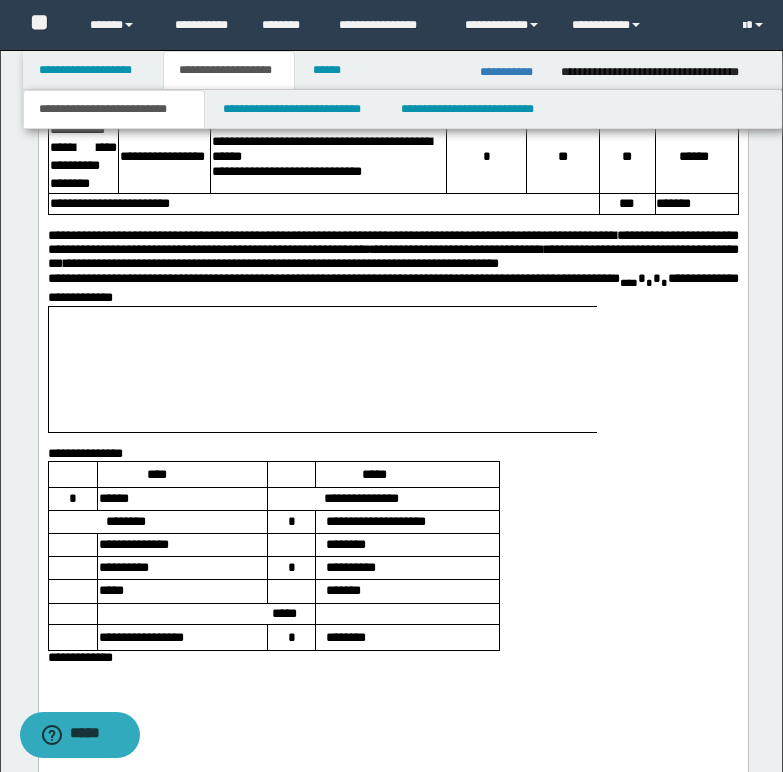 click on "**********" at bounding box center (392, 288) 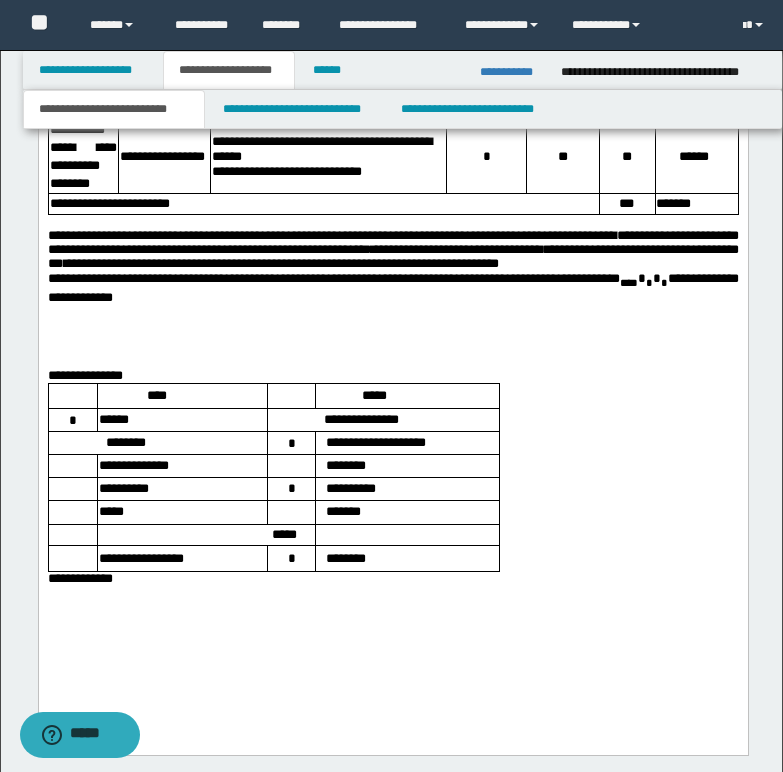click at bounding box center [392, 330] 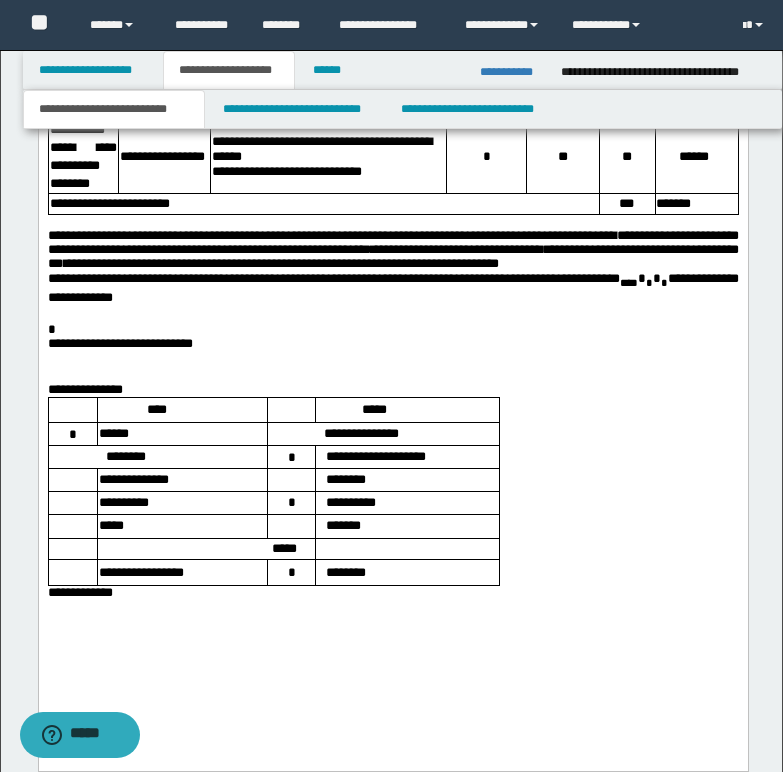 click on "*" at bounding box center [392, 330] 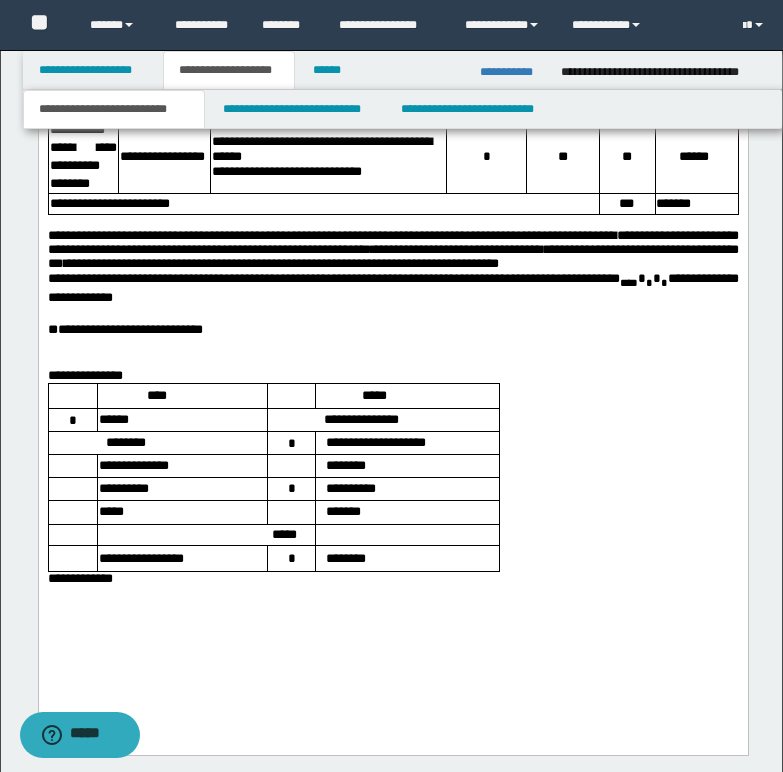 click on "**********" at bounding box center (392, 330) 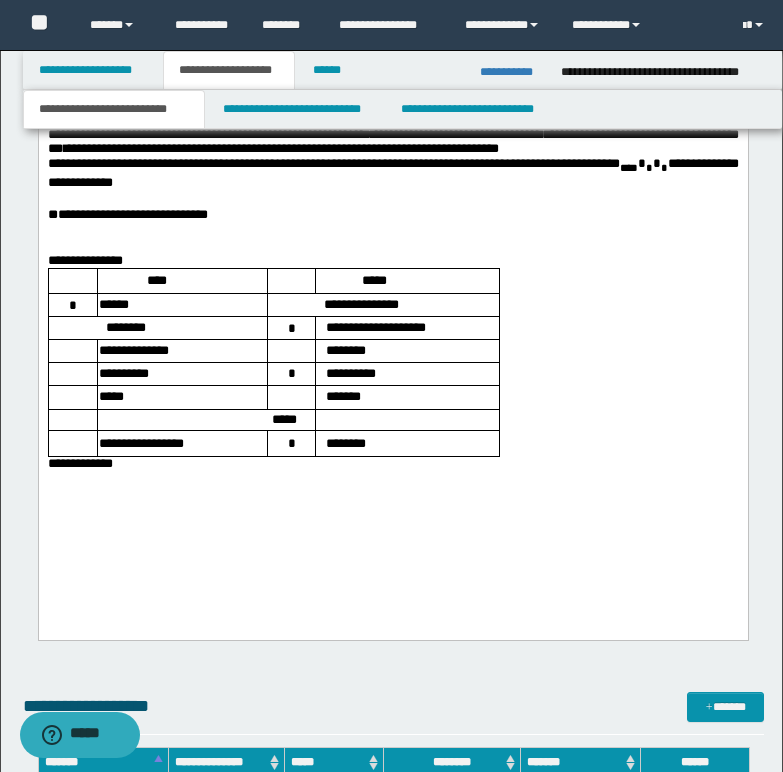 scroll, scrollTop: 2484, scrollLeft: 0, axis: vertical 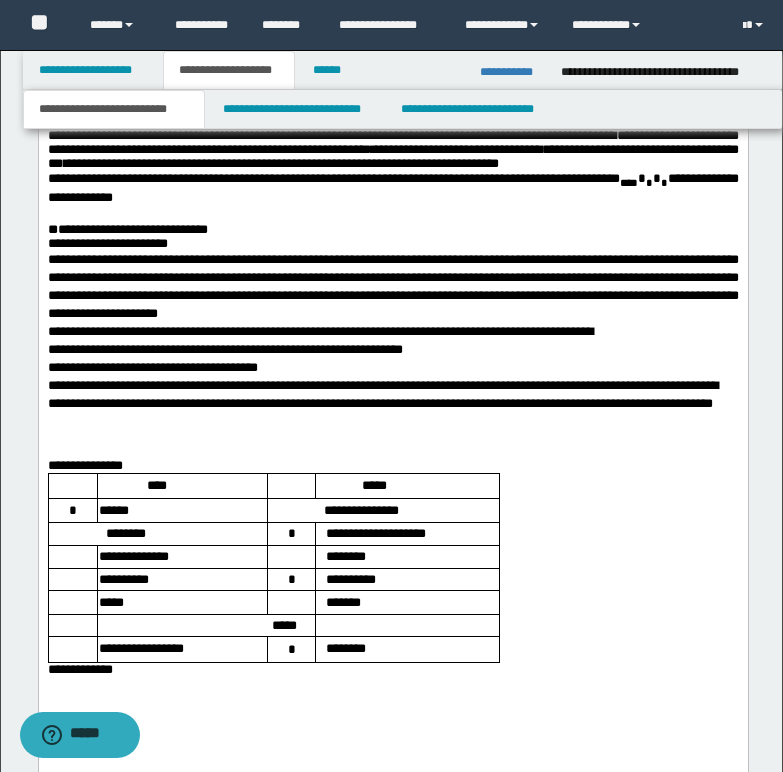 click at bounding box center [392, 214] 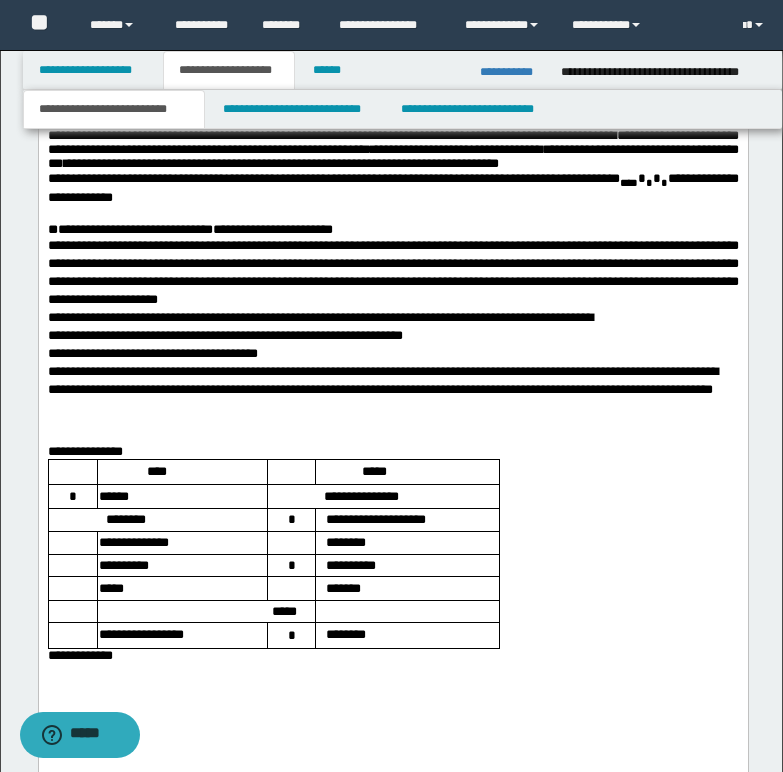 click on "**********" at bounding box center [392, 230] 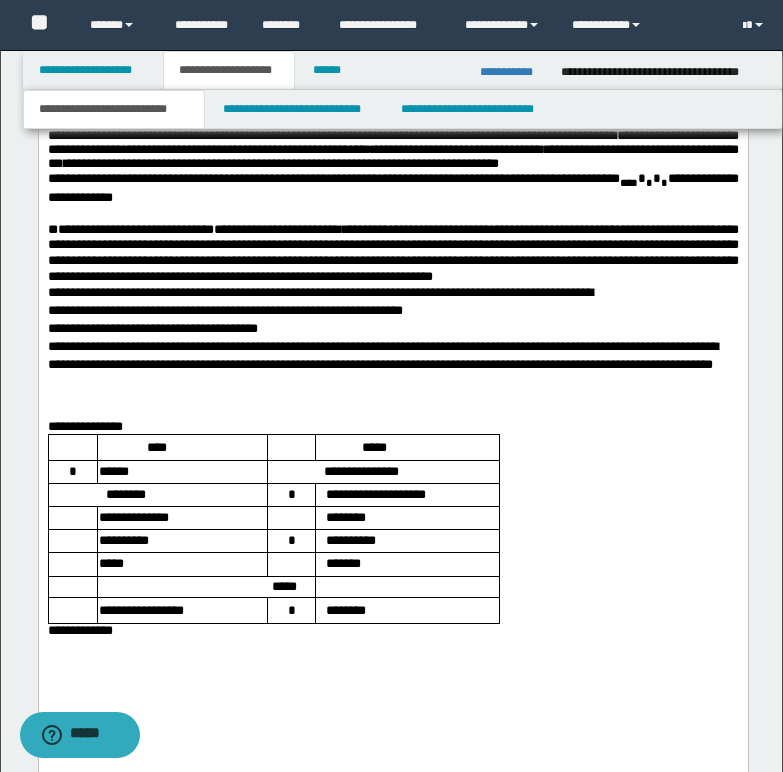 click on "**********" at bounding box center (392, 253) 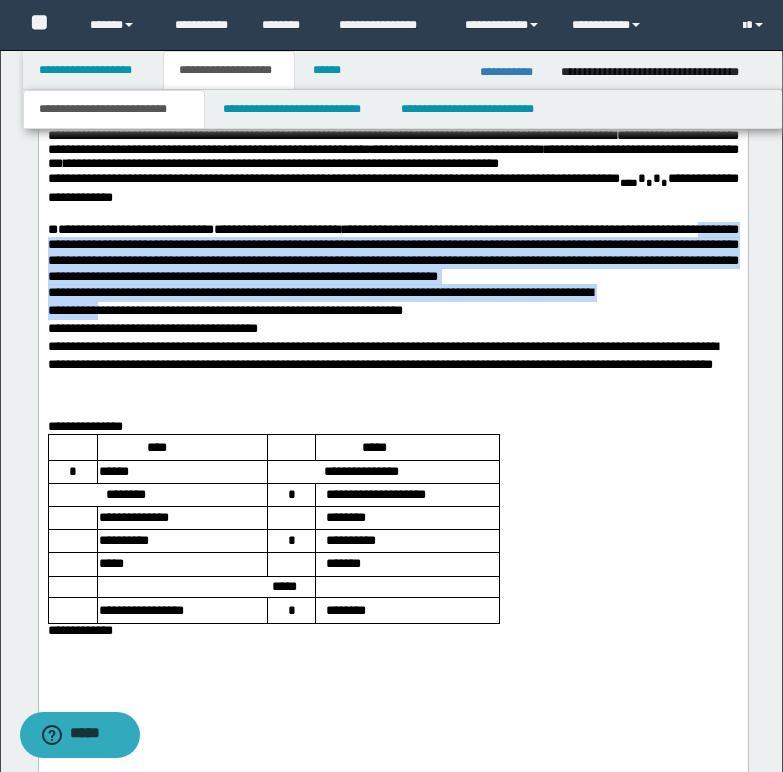 drag, startPoint x: 111, startPoint y: 272, endPoint x: 190, endPoint y: 351, distance: 111.72287 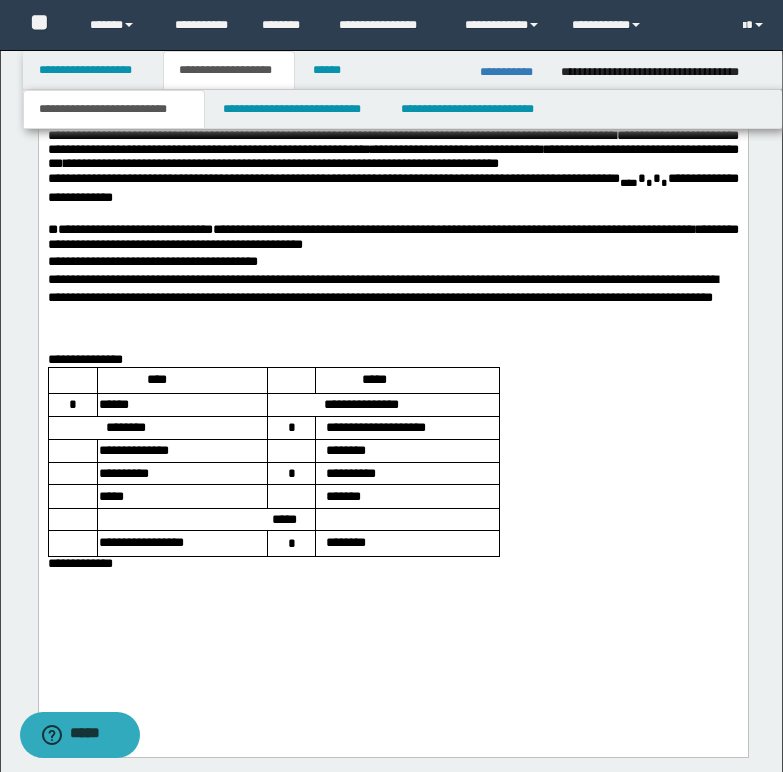 click on "**********" at bounding box center (392, 262) 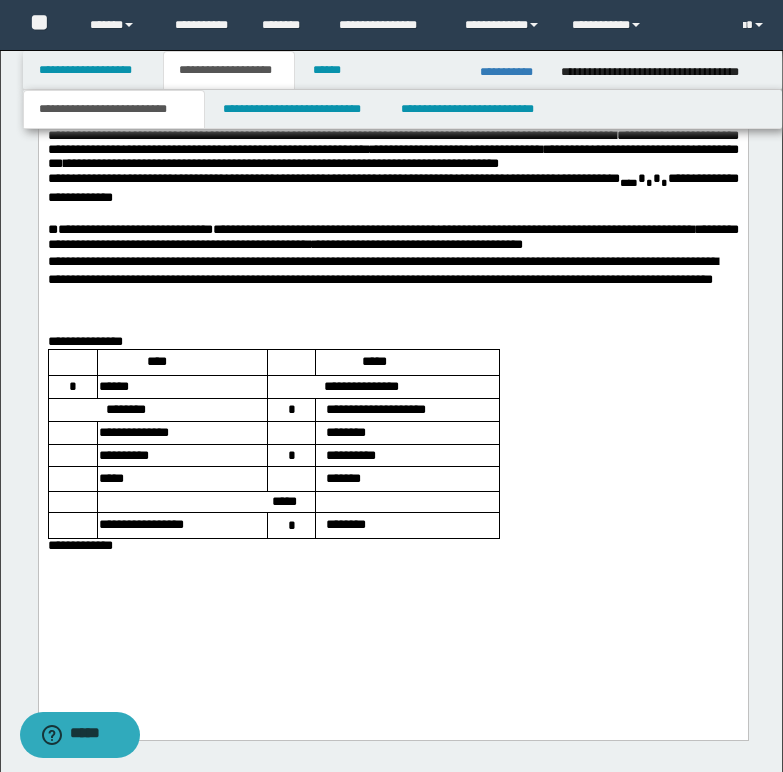 click on "**********" at bounding box center (392, 237) 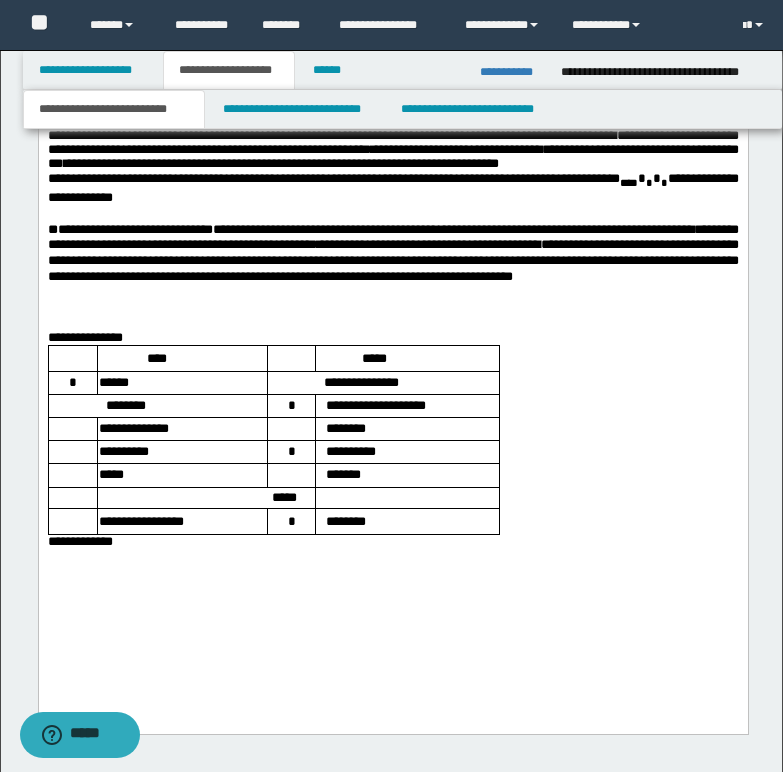 drag, startPoint x: 59, startPoint y: 335, endPoint x: 85, endPoint y: 336, distance: 26.019224 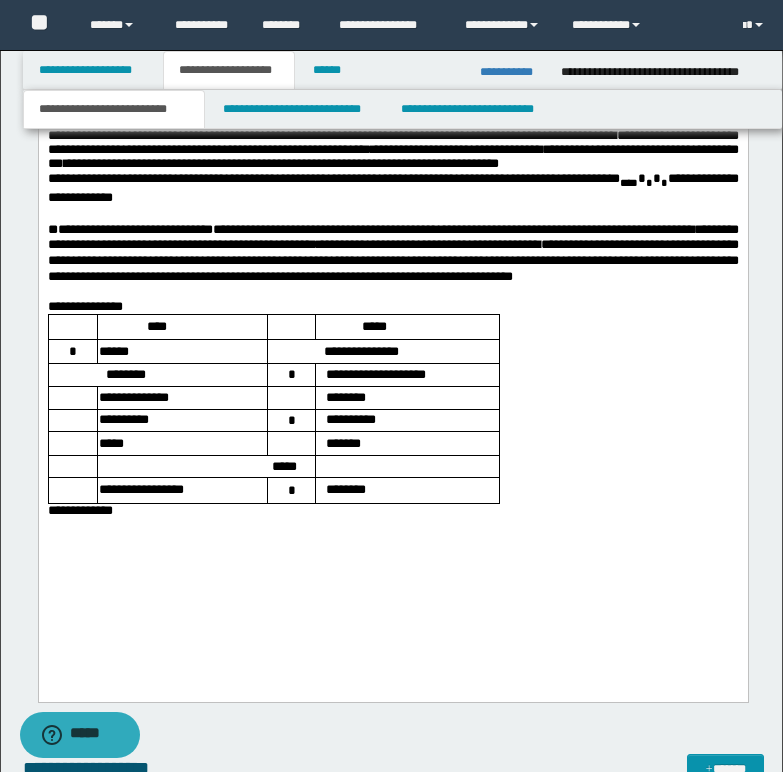 click on "**********" at bounding box center [79, 510] 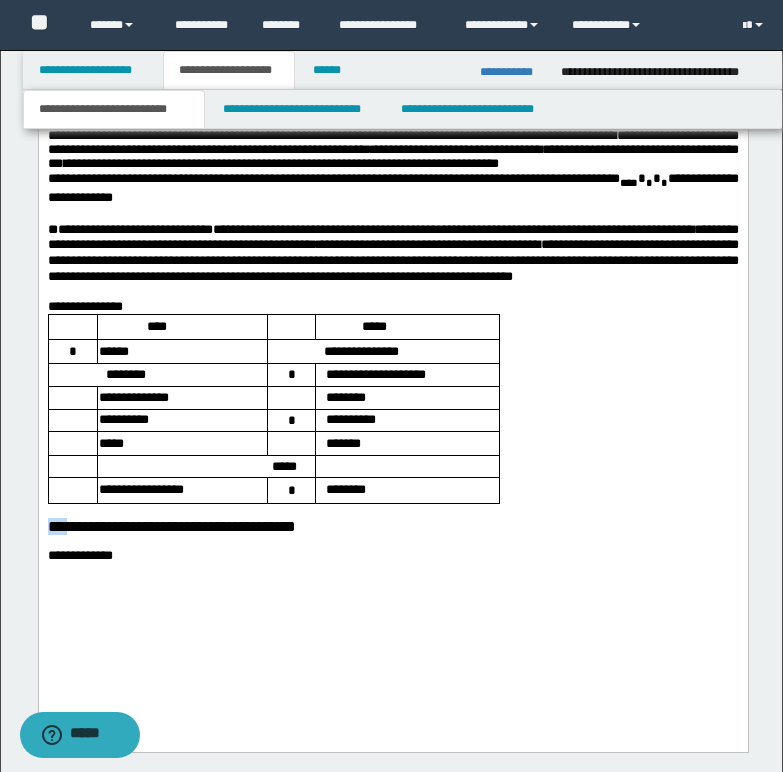 drag, startPoint x: 50, startPoint y: 566, endPoint x: 71, endPoint y: 563, distance: 21.213203 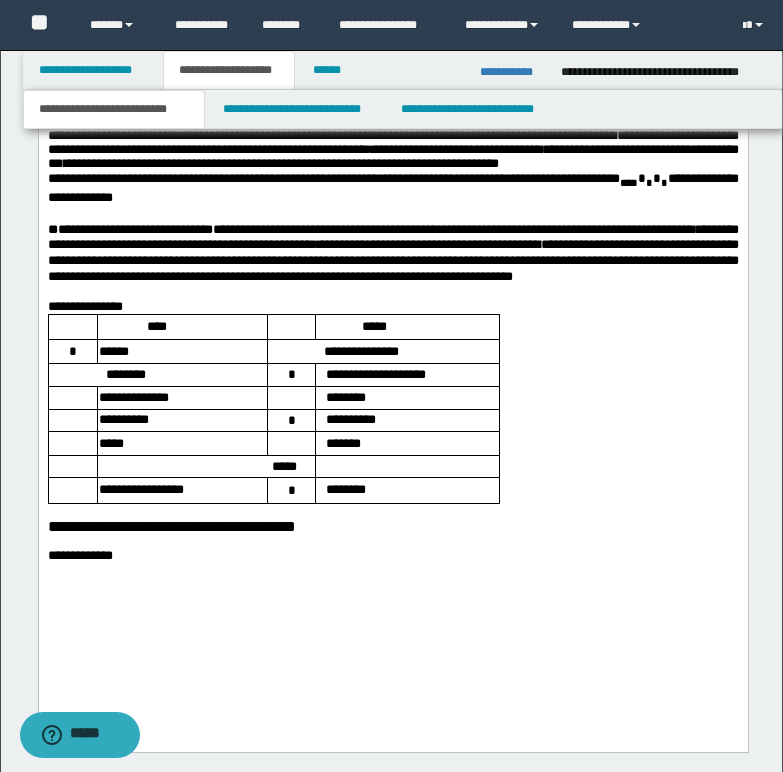 click on "**********" at bounding box center [392, -67] 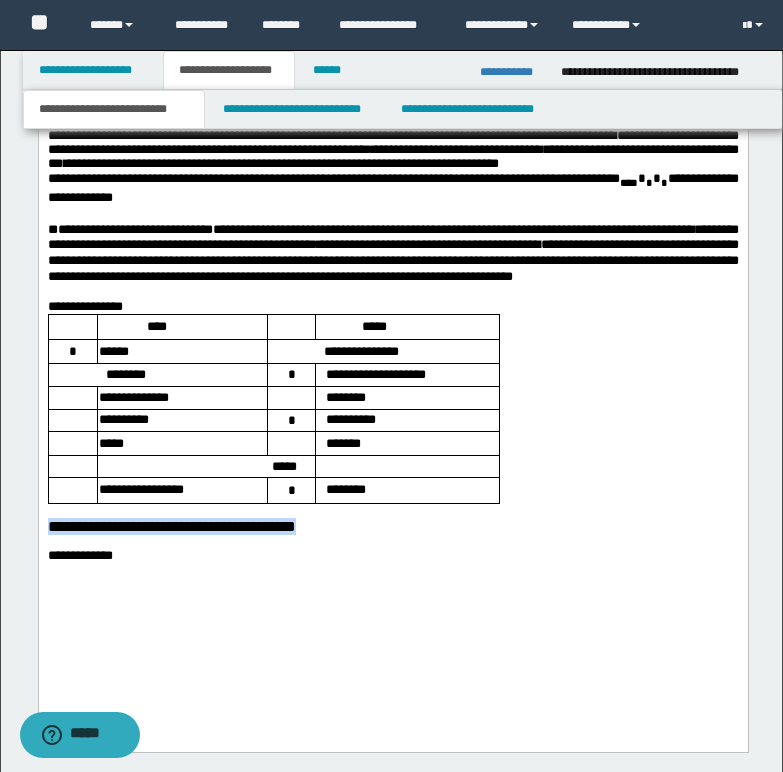 drag, startPoint x: 47, startPoint y: 572, endPoint x: 436, endPoint y: 565, distance: 389.063 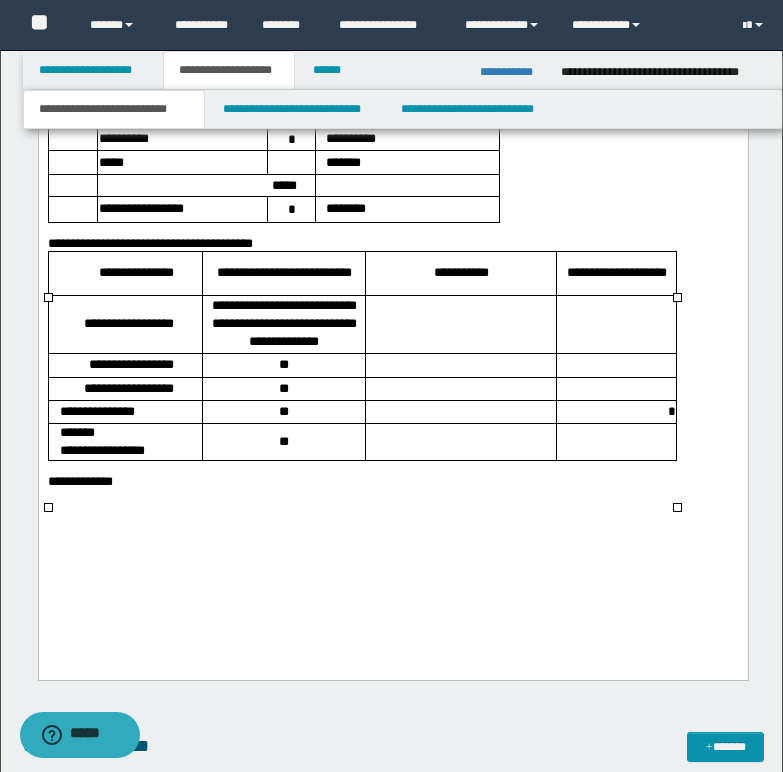 scroll, scrollTop: 2784, scrollLeft: 0, axis: vertical 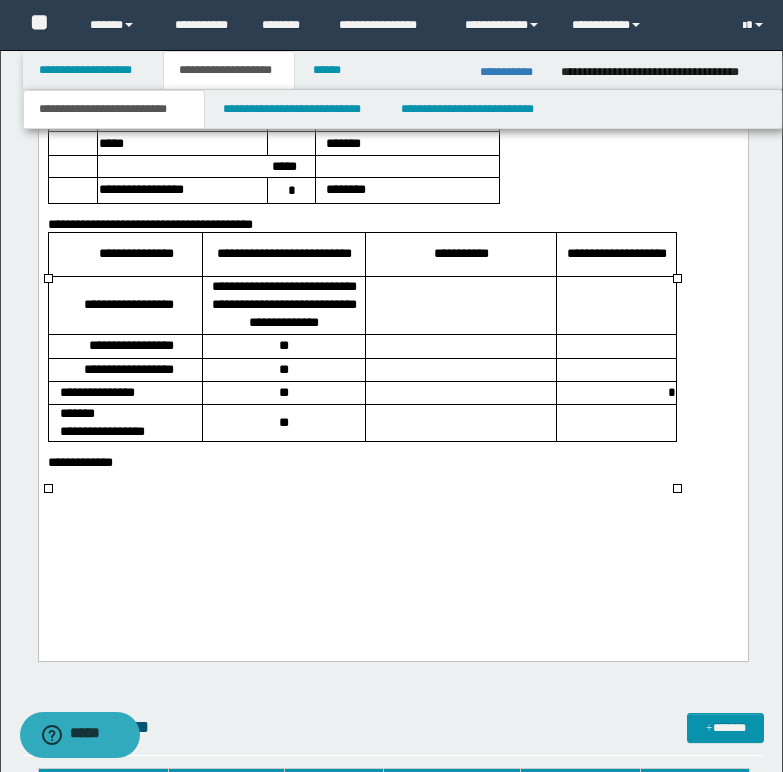 click on "*" at bounding box center (615, 393) 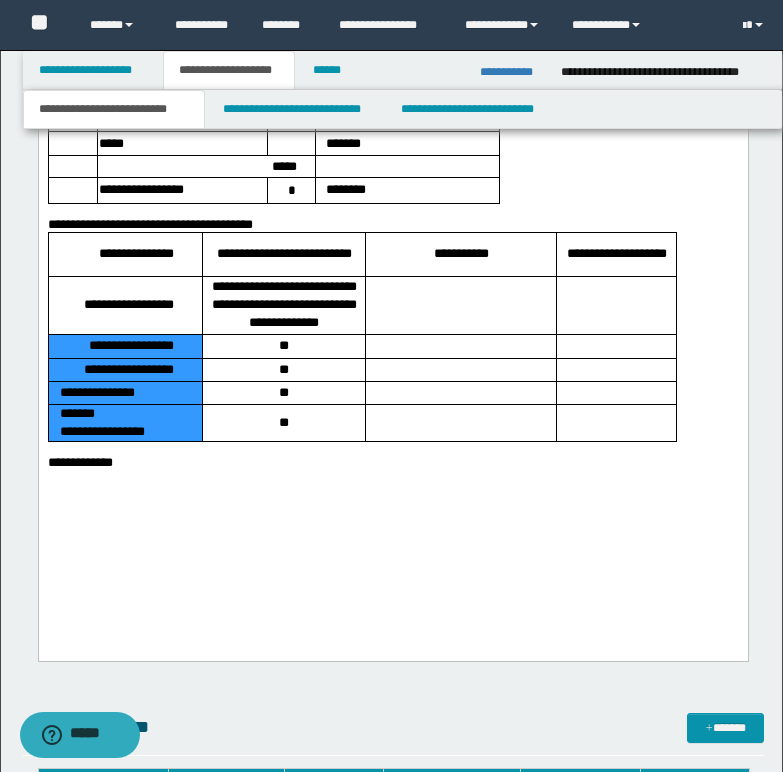 drag, startPoint x: 83, startPoint y: 393, endPoint x: 123, endPoint y: 480, distance: 95.7549 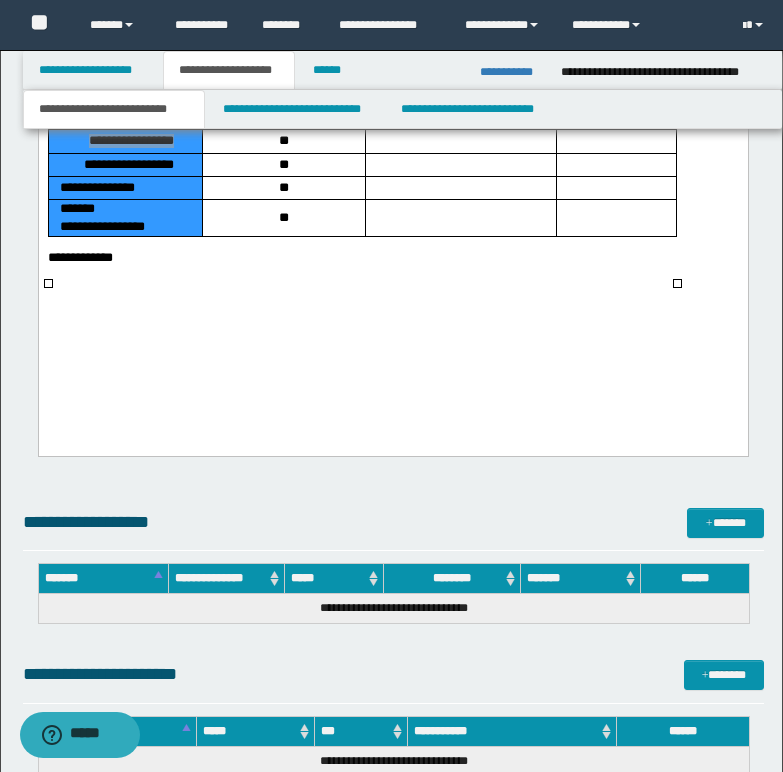 scroll, scrollTop: 3084, scrollLeft: 0, axis: vertical 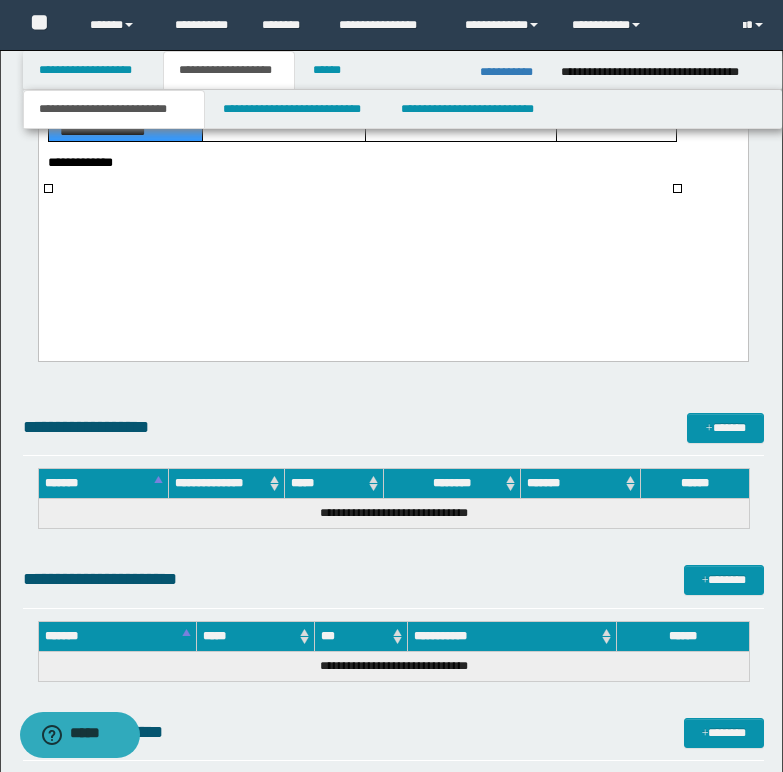 click on "**********" at bounding box center [392, -563] 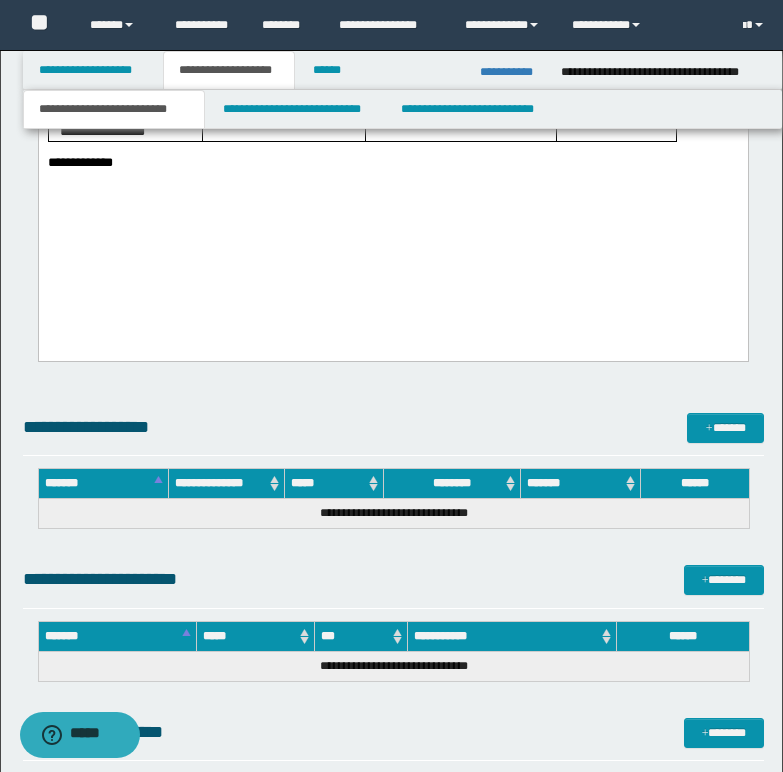 click on "**********" at bounding box center (392, 163) 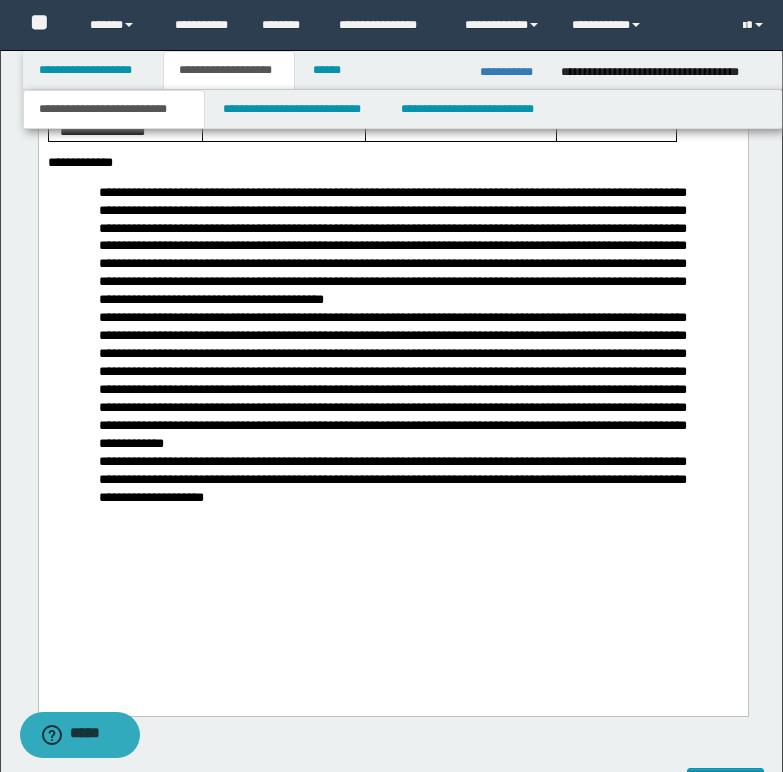 click on "**********" at bounding box center (392, 163) 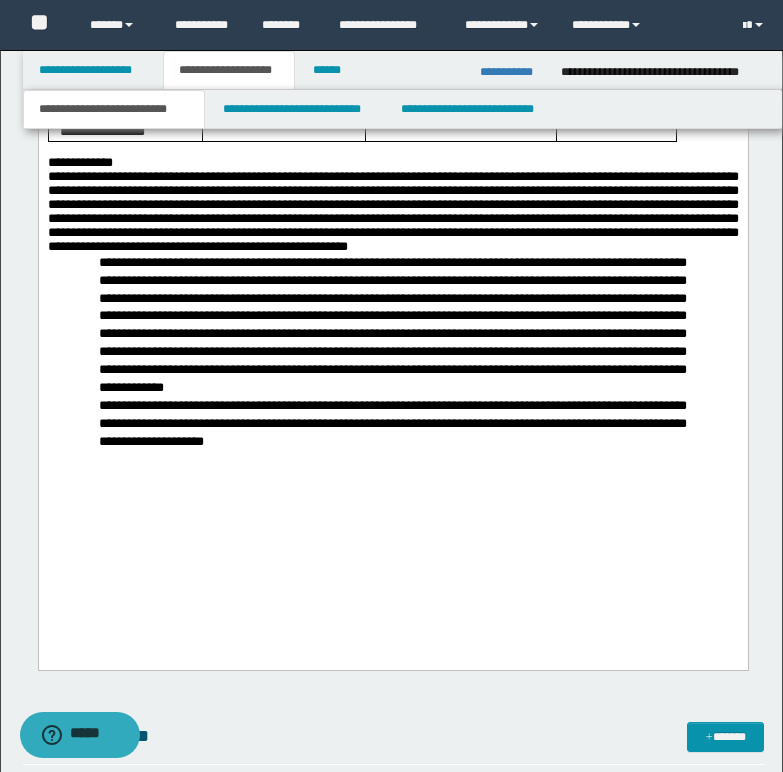 click on "**********" at bounding box center [392, 212] 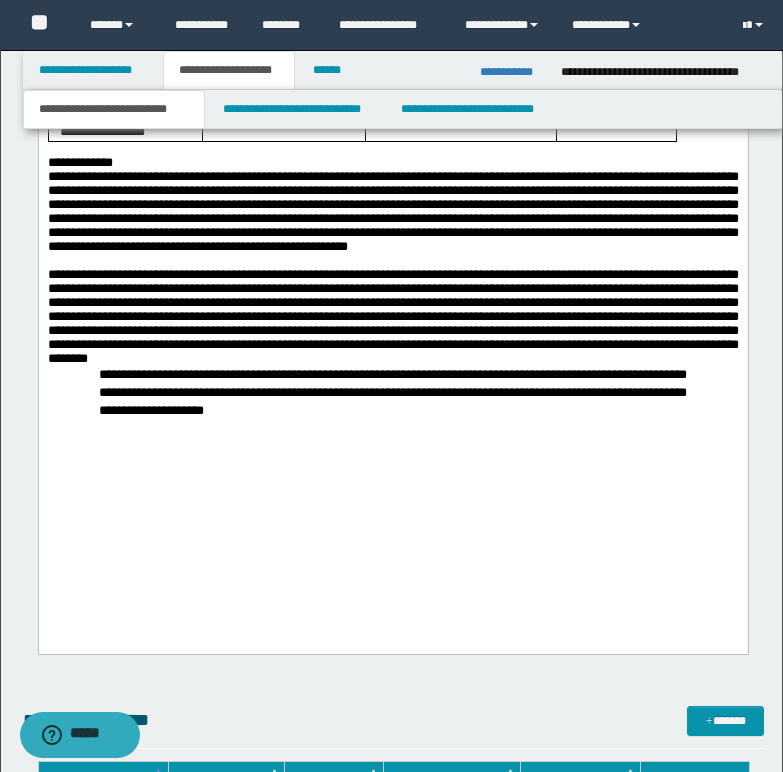 click on "**********" at bounding box center [392, 317] 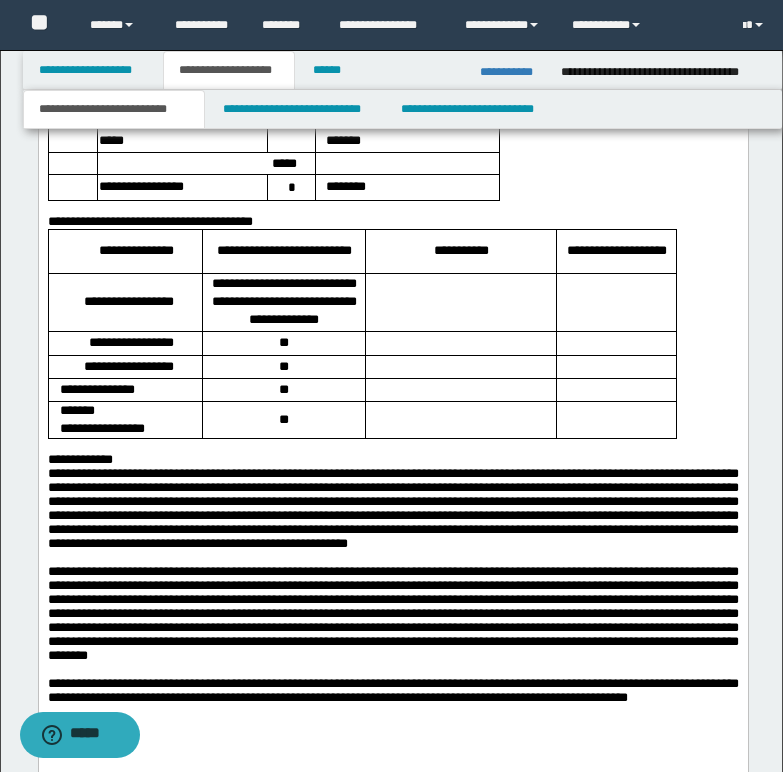 scroll, scrollTop: 2784, scrollLeft: 0, axis: vertical 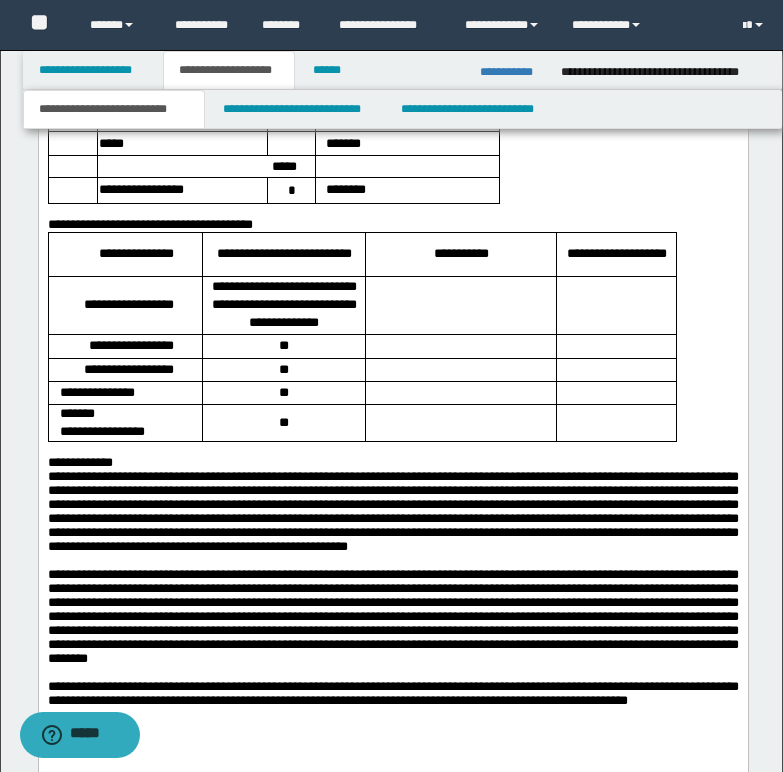 click on "**********" at bounding box center [392, 463] 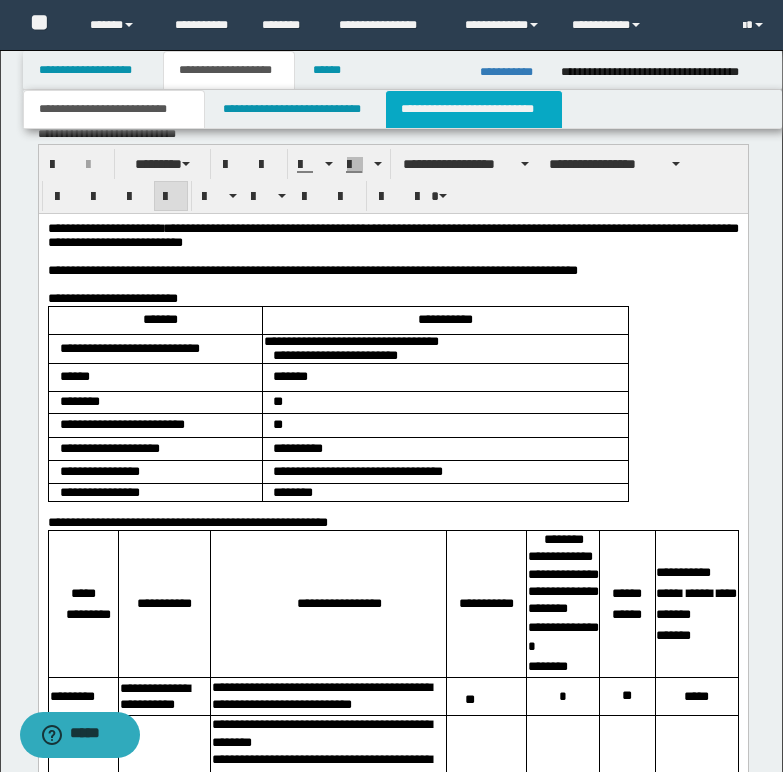 click on "**********" at bounding box center [474, 109] 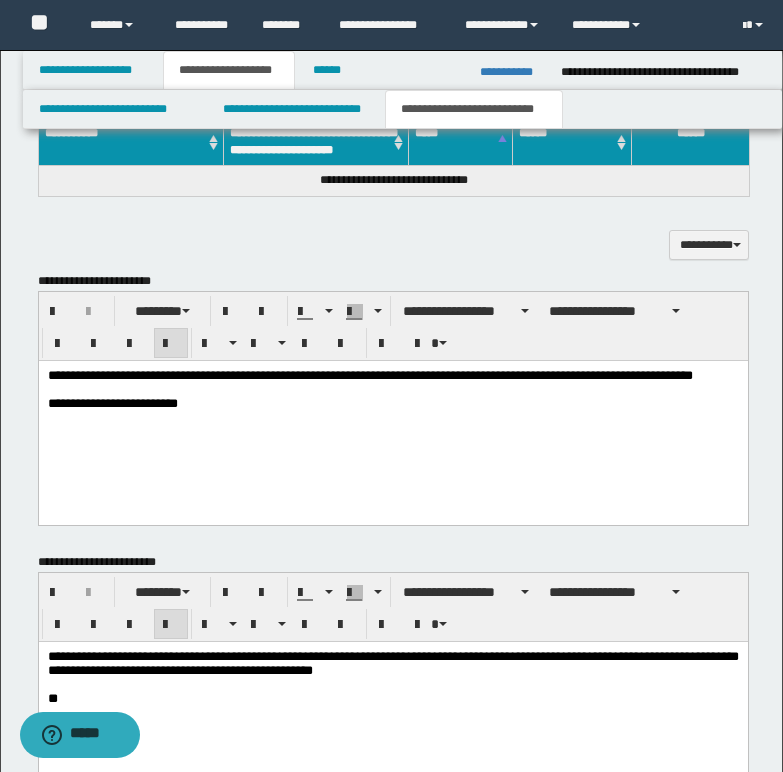 scroll, scrollTop: 607, scrollLeft: 0, axis: vertical 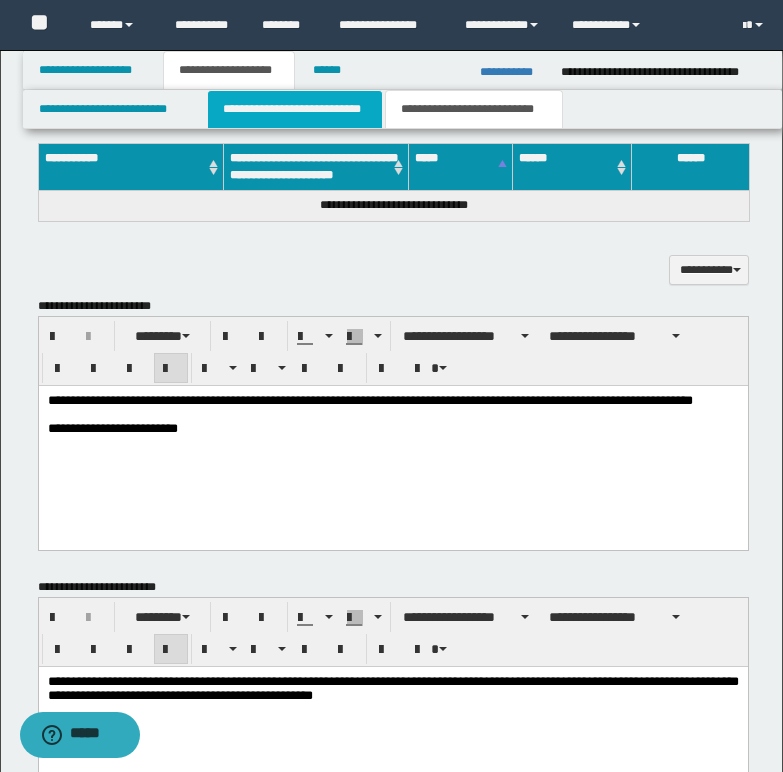 click on "**********" at bounding box center (295, 109) 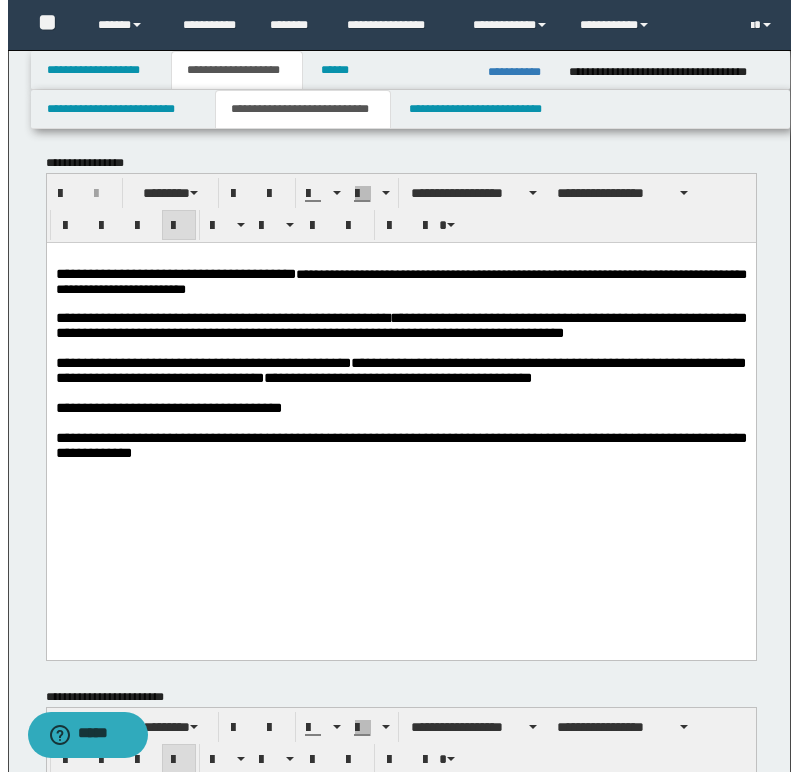 scroll, scrollTop: 0, scrollLeft: 0, axis: both 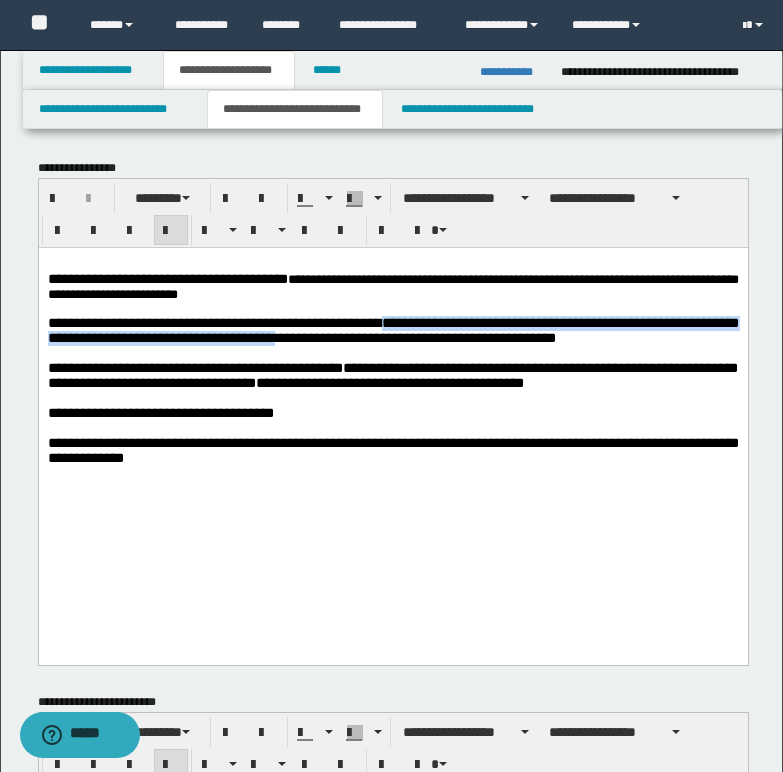 drag, startPoint x: 437, startPoint y: 327, endPoint x: 348, endPoint y: 350, distance: 91.92388 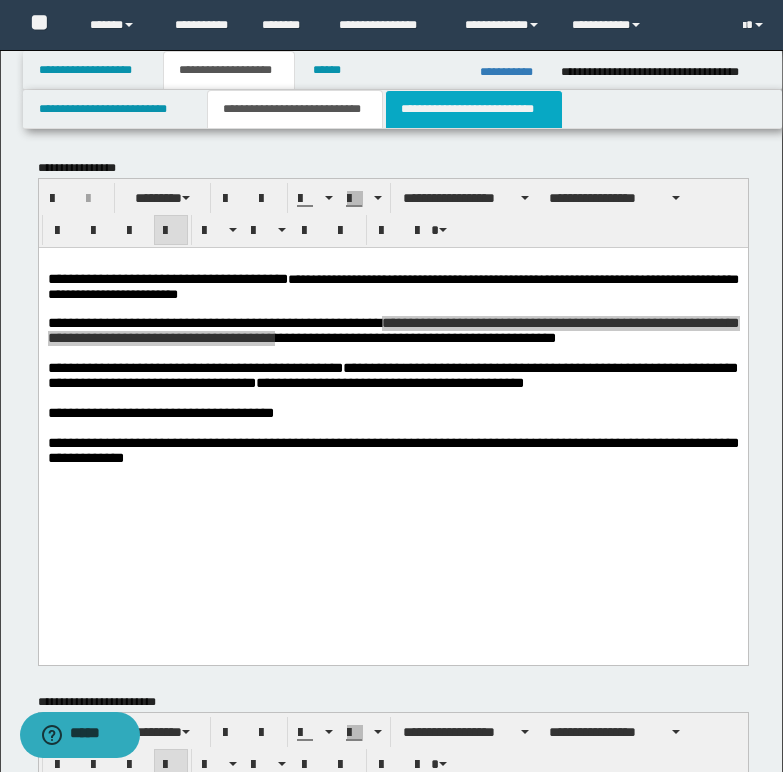 click on "**********" at bounding box center (474, 109) 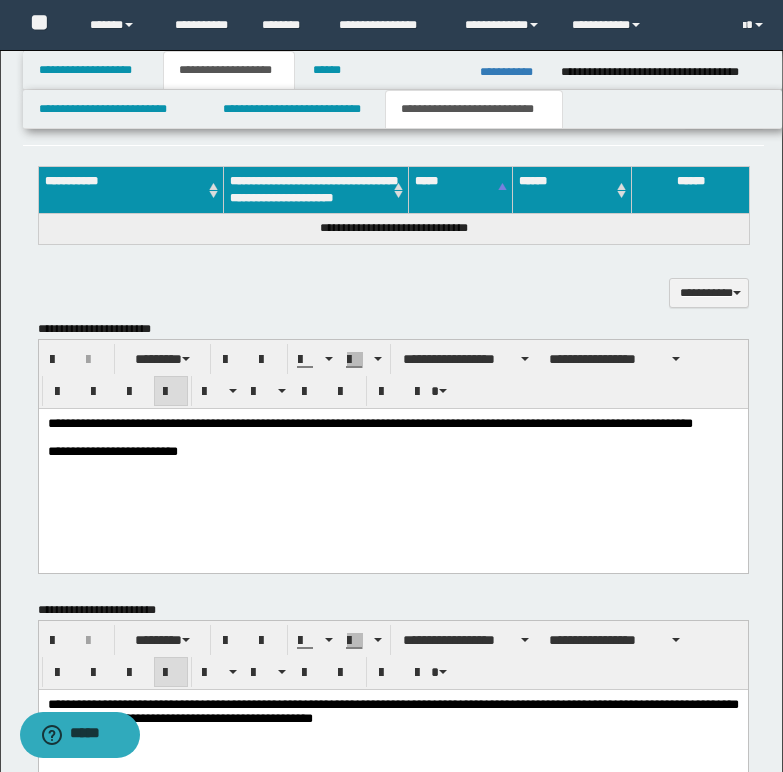 scroll, scrollTop: 700, scrollLeft: 0, axis: vertical 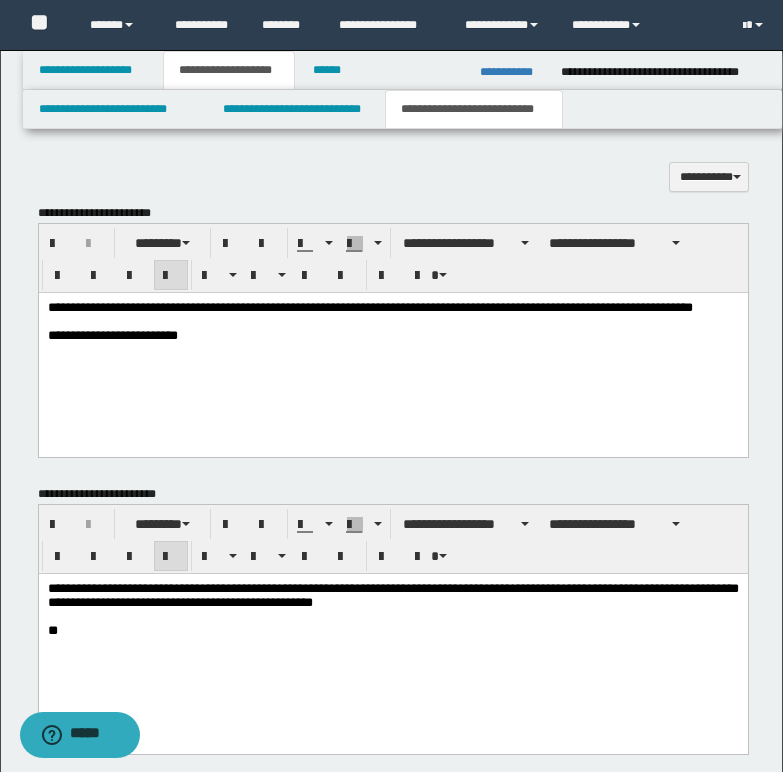 click on "**********" at bounding box center [392, 346] 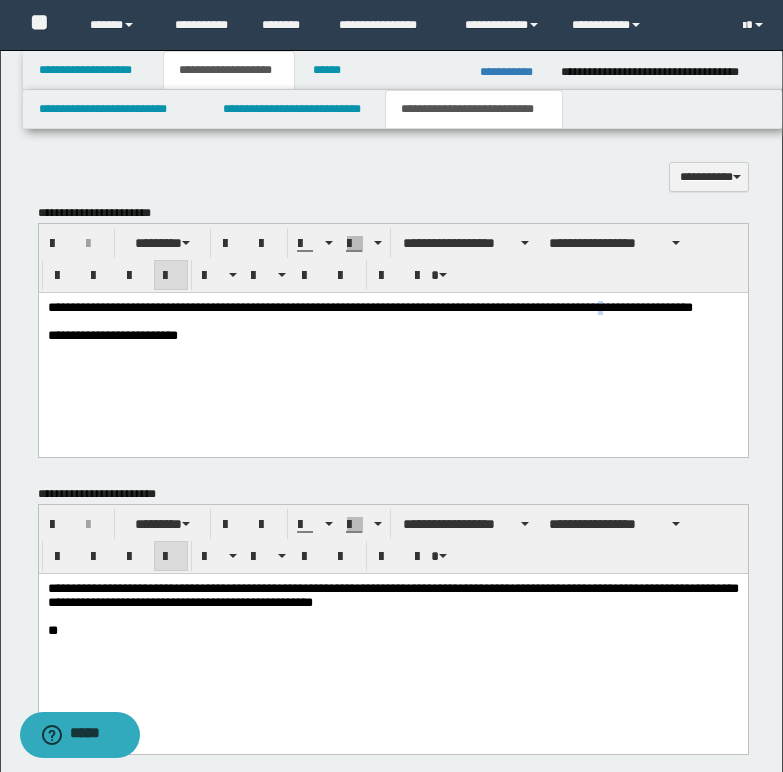 click on "**********" at bounding box center (369, 306) 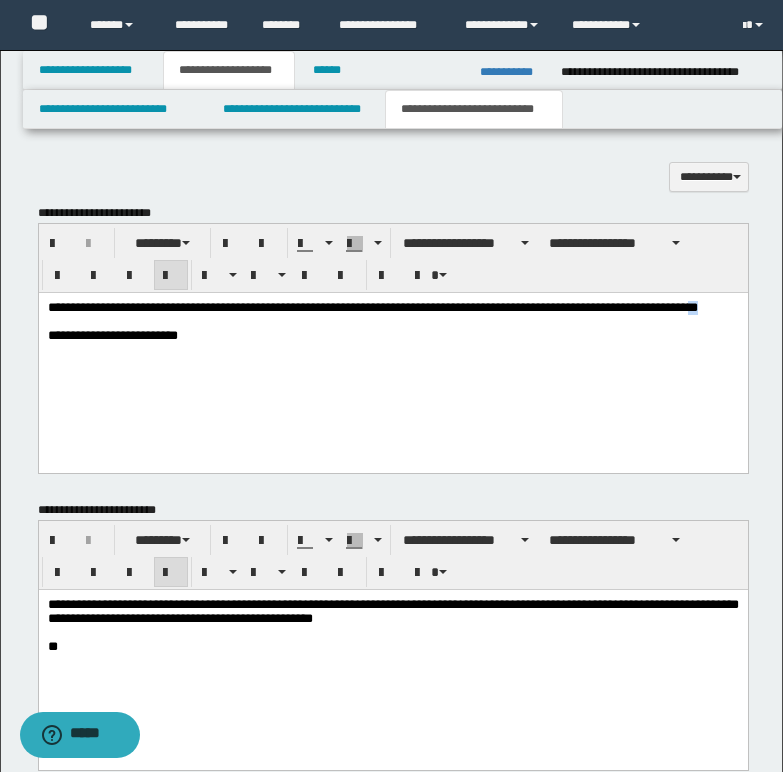 click on "**********" at bounding box center [372, 306] 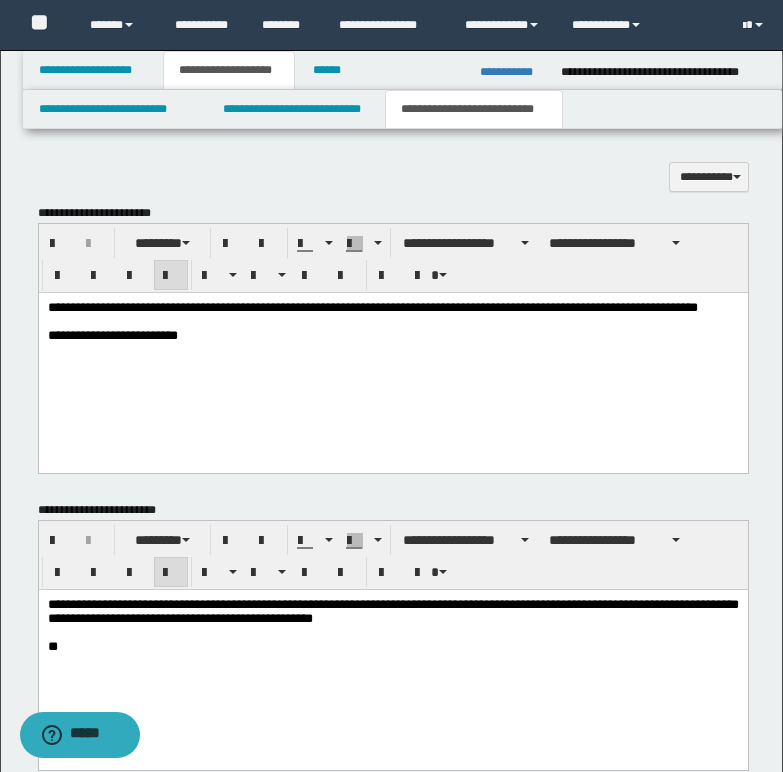 drag, startPoint x: 50, startPoint y: 335, endPoint x: 44, endPoint y: 319, distance: 17.088007 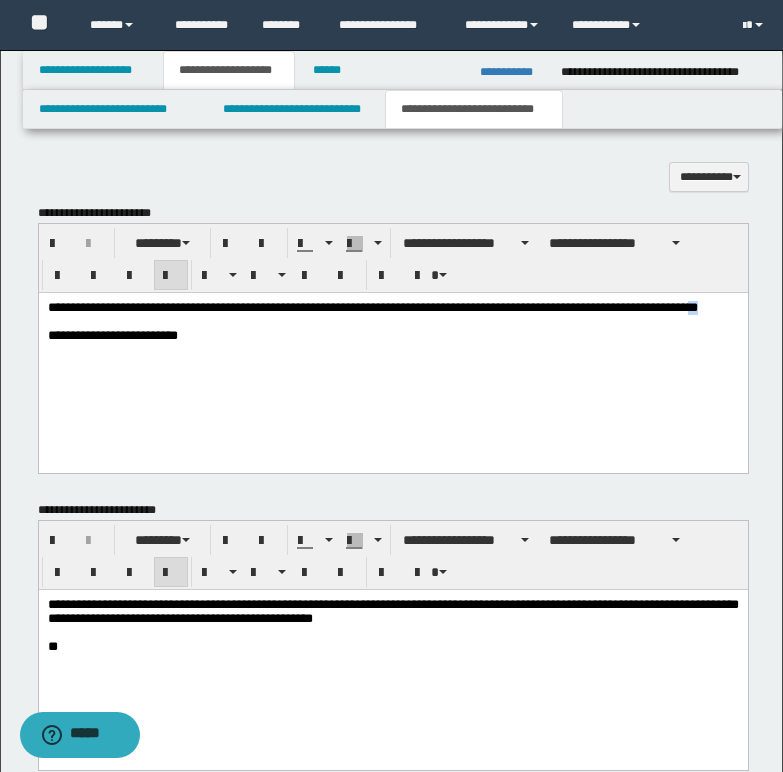 click on "**********" at bounding box center [372, 306] 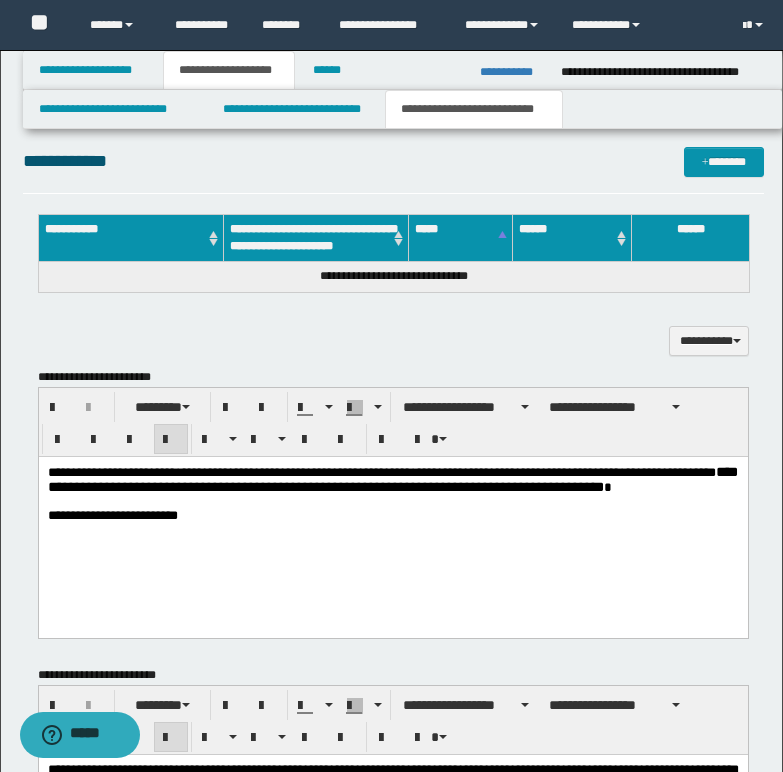 scroll, scrollTop: 500, scrollLeft: 0, axis: vertical 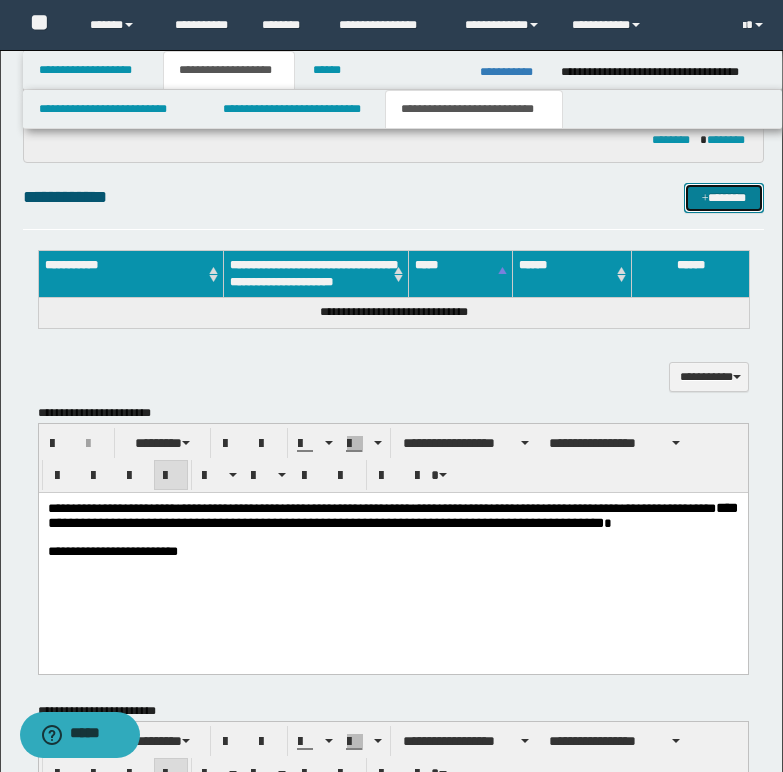 click on "*******" at bounding box center (724, 198) 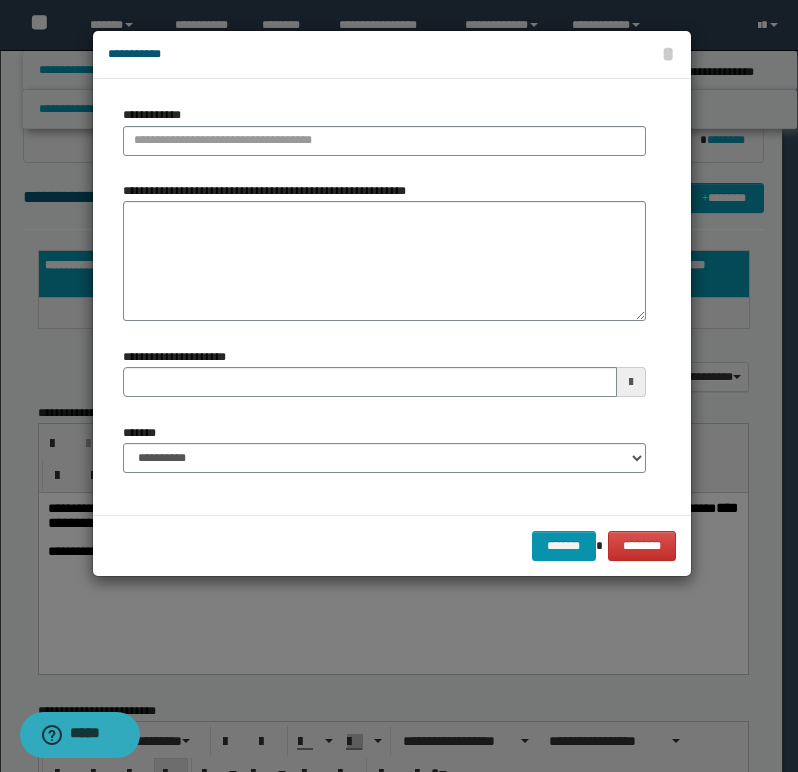 type 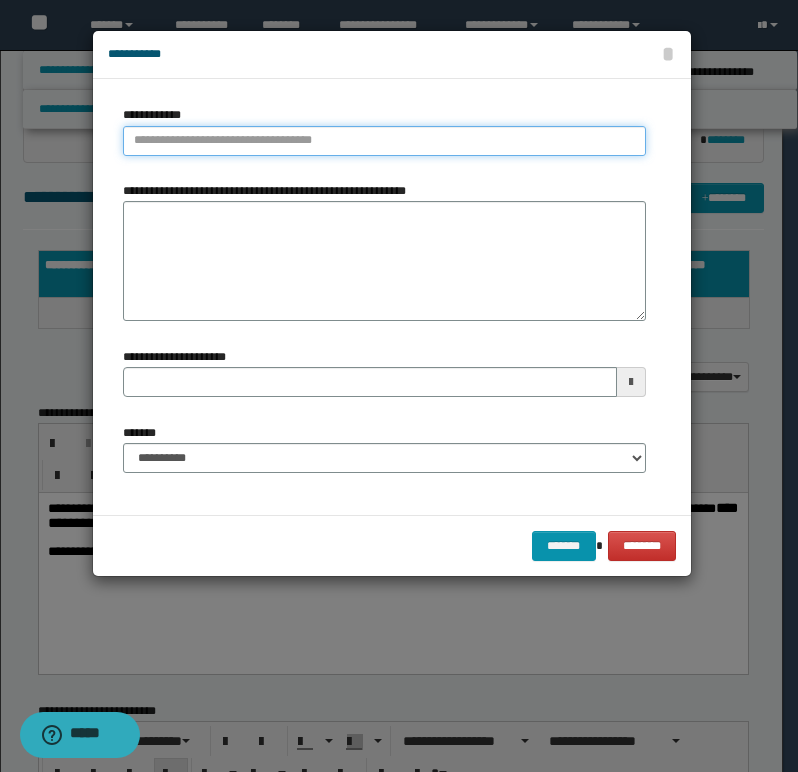 click on "**********" at bounding box center [384, 141] 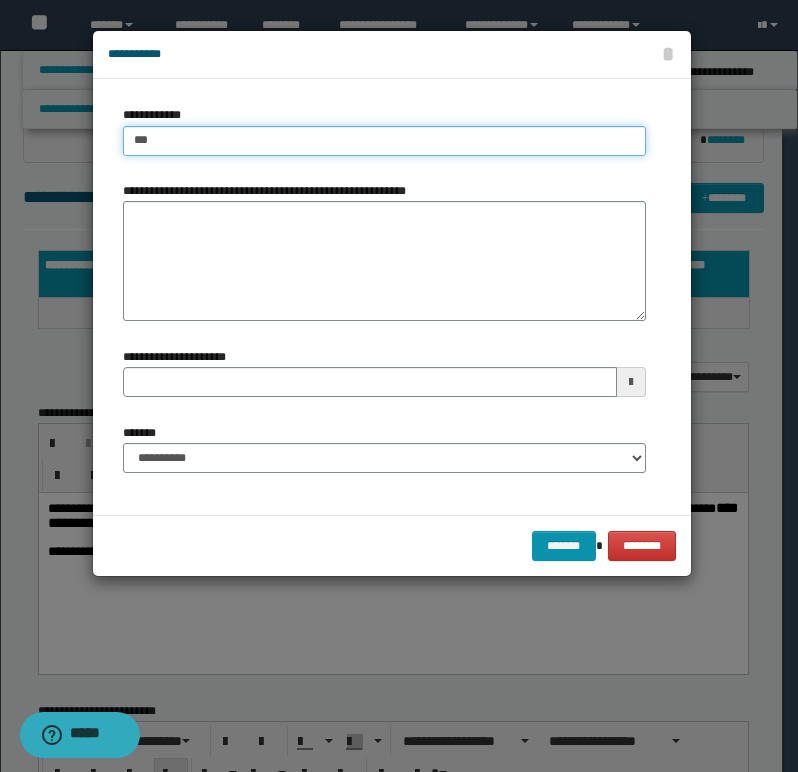 type on "****" 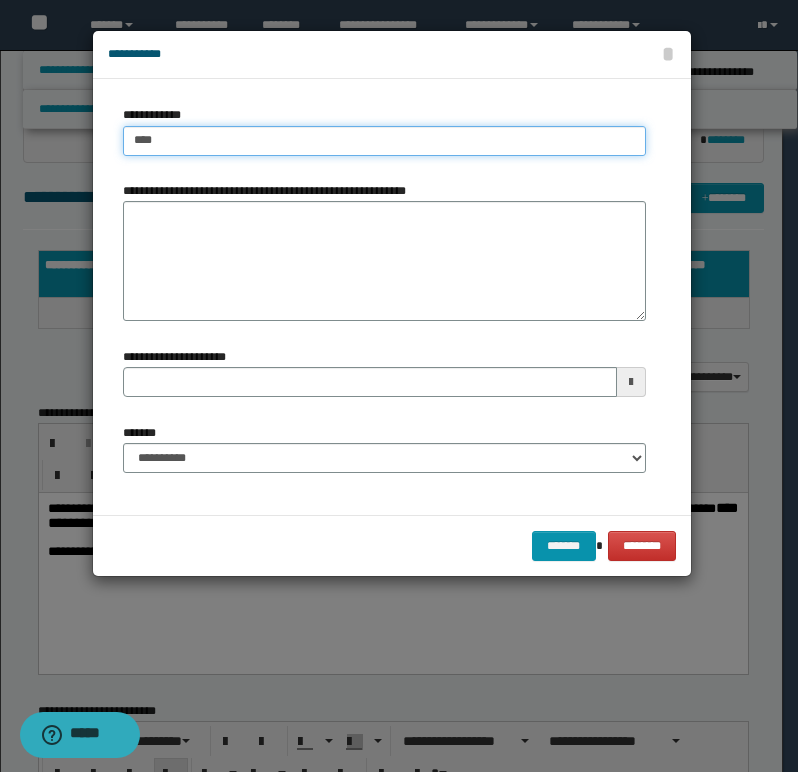 type on "****" 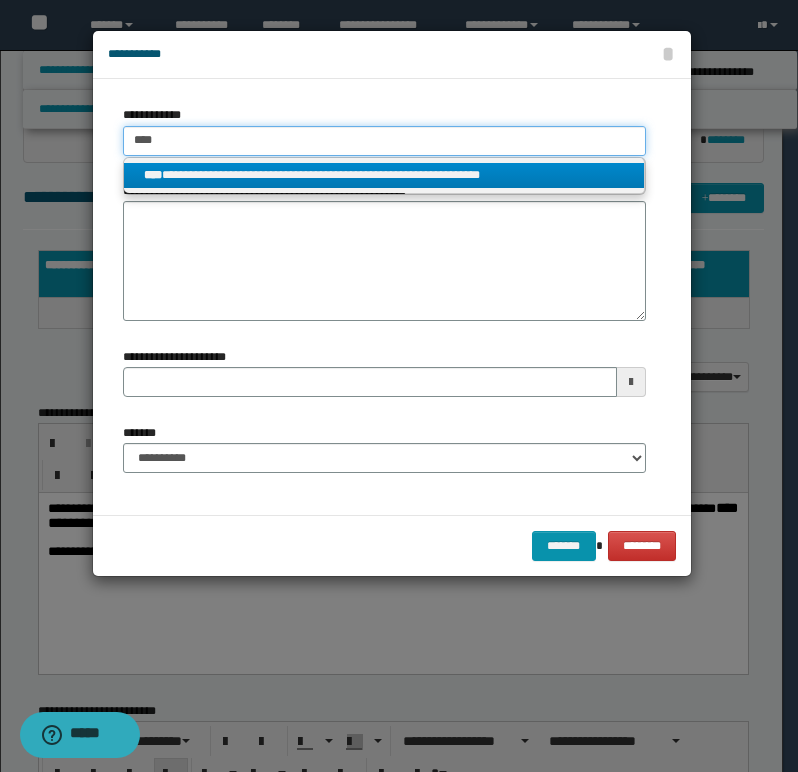 type on "****" 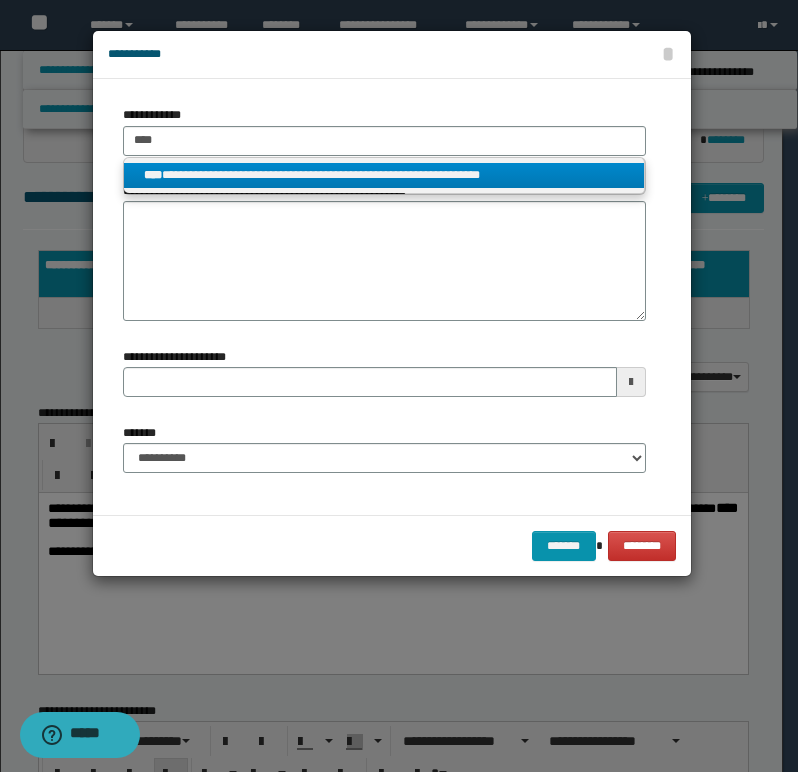 click on "**********" at bounding box center [384, 175] 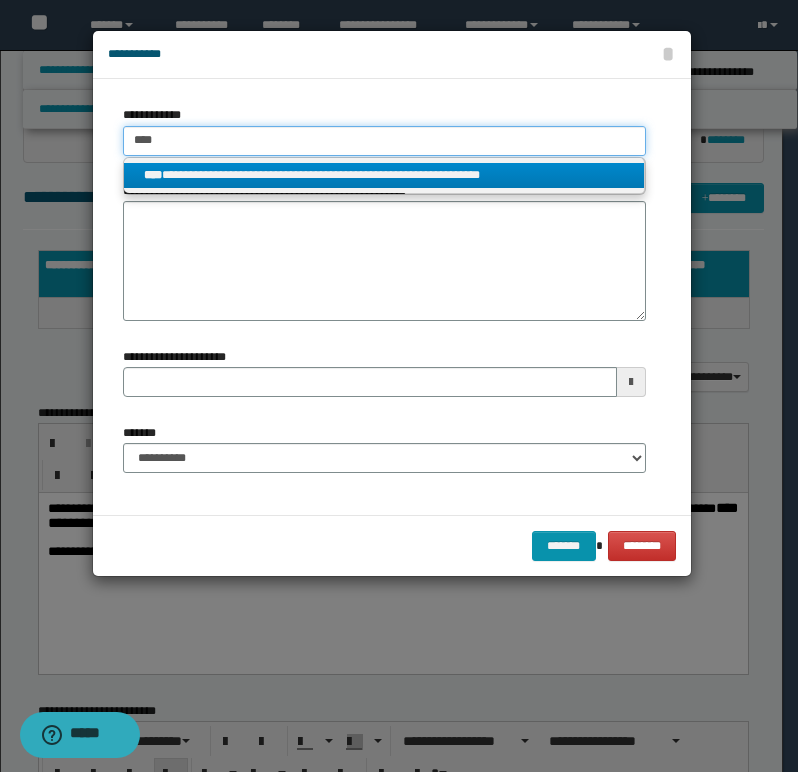 type 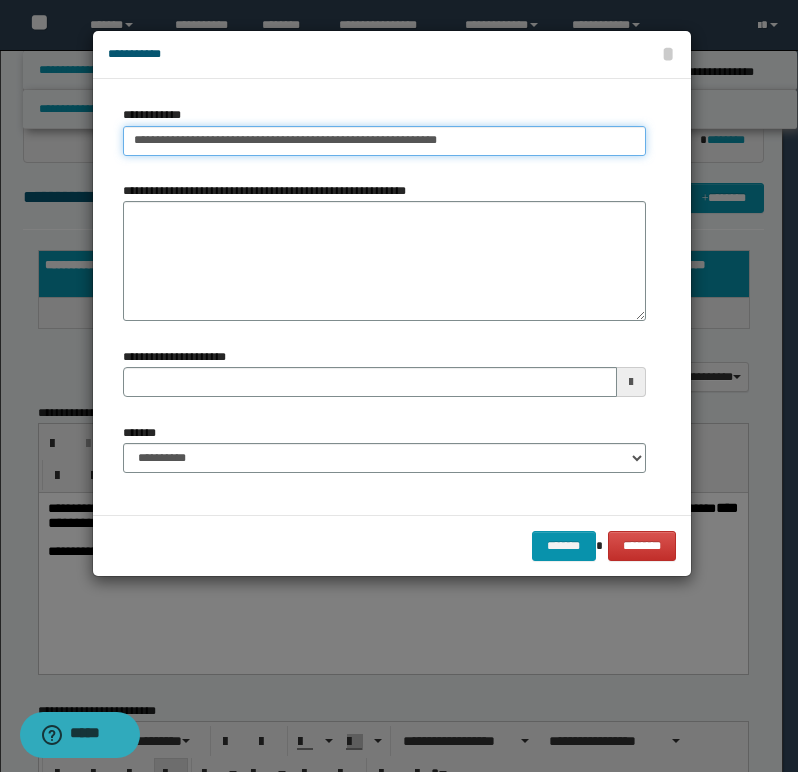 type 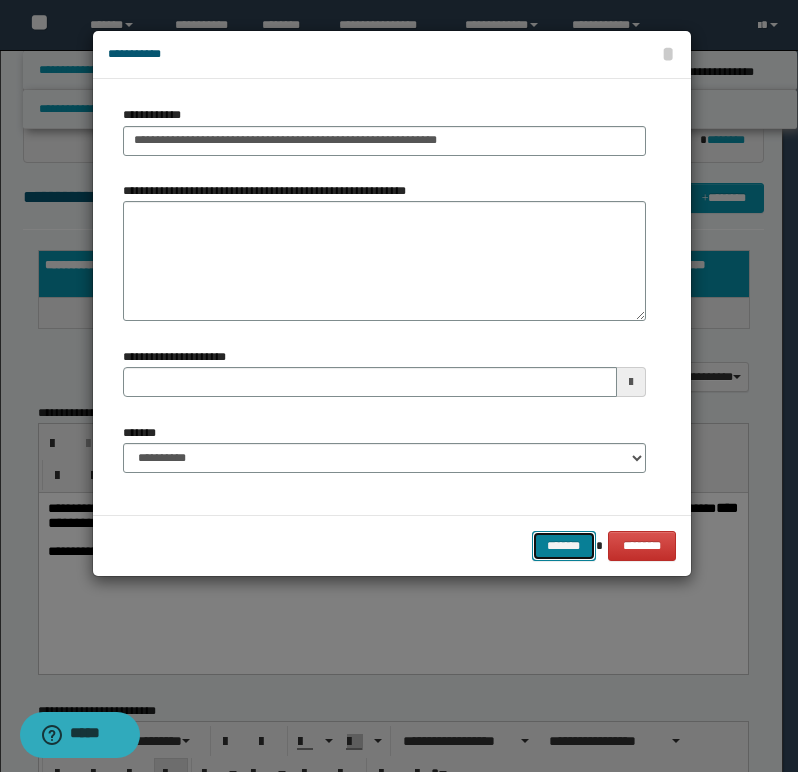click on "*******" at bounding box center [564, 546] 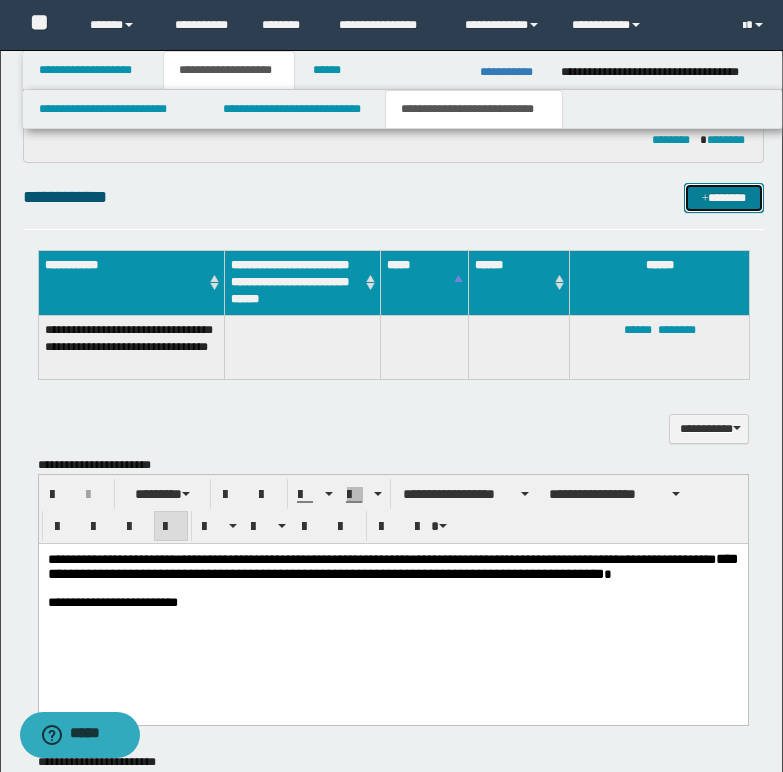 click on "*******" at bounding box center [724, 198] 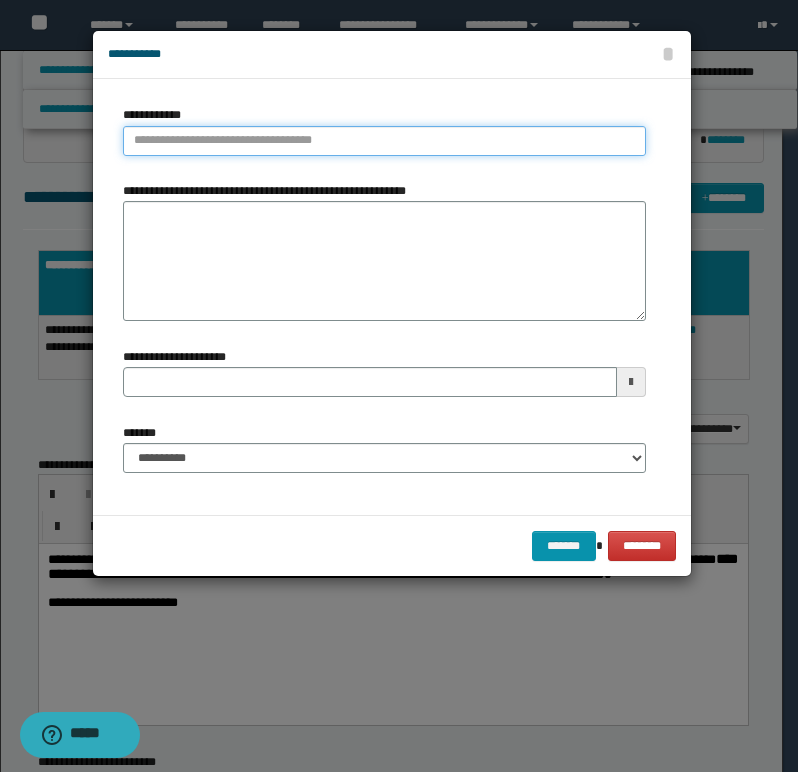 type on "**********" 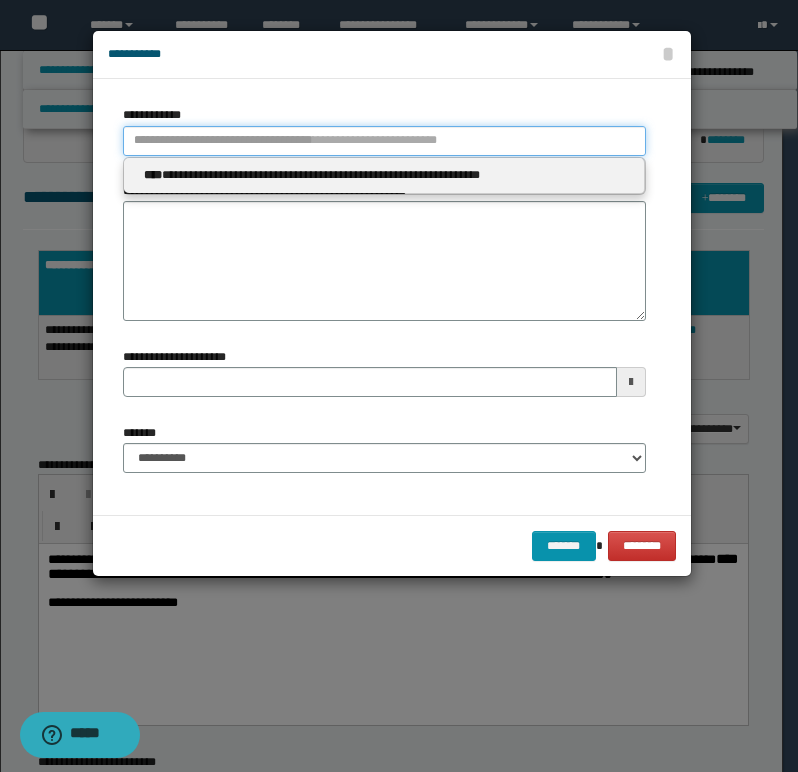 click on "**********" at bounding box center [384, 141] 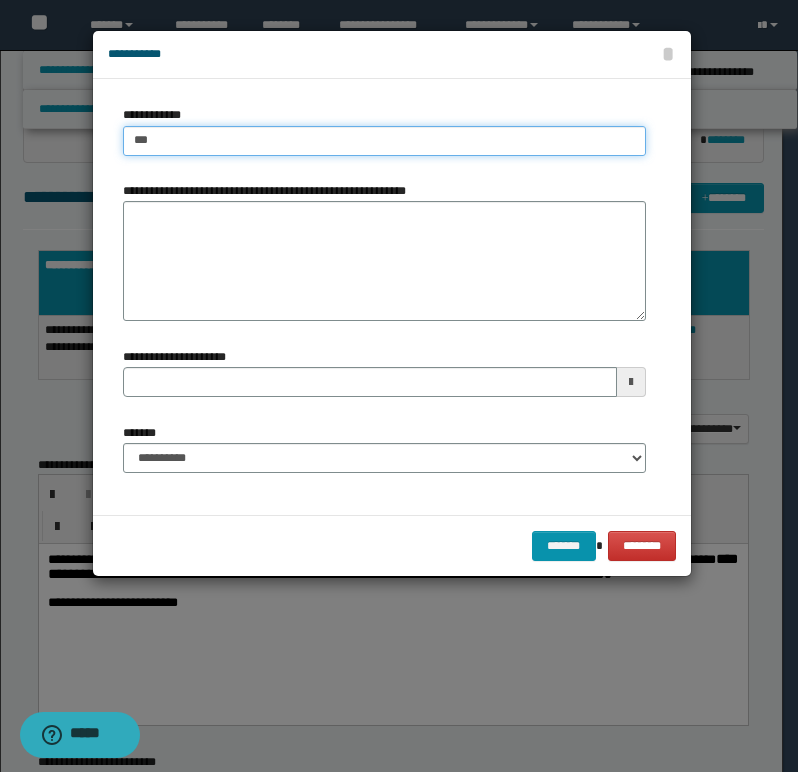 type on "****" 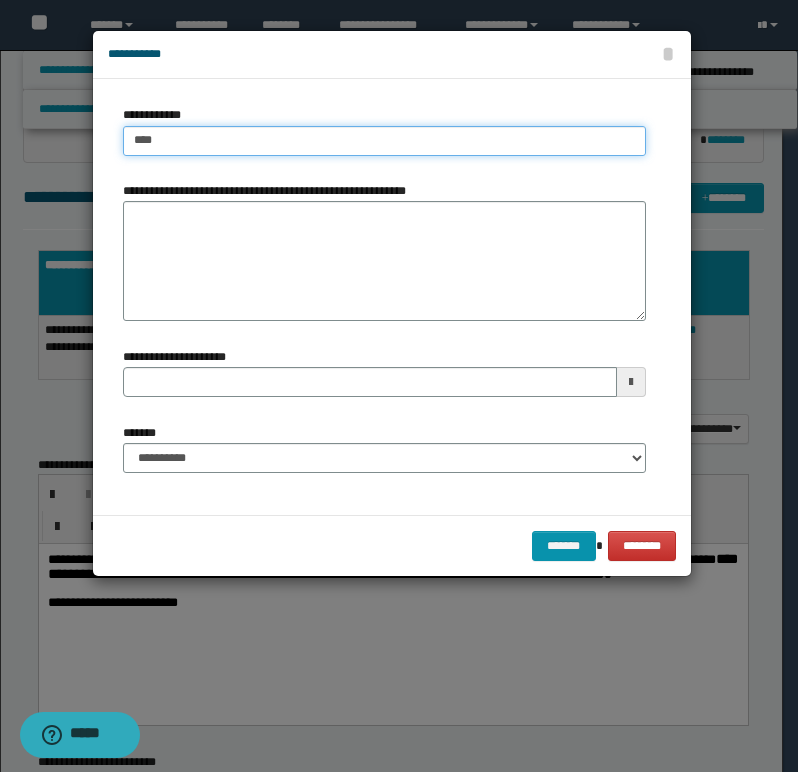 type on "****" 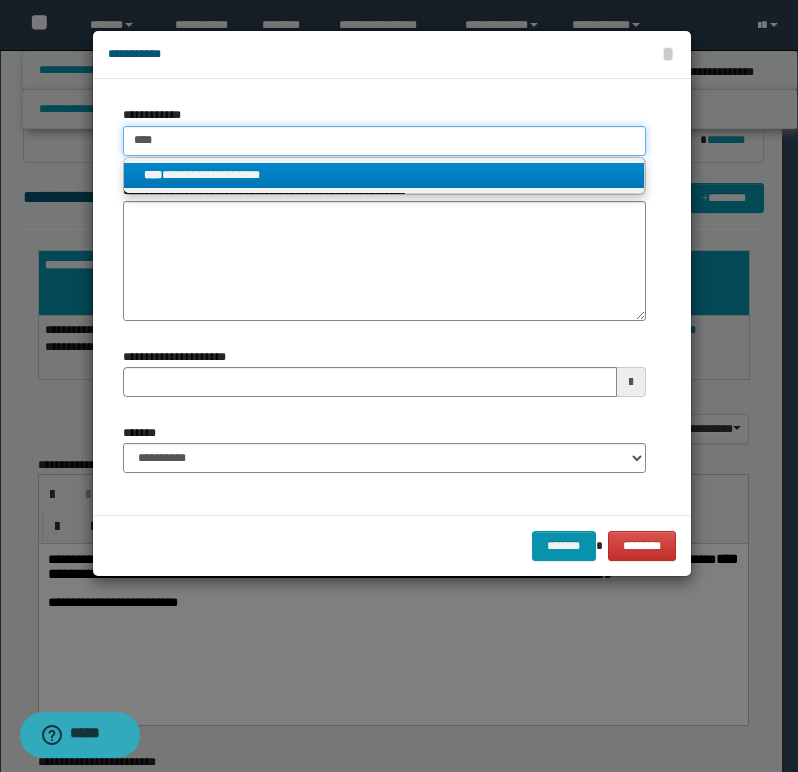 type on "****" 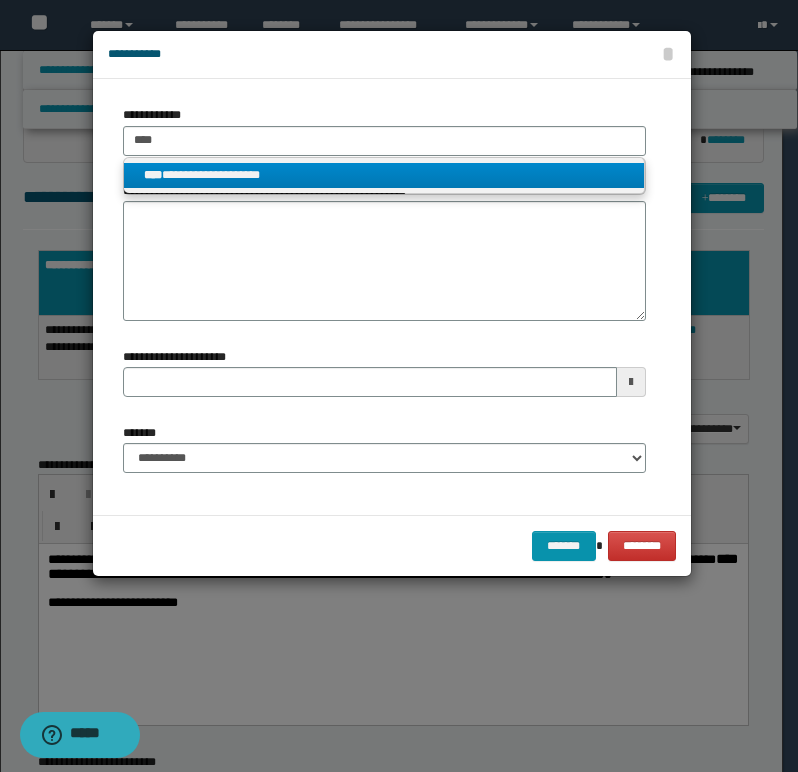 click on "**********" at bounding box center (384, 175) 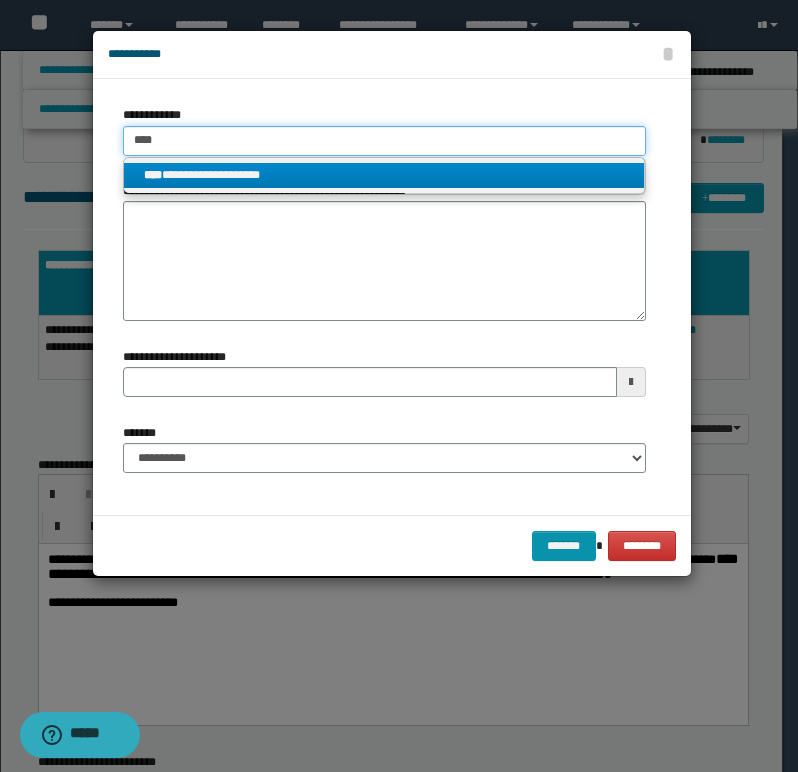 type 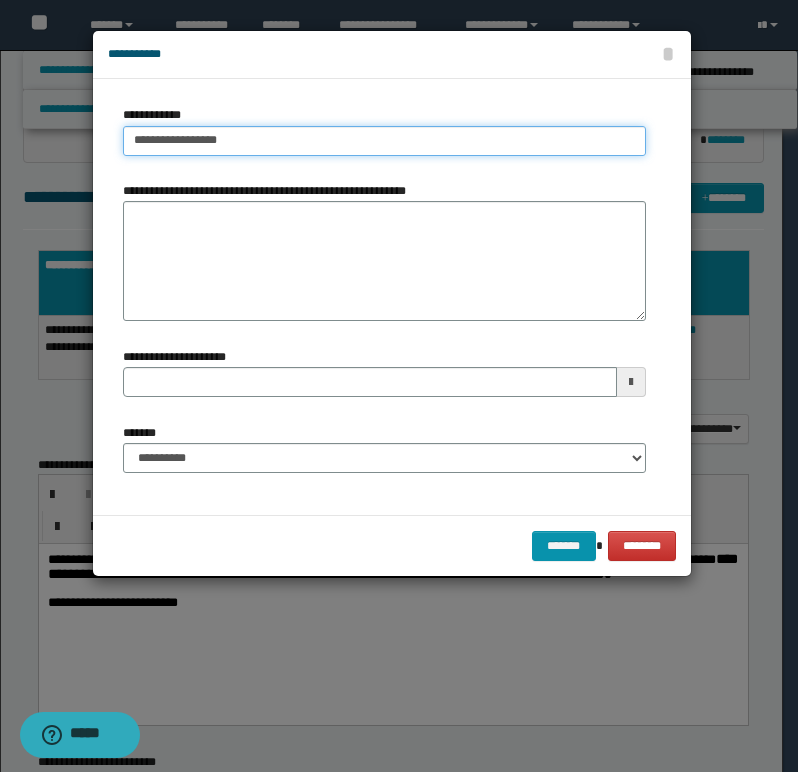 type 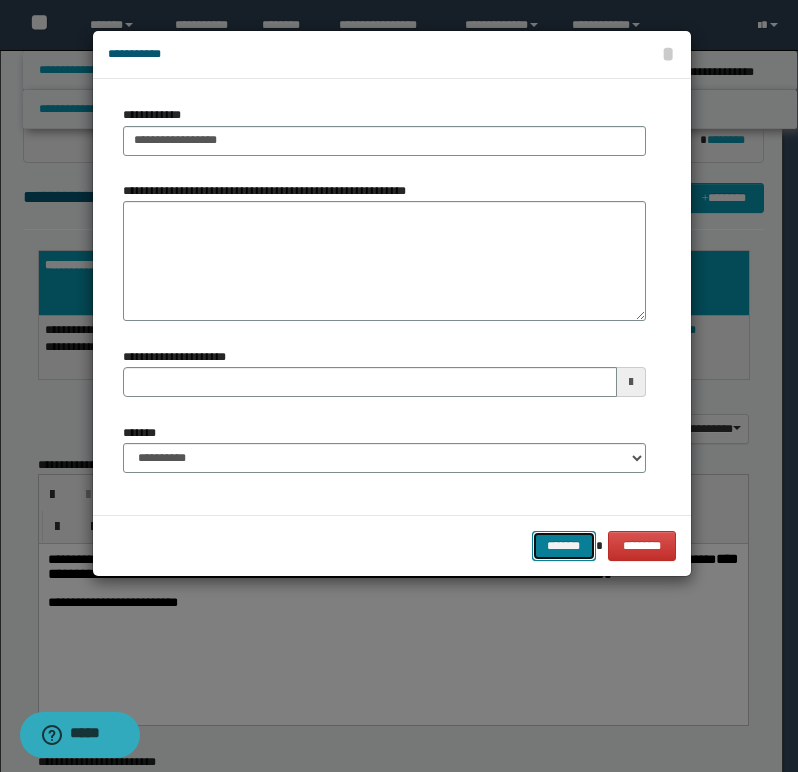 click on "*******" at bounding box center [564, 546] 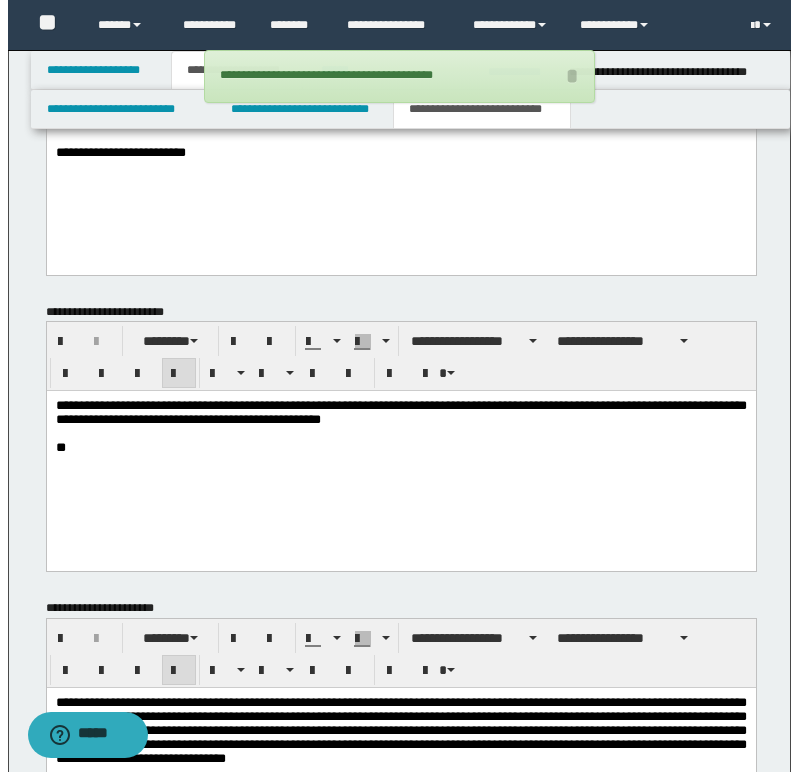 scroll, scrollTop: 806, scrollLeft: 0, axis: vertical 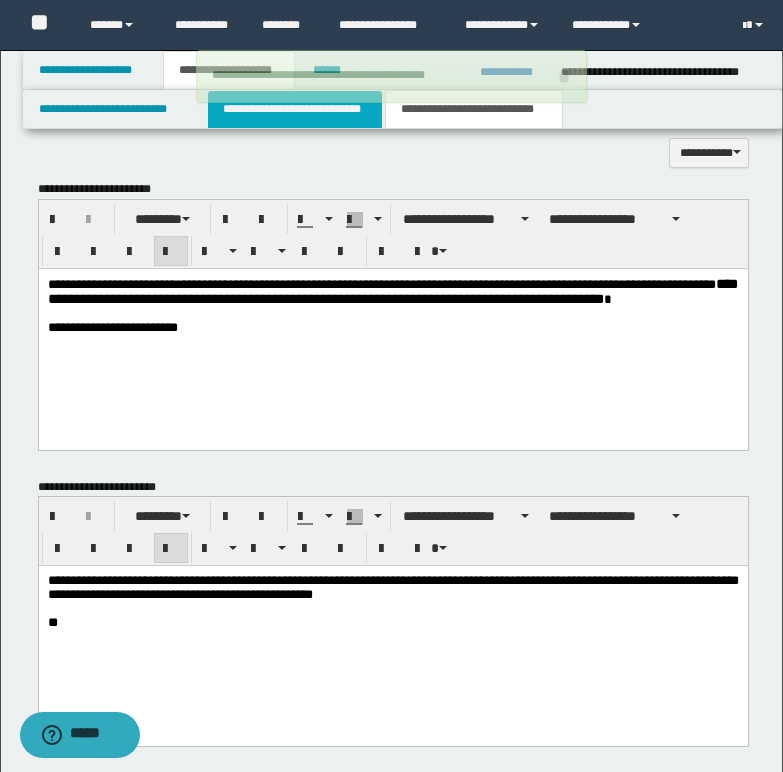 click on "**********" at bounding box center (295, 109) 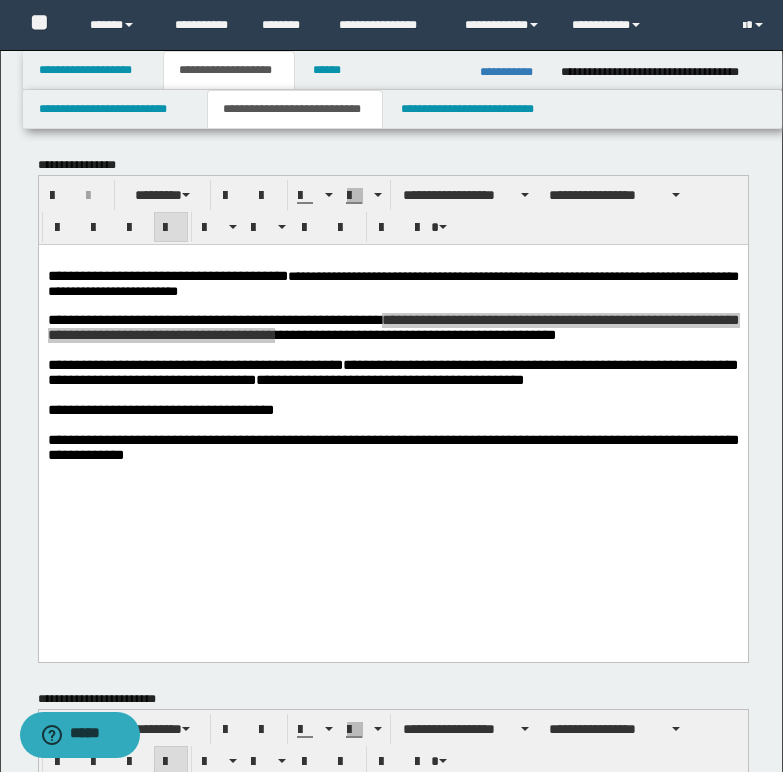 scroll, scrollTop: 0, scrollLeft: 0, axis: both 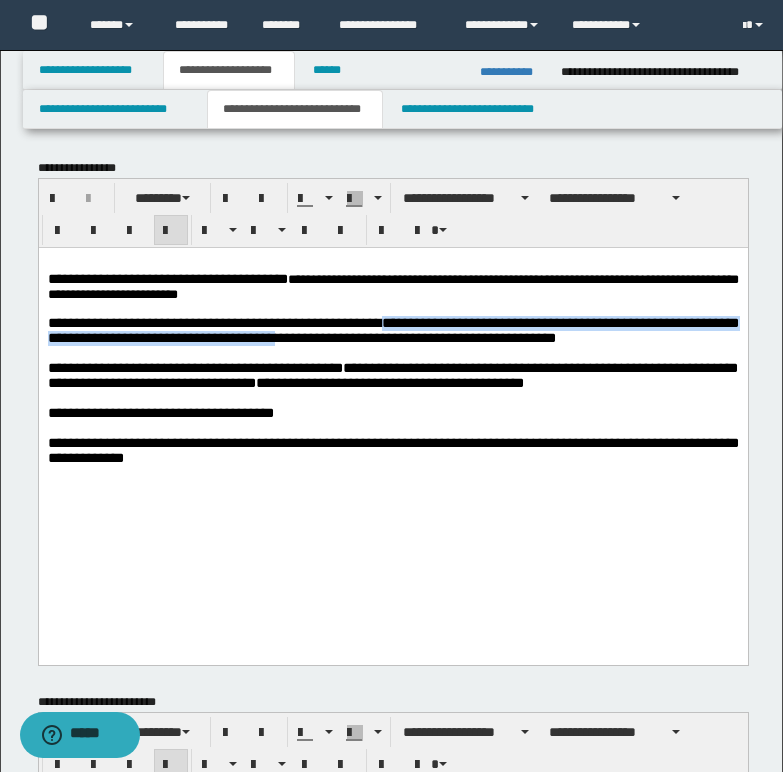 click on "**********" at bounding box center [392, 329] 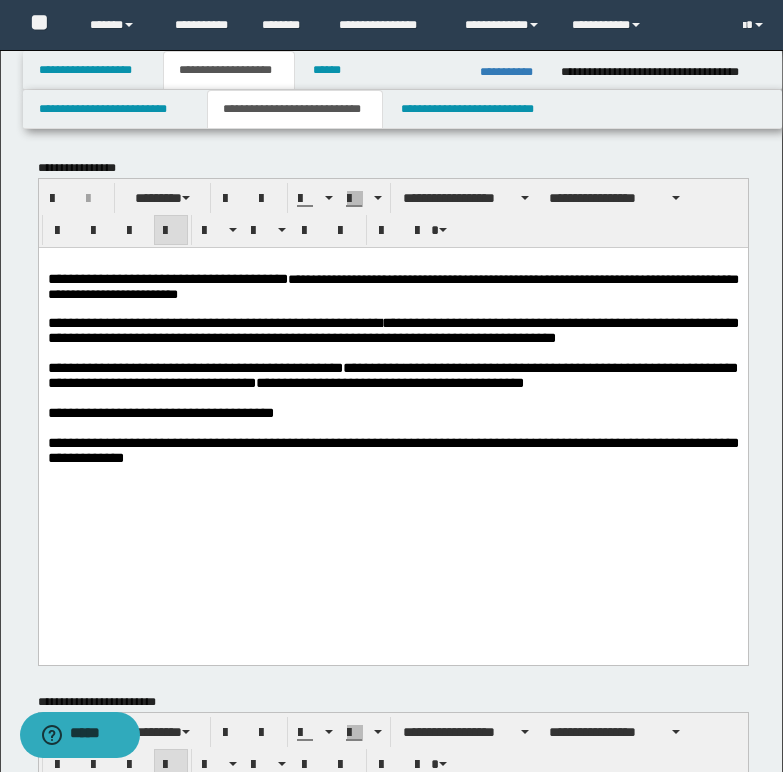 click at bounding box center (392, 352) 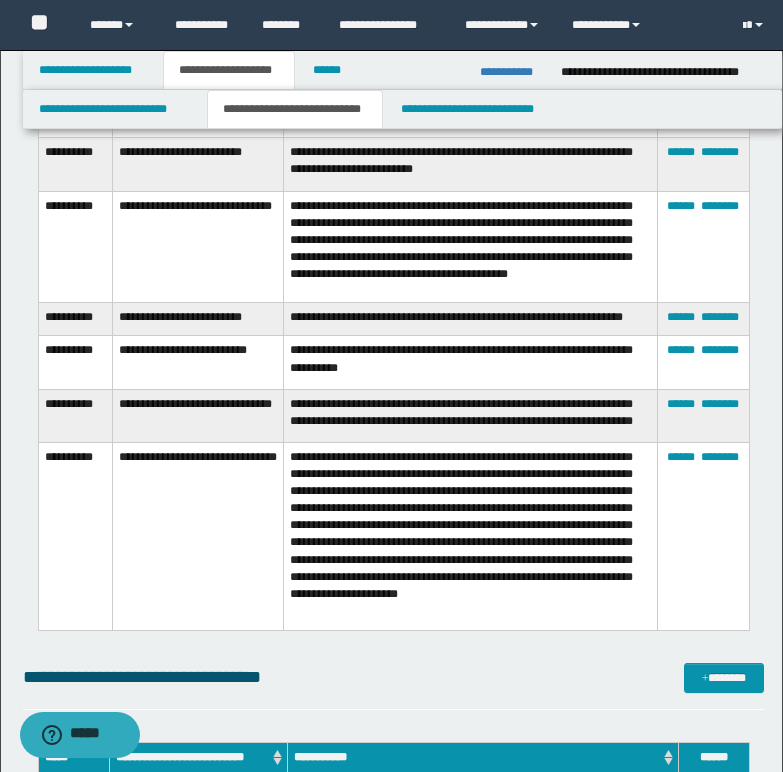 scroll, scrollTop: 3800, scrollLeft: 0, axis: vertical 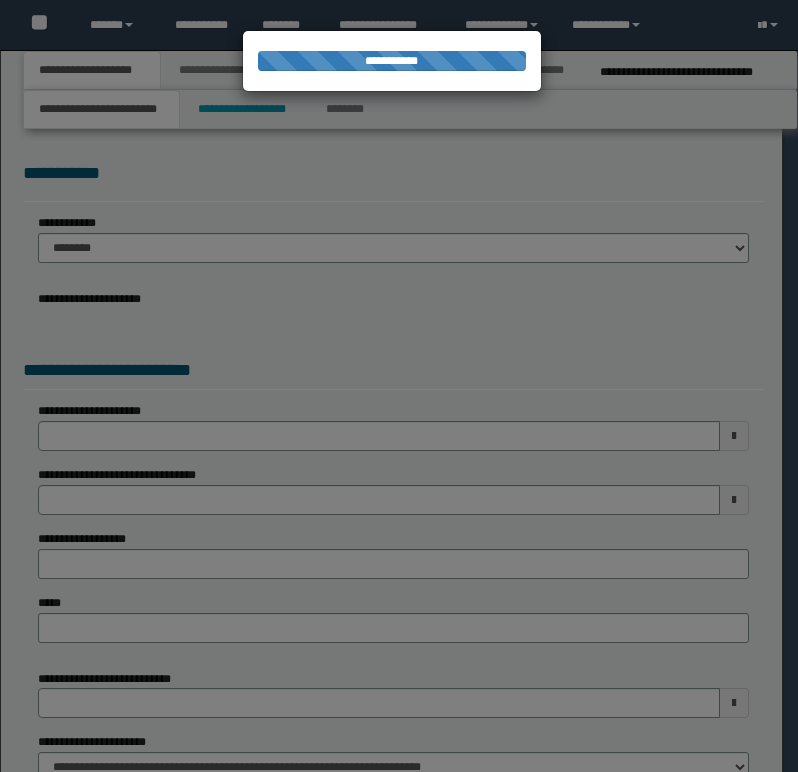 select on "*" 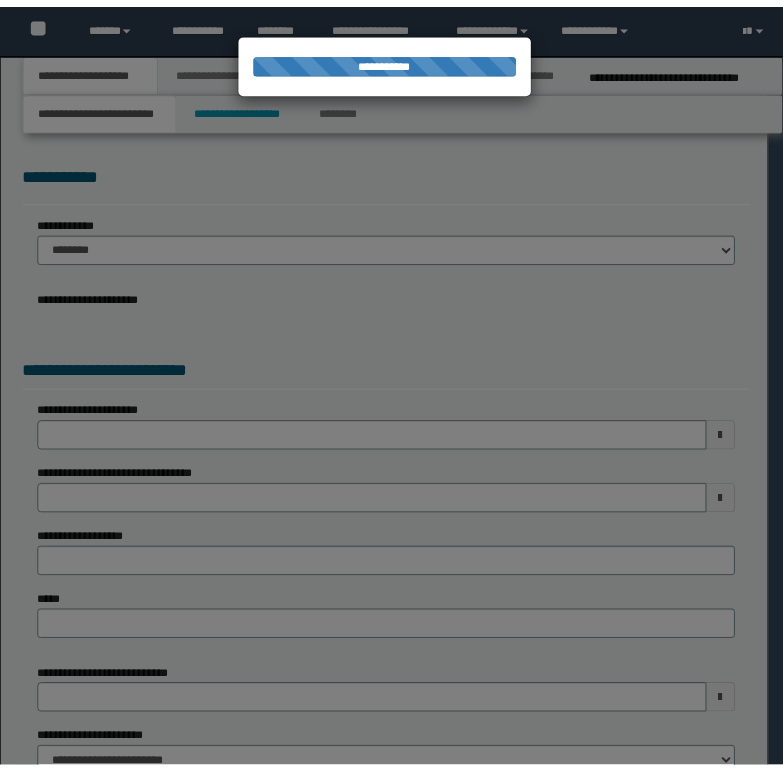 scroll, scrollTop: 0, scrollLeft: 0, axis: both 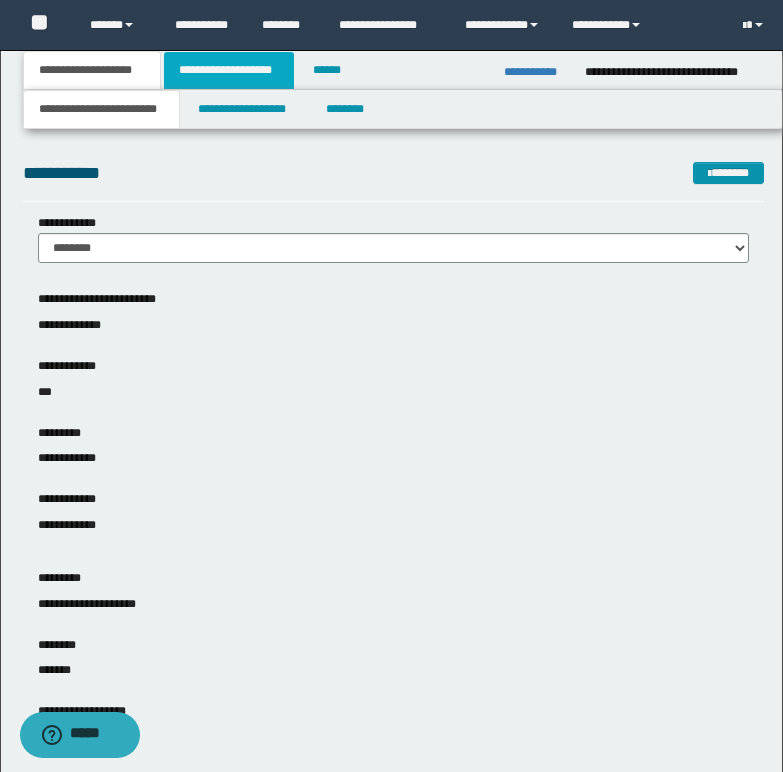 click on "**********" at bounding box center (229, 70) 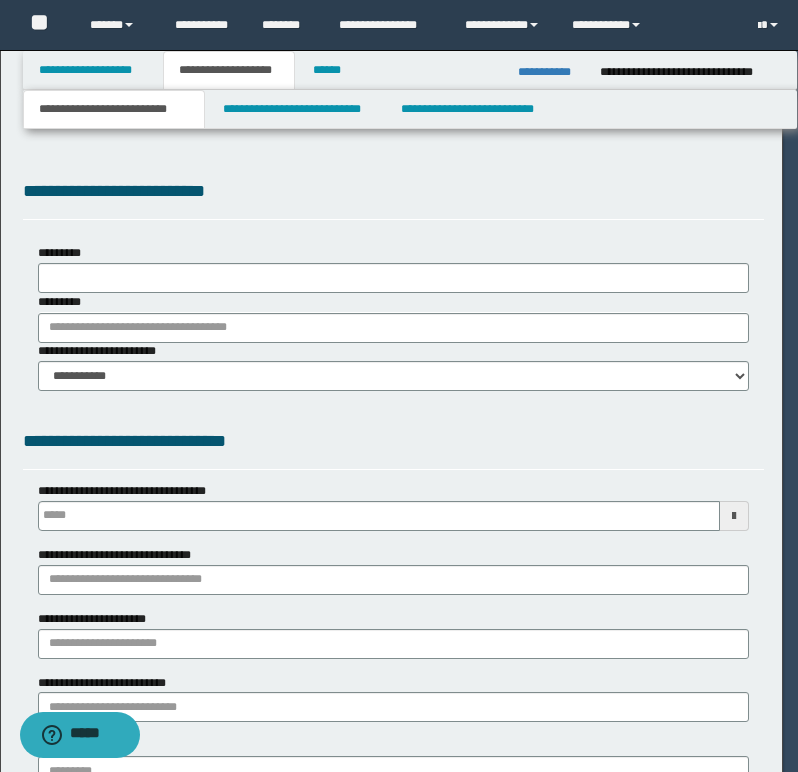 type 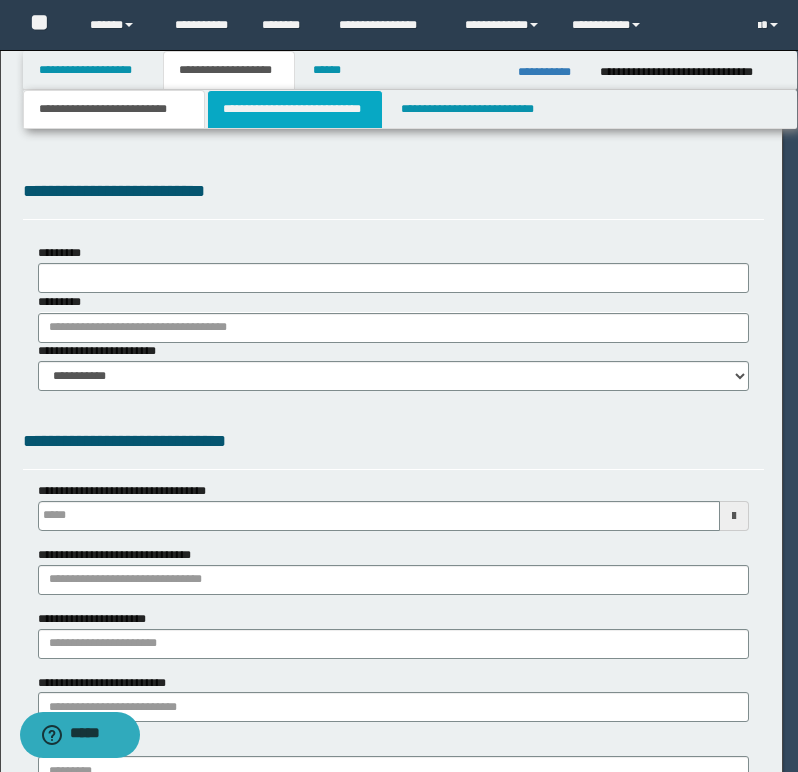 scroll, scrollTop: 0, scrollLeft: 0, axis: both 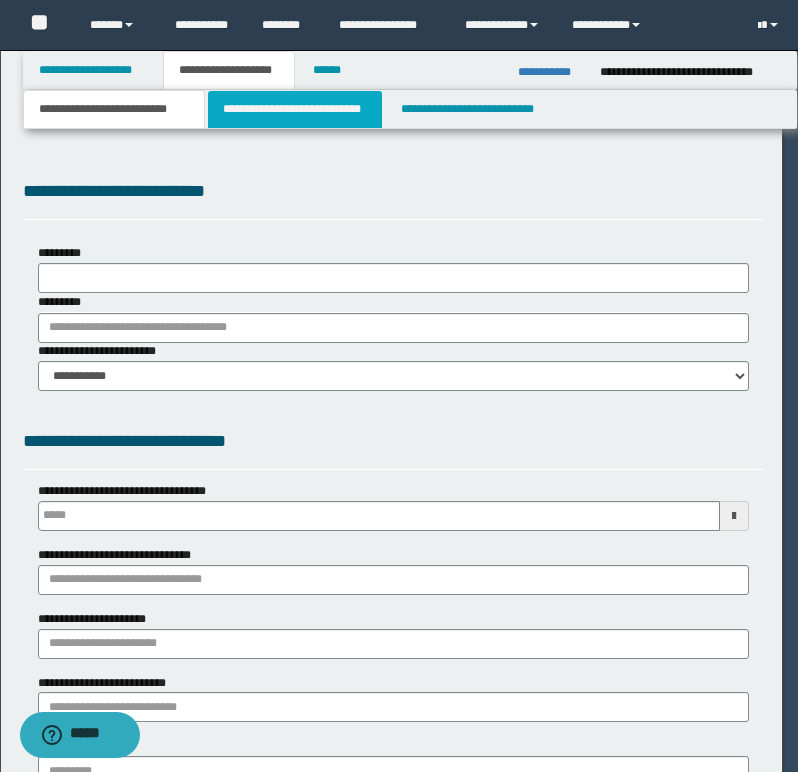 select on "*" 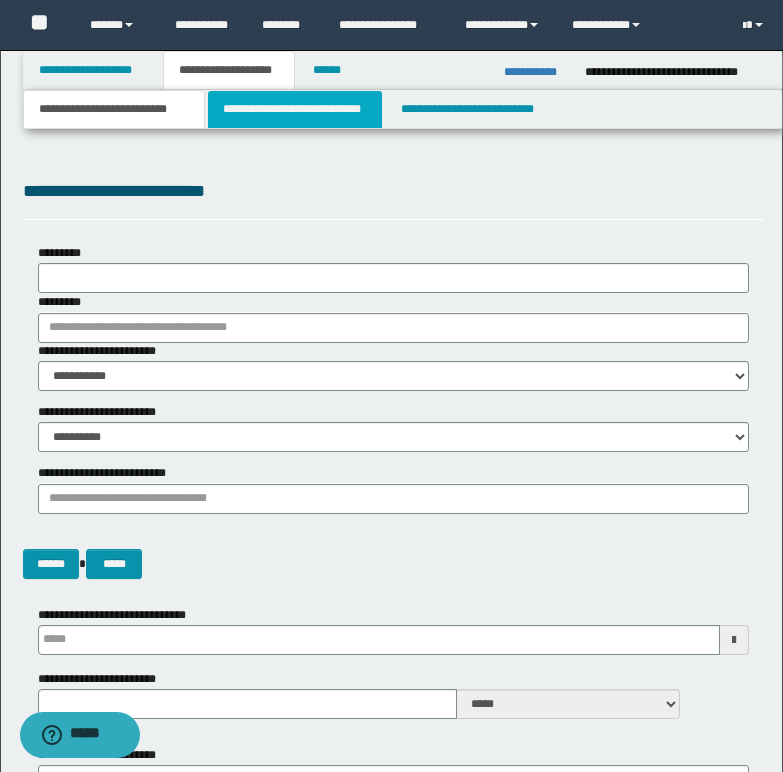 click on "**********" at bounding box center (295, 109) 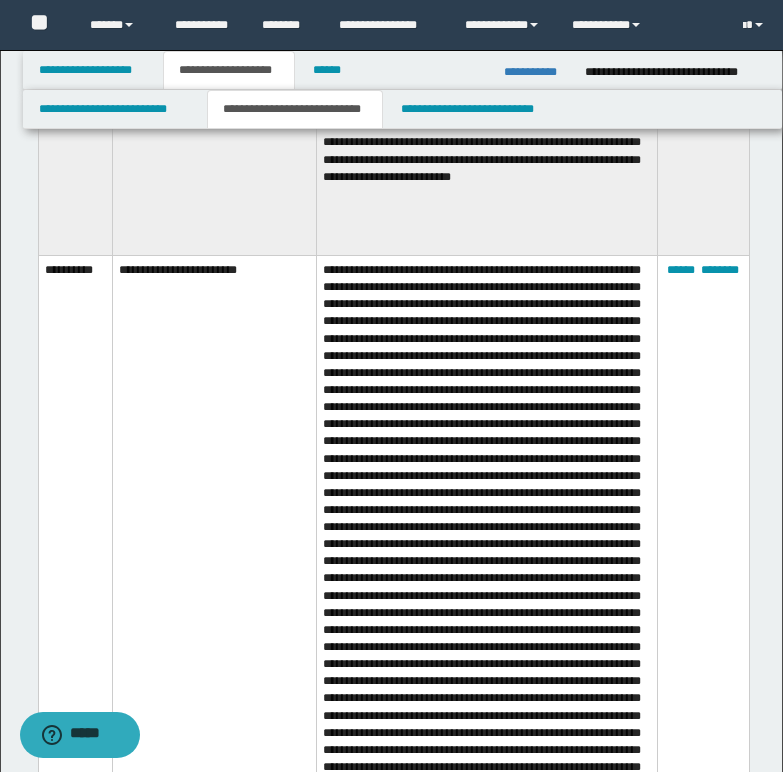 scroll, scrollTop: 1300, scrollLeft: 0, axis: vertical 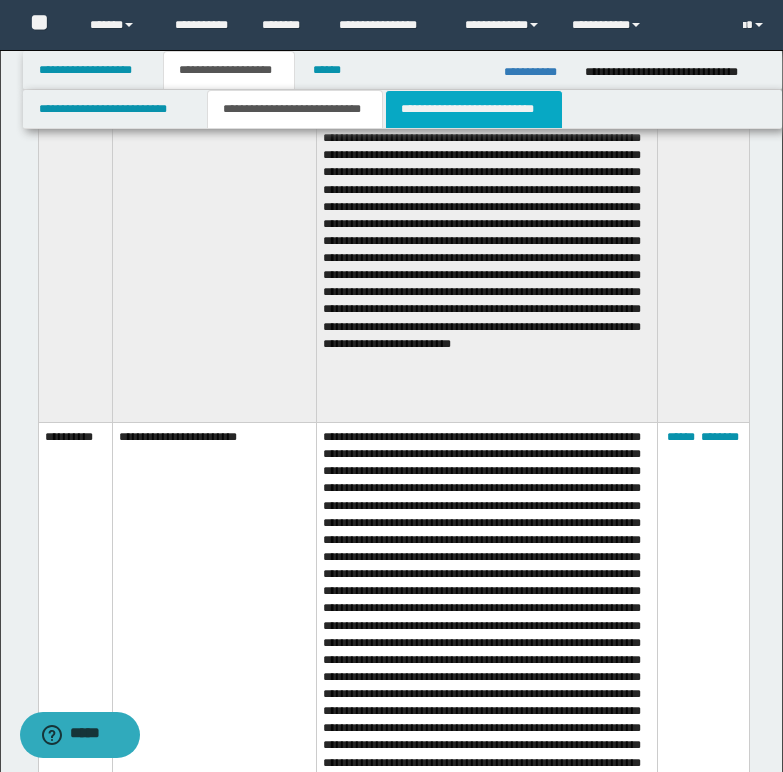 click on "**********" at bounding box center [474, 109] 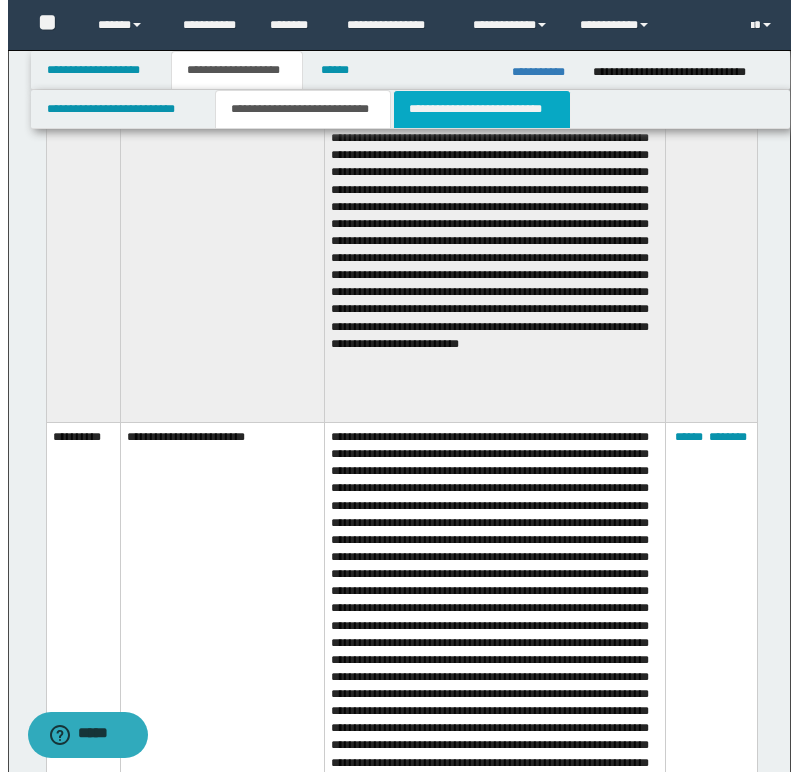scroll, scrollTop: 0, scrollLeft: 0, axis: both 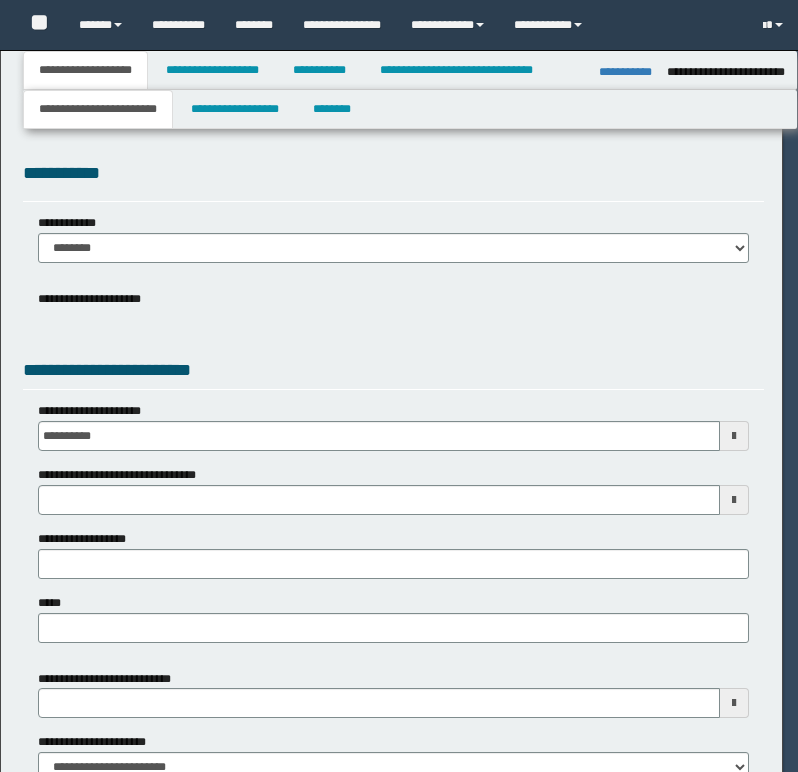 select on "*" 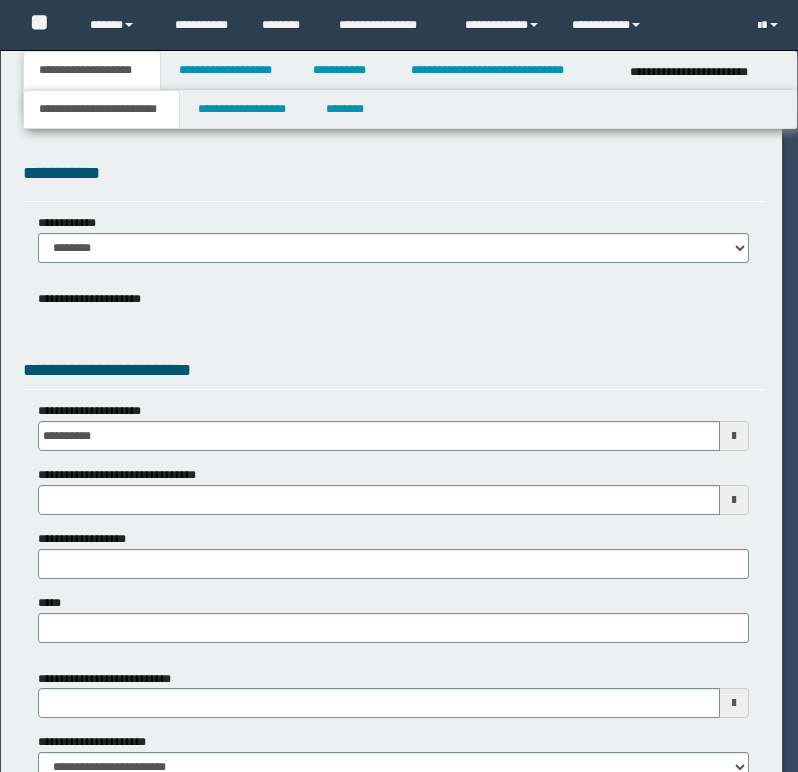 scroll, scrollTop: 0, scrollLeft: 0, axis: both 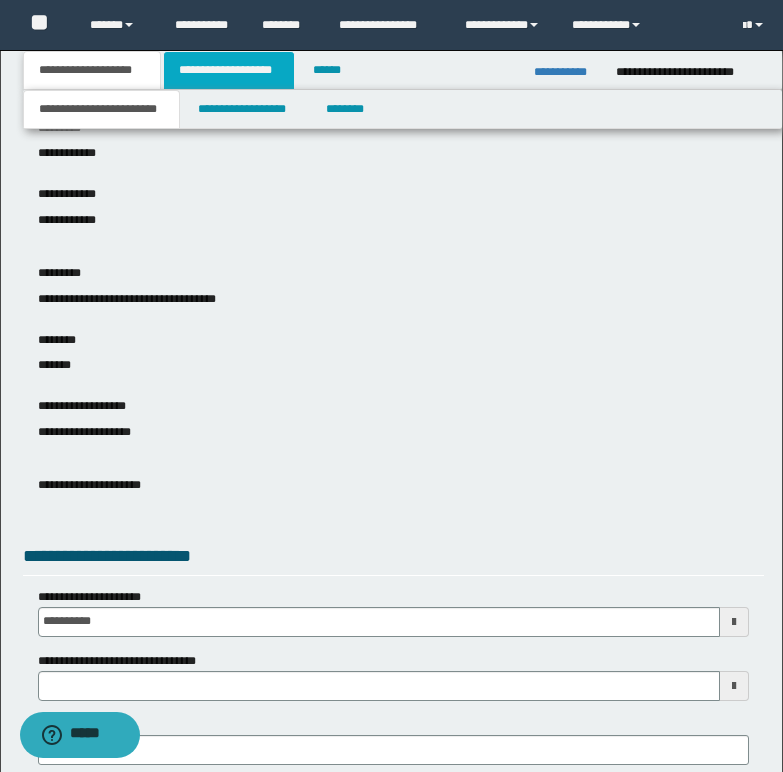 click on "**********" at bounding box center (229, 70) 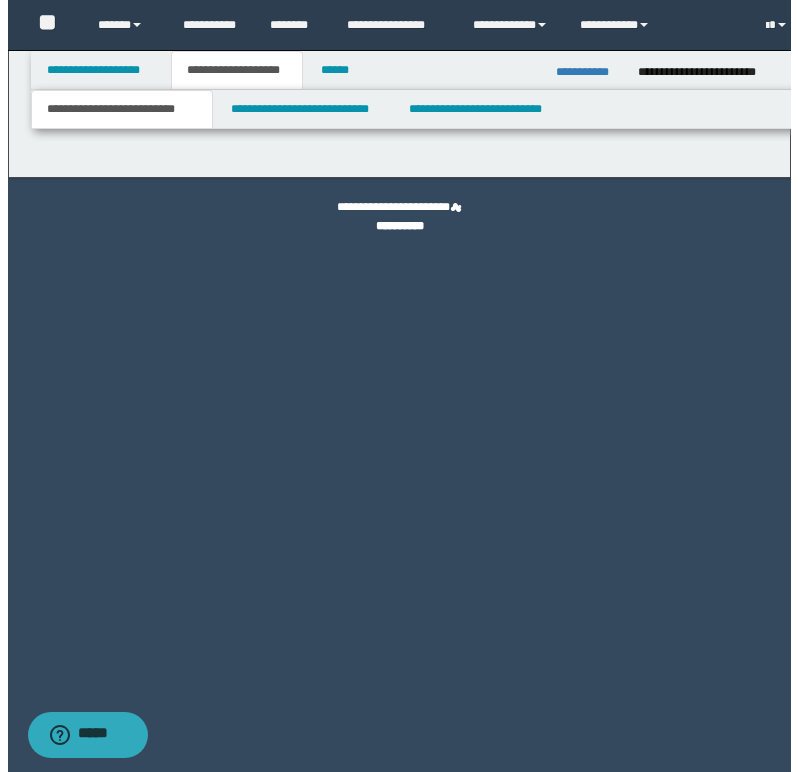 scroll, scrollTop: 0, scrollLeft: 0, axis: both 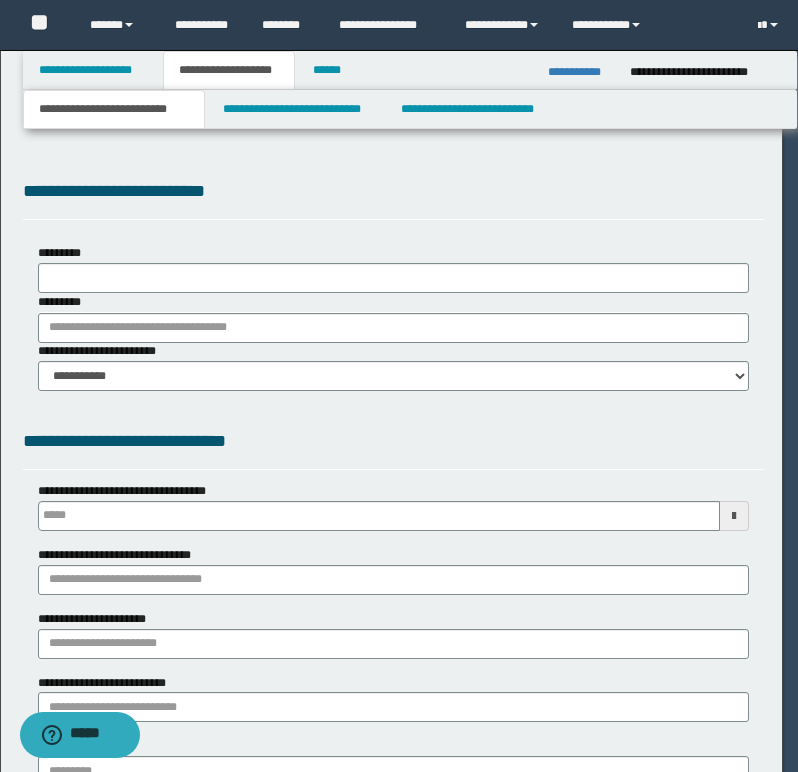 type 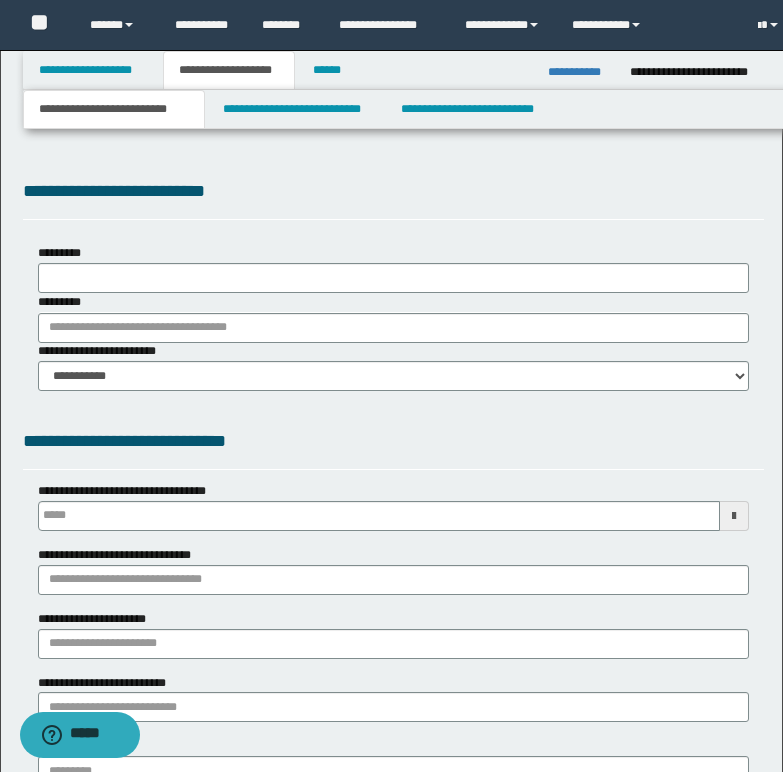 select on "*" 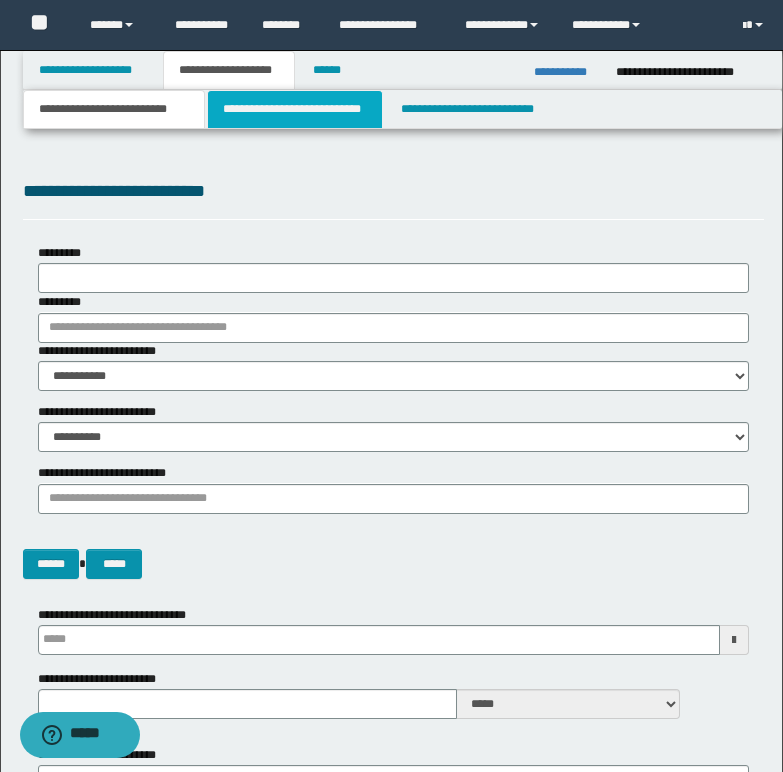 drag, startPoint x: 298, startPoint y: 110, endPoint x: 316, endPoint y: 124, distance: 22.803509 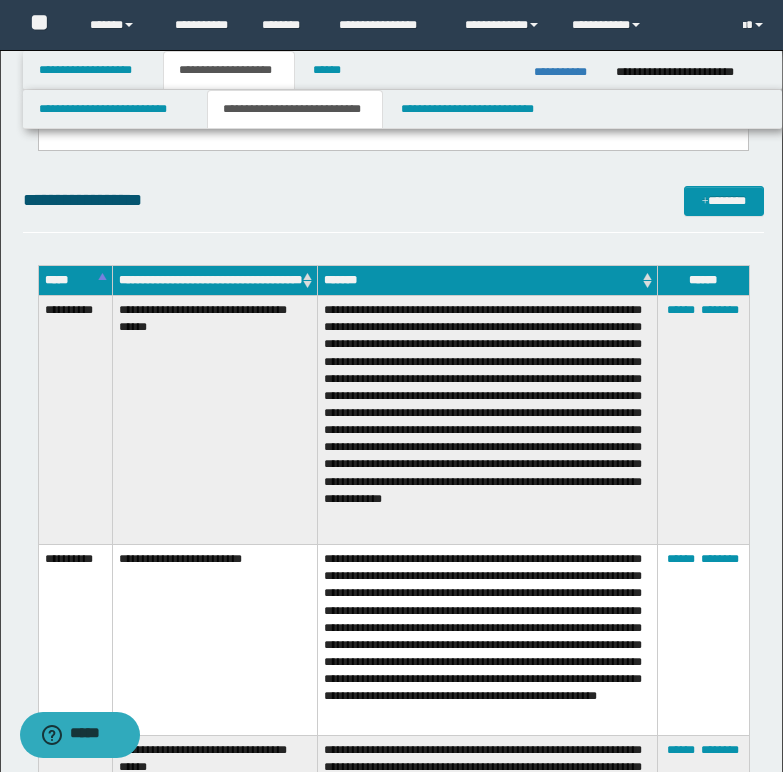 scroll, scrollTop: 900, scrollLeft: 0, axis: vertical 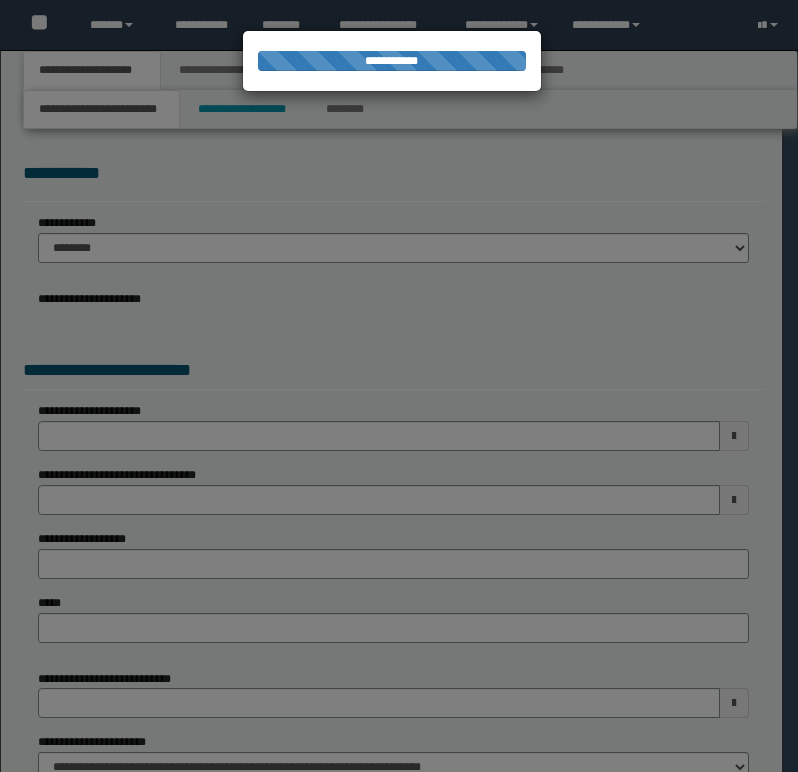 select on "*" 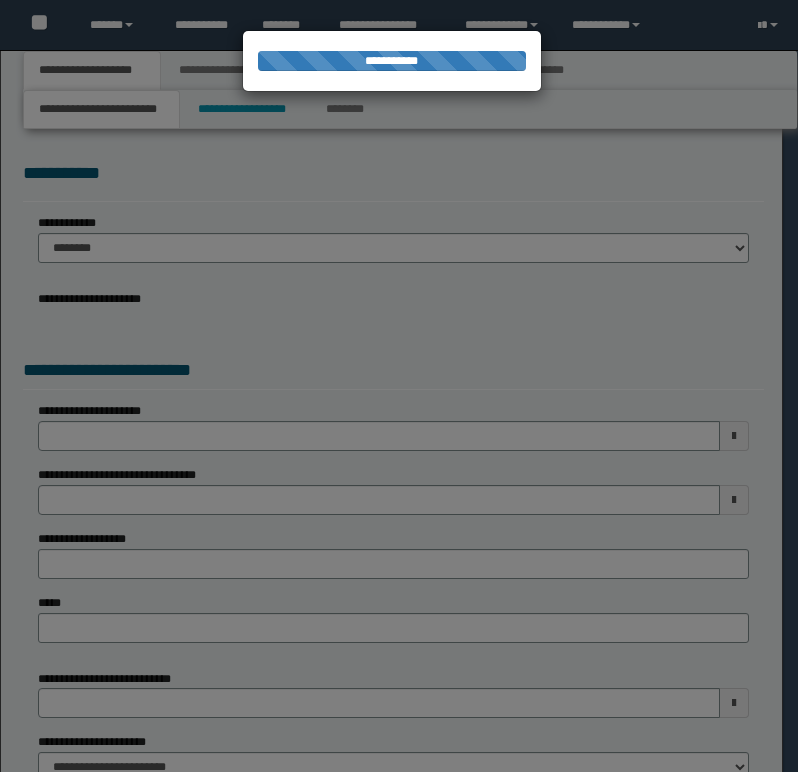 scroll, scrollTop: 0, scrollLeft: 0, axis: both 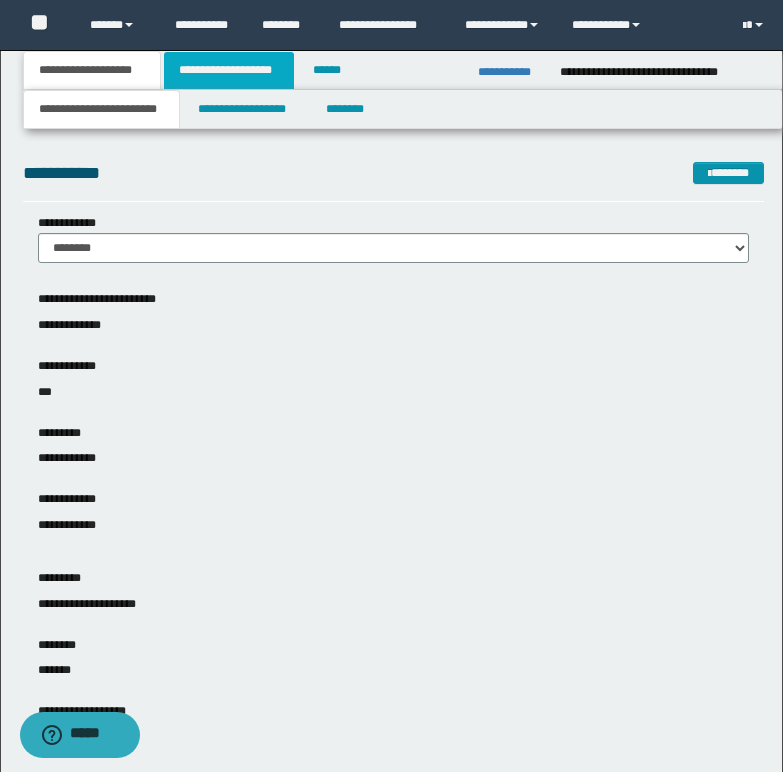 click on "**********" at bounding box center (229, 70) 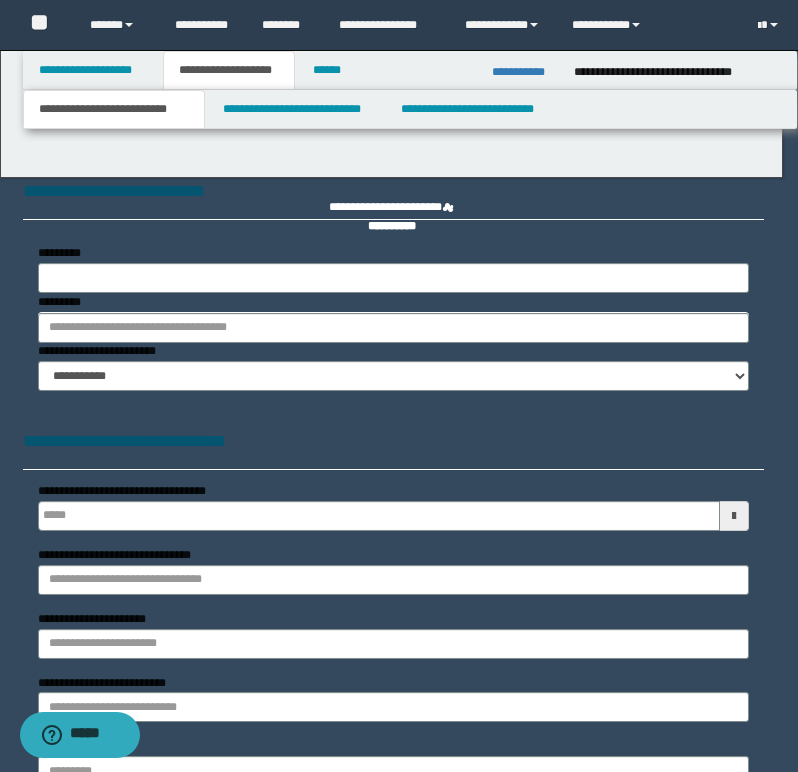 type 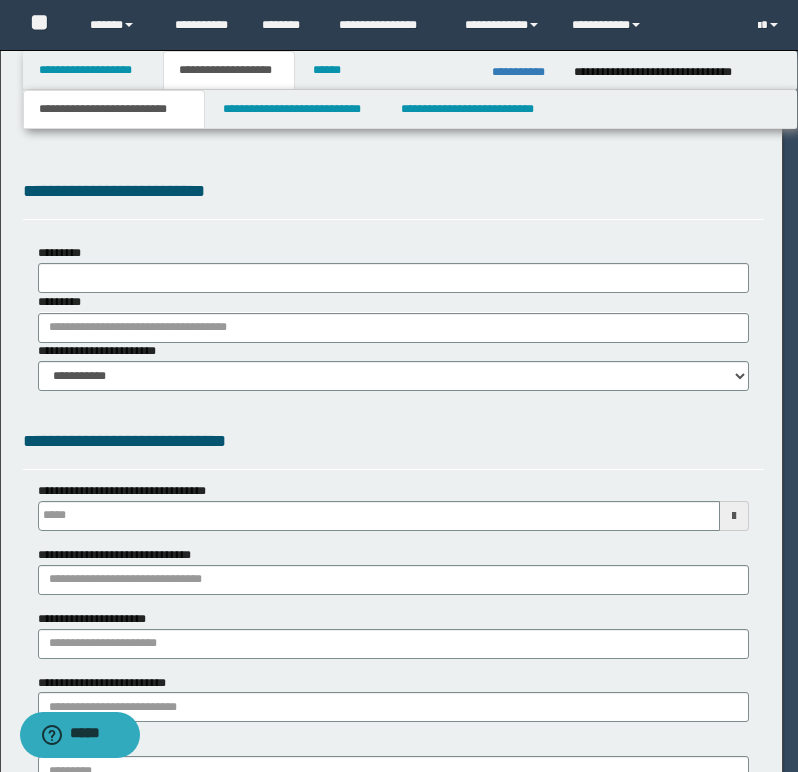 scroll, scrollTop: 0, scrollLeft: 0, axis: both 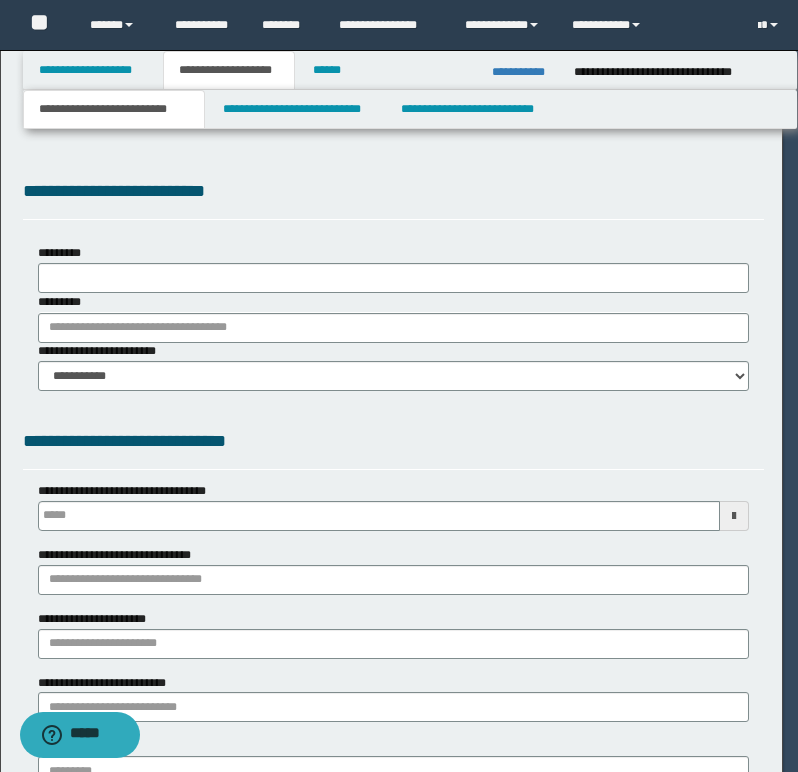 select on "*" 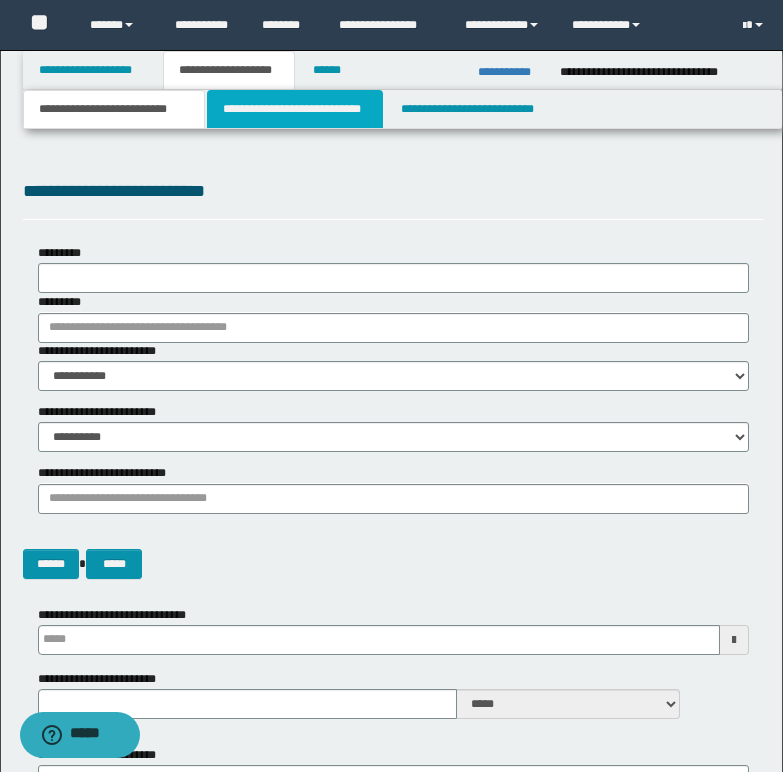 click on "**********" at bounding box center [295, 109] 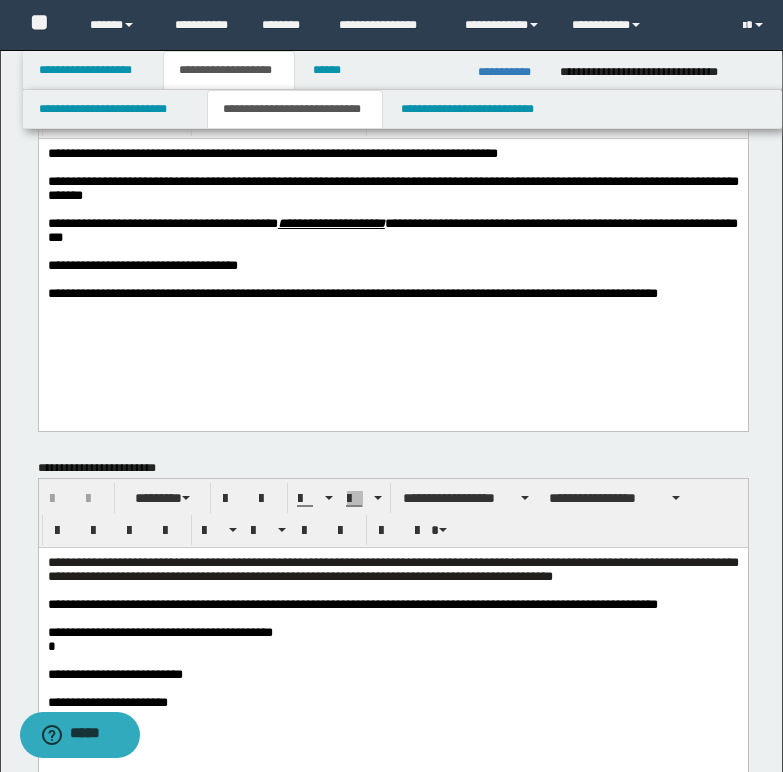 scroll, scrollTop: 100, scrollLeft: 0, axis: vertical 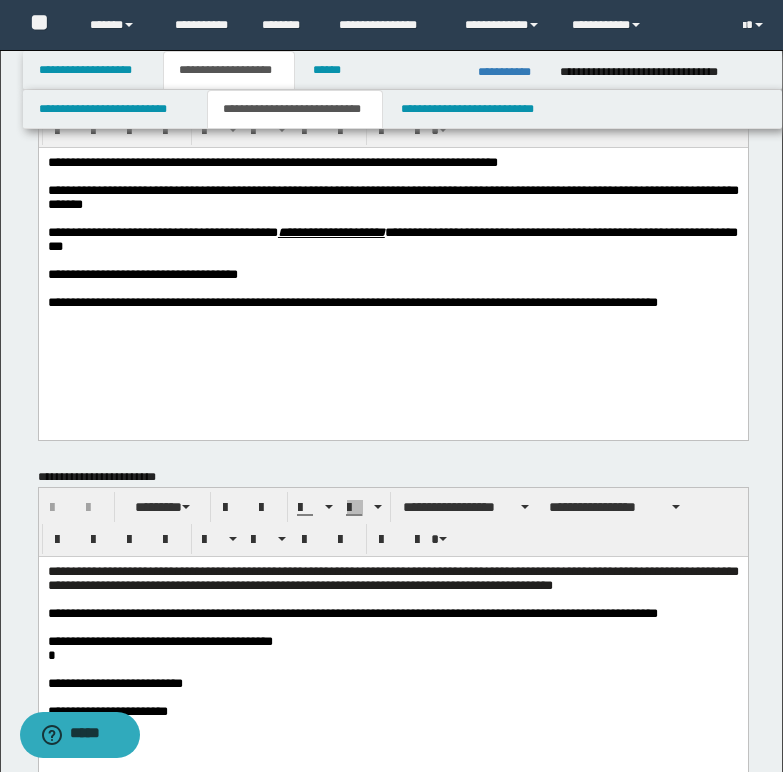 click on "**********" at bounding box center (272, 161) 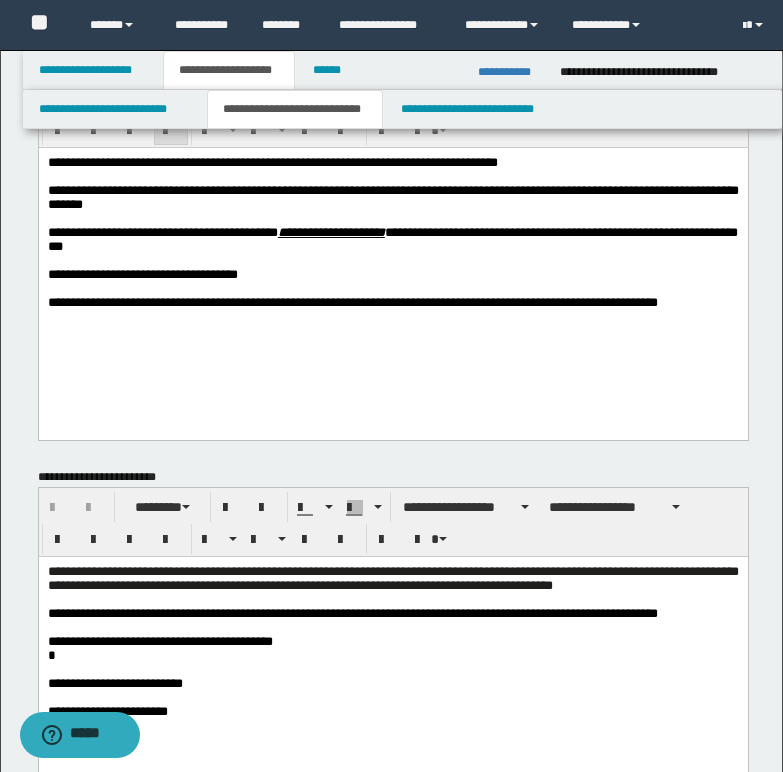 type 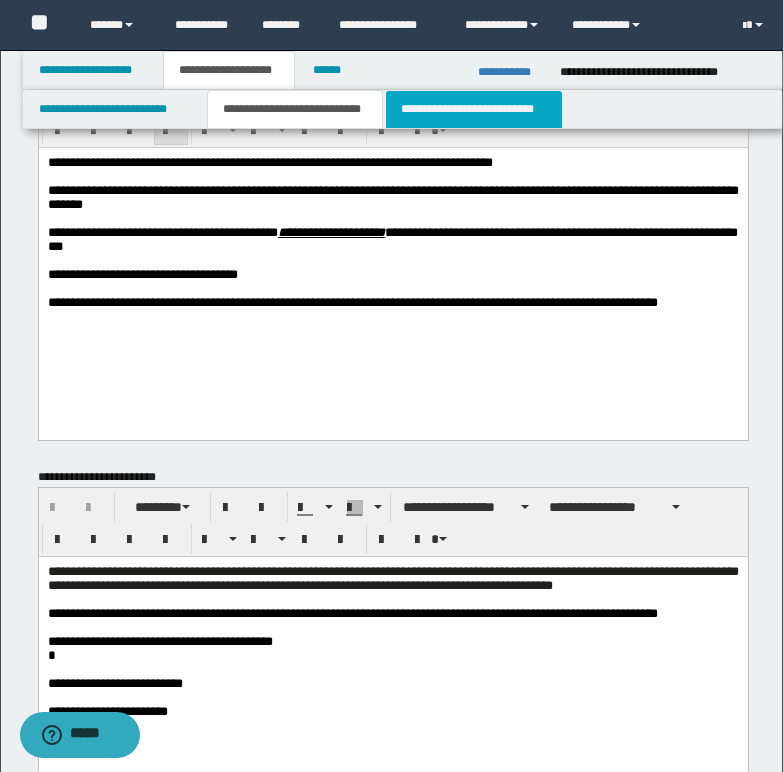 drag, startPoint x: 477, startPoint y: 108, endPoint x: 645, endPoint y: 207, distance: 195 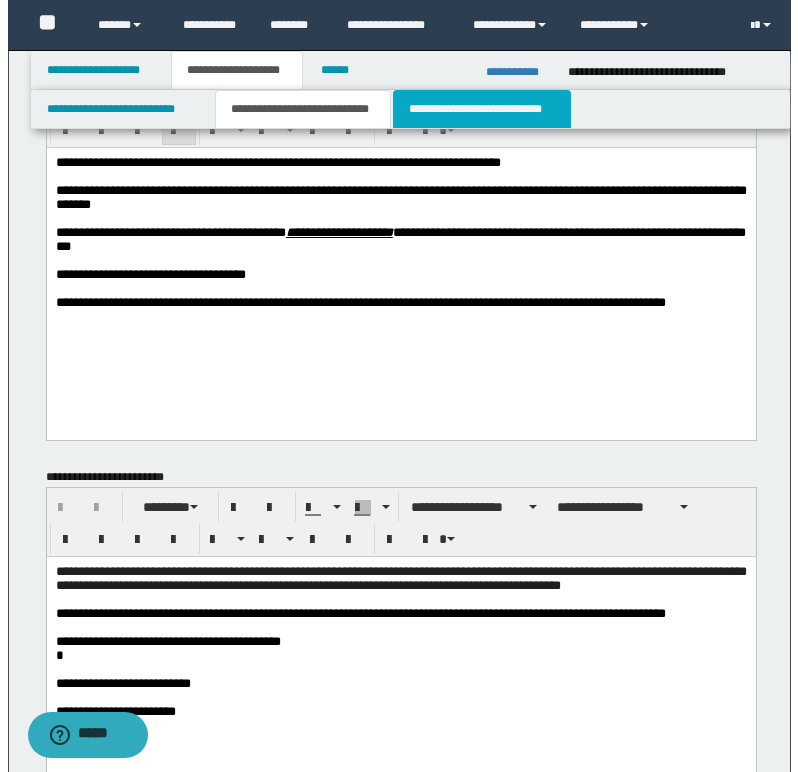 scroll, scrollTop: 0, scrollLeft: 0, axis: both 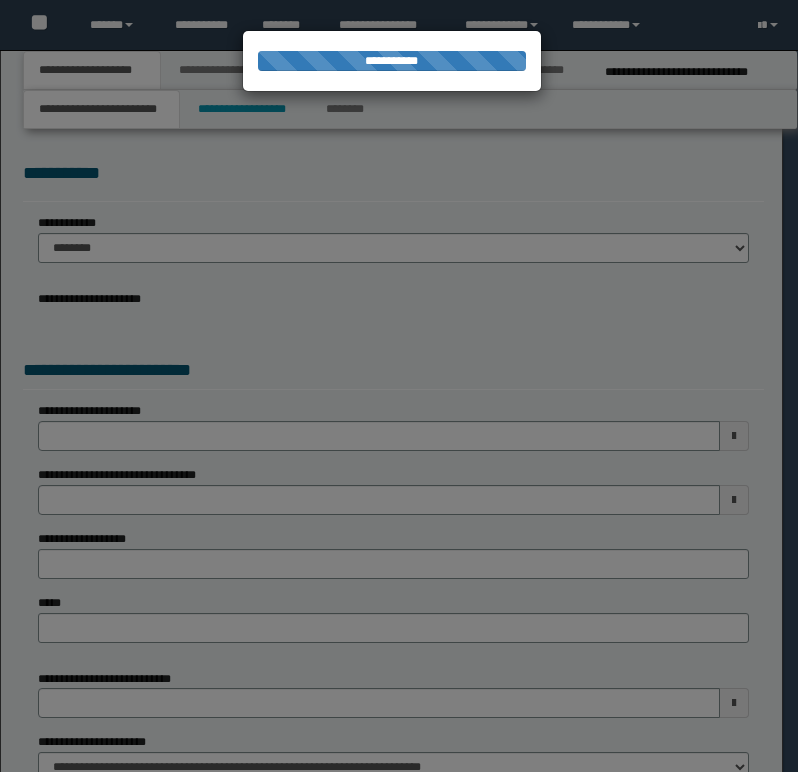 select on "*" 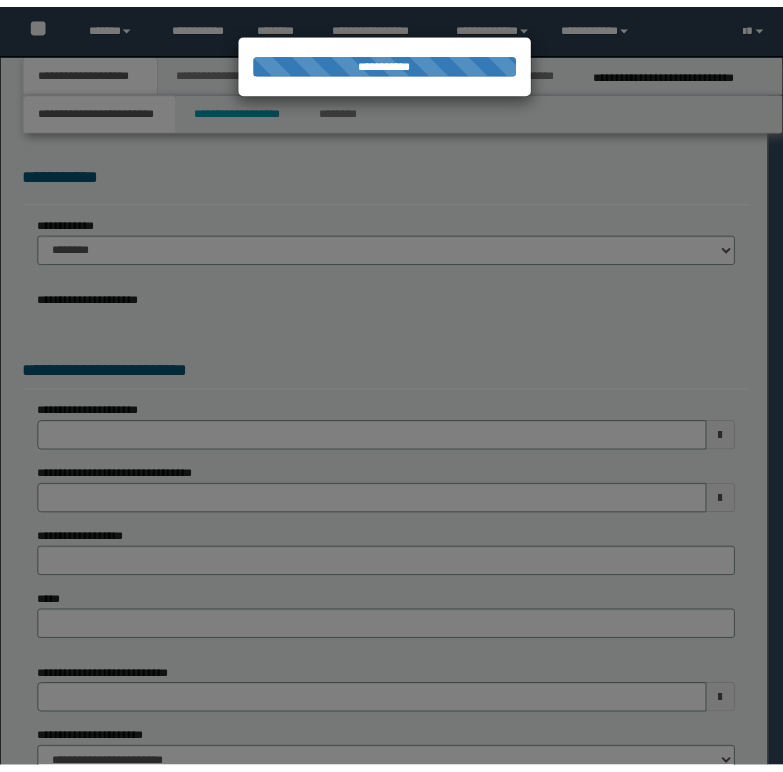 scroll, scrollTop: 0, scrollLeft: 0, axis: both 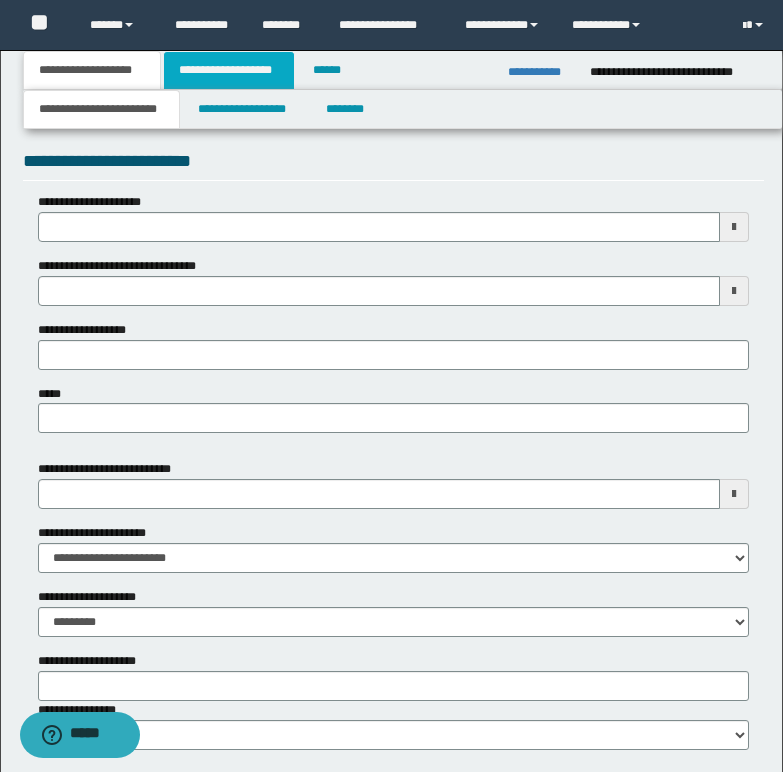 click on "**********" at bounding box center [229, 70] 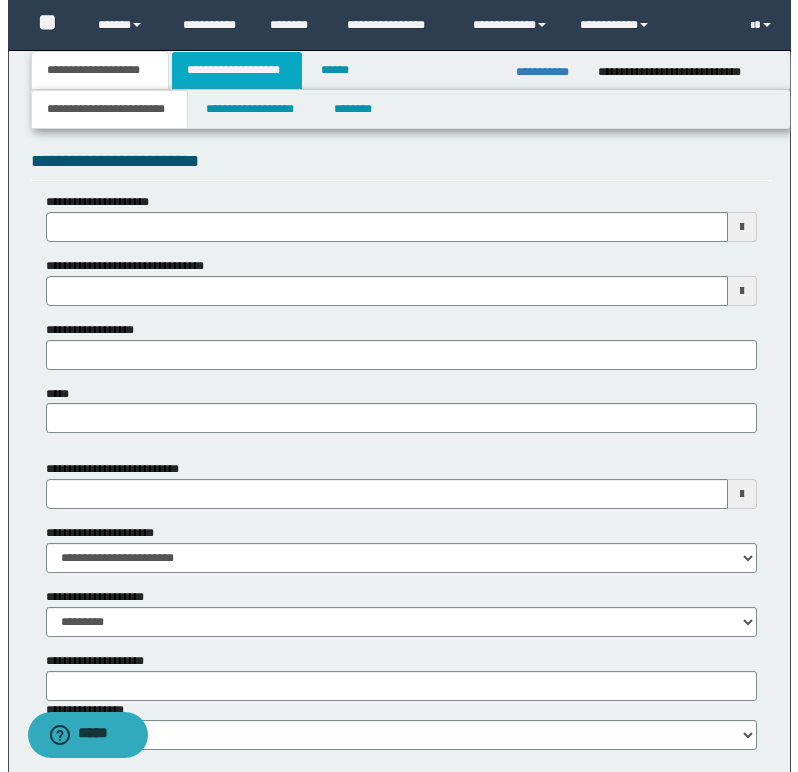 scroll, scrollTop: 0, scrollLeft: 0, axis: both 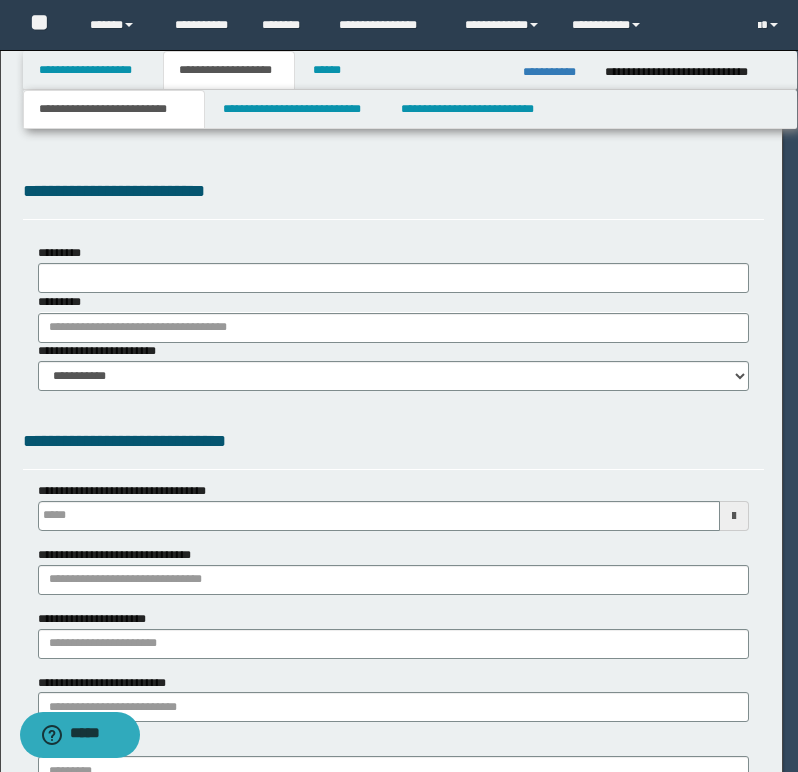 type 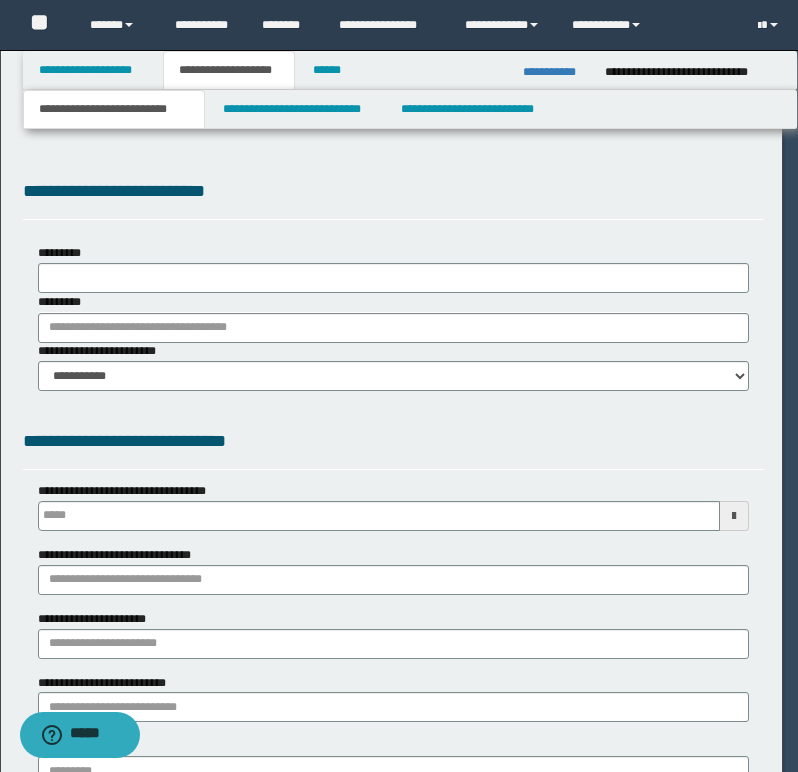 scroll, scrollTop: 0, scrollLeft: 0, axis: both 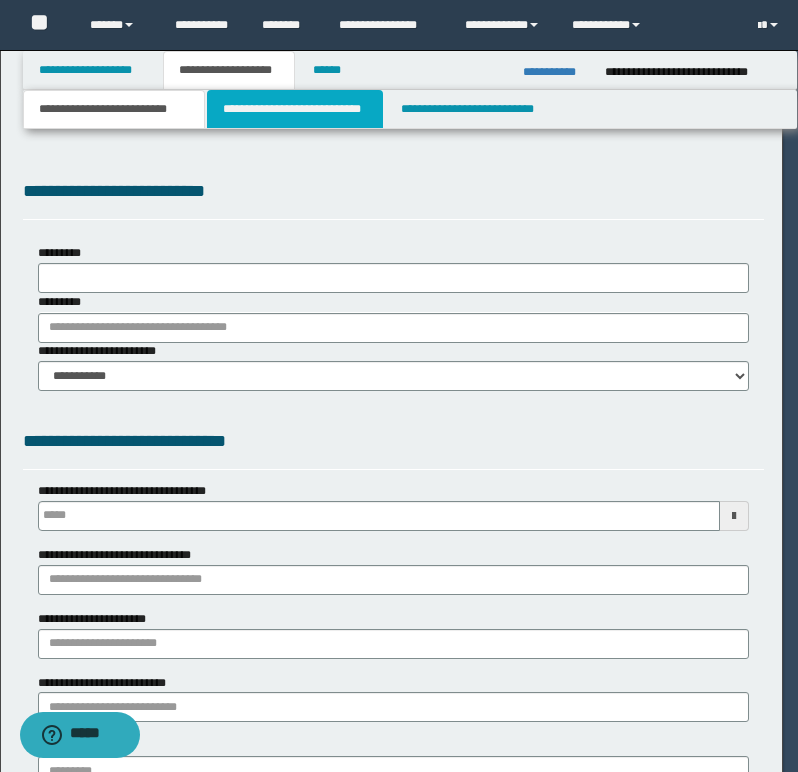 select on "*" 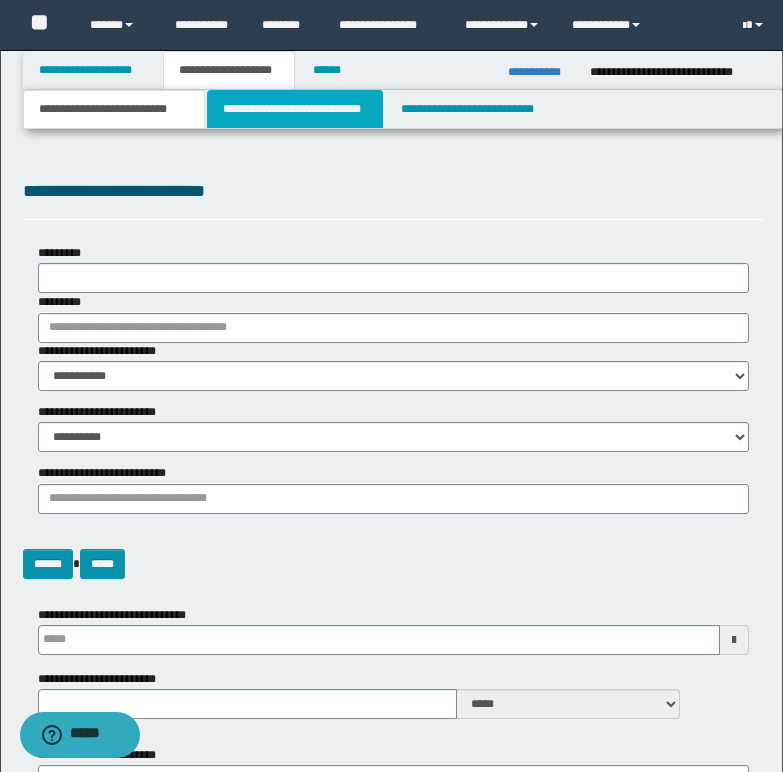 click on "**********" at bounding box center (295, 109) 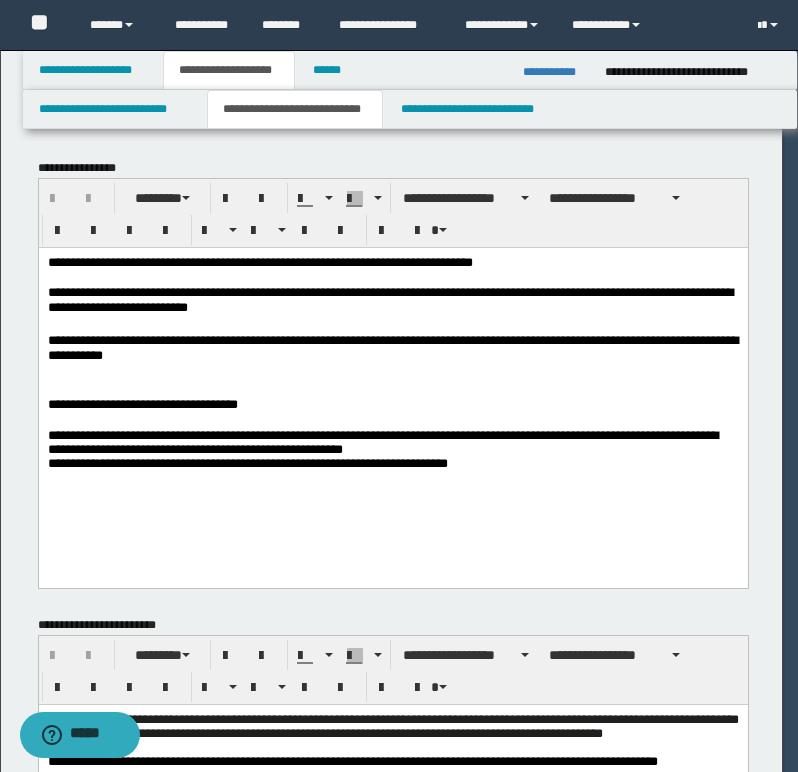 scroll, scrollTop: 0, scrollLeft: 0, axis: both 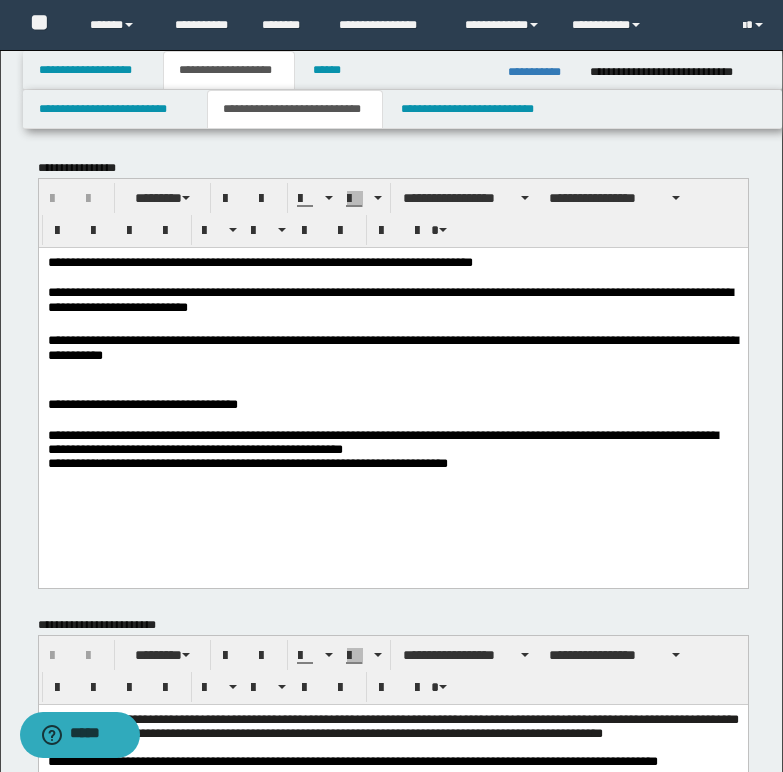 click on "**********" at bounding box center (392, 349) 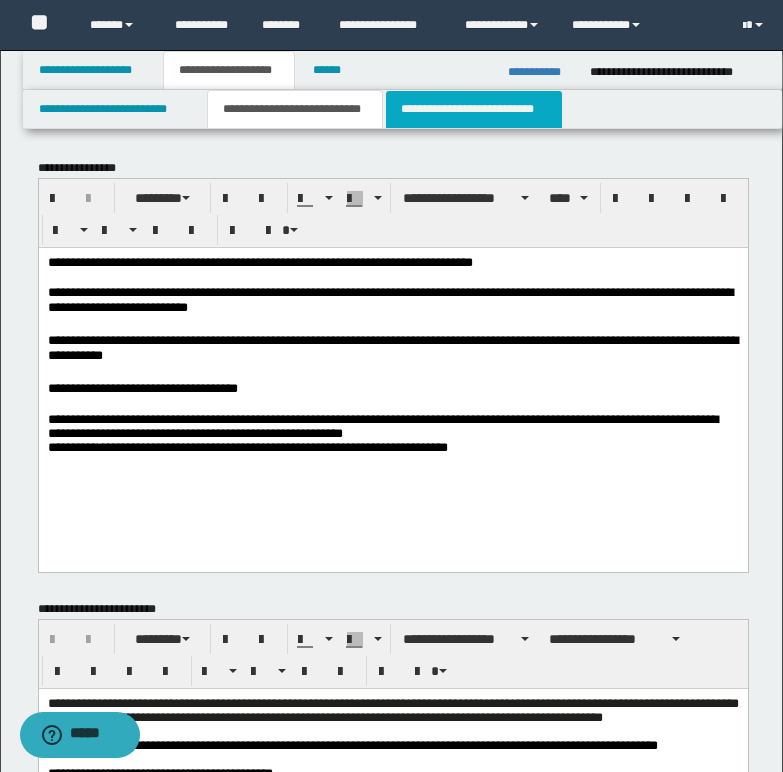 click on "**********" at bounding box center (474, 109) 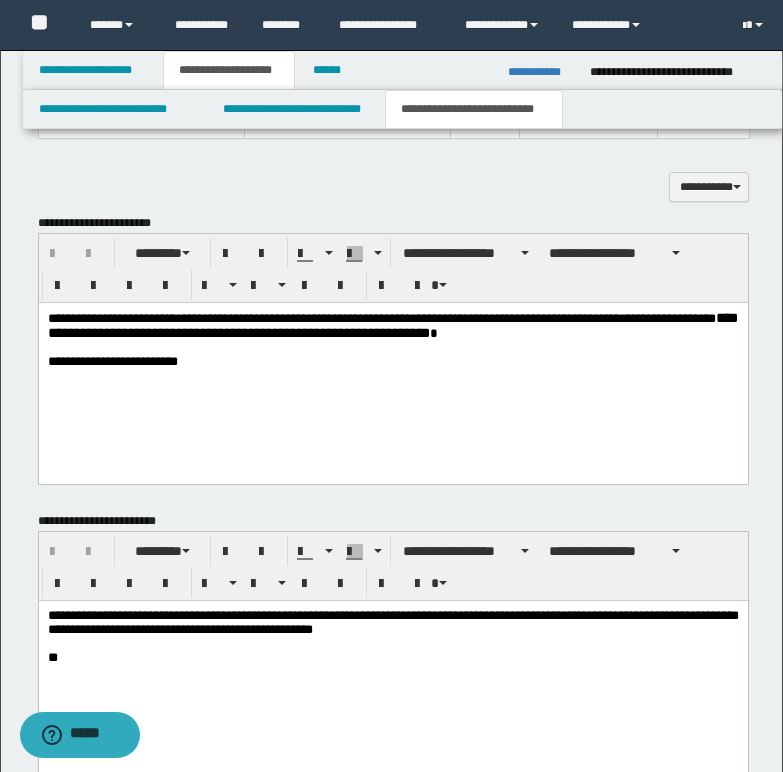 scroll, scrollTop: 700, scrollLeft: 0, axis: vertical 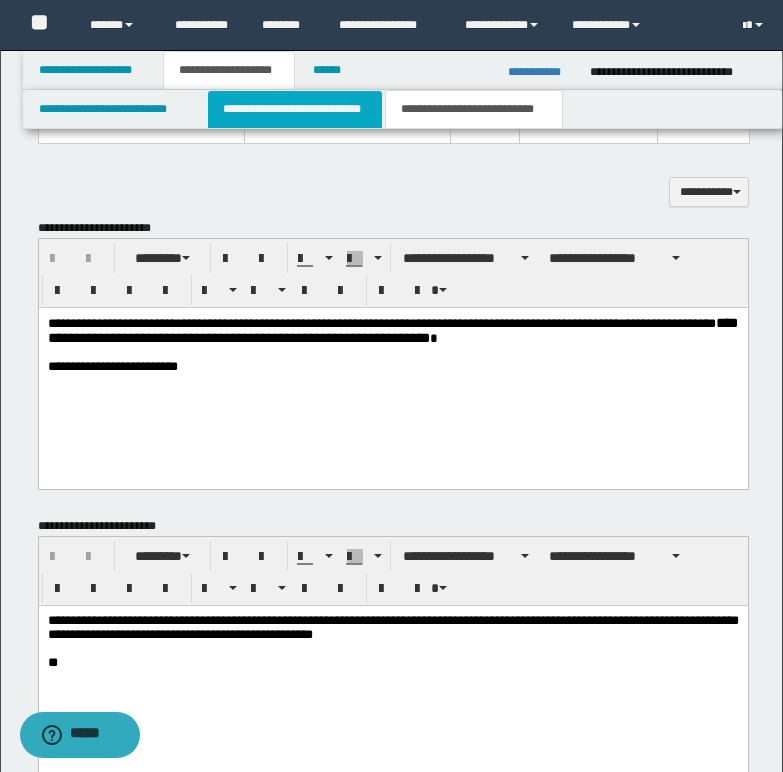 click on "**********" at bounding box center (295, 109) 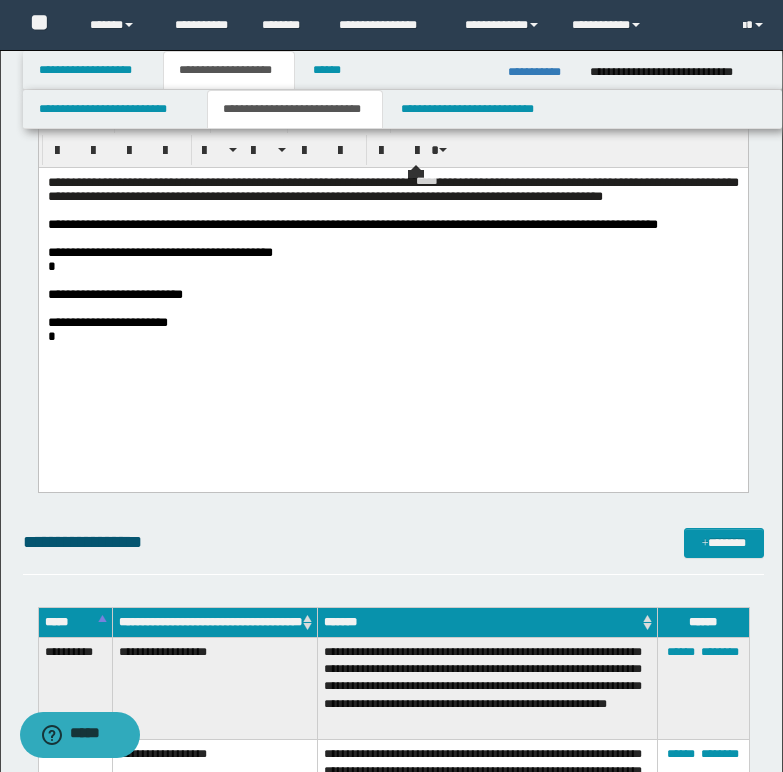 scroll, scrollTop: 400, scrollLeft: 0, axis: vertical 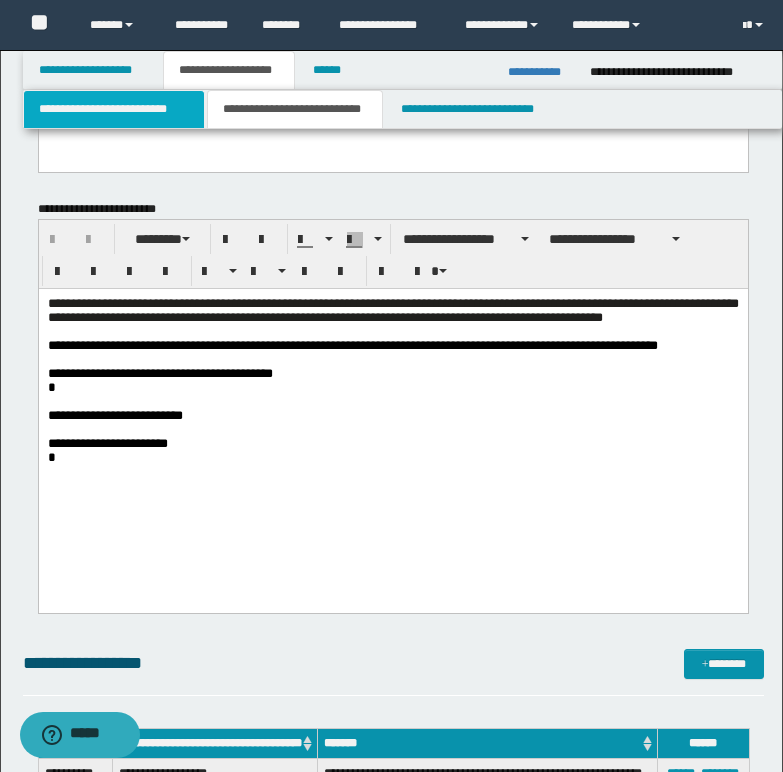 click on "**********" at bounding box center (114, 109) 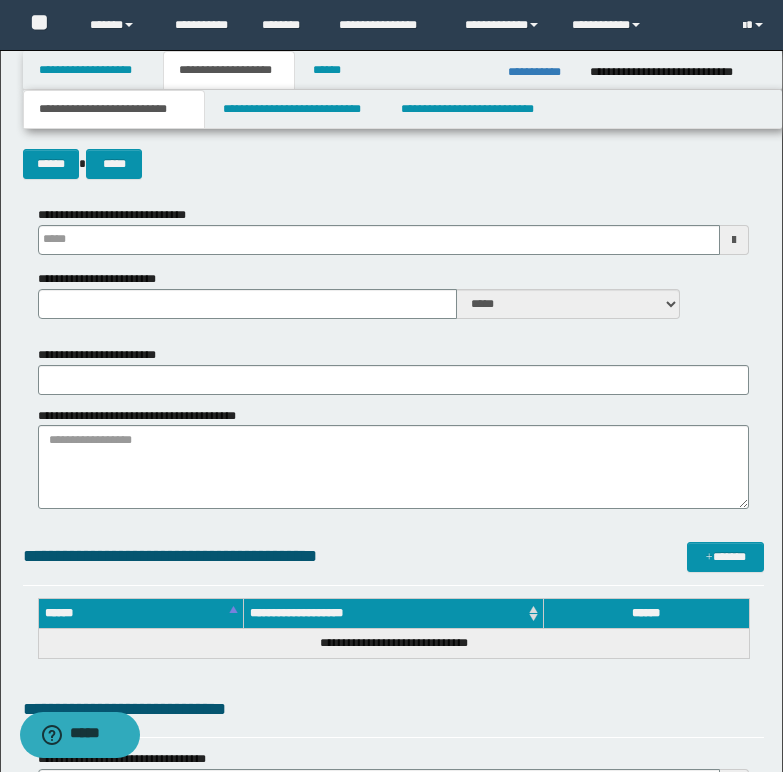 type 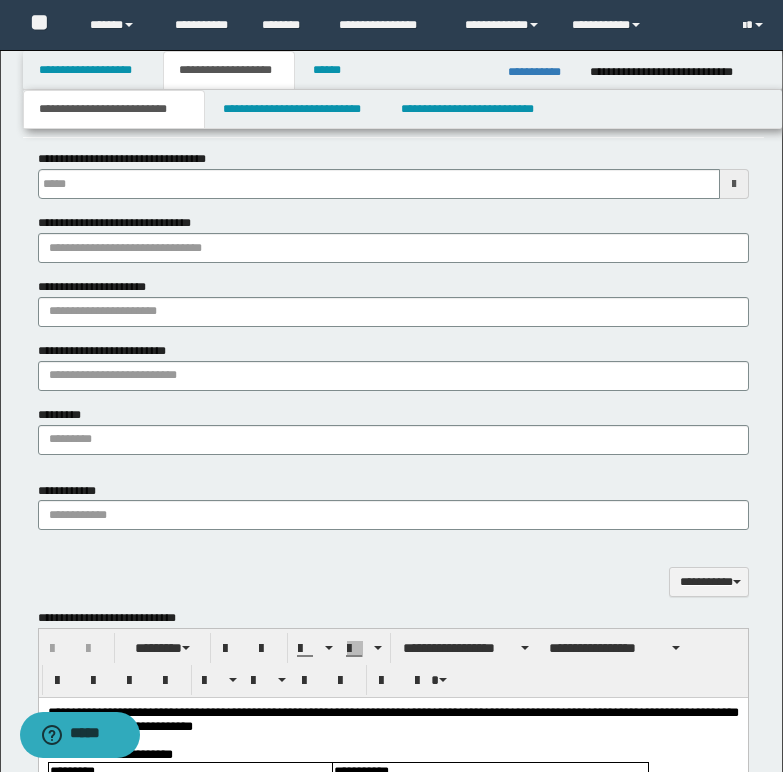 type 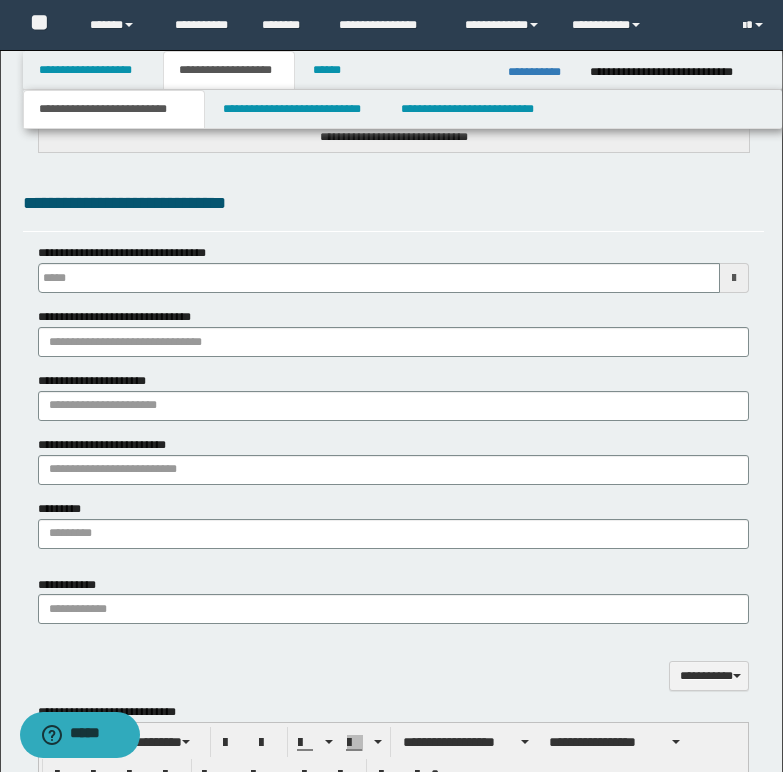 scroll, scrollTop: 800, scrollLeft: 0, axis: vertical 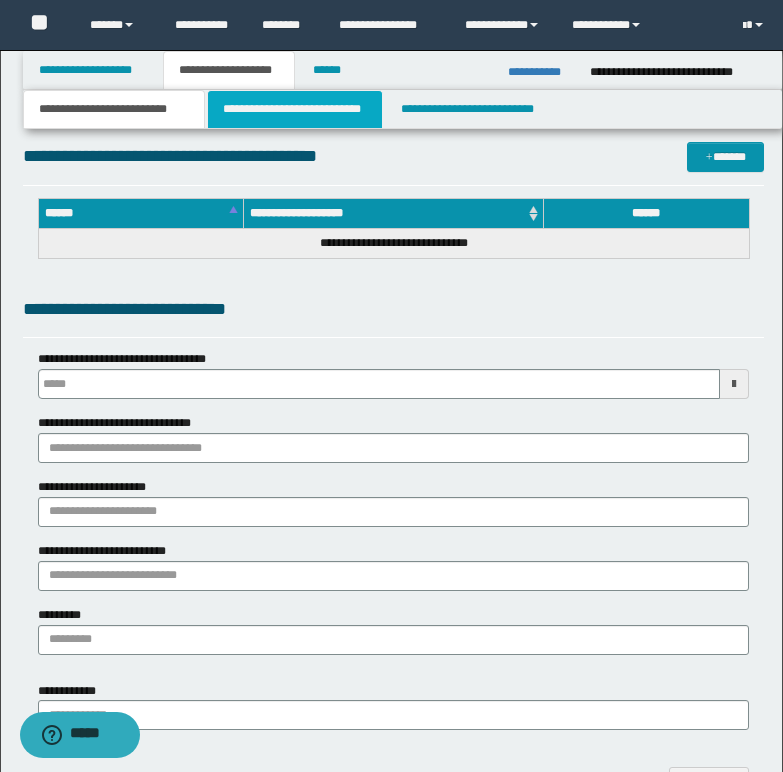 click on "**********" at bounding box center [295, 109] 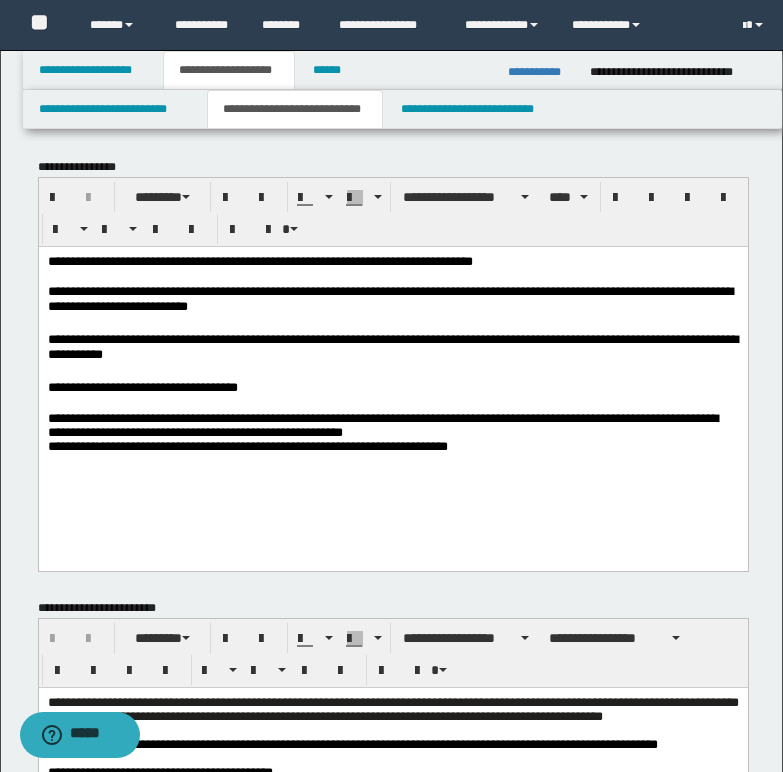 scroll, scrollTop: 0, scrollLeft: 0, axis: both 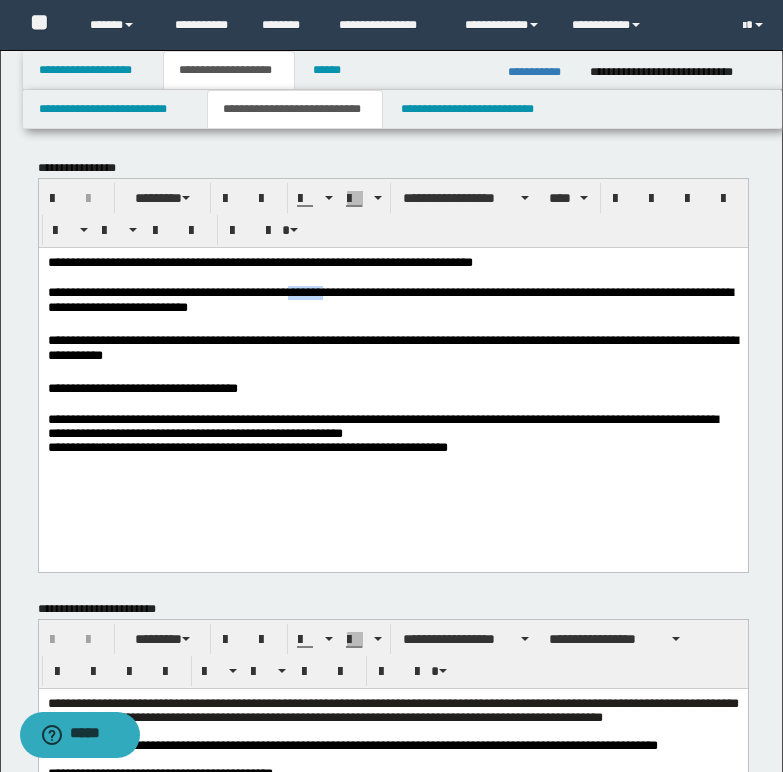 drag, startPoint x: 319, startPoint y: 292, endPoint x: 366, endPoint y: 289, distance: 47.095646 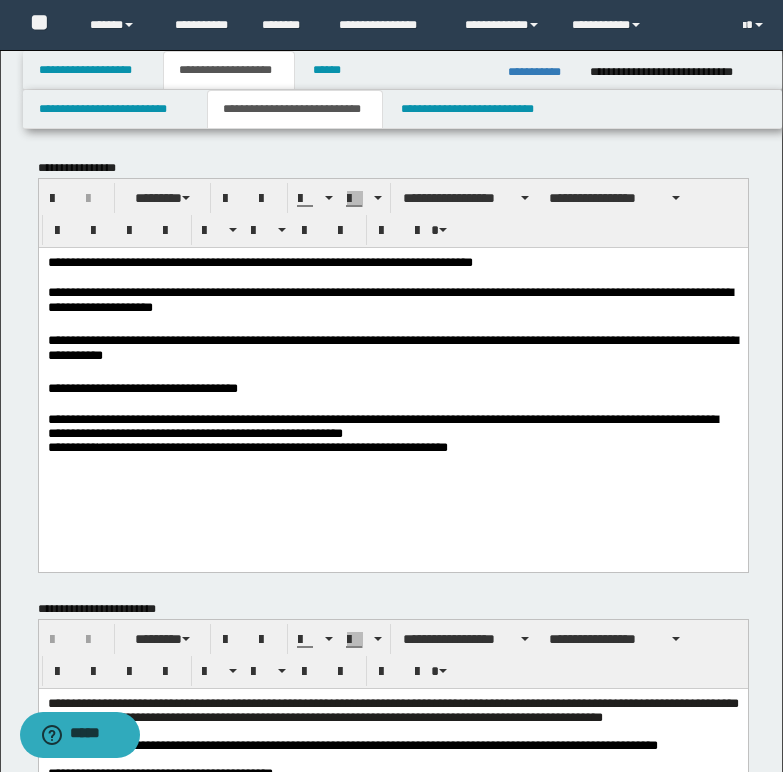 click on "**********" at bounding box center [389, 298] 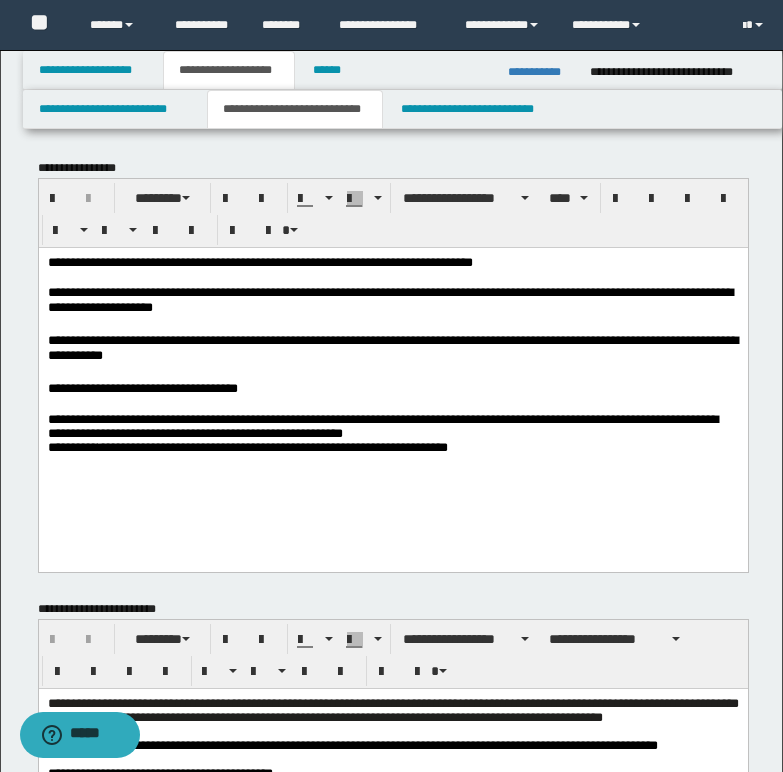 click on "**********" at bounding box center [389, 298] 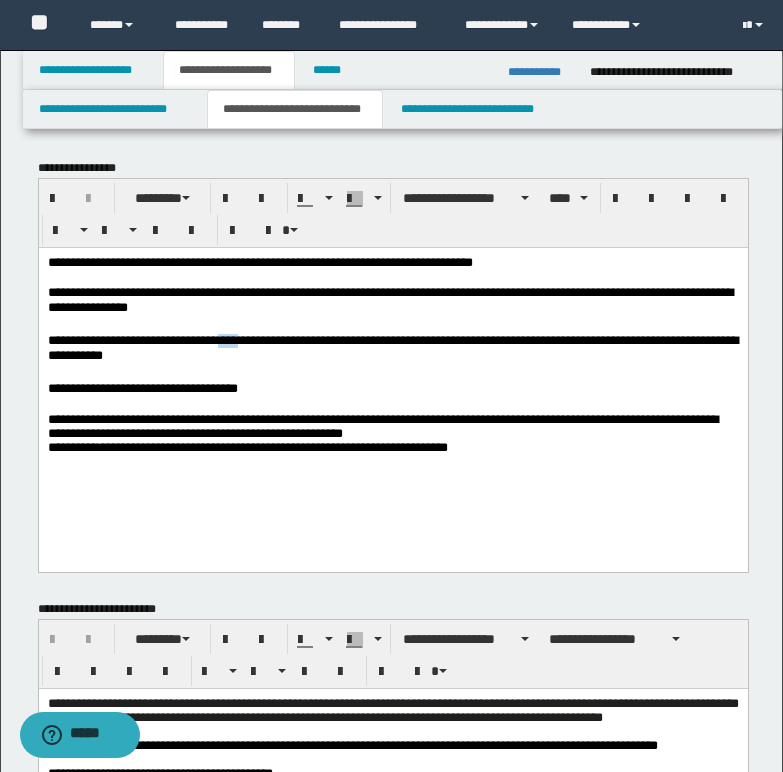 drag, startPoint x: 239, startPoint y: 339, endPoint x: 269, endPoint y: 340, distance: 30.016663 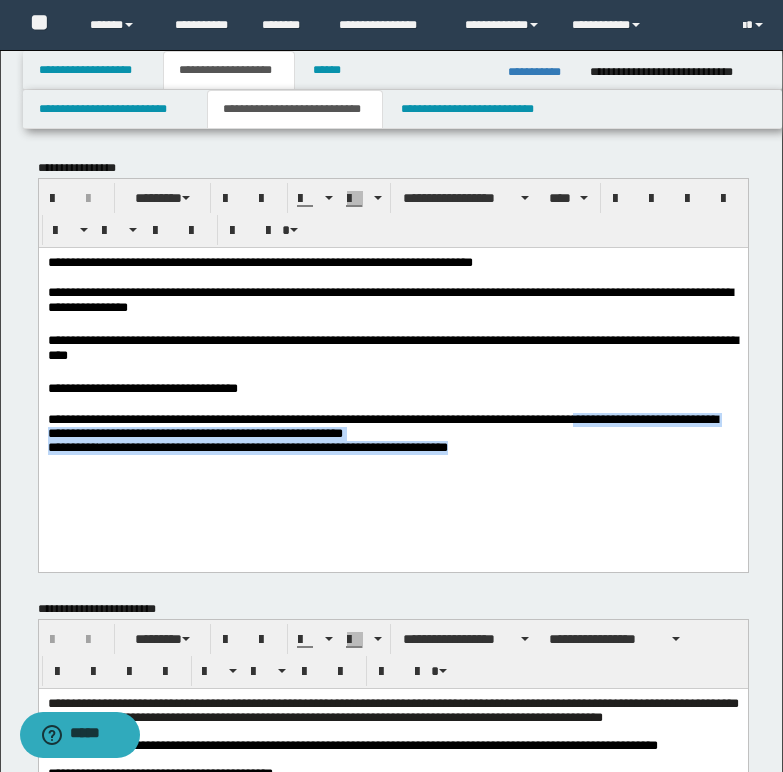 drag, startPoint x: 628, startPoint y: 420, endPoint x: 682, endPoint y: 466, distance: 70.93659 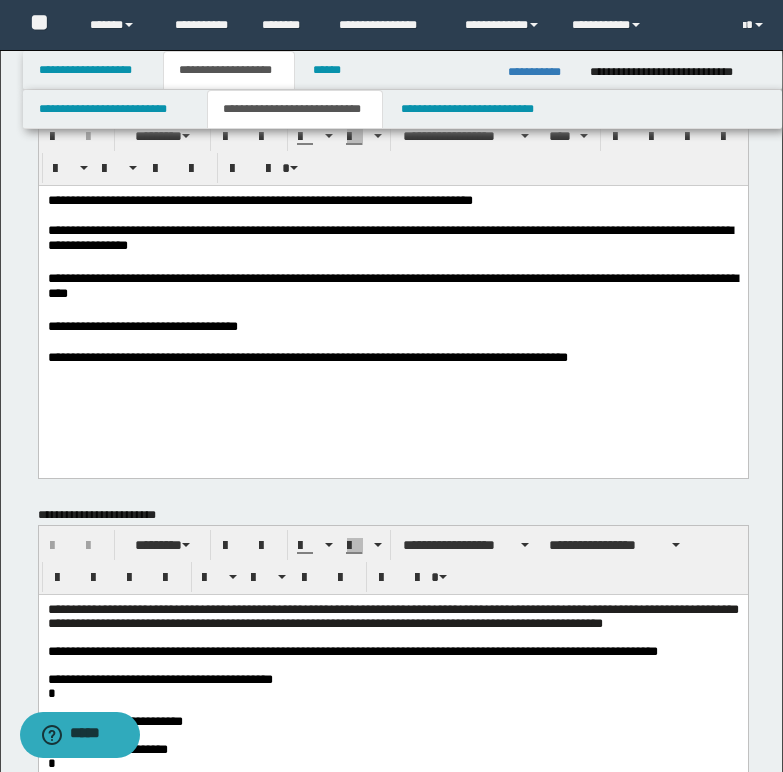 scroll, scrollTop: 100, scrollLeft: 0, axis: vertical 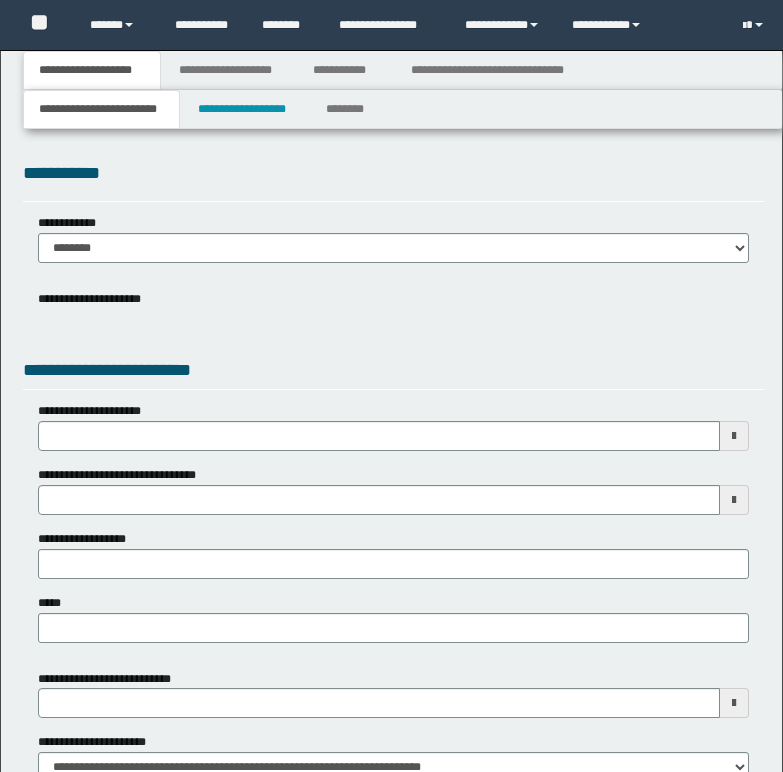 type 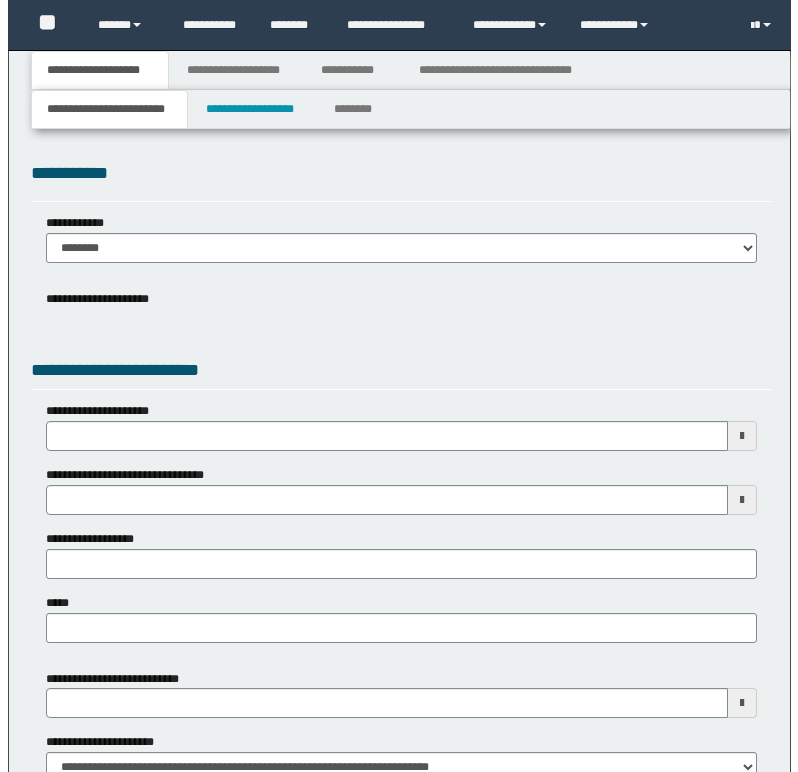 scroll, scrollTop: 0, scrollLeft: 0, axis: both 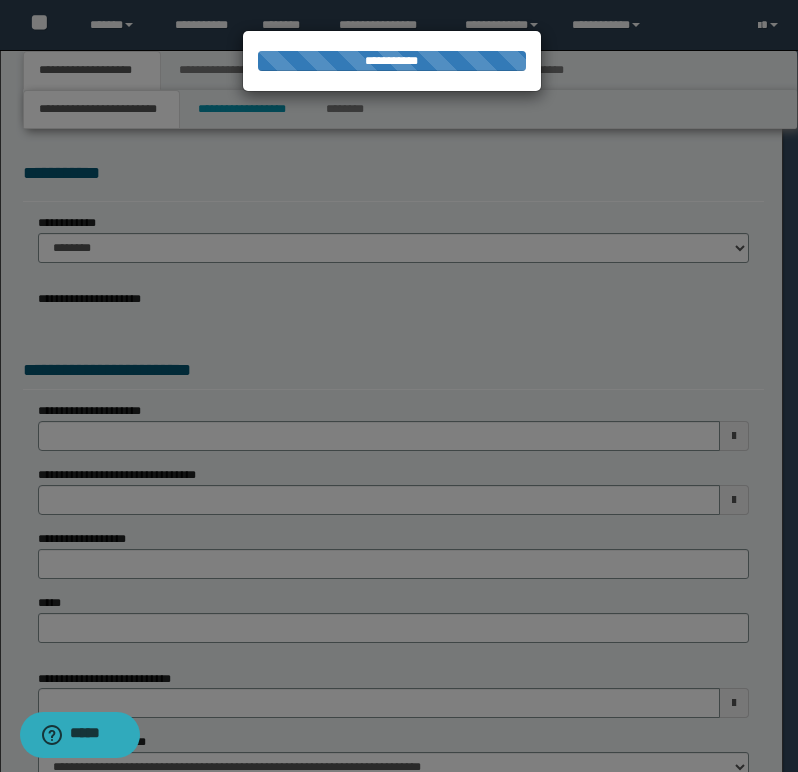 type on "**********" 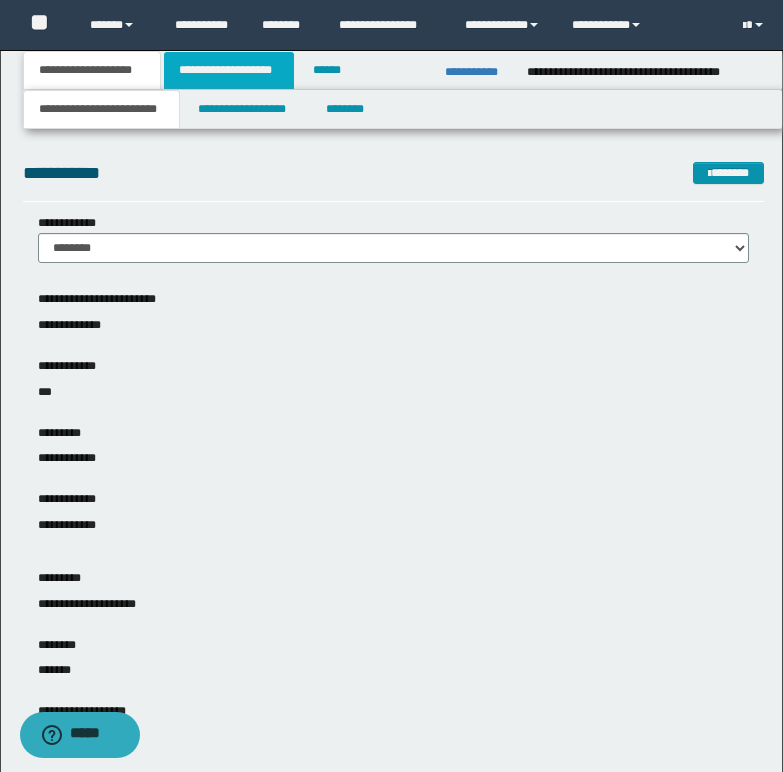 click on "**********" at bounding box center [229, 70] 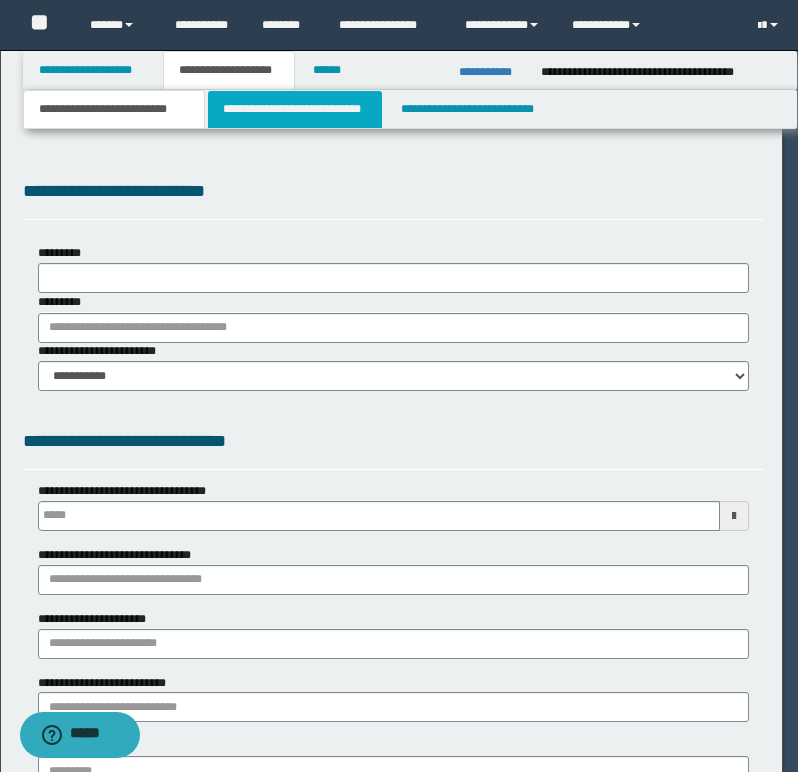 select on "*" 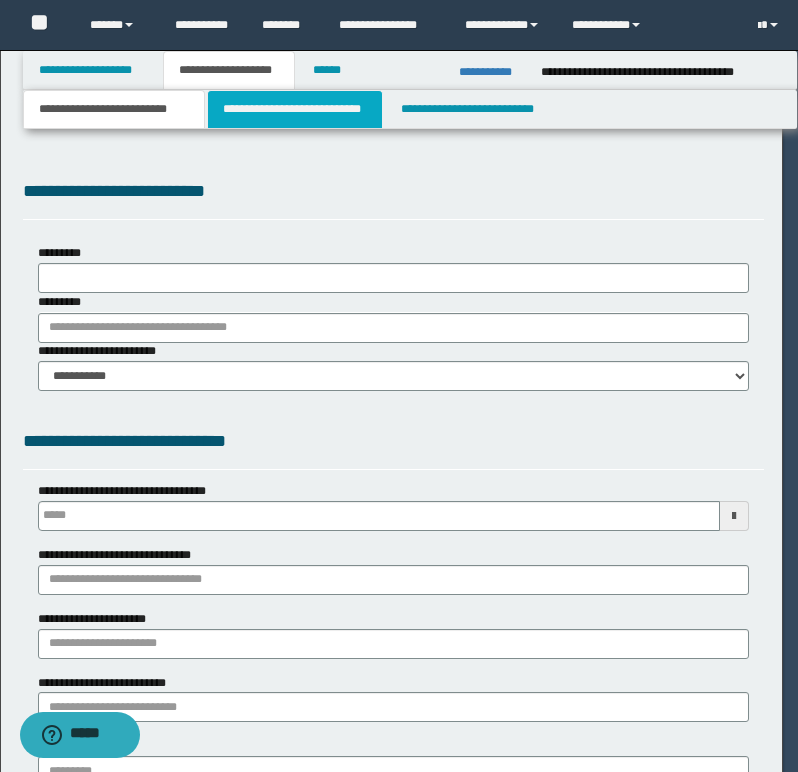 type 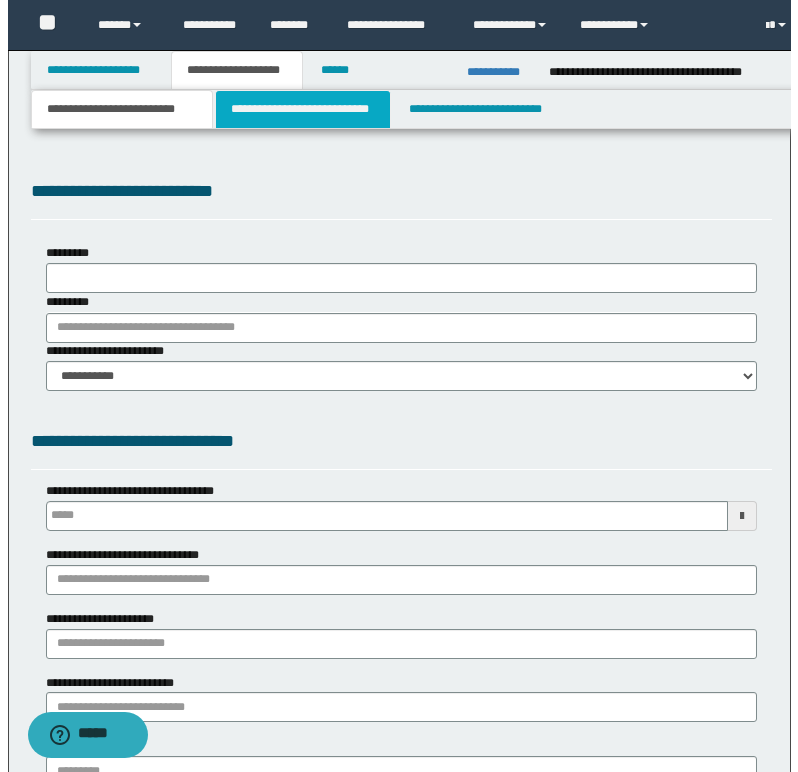 scroll, scrollTop: 0, scrollLeft: 0, axis: both 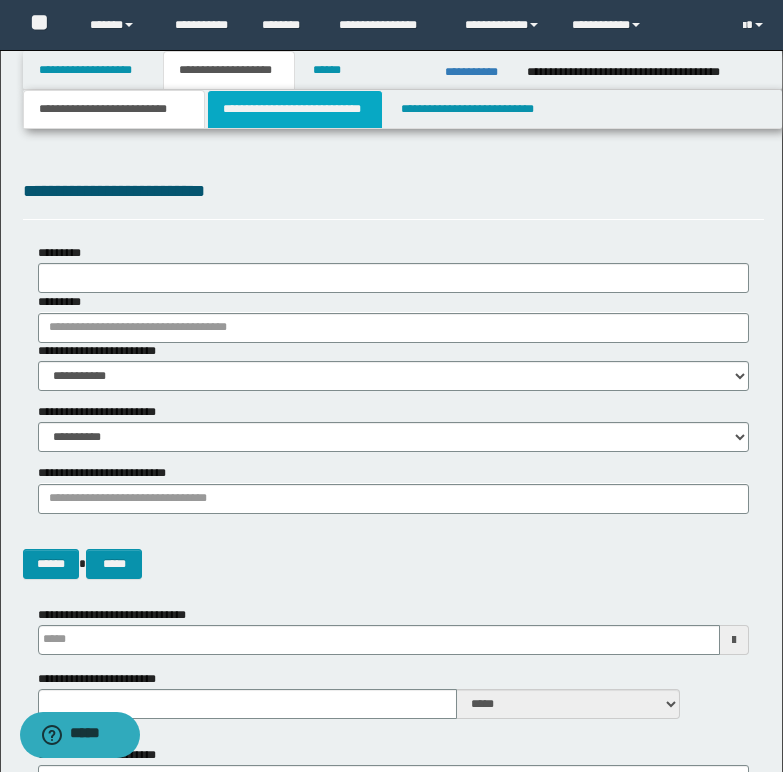 click on "**********" at bounding box center (295, 109) 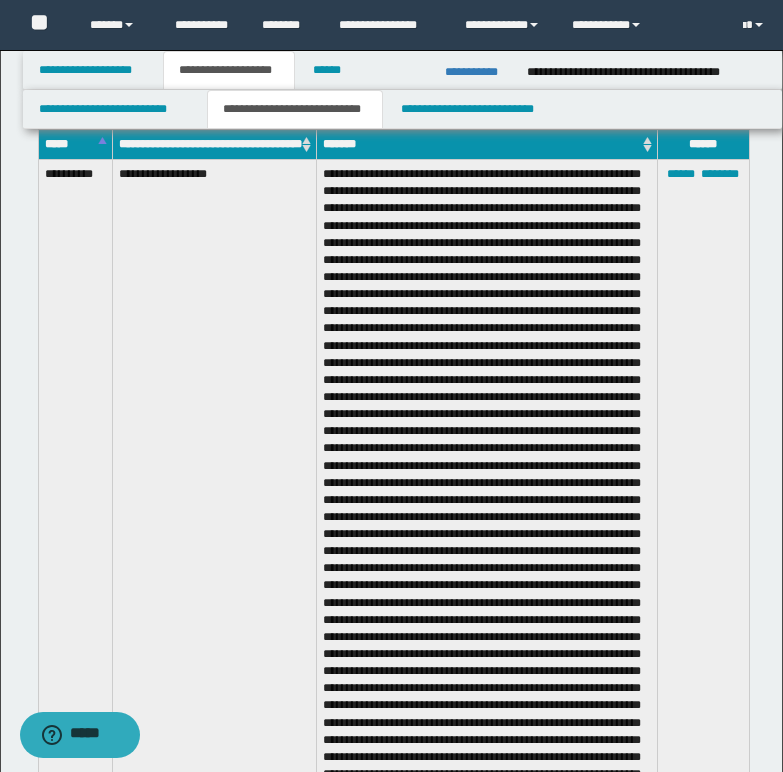 scroll, scrollTop: 1100, scrollLeft: 0, axis: vertical 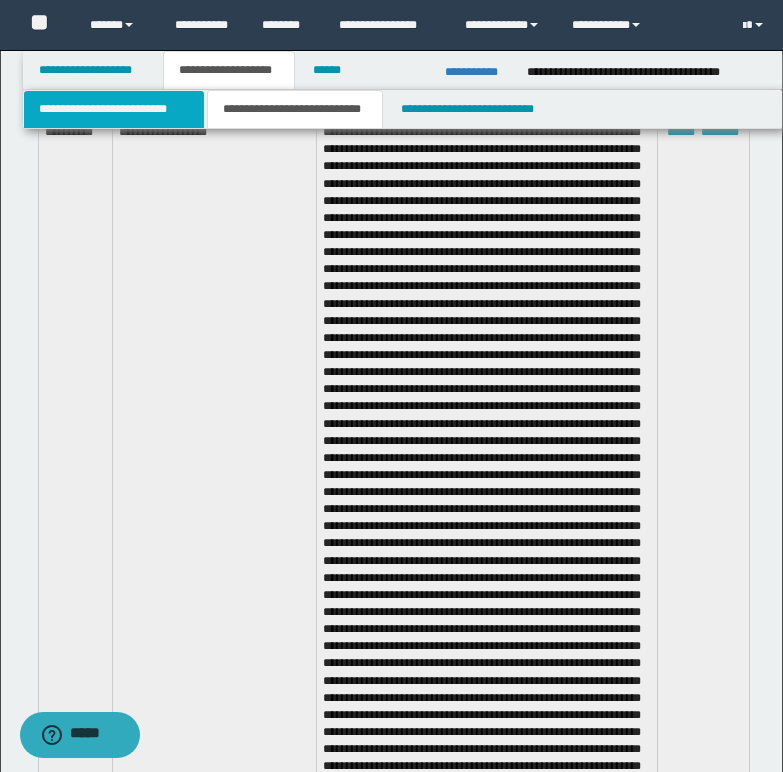 click on "**********" at bounding box center (114, 109) 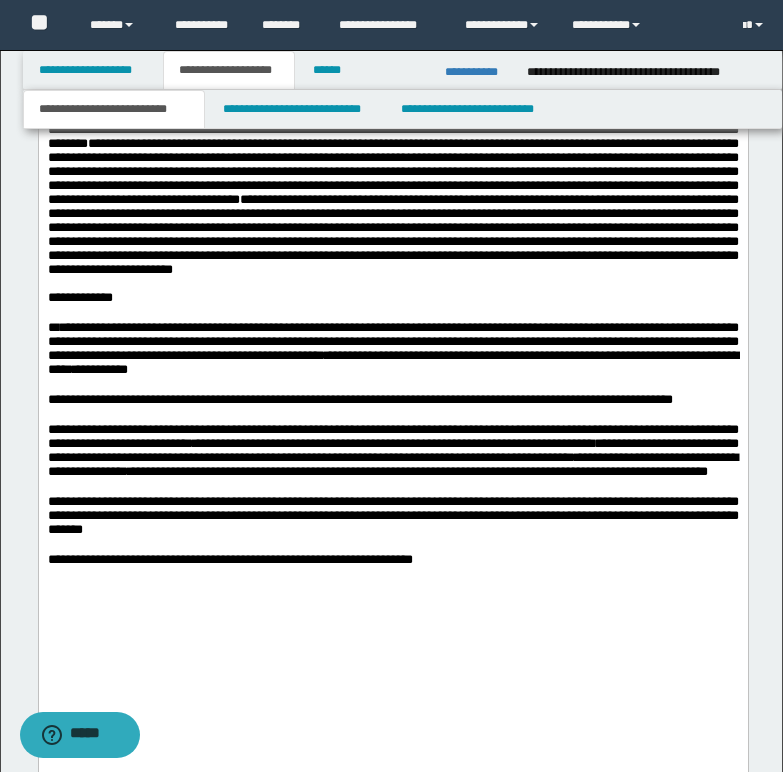 scroll, scrollTop: 3000, scrollLeft: 0, axis: vertical 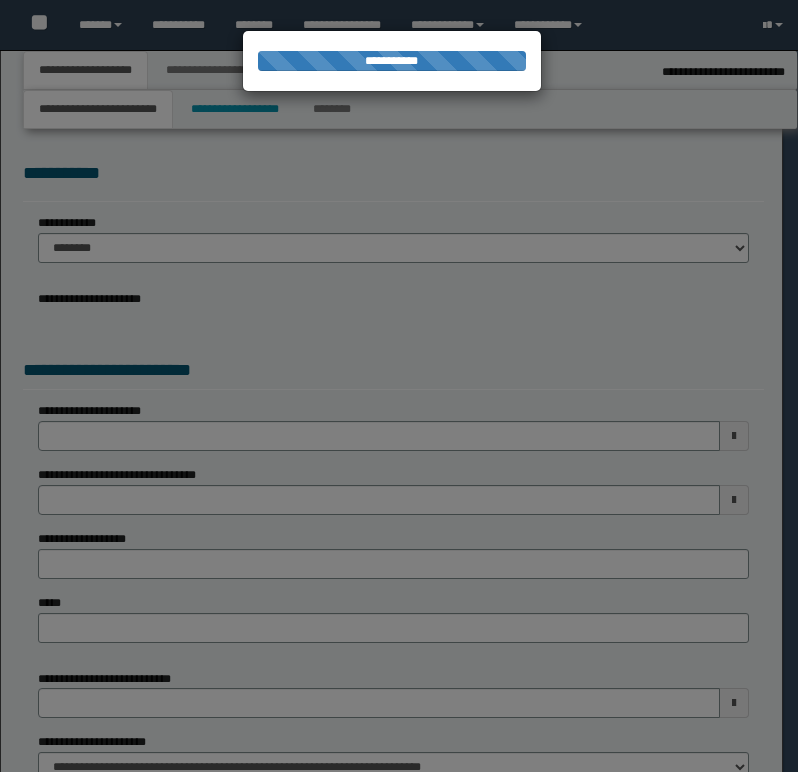 select on "*" 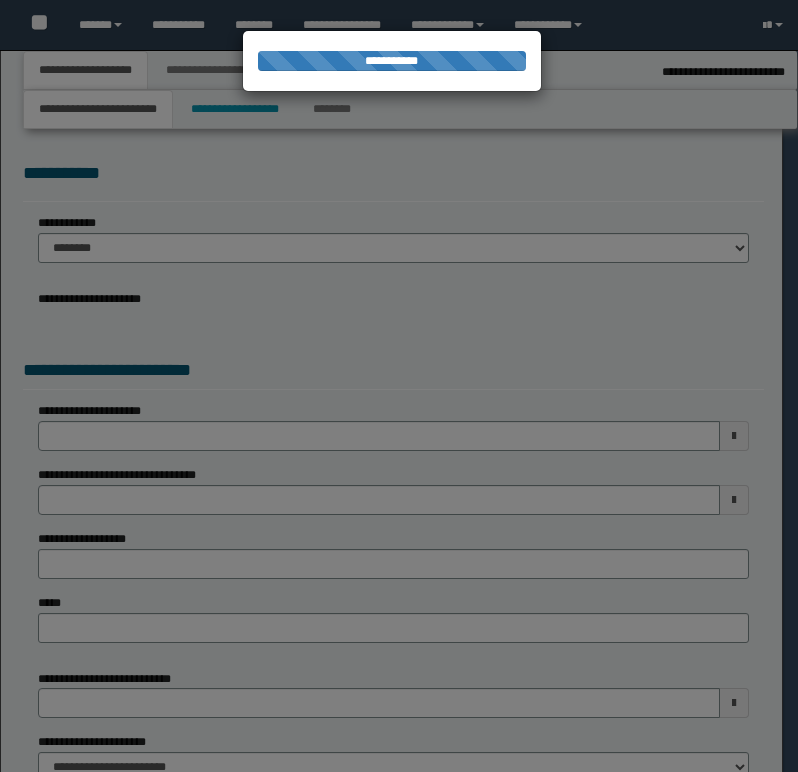 select on "*" 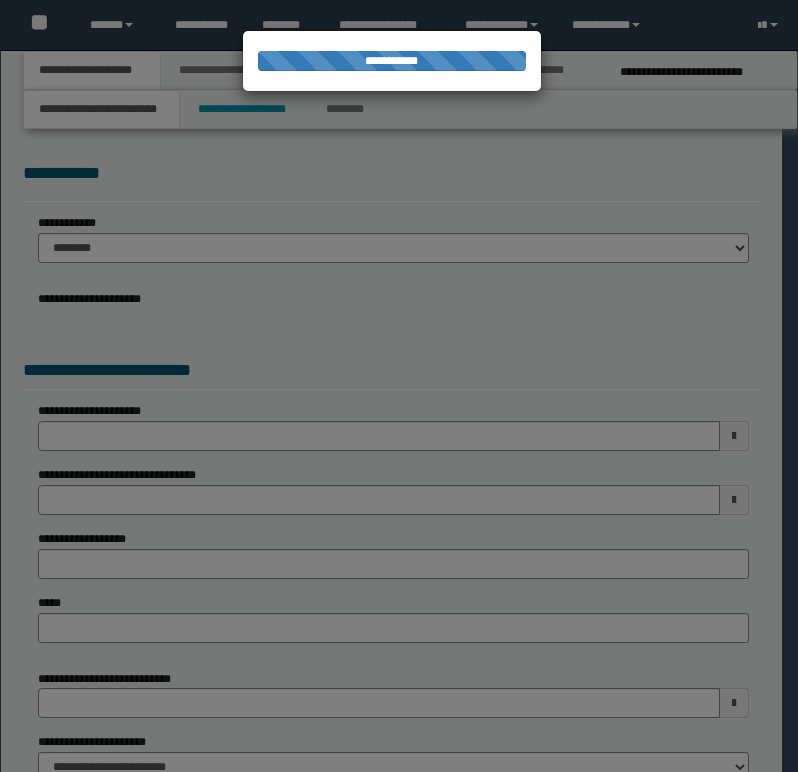 scroll, scrollTop: 0, scrollLeft: 0, axis: both 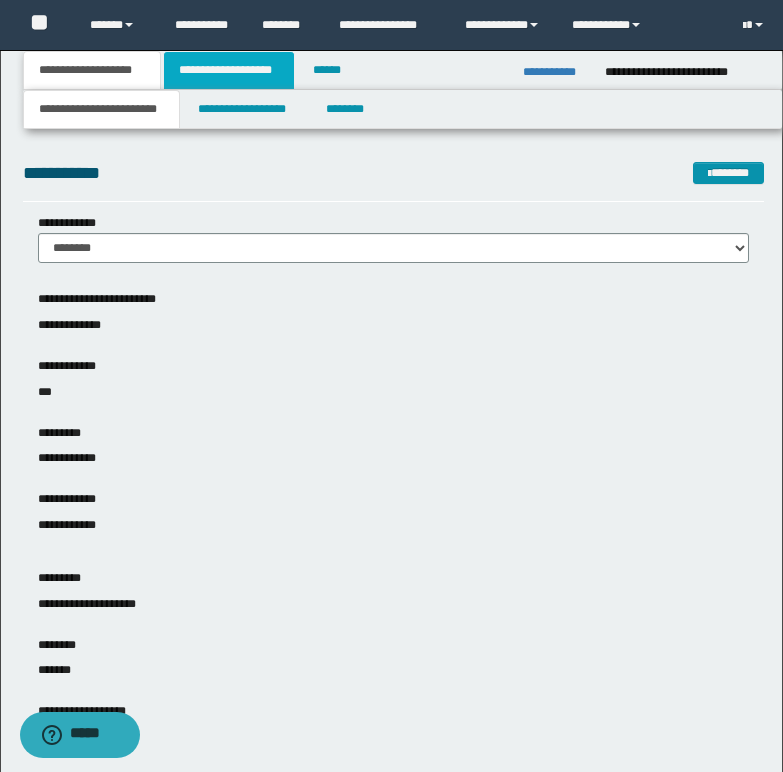 click on "**********" at bounding box center [229, 70] 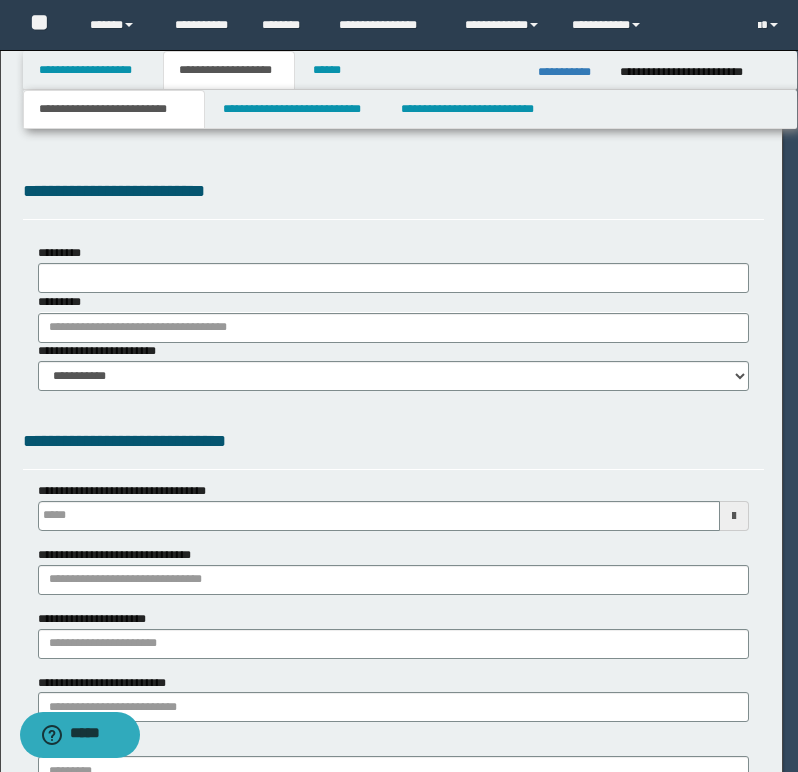 select on "*" 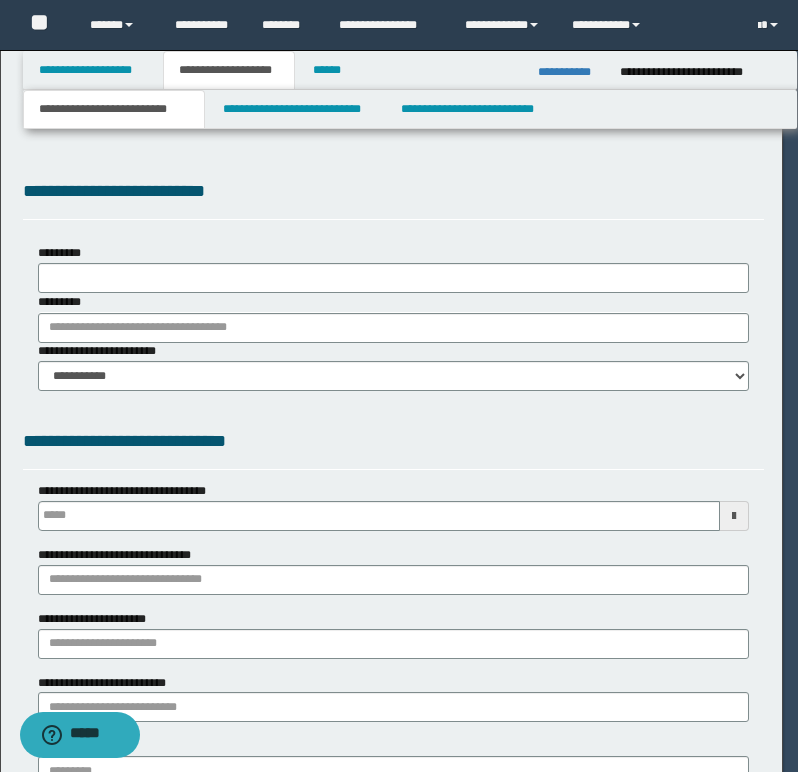 scroll, scrollTop: 0, scrollLeft: 0, axis: both 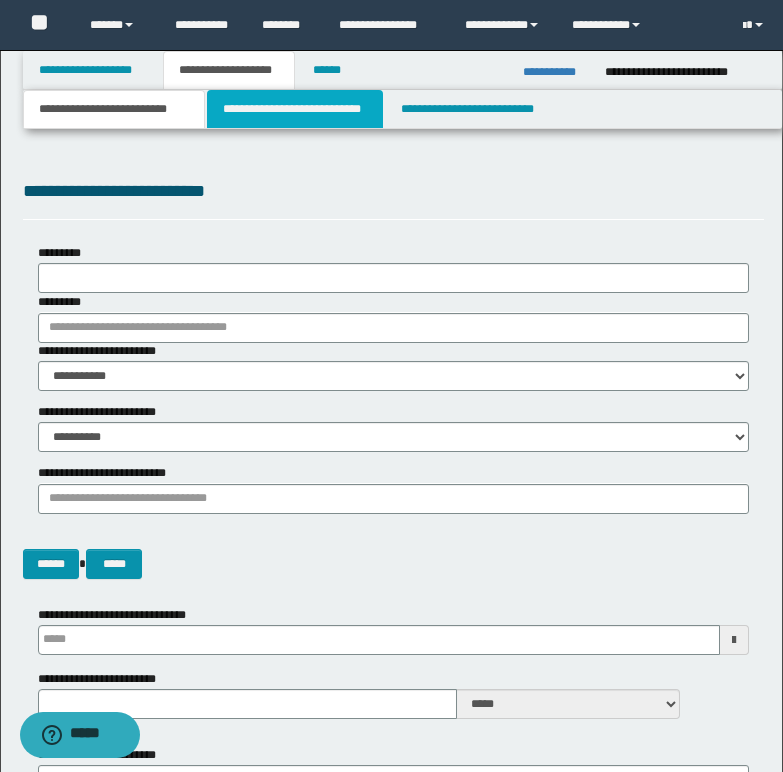 click on "**********" at bounding box center (295, 109) 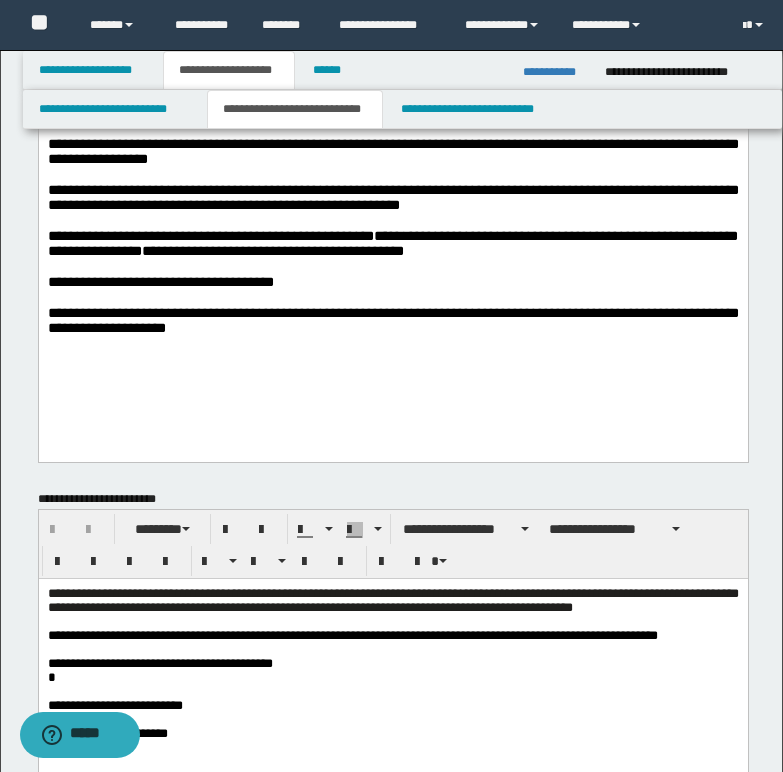 scroll, scrollTop: 100, scrollLeft: 0, axis: vertical 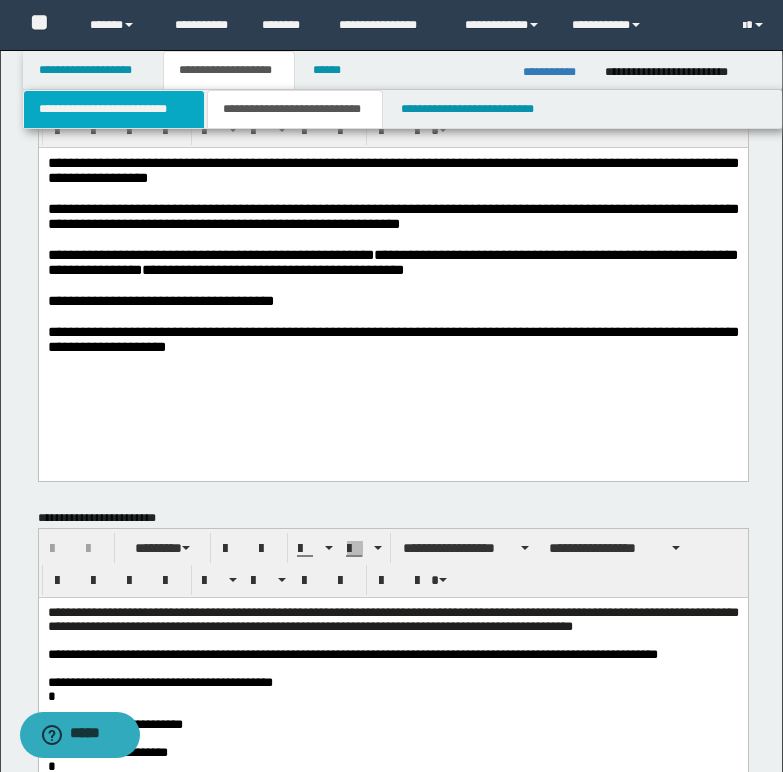 click on "**********" at bounding box center (114, 109) 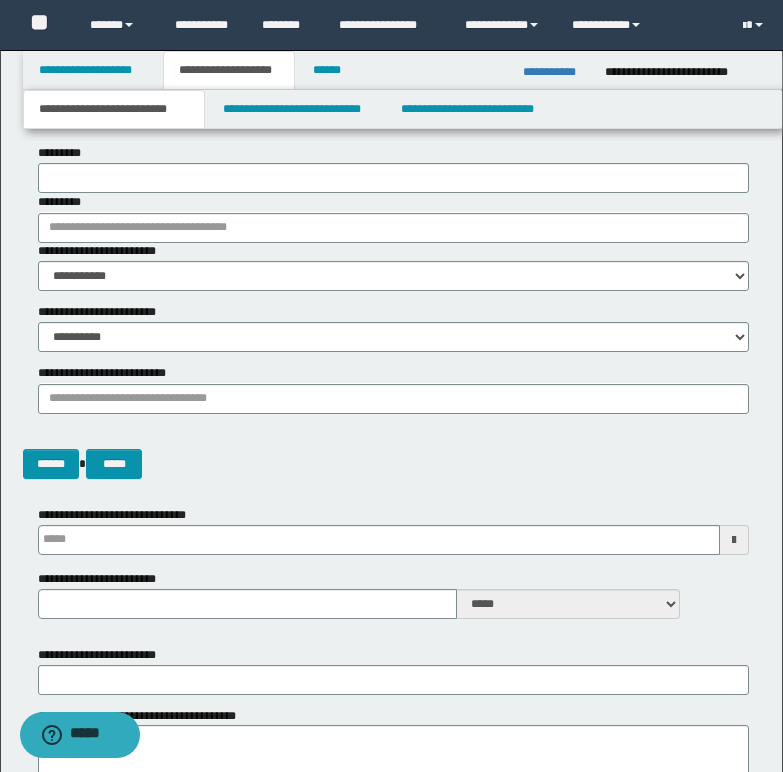 type 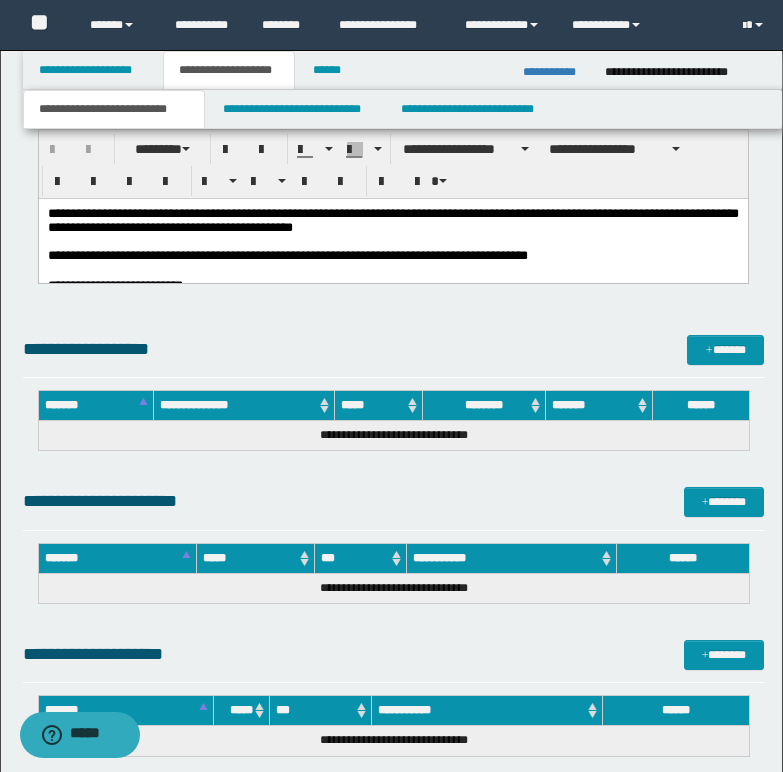 scroll, scrollTop: 1500, scrollLeft: 0, axis: vertical 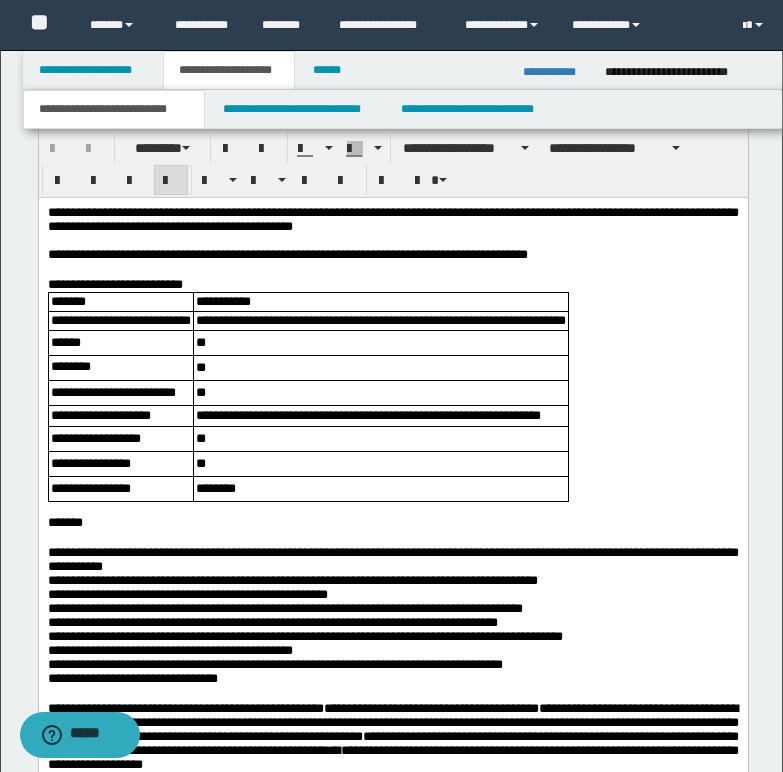 click at bounding box center [392, 240] 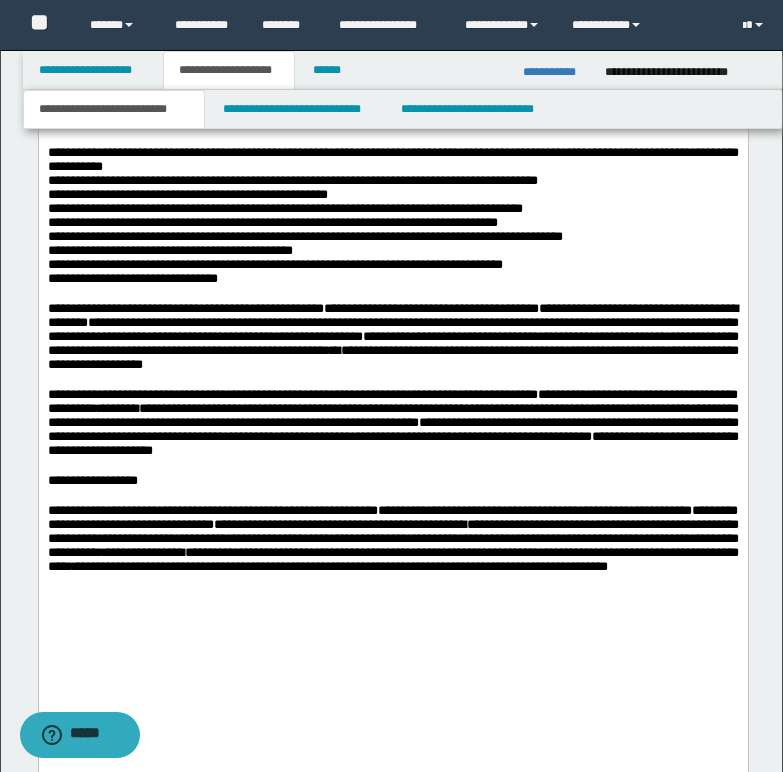 scroll, scrollTop: 1600, scrollLeft: 0, axis: vertical 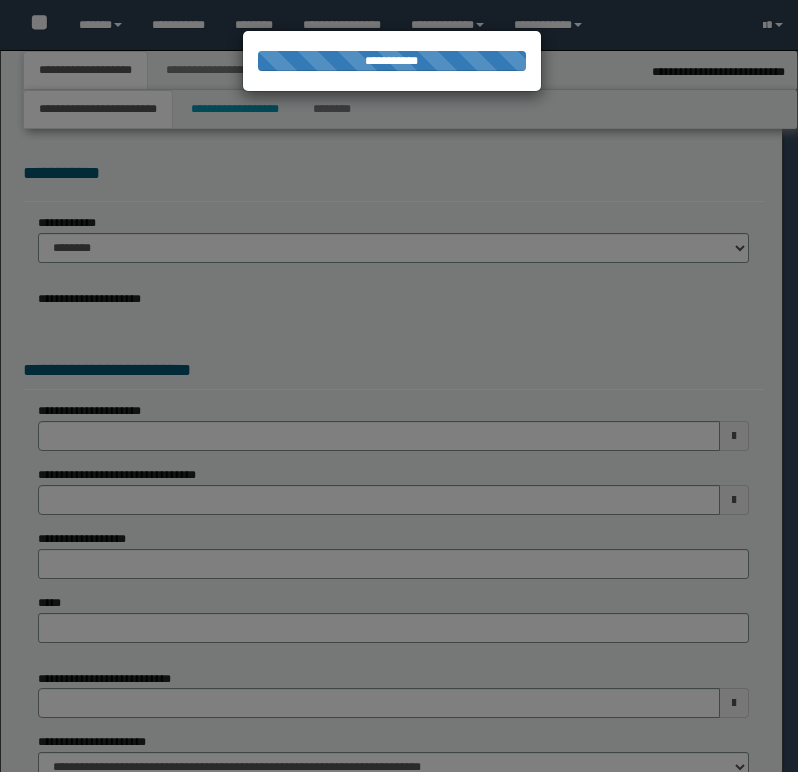 select on "*" 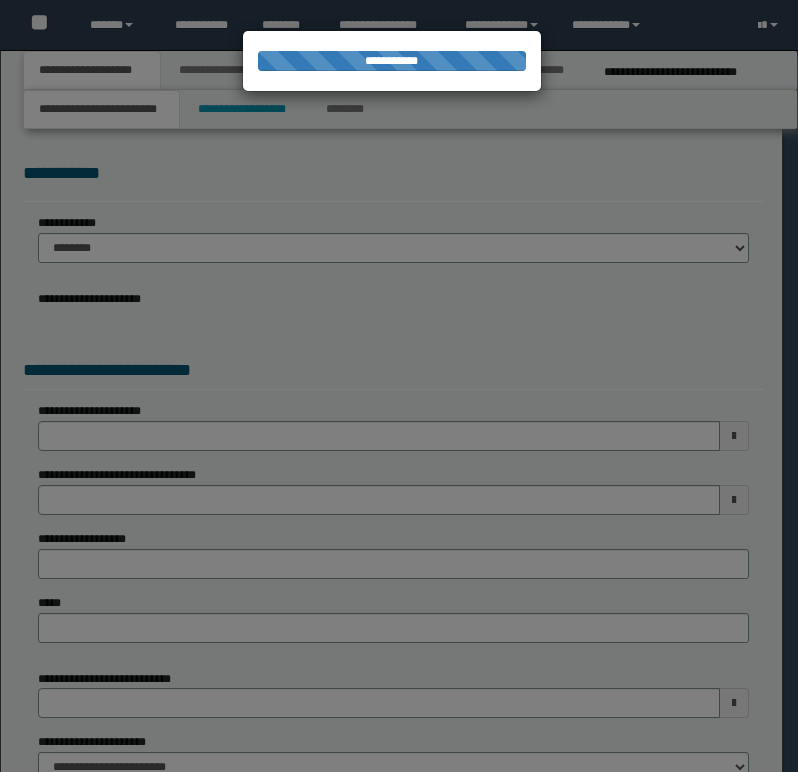 scroll, scrollTop: 0, scrollLeft: 0, axis: both 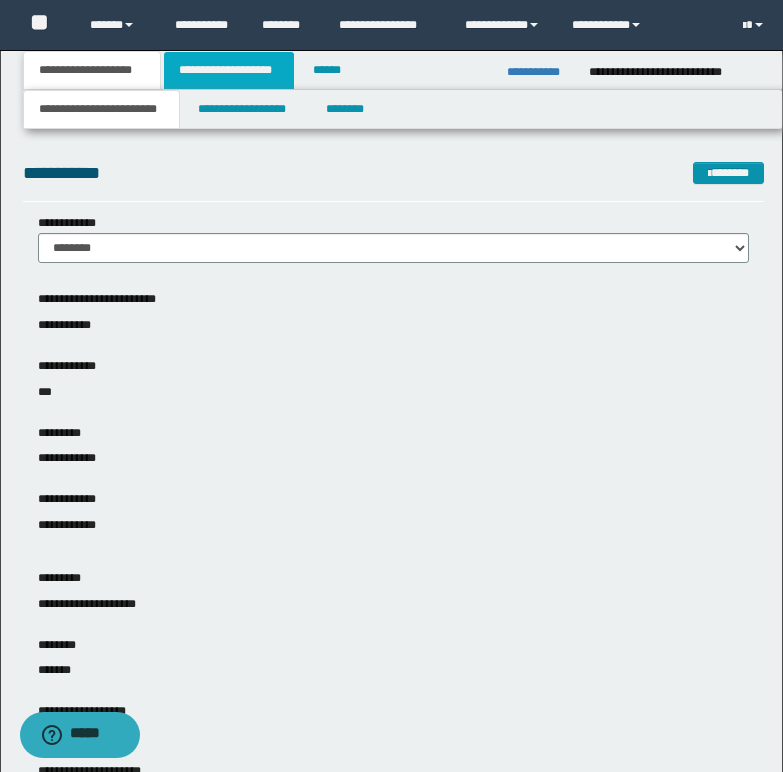 click on "**********" at bounding box center (229, 70) 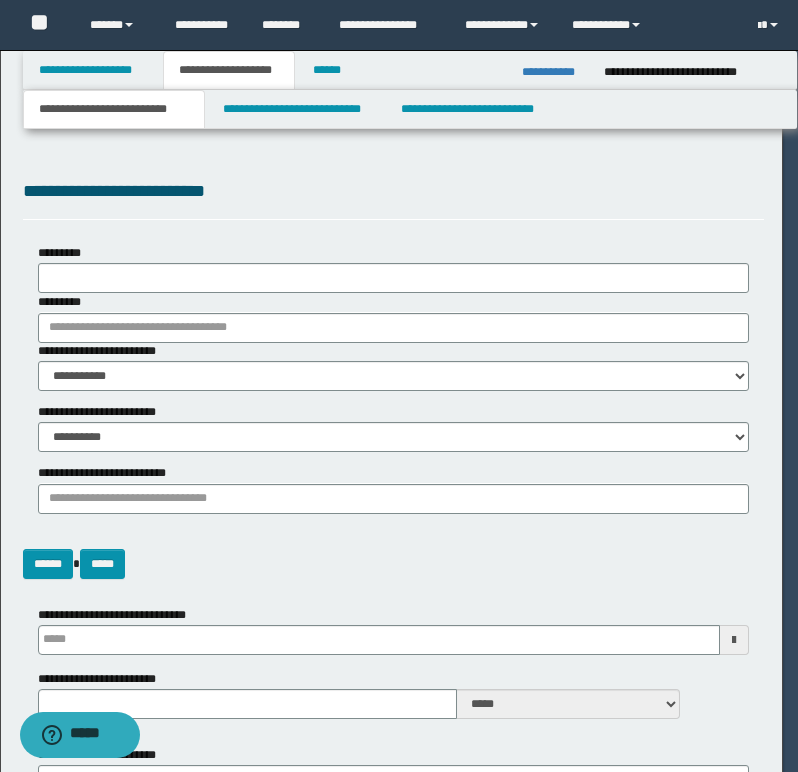 select on "*" 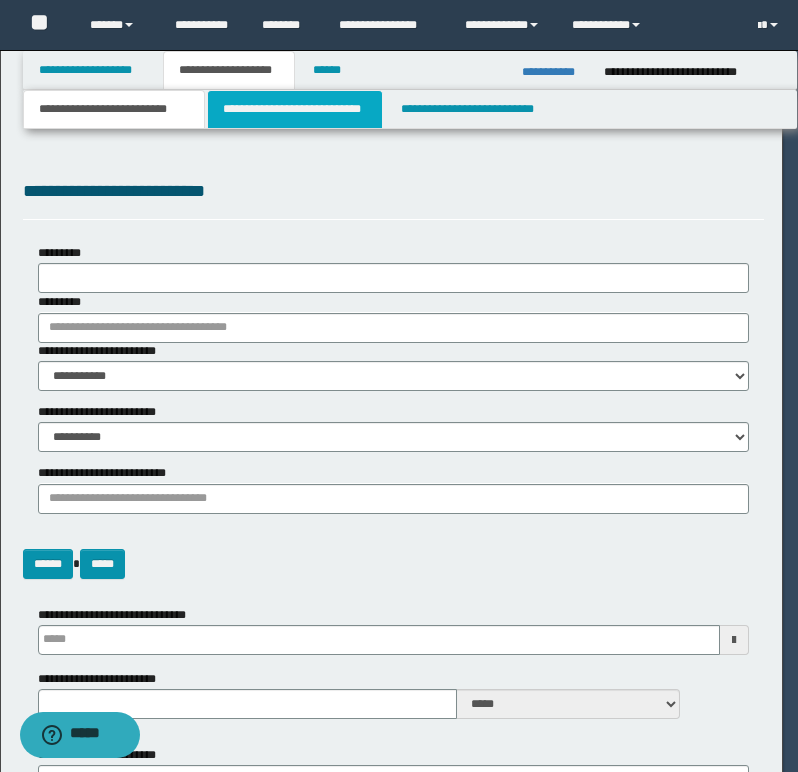 scroll, scrollTop: 0, scrollLeft: 0, axis: both 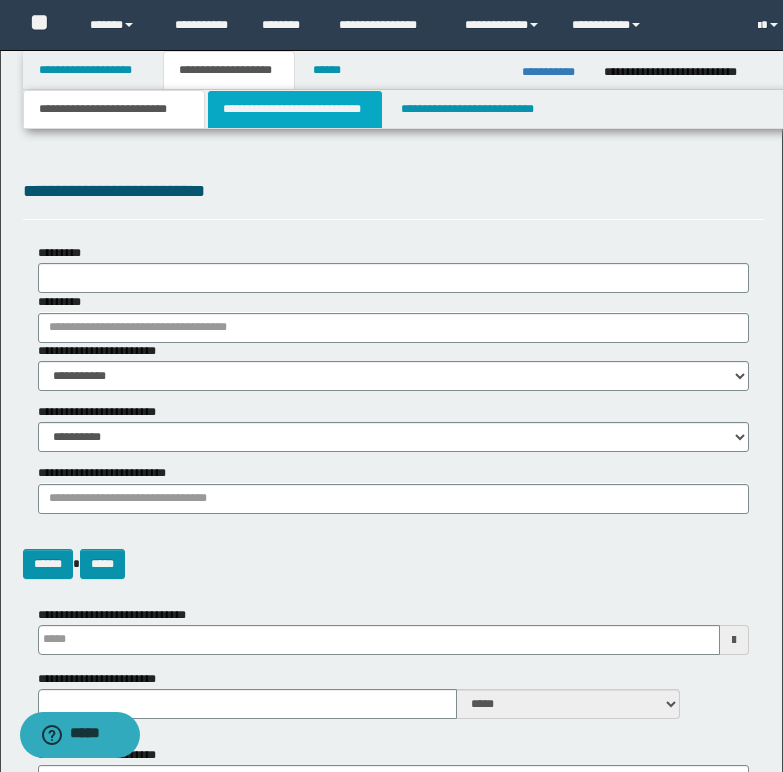 click on "**********" at bounding box center [295, 109] 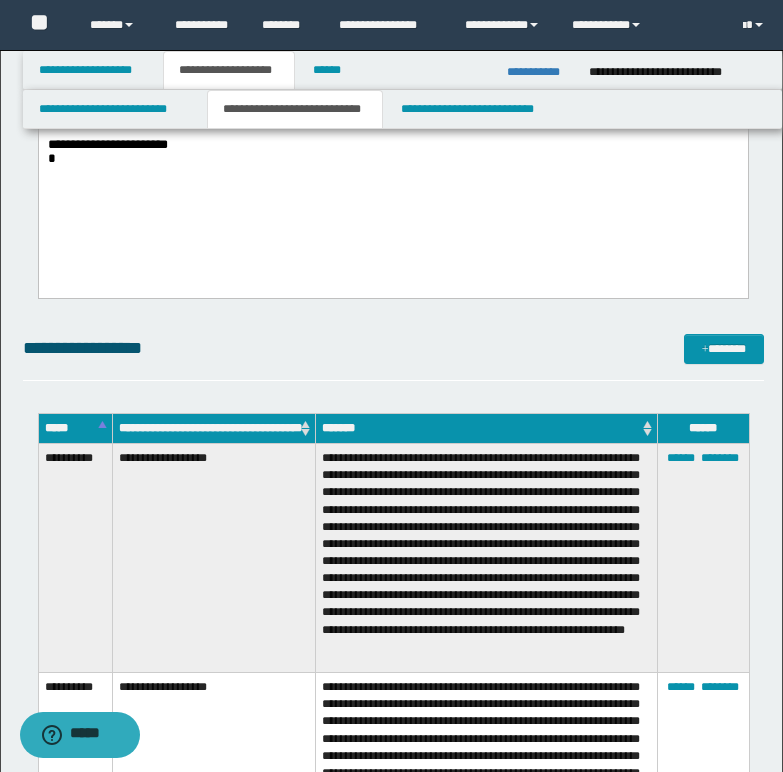 scroll, scrollTop: 500, scrollLeft: 0, axis: vertical 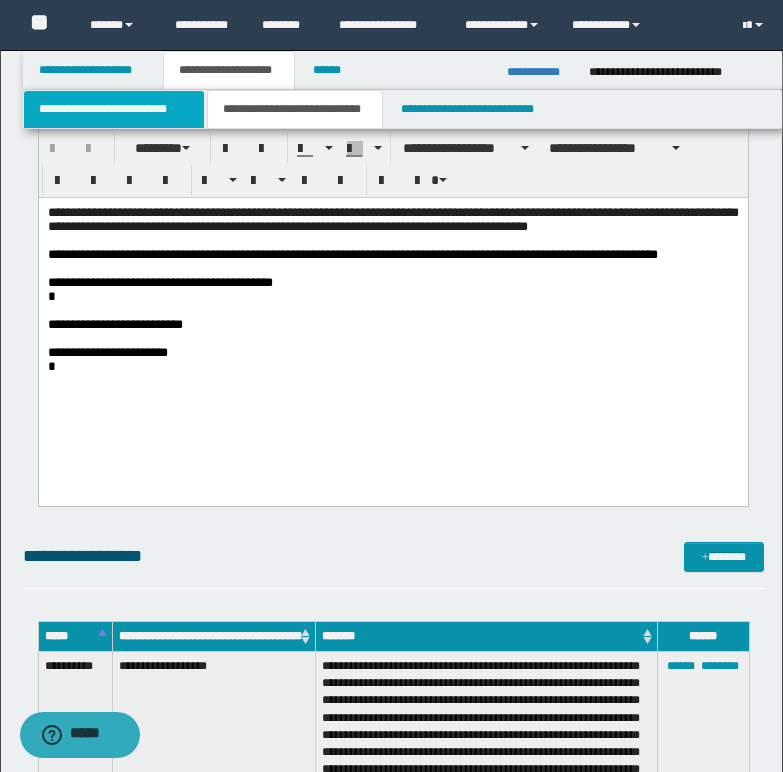 click on "**********" at bounding box center (114, 109) 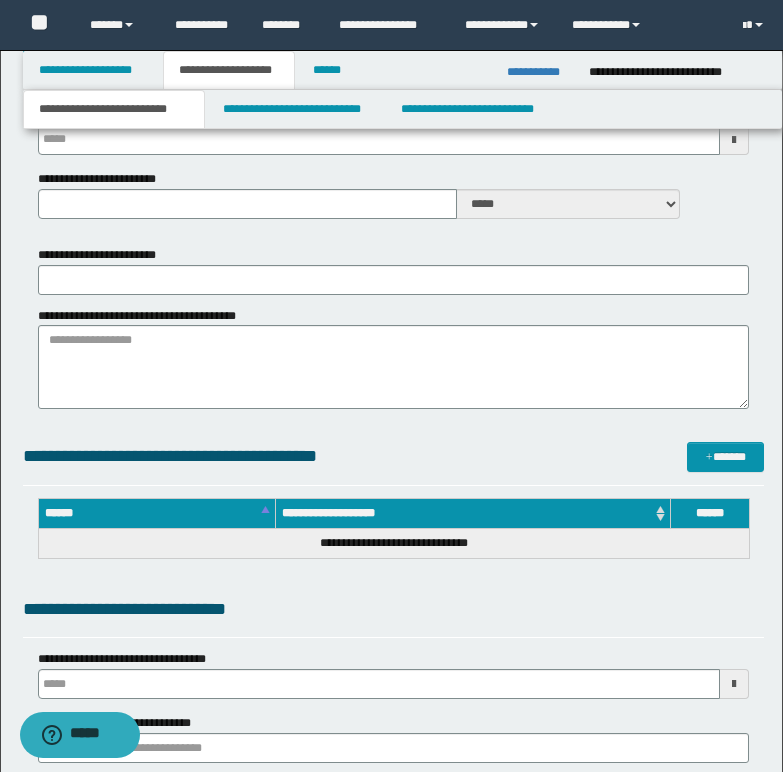 type 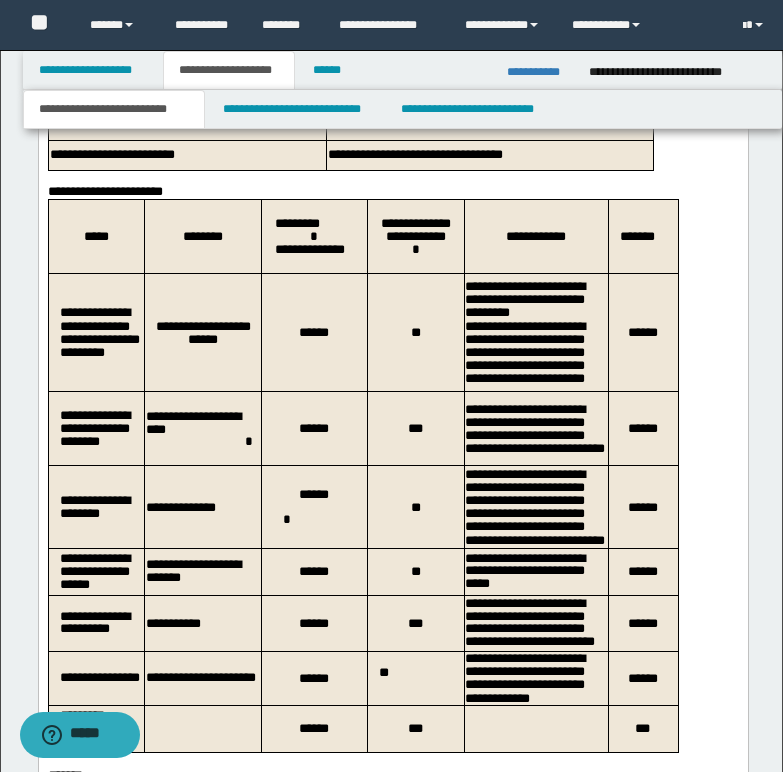 scroll, scrollTop: 2000, scrollLeft: 0, axis: vertical 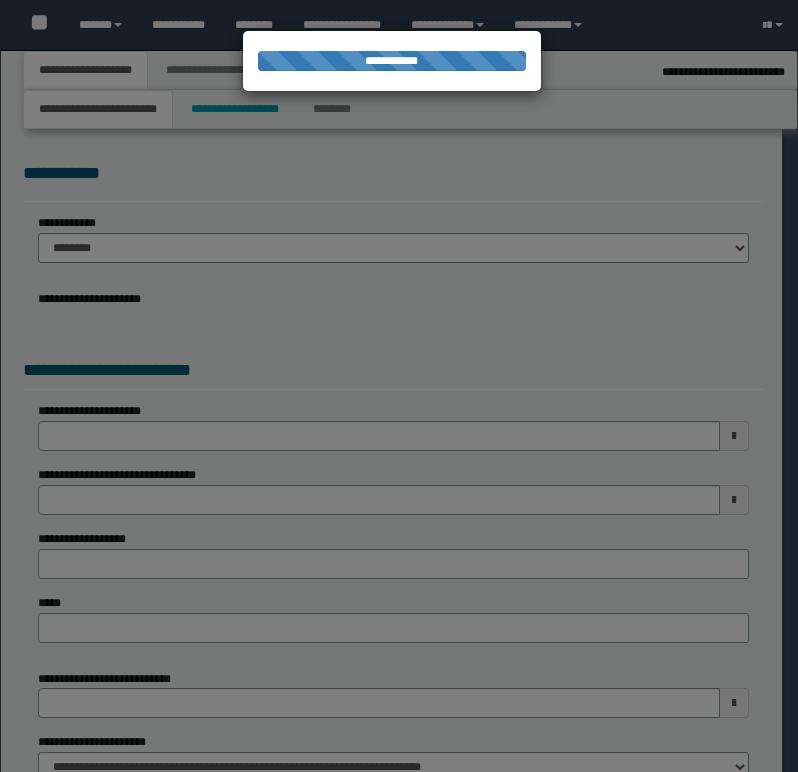 select on "*" 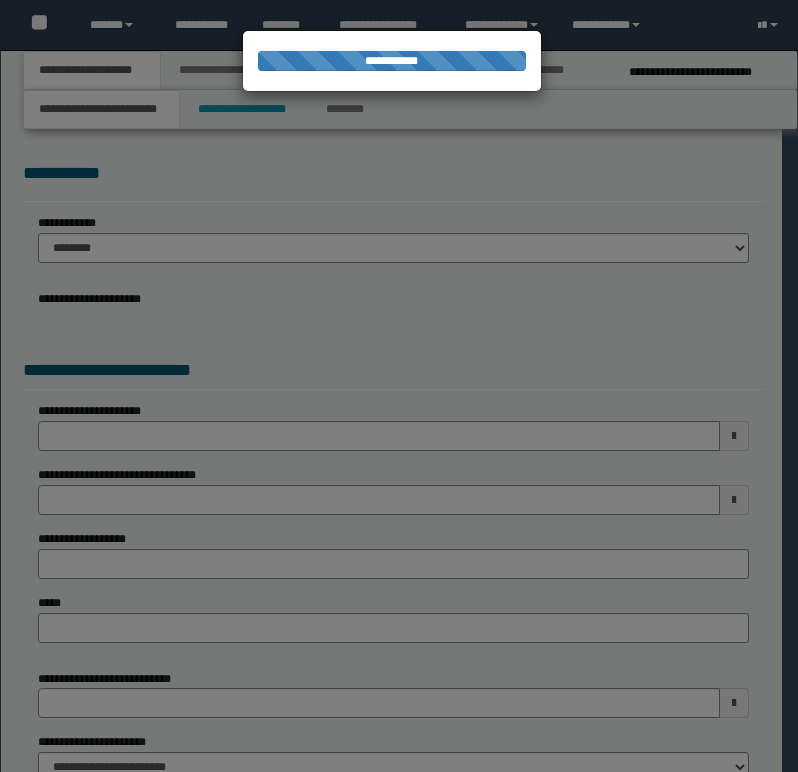 scroll, scrollTop: 0, scrollLeft: 0, axis: both 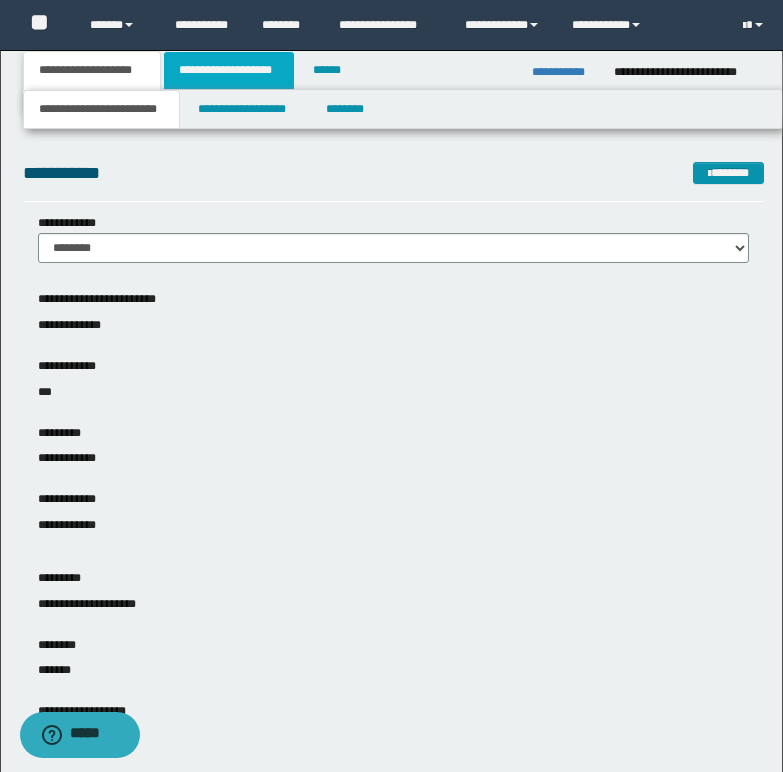 click on "**********" at bounding box center [229, 70] 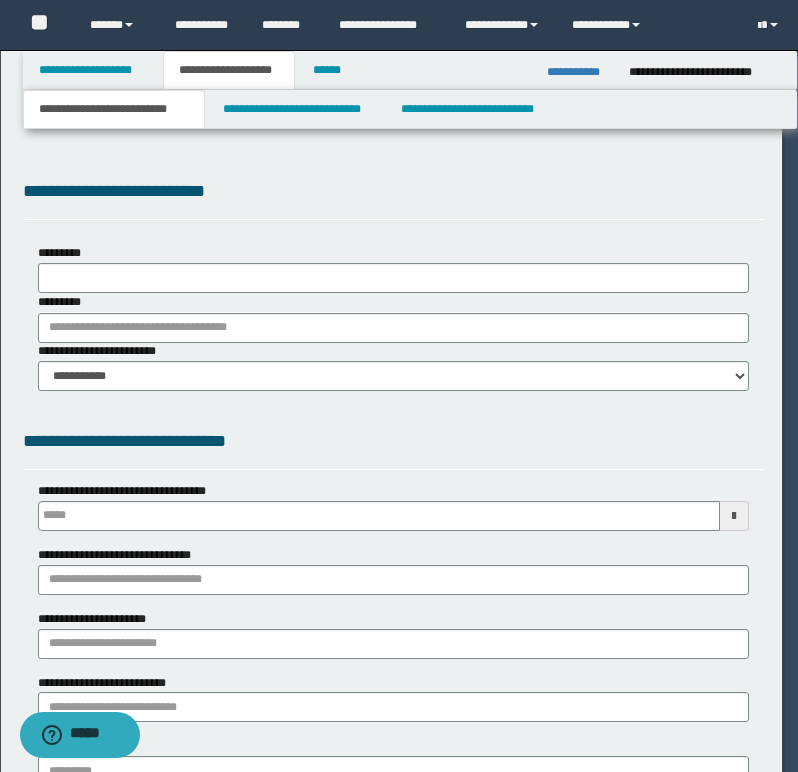 type on "**********" 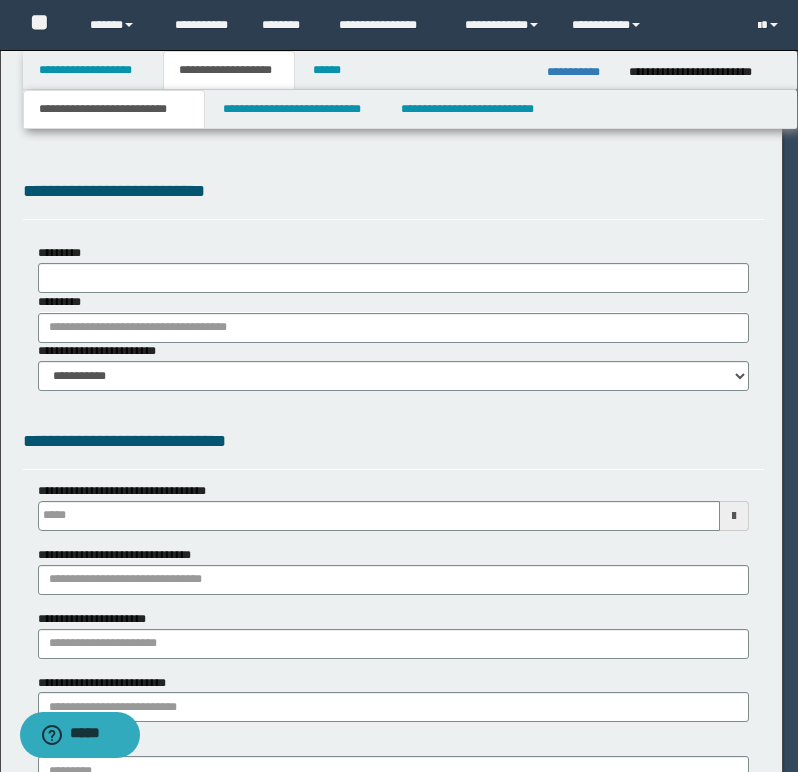 select on "*" 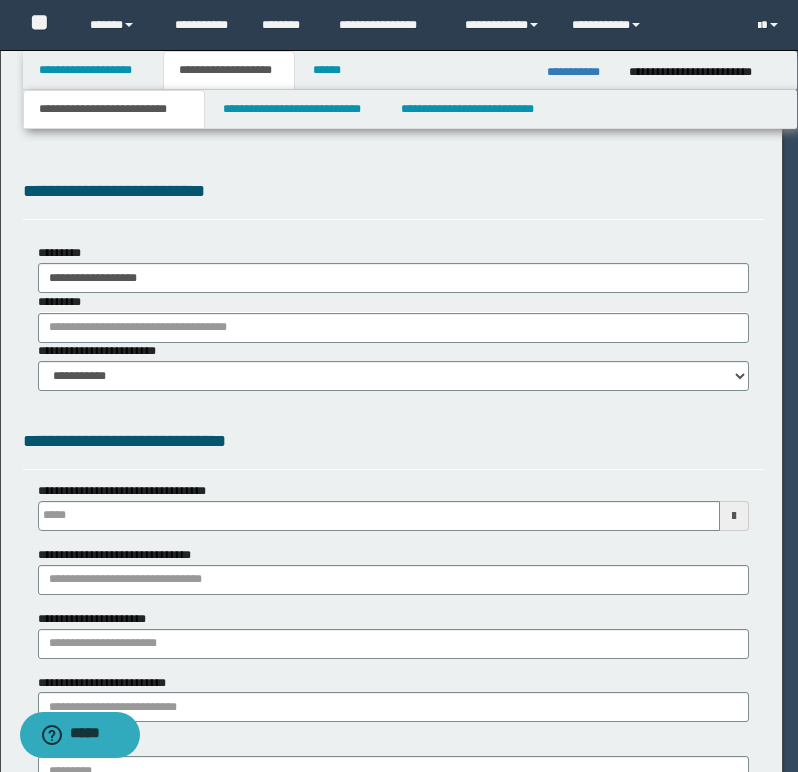 scroll, scrollTop: 0, scrollLeft: 0, axis: both 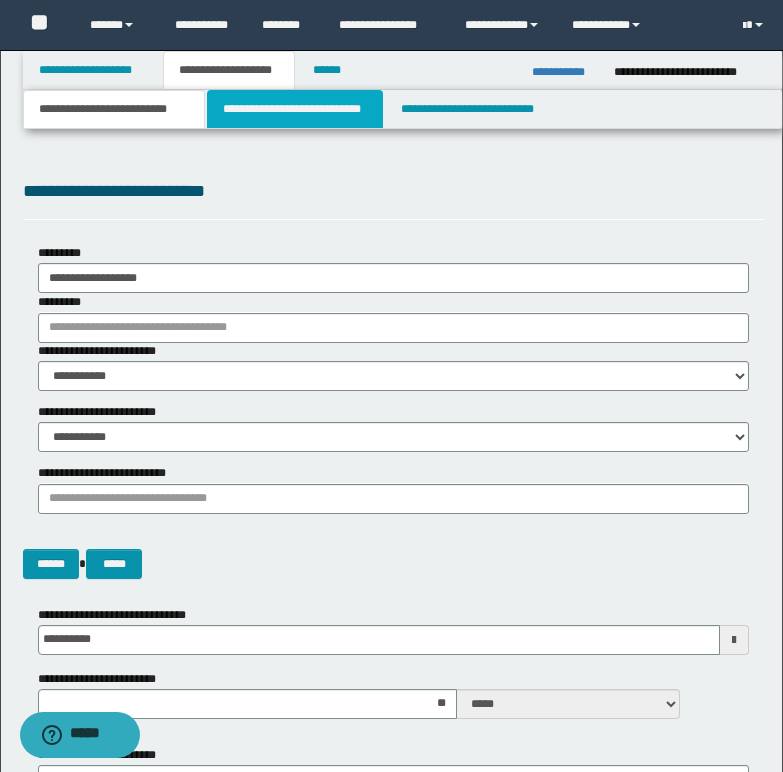 click on "**********" at bounding box center [295, 109] 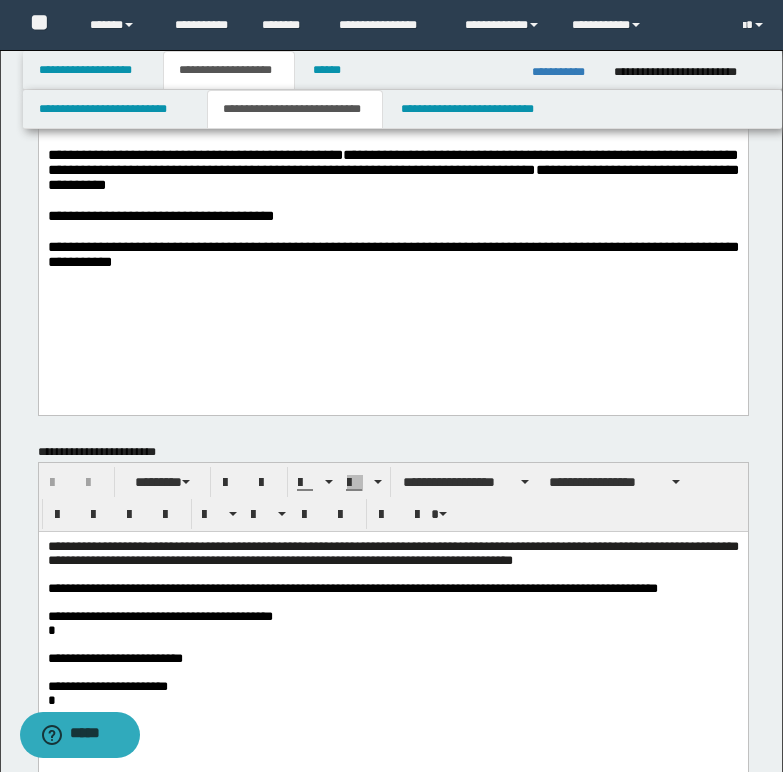 scroll, scrollTop: 300, scrollLeft: 0, axis: vertical 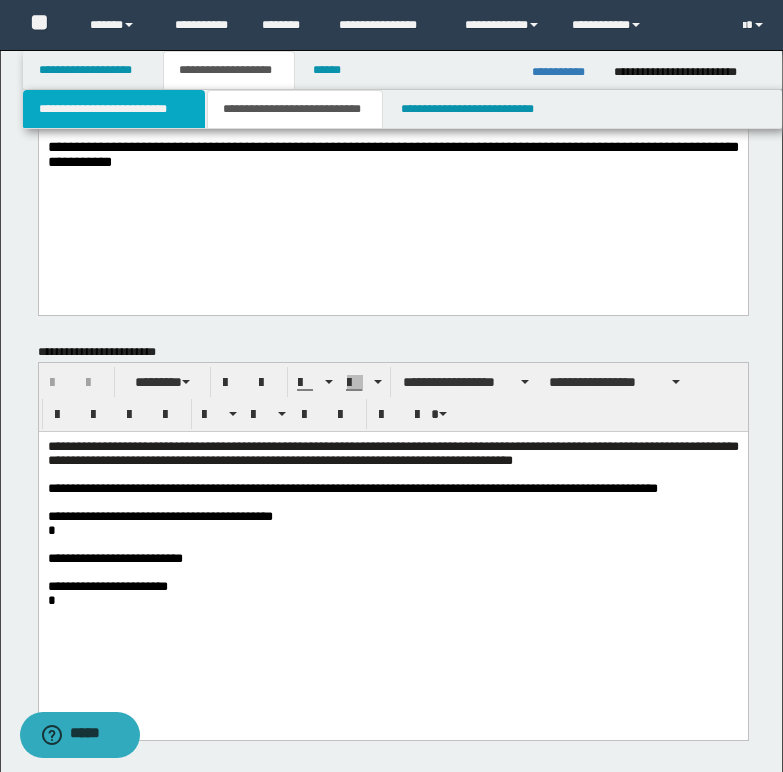 drag, startPoint x: 125, startPoint y: 119, endPoint x: 146, endPoint y: 140, distance: 29.698484 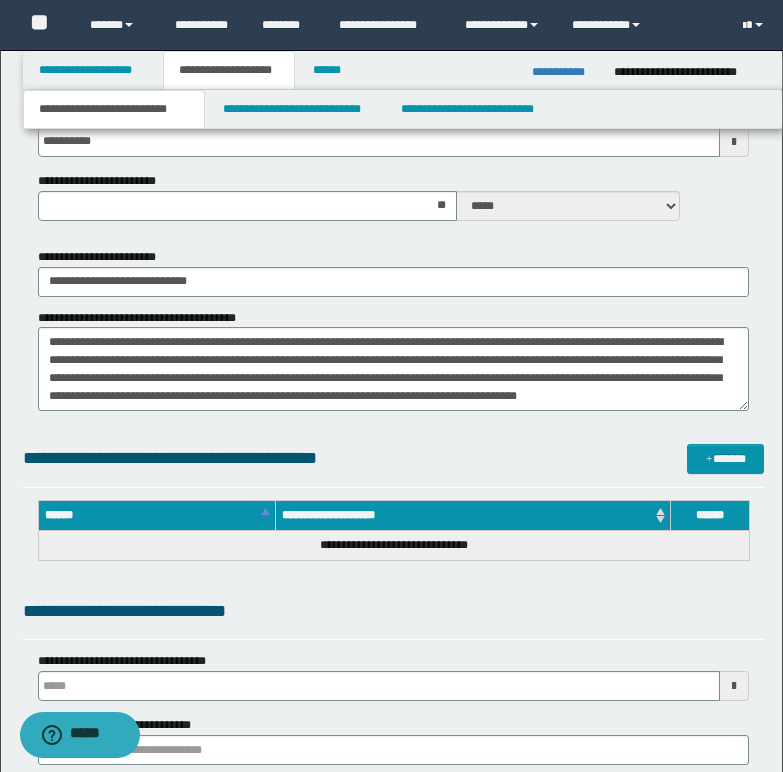scroll, scrollTop: 500, scrollLeft: 0, axis: vertical 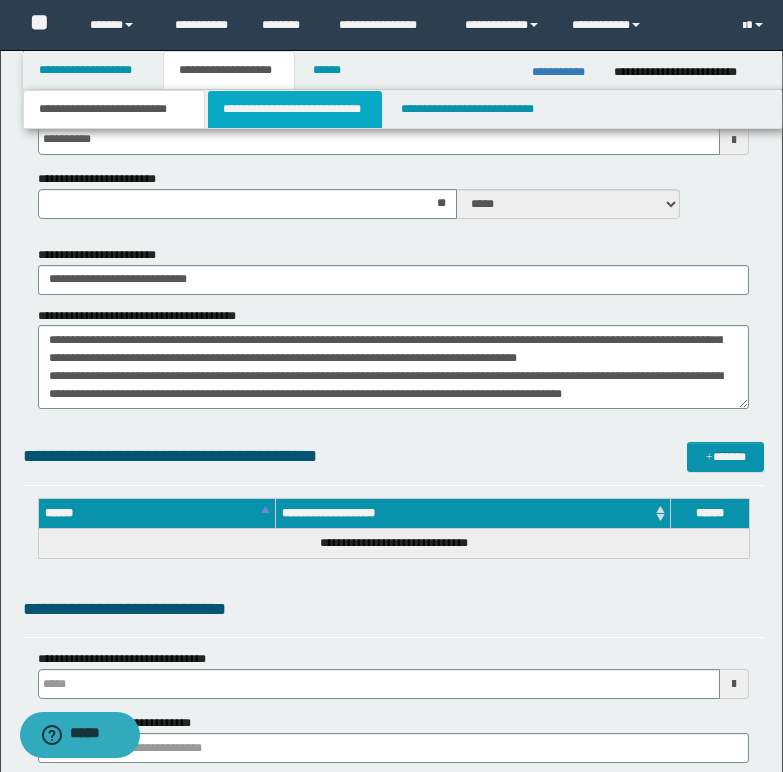 click on "**********" at bounding box center [295, 109] 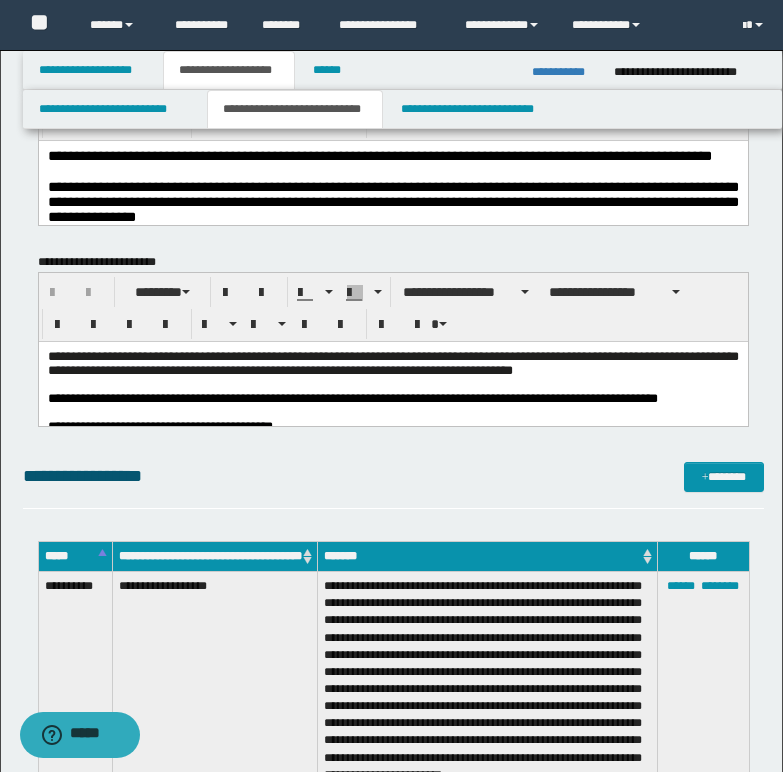 scroll, scrollTop: 0, scrollLeft: 0, axis: both 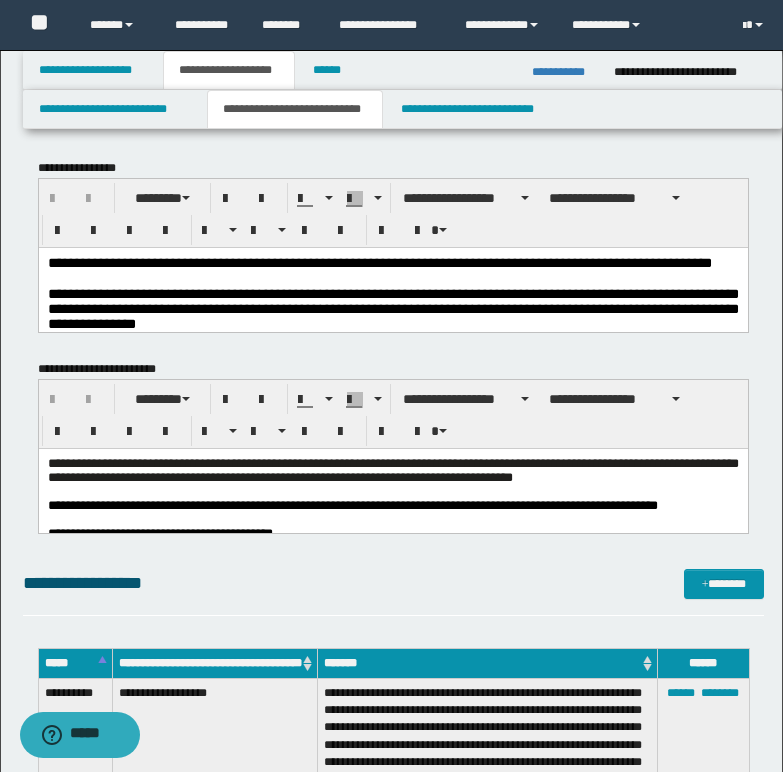 click on "**********" at bounding box center [379, 262] 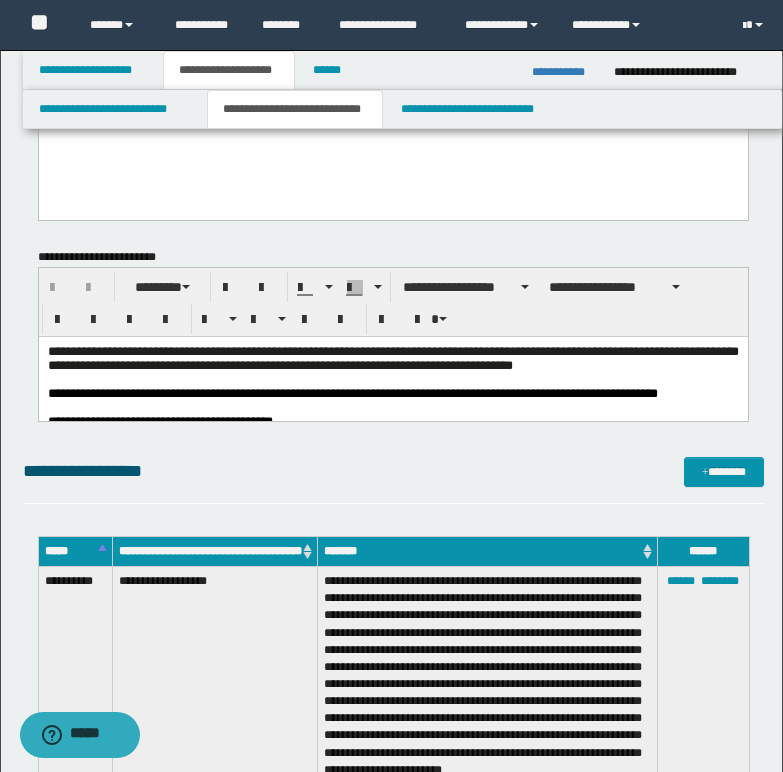 scroll, scrollTop: 400, scrollLeft: 0, axis: vertical 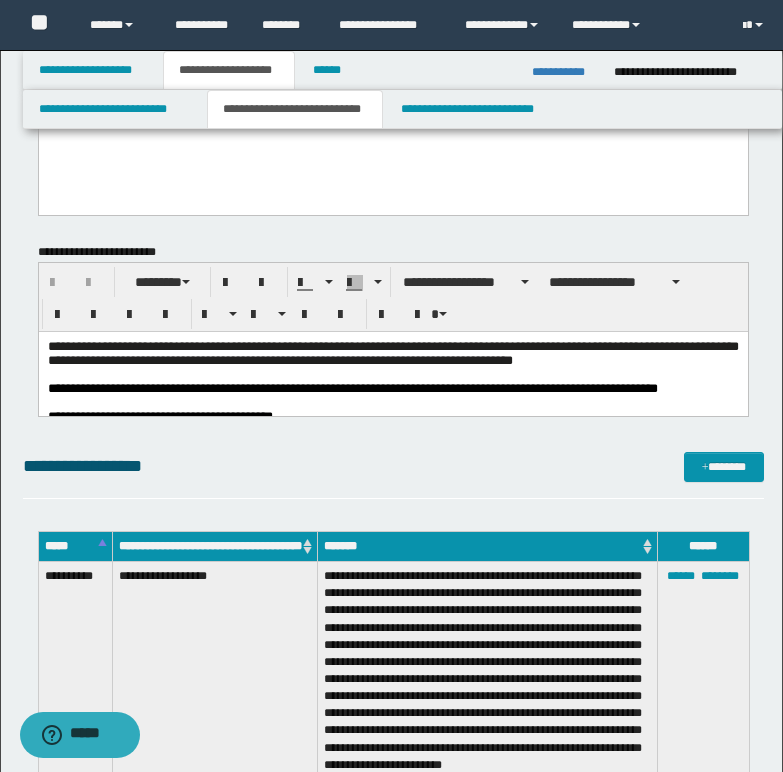 click on "**********" at bounding box center [392, 352] 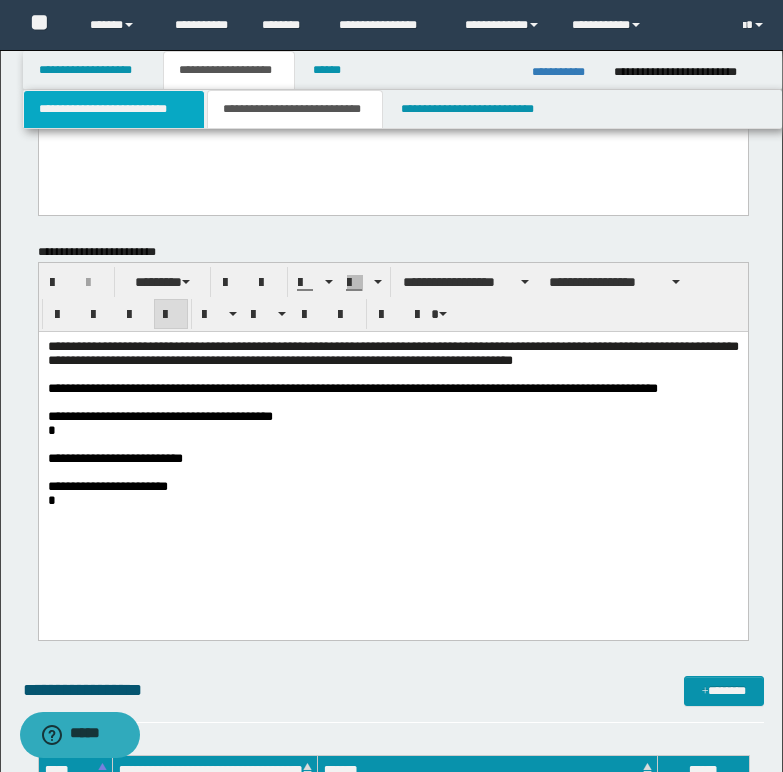 click on "**********" at bounding box center [114, 109] 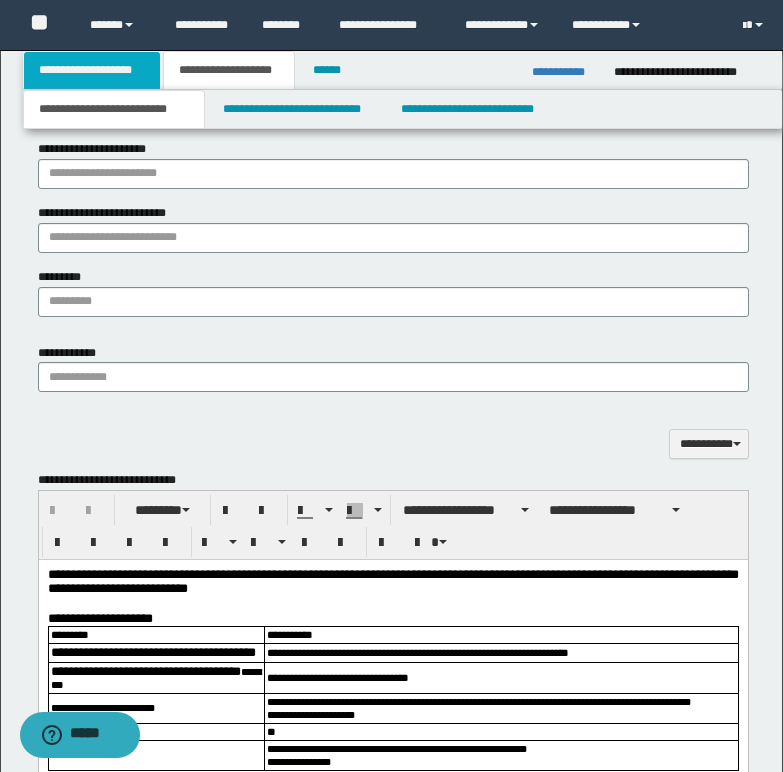 scroll, scrollTop: 1100, scrollLeft: 0, axis: vertical 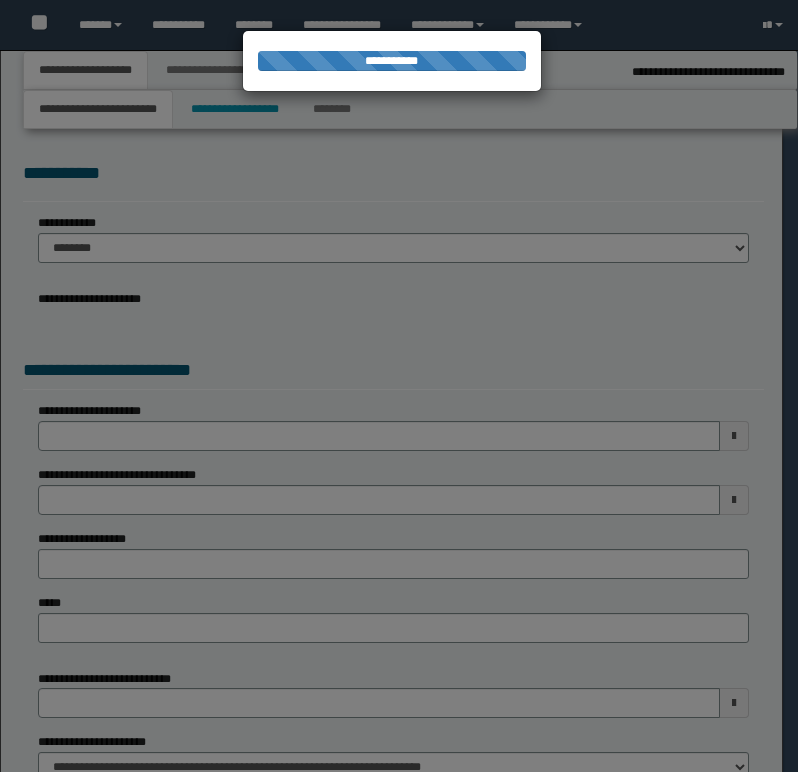 select on "*" 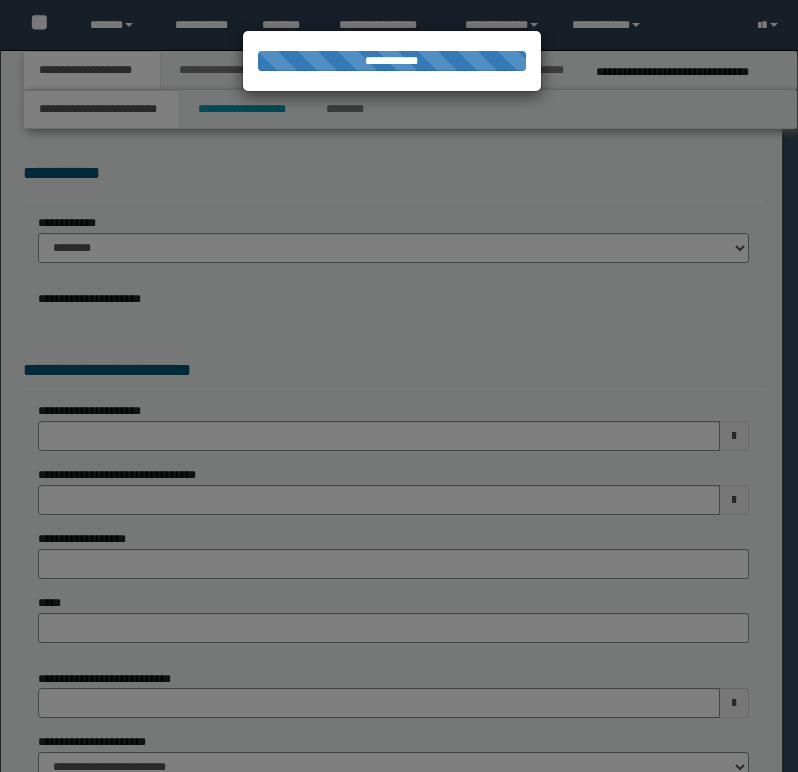scroll, scrollTop: 0, scrollLeft: 0, axis: both 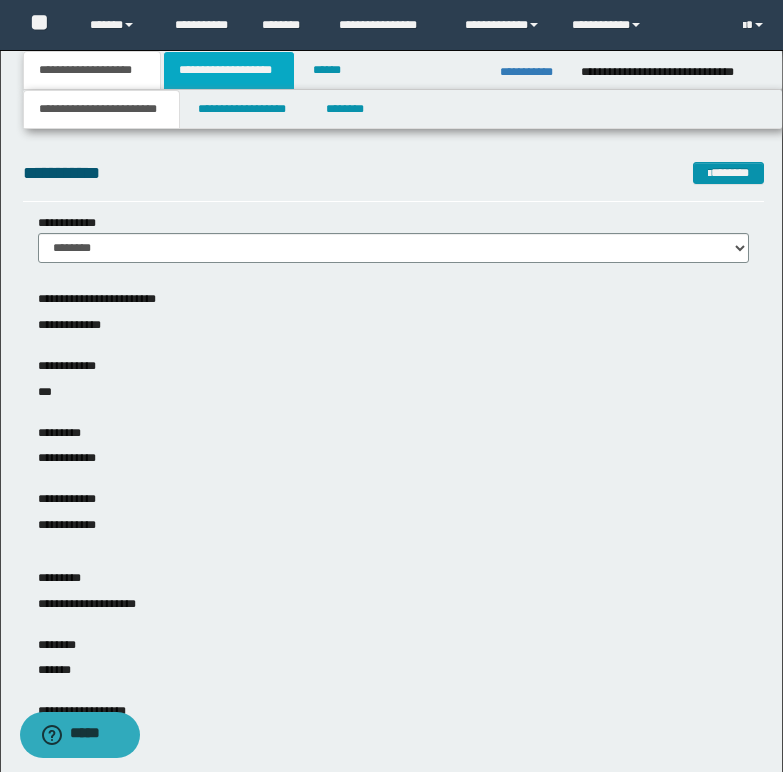 click on "**********" at bounding box center (229, 70) 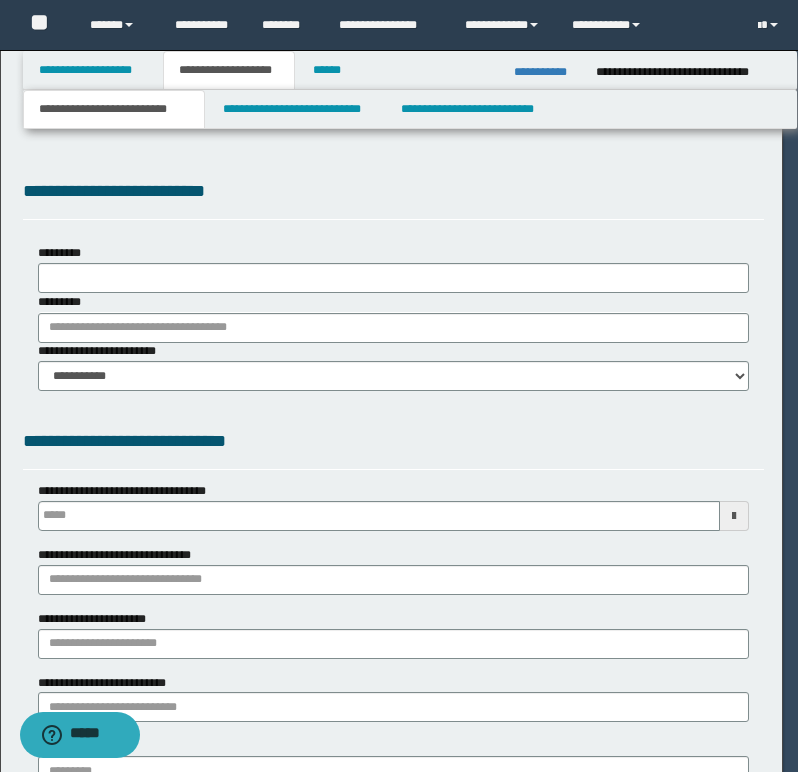 type 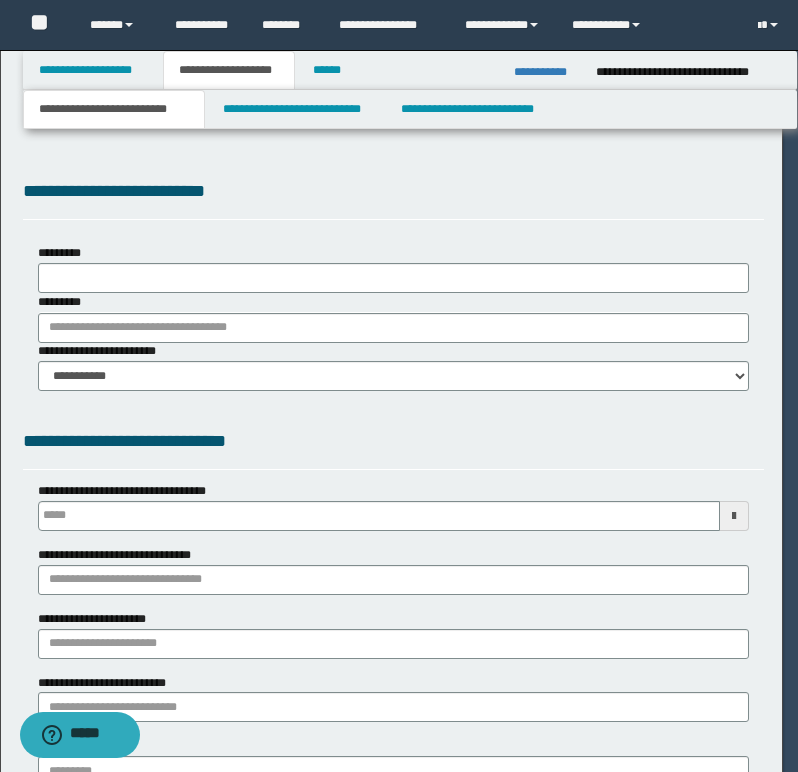 type 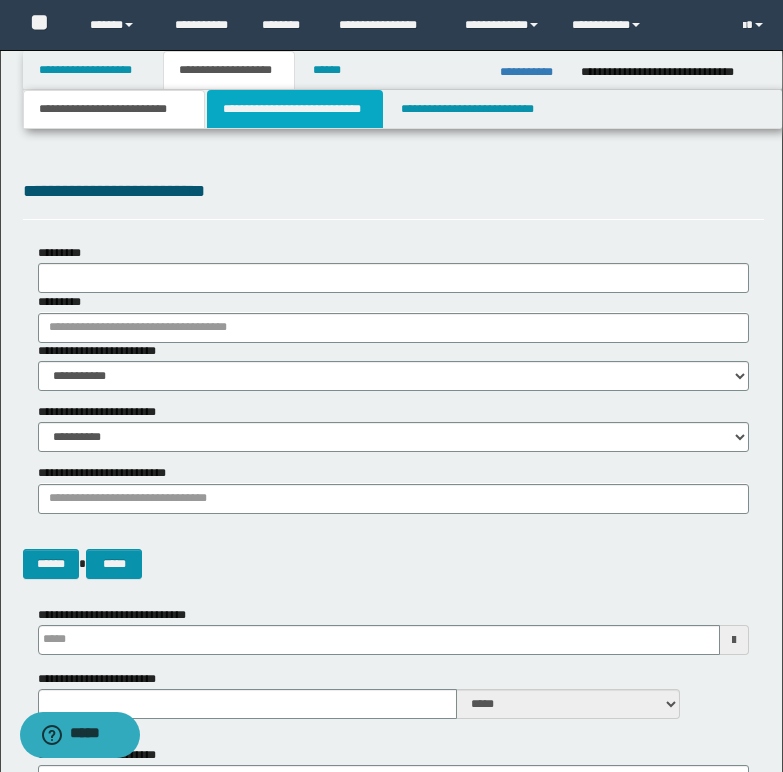 click on "**********" at bounding box center [295, 109] 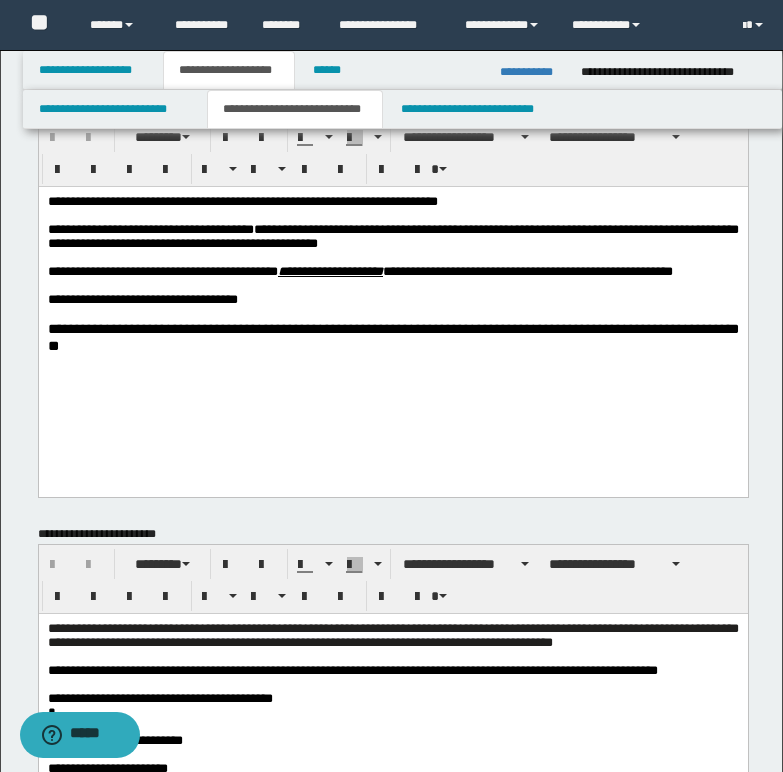scroll, scrollTop: 0, scrollLeft: 0, axis: both 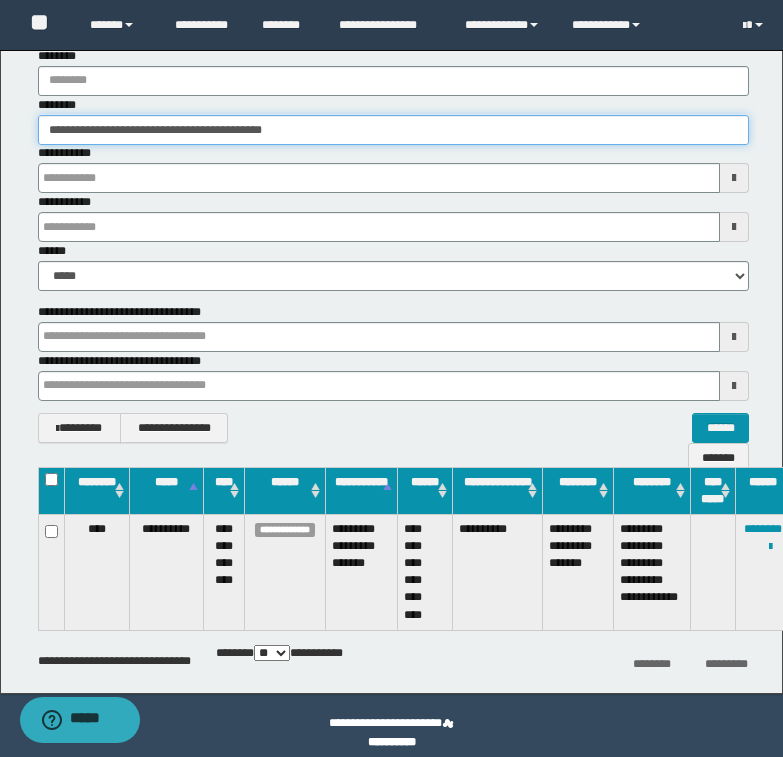 drag, startPoint x: 49, startPoint y: 127, endPoint x: 439, endPoint y: 124, distance: 390.01154 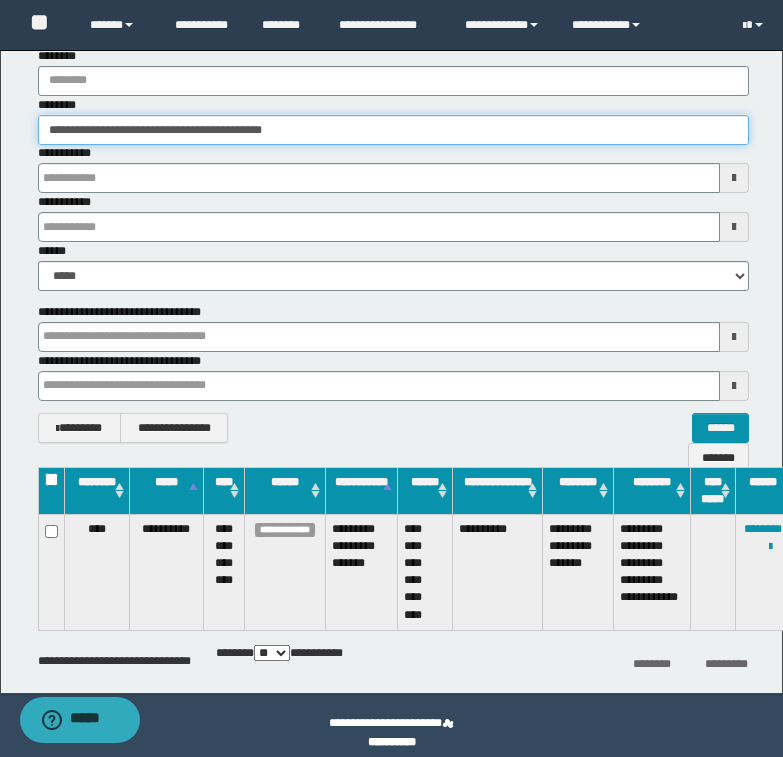 click on "**********" at bounding box center [393, 130] 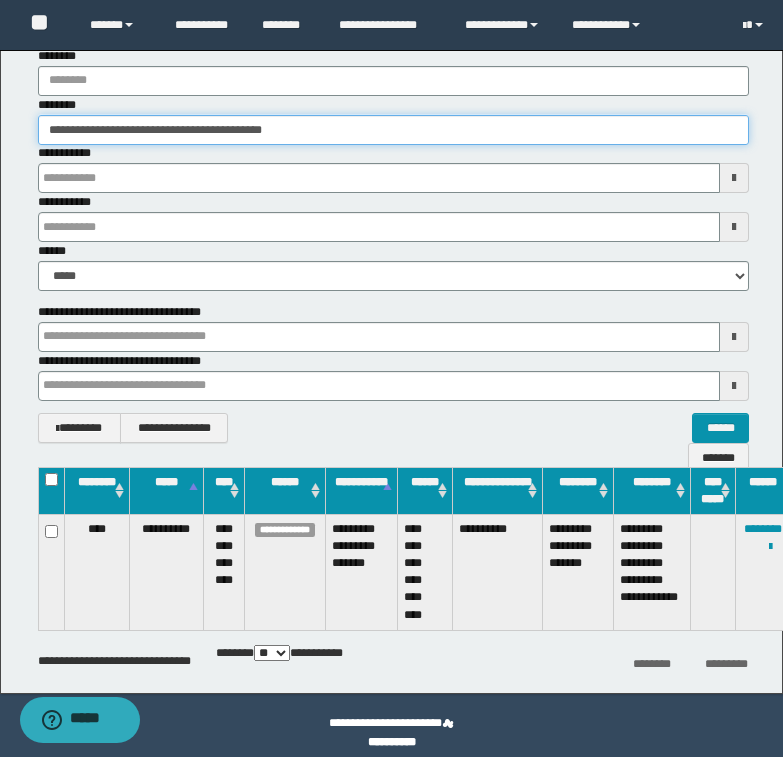 paste 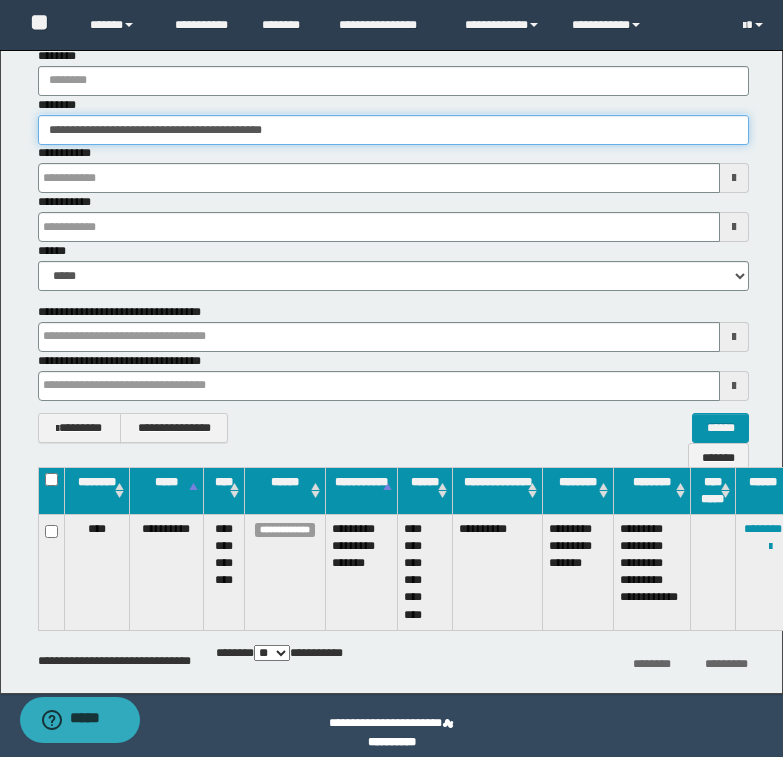 type on "********" 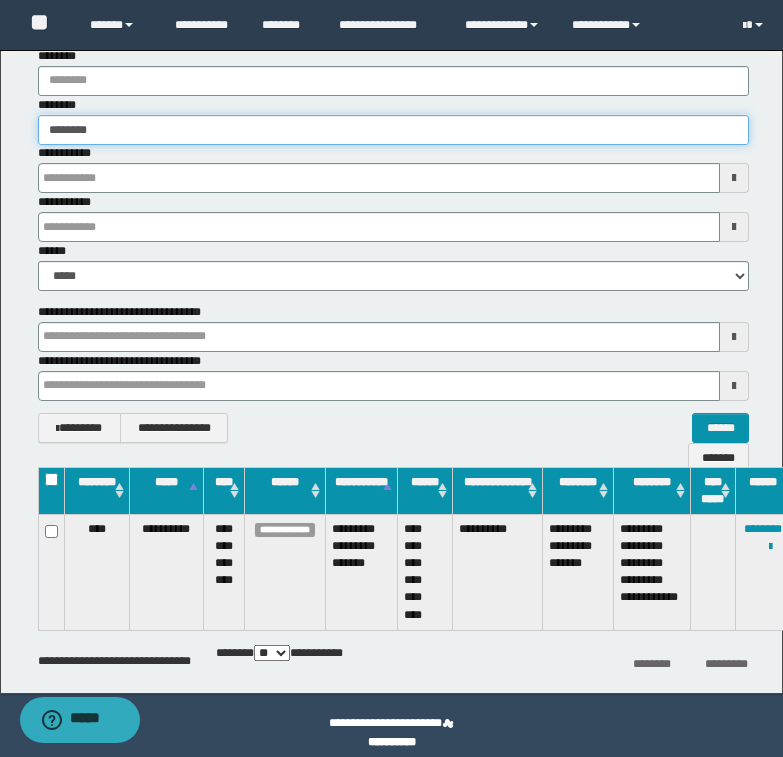 type on "********" 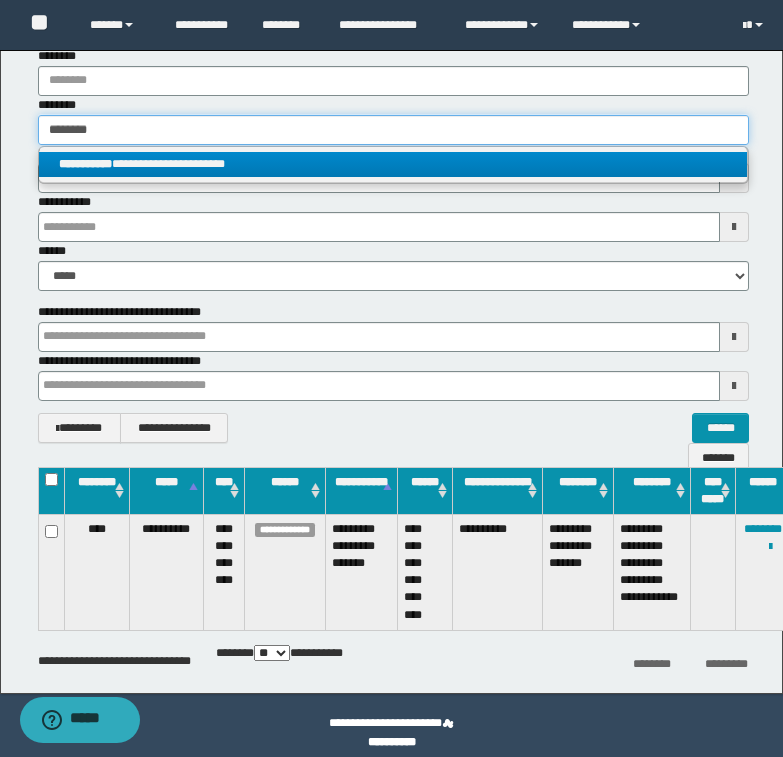 type on "********" 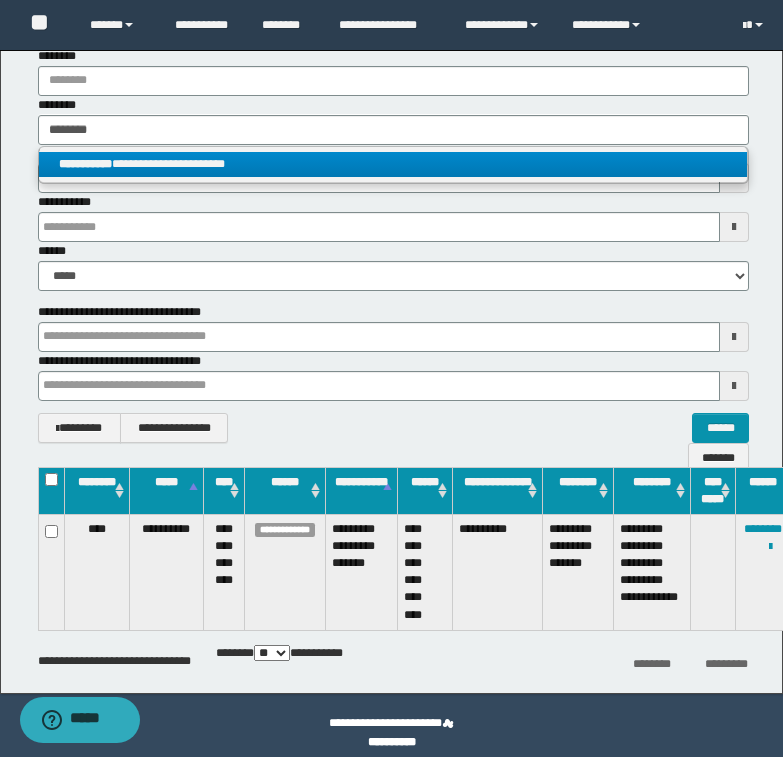 click on "**********" at bounding box center (393, 164) 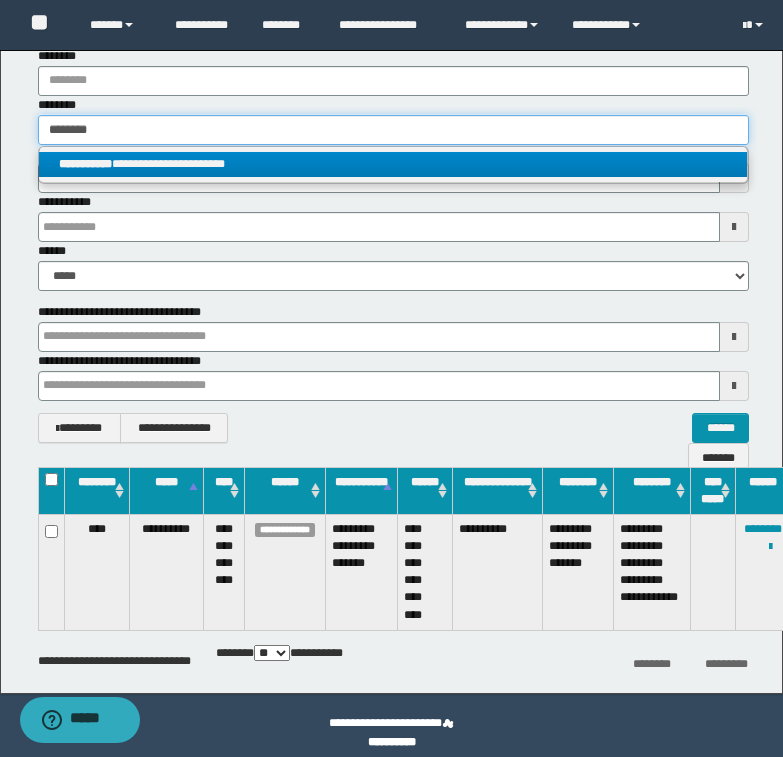 type 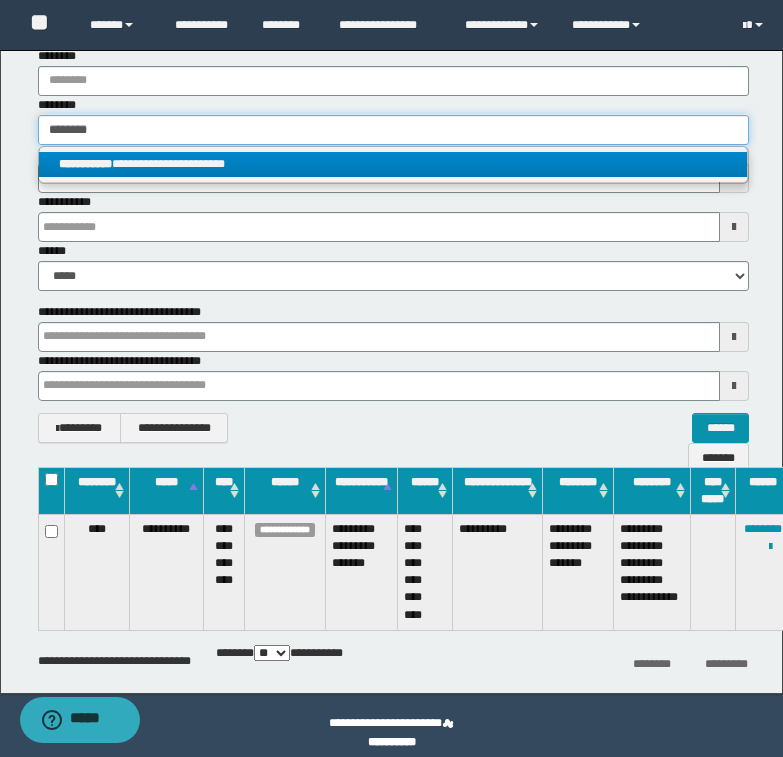 type on "**********" 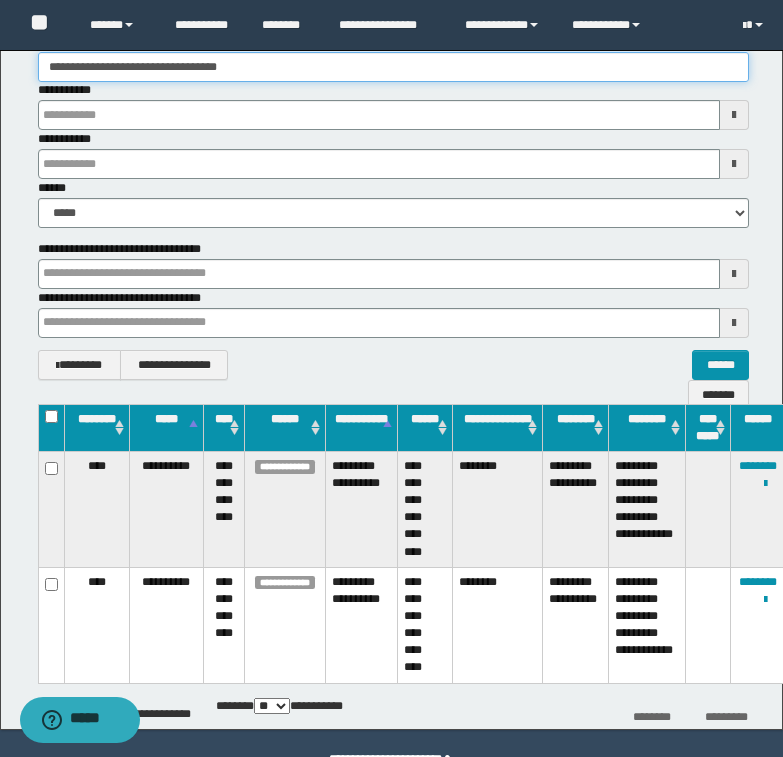 scroll, scrollTop: 248, scrollLeft: 0, axis: vertical 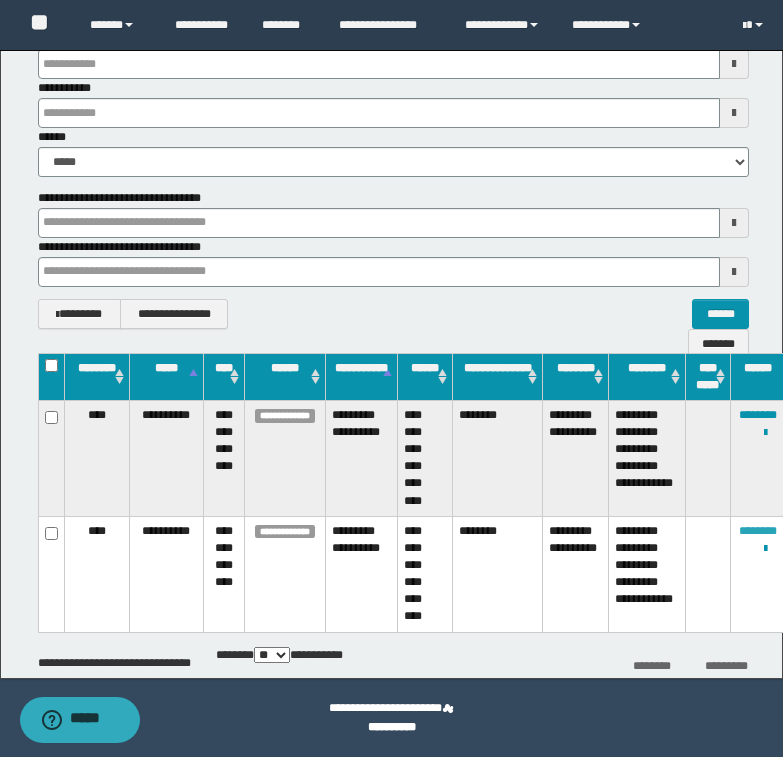 click on "********" at bounding box center [758, 531] 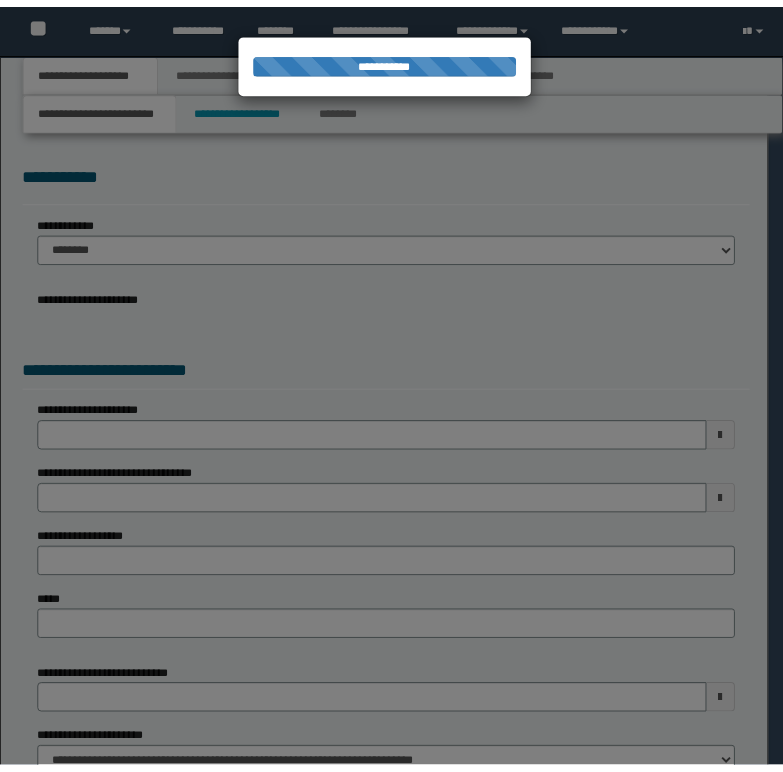 scroll, scrollTop: 0, scrollLeft: 0, axis: both 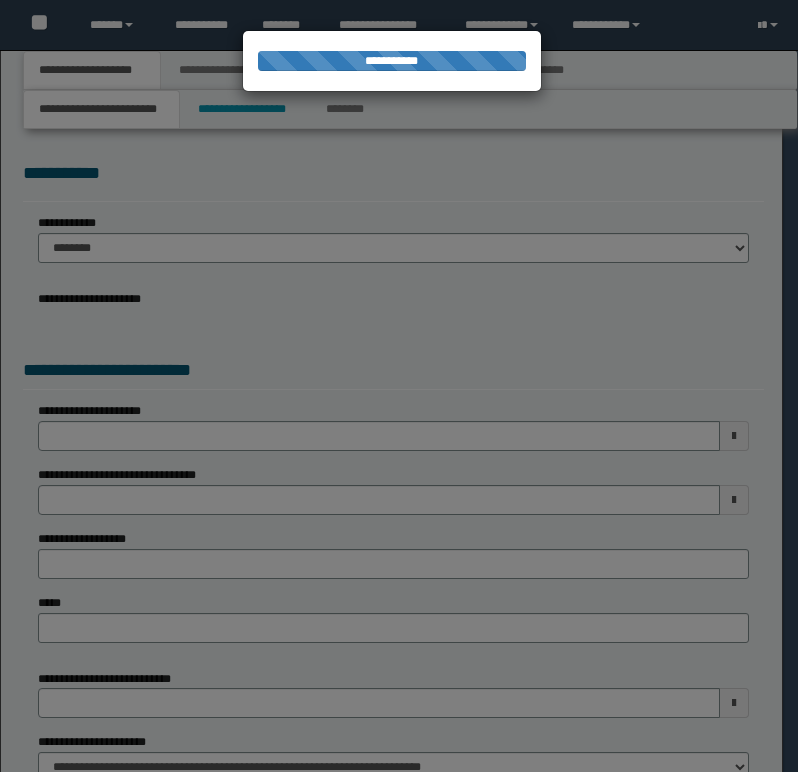 select on "*" 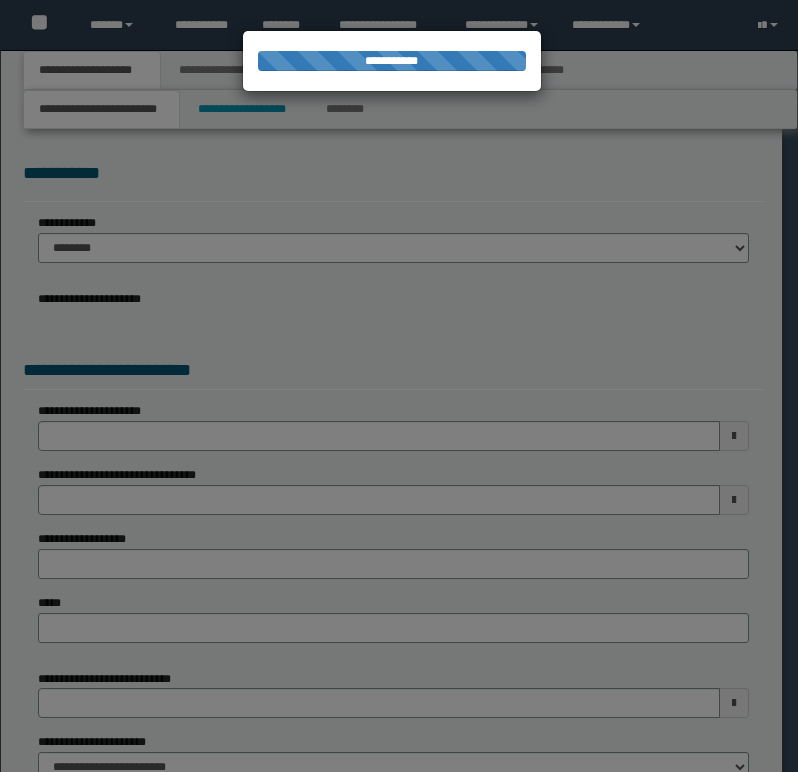 select on "*" 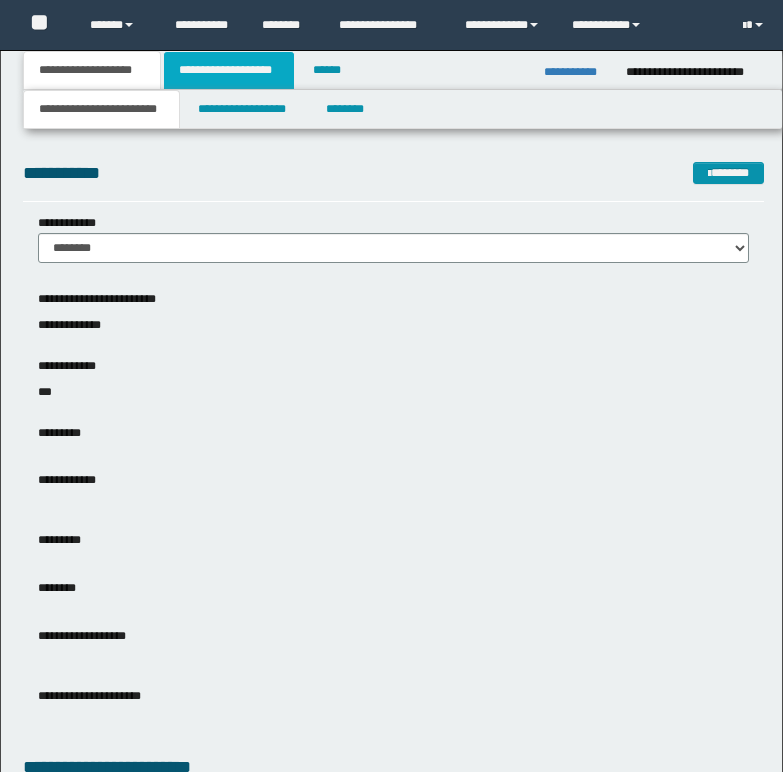 click on "**********" at bounding box center [229, 70] 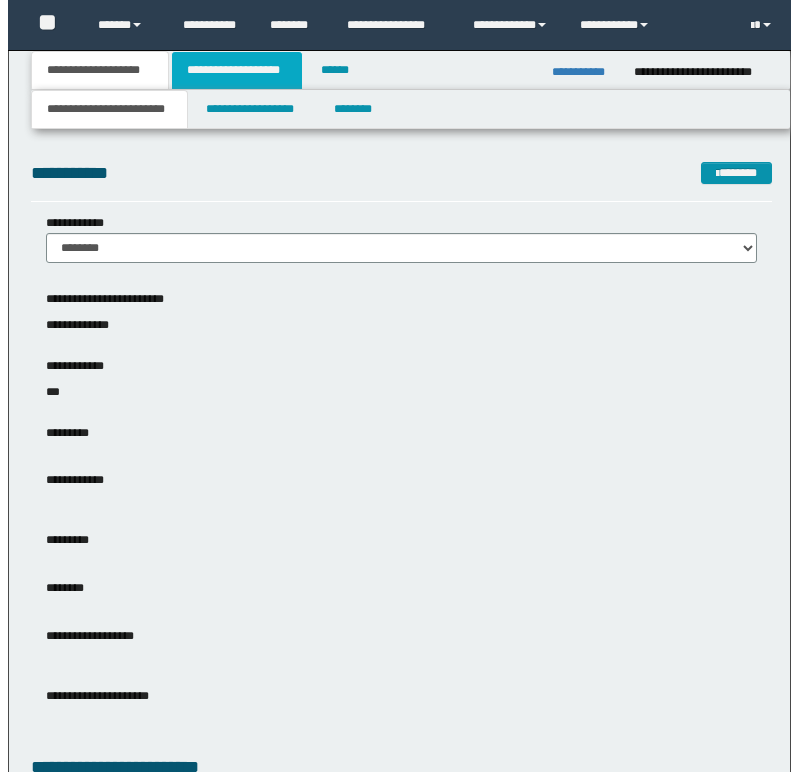 scroll, scrollTop: 0, scrollLeft: 0, axis: both 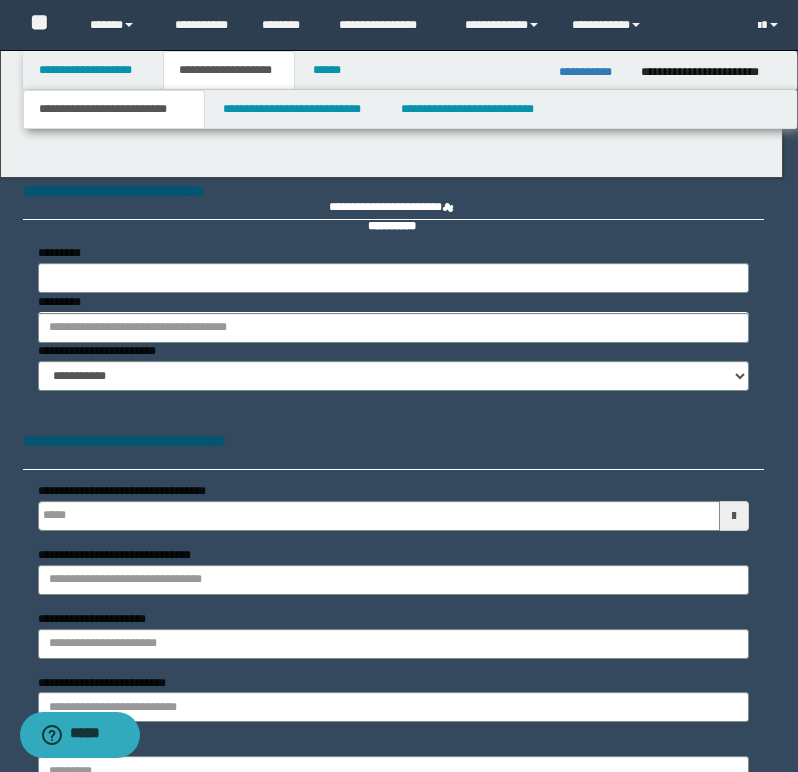 type 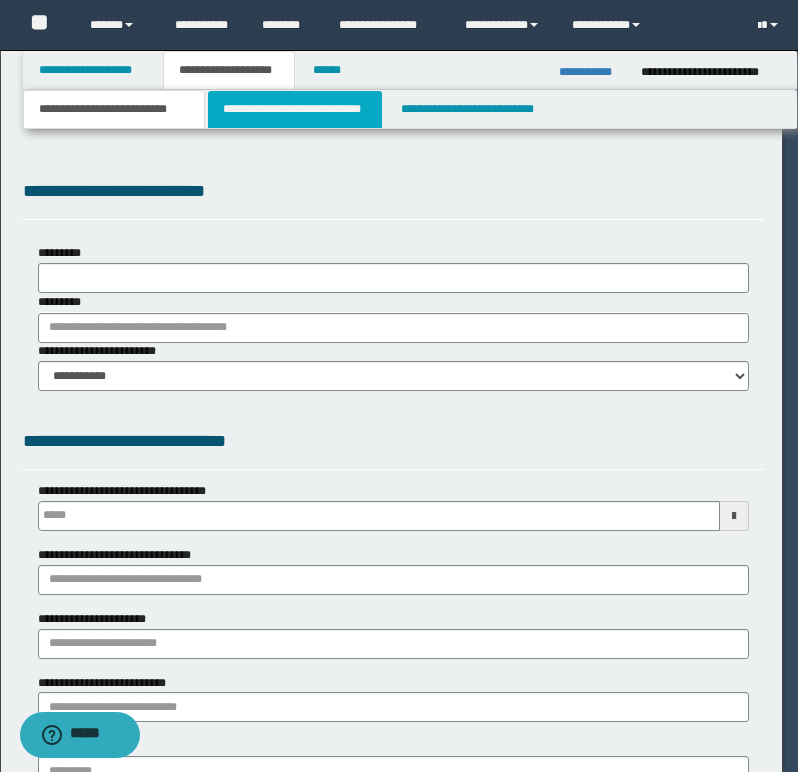 scroll, scrollTop: 0, scrollLeft: 0, axis: both 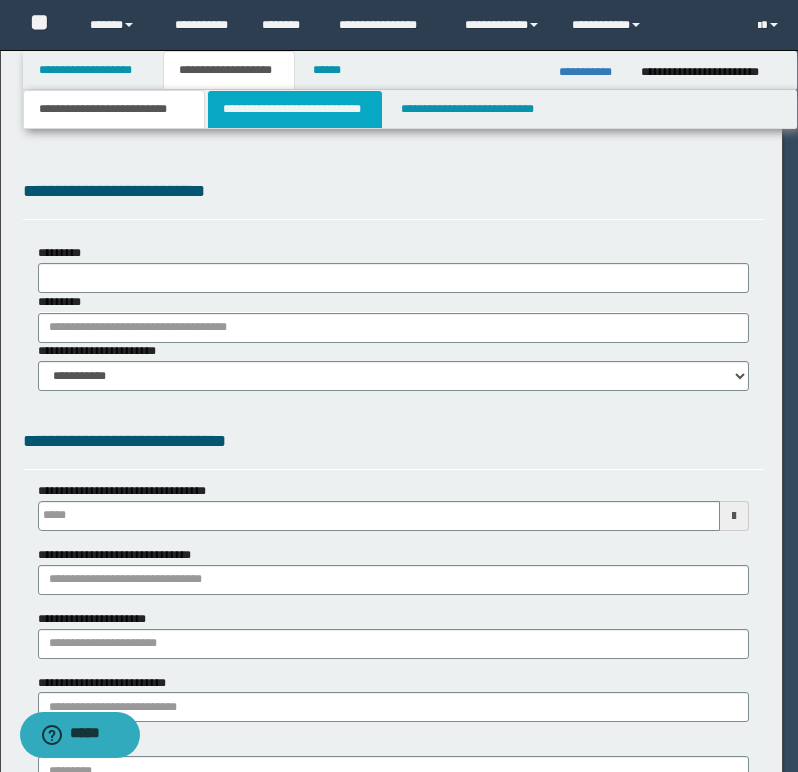 select on "*" 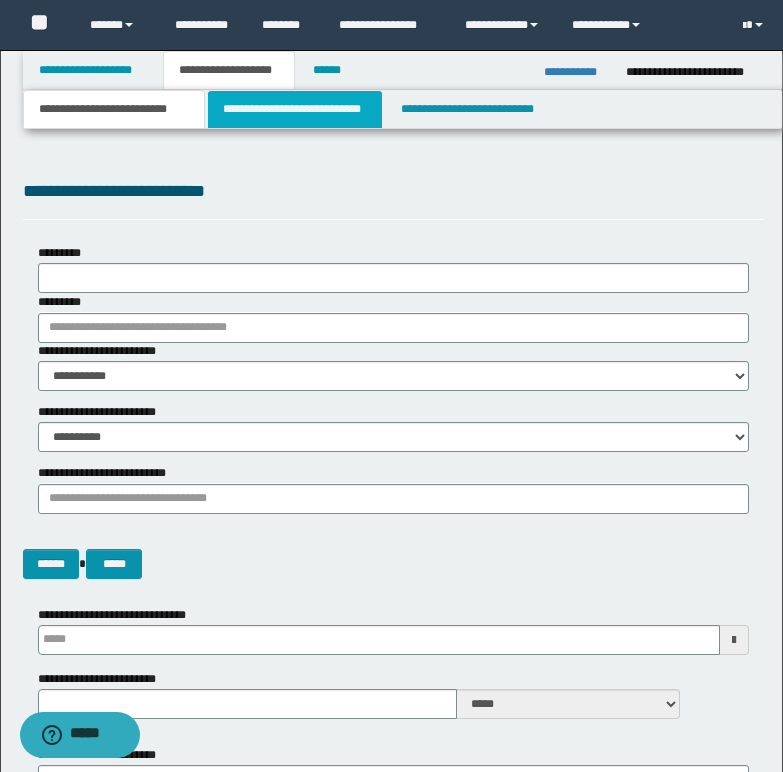 click on "**********" at bounding box center [295, 109] 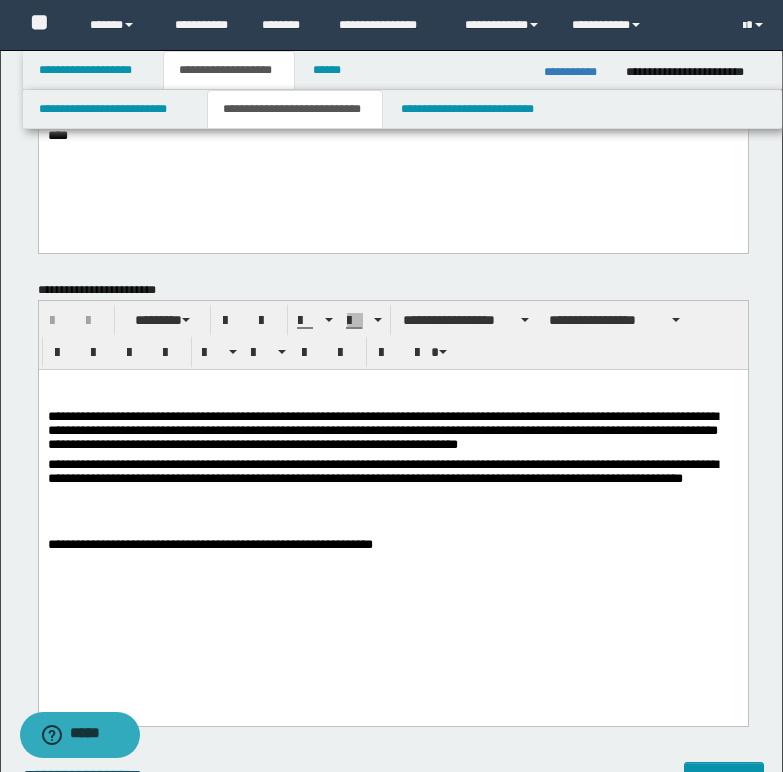 scroll, scrollTop: 200, scrollLeft: 0, axis: vertical 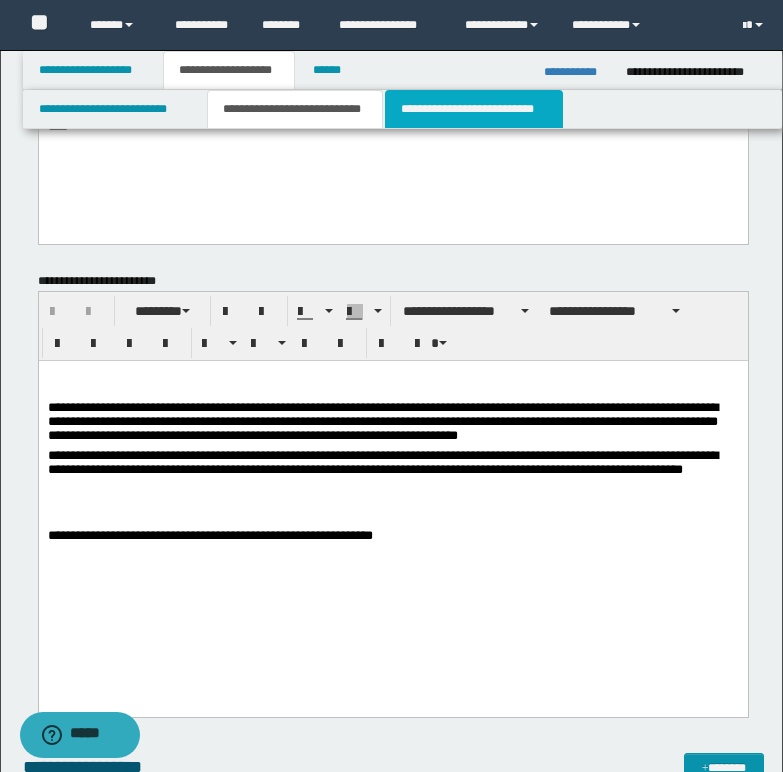 drag, startPoint x: 497, startPoint y: 124, endPoint x: 516, endPoint y: 132, distance: 20.615528 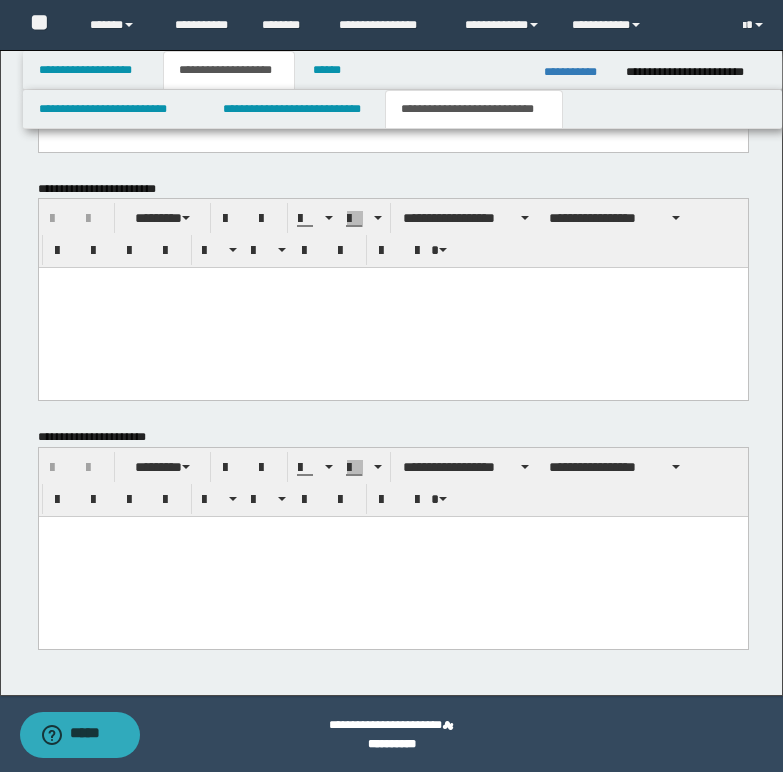 scroll, scrollTop: 1448, scrollLeft: 0, axis: vertical 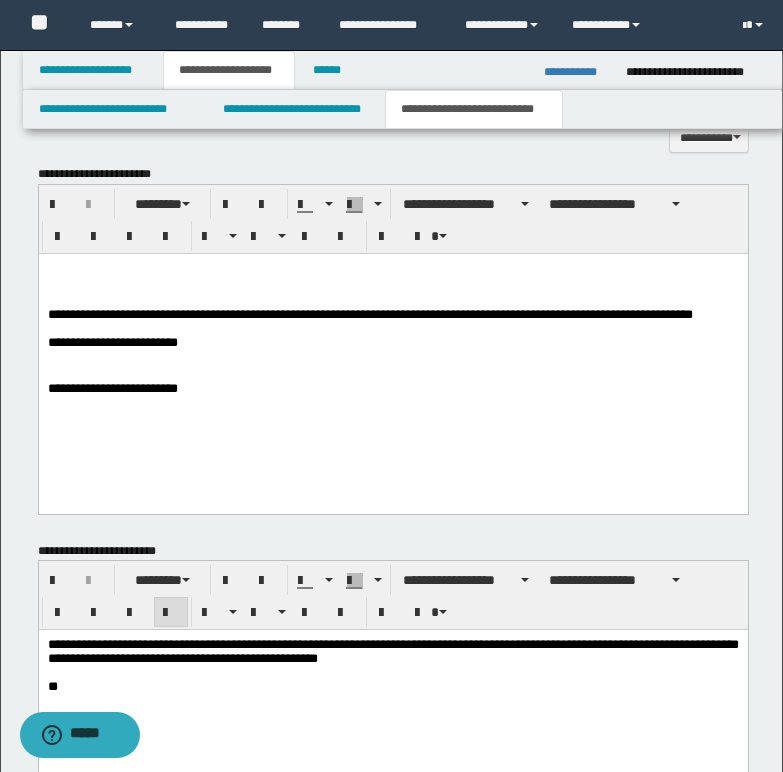 click at bounding box center [392, 285] 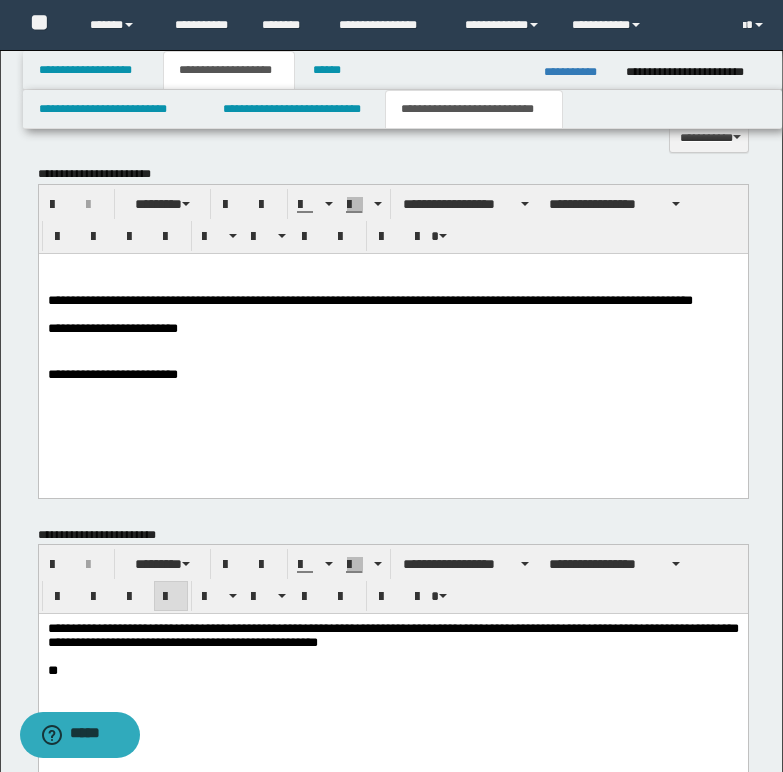 type 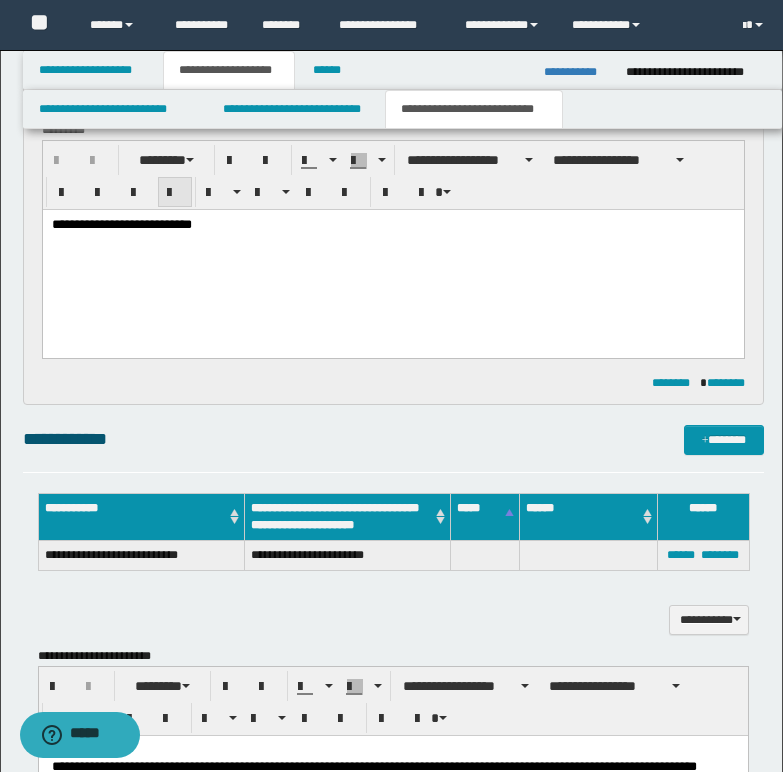 scroll, scrollTop: 448, scrollLeft: 0, axis: vertical 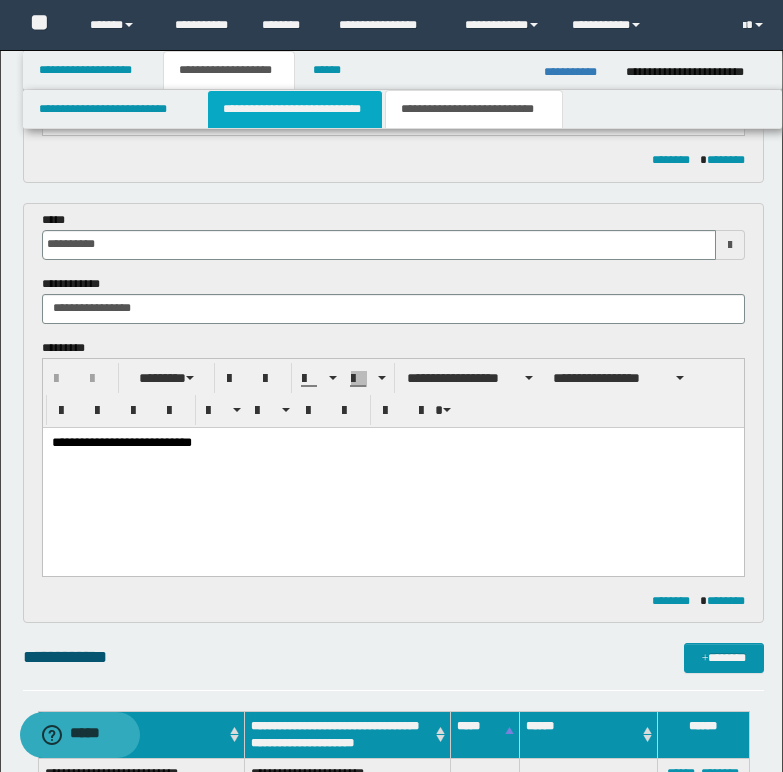 drag, startPoint x: 247, startPoint y: 112, endPoint x: 239, endPoint y: 35, distance: 77.41447 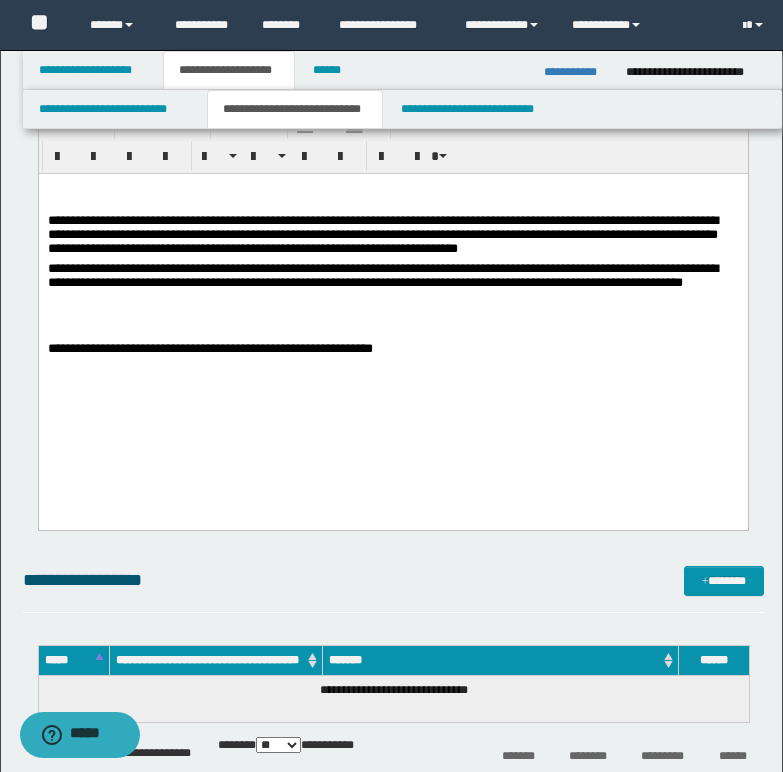 scroll, scrollTop: 348, scrollLeft: 0, axis: vertical 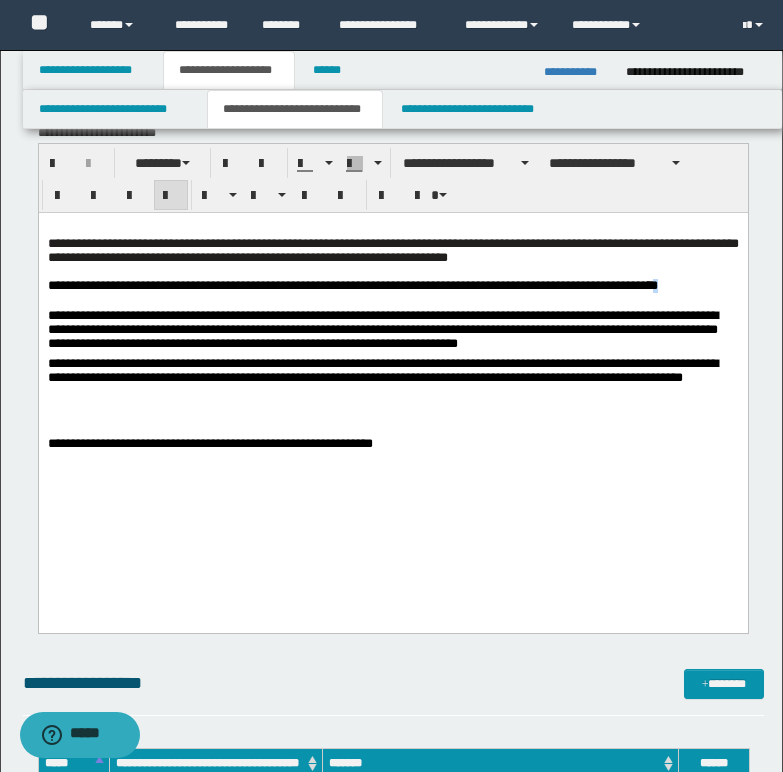 drag, startPoint x: 697, startPoint y: 292, endPoint x: 710, endPoint y: 296, distance: 13.601471 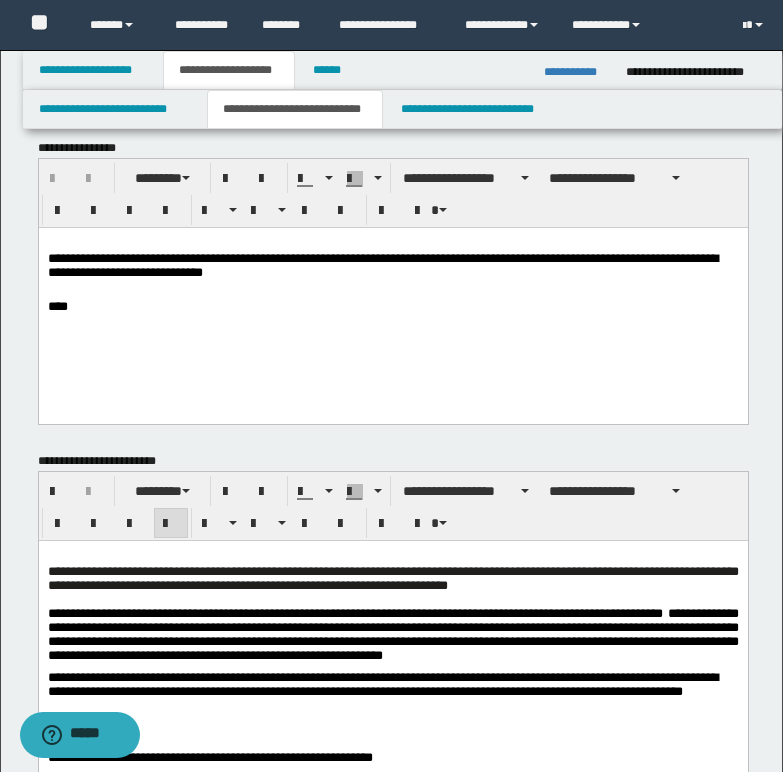 scroll, scrollTop: 0, scrollLeft: 0, axis: both 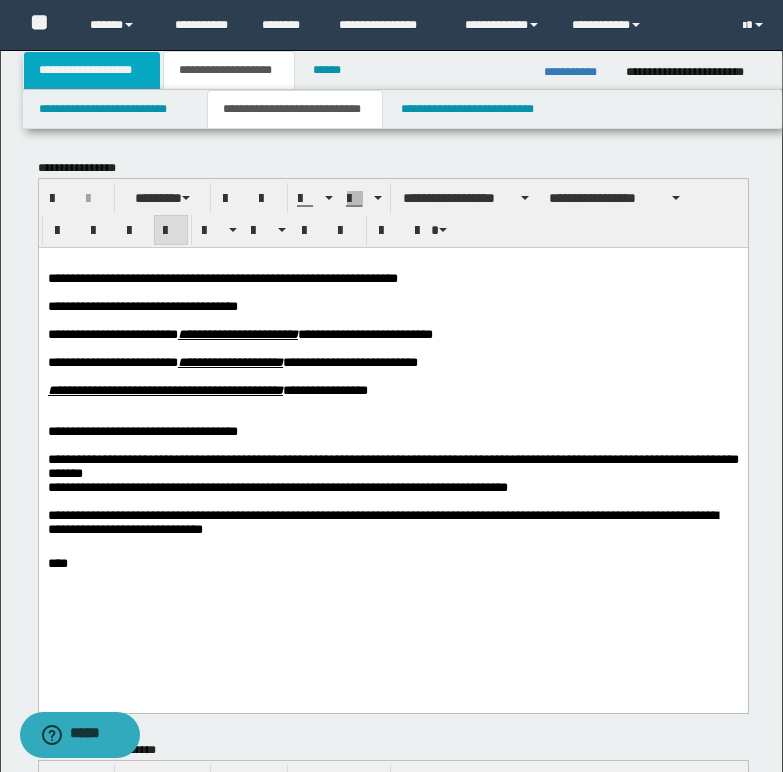 click on "**********" at bounding box center (92, 70) 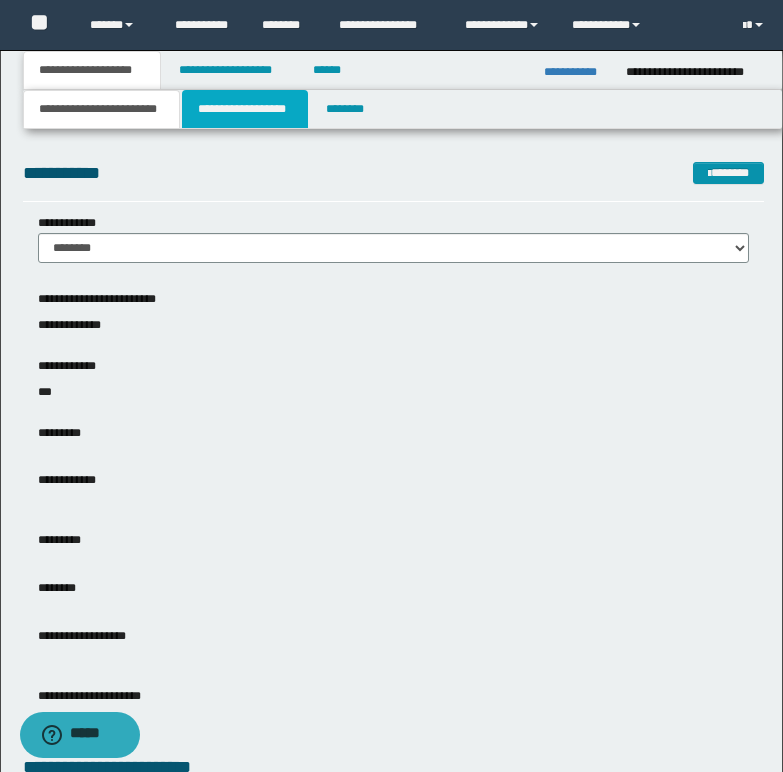 drag, startPoint x: 220, startPoint y: 103, endPoint x: 246, endPoint y: 159, distance: 61.741398 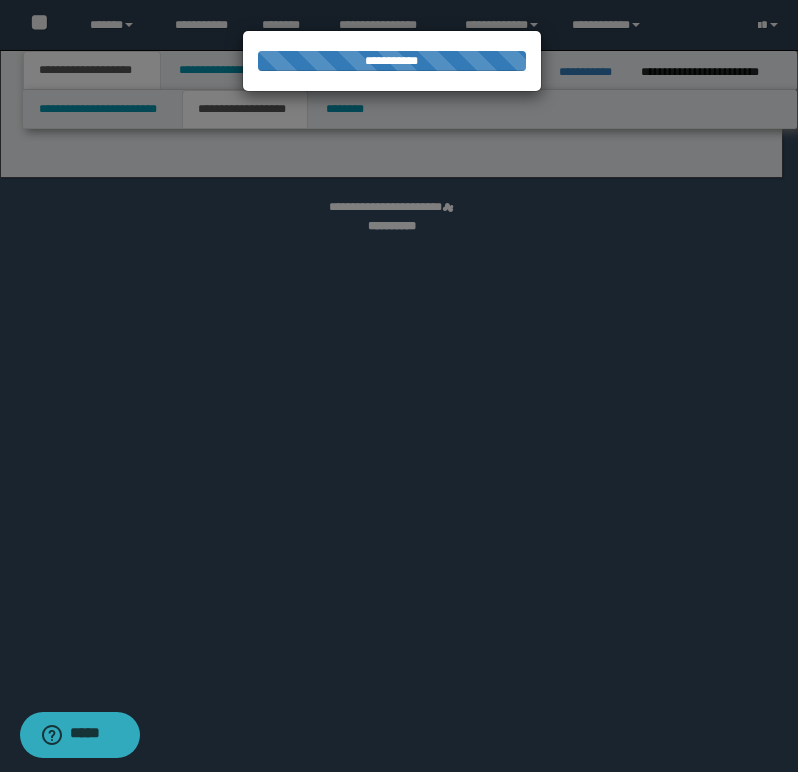 select on "*" 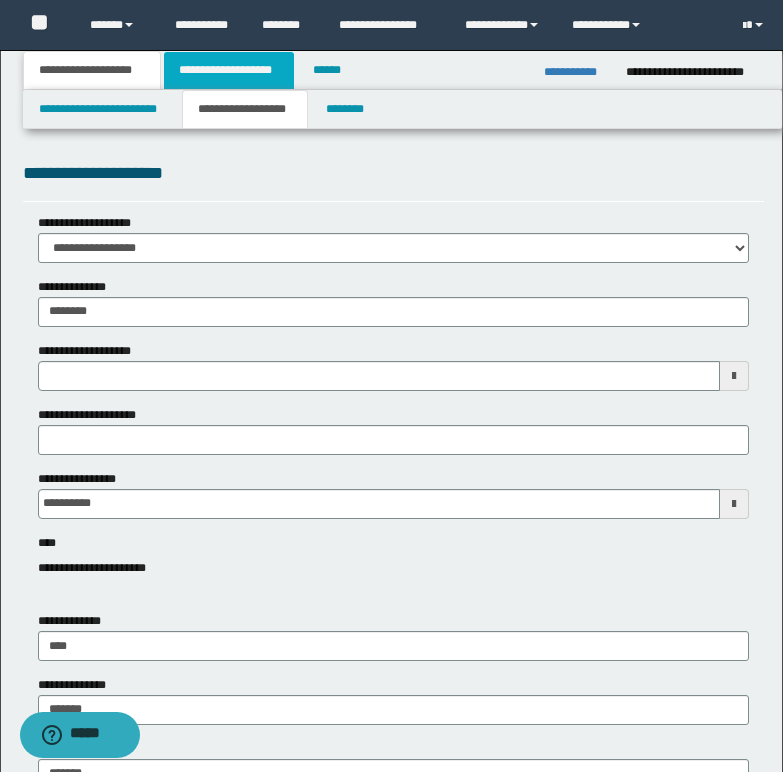 click on "**********" at bounding box center (229, 70) 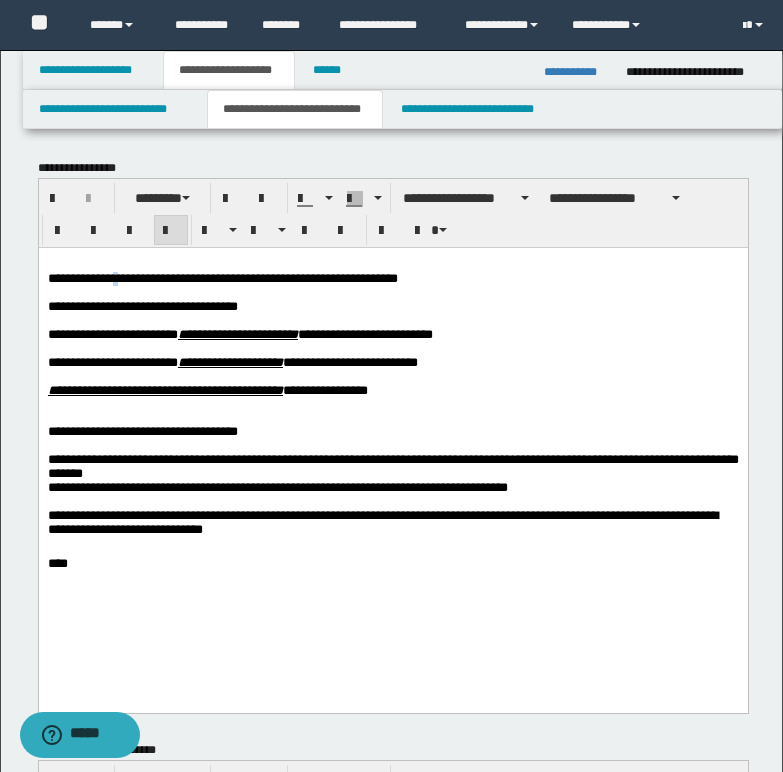 click on "**********" at bounding box center [222, 277] 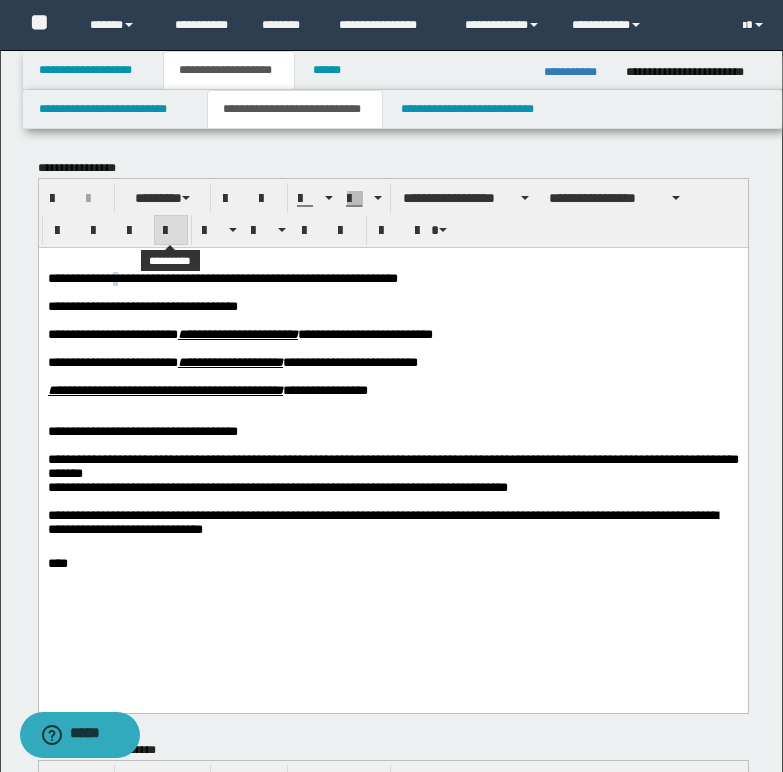 type 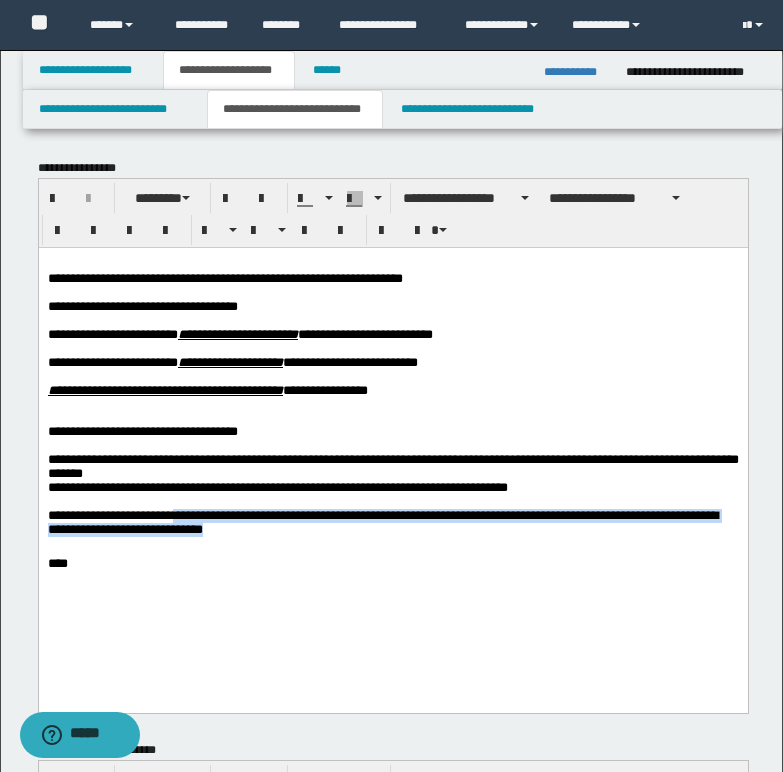 drag, startPoint x: 185, startPoint y: 550, endPoint x: 364, endPoint y: 557, distance: 179.13683 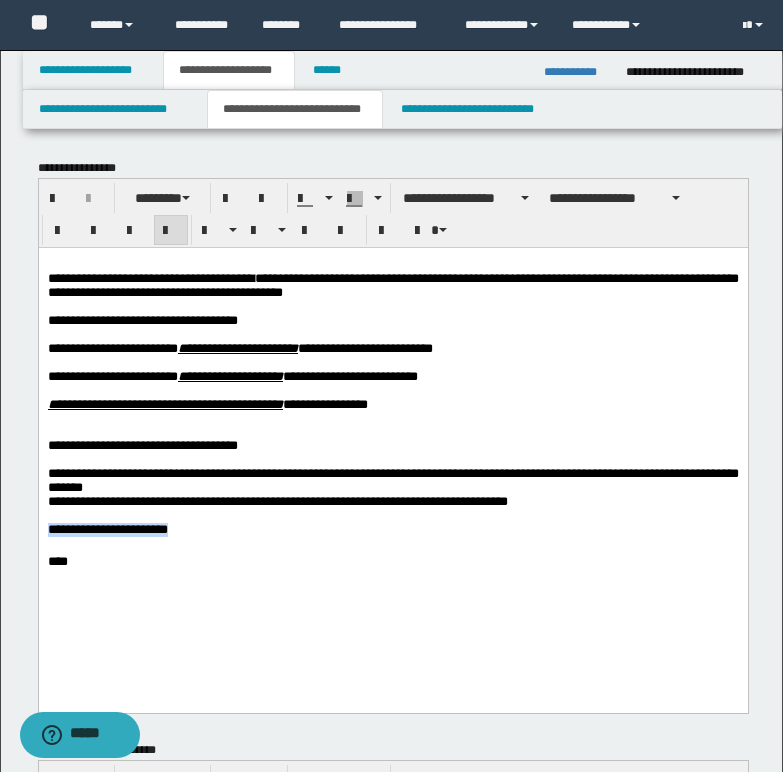 drag, startPoint x: 60, startPoint y: 551, endPoint x: 182, endPoint y: 562, distance: 122.494896 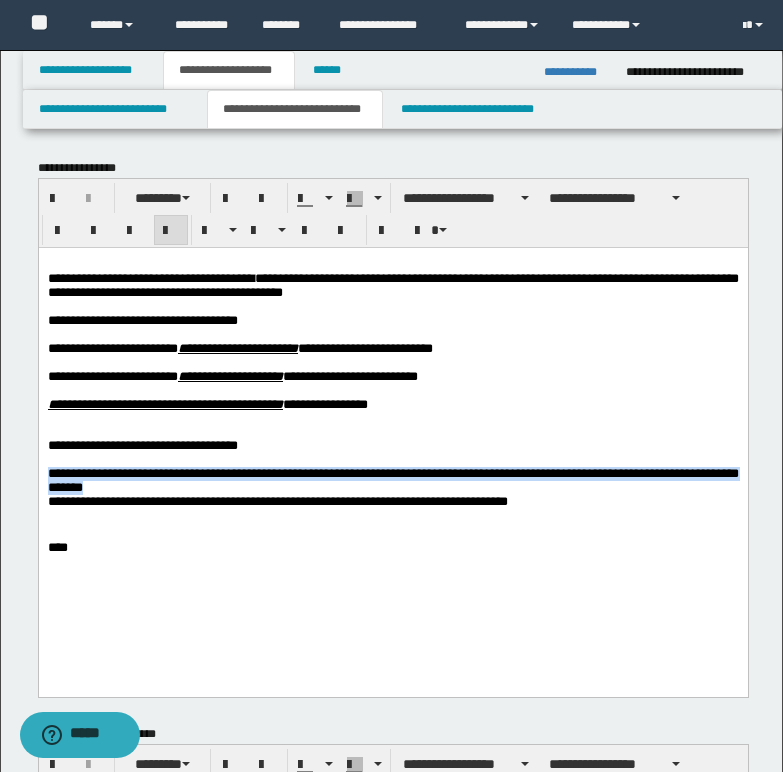 drag, startPoint x: 45, startPoint y: 503, endPoint x: 149, endPoint y: 512, distance: 104.388695 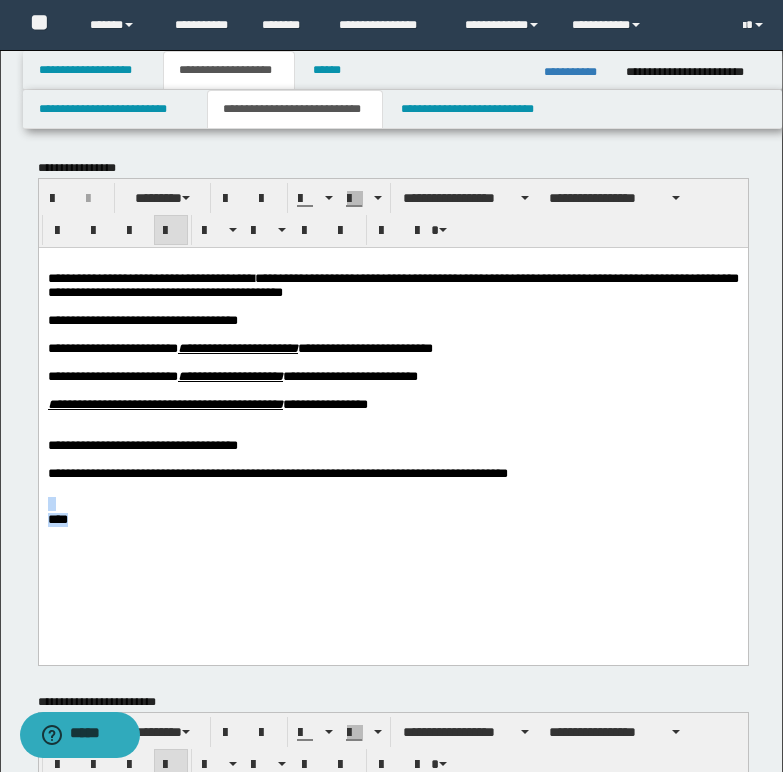 drag, startPoint x: 69, startPoint y: 521, endPoint x: 104, endPoint y: 572, distance: 61.854668 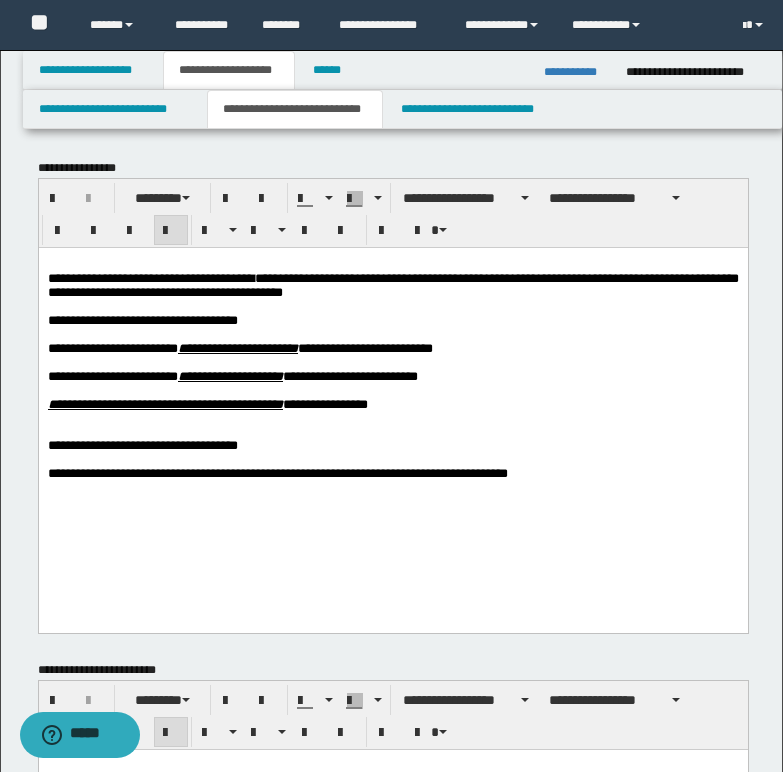 click on "**********" at bounding box center [239, 347] 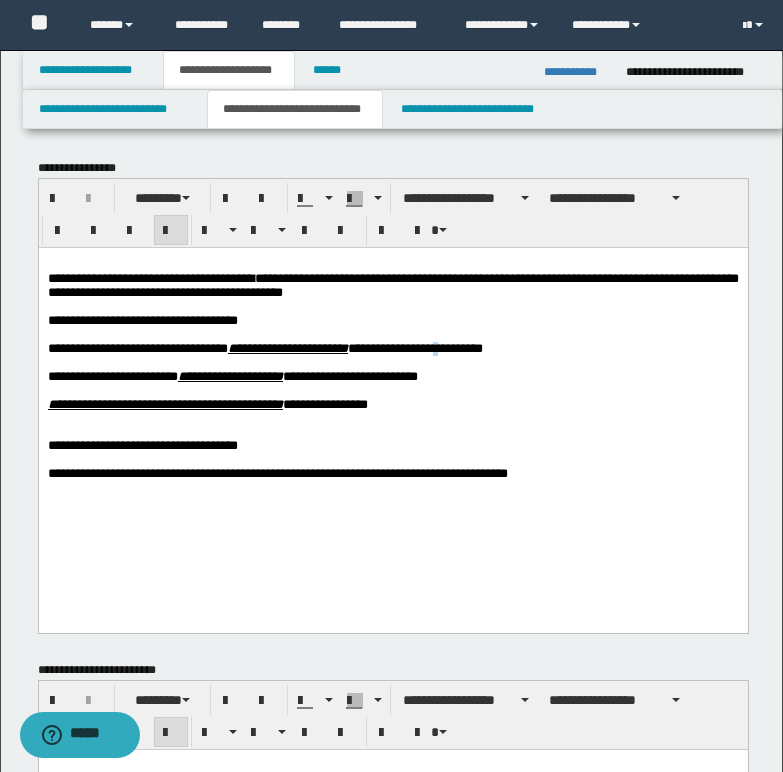 click on "**********" at bounding box center [264, 347] 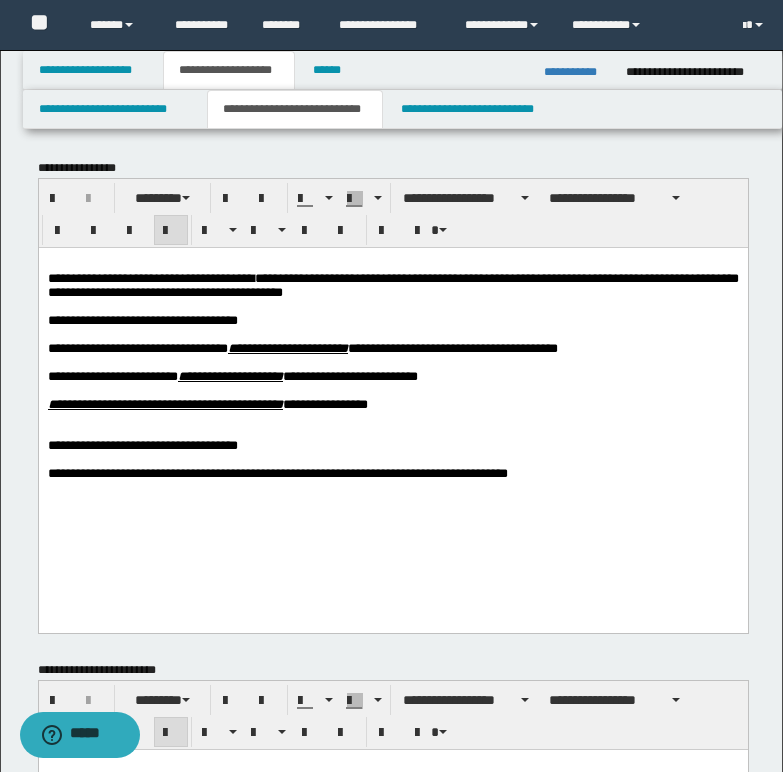click on "**********" at bounding box center [302, 347] 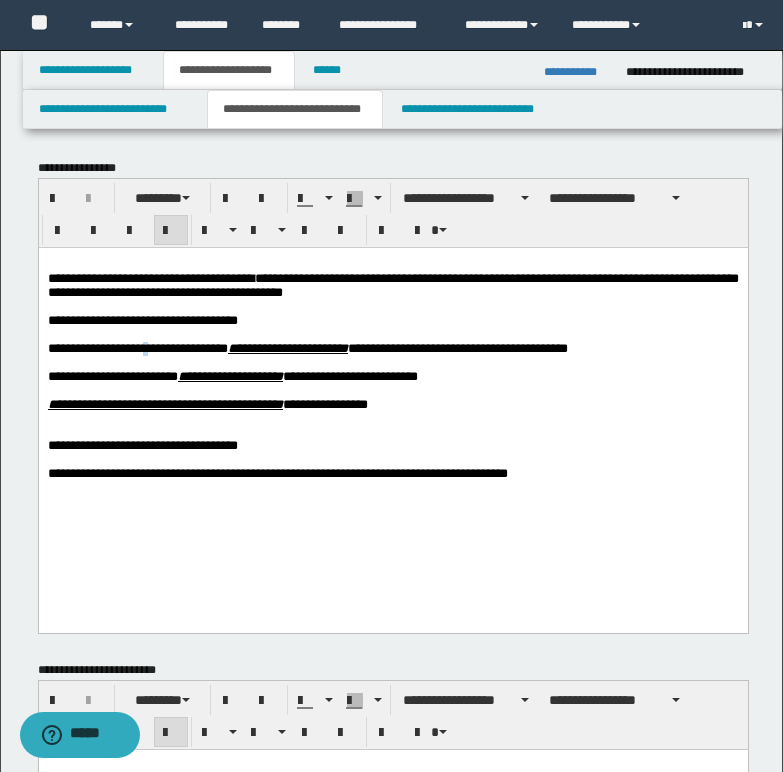 click on "**********" at bounding box center (307, 347) 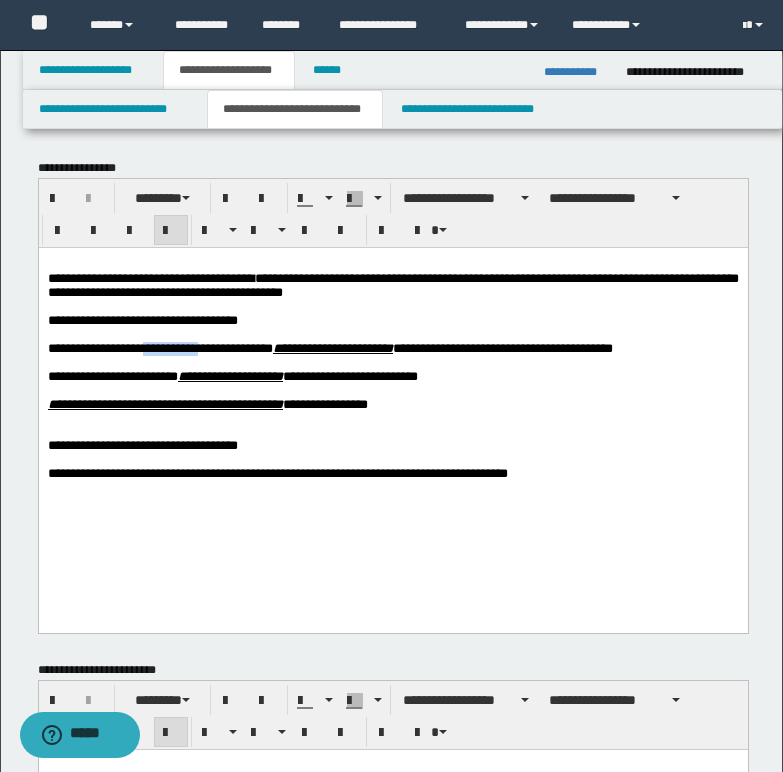 drag, startPoint x: 173, startPoint y: 357, endPoint x: 227, endPoint y: 355, distance: 54.037025 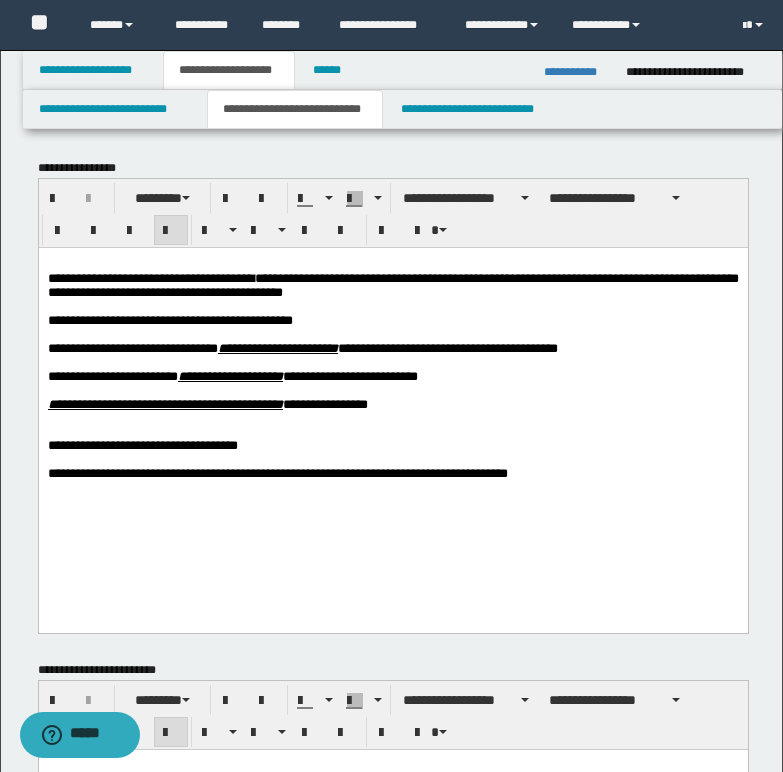 click on "**********" at bounding box center [302, 347] 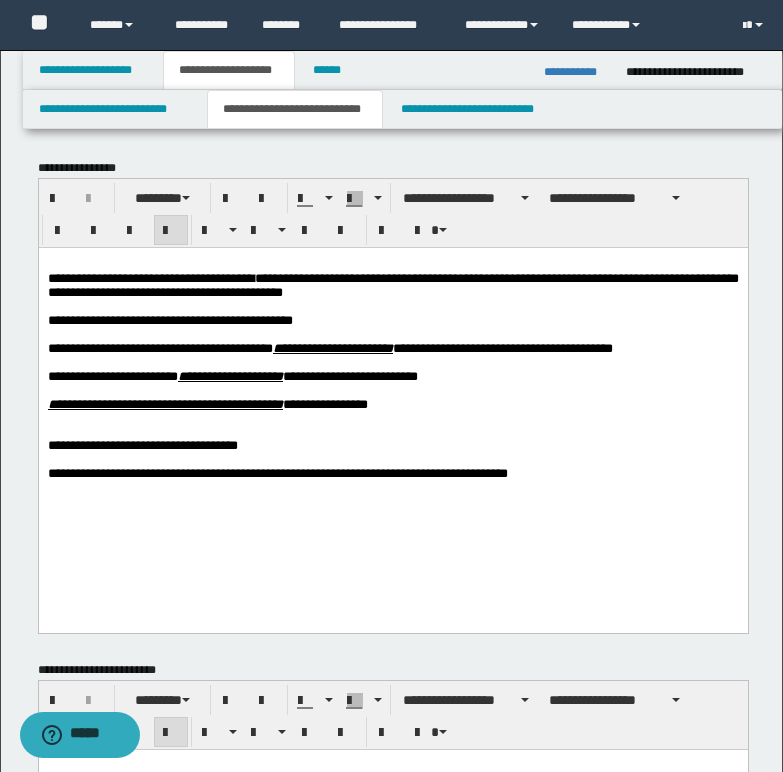 click on "**********" at bounding box center (169, 319) 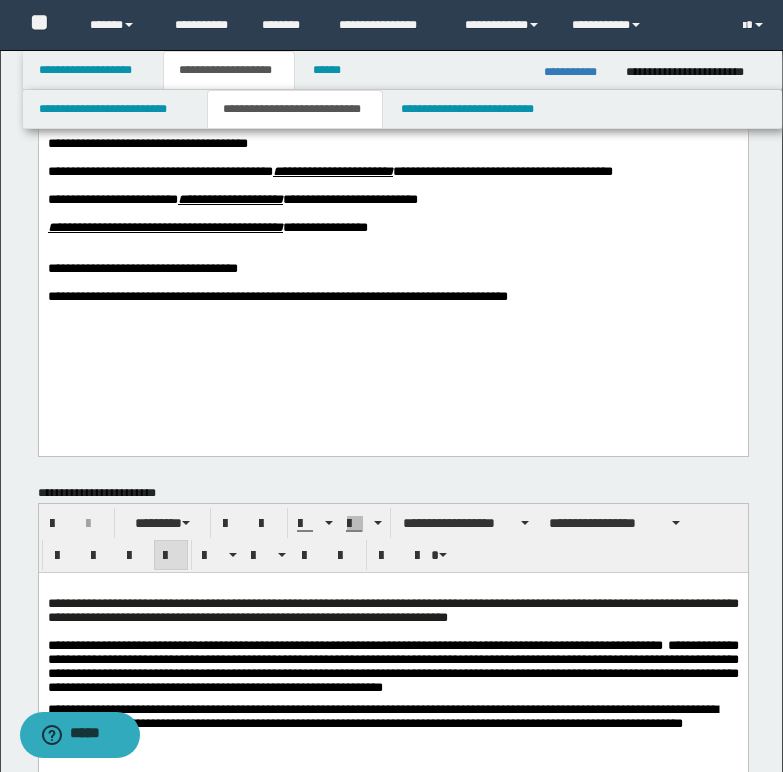 scroll, scrollTop: 200, scrollLeft: 0, axis: vertical 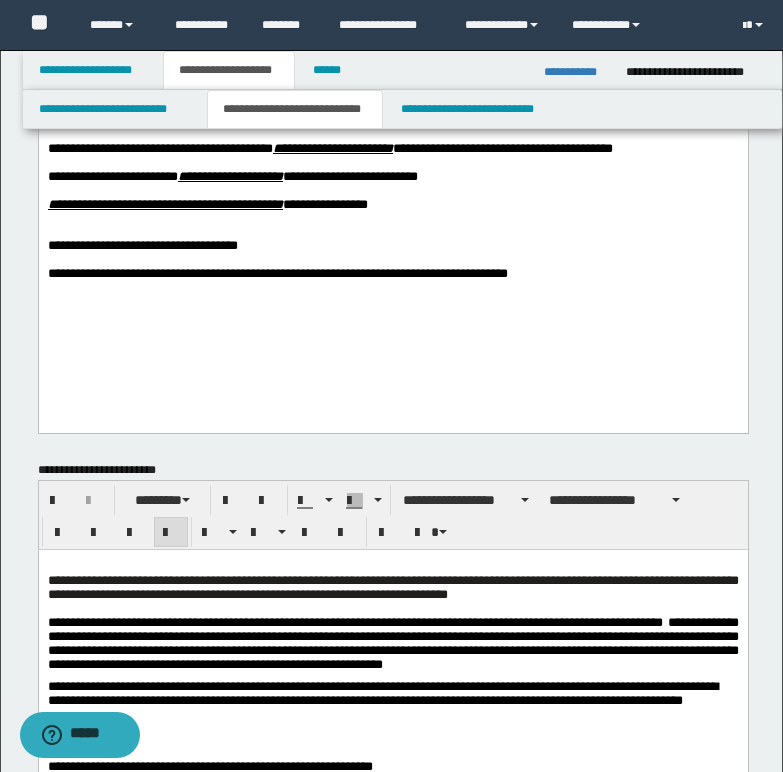 drag, startPoint x: 111, startPoint y: 574, endPoint x: 155, endPoint y: 589, distance: 46.486557 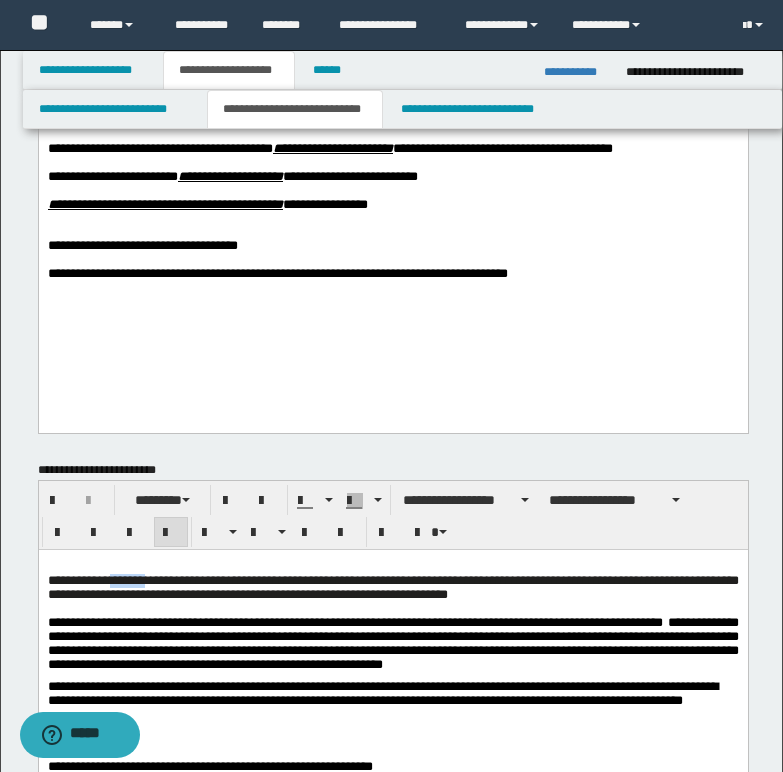 drag, startPoint x: 115, startPoint y: 580, endPoint x: 178, endPoint y: 576, distance: 63.126858 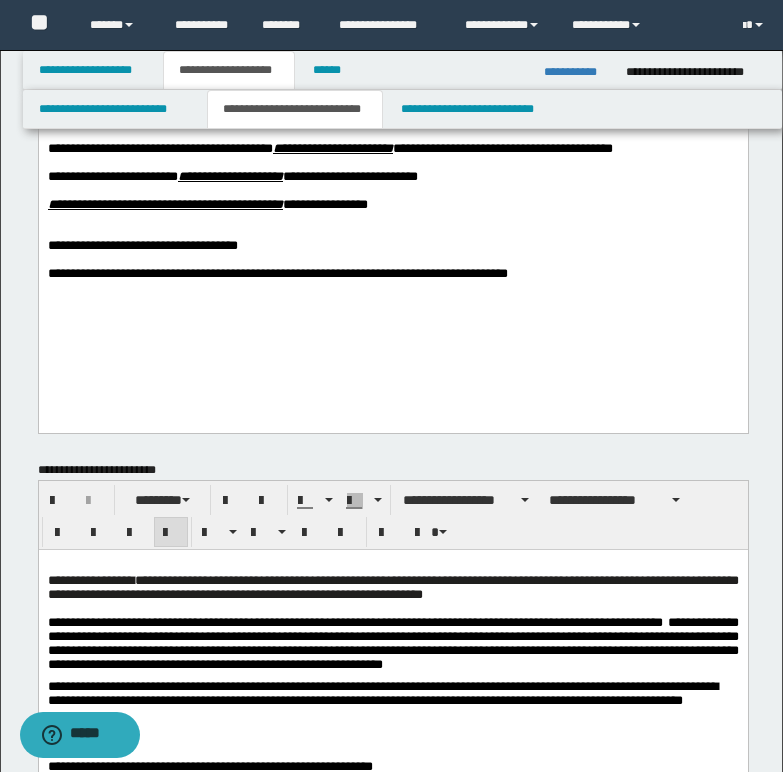 click on "**********" at bounding box center [392, 586] 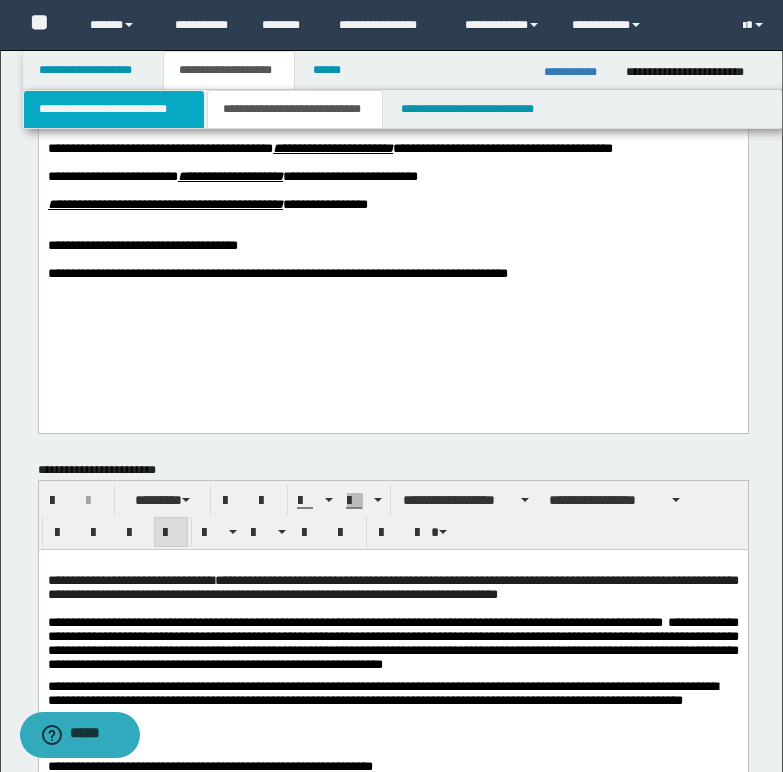 click on "**********" at bounding box center [114, 109] 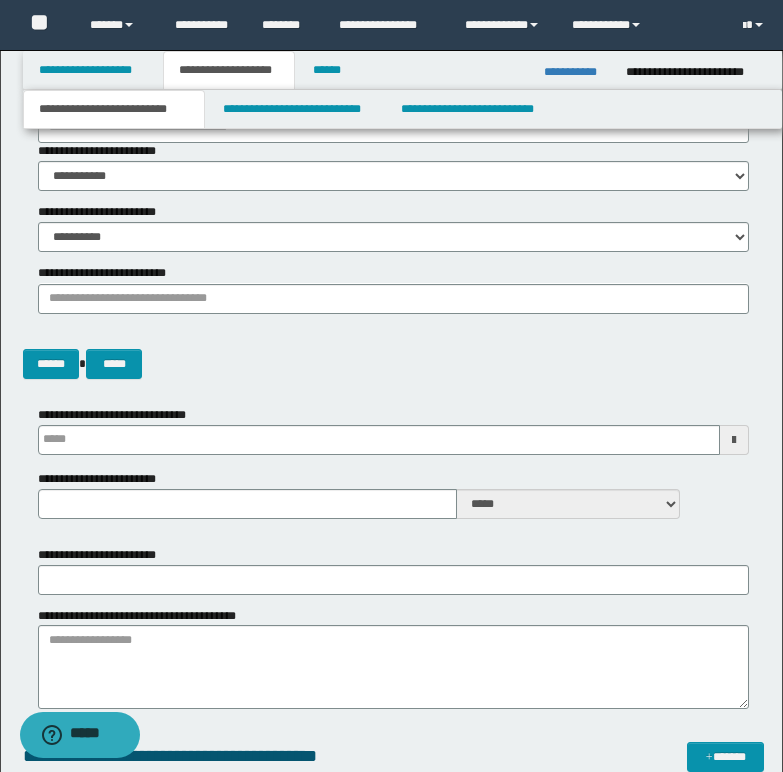 type 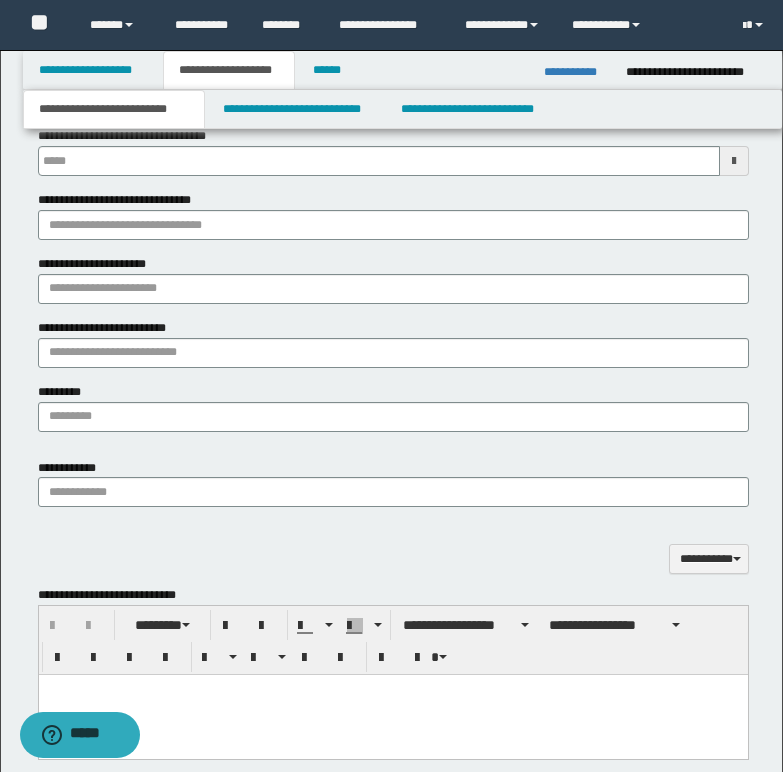 scroll, scrollTop: 900, scrollLeft: 0, axis: vertical 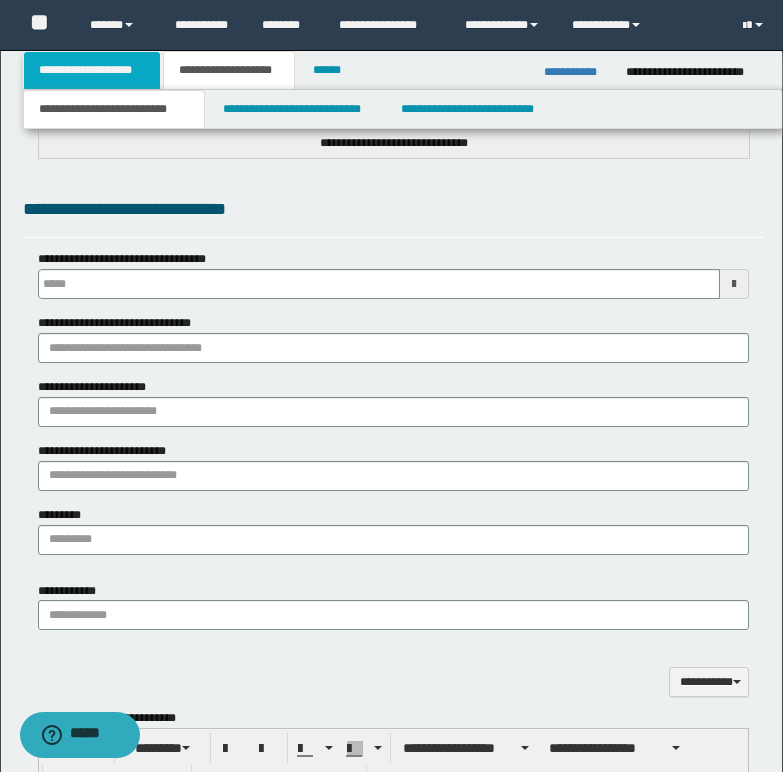 click on "**********" at bounding box center (92, 70) 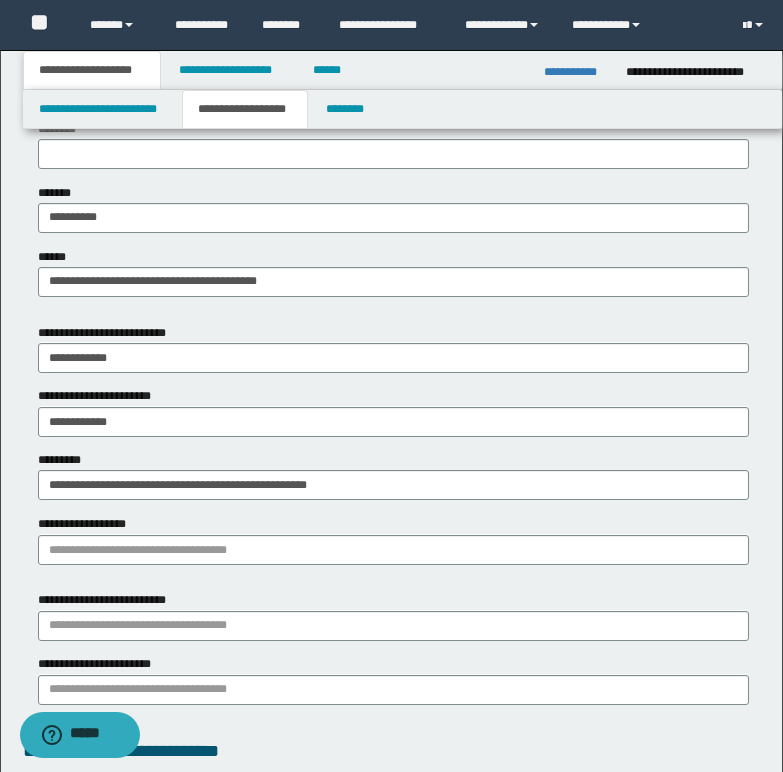 scroll, scrollTop: 900, scrollLeft: 0, axis: vertical 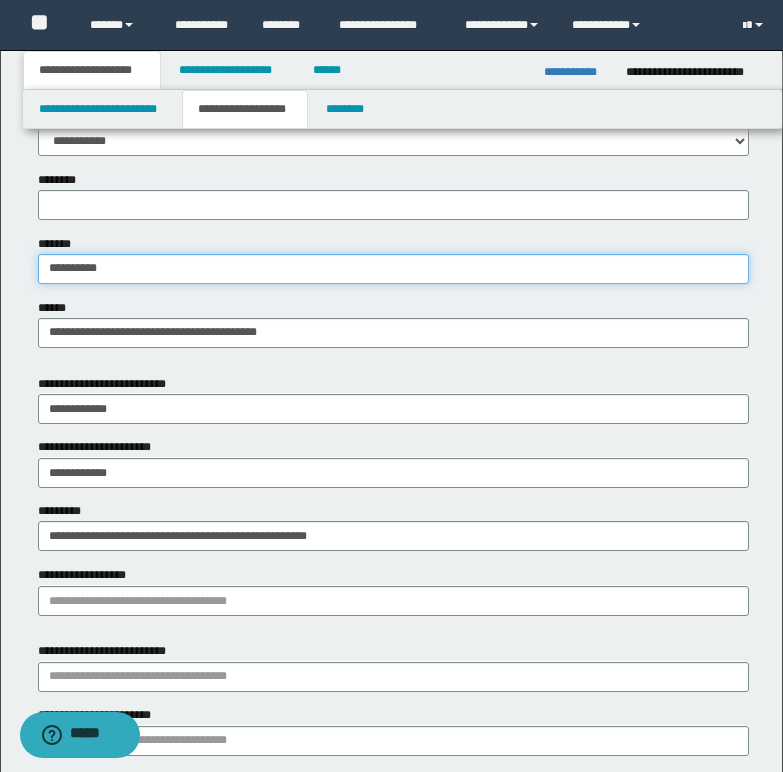 drag, startPoint x: 48, startPoint y: 267, endPoint x: 141, endPoint y: 276, distance: 93.43447 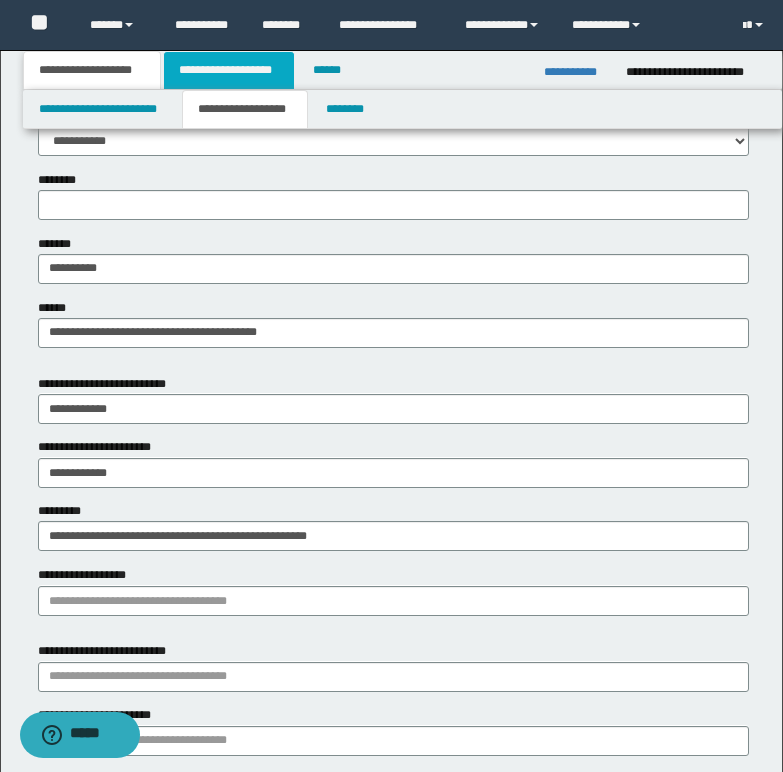 click on "**********" at bounding box center (229, 70) 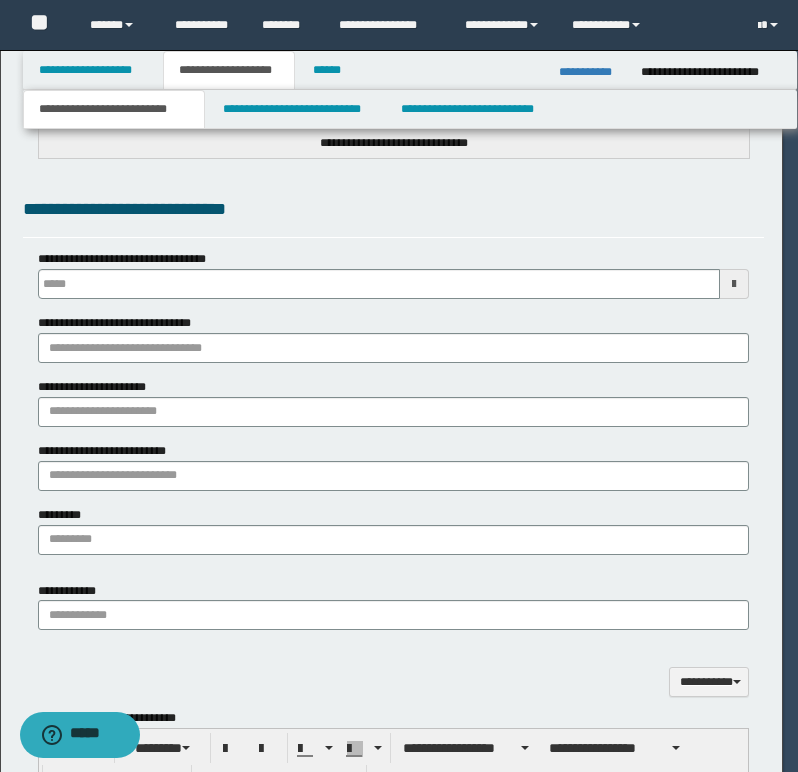 type 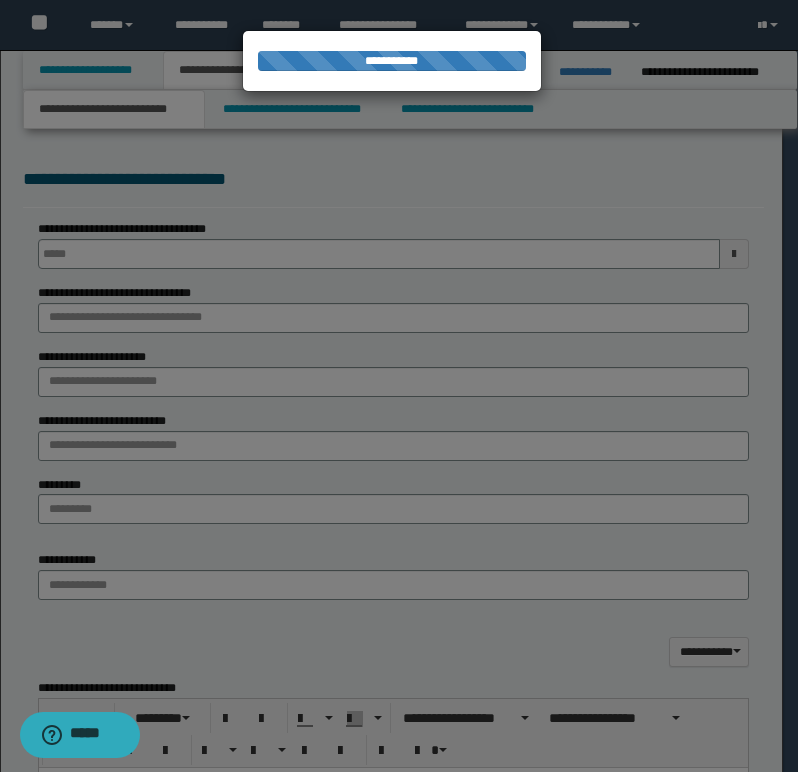 type 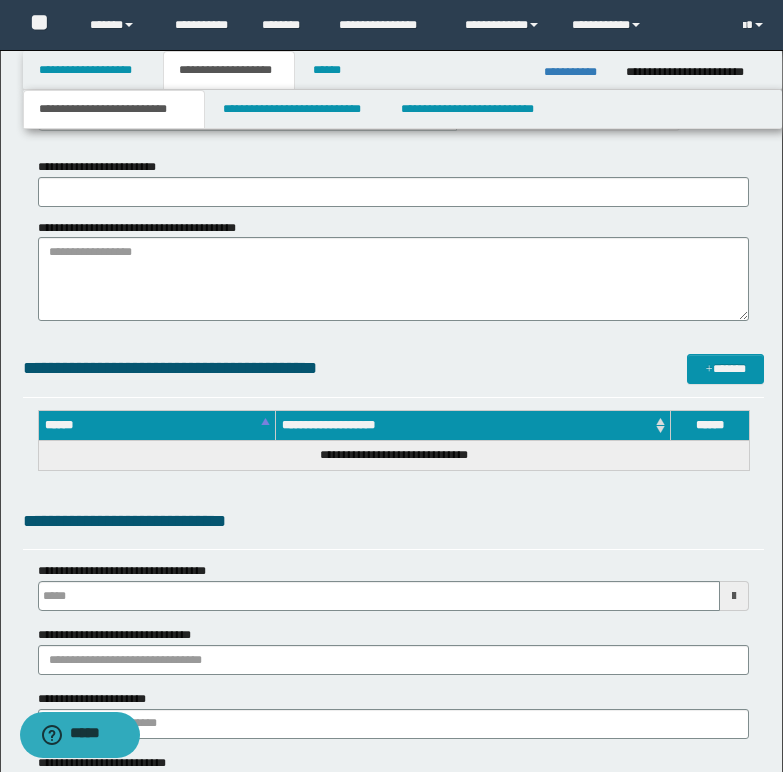scroll, scrollTop: 500, scrollLeft: 0, axis: vertical 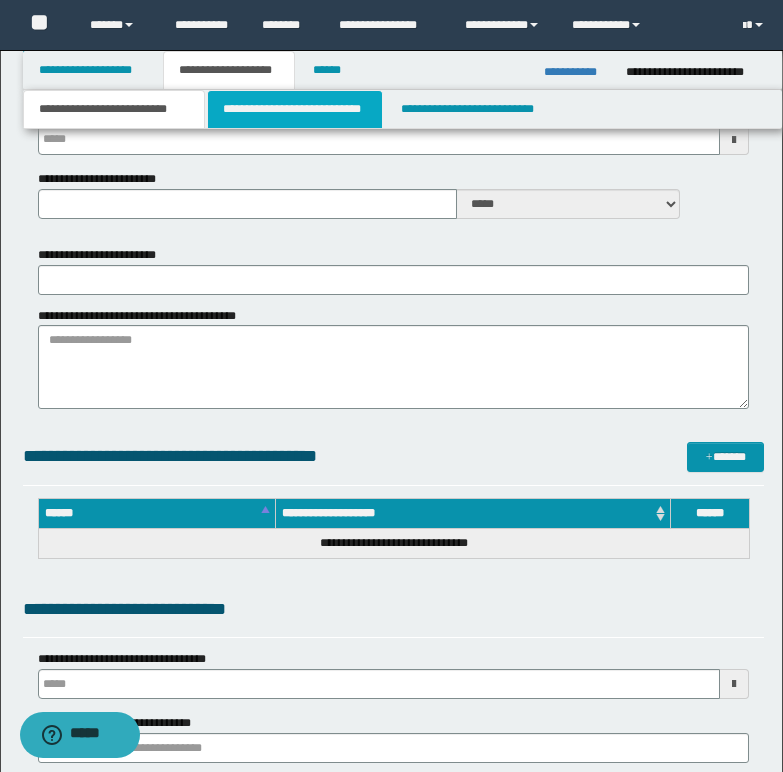 type 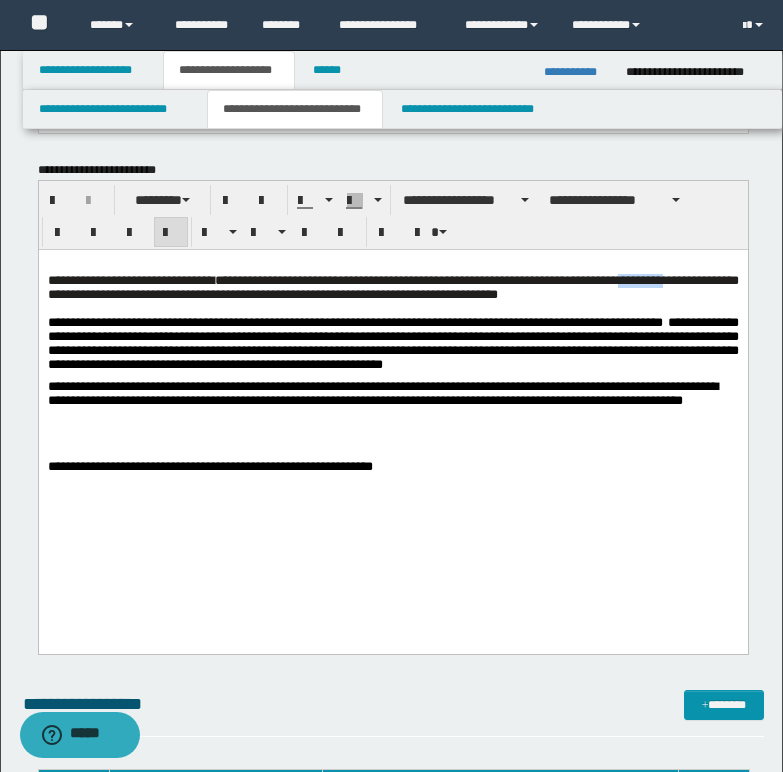 drag, startPoint x: 663, startPoint y: 279, endPoint x: 718, endPoint y: 280, distance: 55.00909 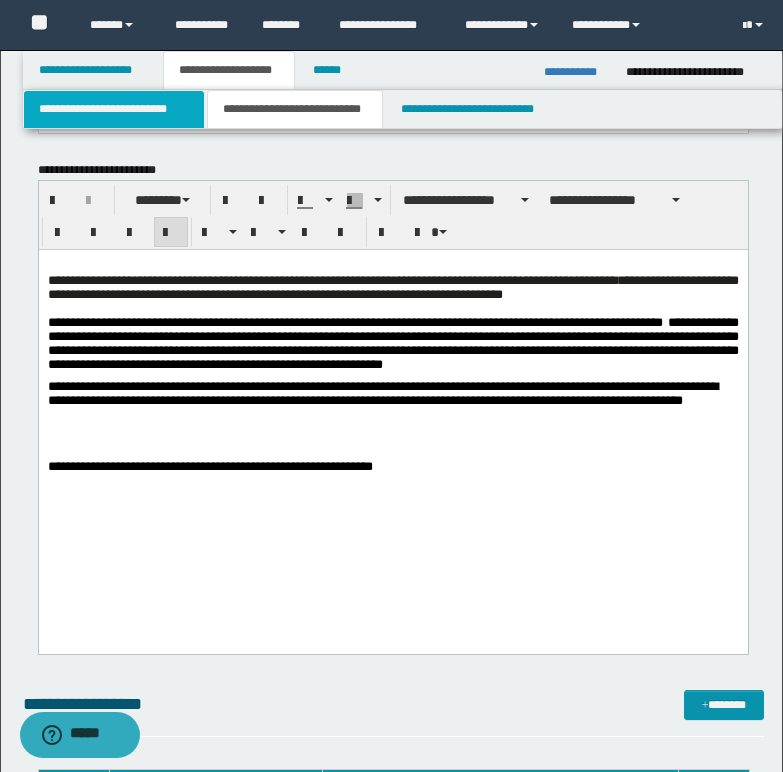 click on "**********" at bounding box center [114, 109] 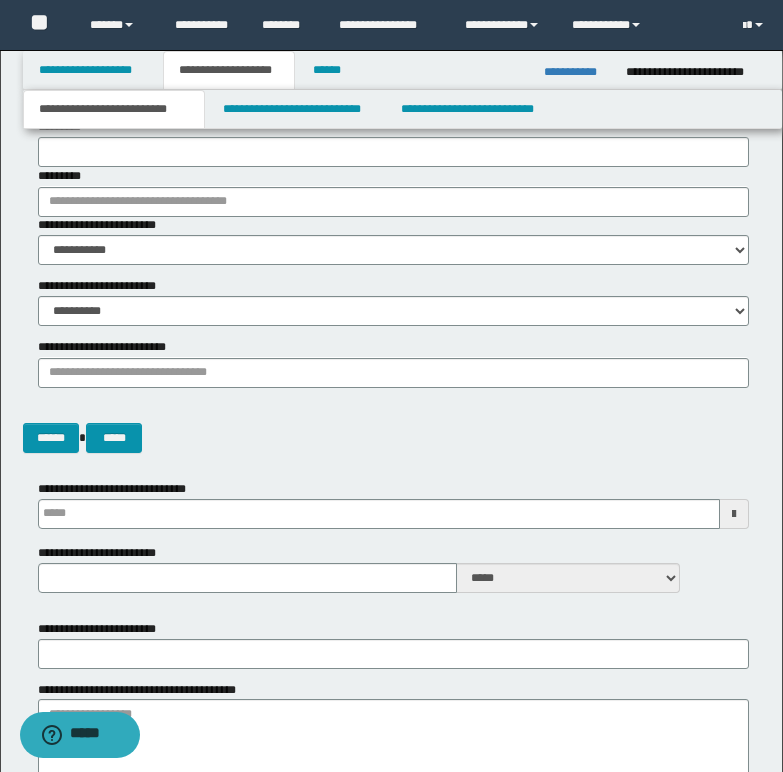 scroll, scrollTop: 0, scrollLeft: 0, axis: both 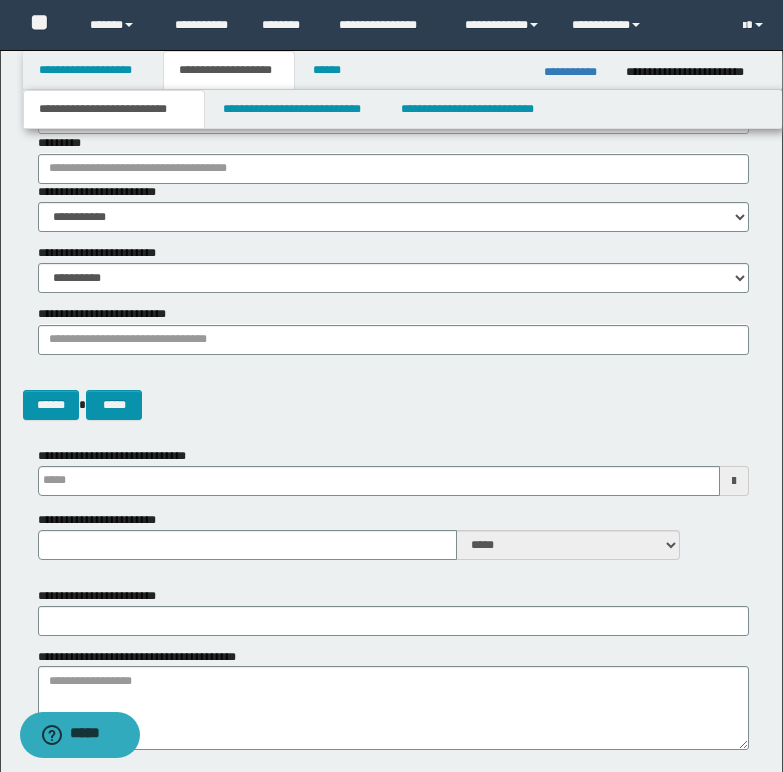 type 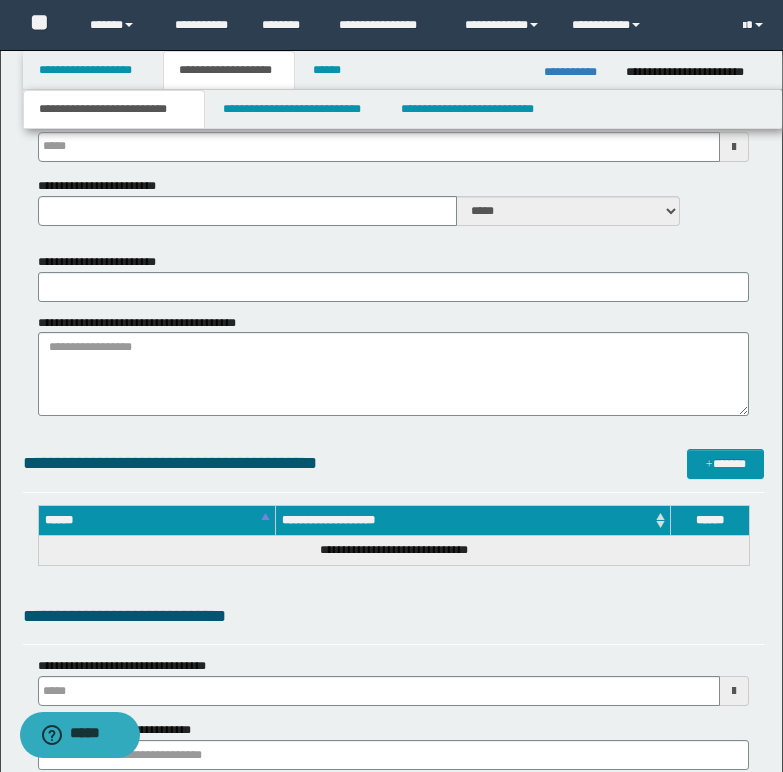 scroll, scrollTop: 600, scrollLeft: 0, axis: vertical 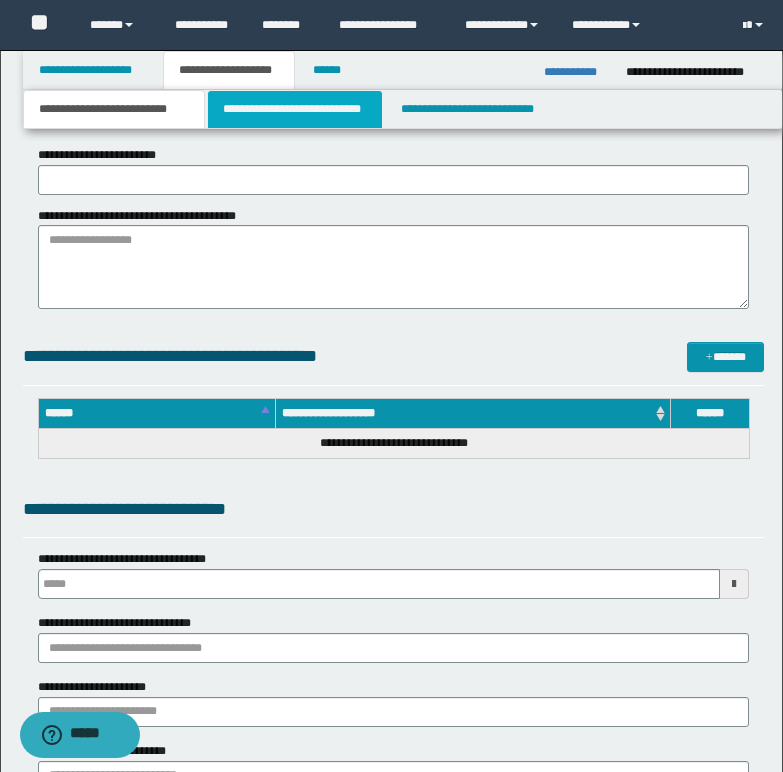click on "**********" at bounding box center (295, 109) 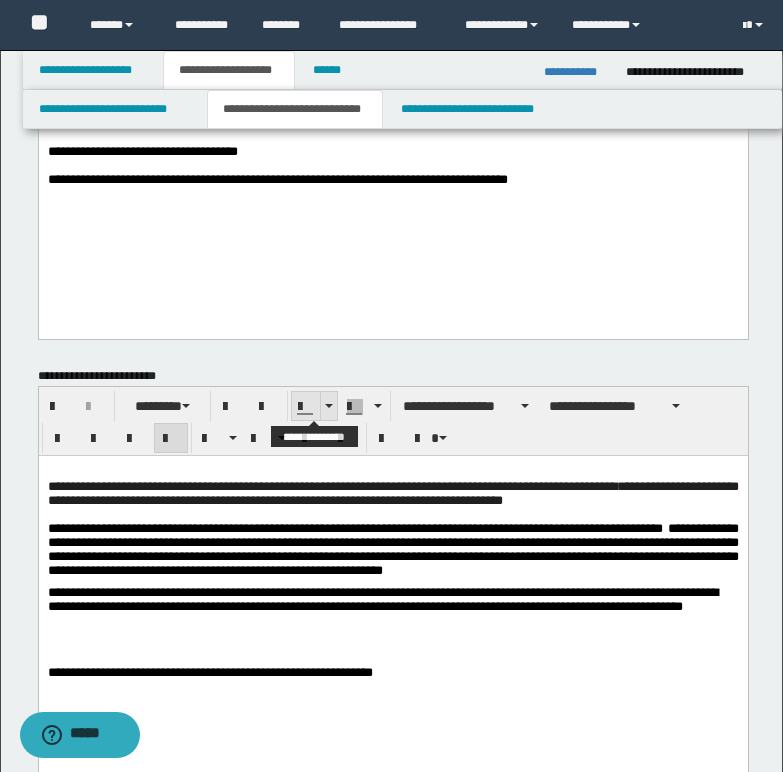 scroll, scrollTop: 0, scrollLeft: 0, axis: both 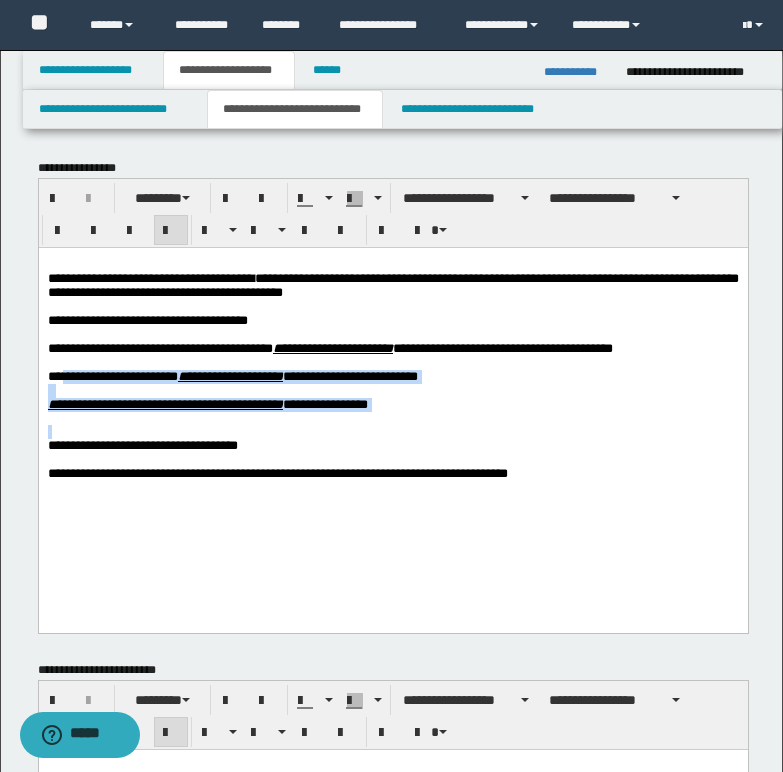 drag, startPoint x: 64, startPoint y: 385, endPoint x: 502, endPoint y: 431, distance: 440.4089 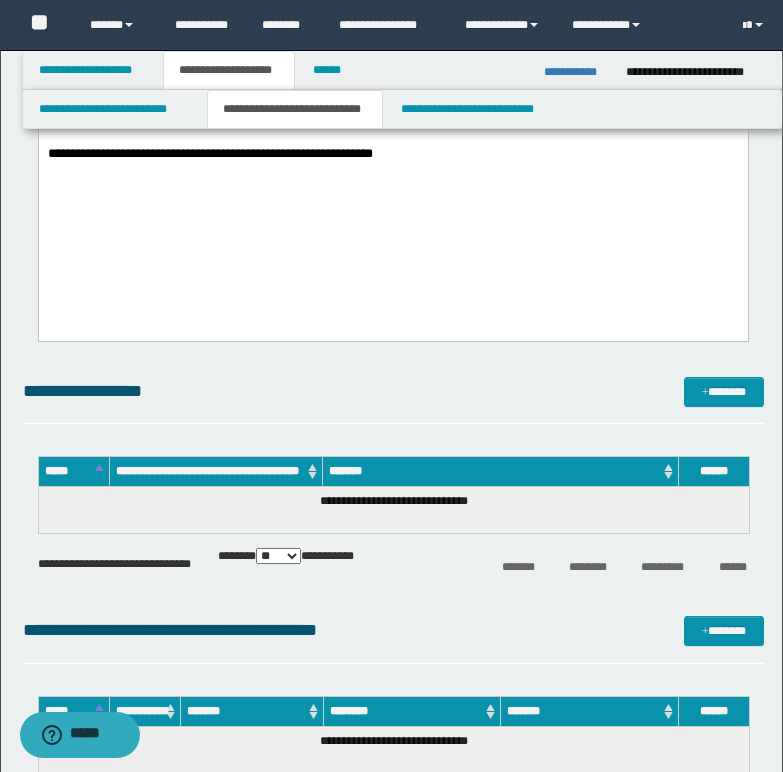 scroll, scrollTop: 800, scrollLeft: 0, axis: vertical 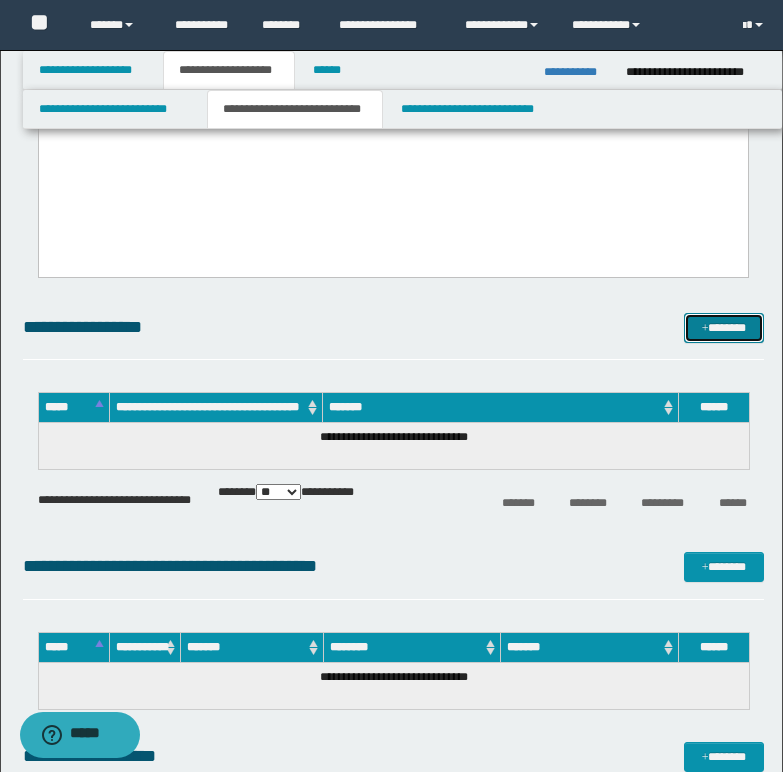 click on "*******" at bounding box center (724, 328) 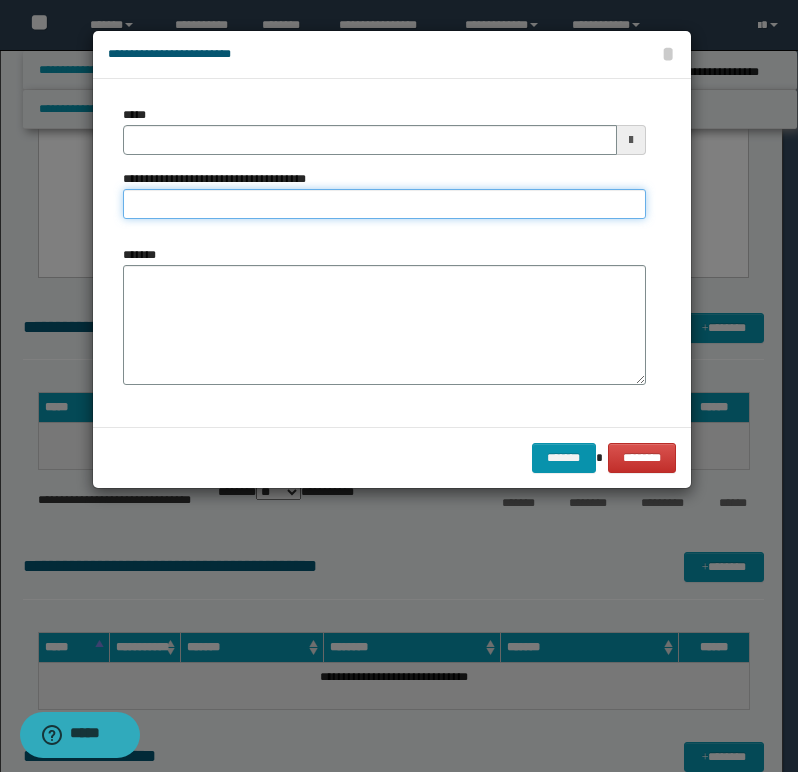 click on "**********" at bounding box center [384, 204] 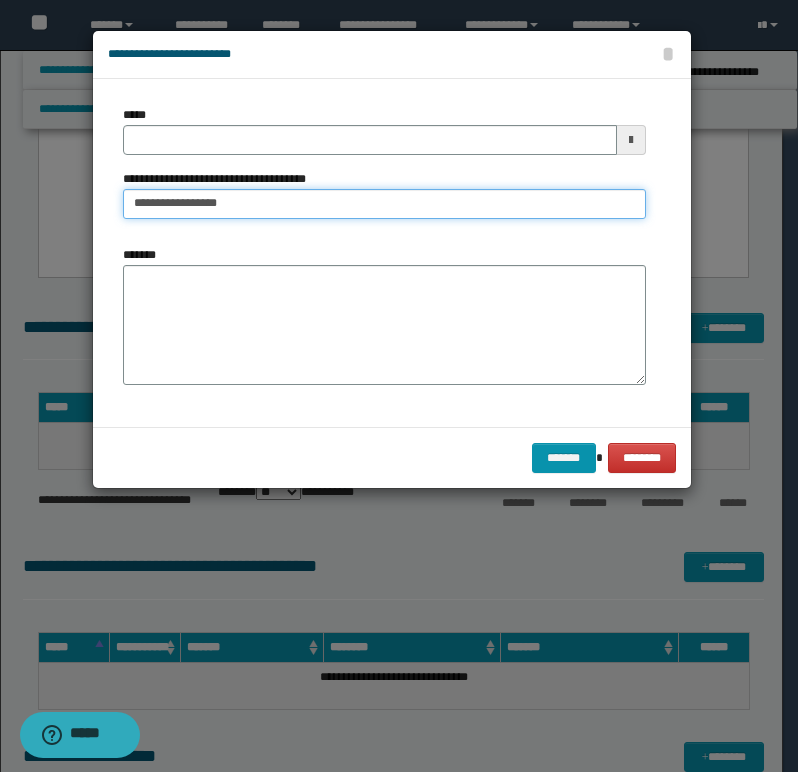 type on "**********" 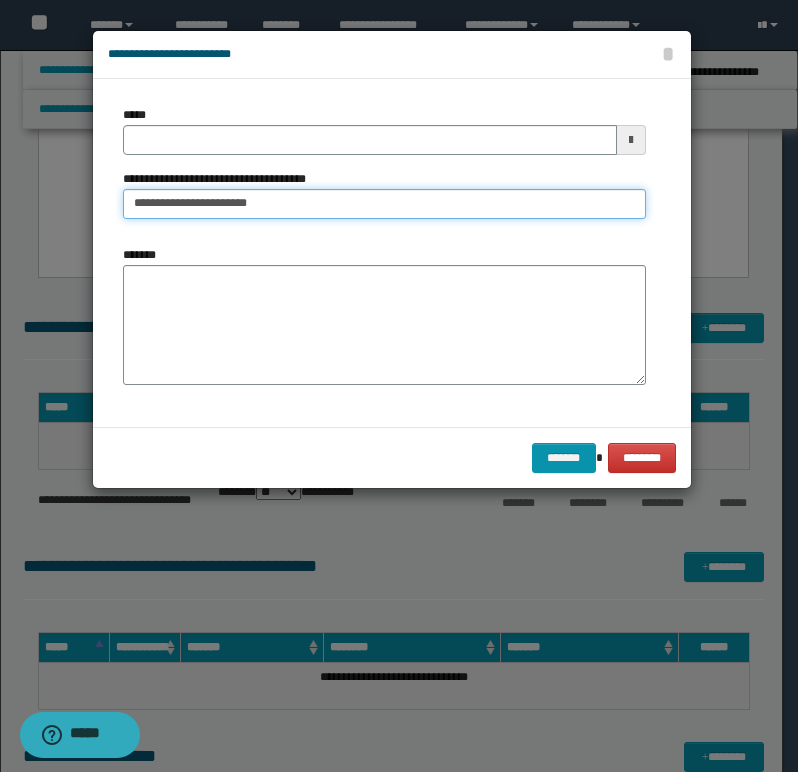 click on "**********" at bounding box center (384, 204) 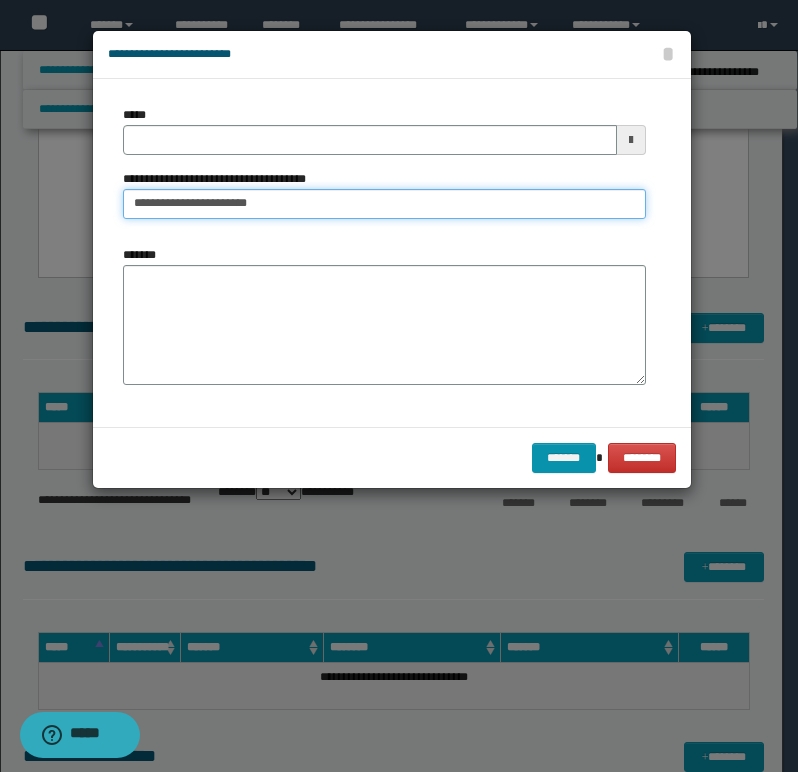 click on "**********" at bounding box center [384, 204] 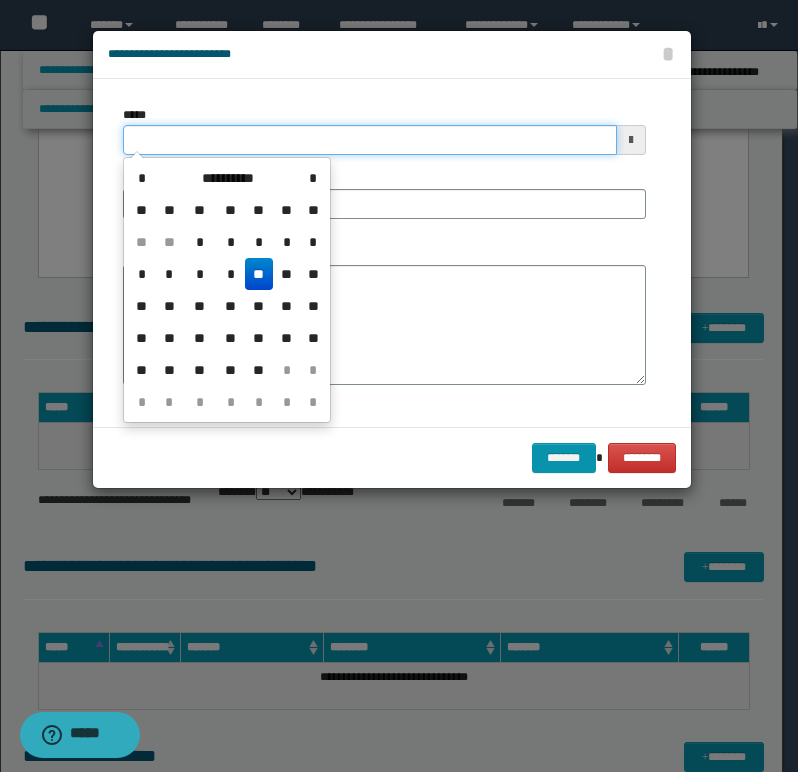 click on "*****" at bounding box center (370, 140) 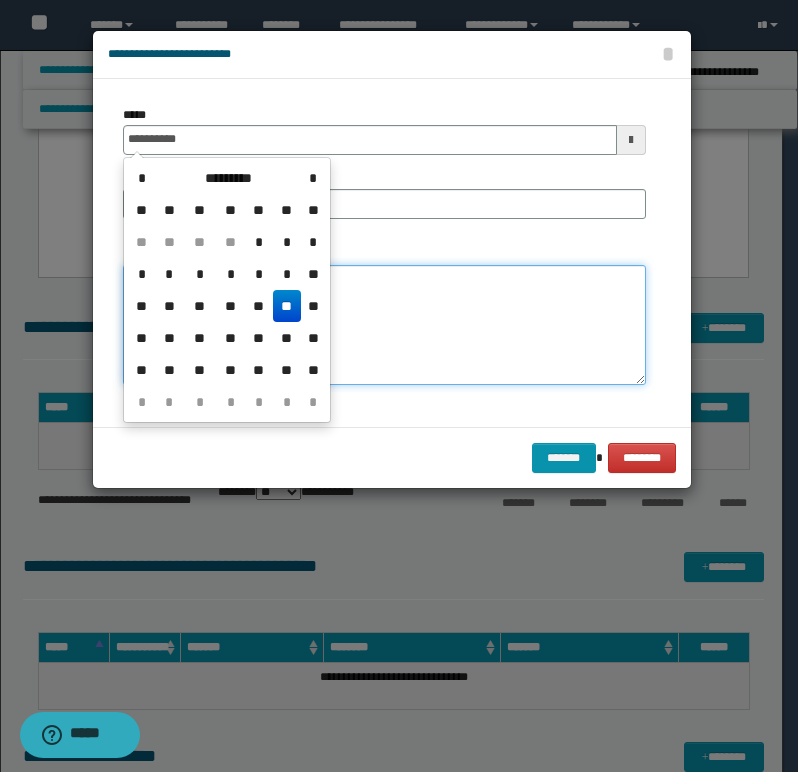 type on "**********" 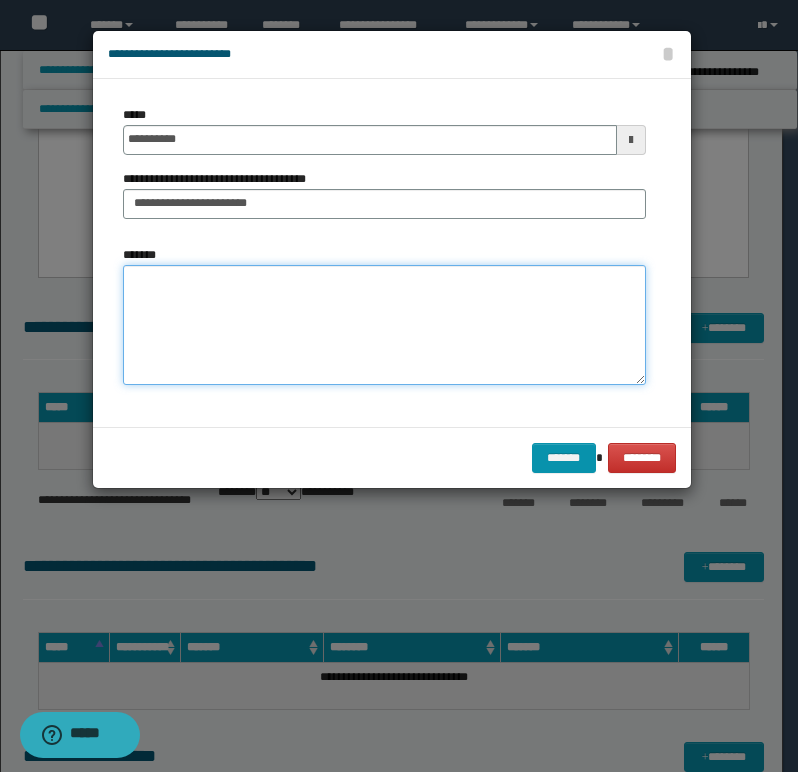 drag, startPoint x: 393, startPoint y: 339, endPoint x: 350, endPoint y: 318, distance: 47.853943 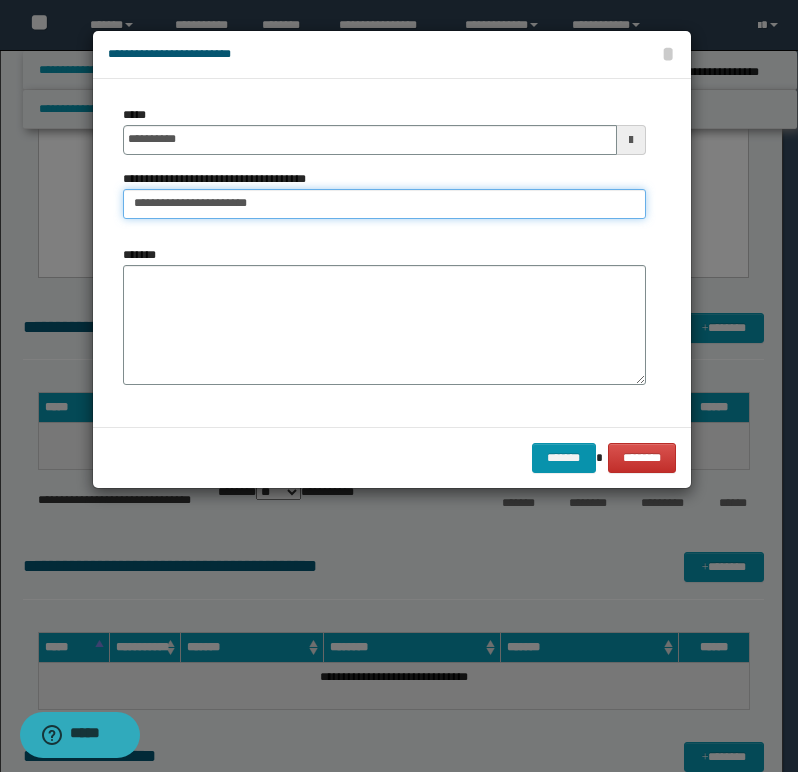 click on "**********" at bounding box center [384, 204] 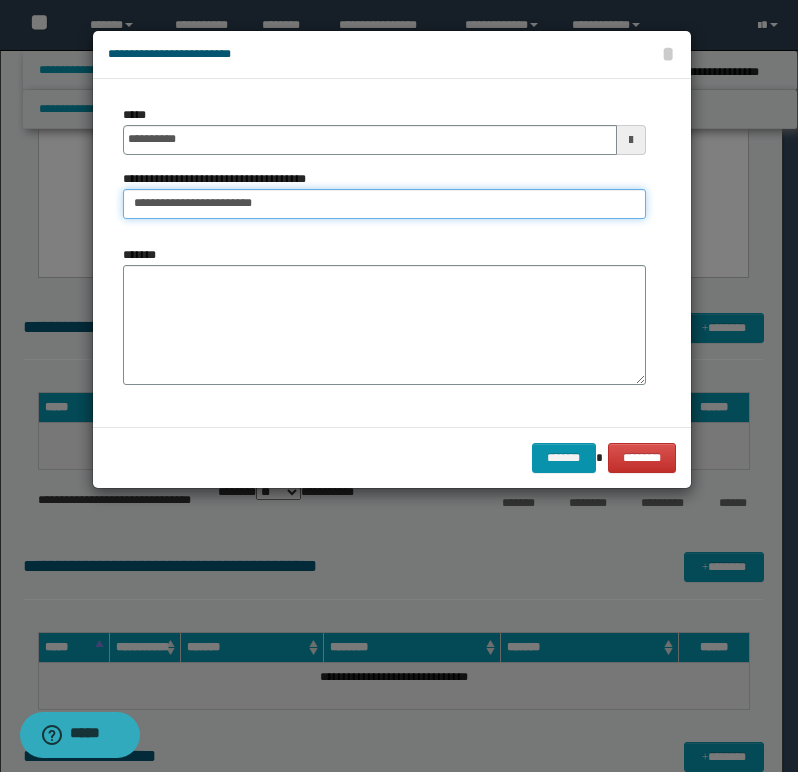 type on "**********" 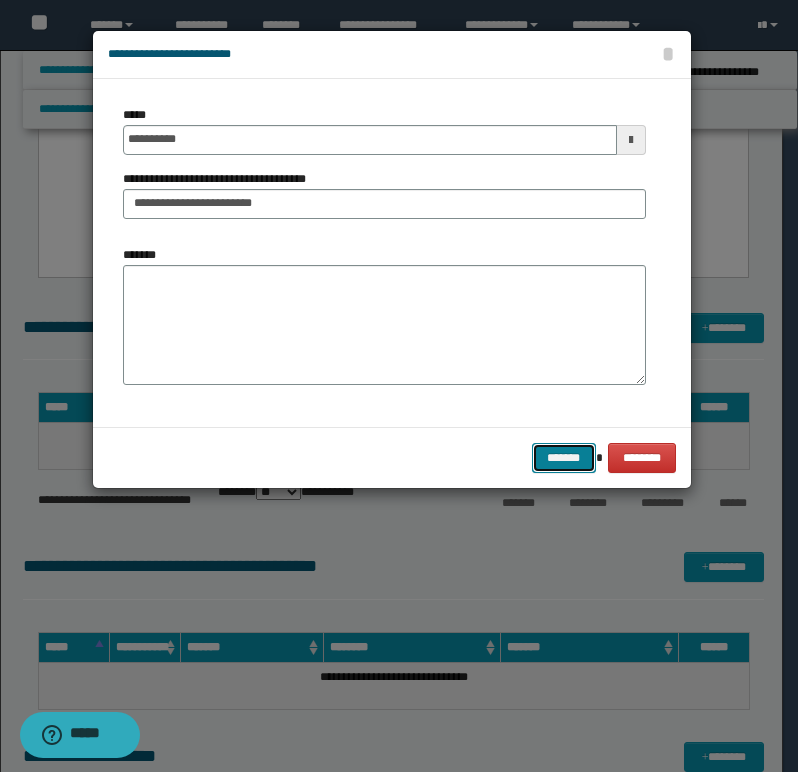 click on "*******" at bounding box center [564, 458] 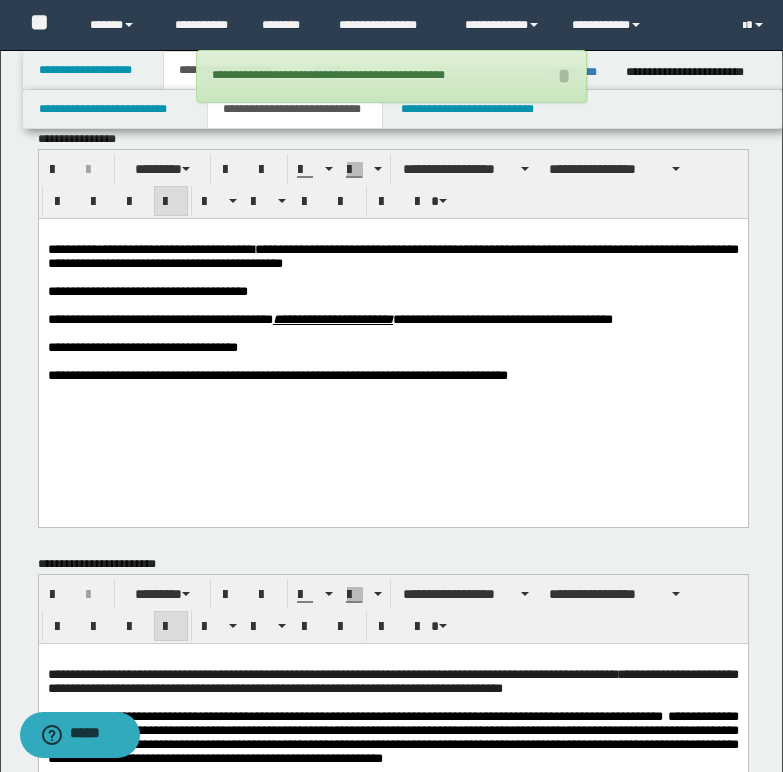 scroll, scrollTop: 0, scrollLeft: 0, axis: both 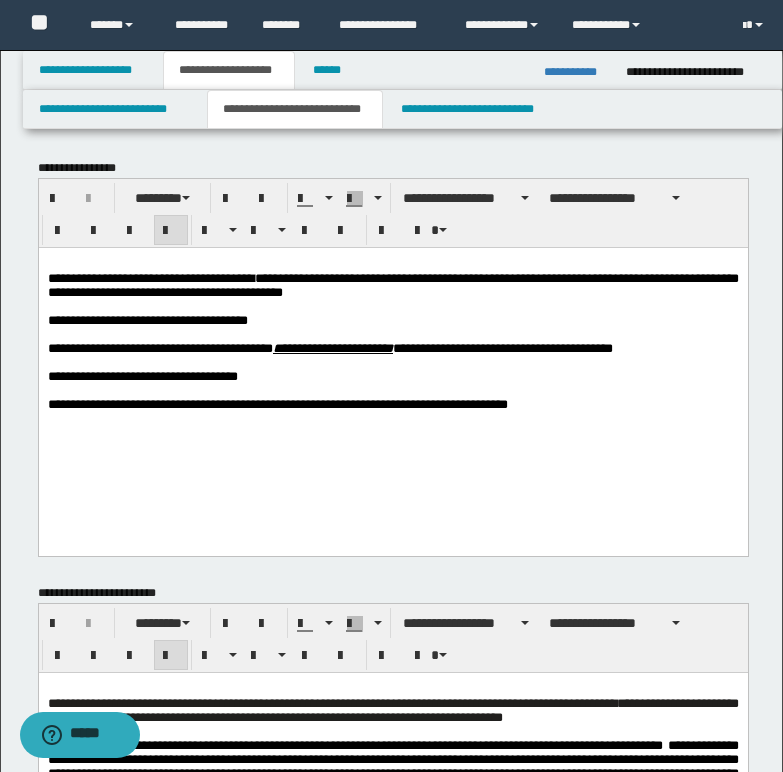 click on "**********" at bounding box center [277, 403] 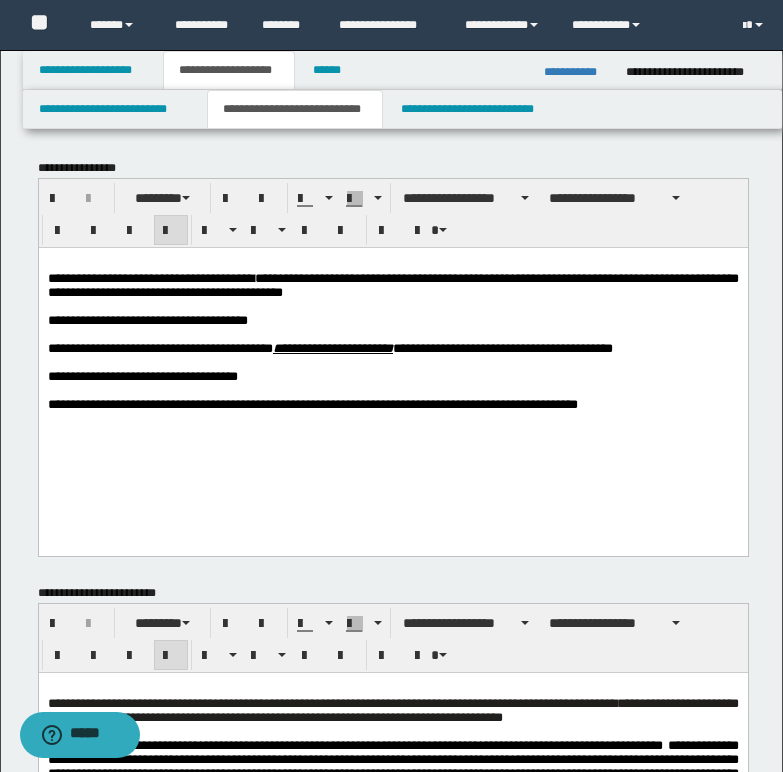 click on "**********" at bounding box center (312, 403) 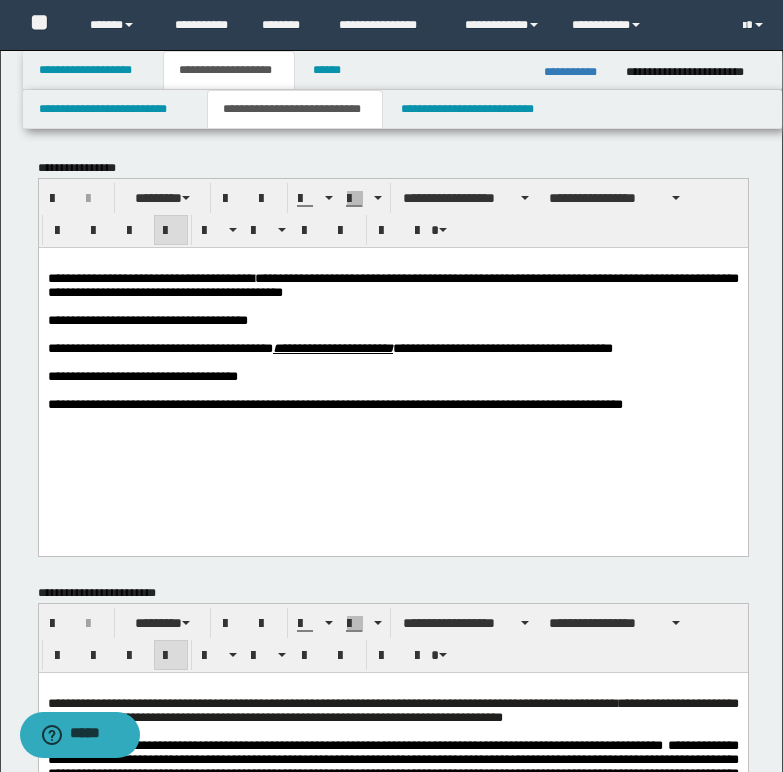 click on "**********" at bounding box center (334, 403) 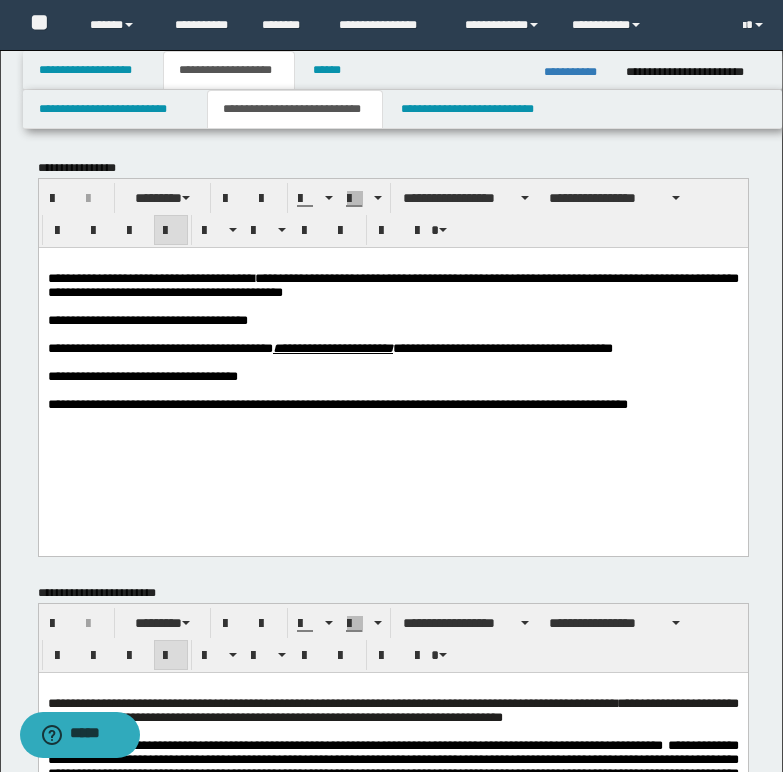 click on "**********" at bounding box center (337, 403) 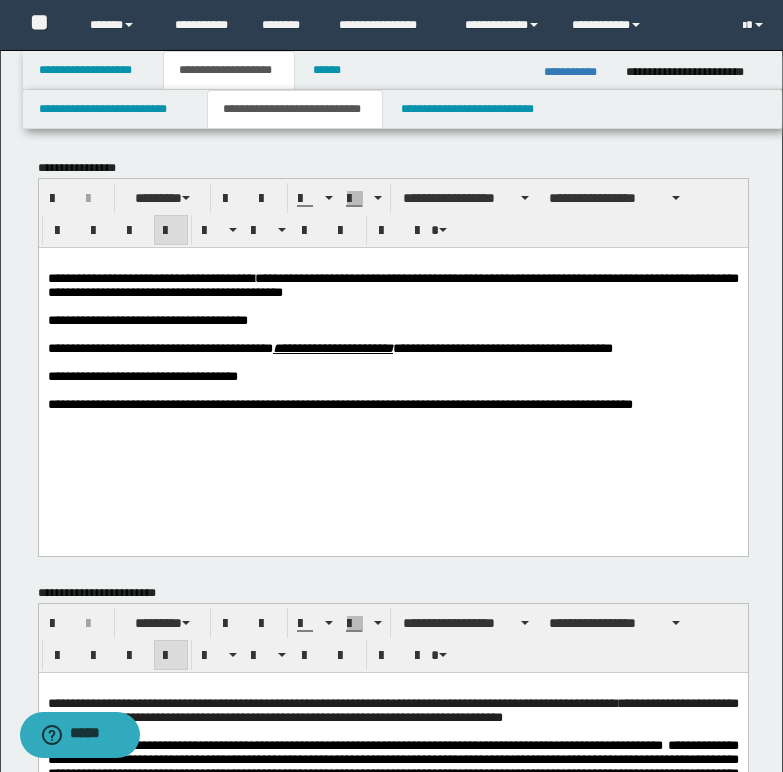 click on "**********" at bounding box center [339, 403] 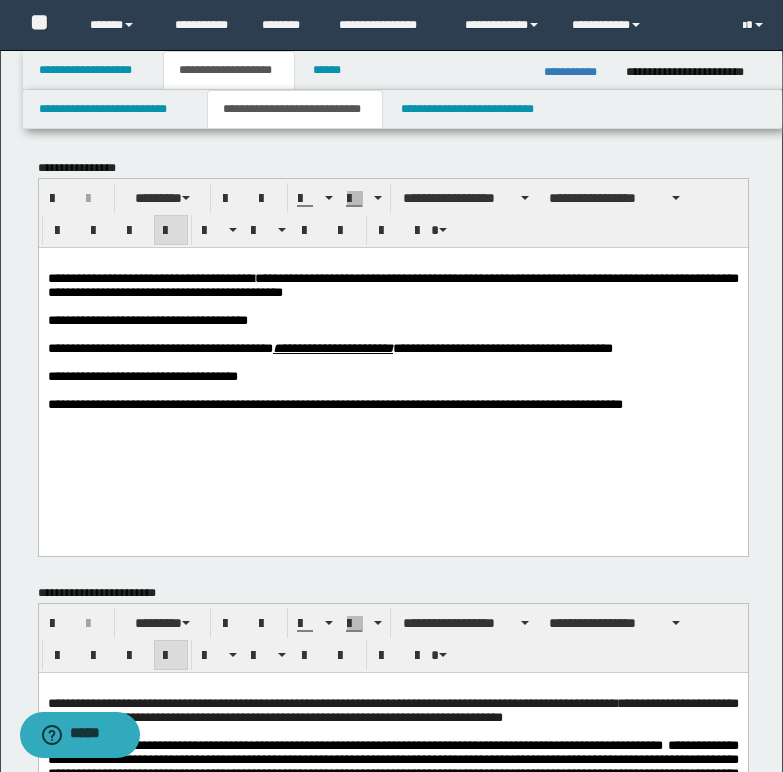 click on "**********" at bounding box center (392, 404) 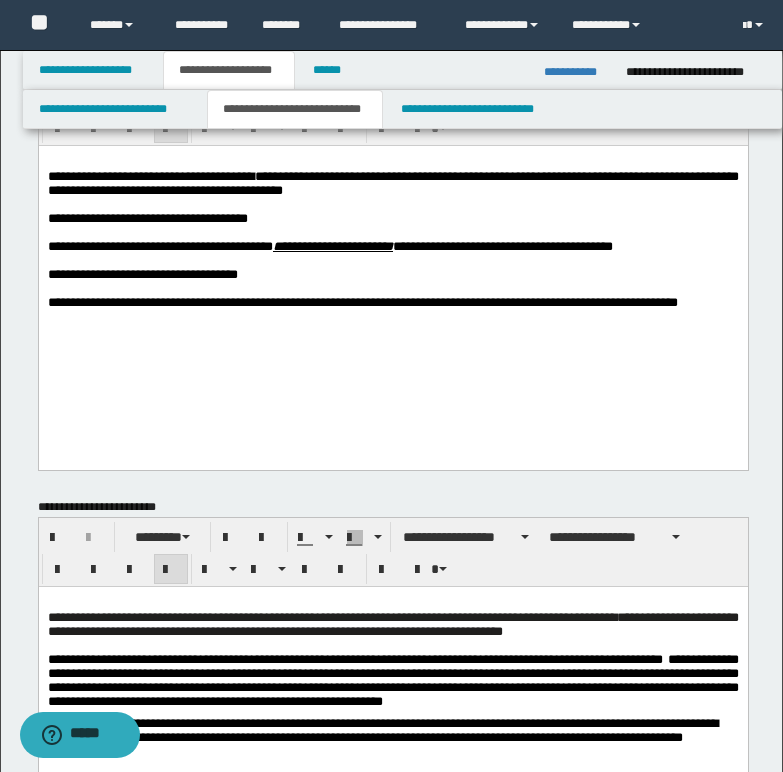 scroll, scrollTop: 100, scrollLeft: 0, axis: vertical 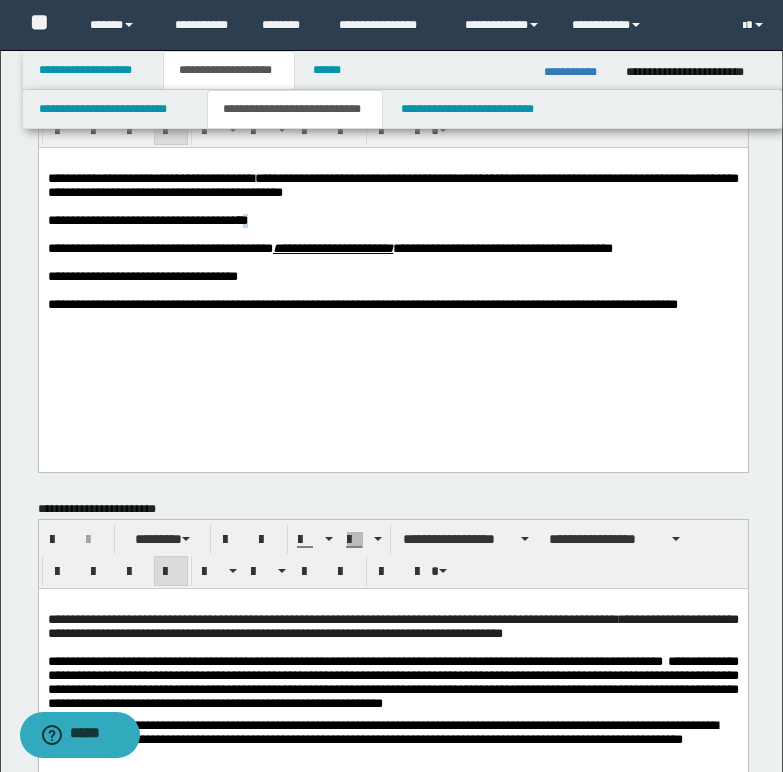 drag, startPoint x: 265, startPoint y: 227, endPoint x: 277, endPoint y: 227, distance: 12 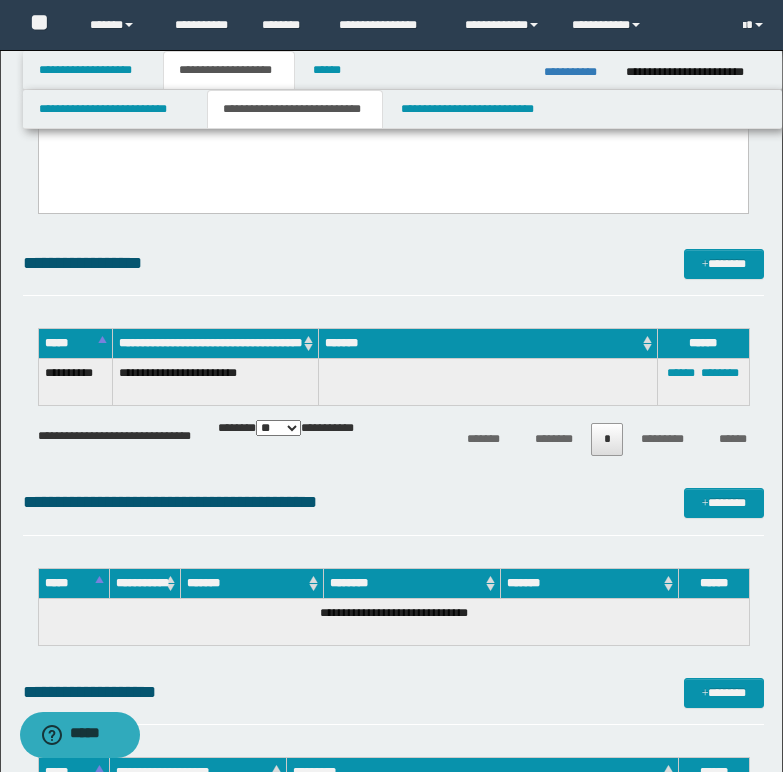 scroll, scrollTop: 900, scrollLeft: 0, axis: vertical 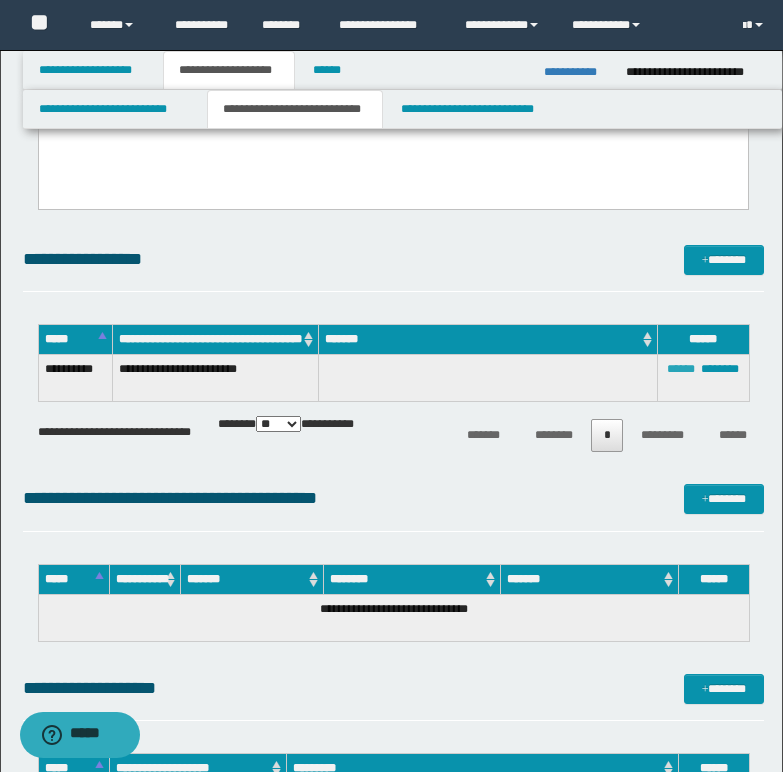 click on "******" at bounding box center (681, 369) 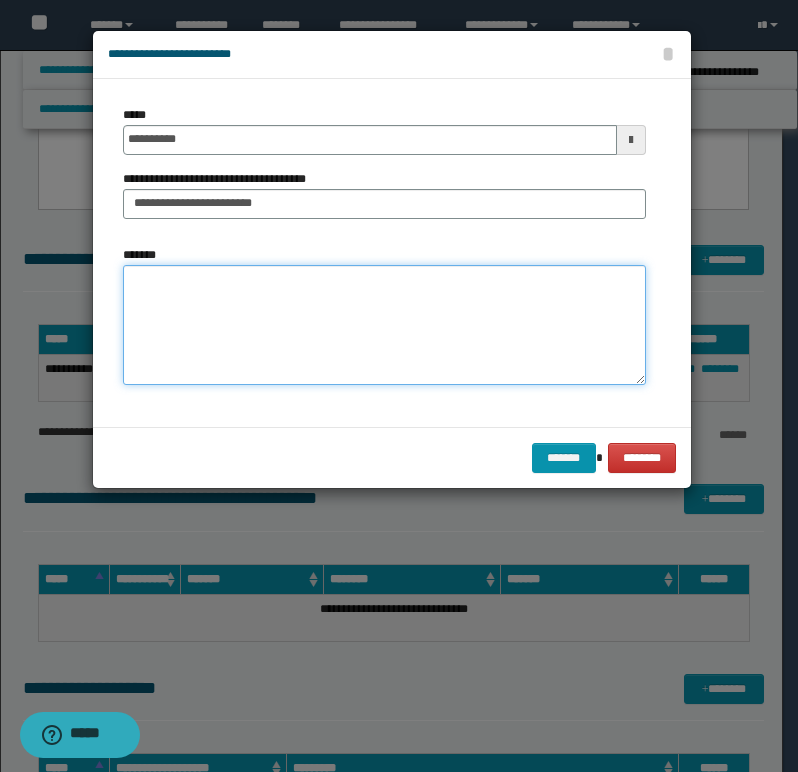 paste on "**********" 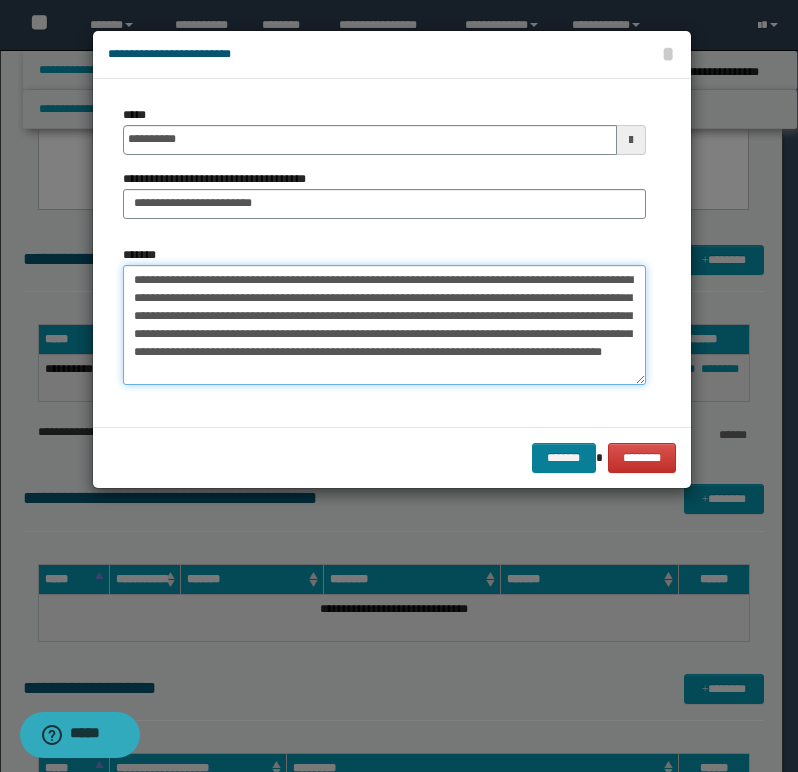 type on "**********" 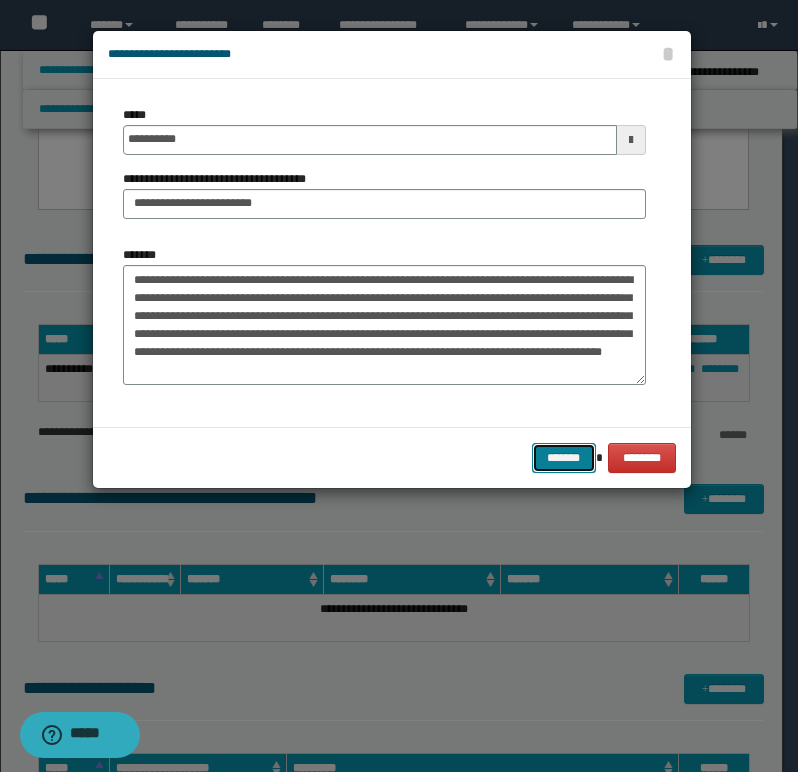 click on "*******" at bounding box center (564, 458) 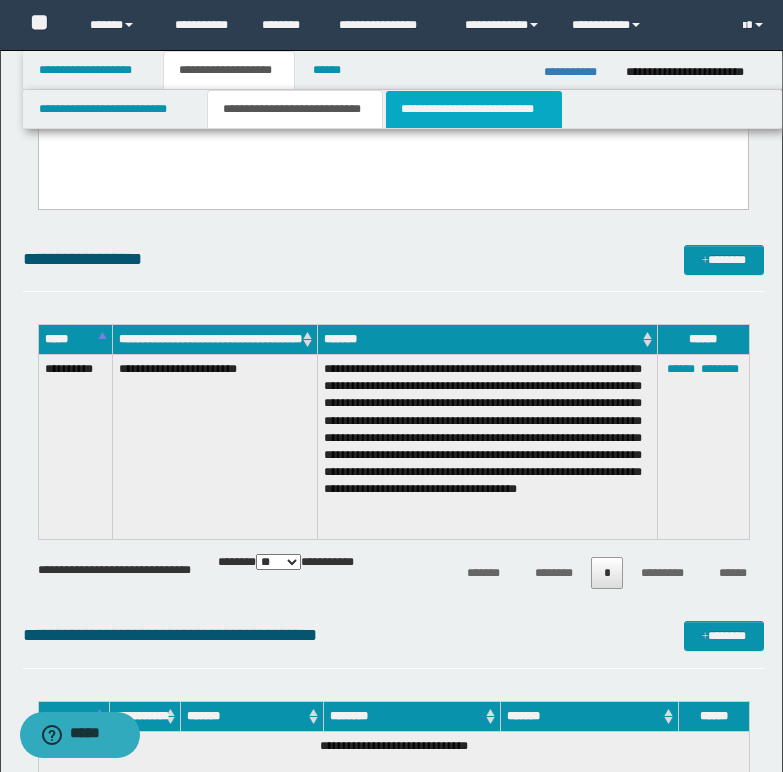 click on "**********" at bounding box center (474, 109) 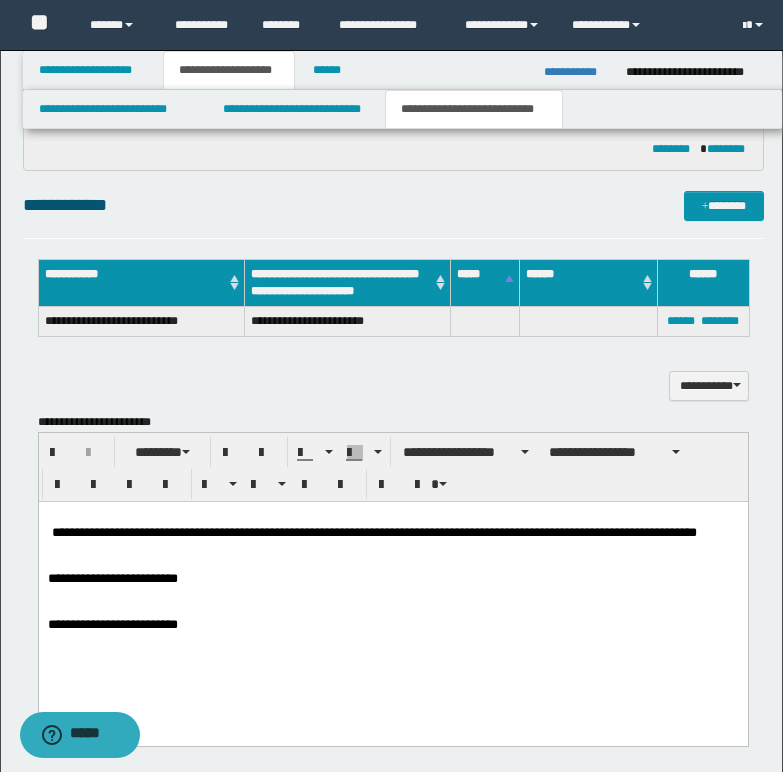 scroll, scrollTop: 800, scrollLeft: 0, axis: vertical 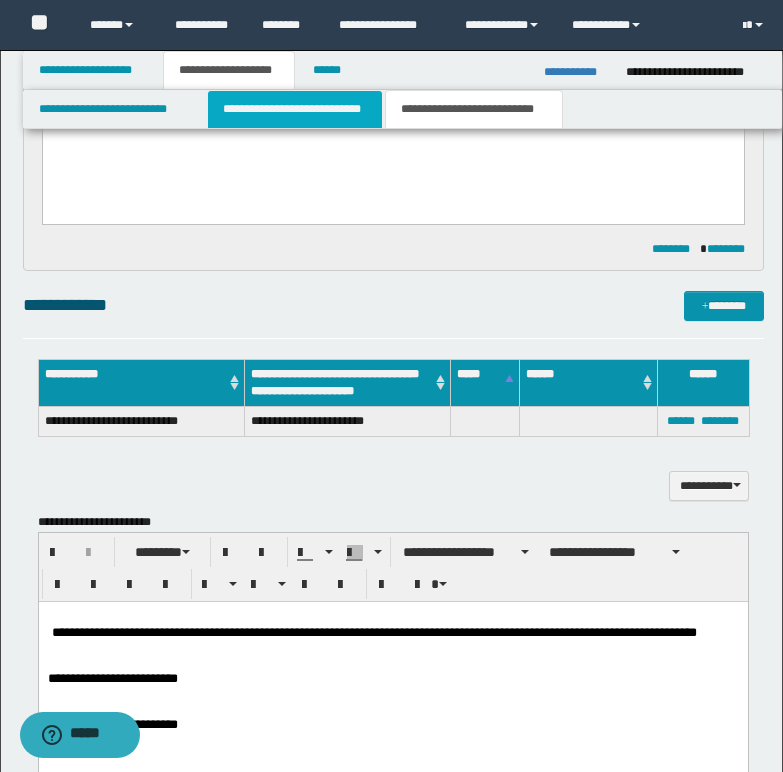 click on "**********" at bounding box center [295, 109] 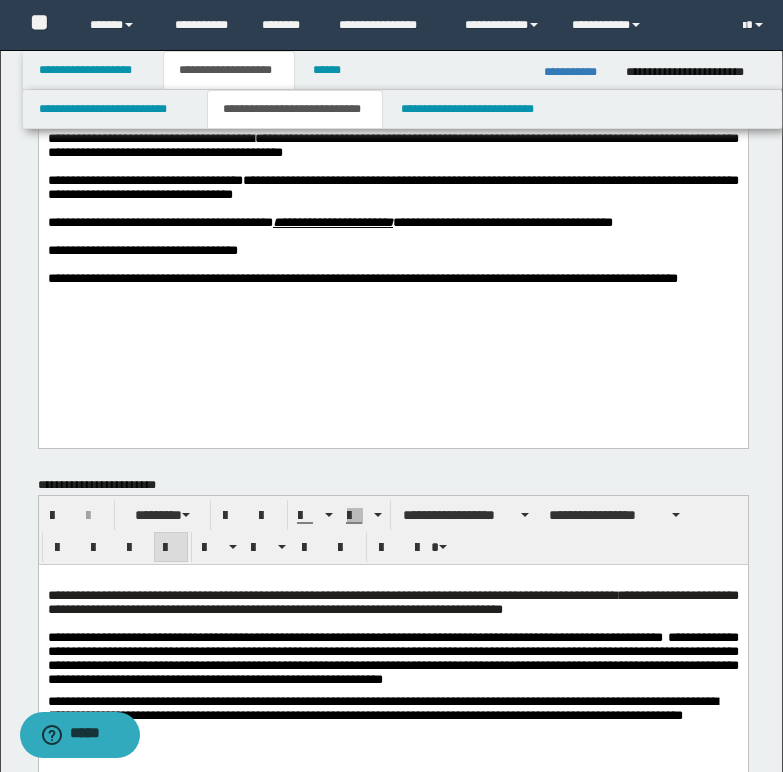 scroll, scrollTop: 100, scrollLeft: 0, axis: vertical 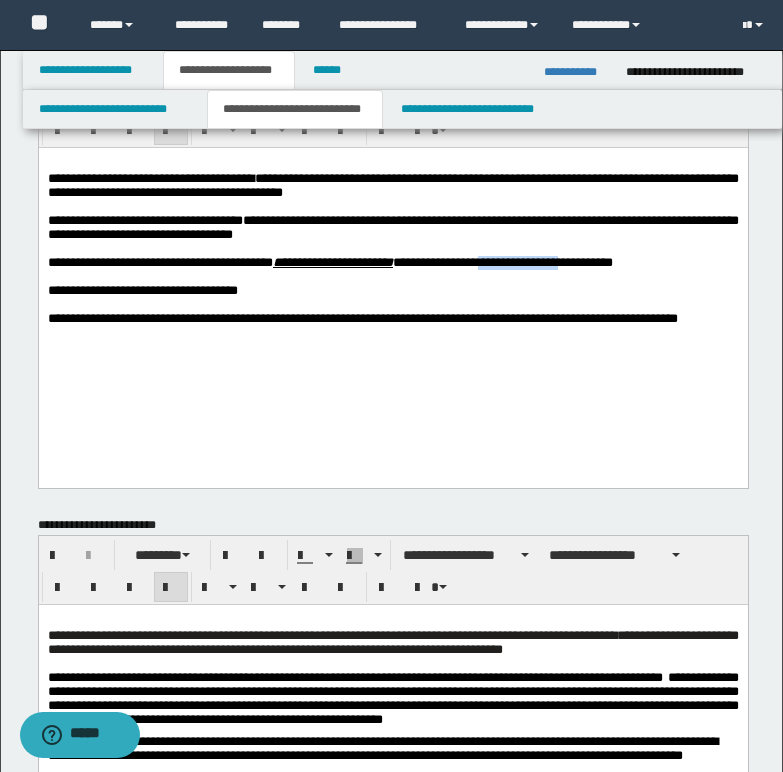 drag, startPoint x: 551, startPoint y: 274, endPoint x: 636, endPoint y: 269, distance: 85.146935 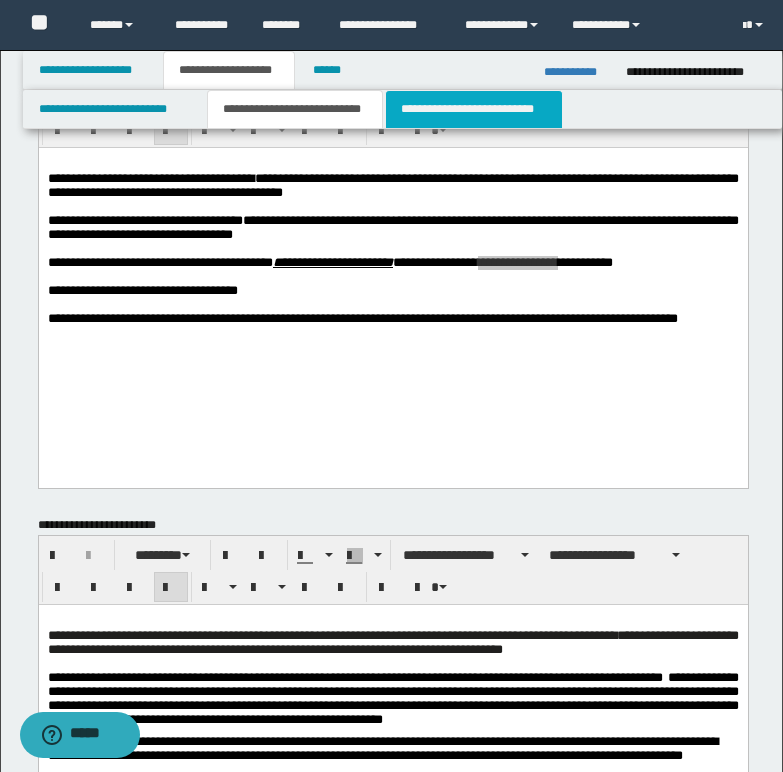 drag, startPoint x: 459, startPoint y: 102, endPoint x: 473, endPoint y: 114, distance: 18.439089 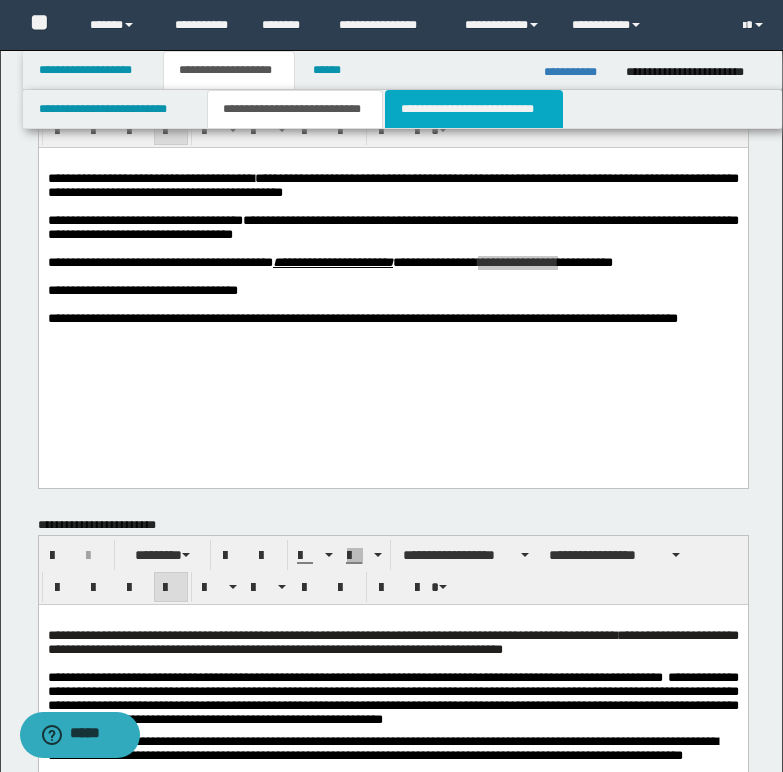 type 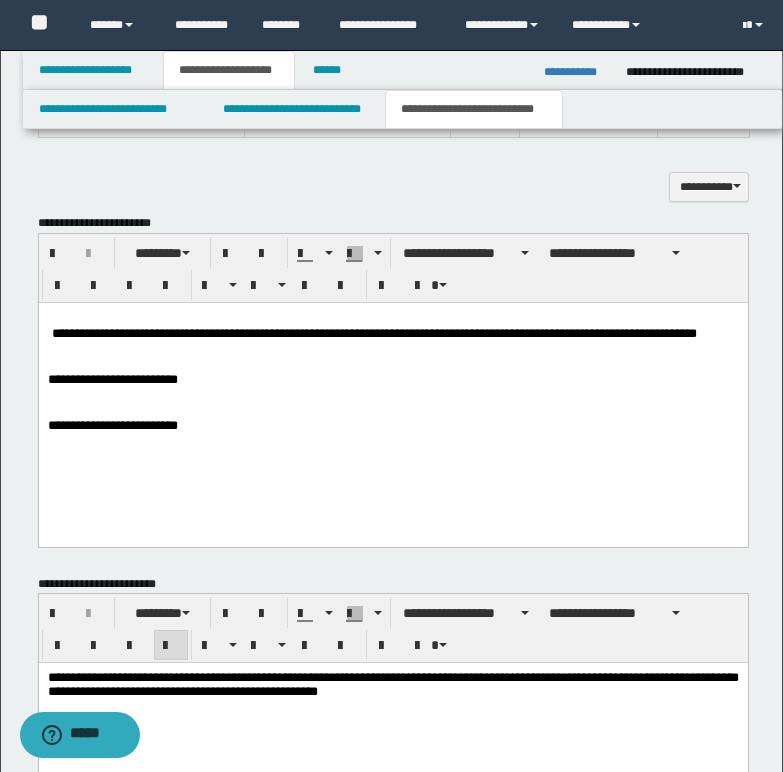 scroll, scrollTop: 1100, scrollLeft: 0, axis: vertical 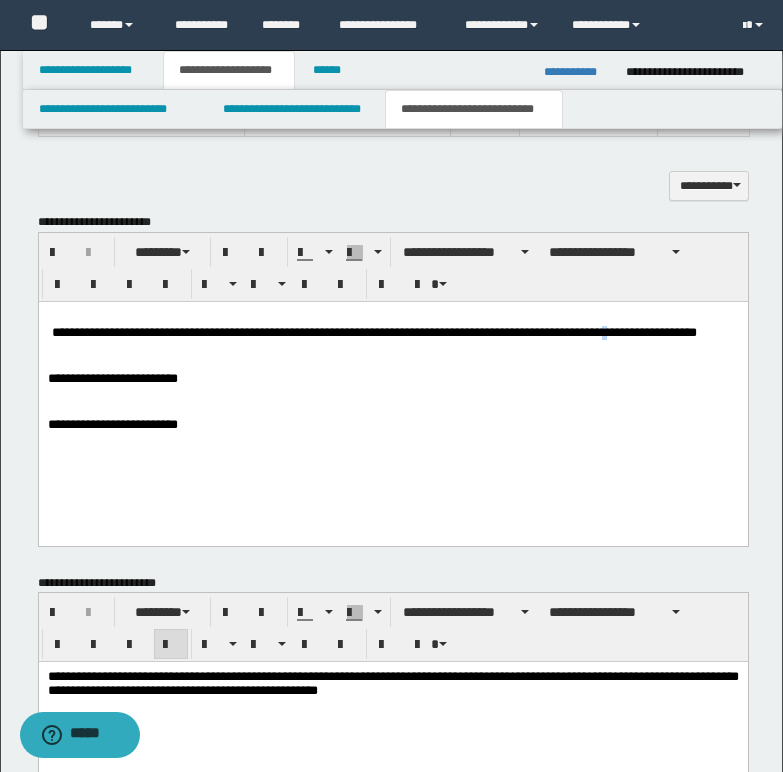 click on "**********" at bounding box center (373, 331) 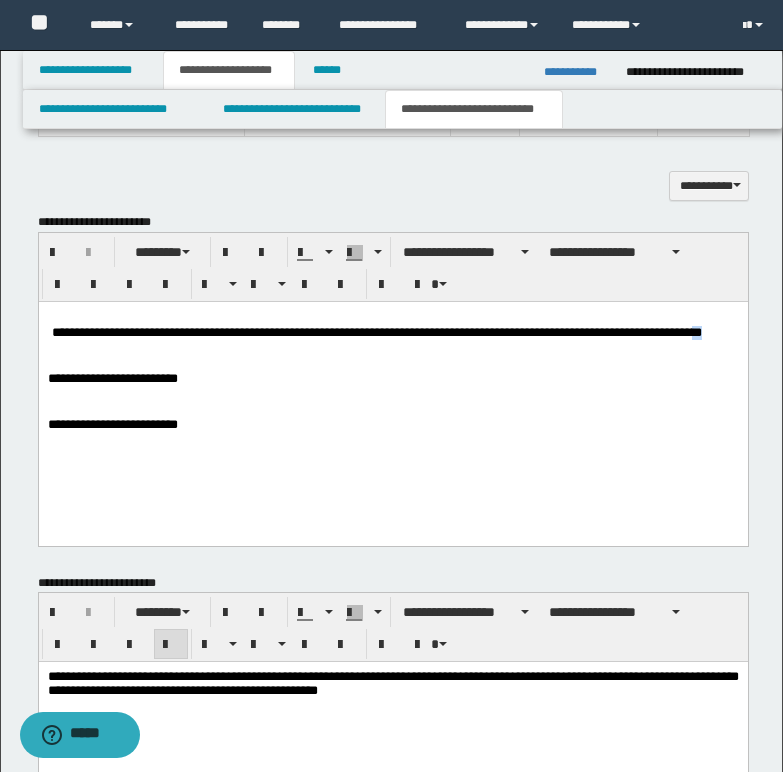 click on "**********" at bounding box center (392, 341) 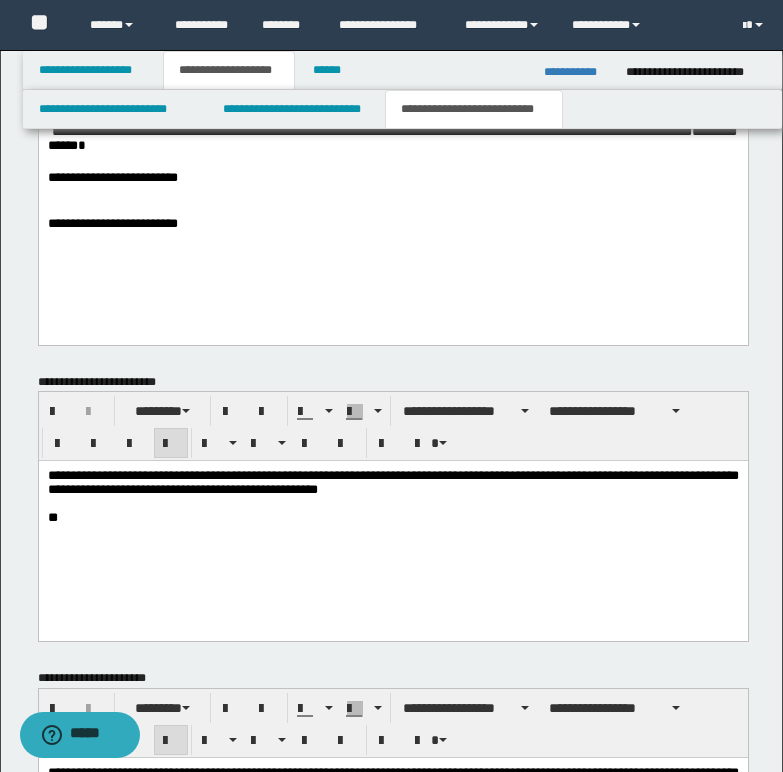 scroll, scrollTop: 1400, scrollLeft: 0, axis: vertical 